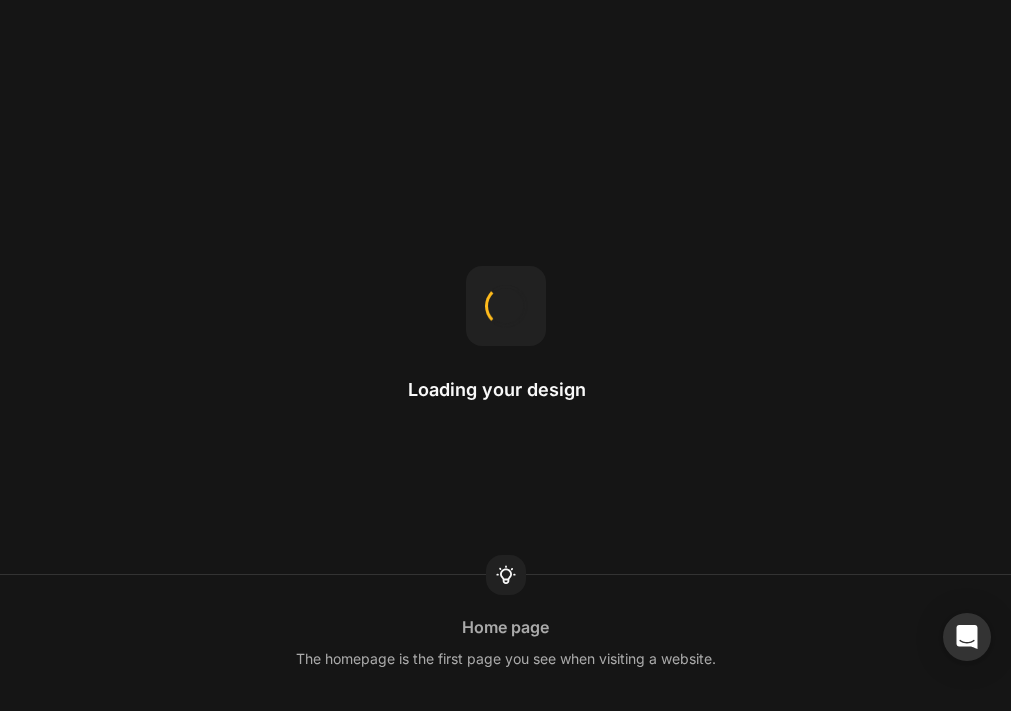 scroll, scrollTop: 0, scrollLeft: 0, axis: both 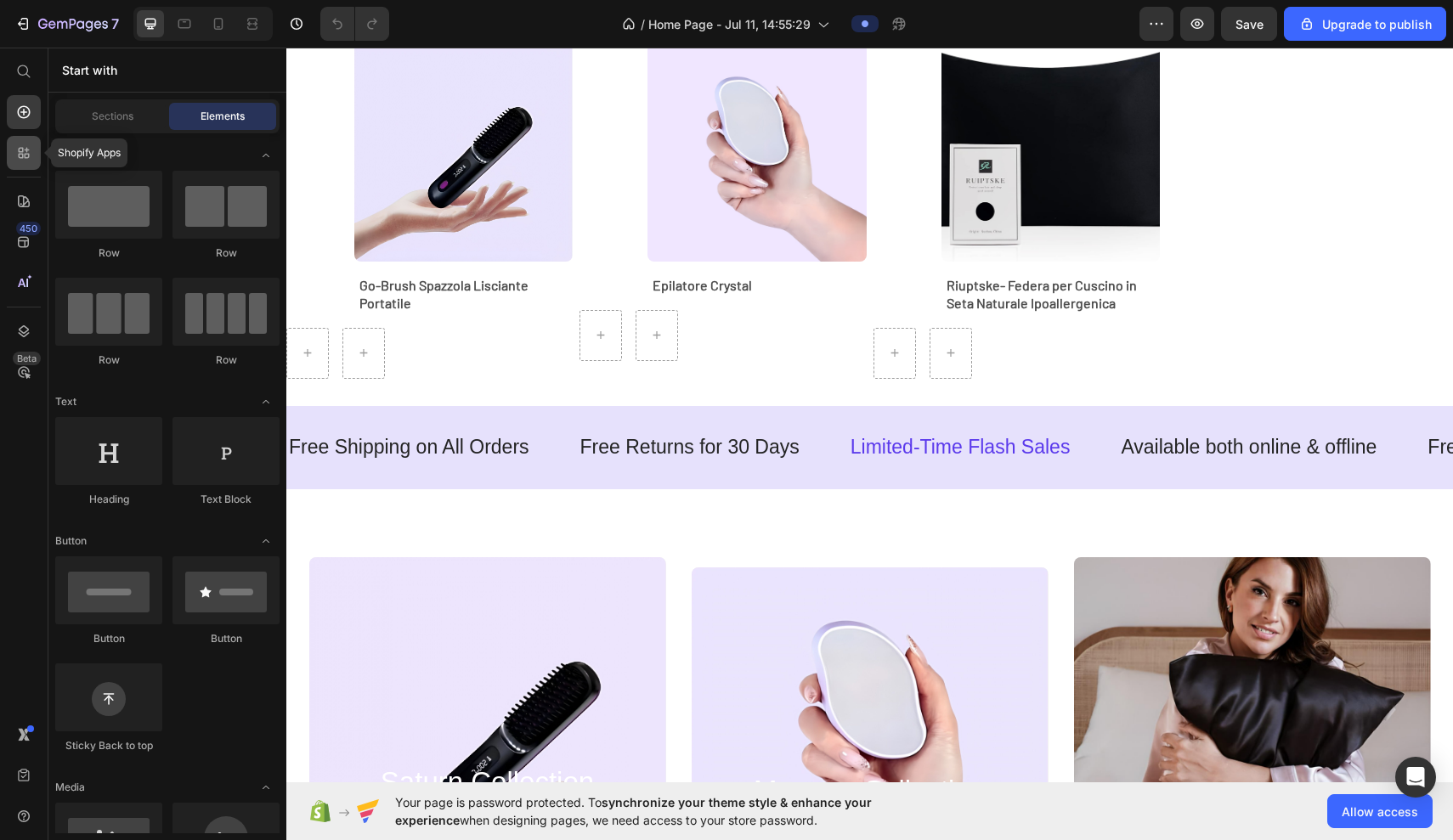 click 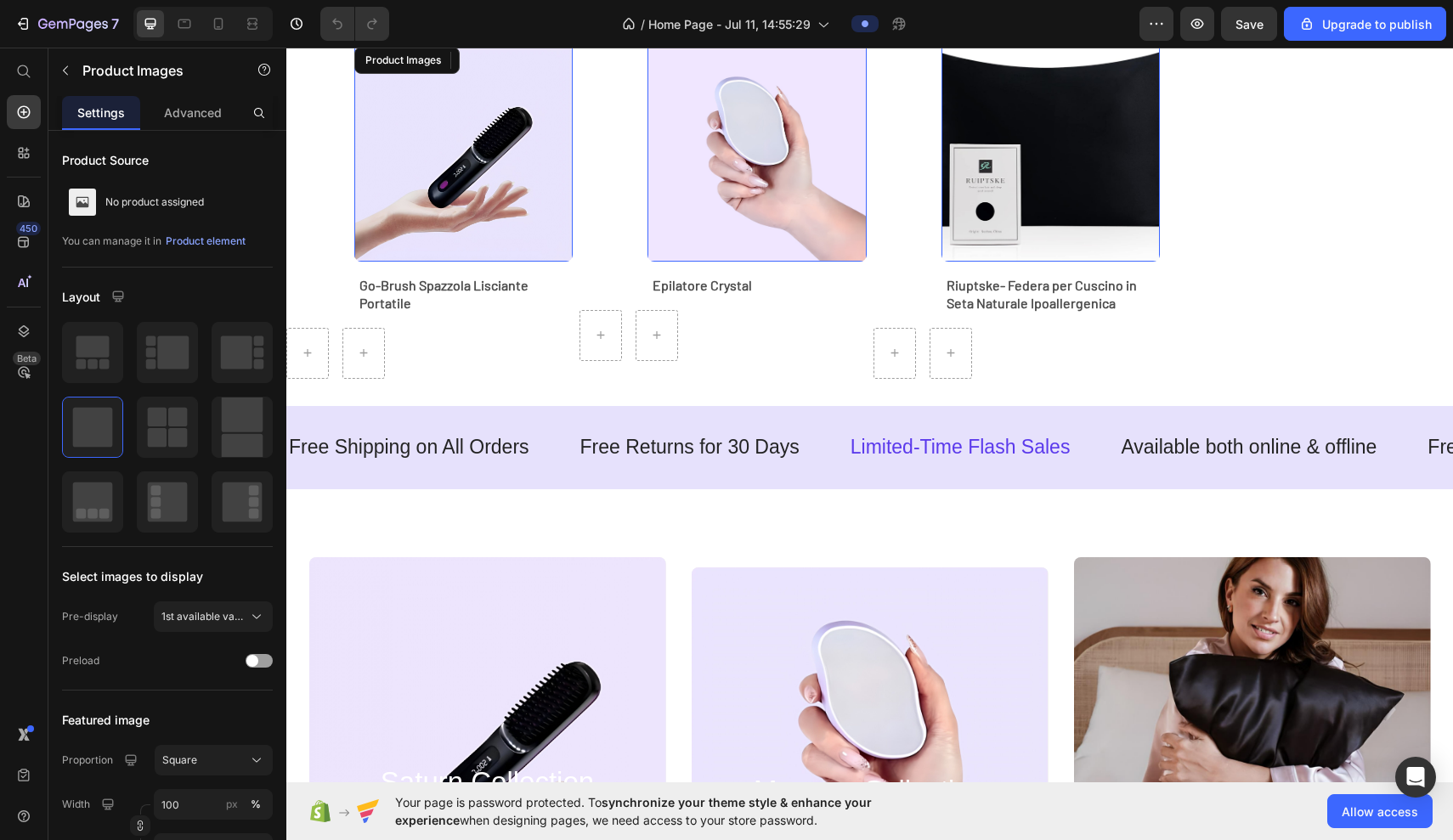 click at bounding box center [463, 152] 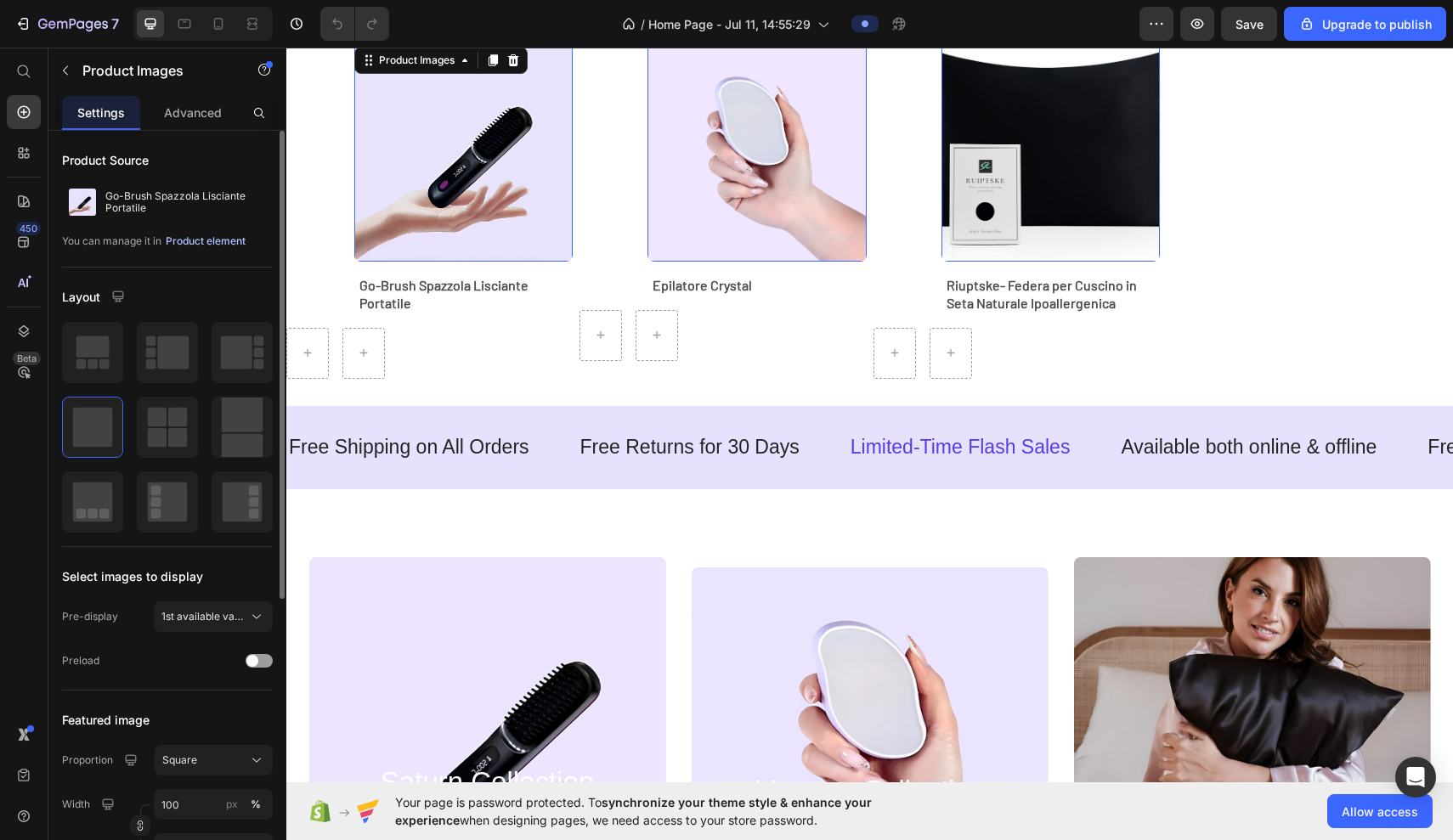 click on "Product element" at bounding box center [206, 241] 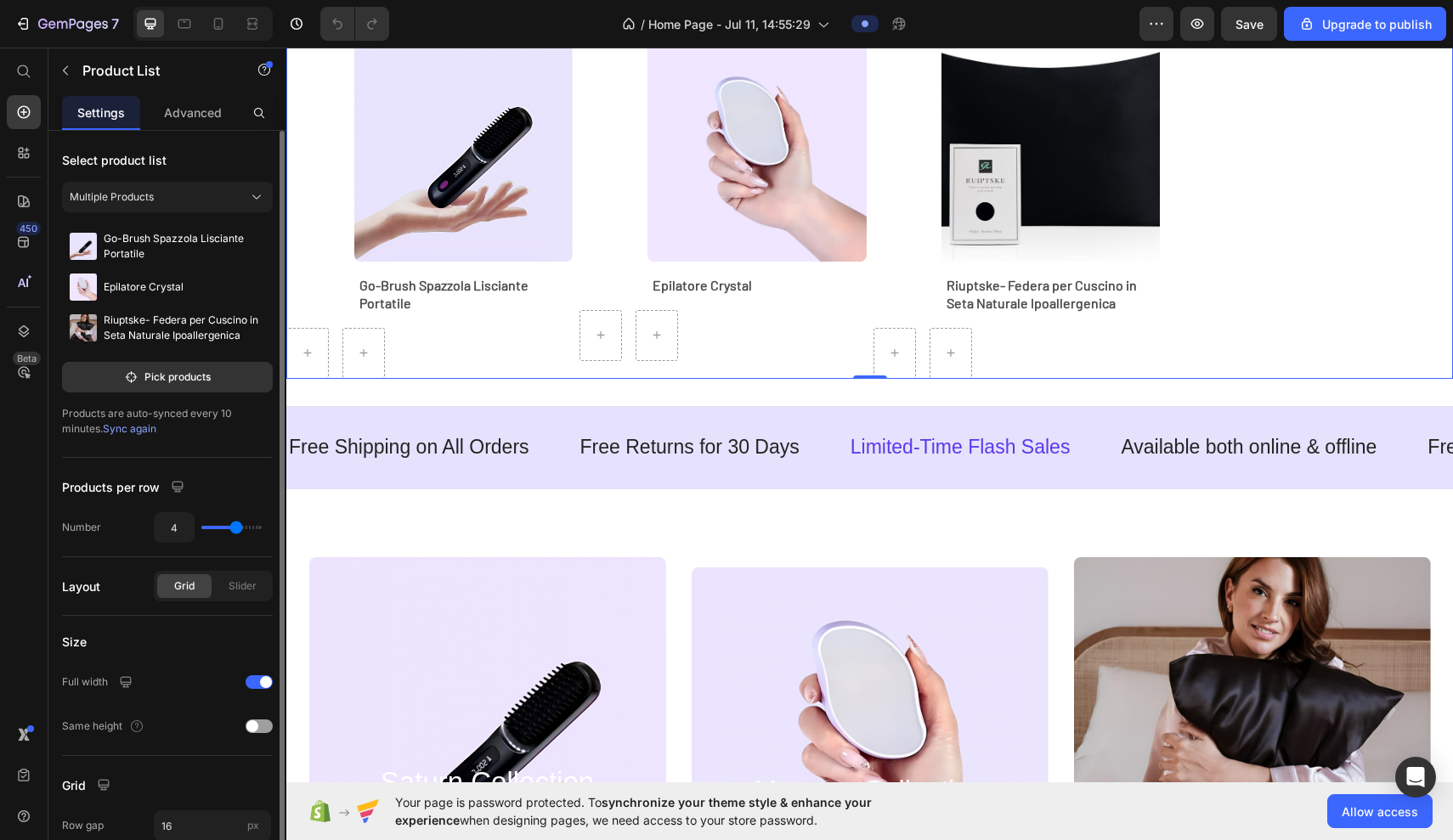 click on "Sync again" at bounding box center [129, 428] 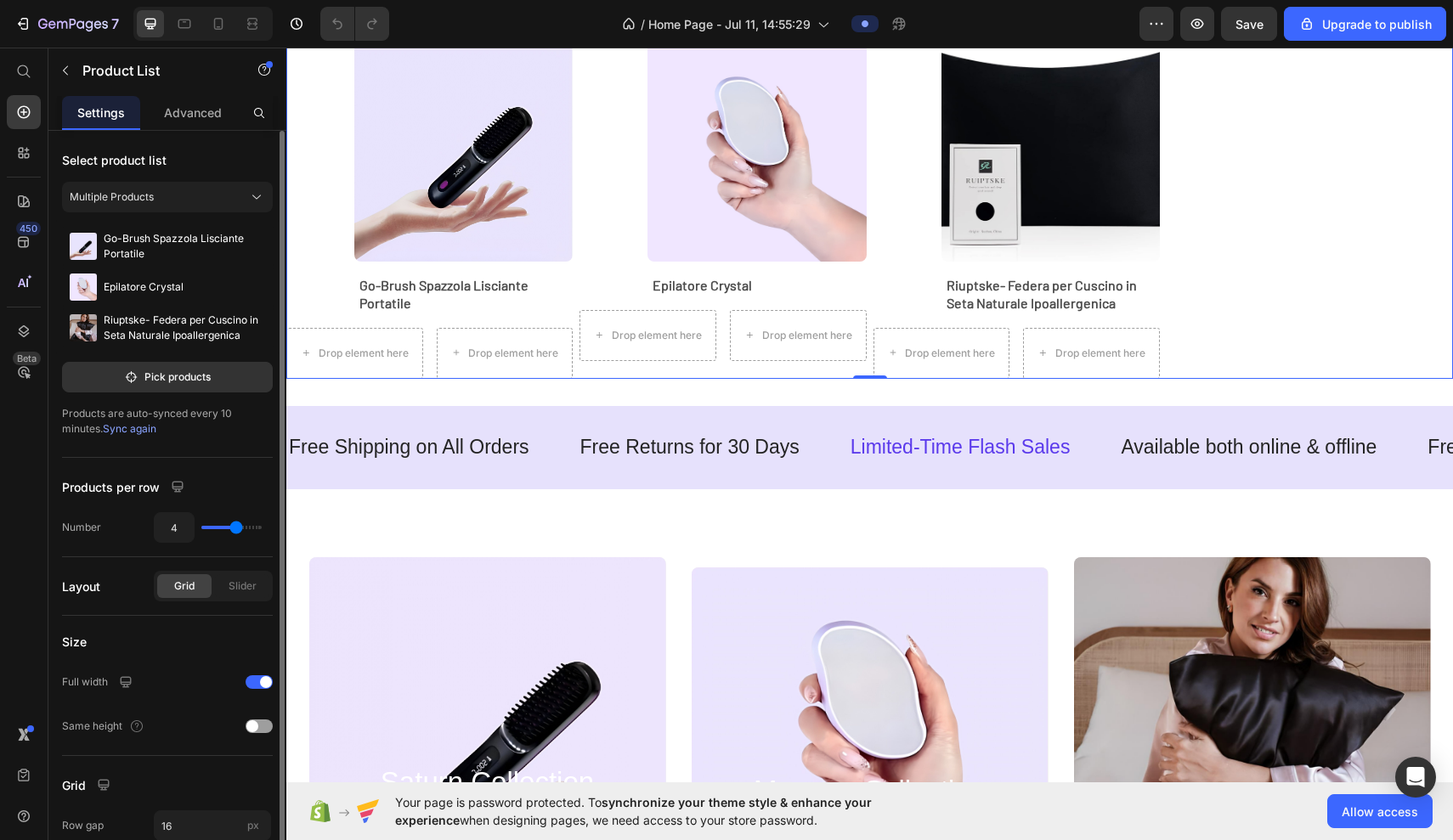 click on "Sync again" at bounding box center [129, 428] 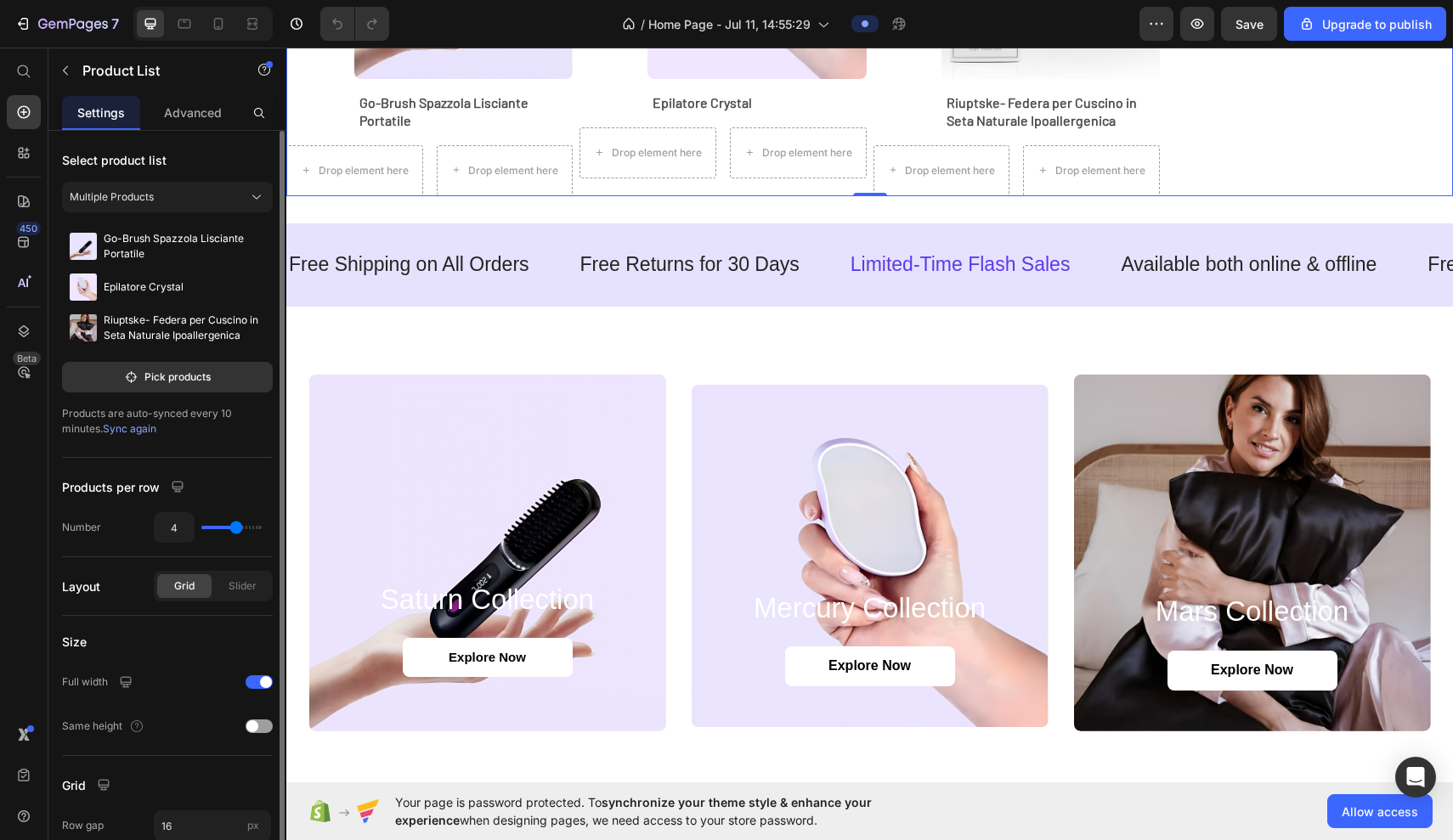 scroll, scrollTop: 1578, scrollLeft: 0, axis: vertical 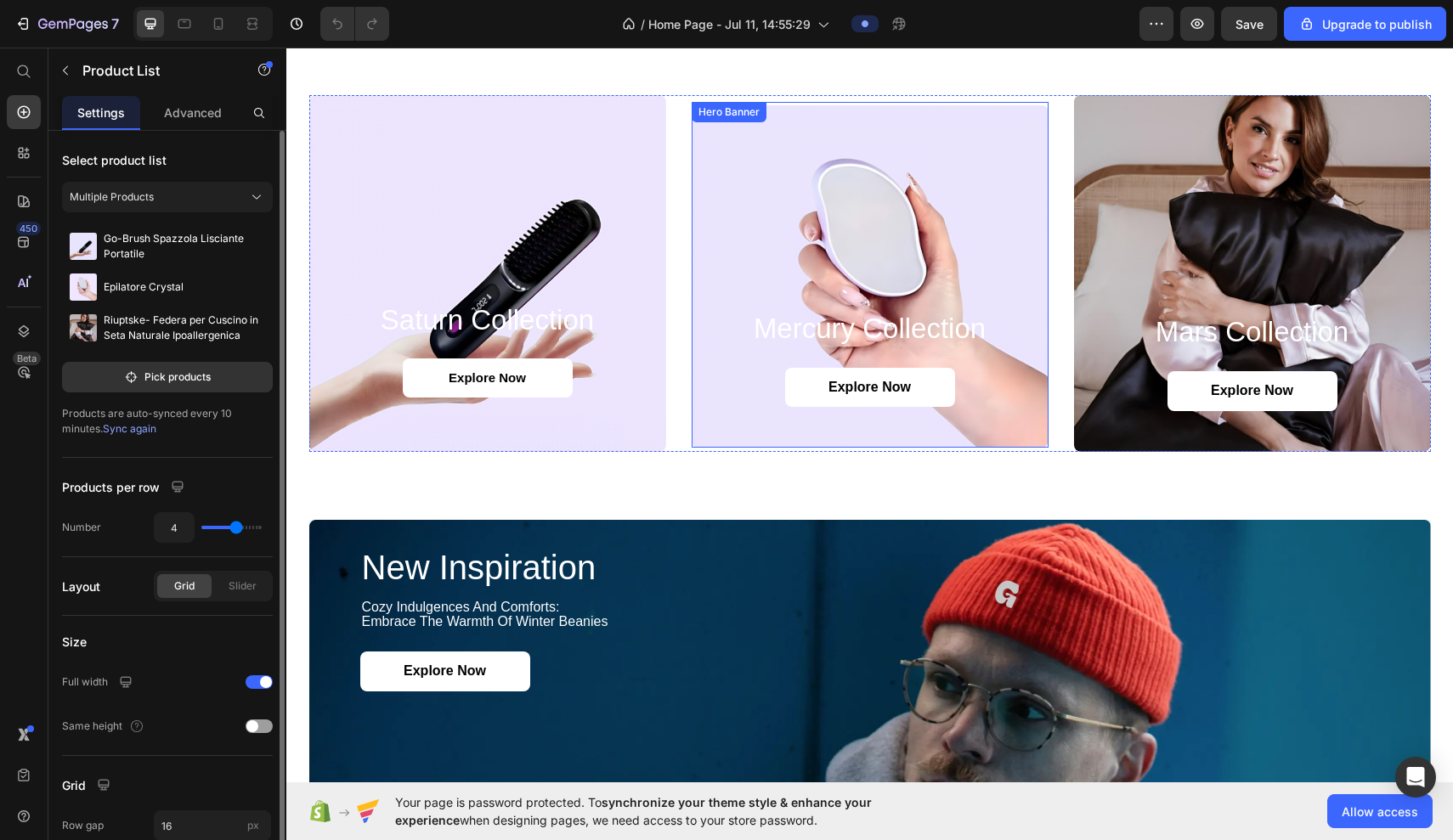 click on "Saturn Collection Heading explore now Button Hero Banner Mercury Collection Heading explore now Button Hero Banner Mars Collection Heading explore now Button Hero Banner Carousel Section 8/25" at bounding box center (869, 273) 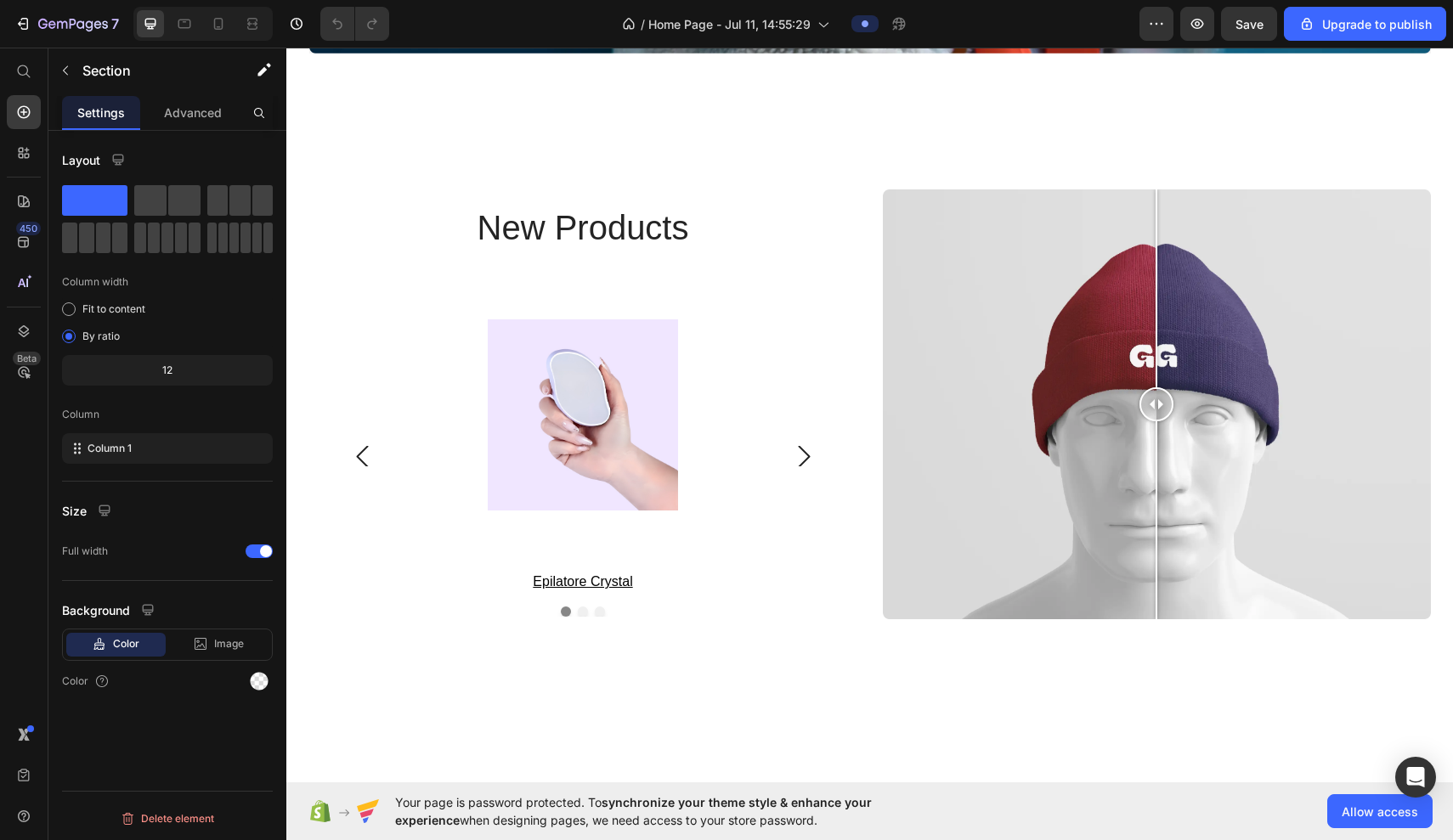 scroll, scrollTop: 1287, scrollLeft: 0, axis: vertical 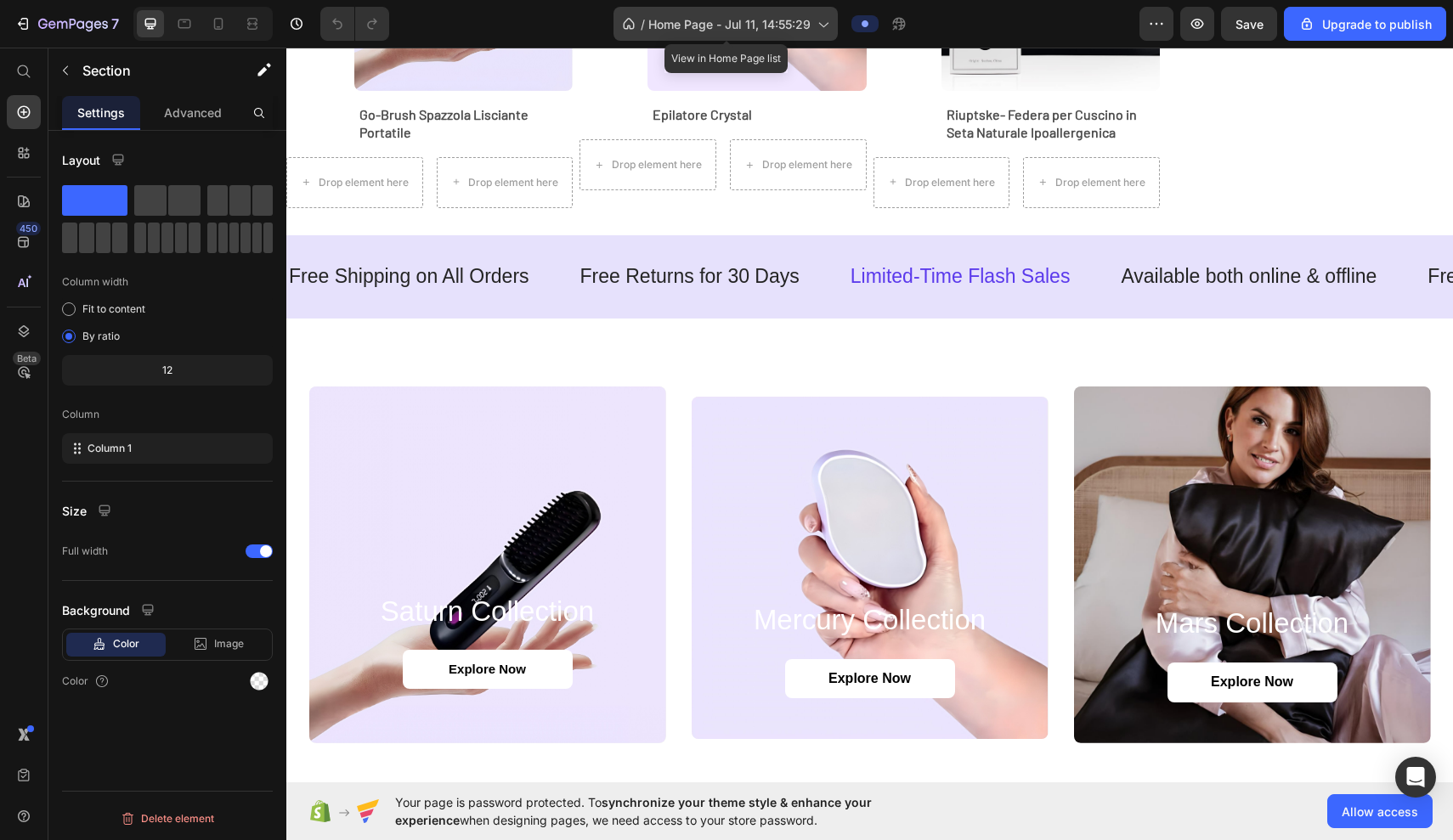 click on "Home Page - Jul 11, 14:55:29" at bounding box center [729, 24] 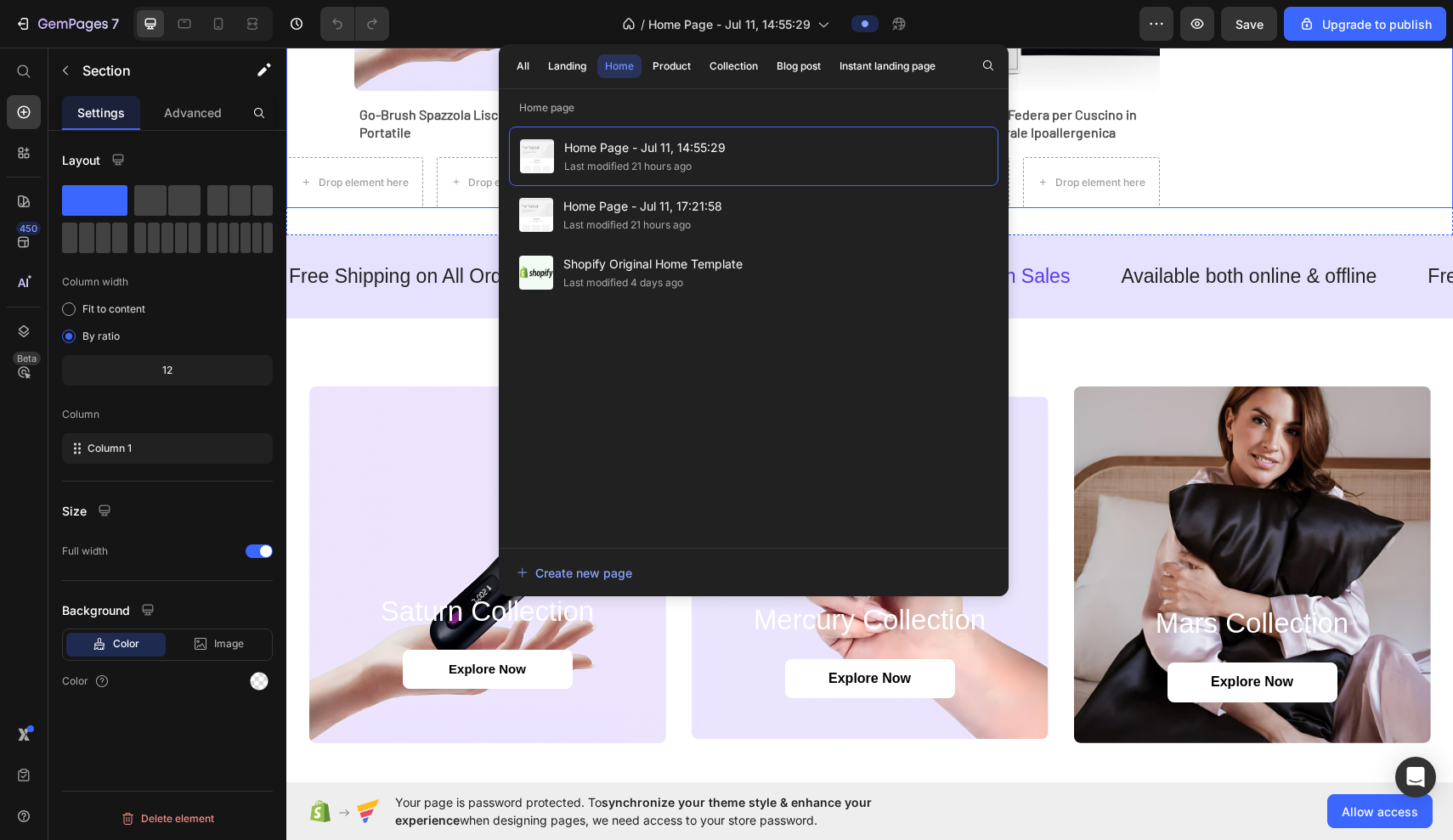 click on "Product Images Go-Brush Spazzola Lisciante Portatile Product Title
Drop element here
Drop element here Row Row Product Images Epilatore Crystal Product Title
Drop element here
Drop element here Row Row Product Images Riuptske- Federa per Cuscino in Seta Naturale Ipoallergenica Product Title
Drop element here
Drop element here Row Row" at bounding box center [869, 40] 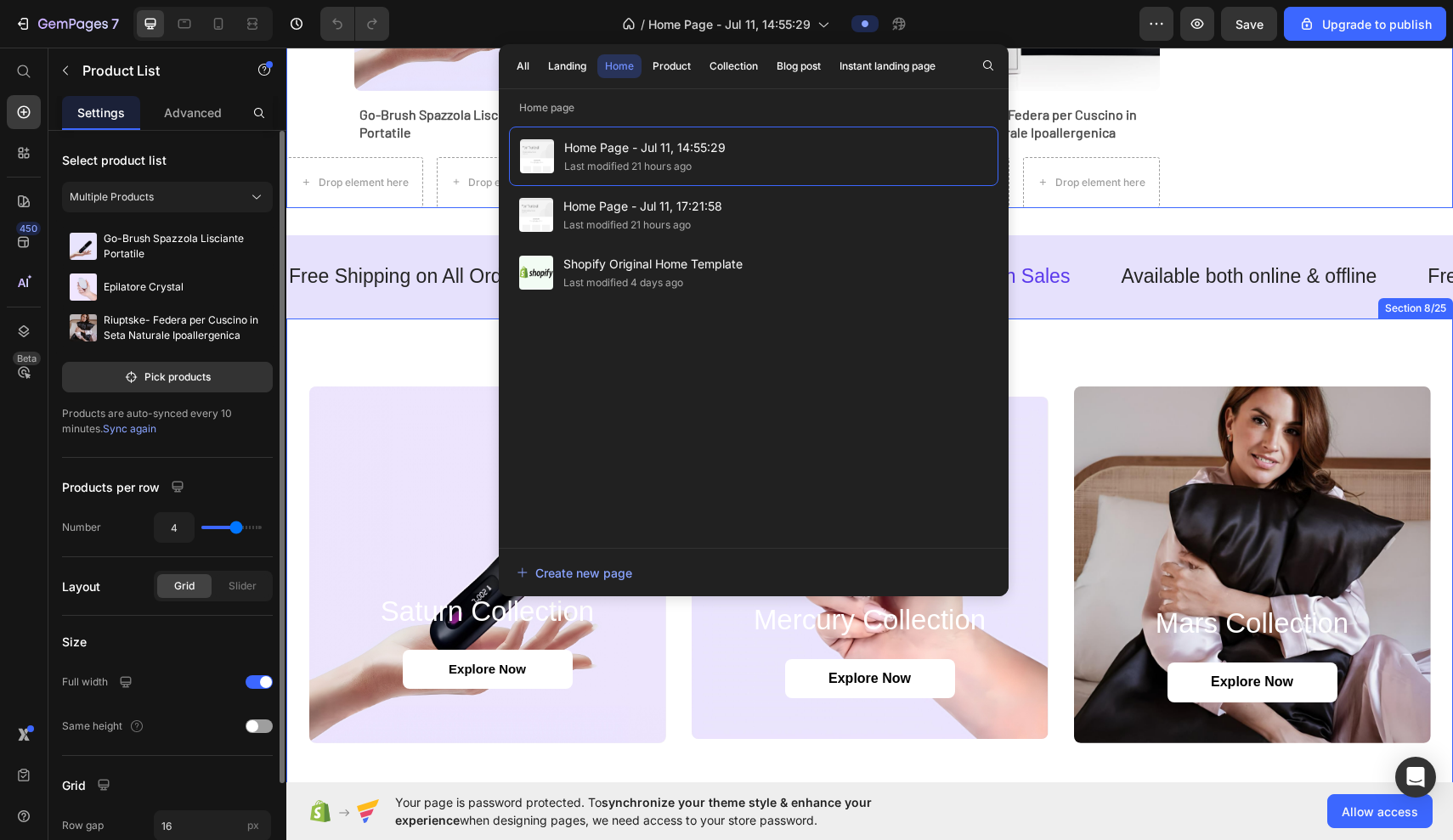 click on "Saturn Collection Heading explore now Button Hero Banner Mercury Collection Heading explore now Button Hero Banner Mars Collection Heading explore now Button Hero Banner Carousel Section 8/25" at bounding box center (869, 565) 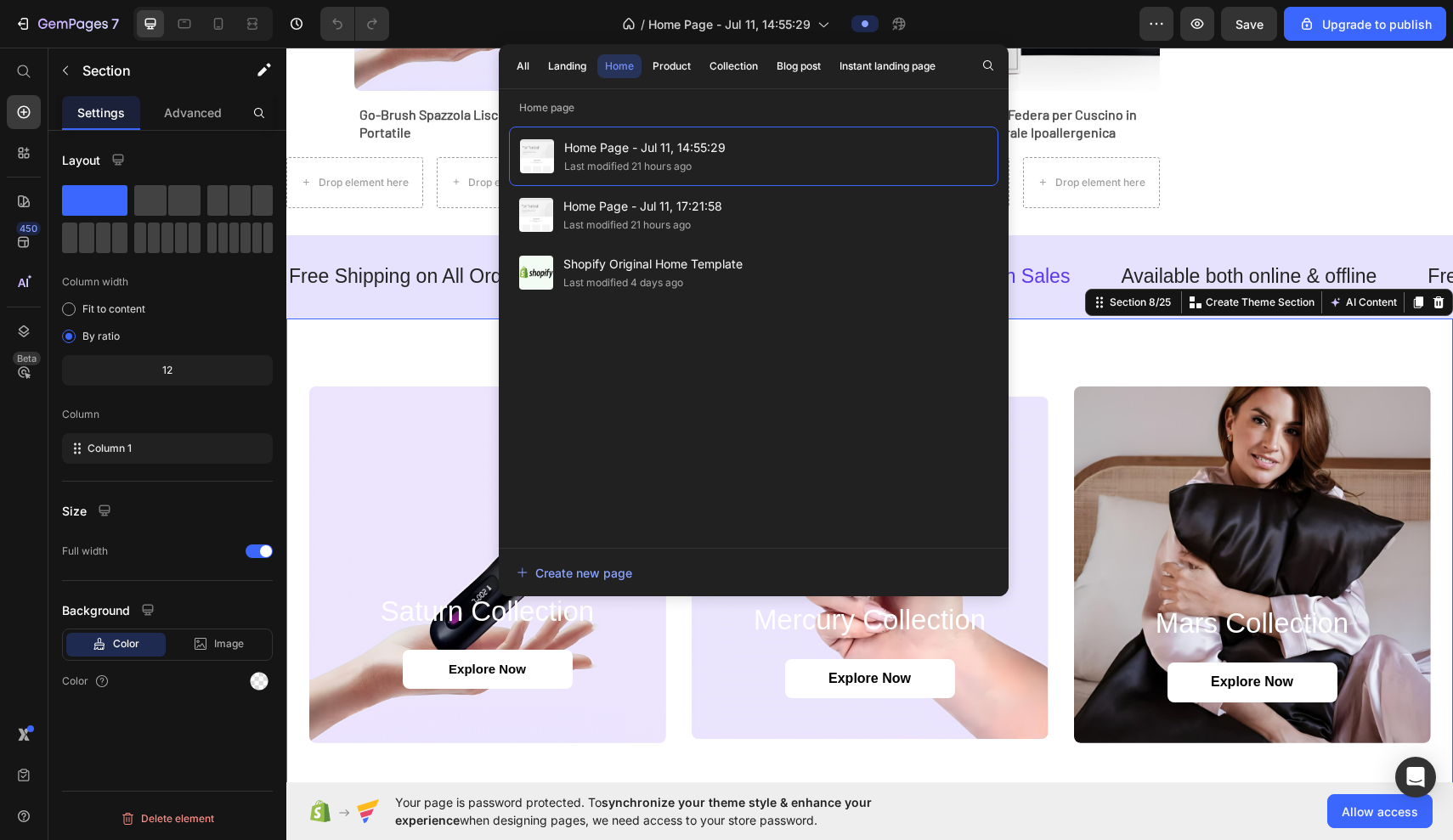 click on "Saturn Collection Heading explore now Button Hero Banner Mercury Collection Heading explore now Button Hero Banner Mars Collection Heading explore now Button Hero Banner Carousel Section 8/25   You can create reusable sections Create Theme Section AI Content Write with GemAI What would you like to describe here? Tone and Voice Persuasive Product Epilatore Crystal Show more Generate" at bounding box center [869, 565] 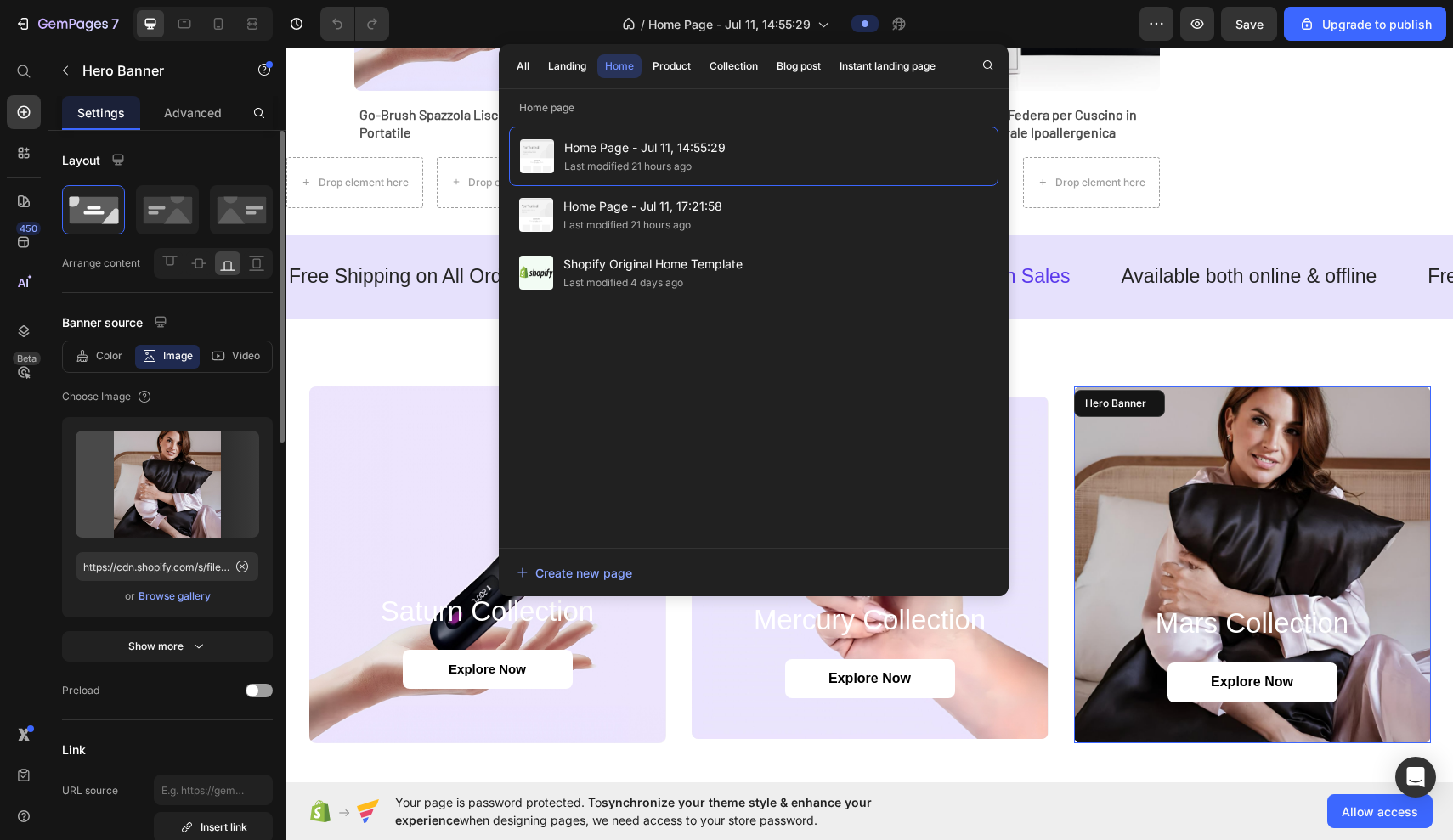 click at bounding box center (1252, 565) 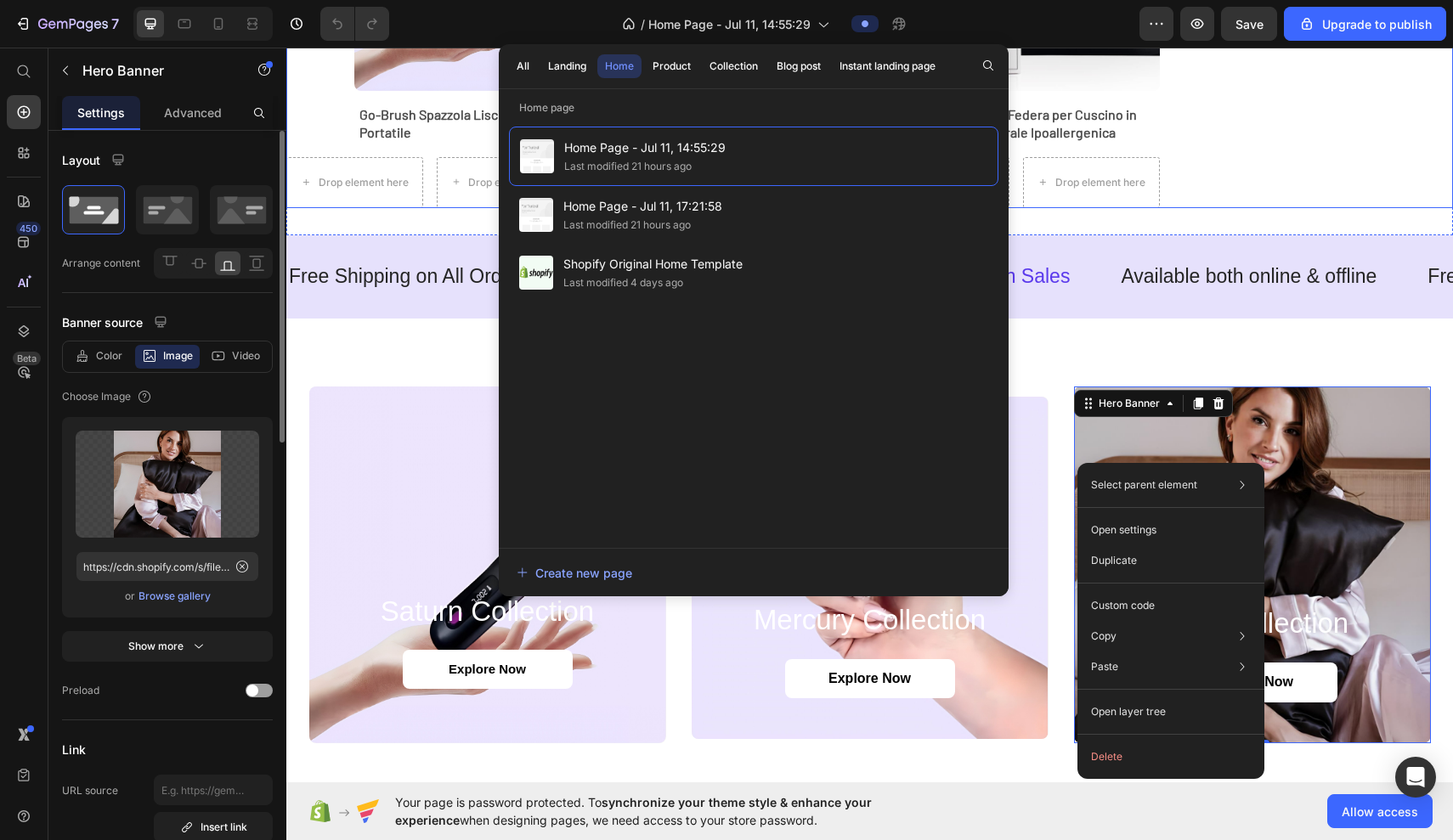 click on "Product Images Go-Brush Spazzola Lisciante Portatile Product Title
Drop element here
Drop element here Row Row Product Images Epilatore Crystal Product Title
Drop element here
Drop element here Row Row Product Images Riuptske- Federa per Cuscino in Seta Naturale Ipoallergenica Product Title
Drop element here
Drop element here Row Row" at bounding box center (869, 40) 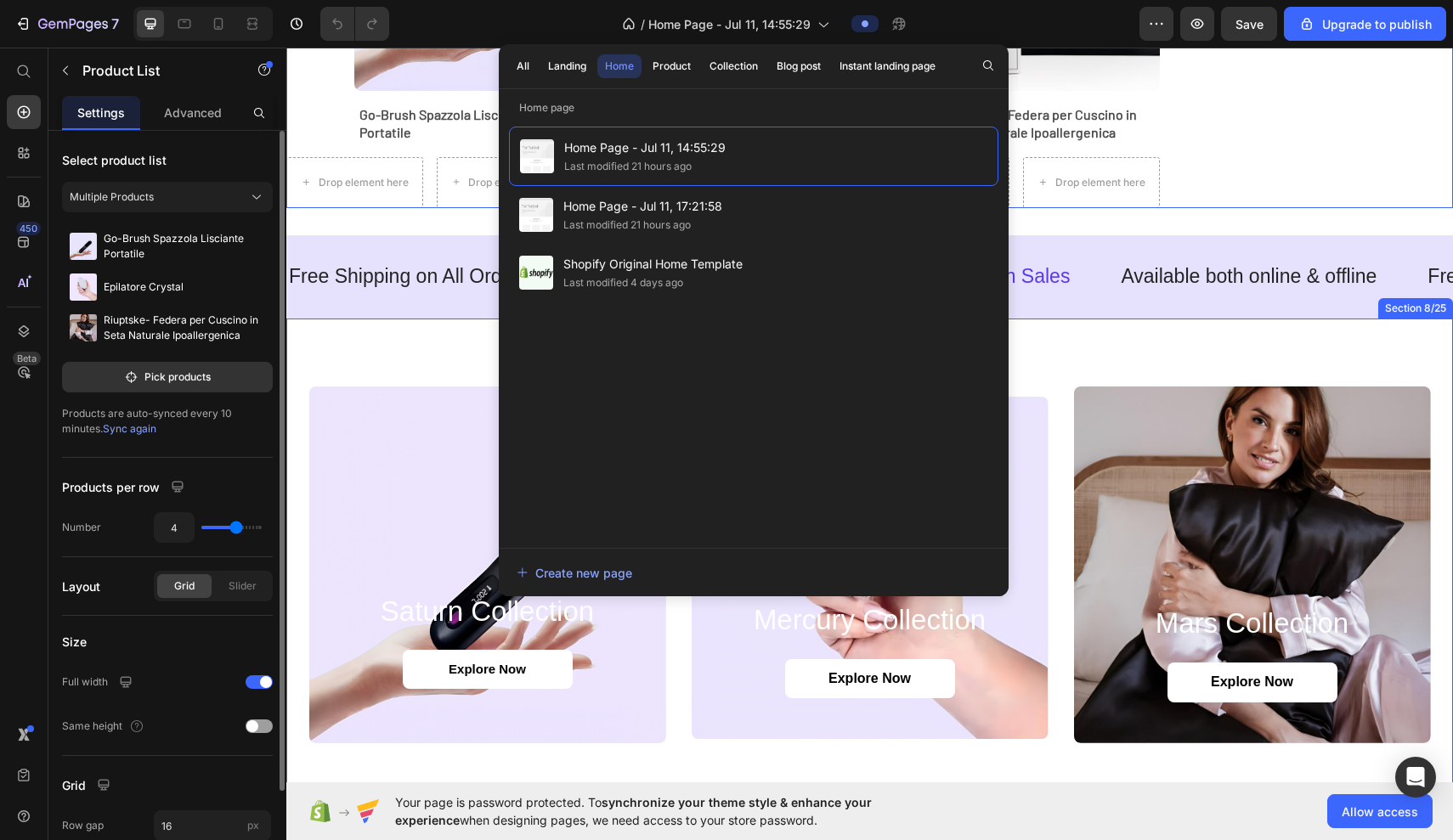 click on "Saturn Collection Heading explore now Button Hero Banner Mercury Collection Heading explore now Button Hero Banner Mars Collection Heading explore now Button Hero Banner Carousel Section 8/25" at bounding box center [869, 565] 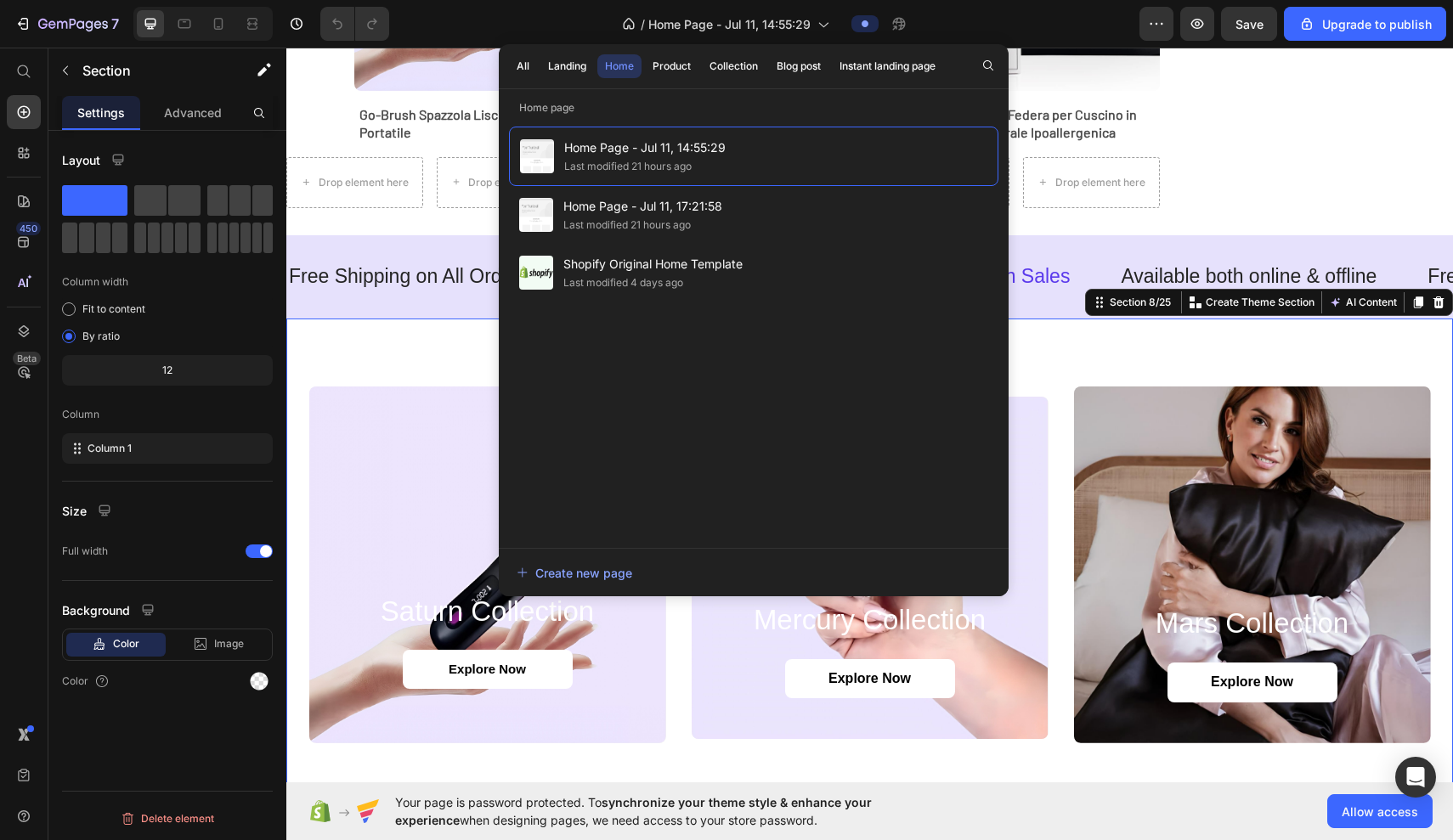 click on "Saturn Collection Heading explore now Button Hero Banner Mercury Collection Heading explore now Button Hero Banner Mars Collection Heading explore now Button Hero Banner Carousel Section 8/25   You can create reusable sections Create Theme Section AI Content Write with GemAI What would you like to describe here? Tone and Voice Persuasive Product Epilatore Crystal Show more Generate" at bounding box center (869, 565) 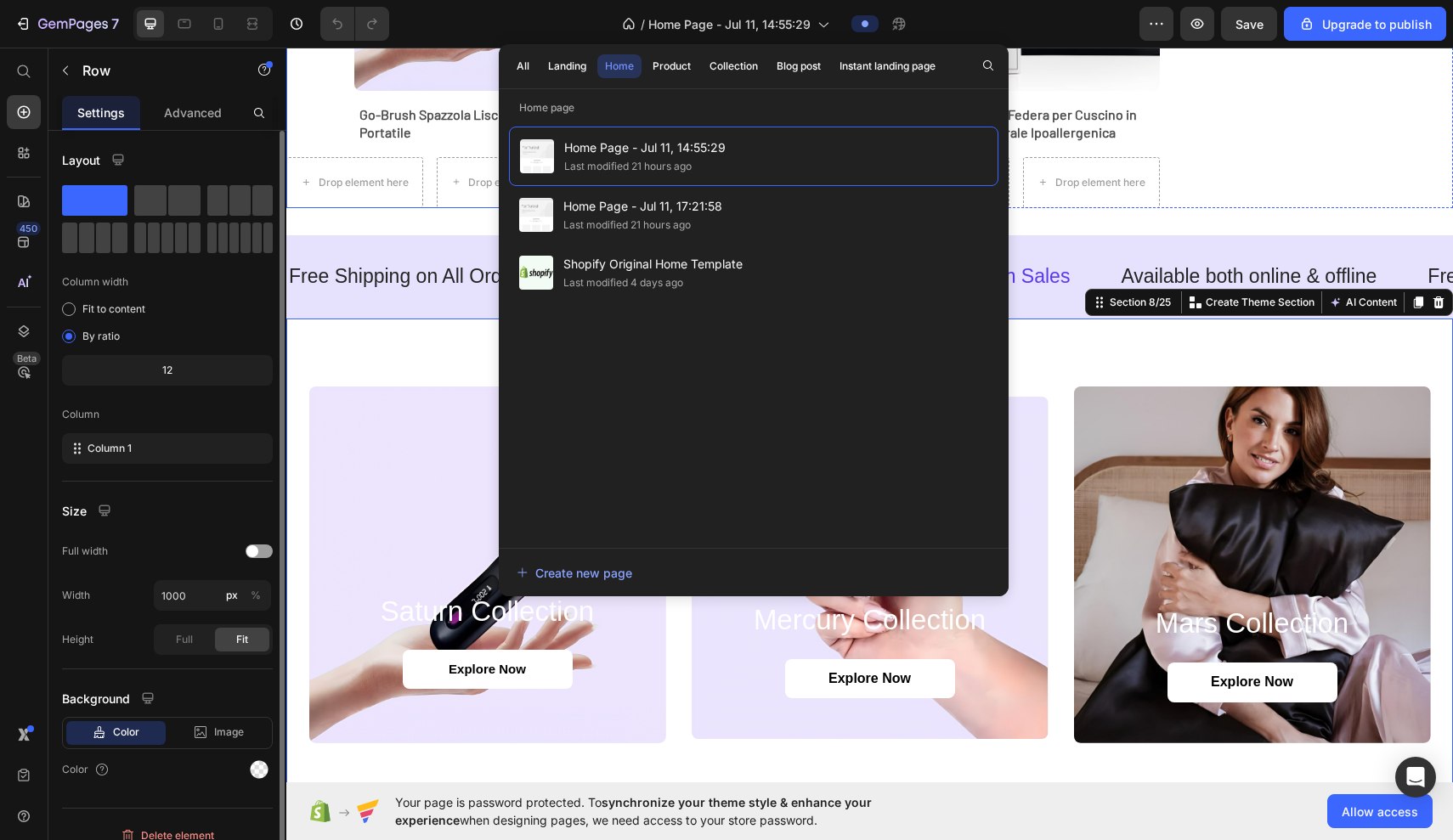 click on "Product Images Go-Brush Spazzola Lisciante Portatile Product Title
Drop element here
Drop element here Row" at bounding box center [429, 40] 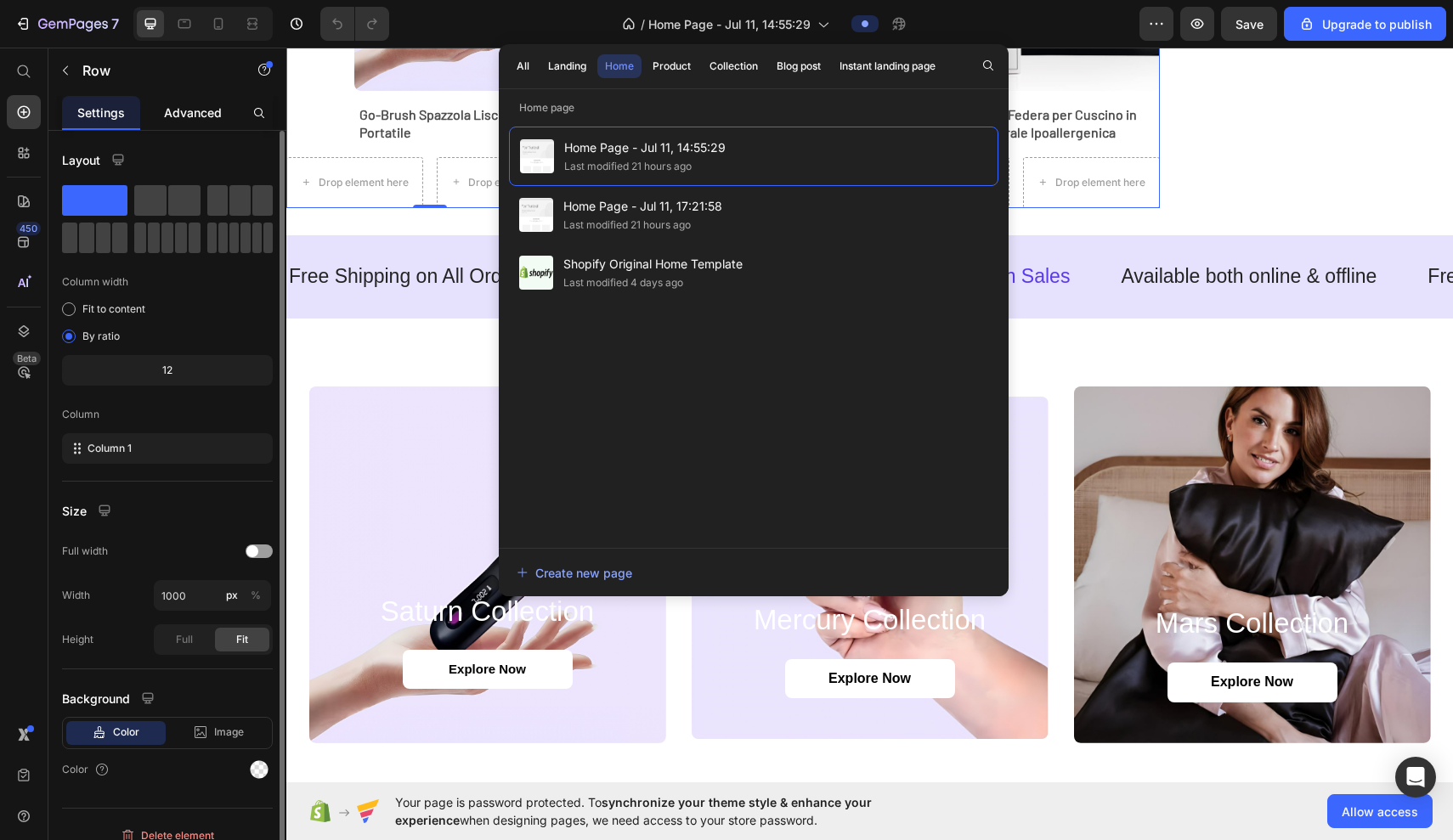 click on "Advanced" at bounding box center (193, 112) 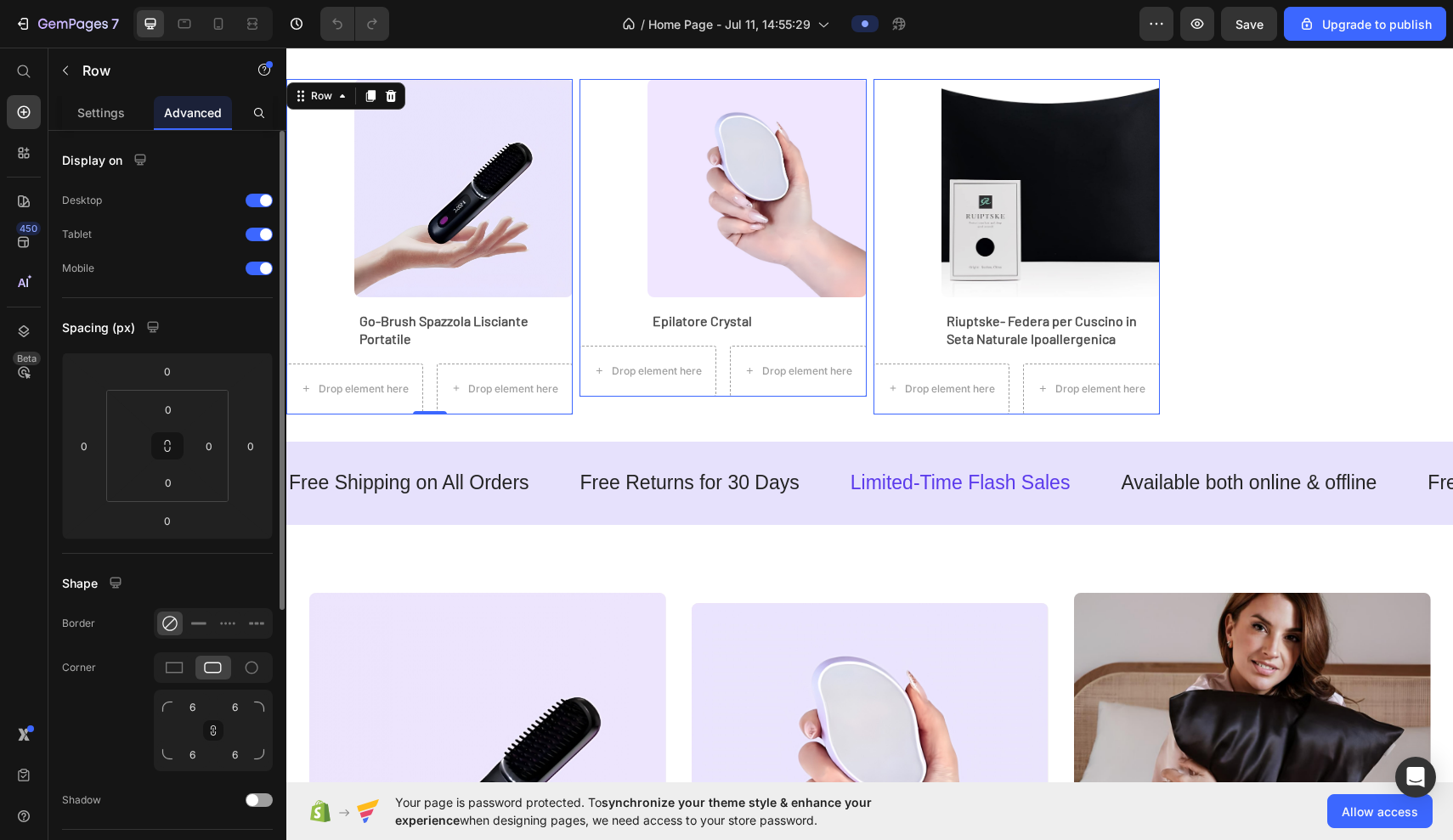 scroll, scrollTop: 815, scrollLeft: 0, axis: vertical 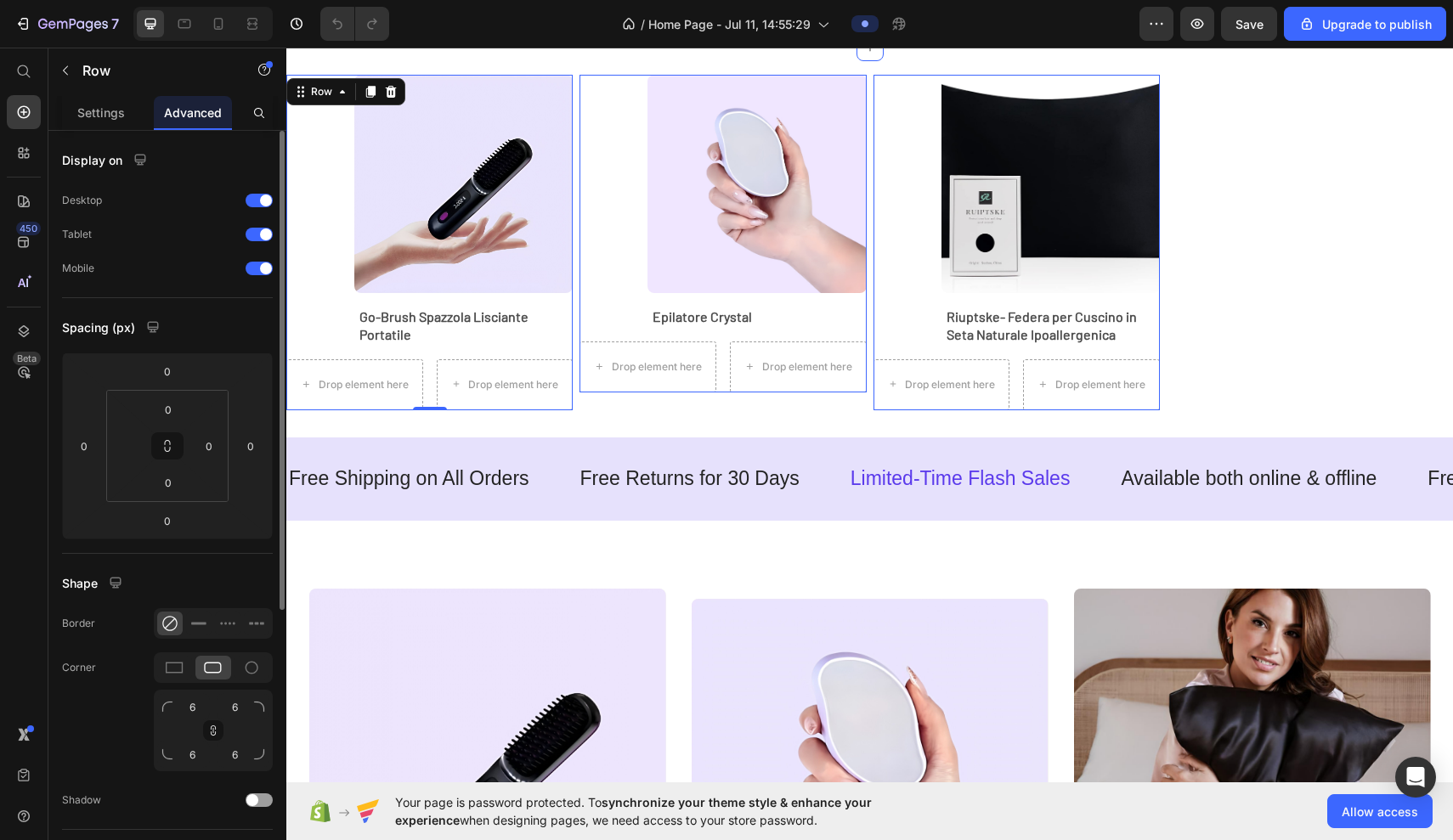 click on "Popular Heading
Drop element here Row Product List Section 5/25" at bounding box center [869, -101] 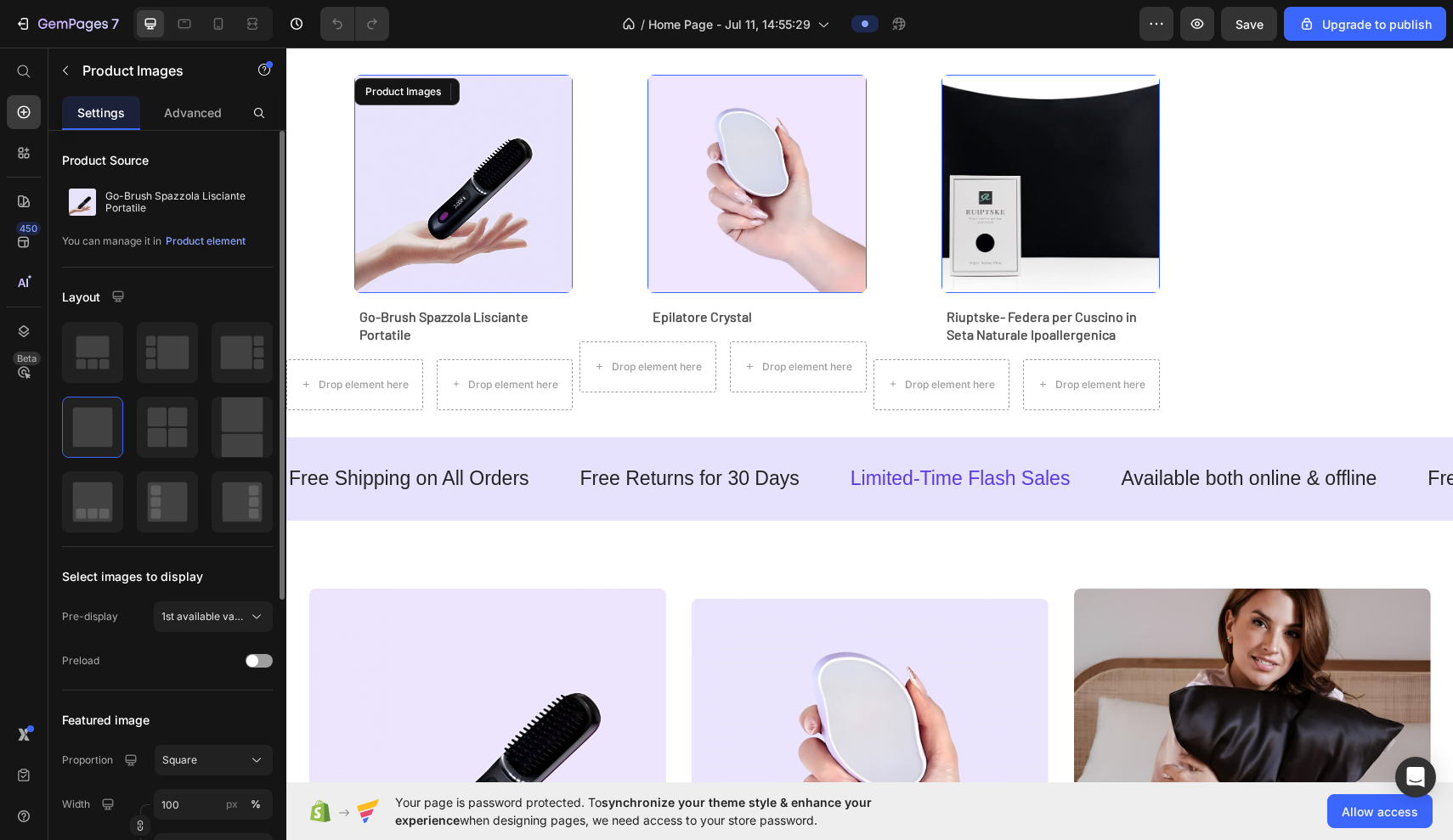 click at bounding box center (463, 183) 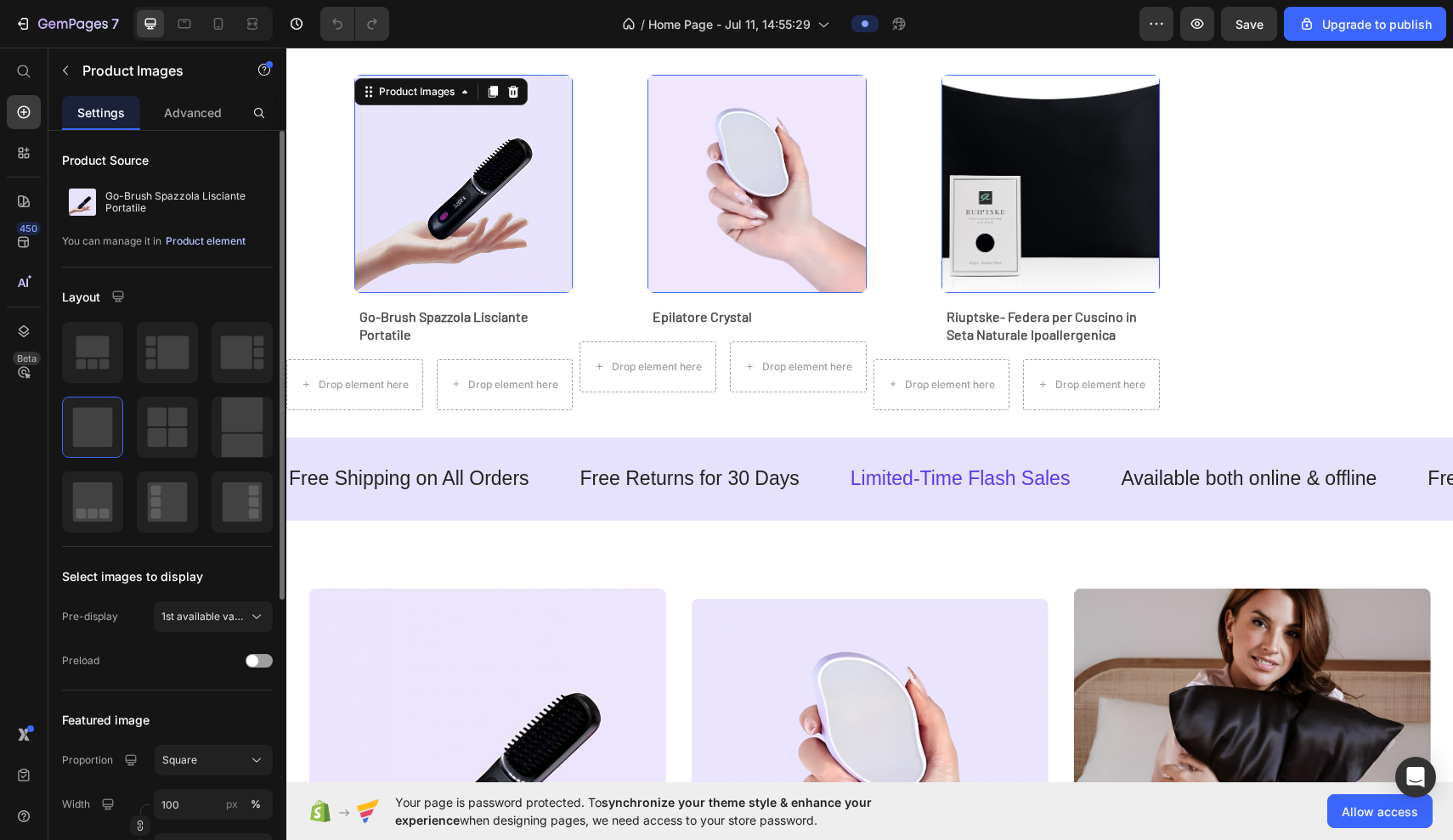 click on "Product element" at bounding box center (206, 241) 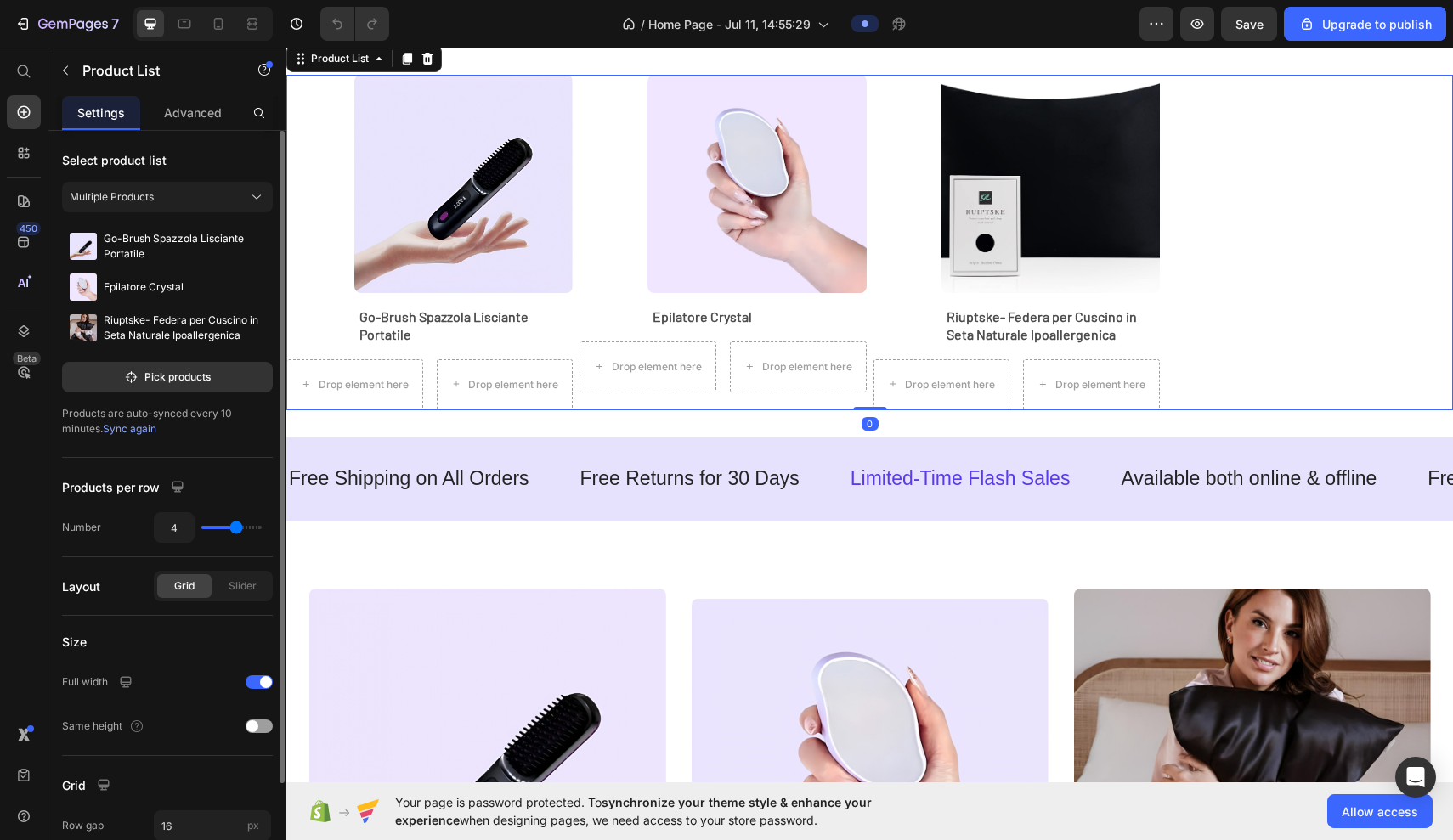 click on "Sync again" at bounding box center (129, 428) 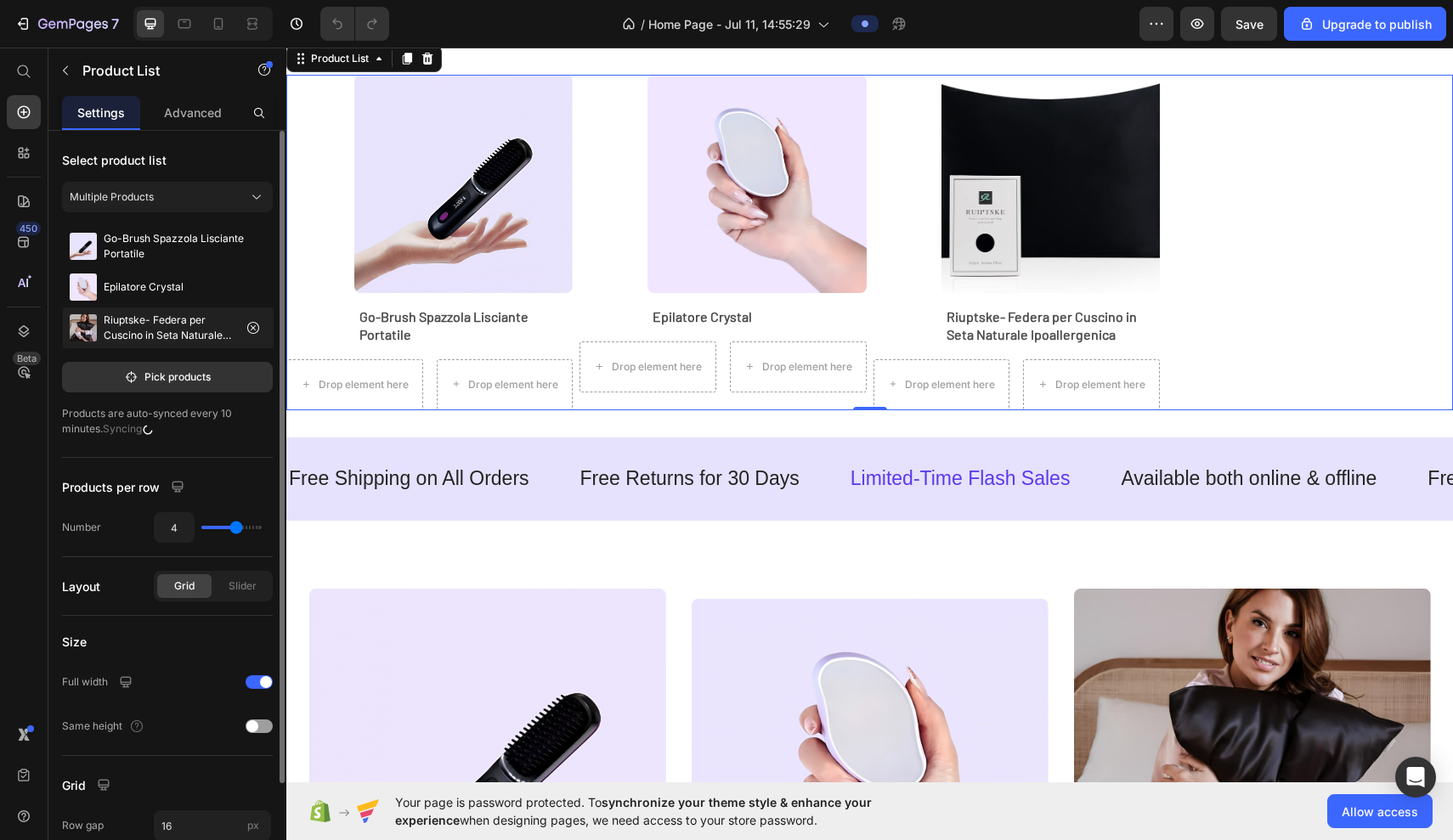 click at bounding box center (83, 328) 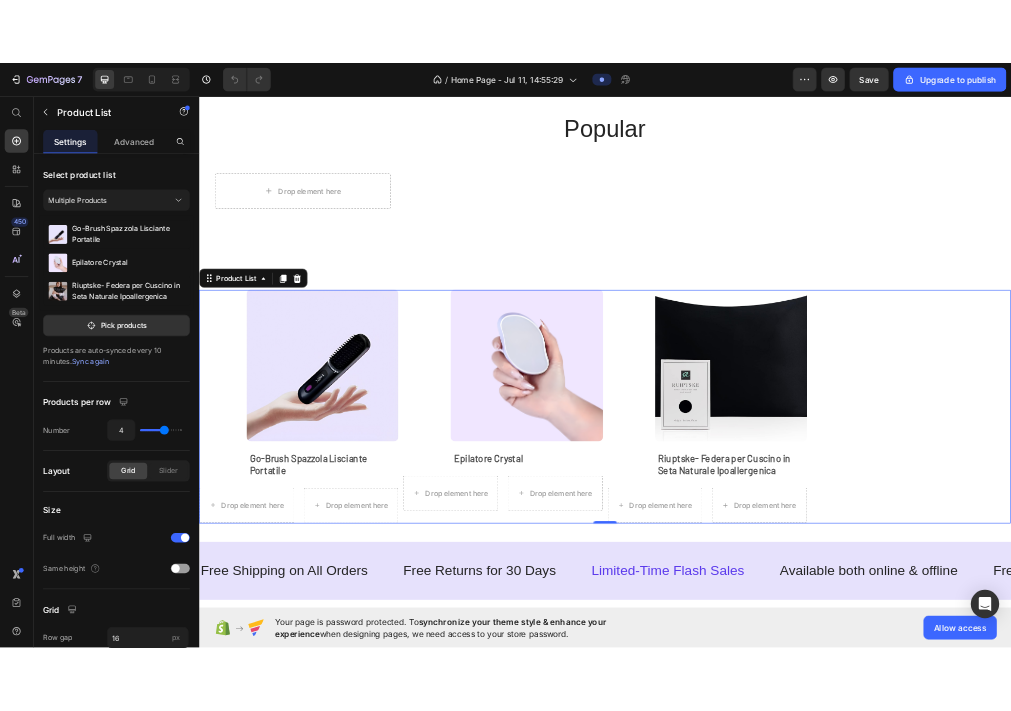 scroll, scrollTop: 1055, scrollLeft: 0, axis: vertical 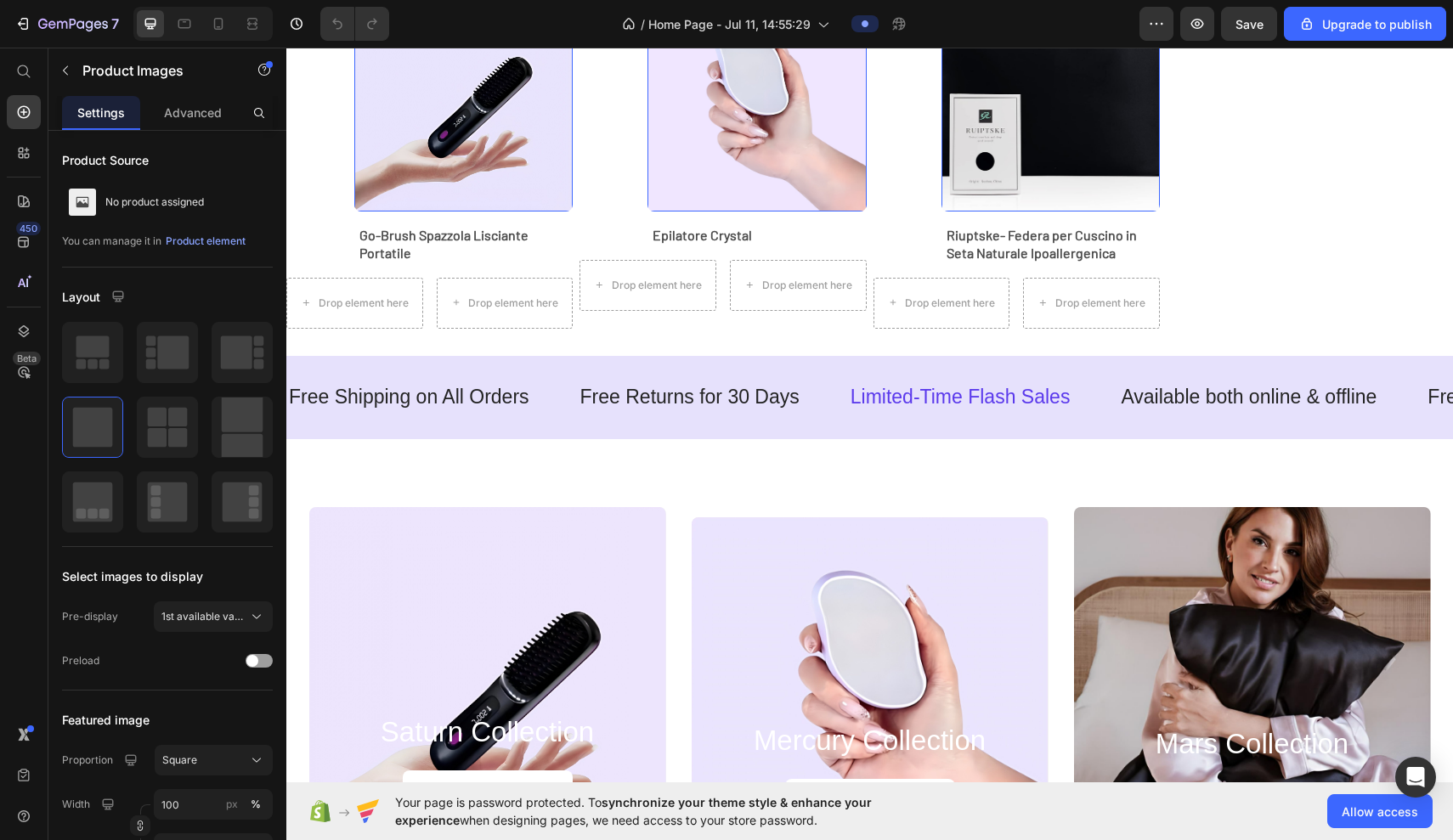 click at bounding box center (756, 102) 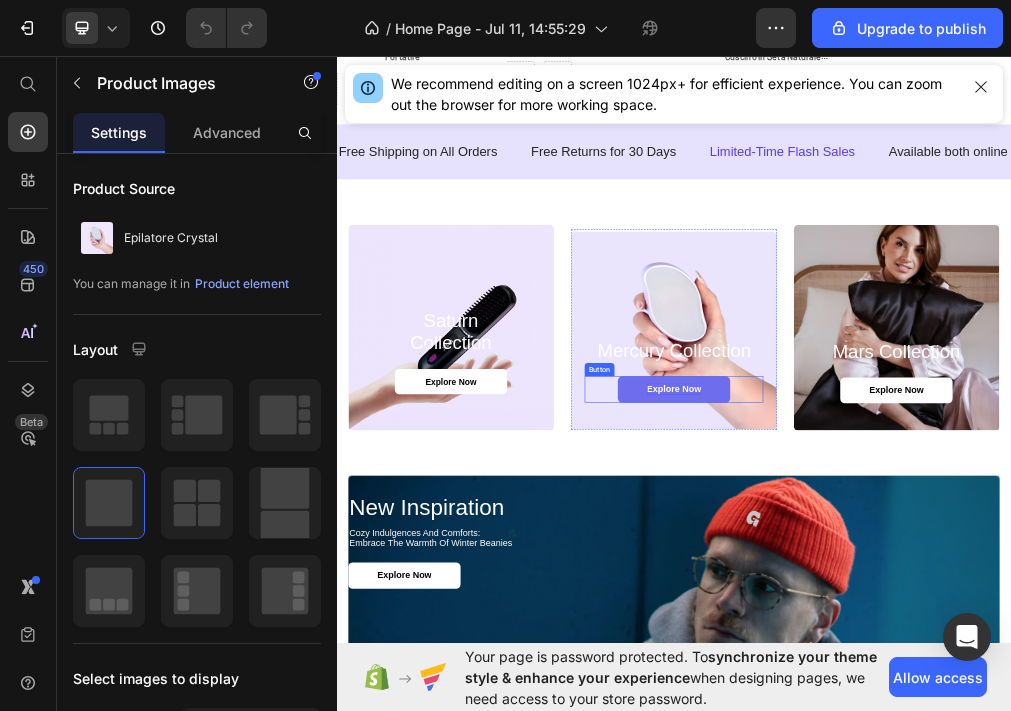 scroll, scrollTop: 1223, scrollLeft: 0, axis: vertical 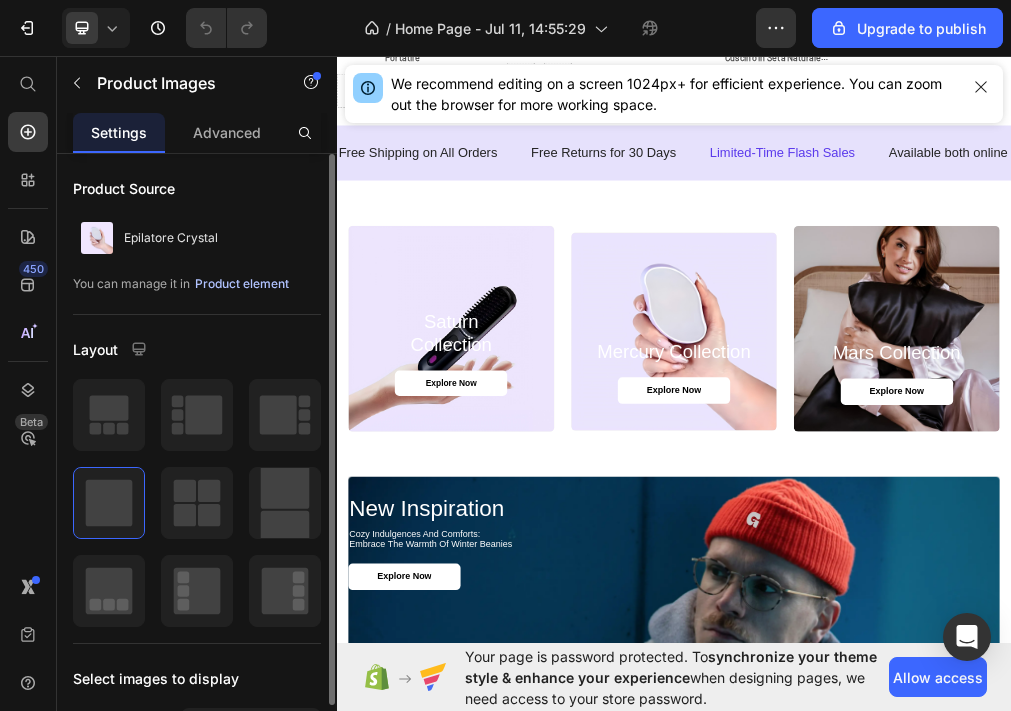 click on "Product element" at bounding box center [242, 284] 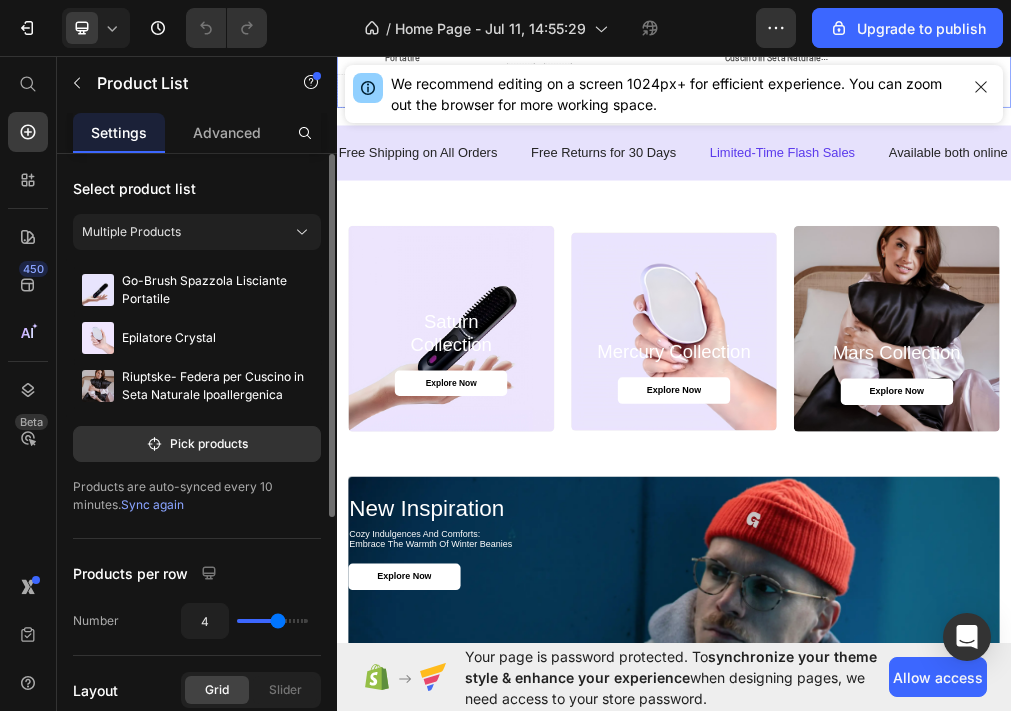 click on "Sync again" at bounding box center (152, 504) 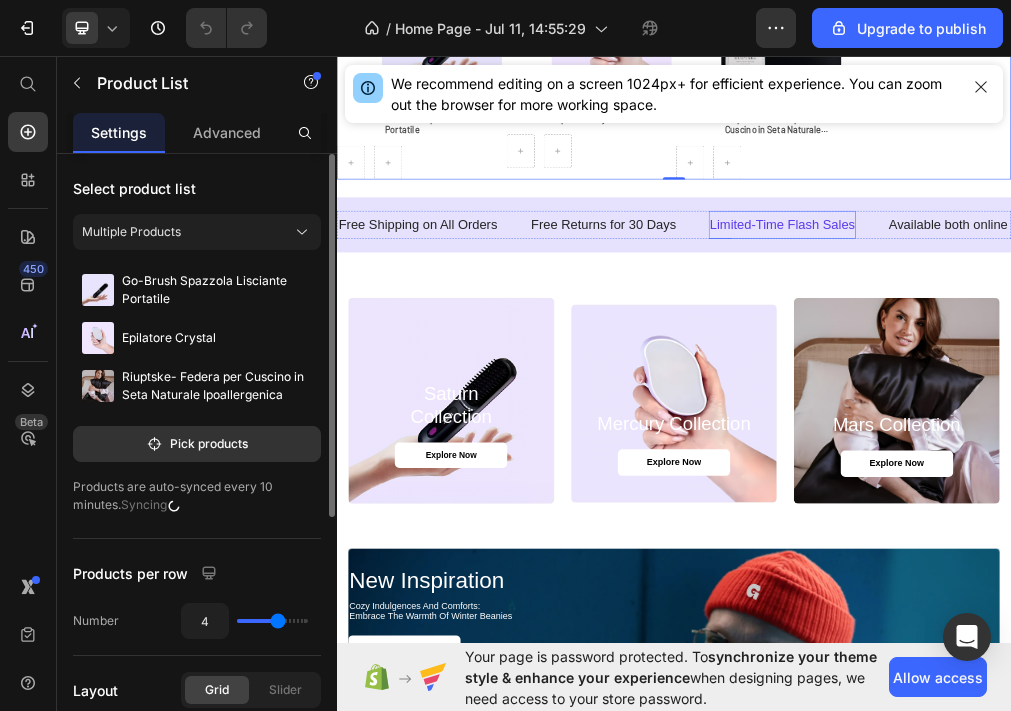 scroll, scrollTop: 1092, scrollLeft: 0, axis: vertical 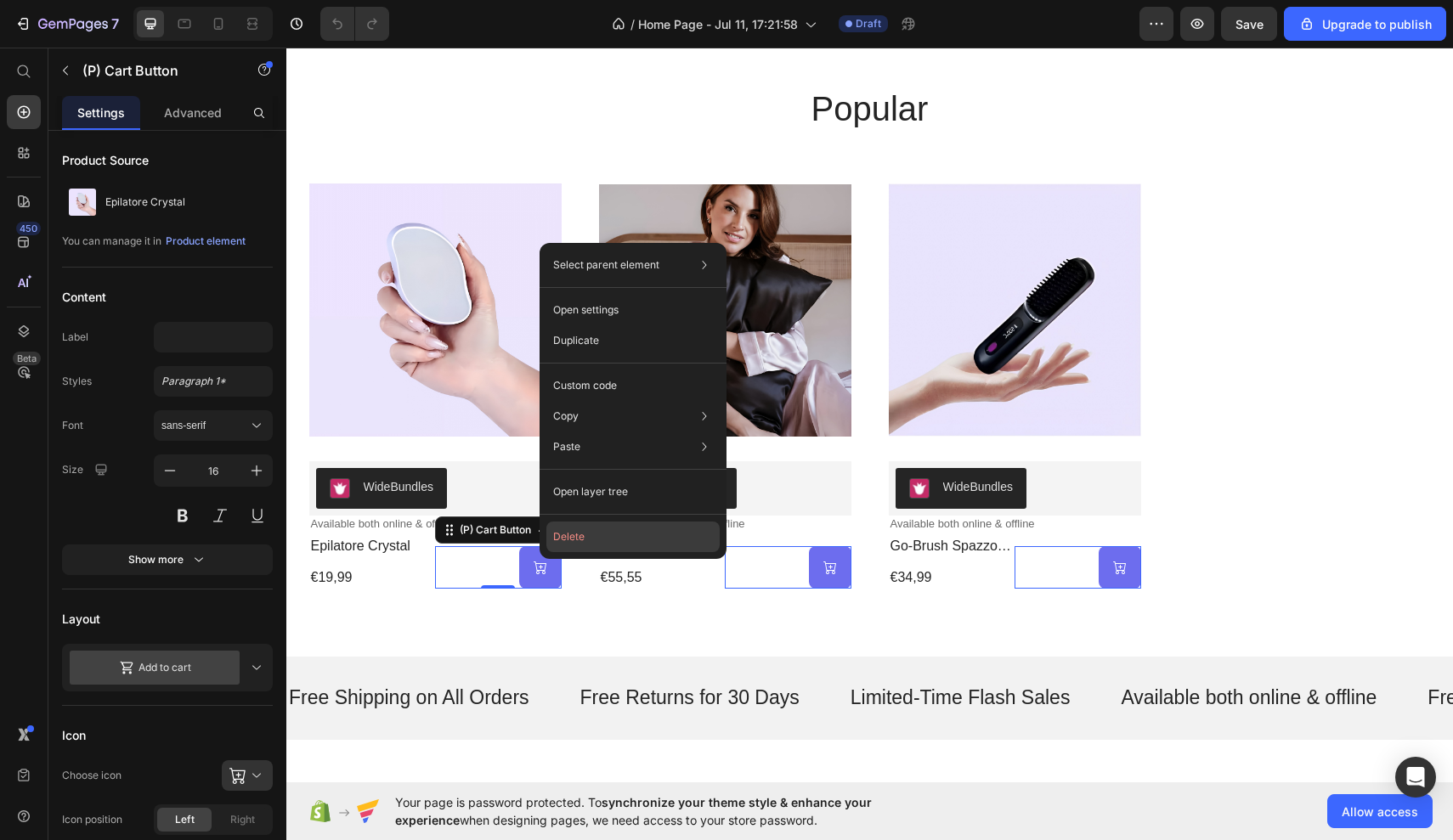 click on "Delete" 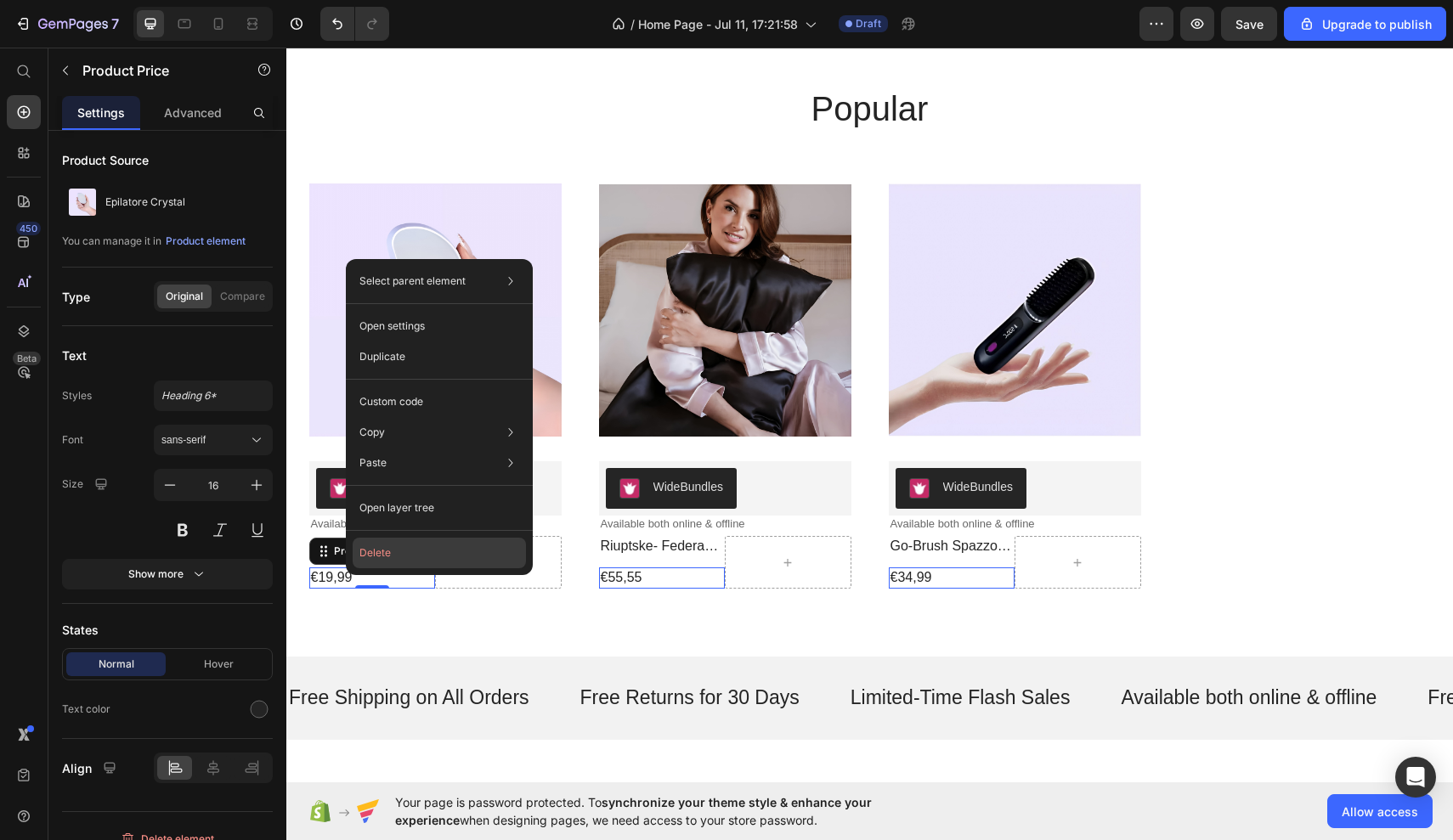 click on "Delete" 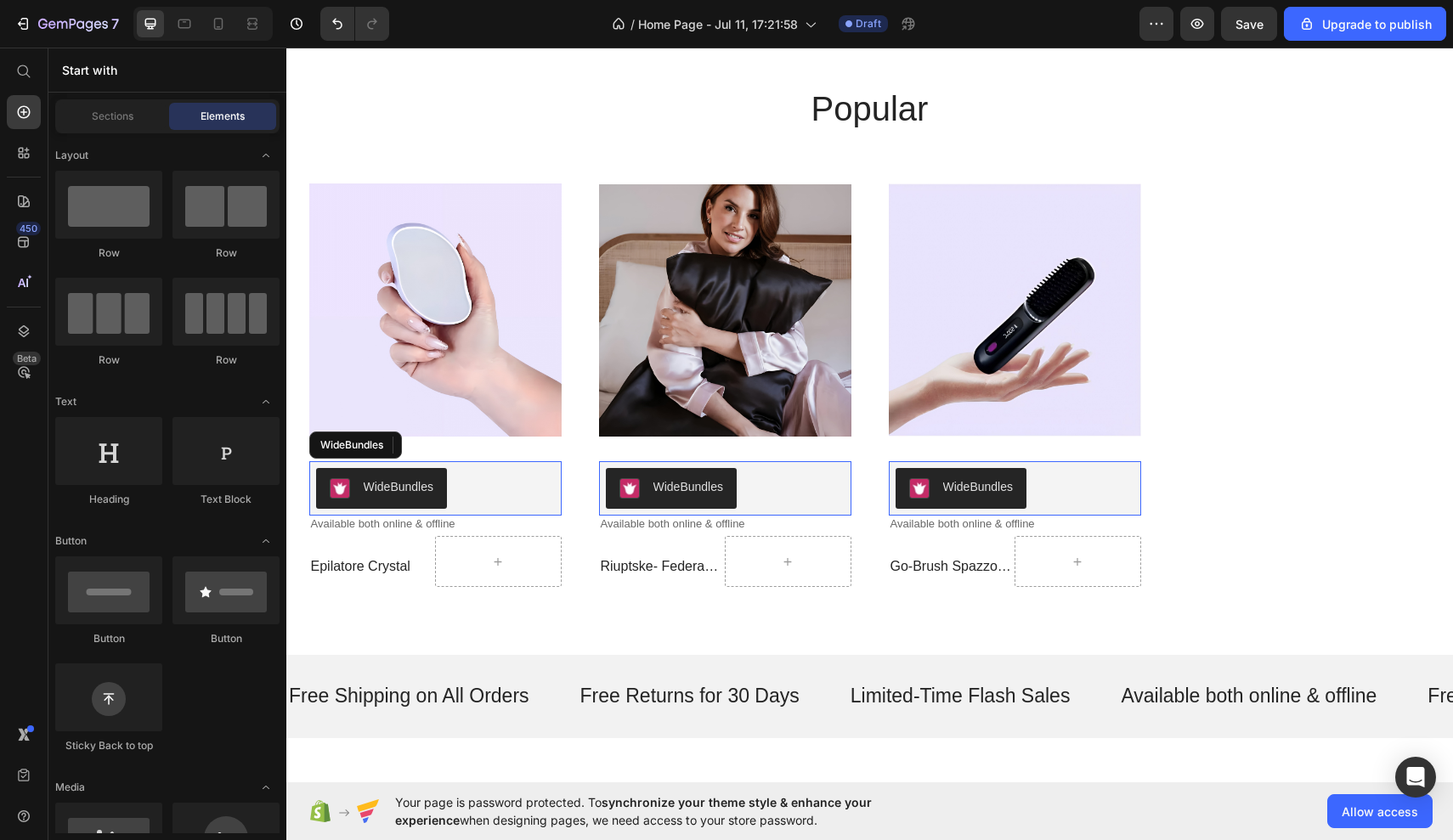 click on "WideBundles" at bounding box center (399, 487) 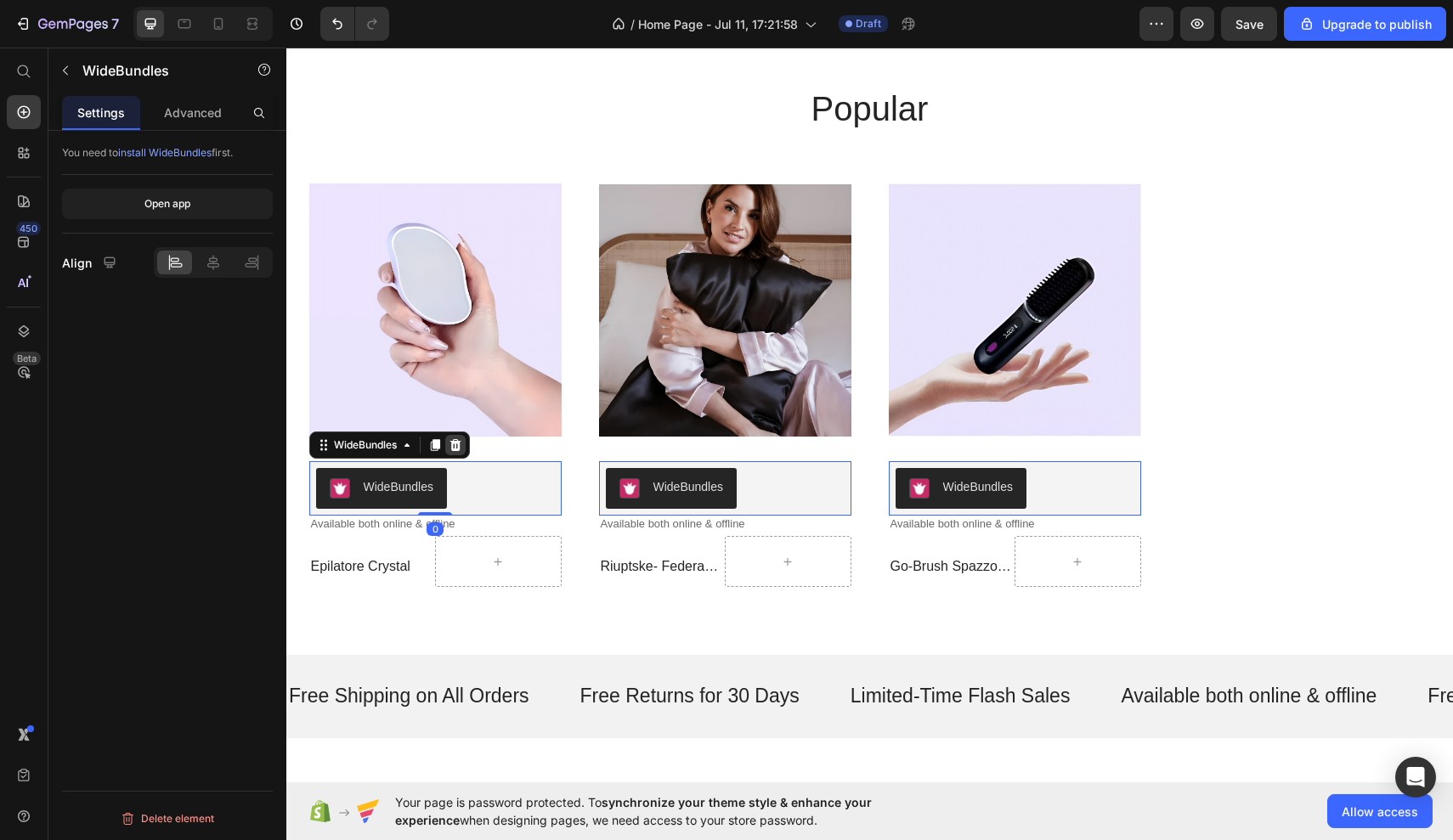 click 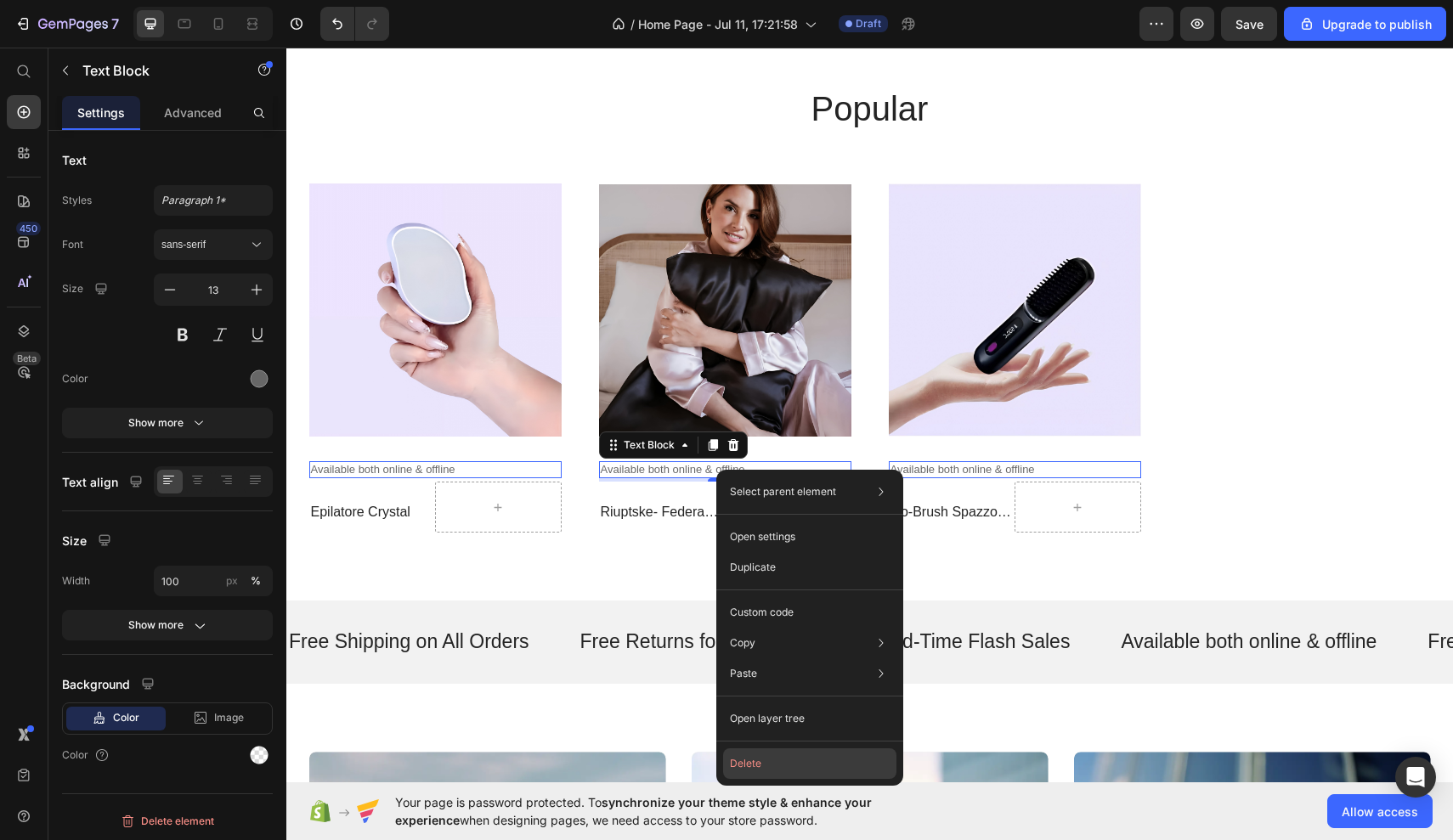 click on "Delete" 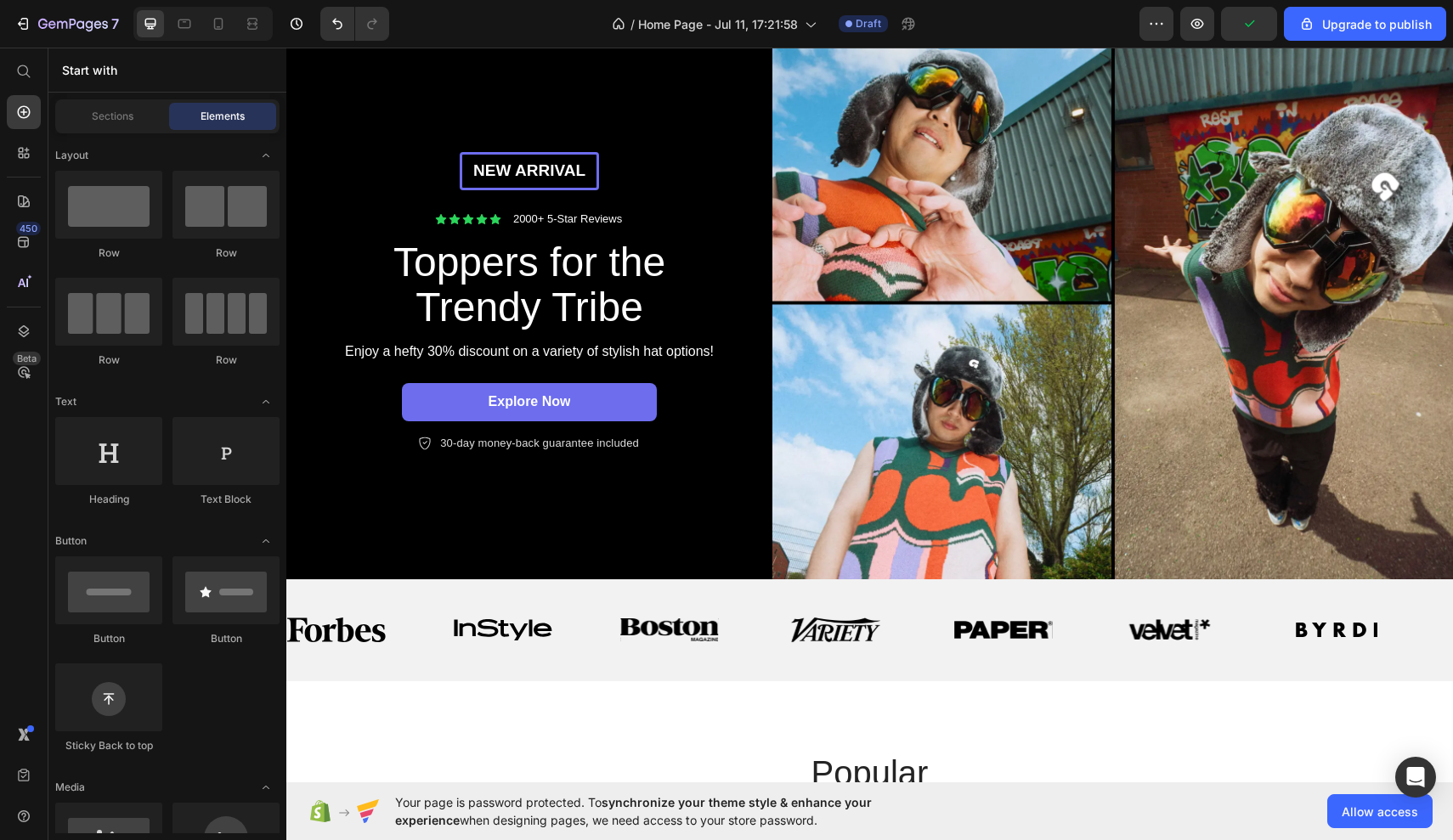 scroll, scrollTop: 0, scrollLeft: 0, axis: both 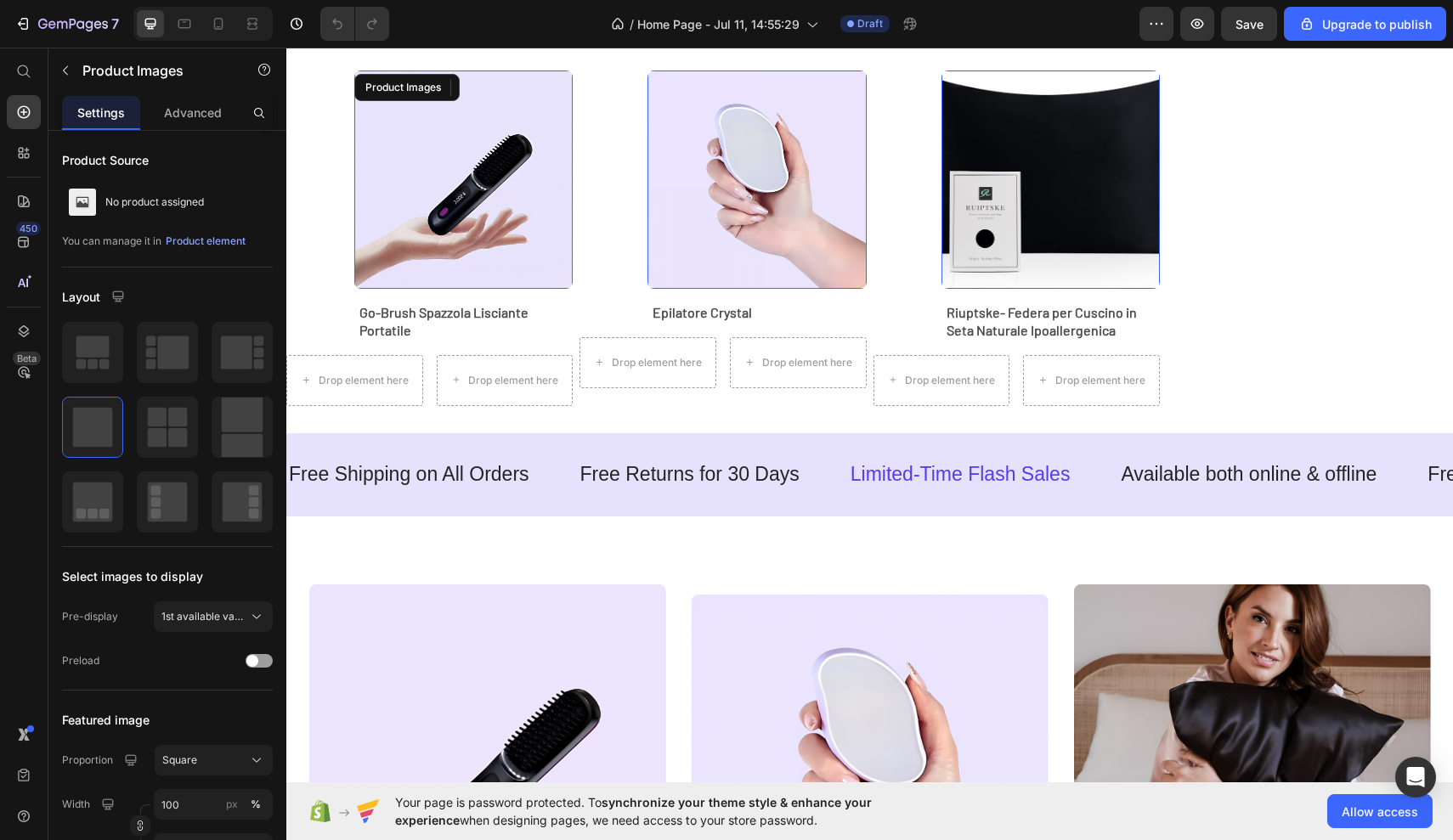 click at bounding box center (463, 179) 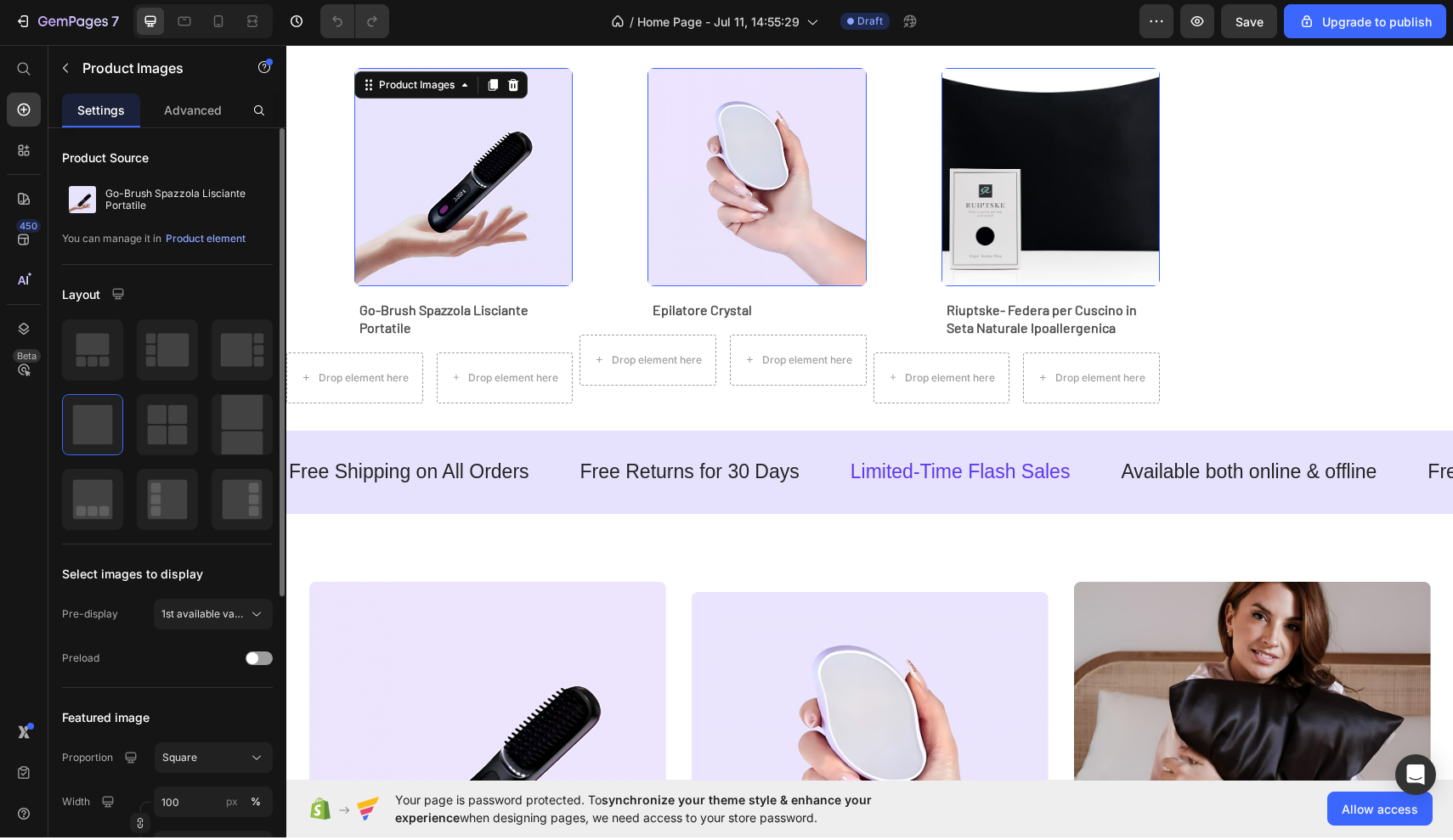 scroll, scrollTop: 6, scrollLeft: 0, axis: vertical 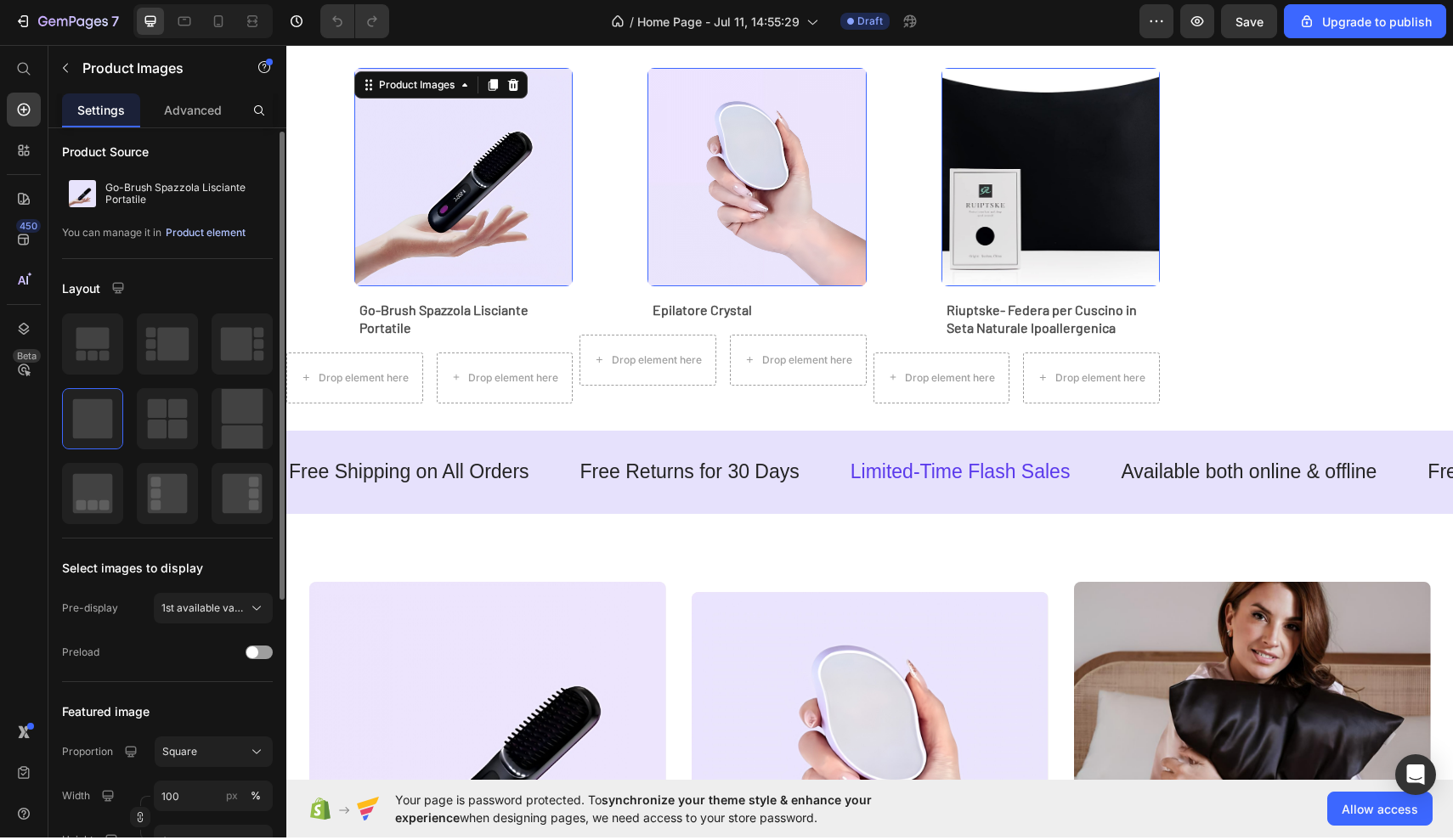 click on "Product element" at bounding box center (206, 235) 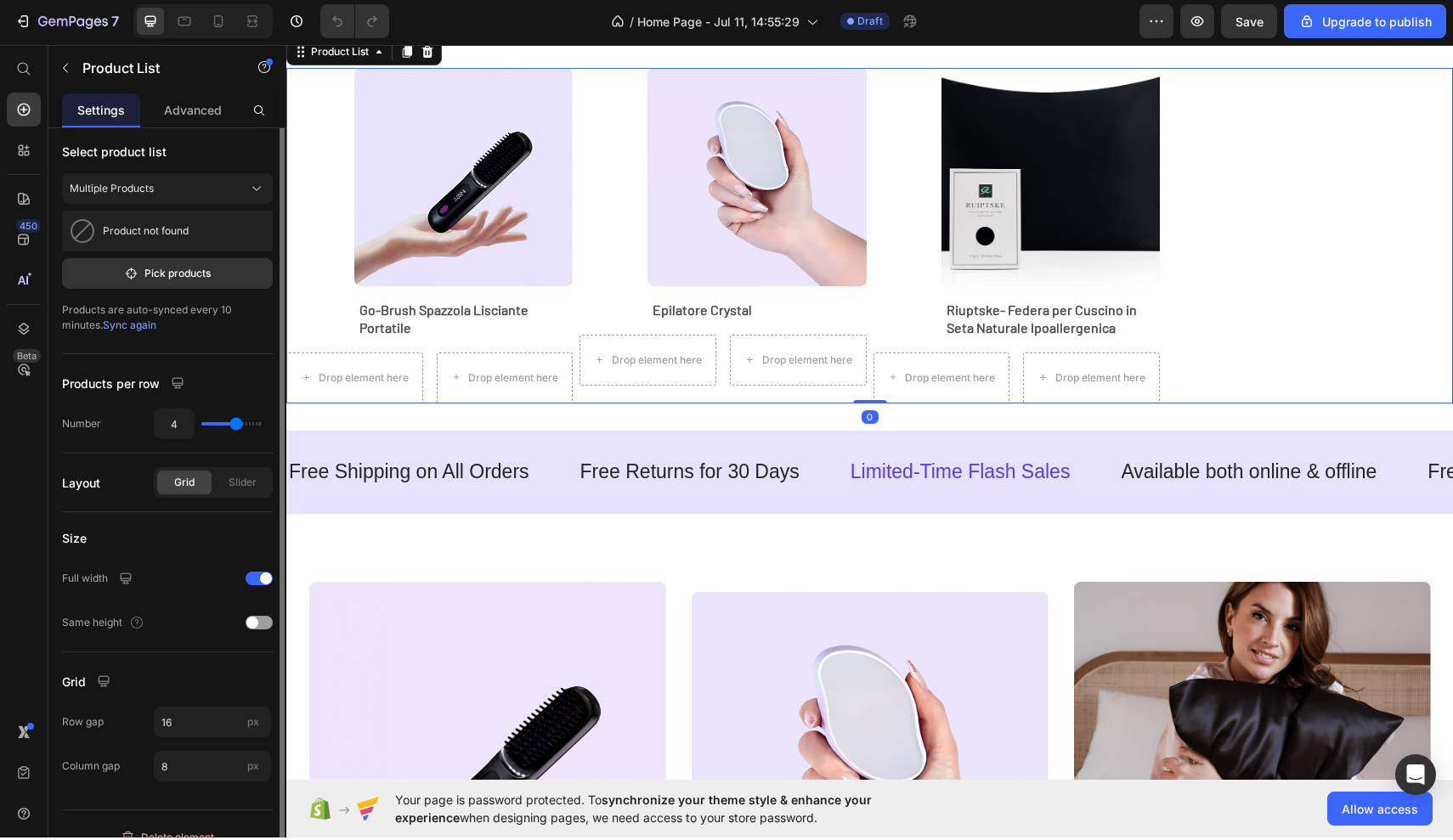 scroll, scrollTop: 0, scrollLeft: 0, axis: both 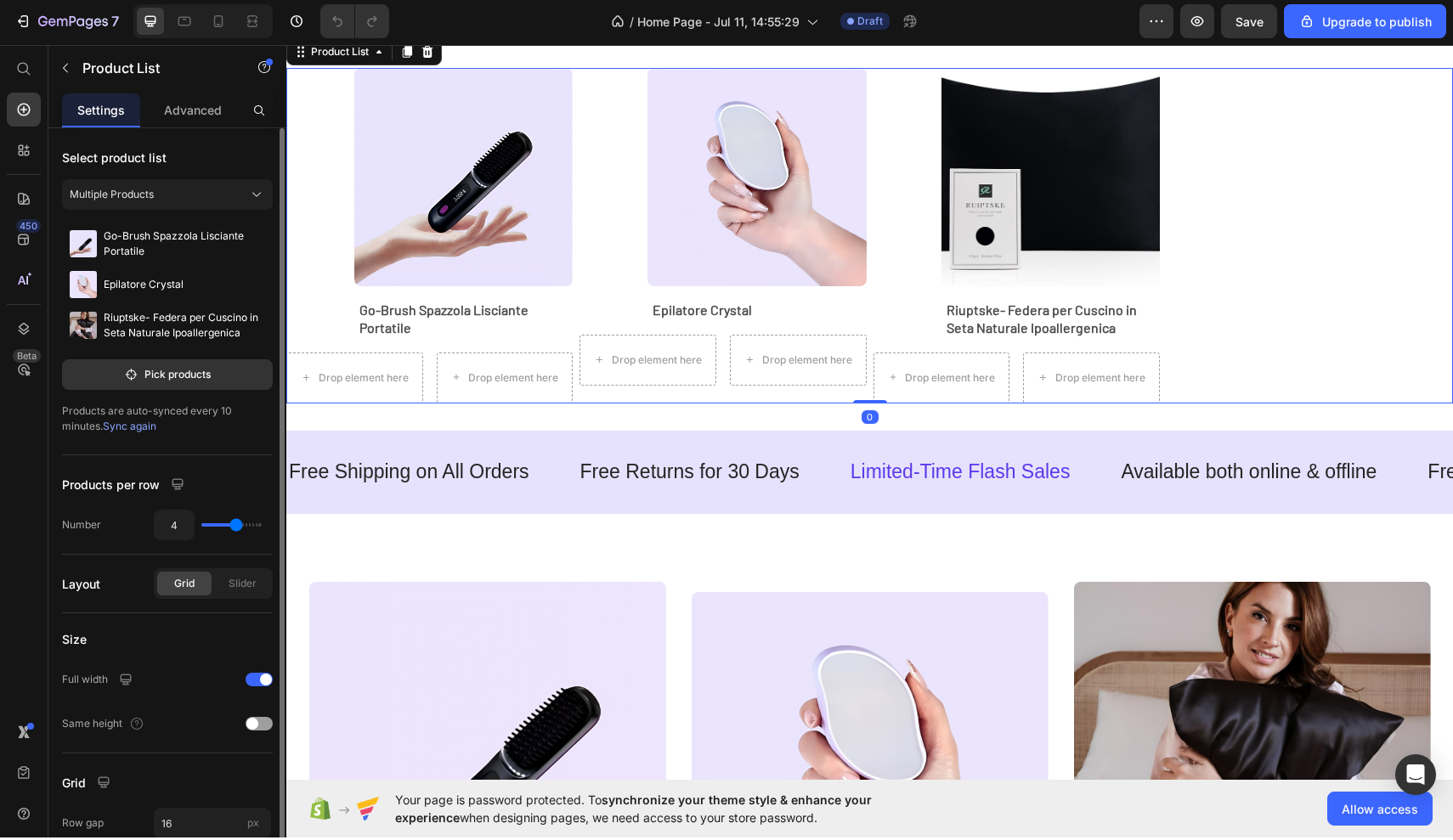 click on "Sync again" at bounding box center (129, 428) 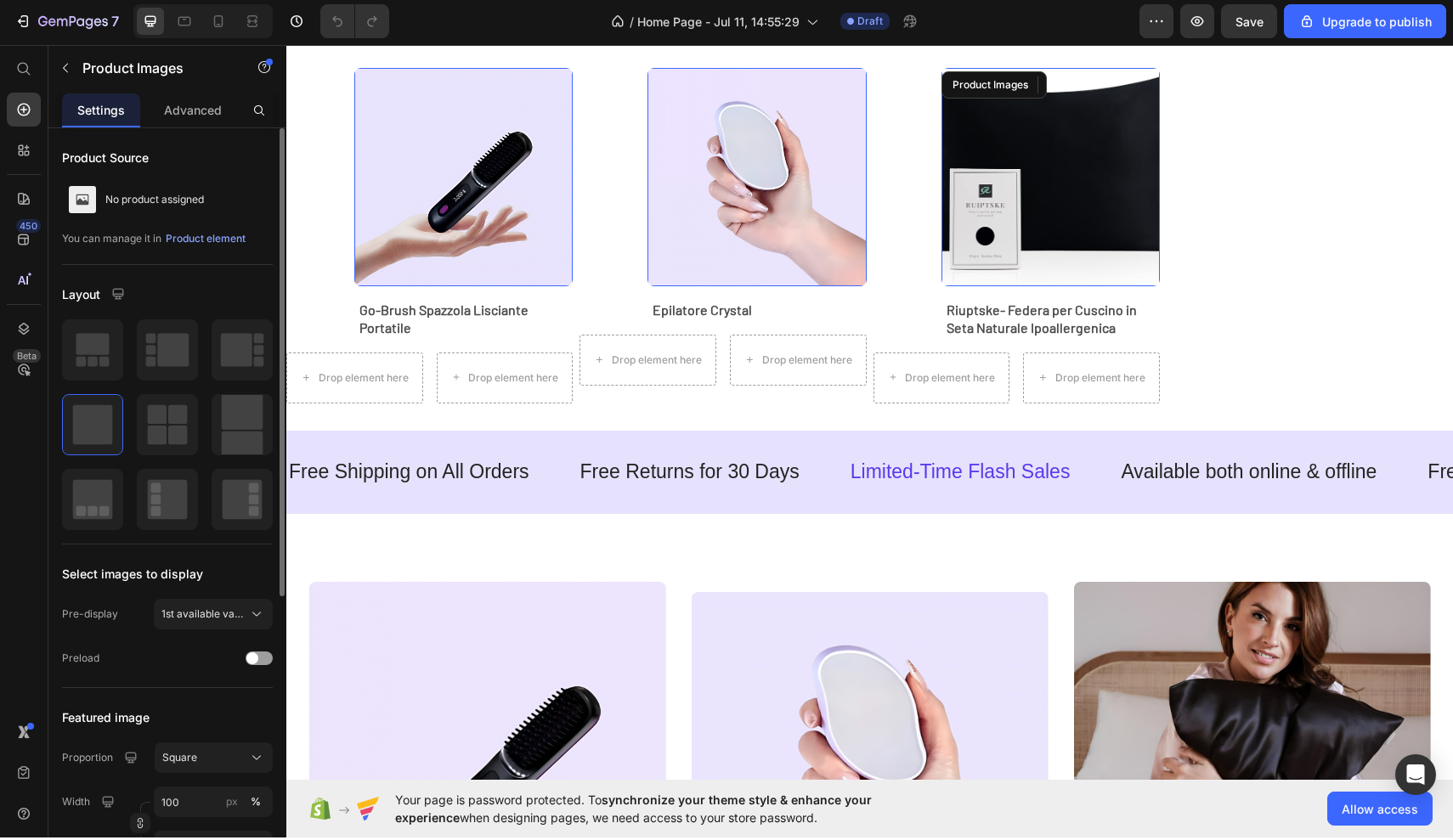 click at bounding box center (1050, 177) 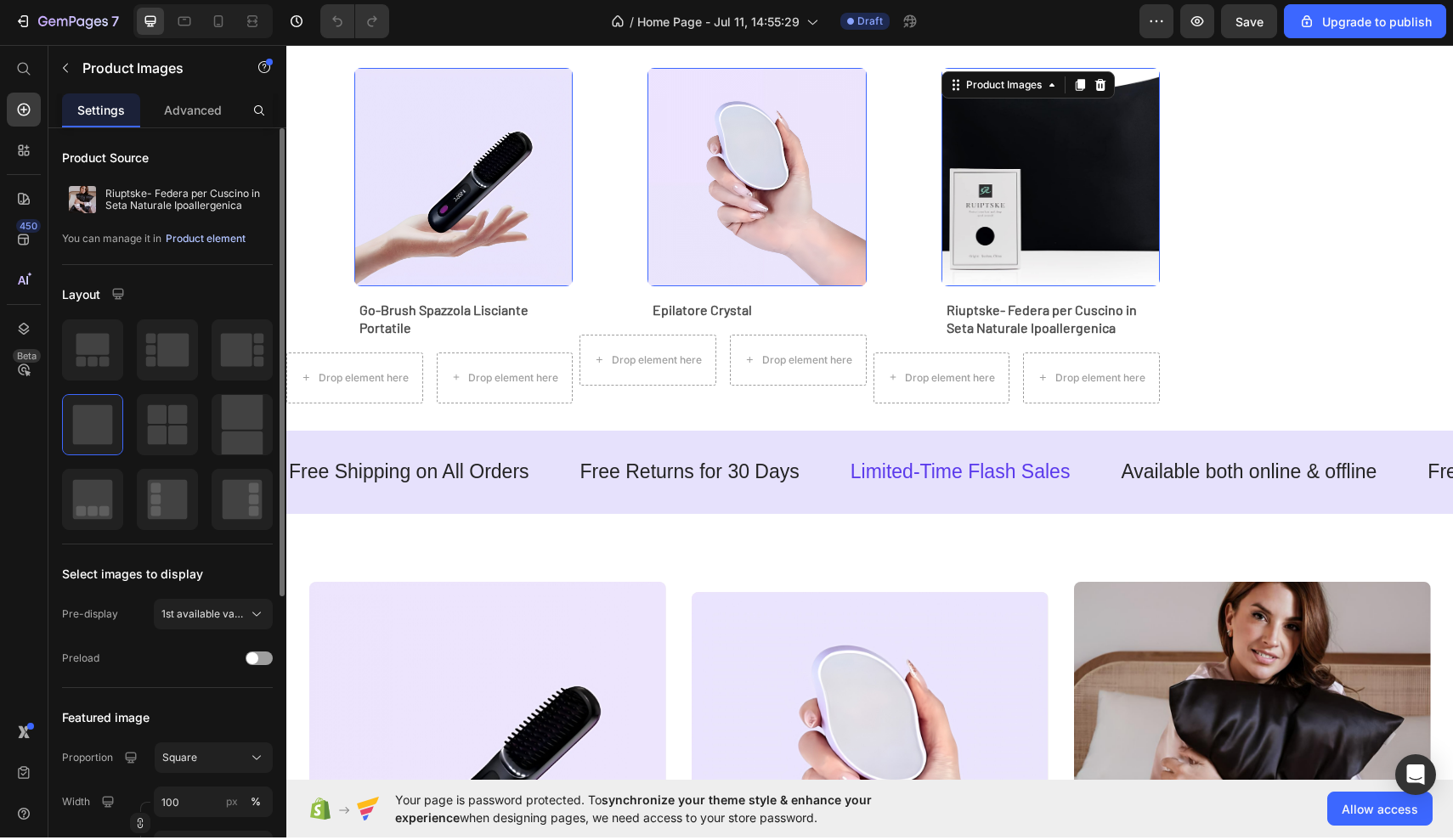 click on "Product element" at bounding box center [206, 241] 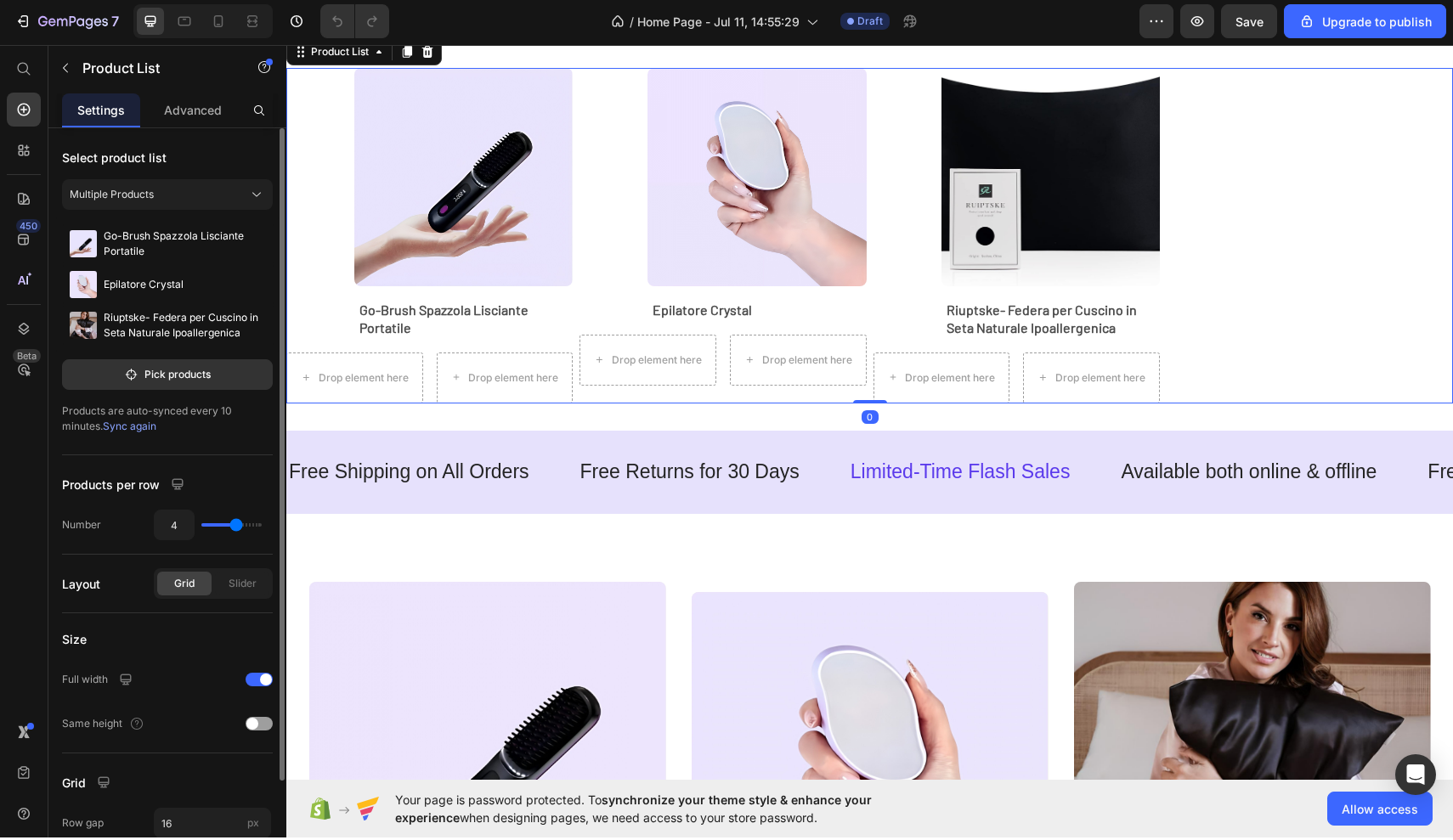 click on "Sync again" at bounding box center (129, 428) 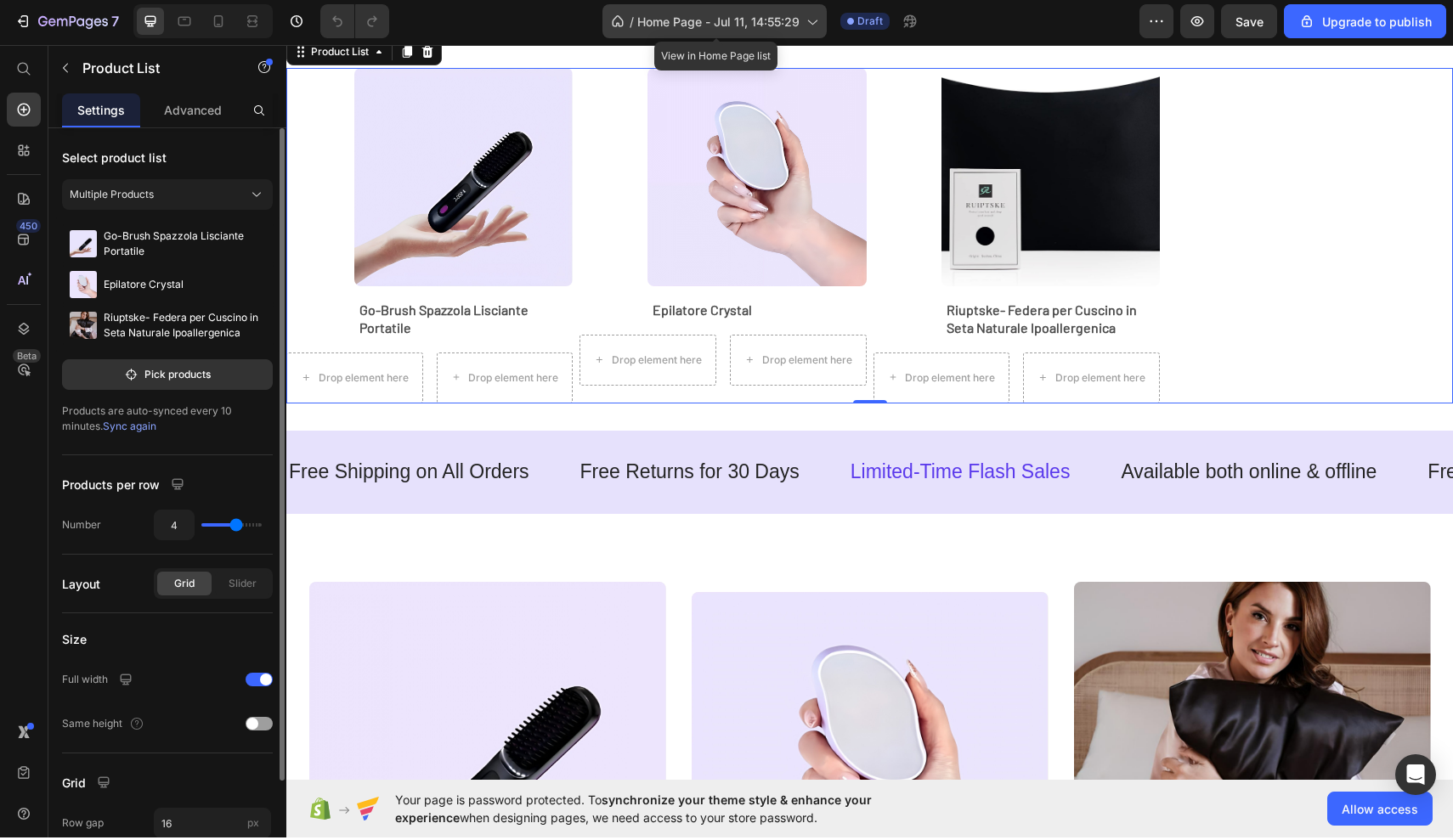click on "Home Page - Jul 11, 14:55:29" at bounding box center [718, 24] 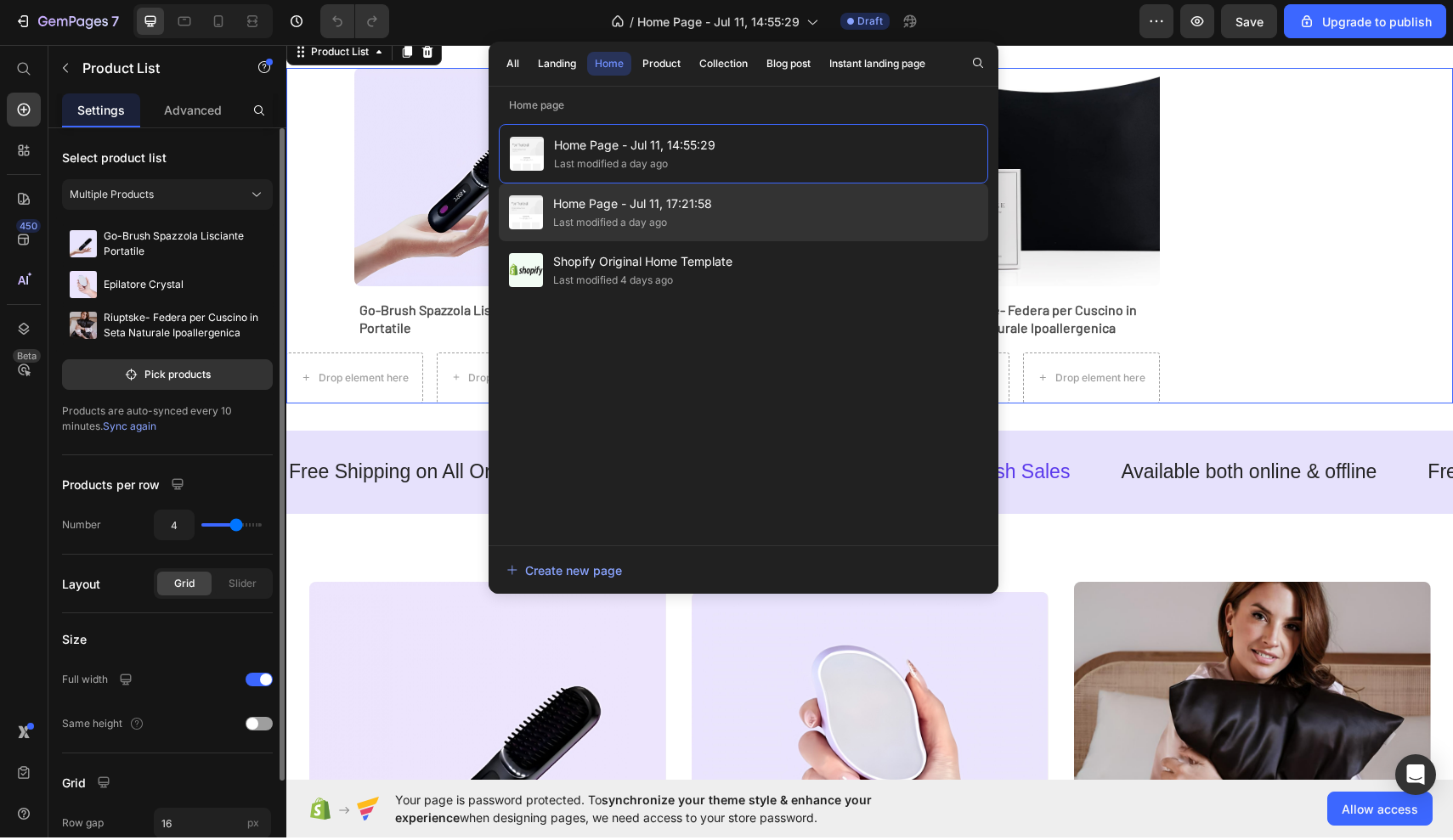 click on "Home Page - Jul 11, 17:21:58" at bounding box center (632, 206) 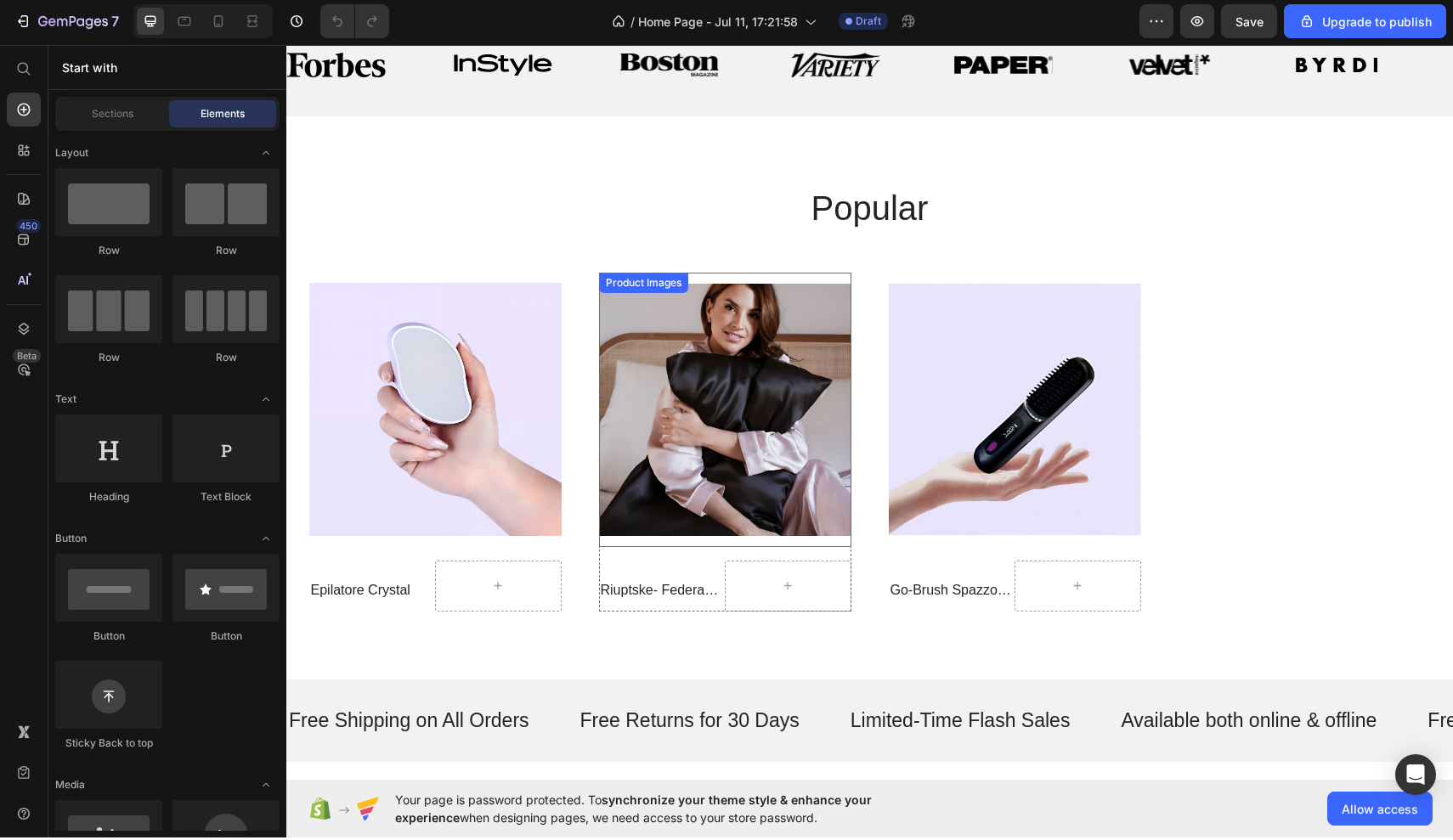 scroll, scrollTop: 658, scrollLeft: 0, axis: vertical 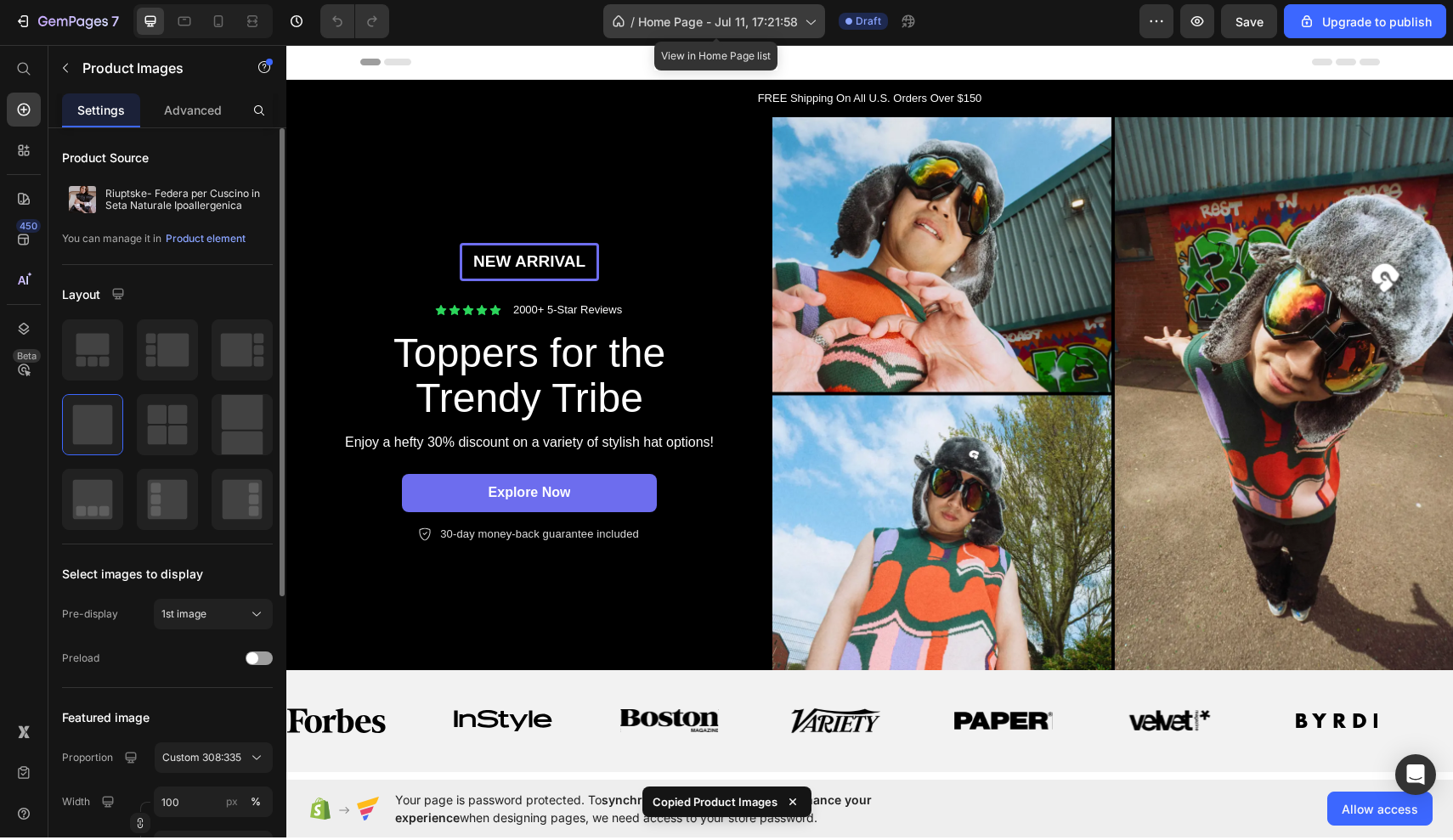 click on "Home Page - Jul 11, 17:21:58" at bounding box center (718, 24) 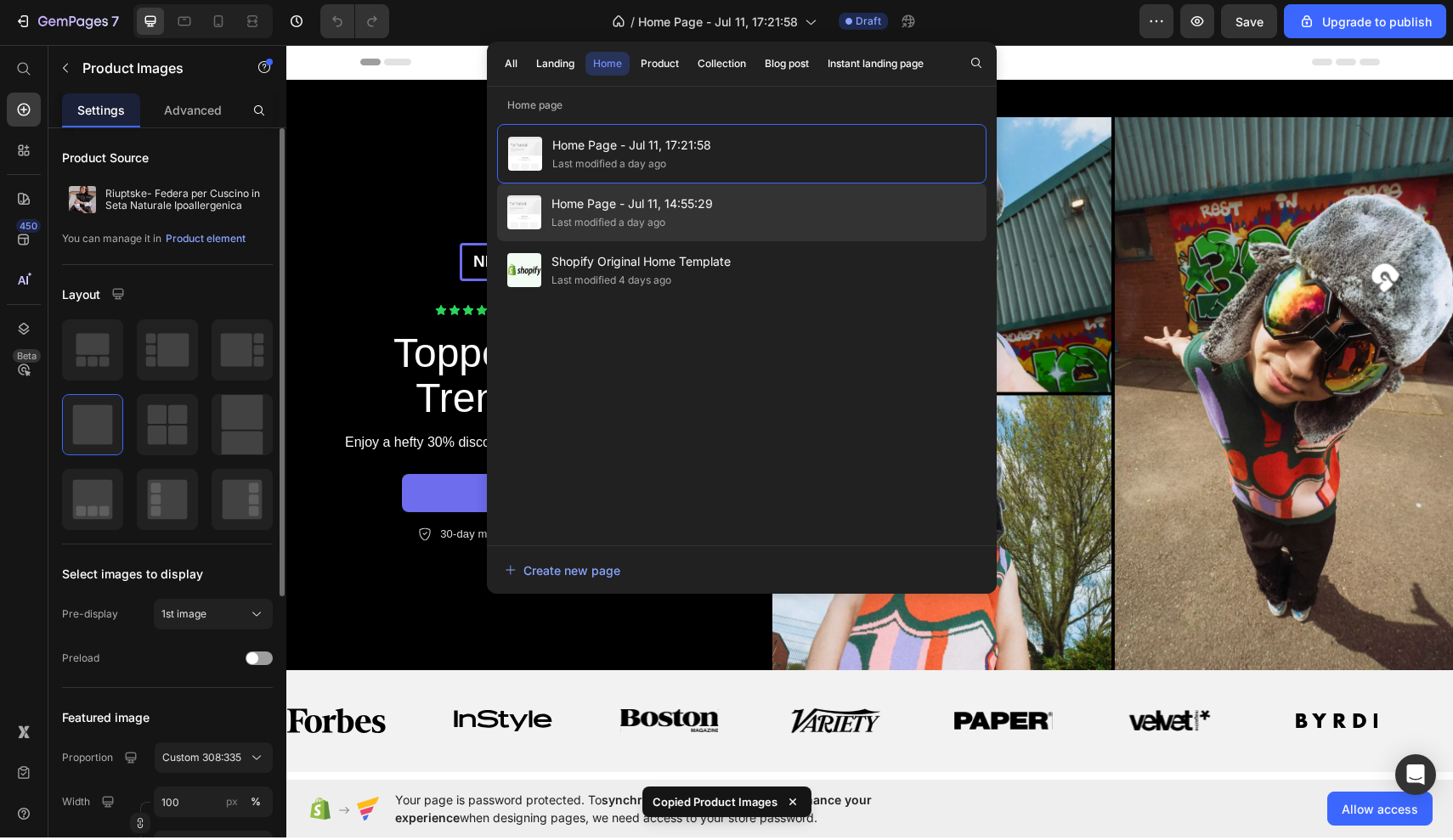 click on "Last modified a day ago" at bounding box center (632, 225) 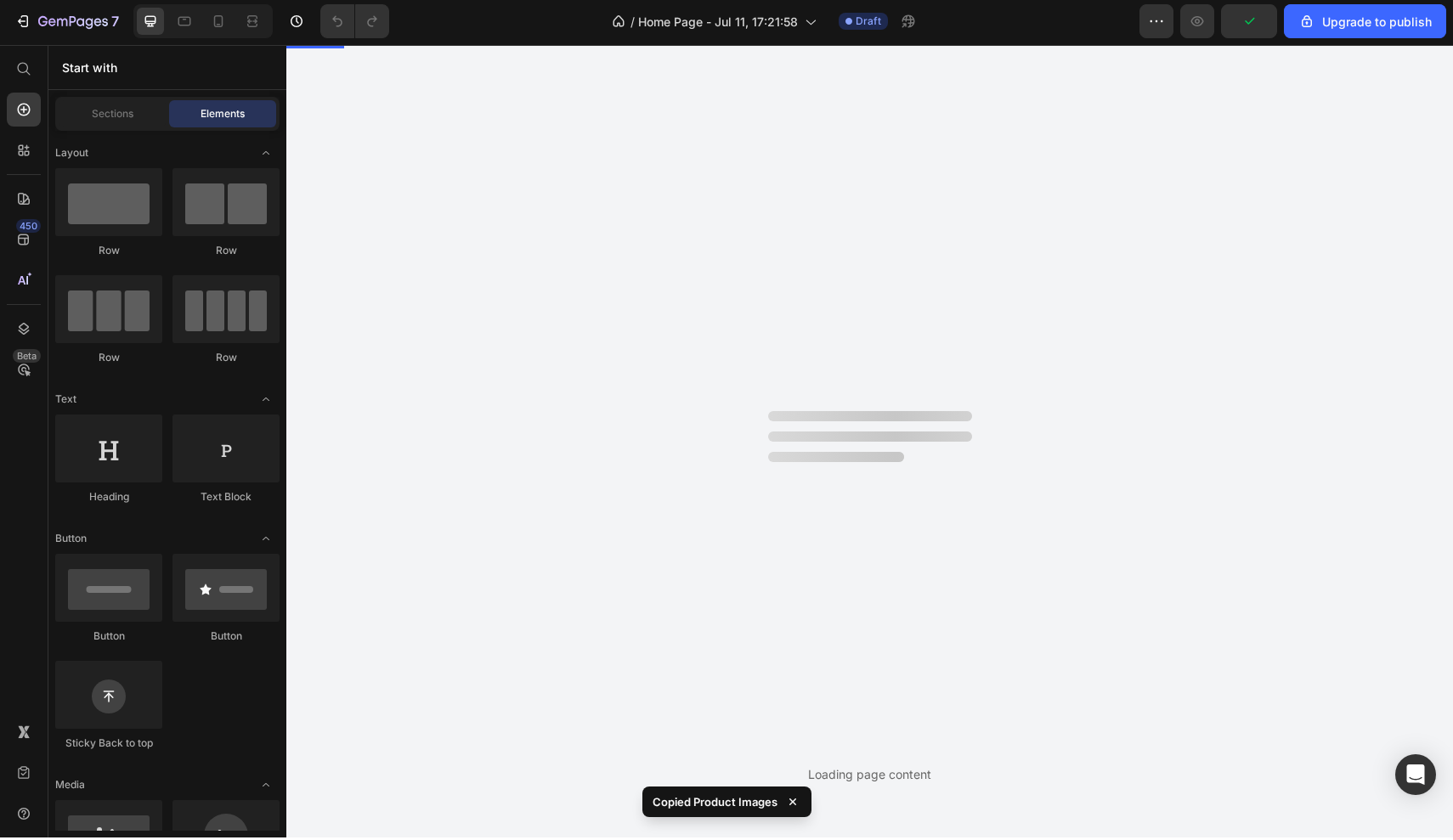scroll, scrollTop: 0, scrollLeft: 0, axis: both 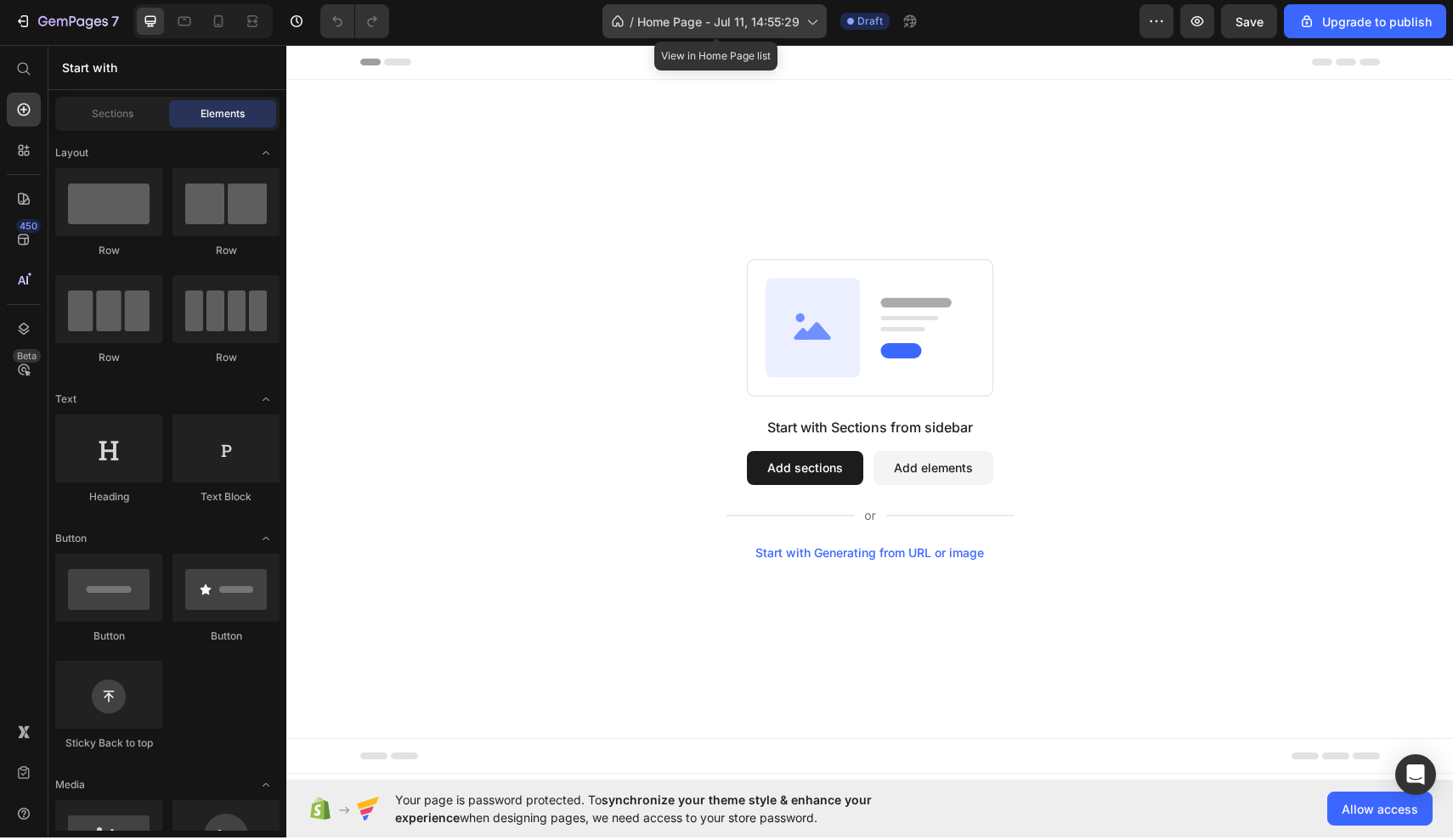 click on "/  Home Page - Jul 11, 14:55:29" 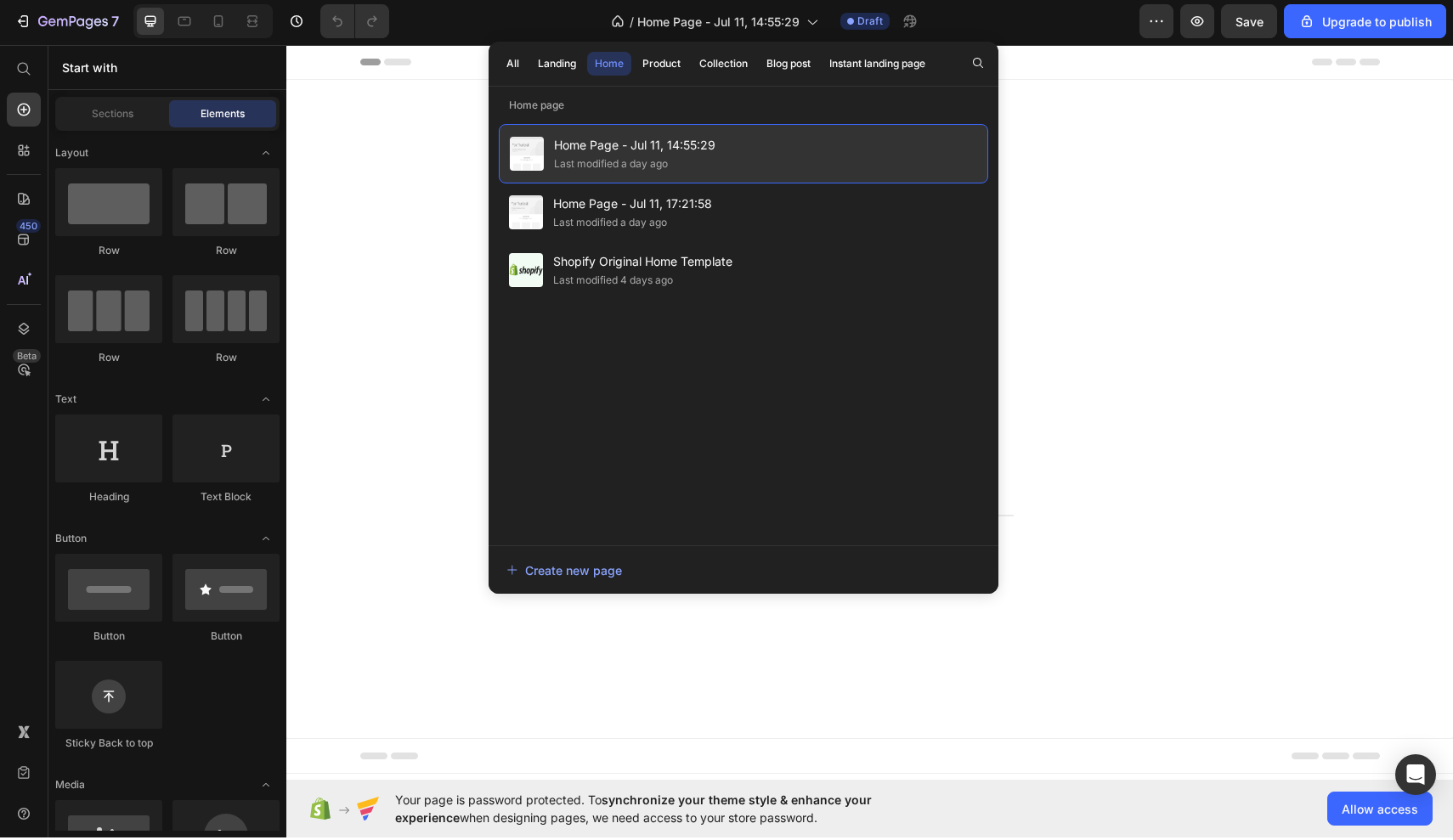 click on "Home Page - Jul 11, 14:55:29 Last modified a day ago" 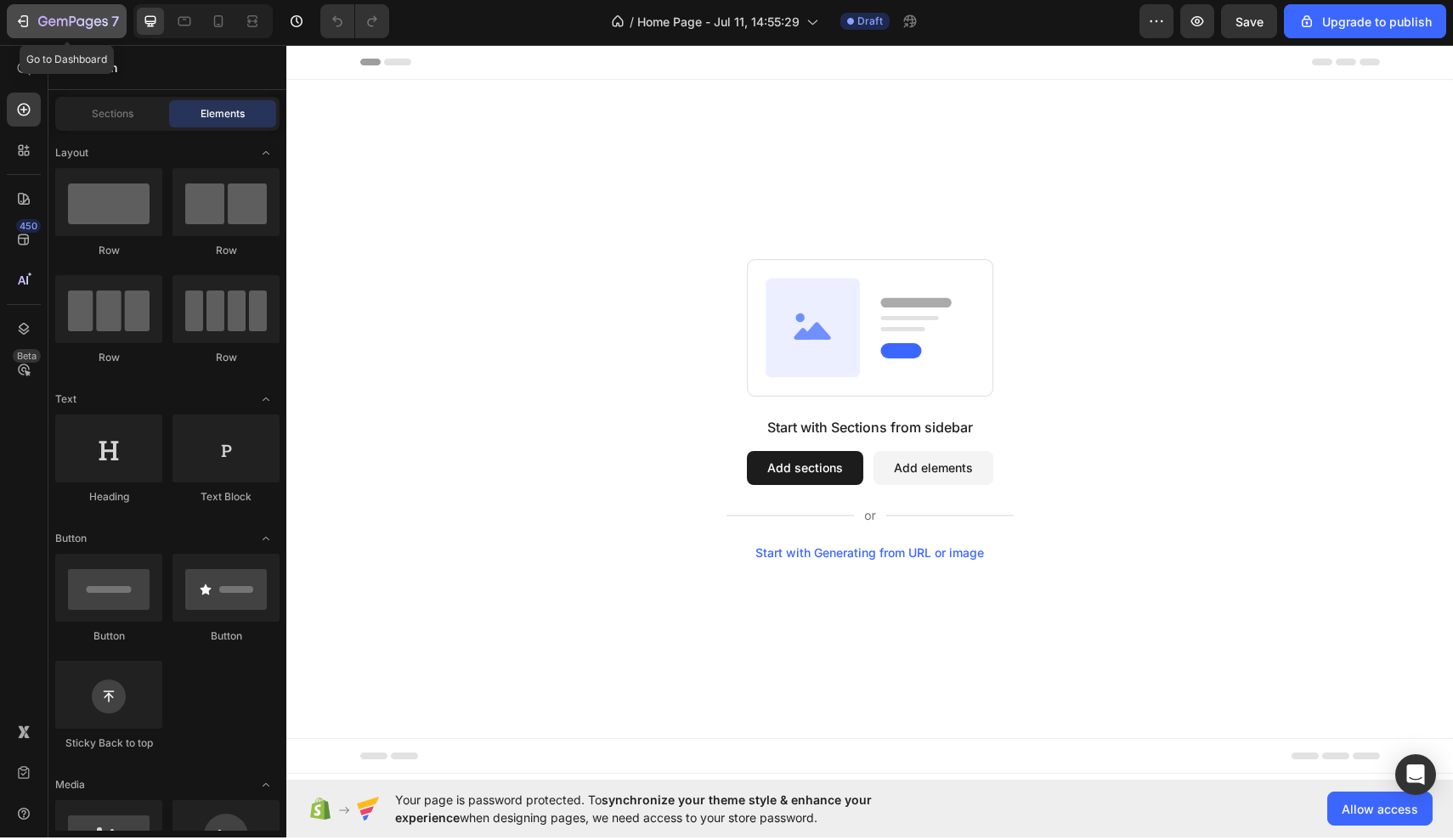 click 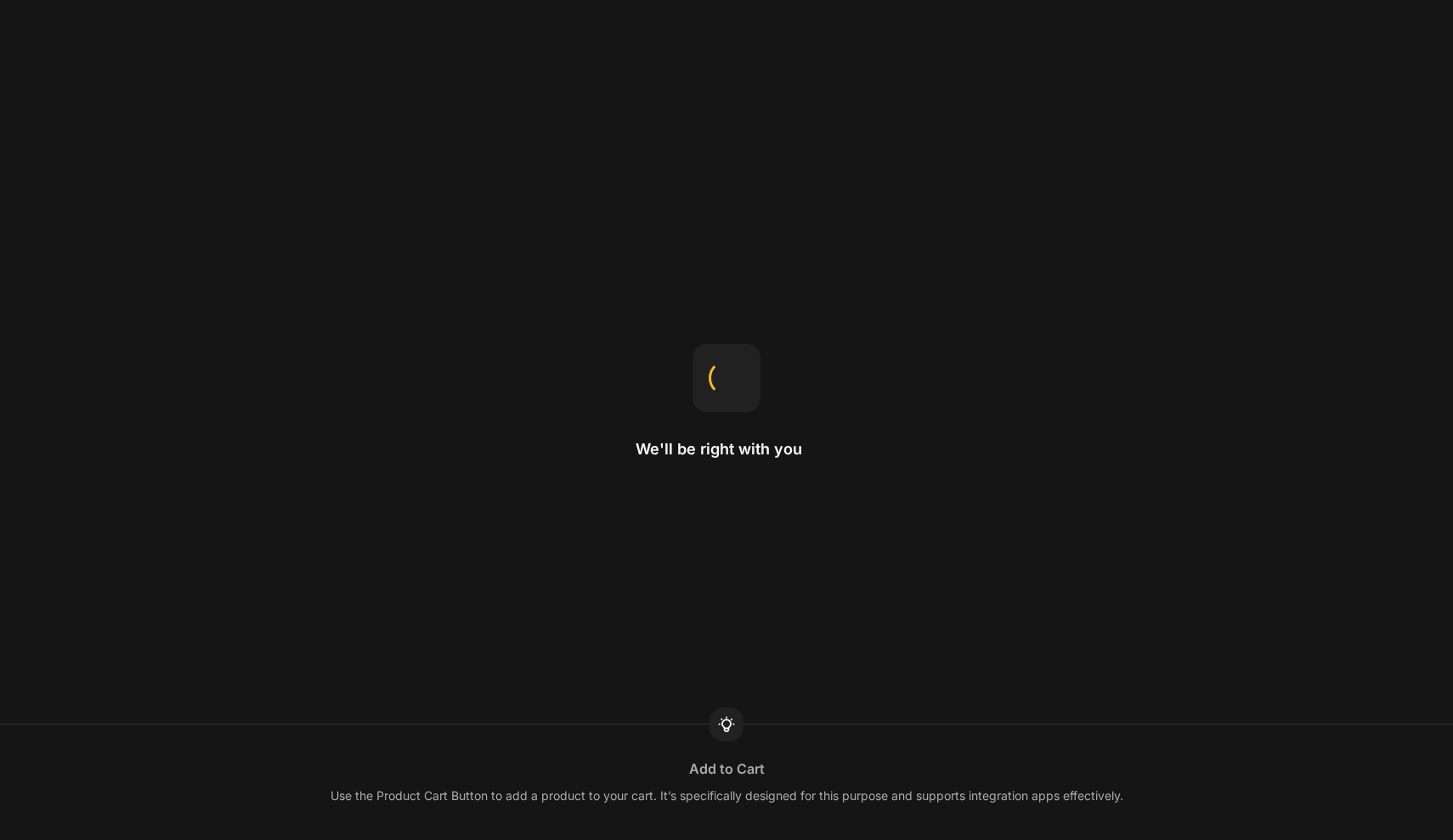 scroll, scrollTop: 0, scrollLeft: 0, axis: both 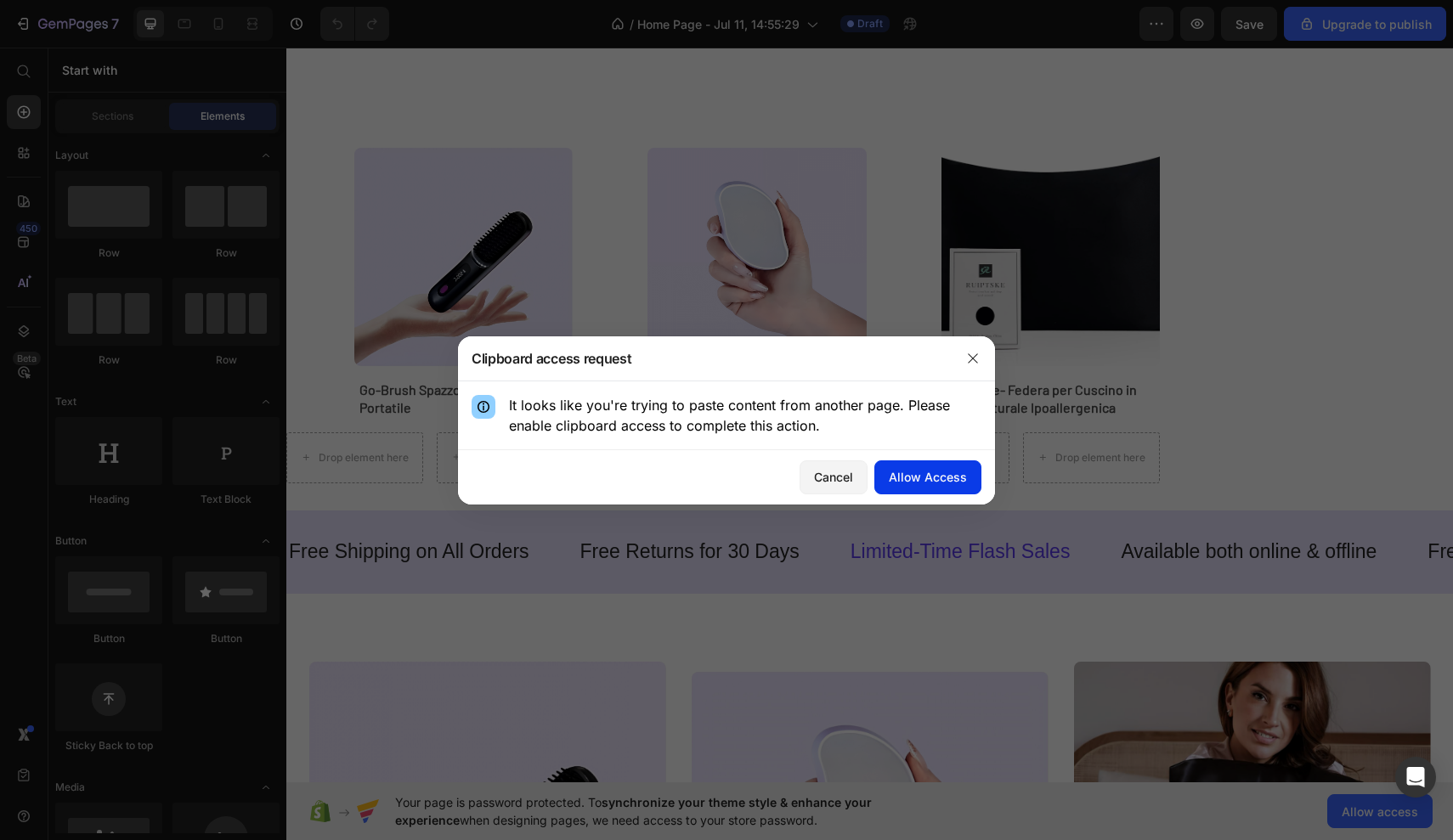click on "Allow Access" at bounding box center (928, 476) 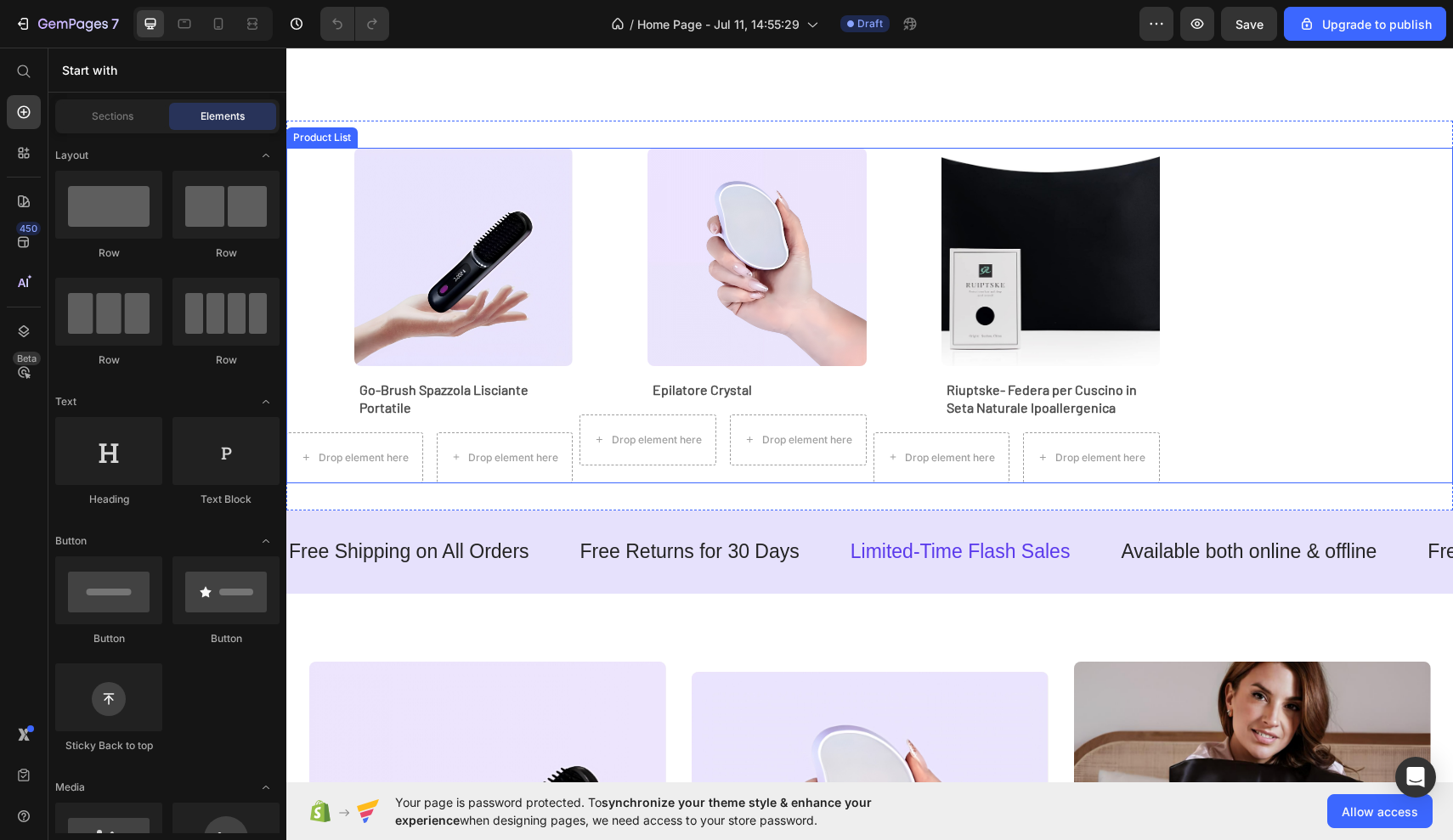click on "Product Images Go-Brush Spazzola Lisciante Portatile Product Title
Drop element here
Drop element here Row Row Product Images Epilatore Crystal Product Title
Drop element here
Drop element here Row Row Product Images Riuptske- Federa per Cuscino in Seta Naturale Ipoallergenica Product Title
Drop element here
Drop element here Row Row" at bounding box center (869, 315) 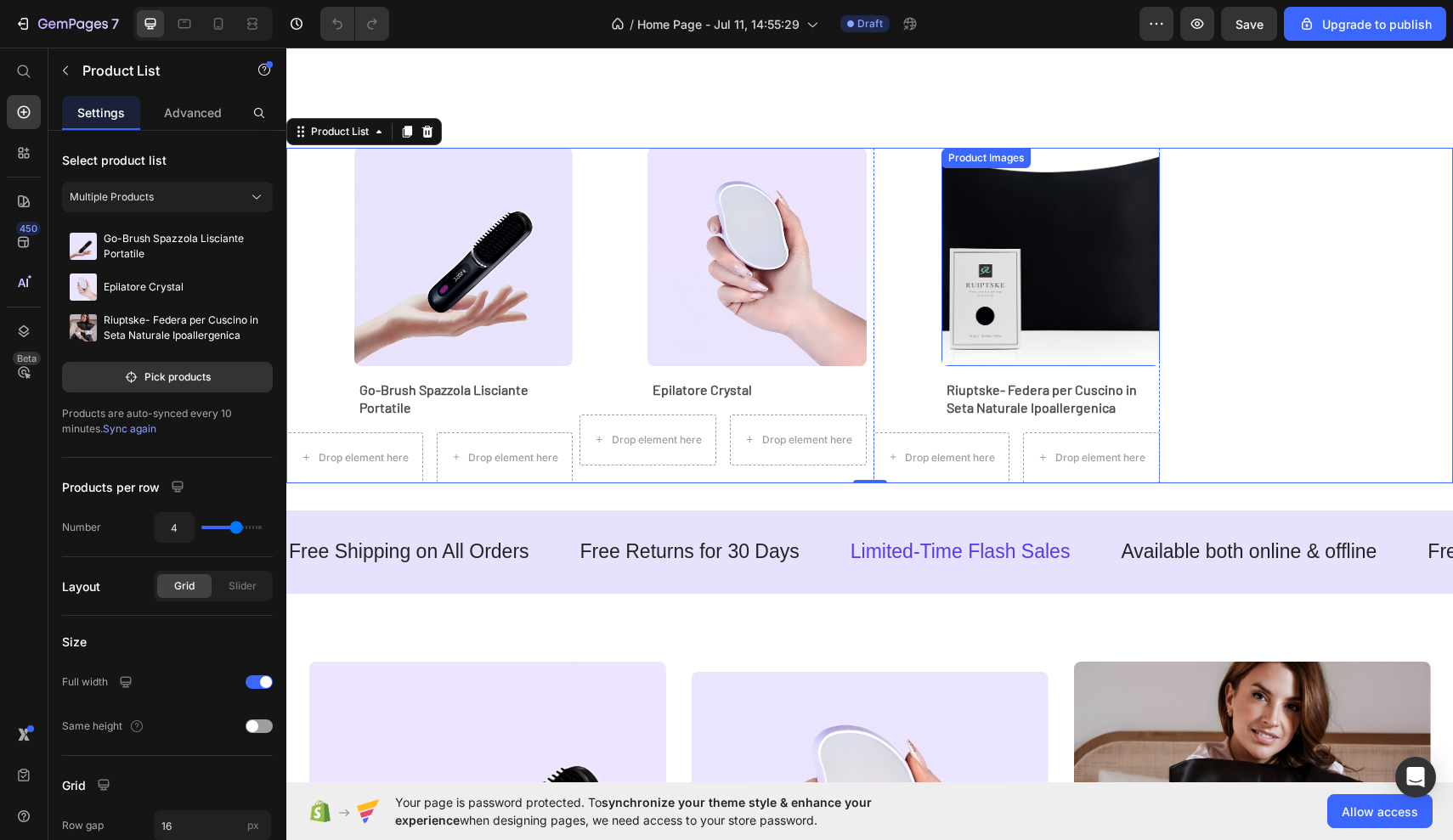 click at bounding box center [1050, 257] 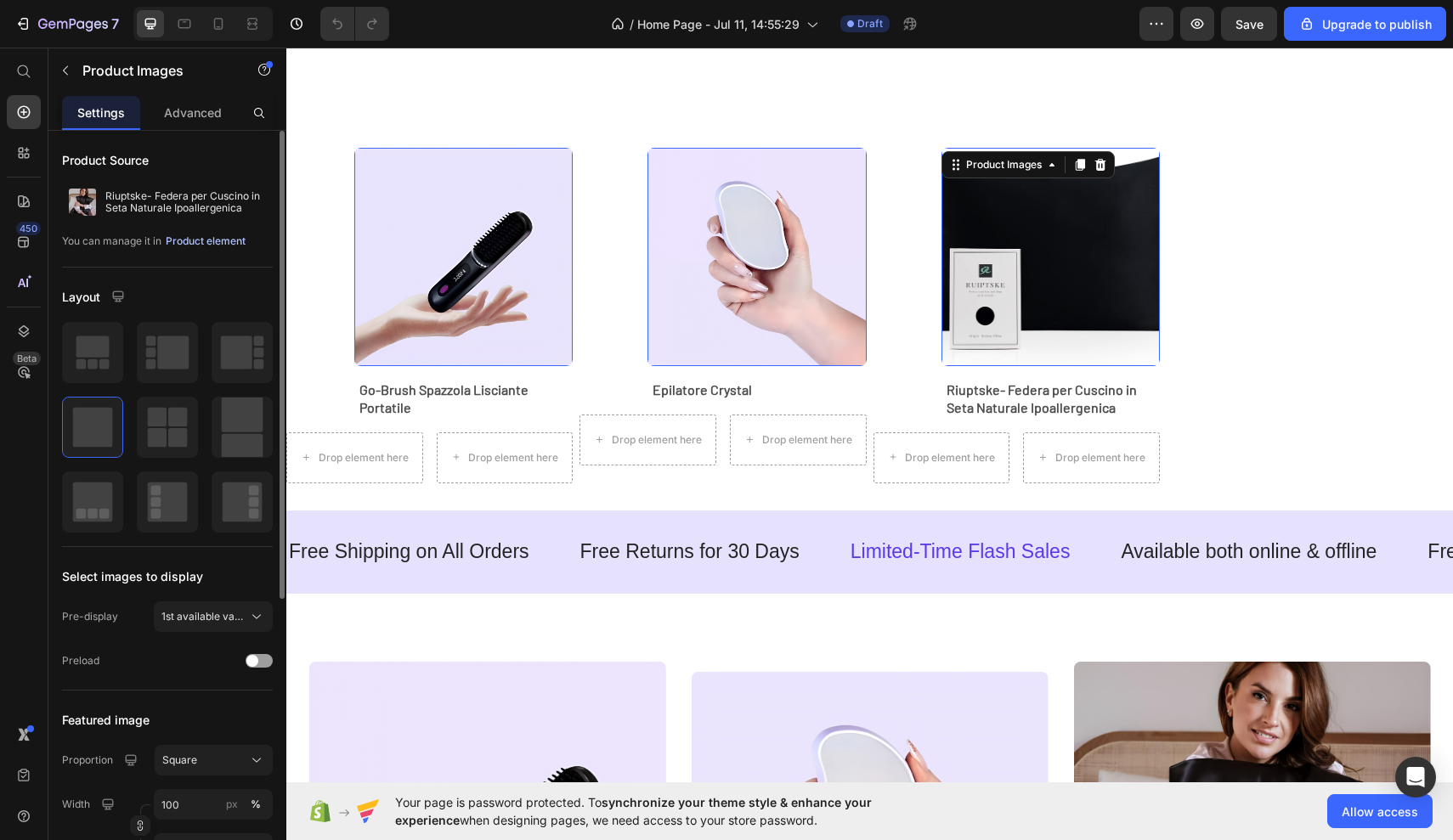 click on "Product element" at bounding box center (206, 241) 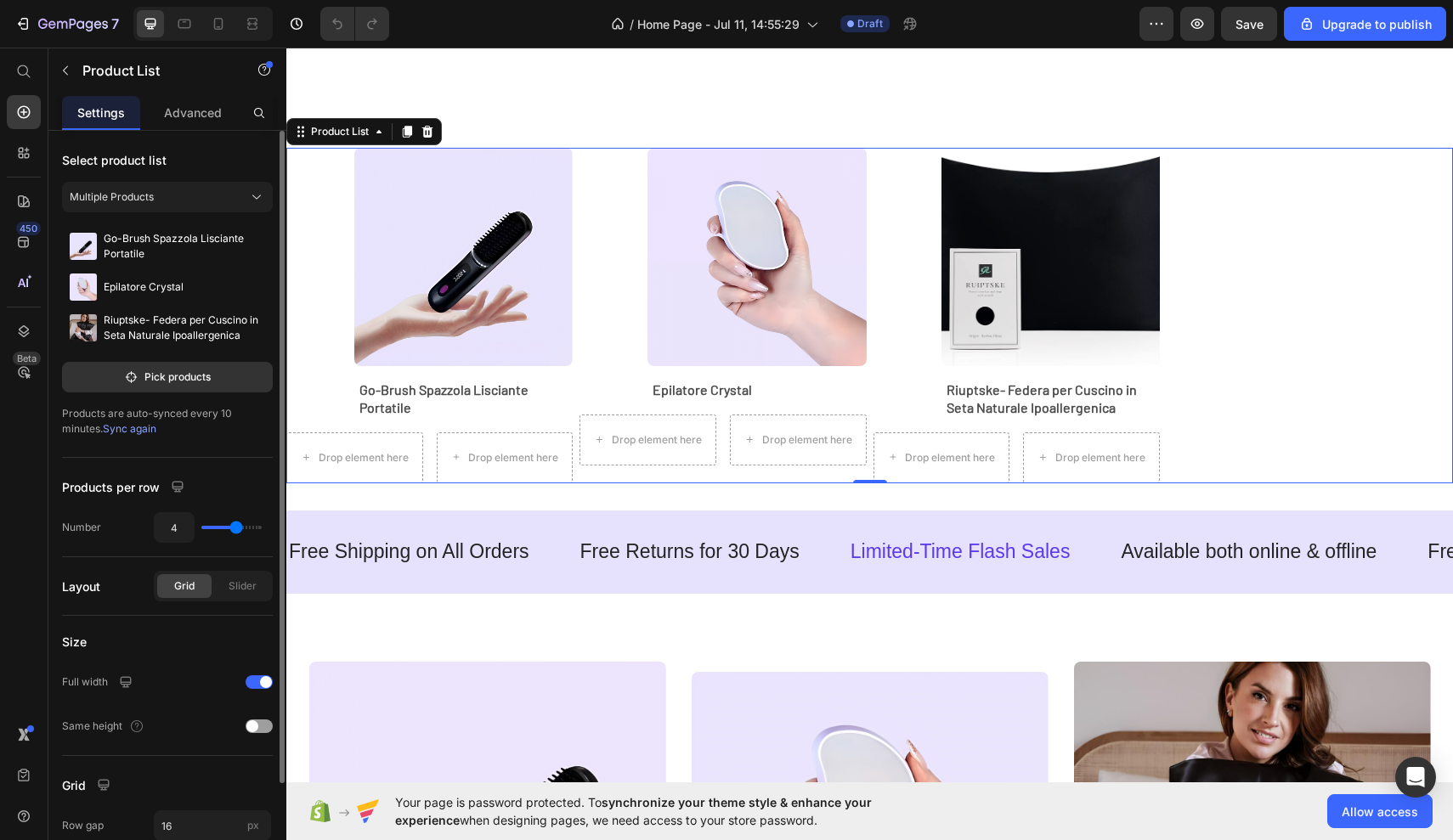 click on "Sync again" at bounding box center [129, 428] 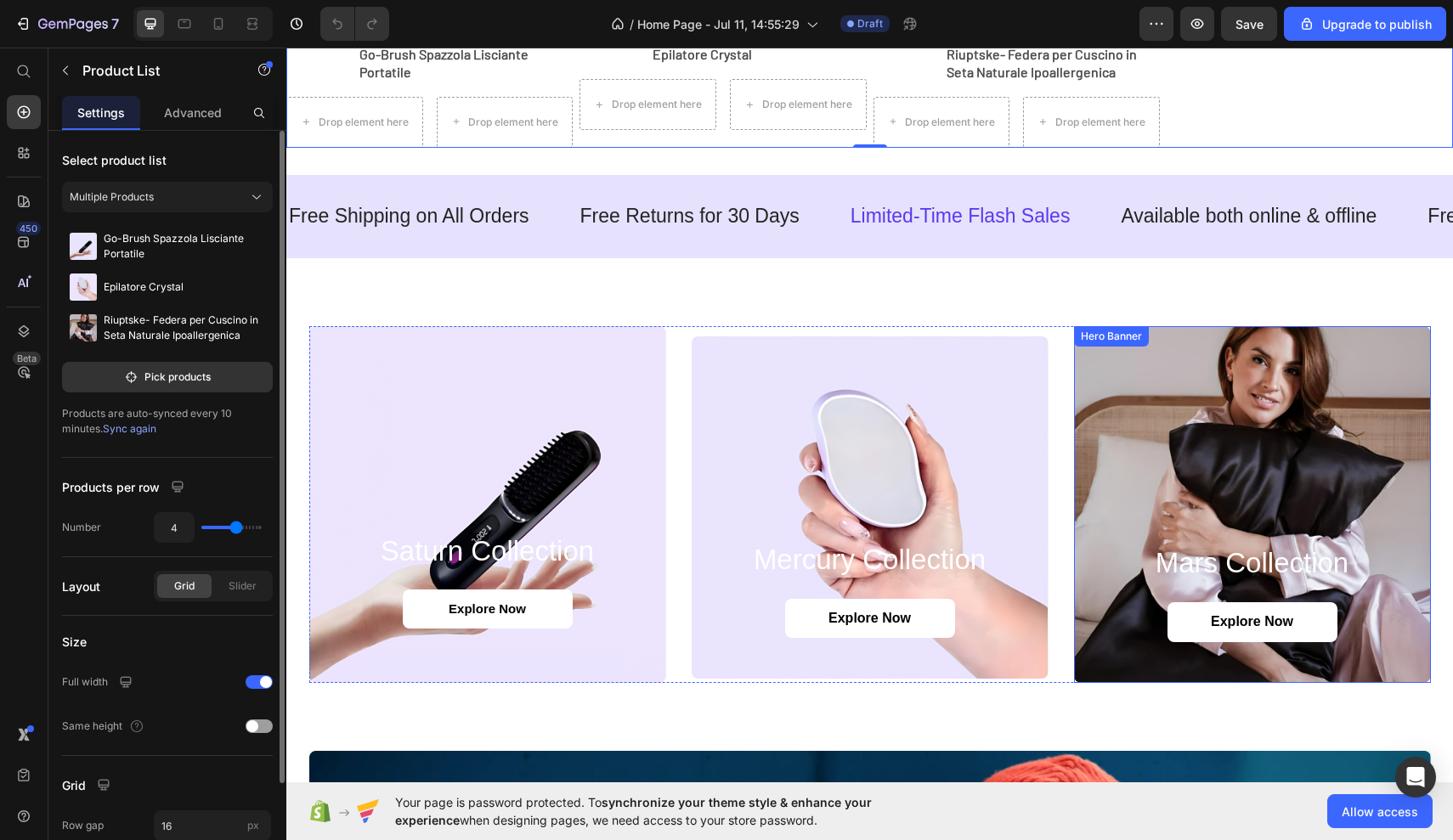 scroll, scrollTop: 1349, scrollLeft: 0, axis: vertical 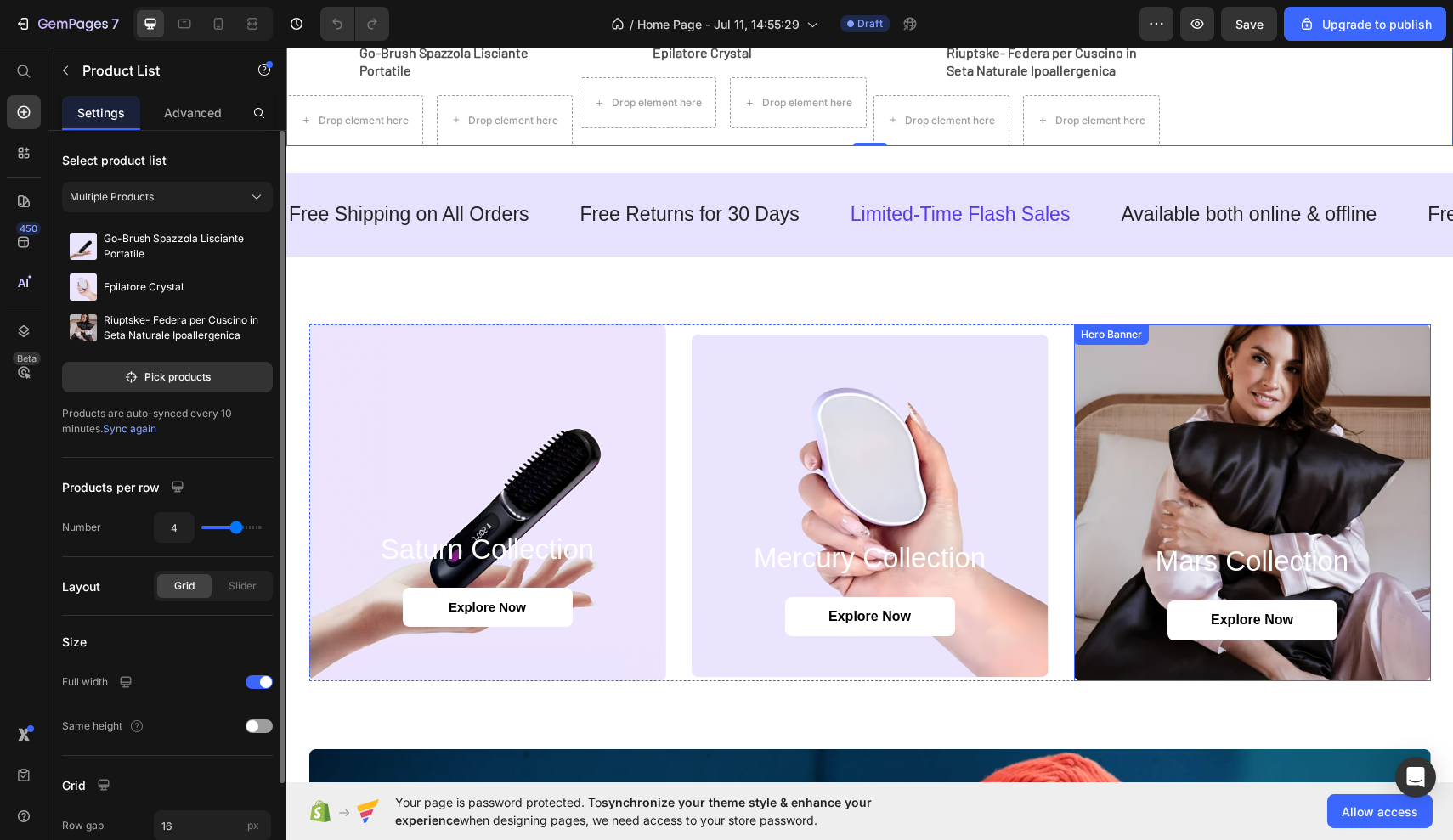 click at bounding box center (1252, 503) 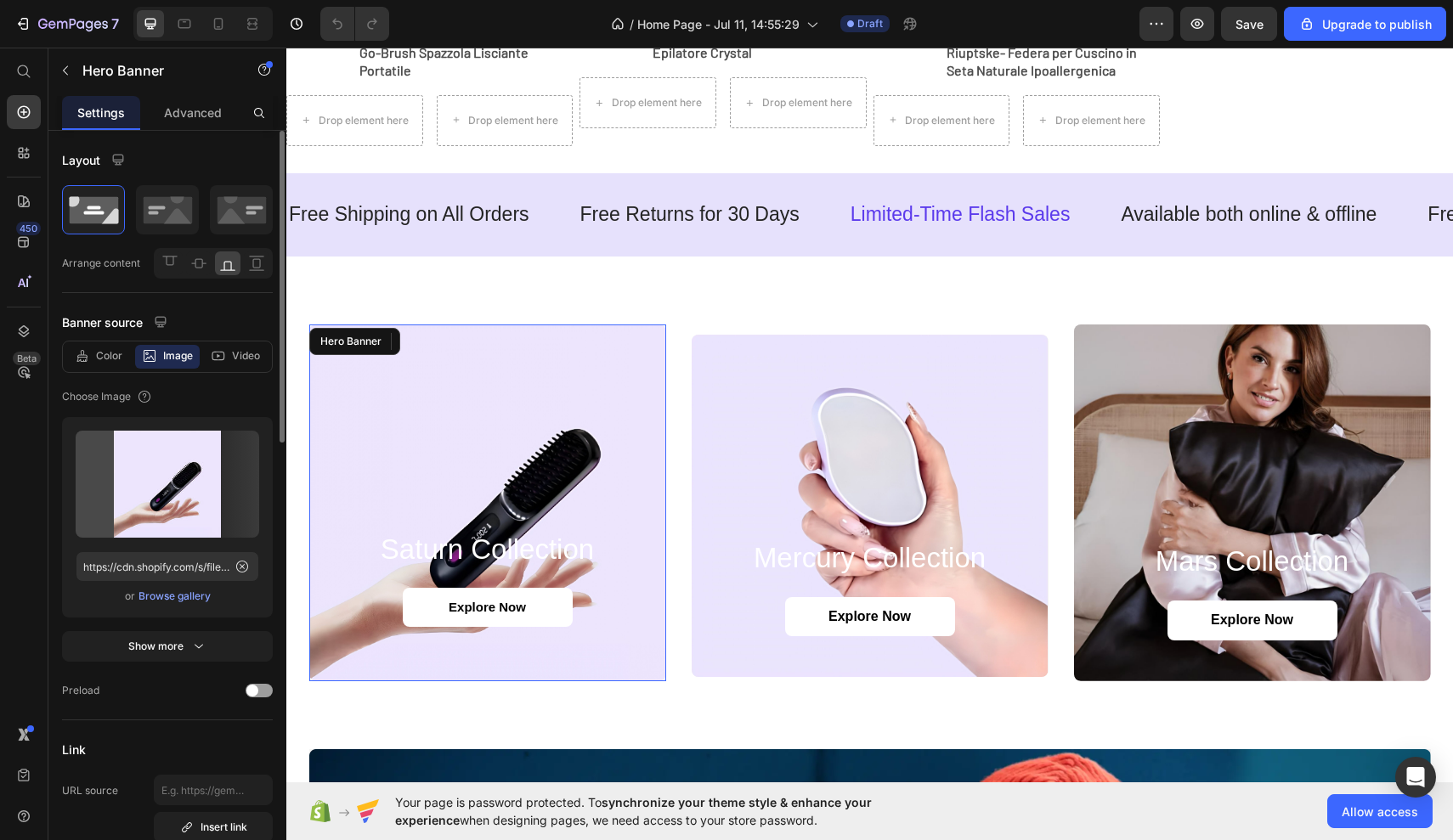 click at bounding box center [488, 503] 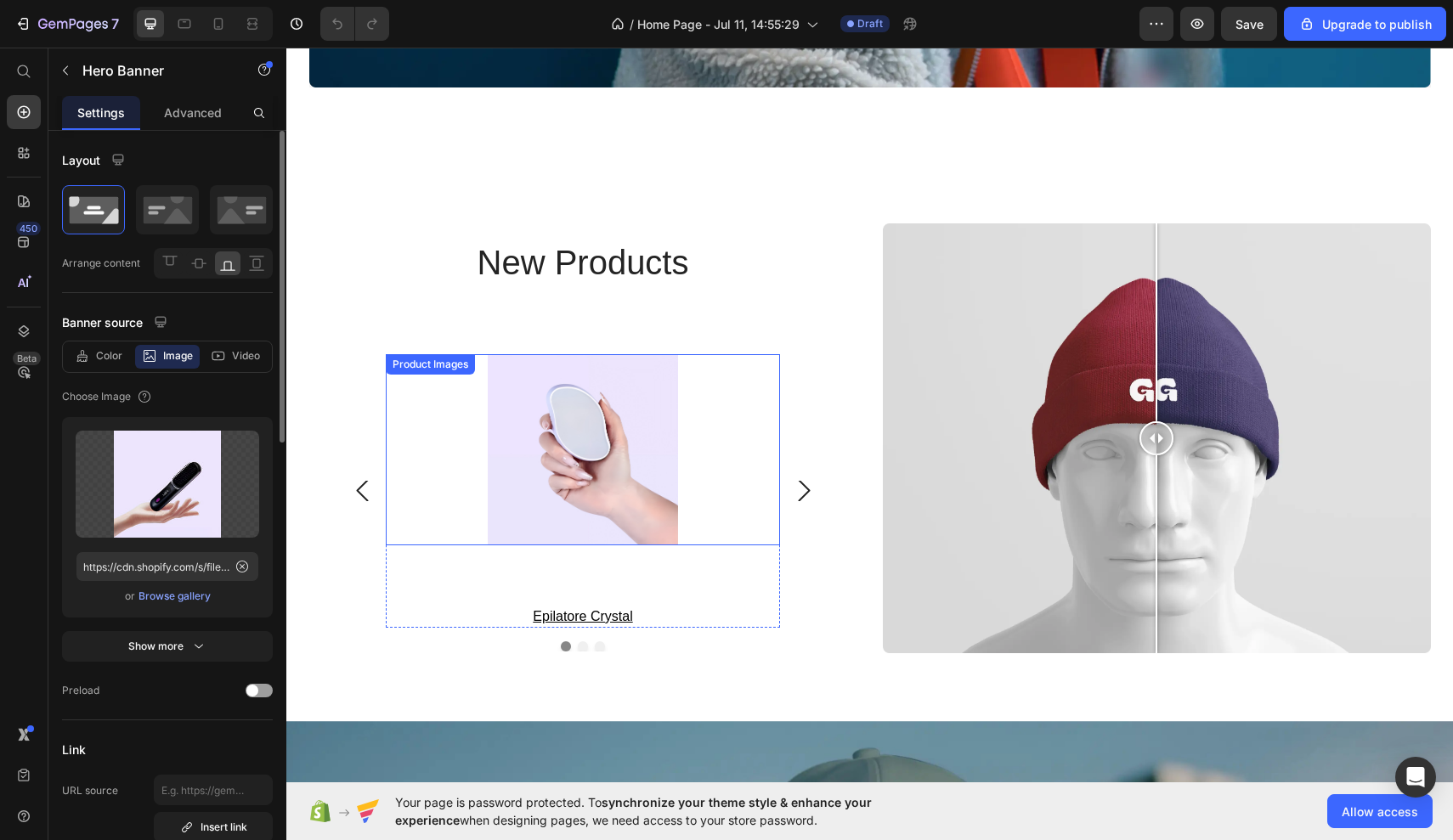 scroll, scrollTop: 2606, scrollLeft: 0, axis: vertical 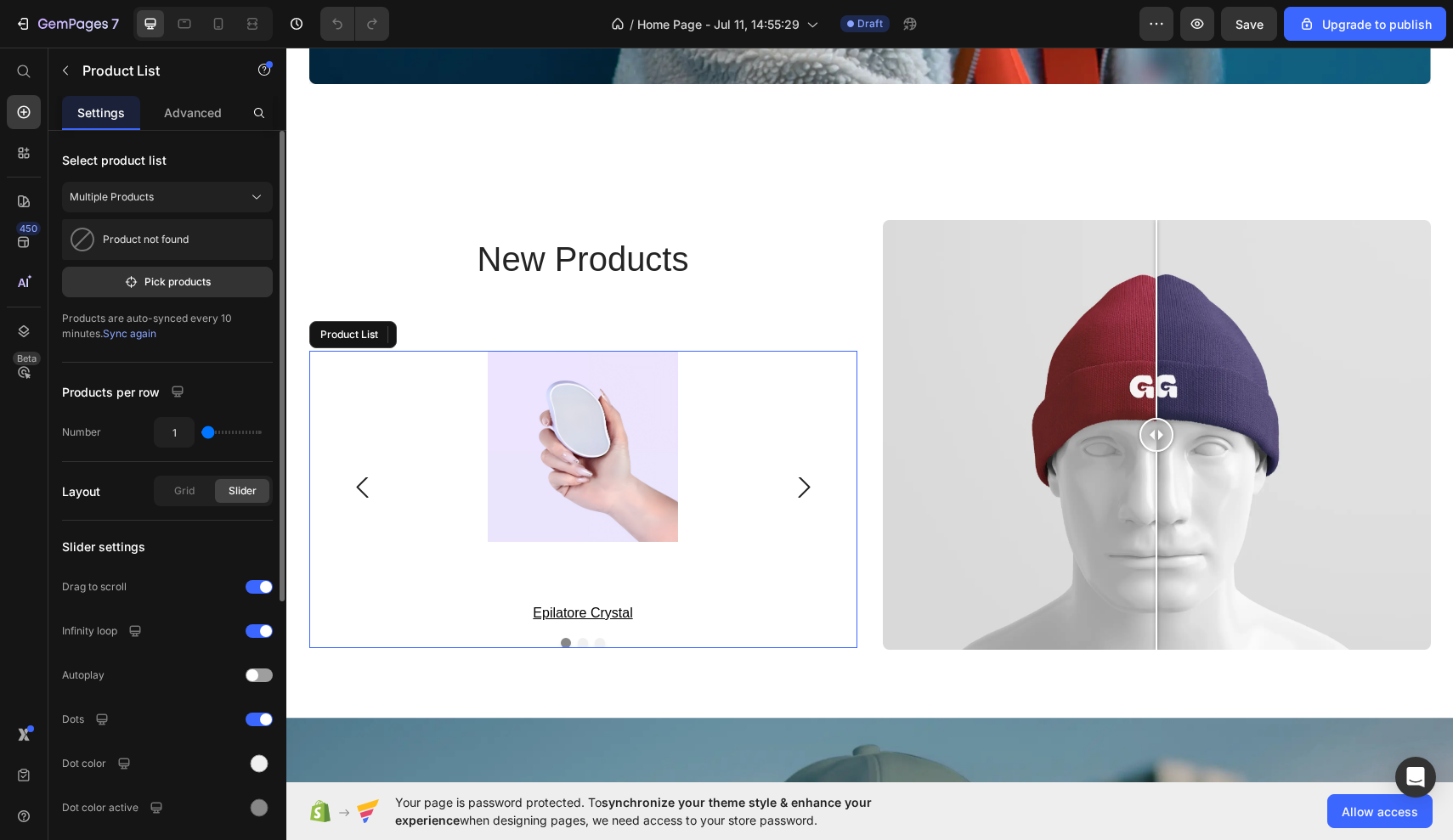 click at bounding box center [804, 488] 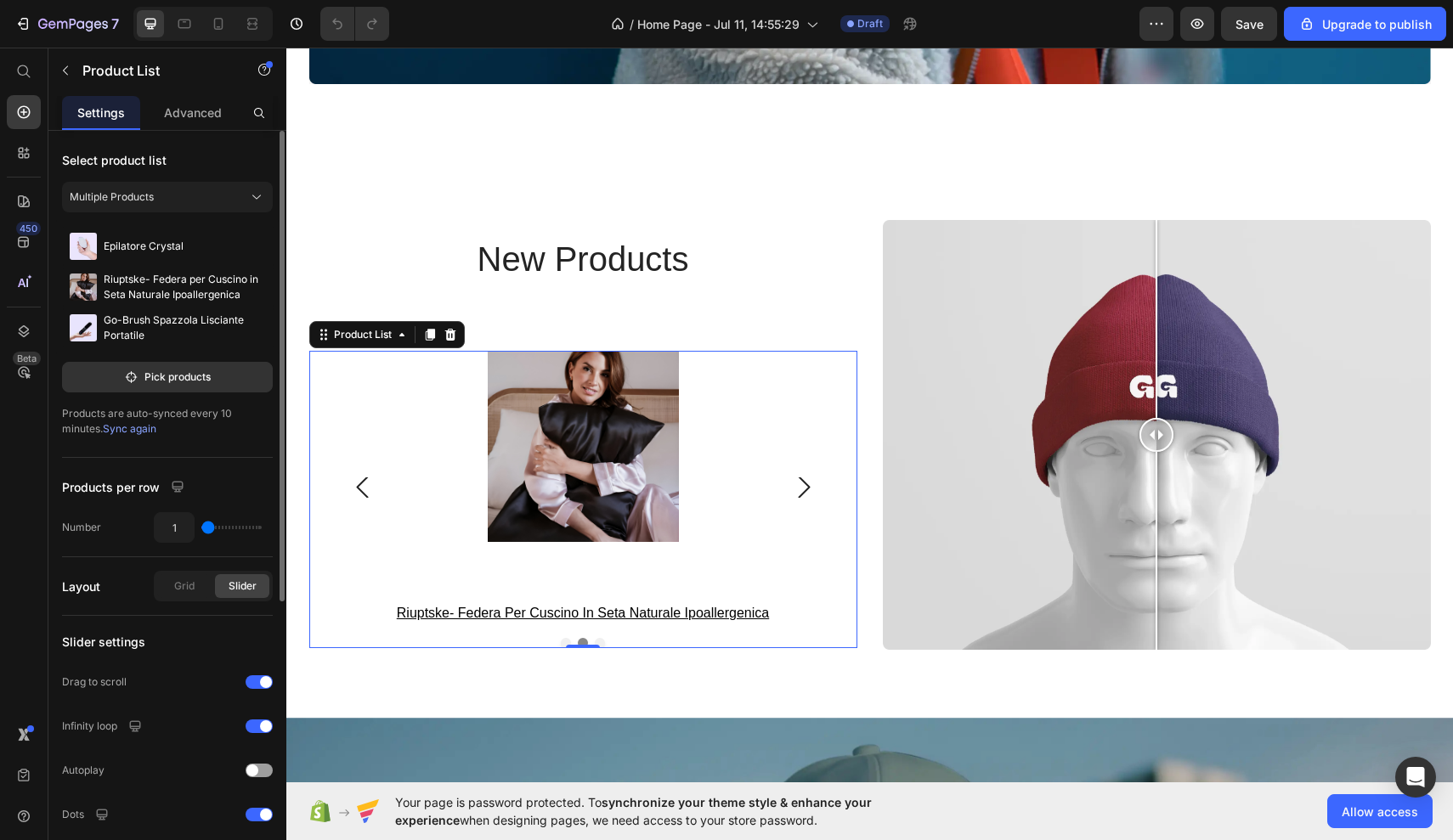 click 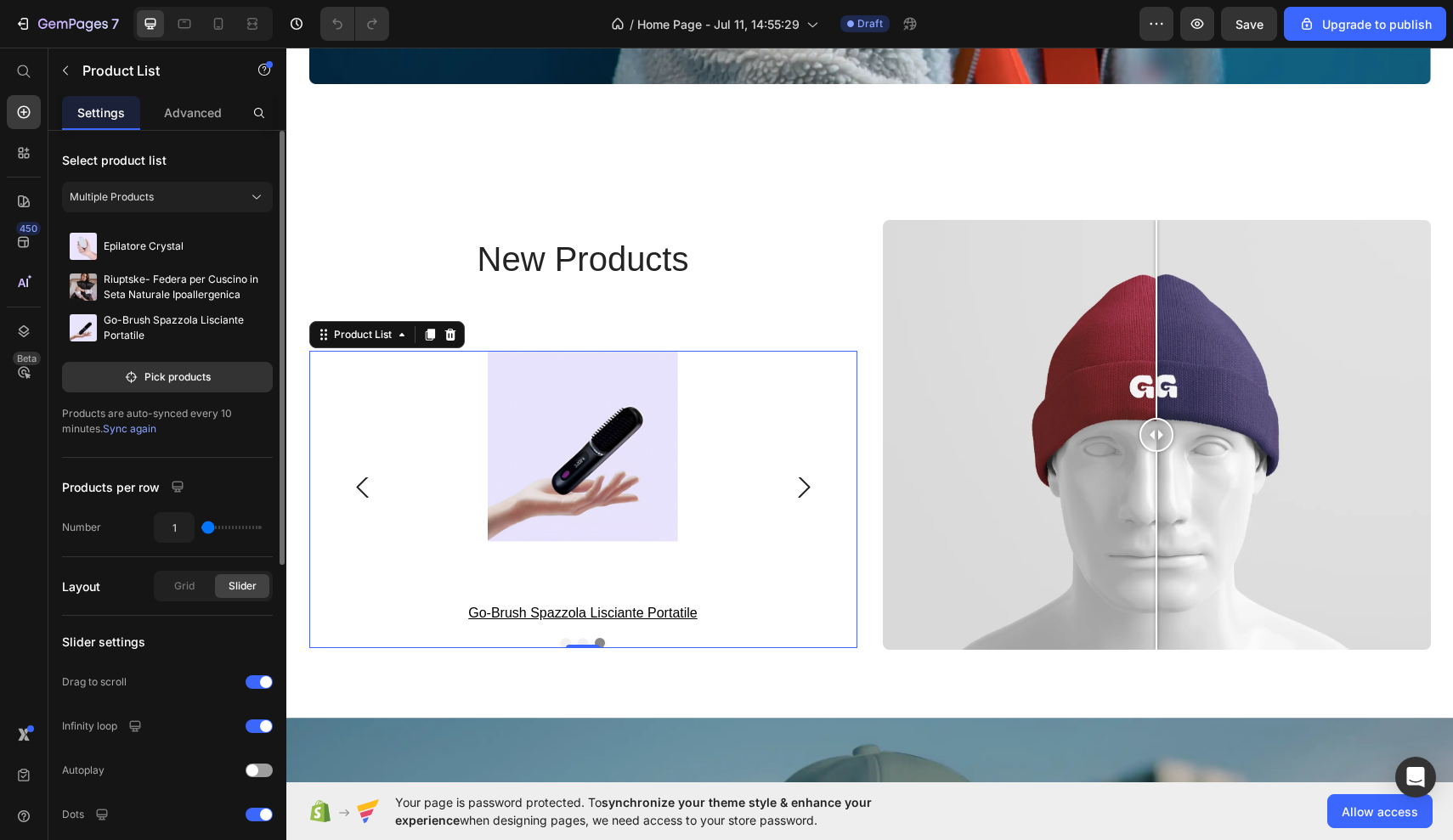 click 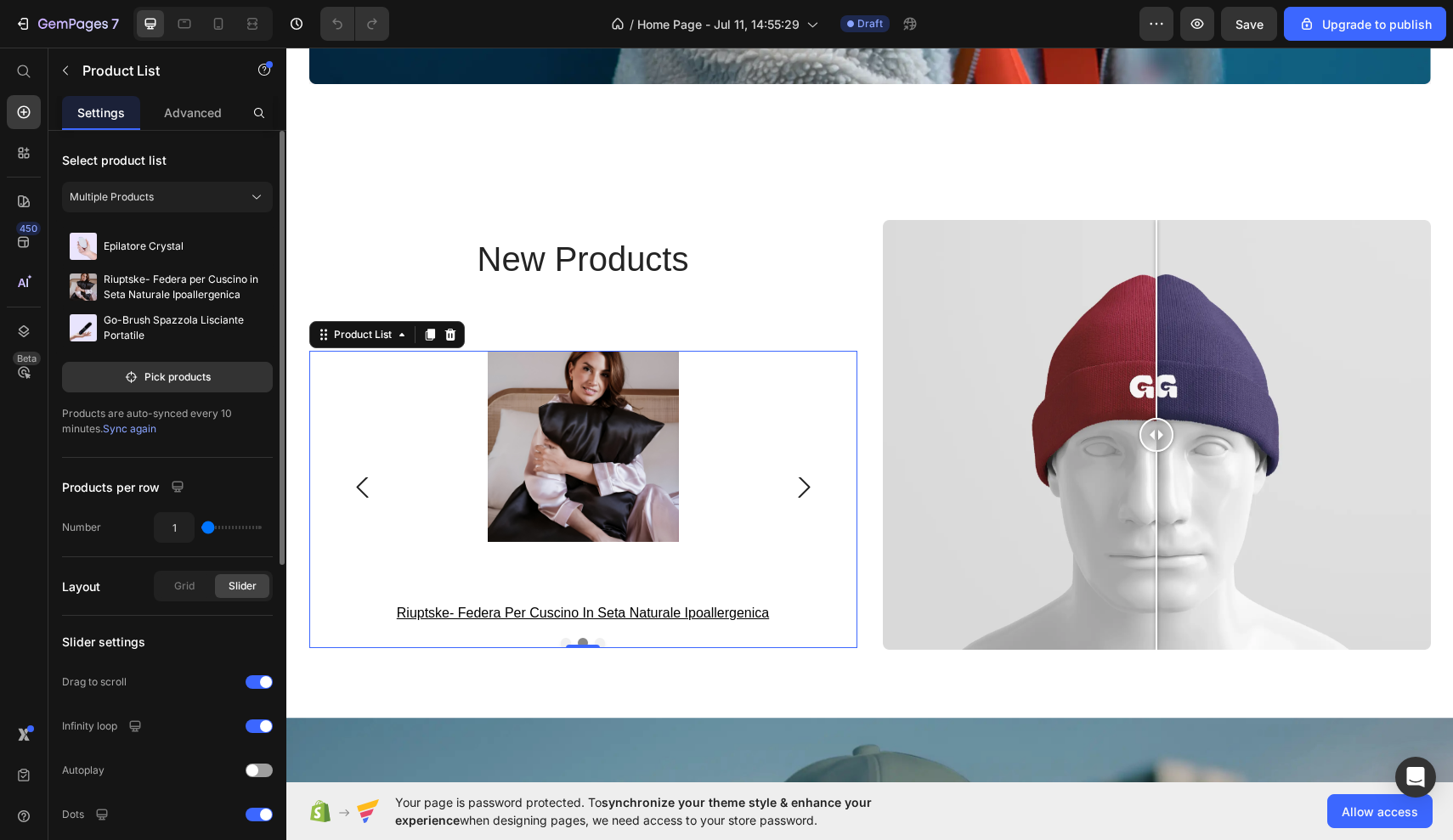 click 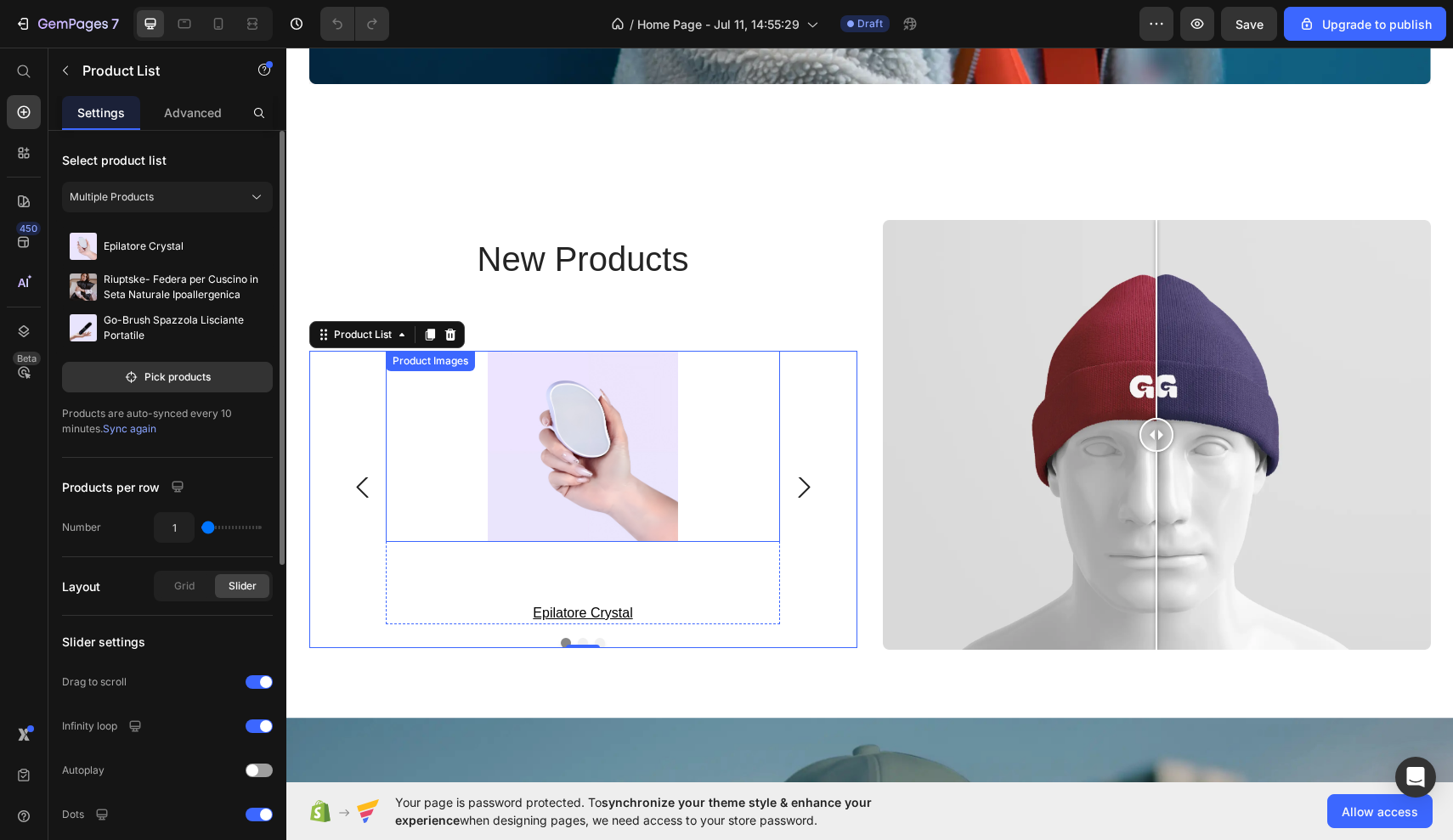 click at bounding box center (583, 446) 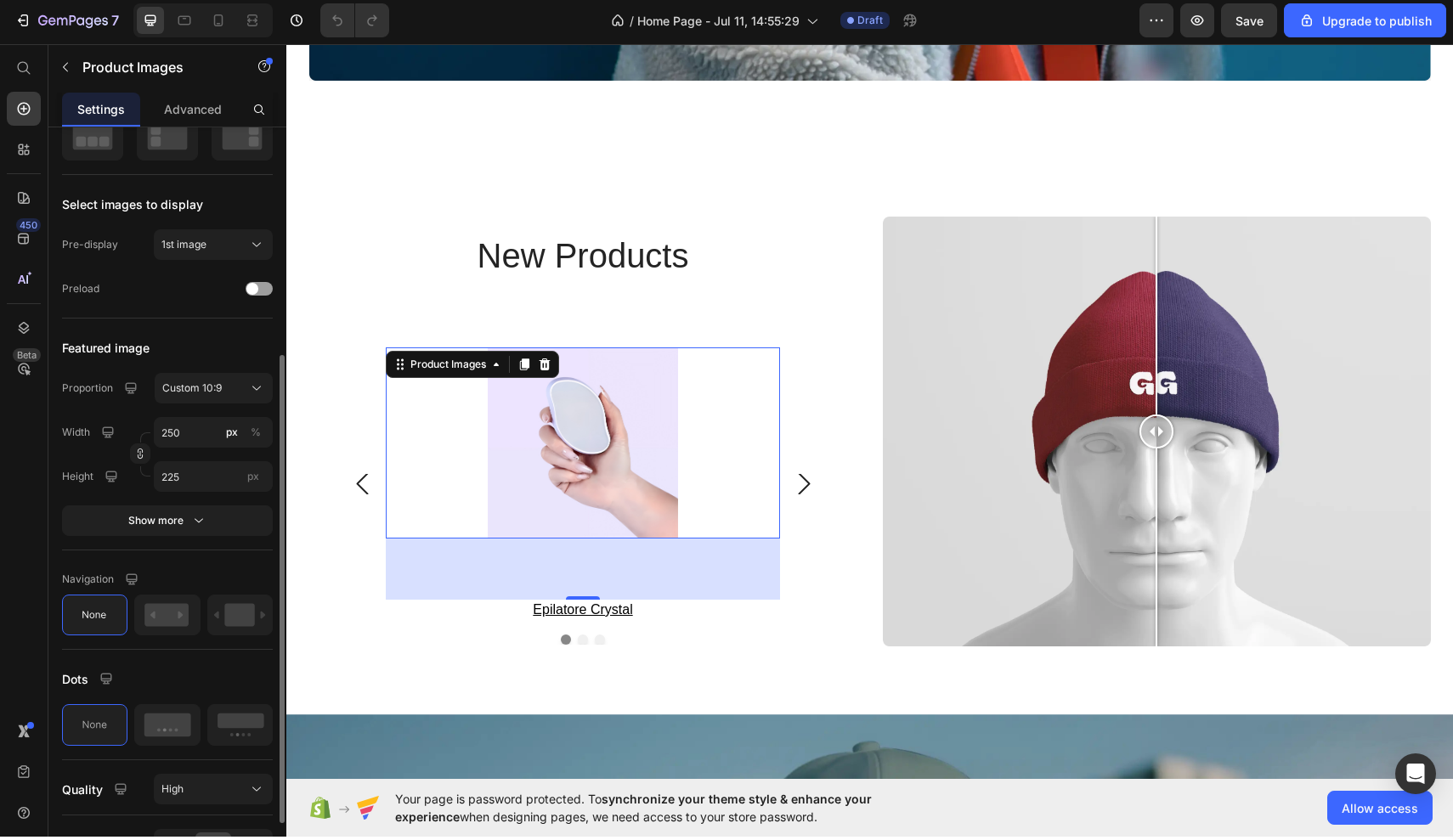 scroll, scrollTop: 384, scrollLeft: 0, axis: vertical 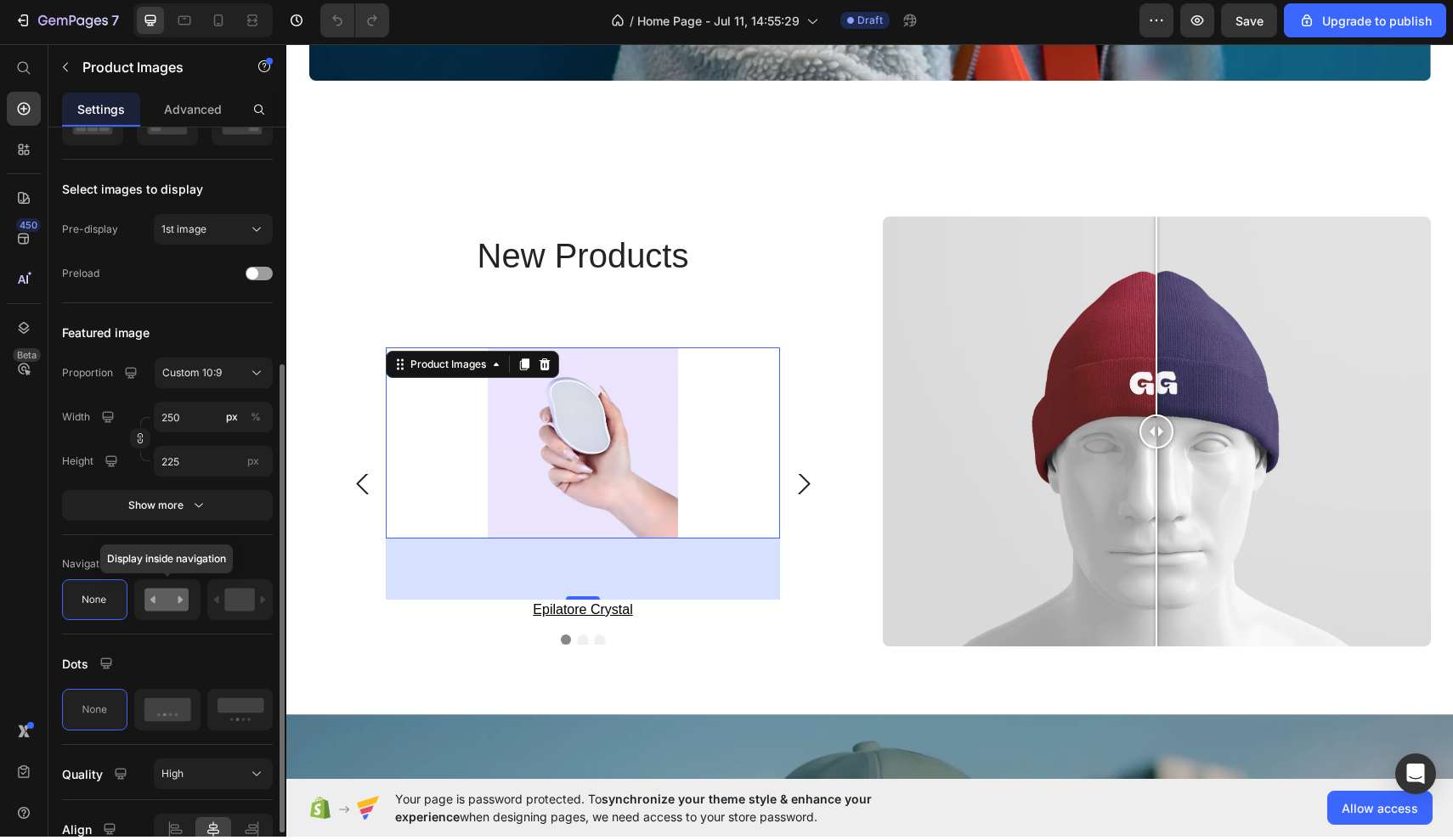click 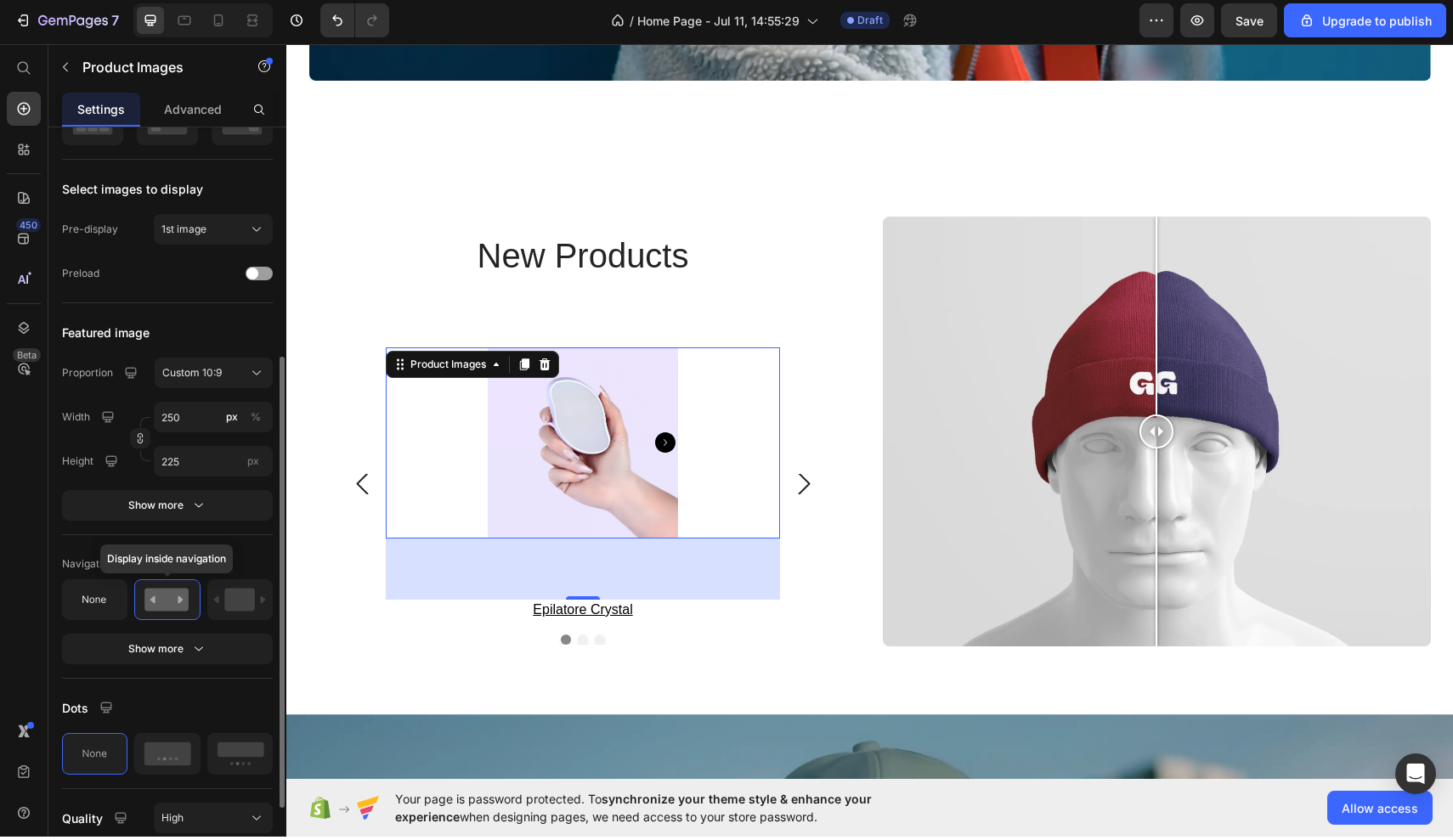 click 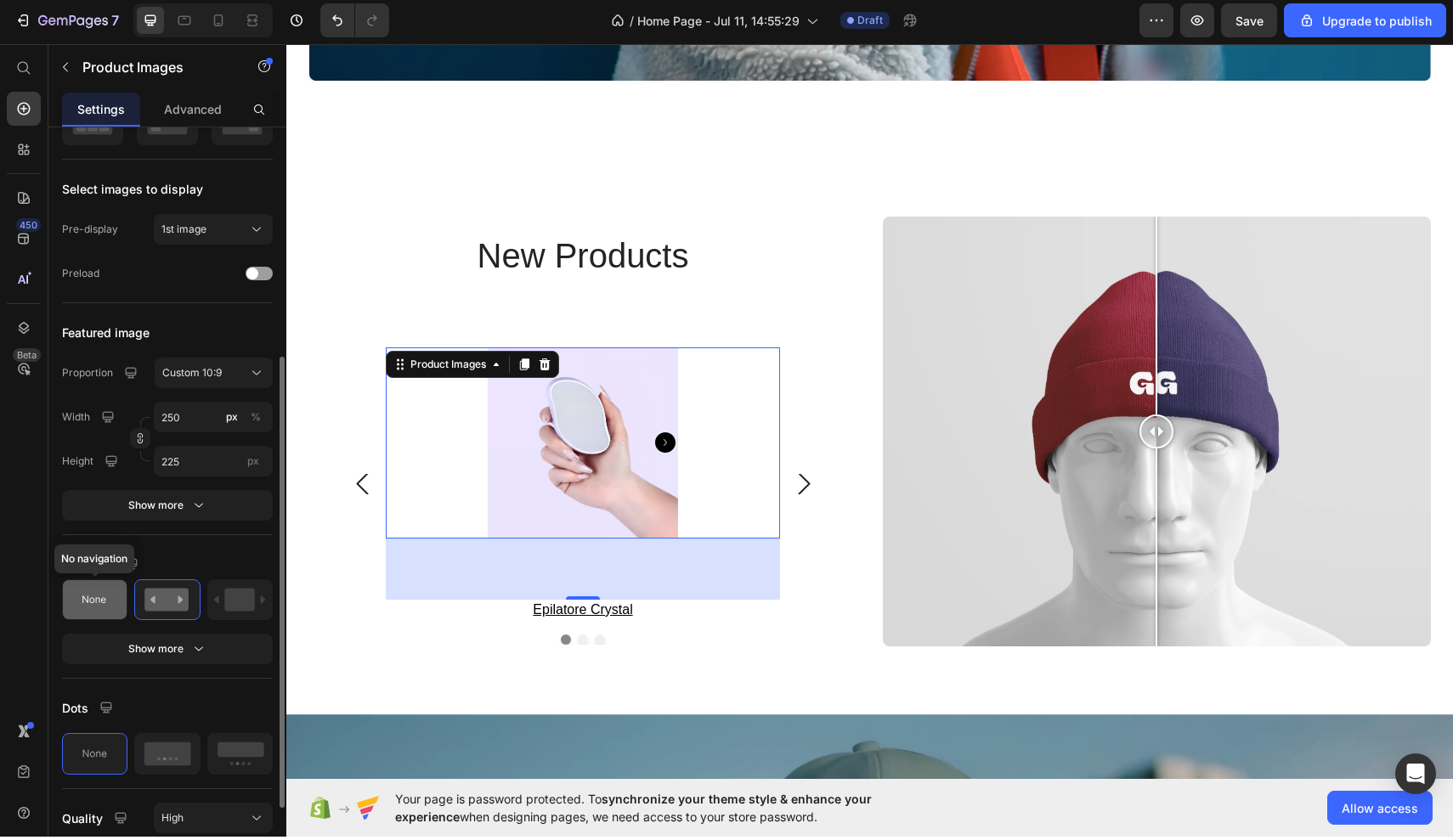 click 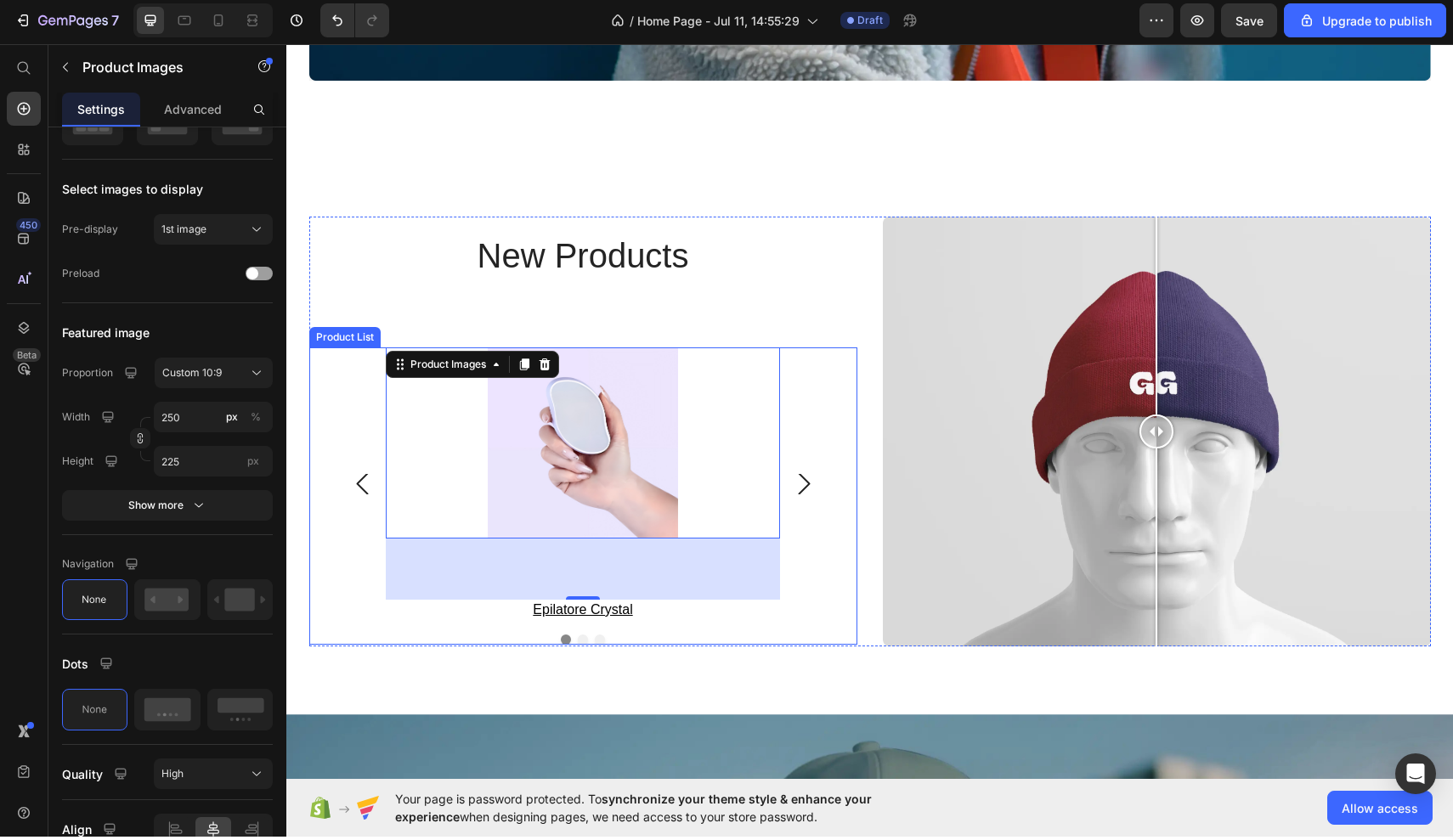 click at bounding box center (566, 640) 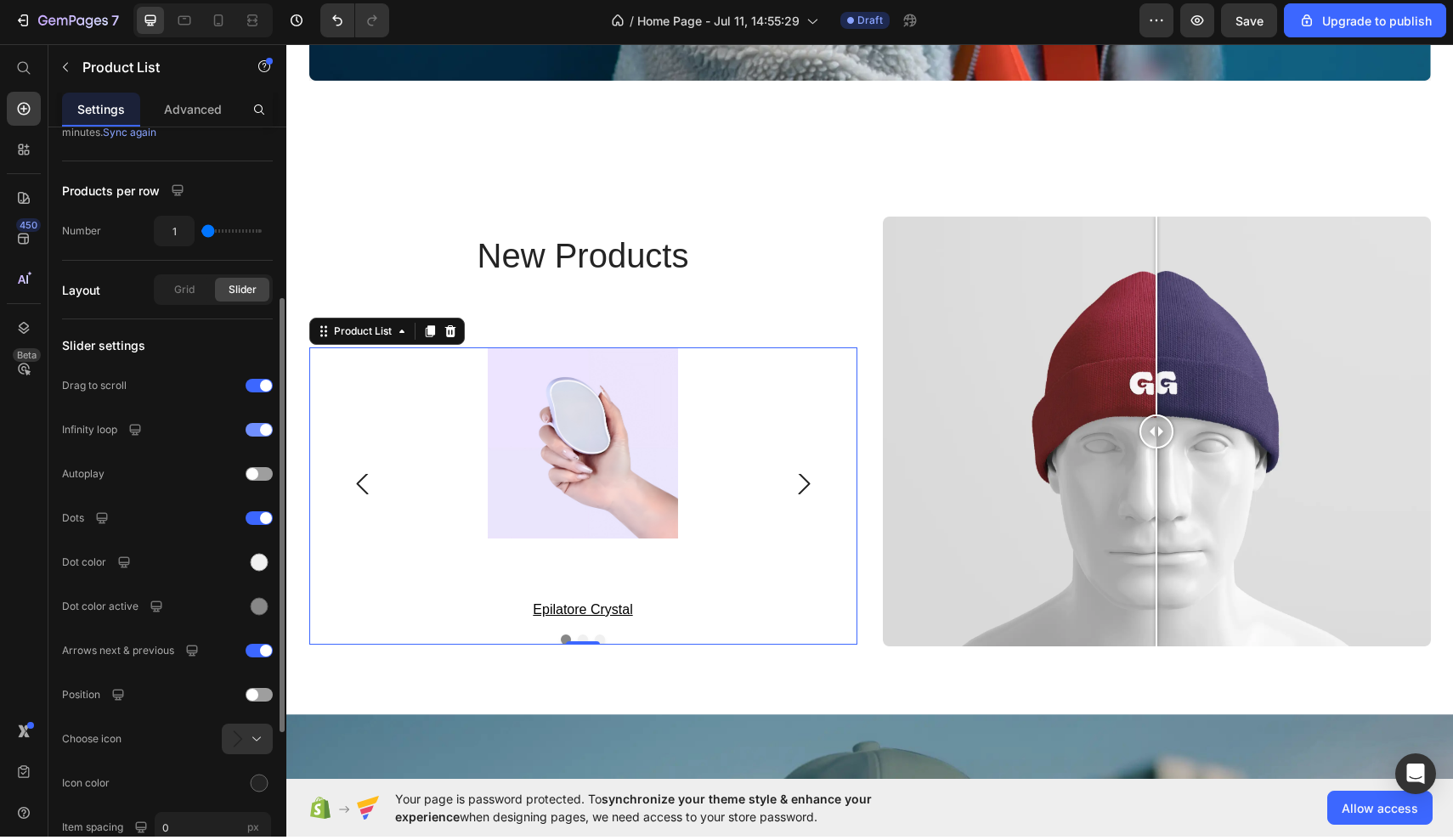 scroll, scrollTop: 296, scrollLeft: 0, axis: vertical 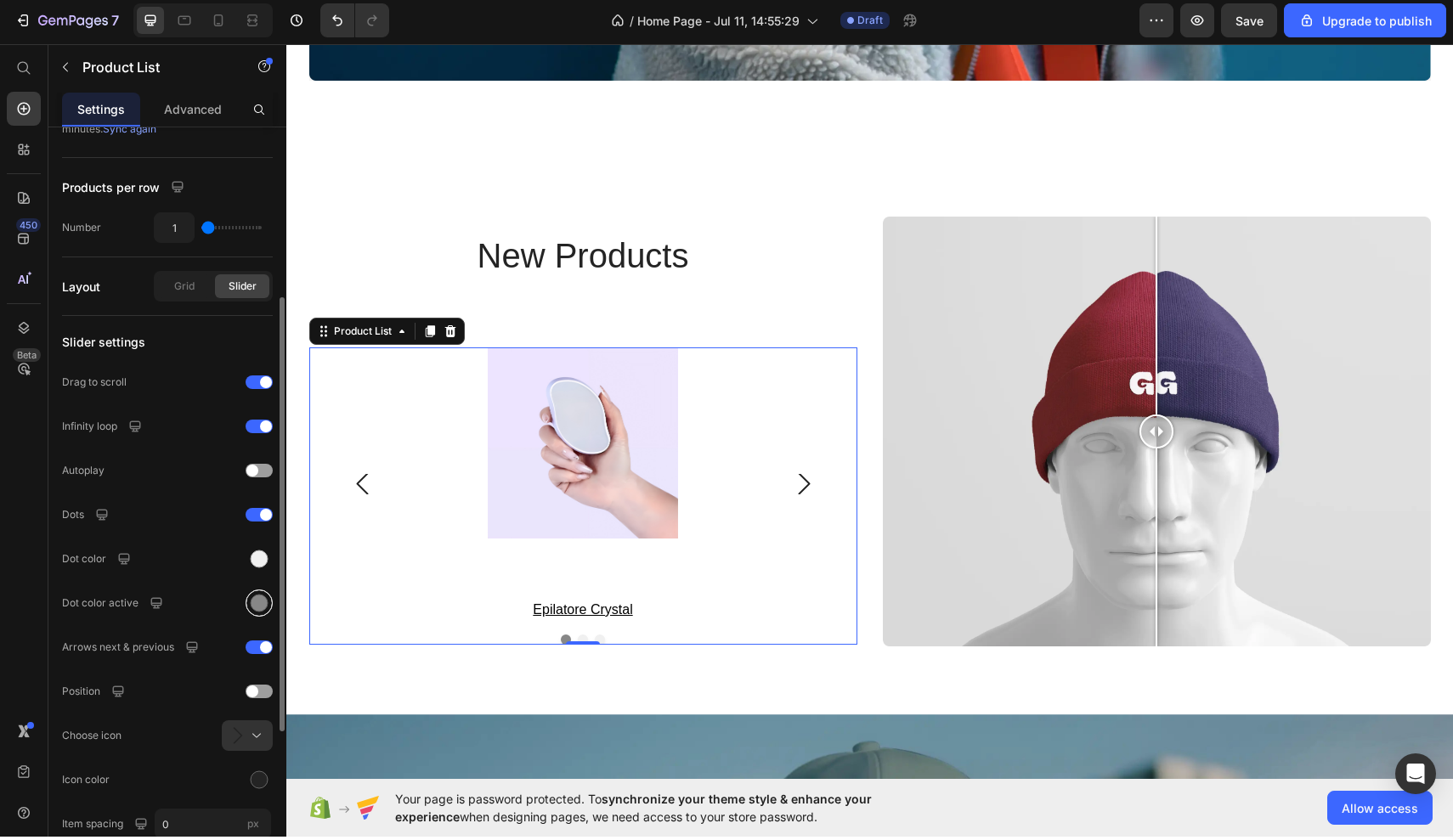 click at bounding box center (259, 606) 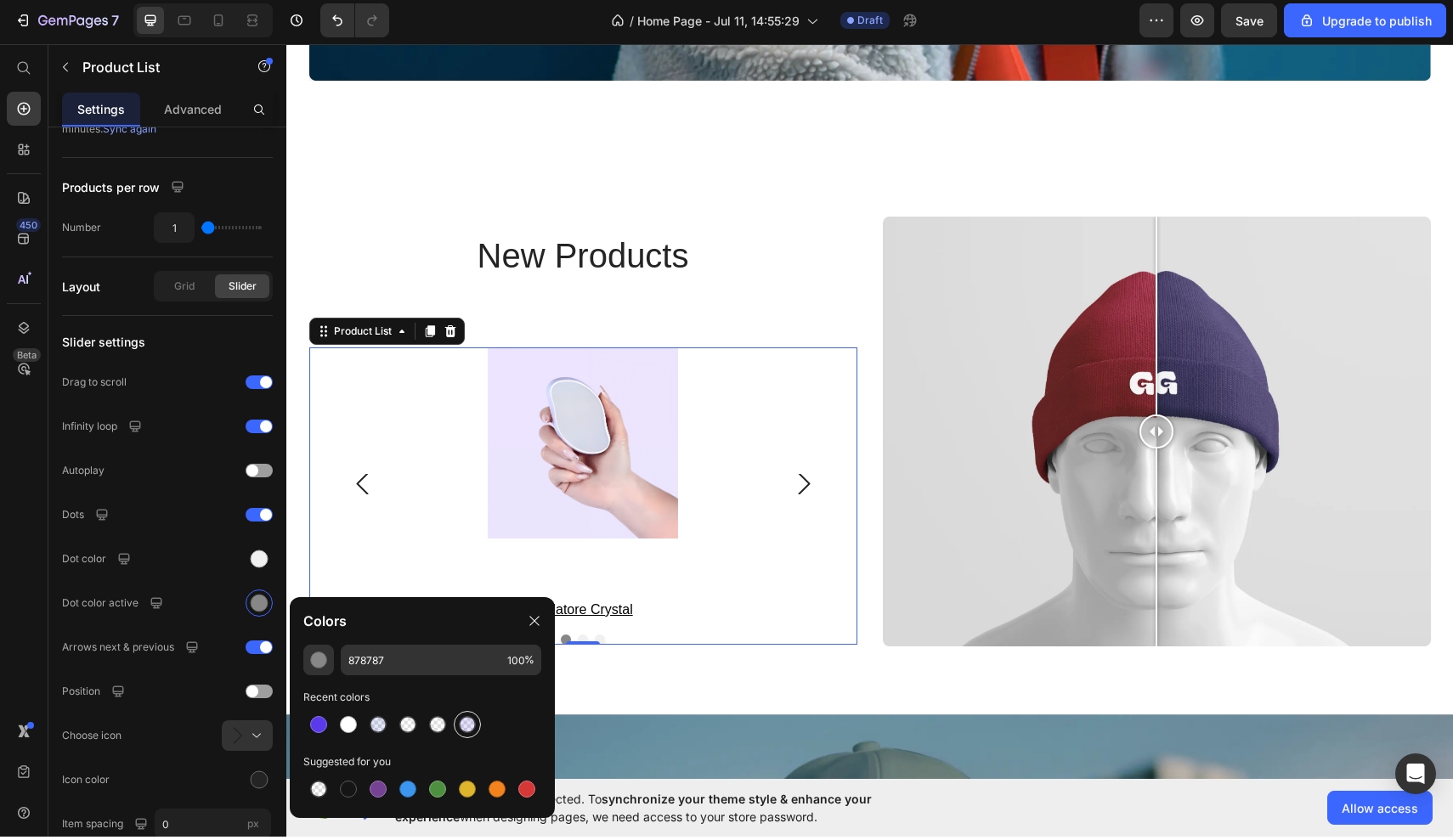 click at bounding box center [467, 728] 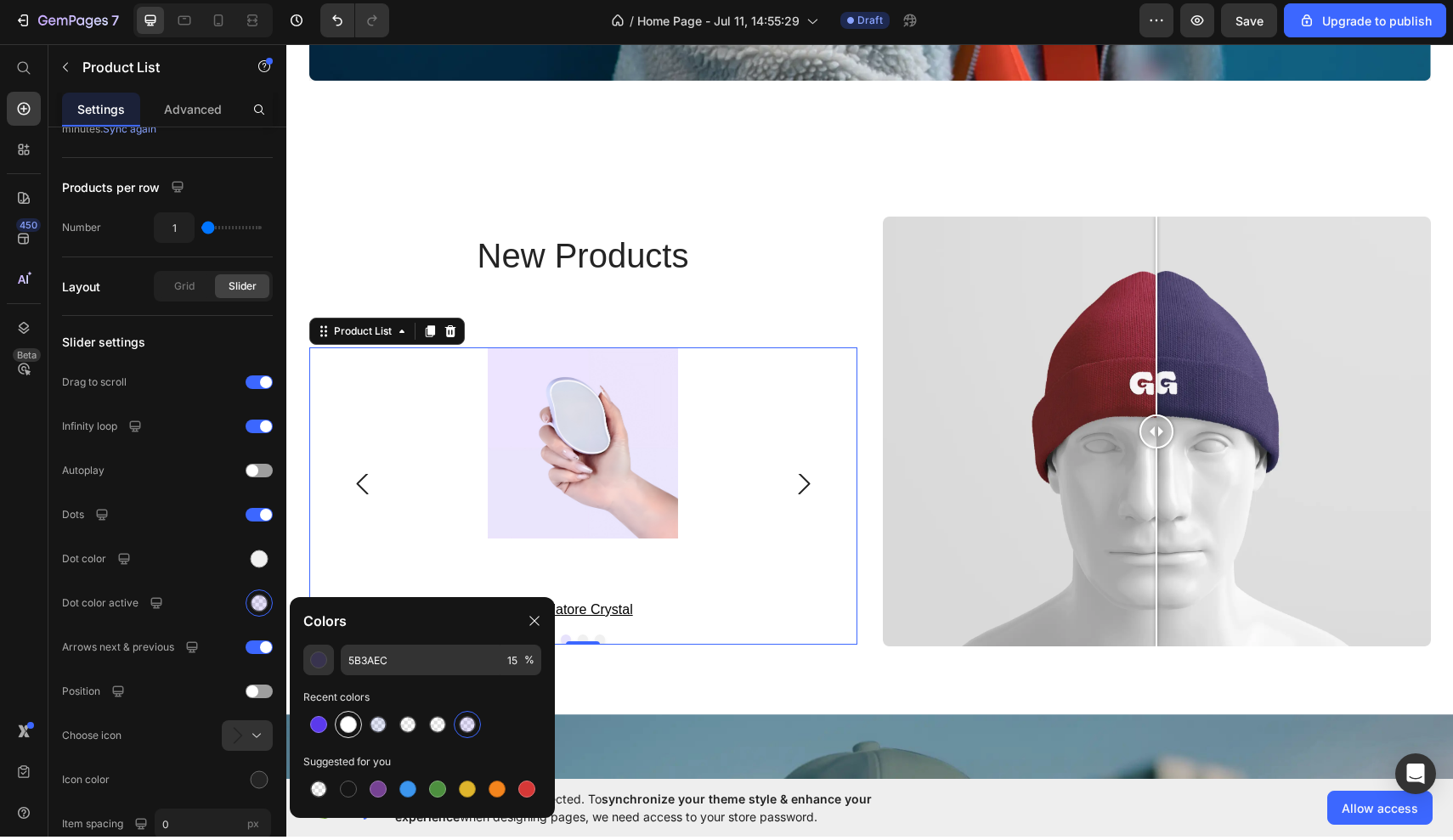 click at bounding box center (348, 728) 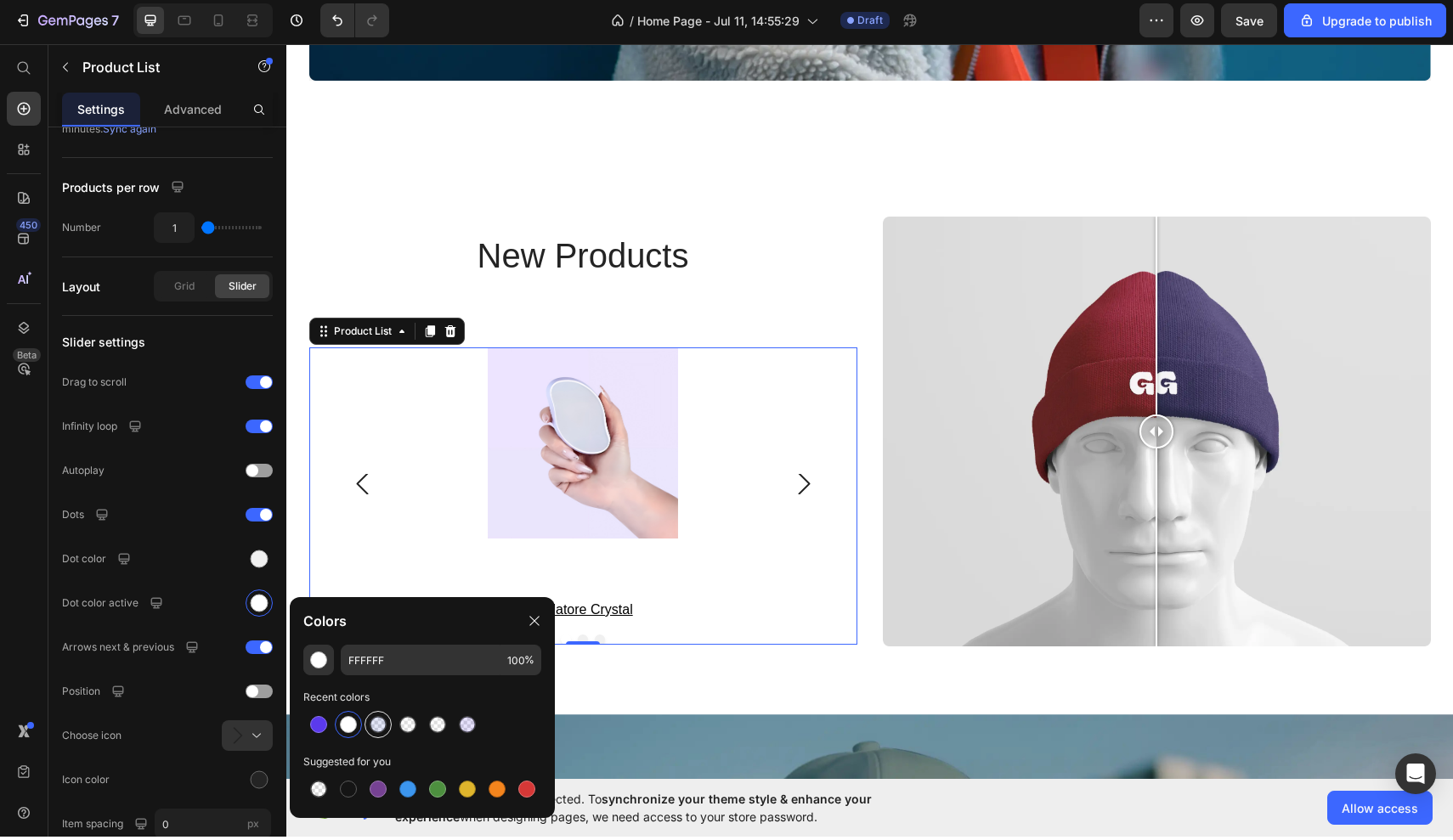 click at bounding box center [378, 728] 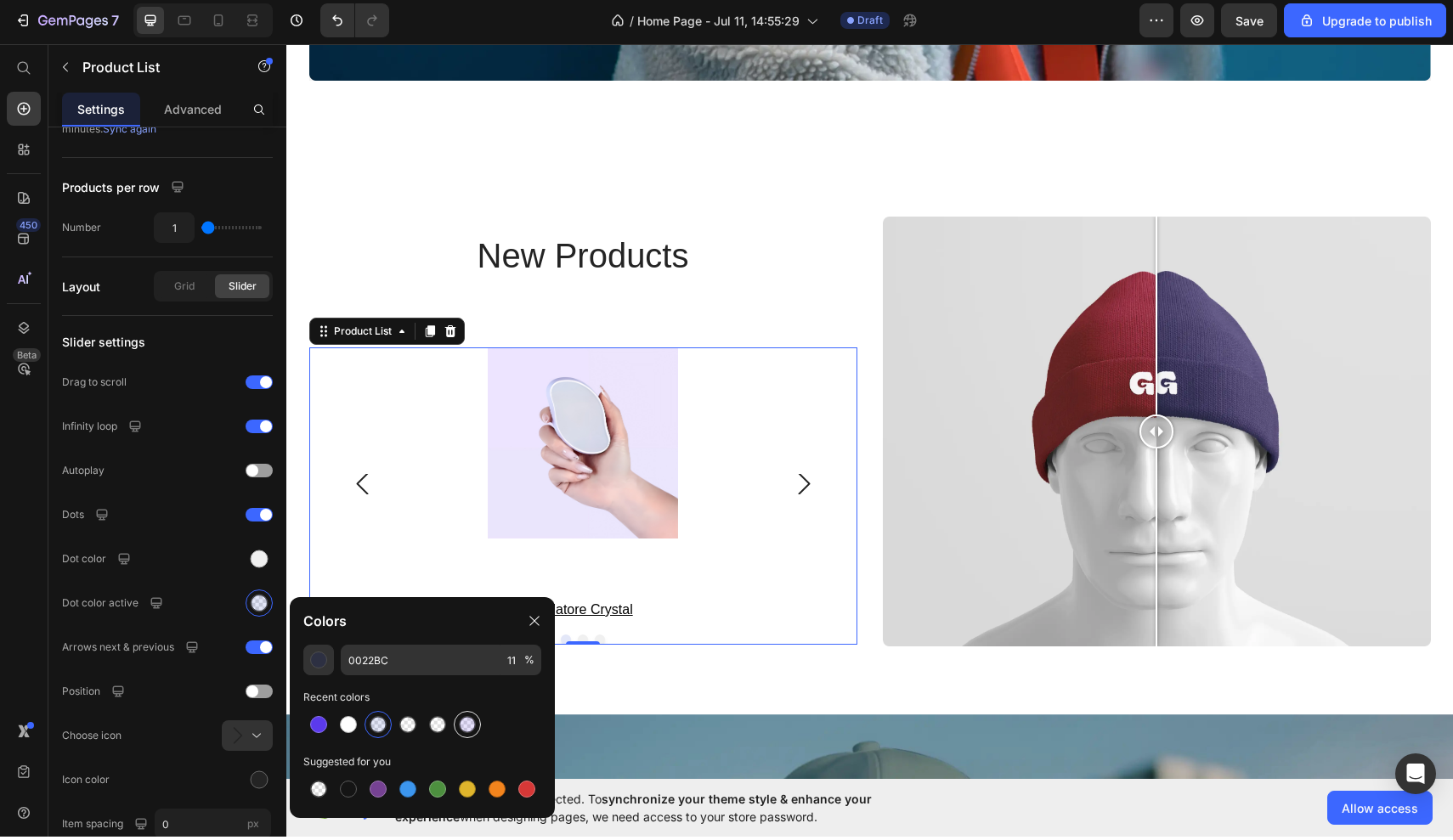 click at bounding box center [467, 728] 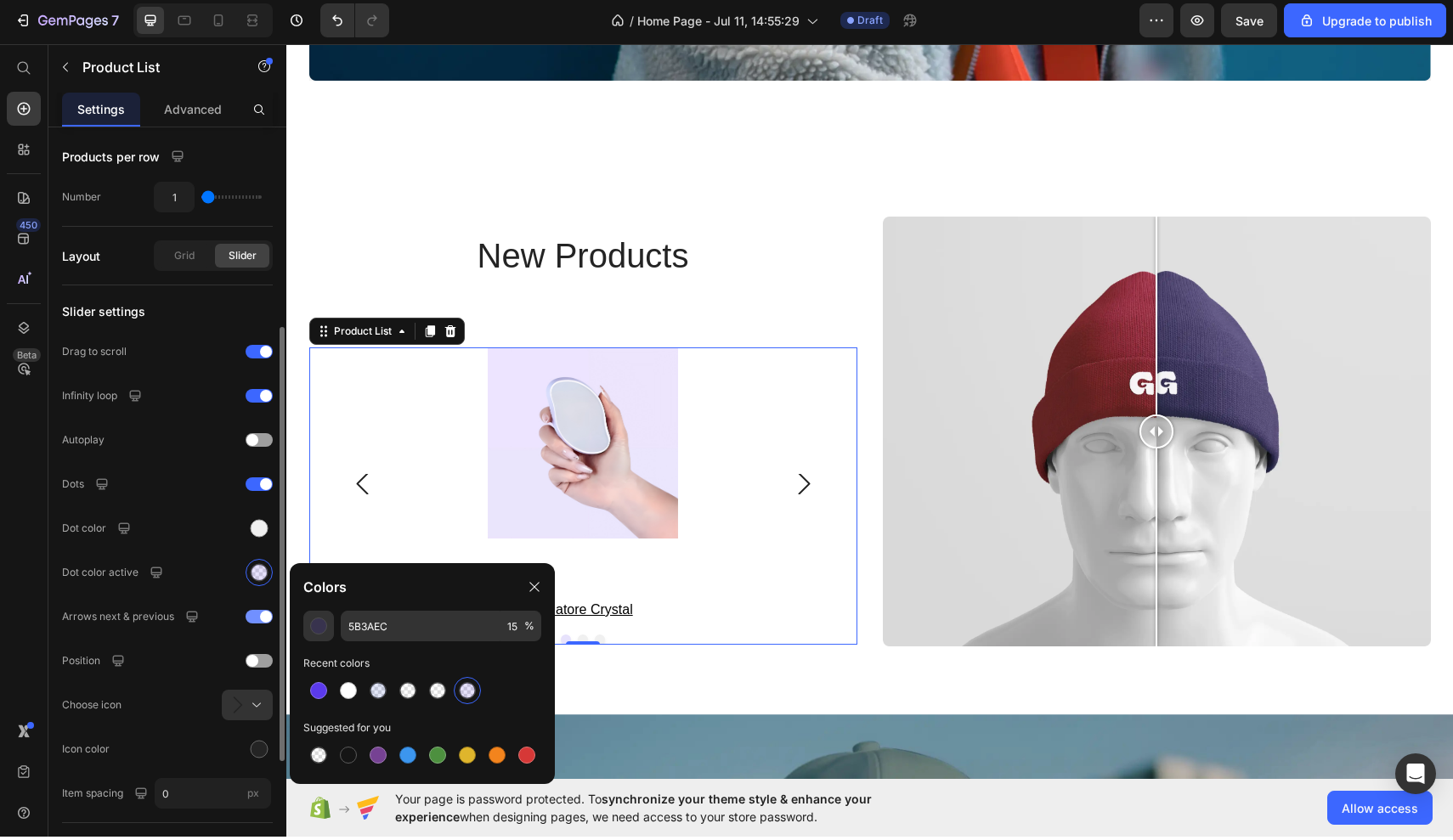 scroll, scrollTop: 344, scrollLeft: 0, axis: vertical 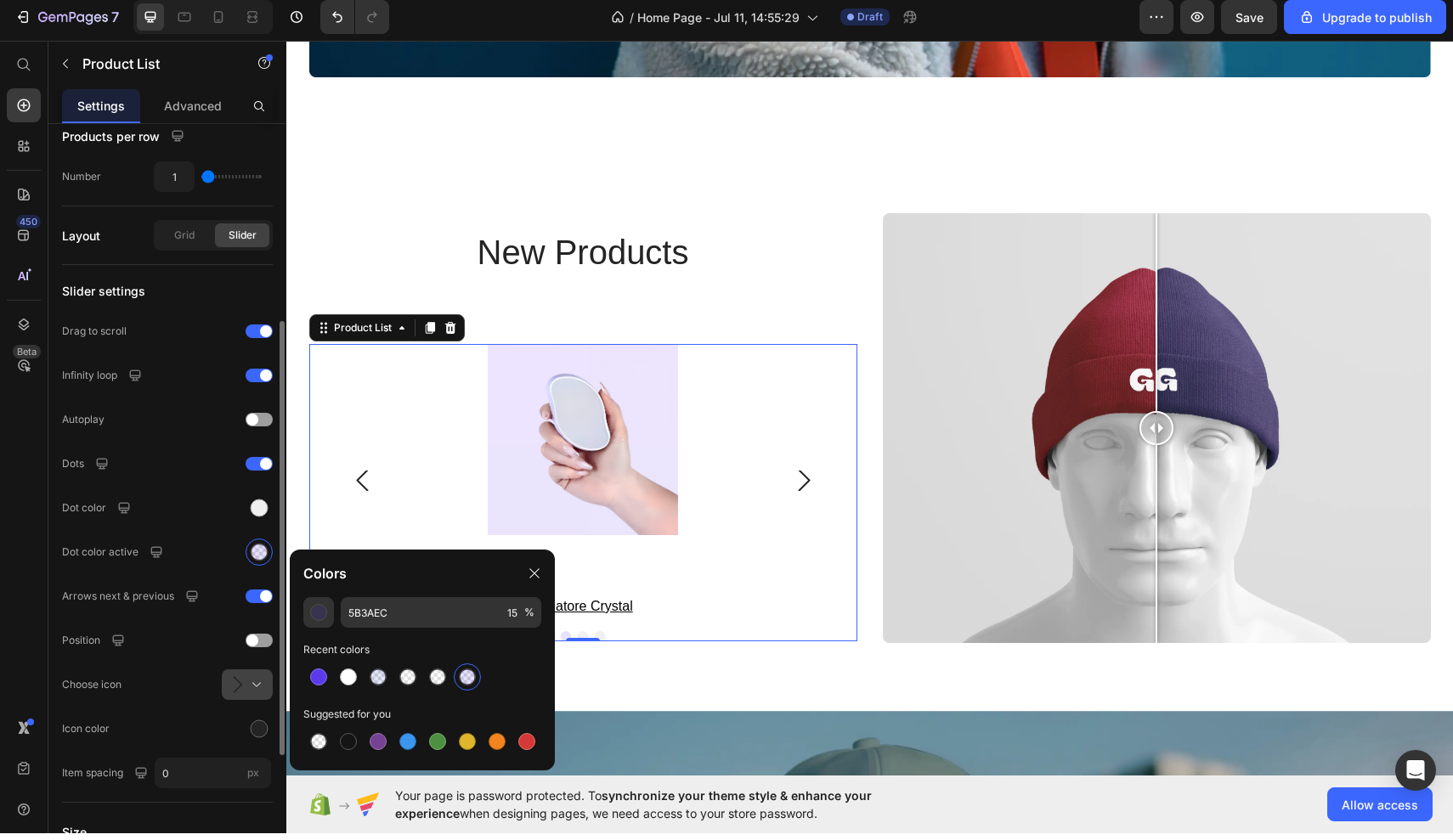 click at bounding box center (254, 691) 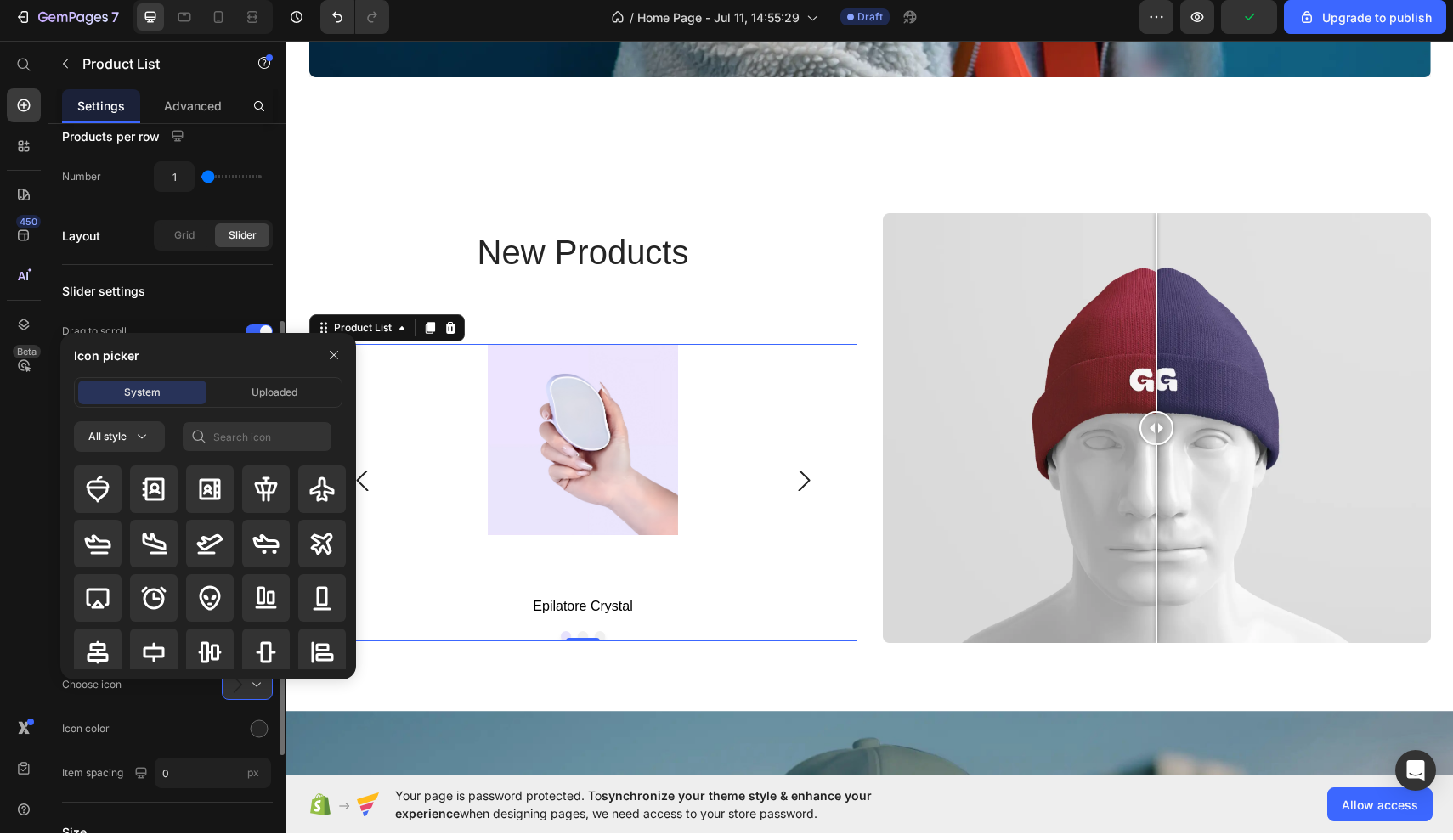 click on "Slider settings Drag to scroll Infinity loop Autoplay Dots Dot color Dot color active Arrows next & previous Position Choose icon
Icon color Item spacing 0 px" 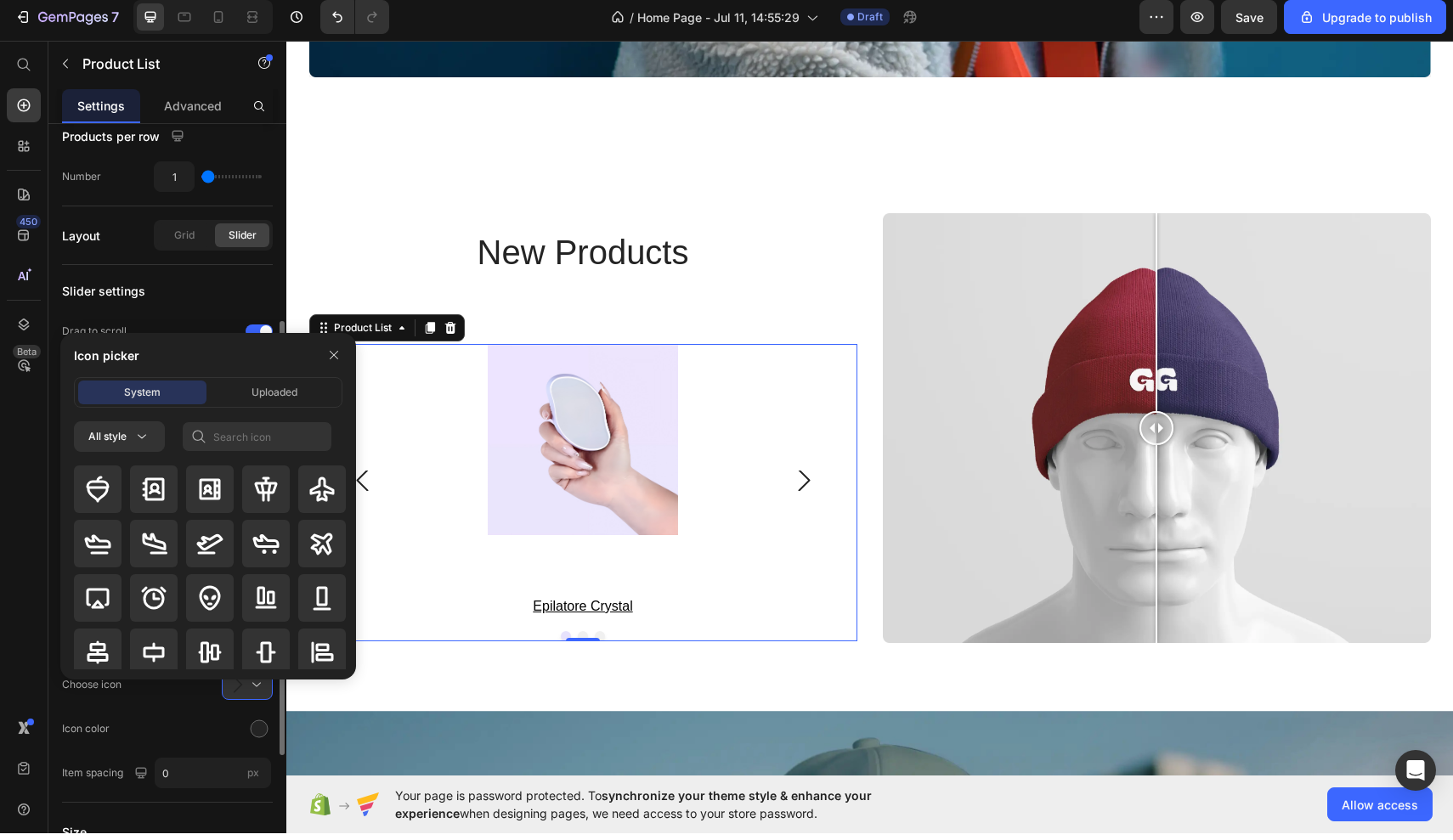 click on "Icon color" 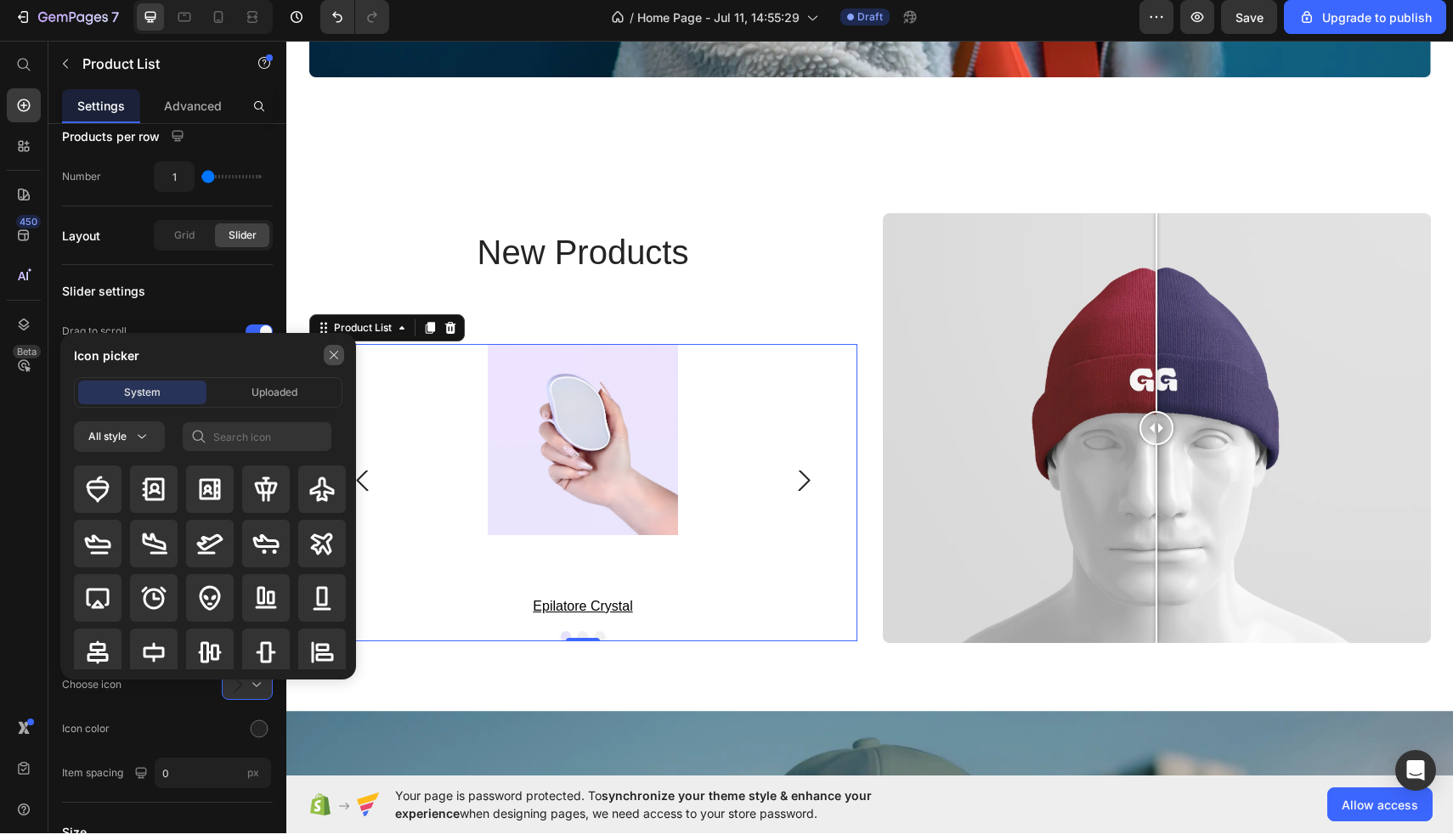 click at bounding box center (334, 362) 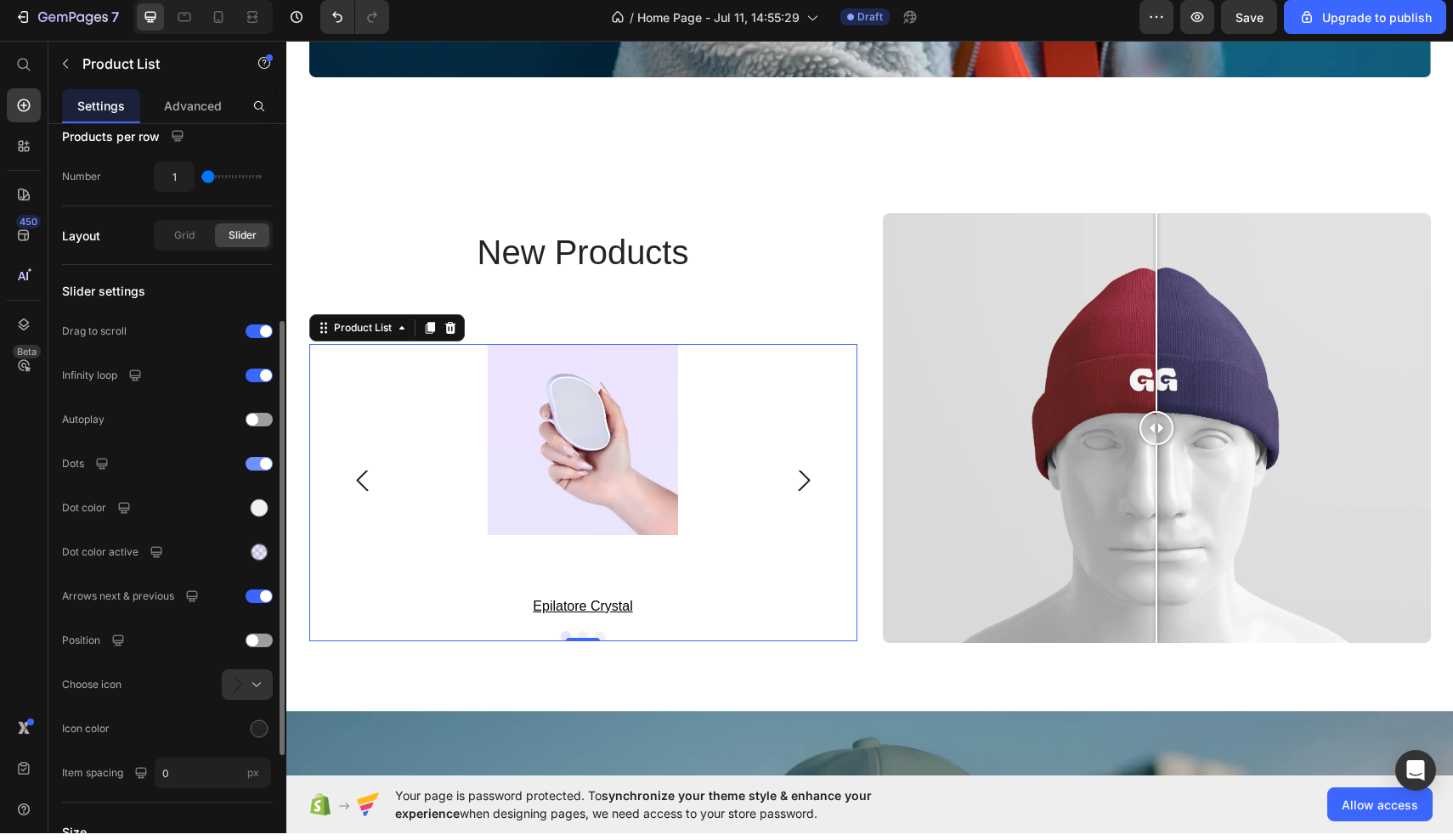 click at bounding box center (266, 471) 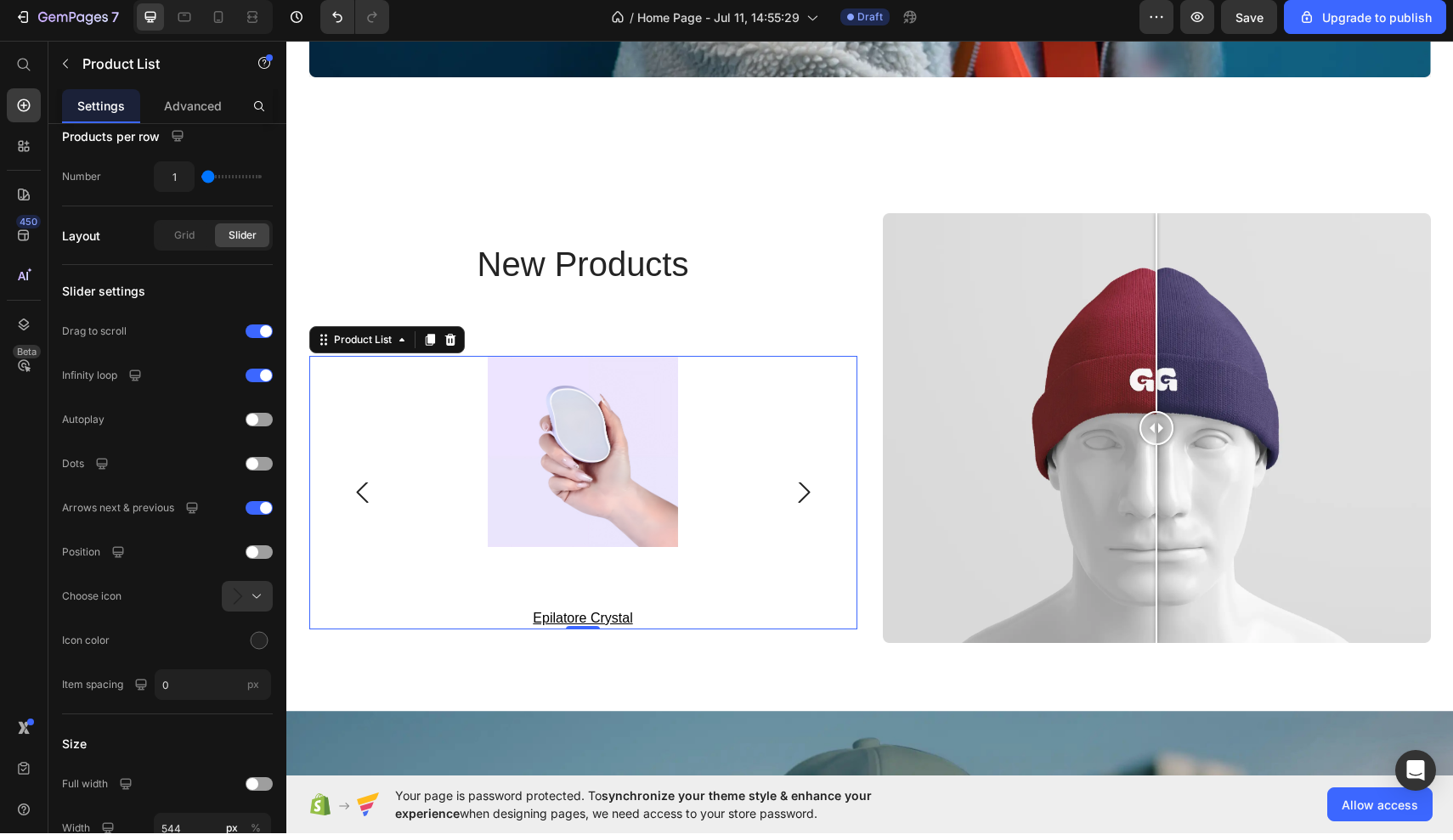 click 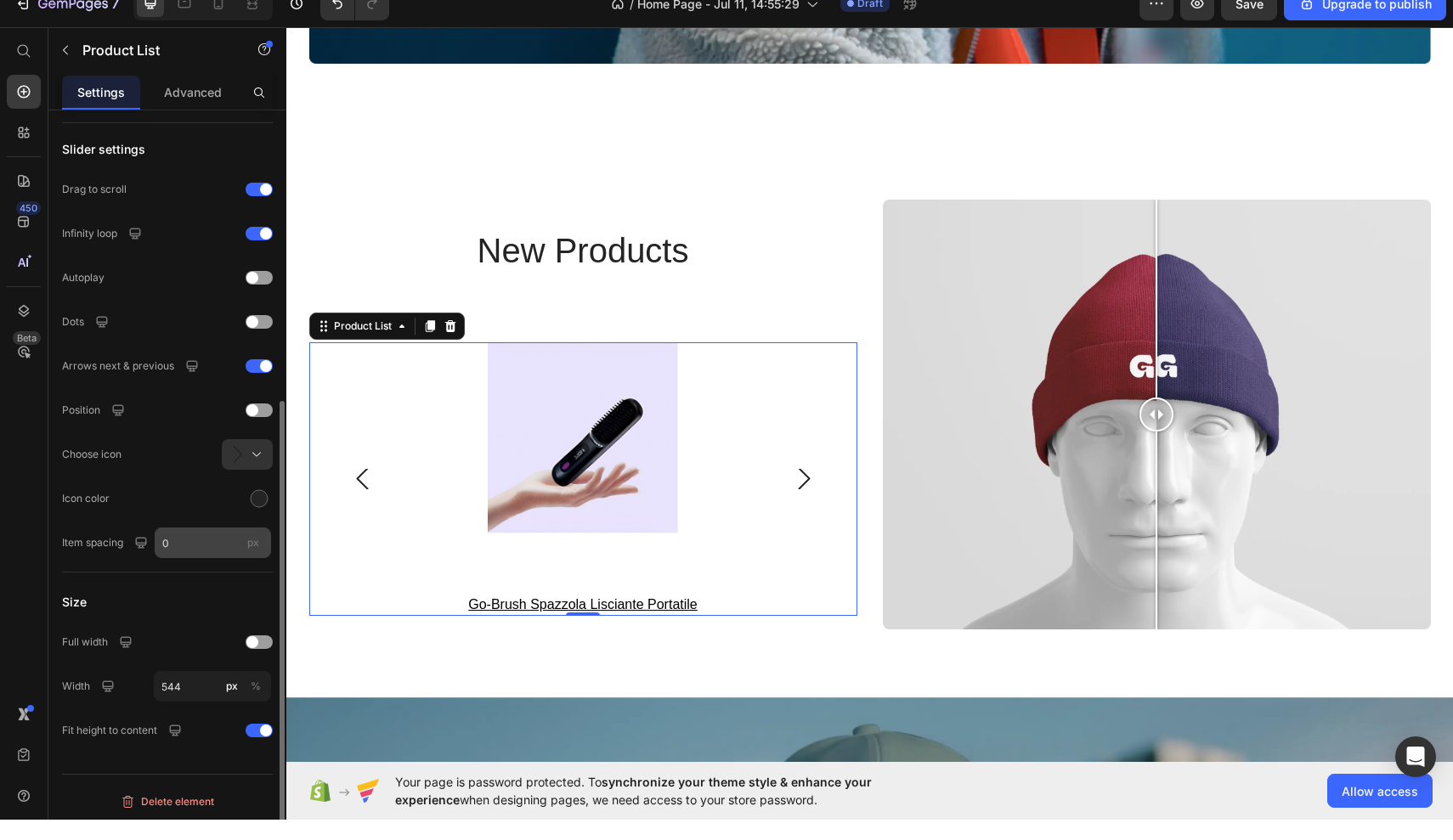 scroll, scrollTop: 476, scrollLeft: 0, axis: vertical 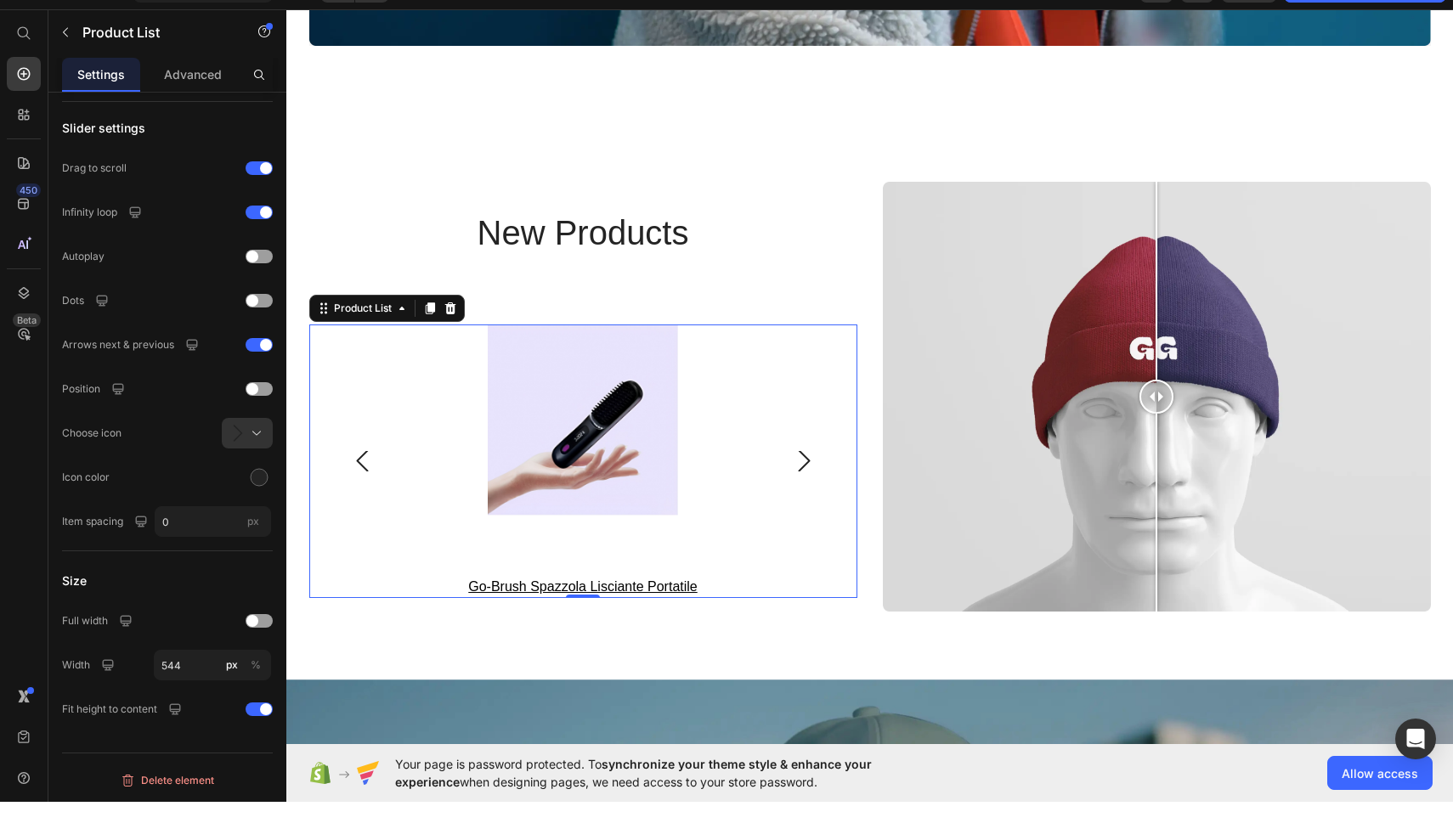 click 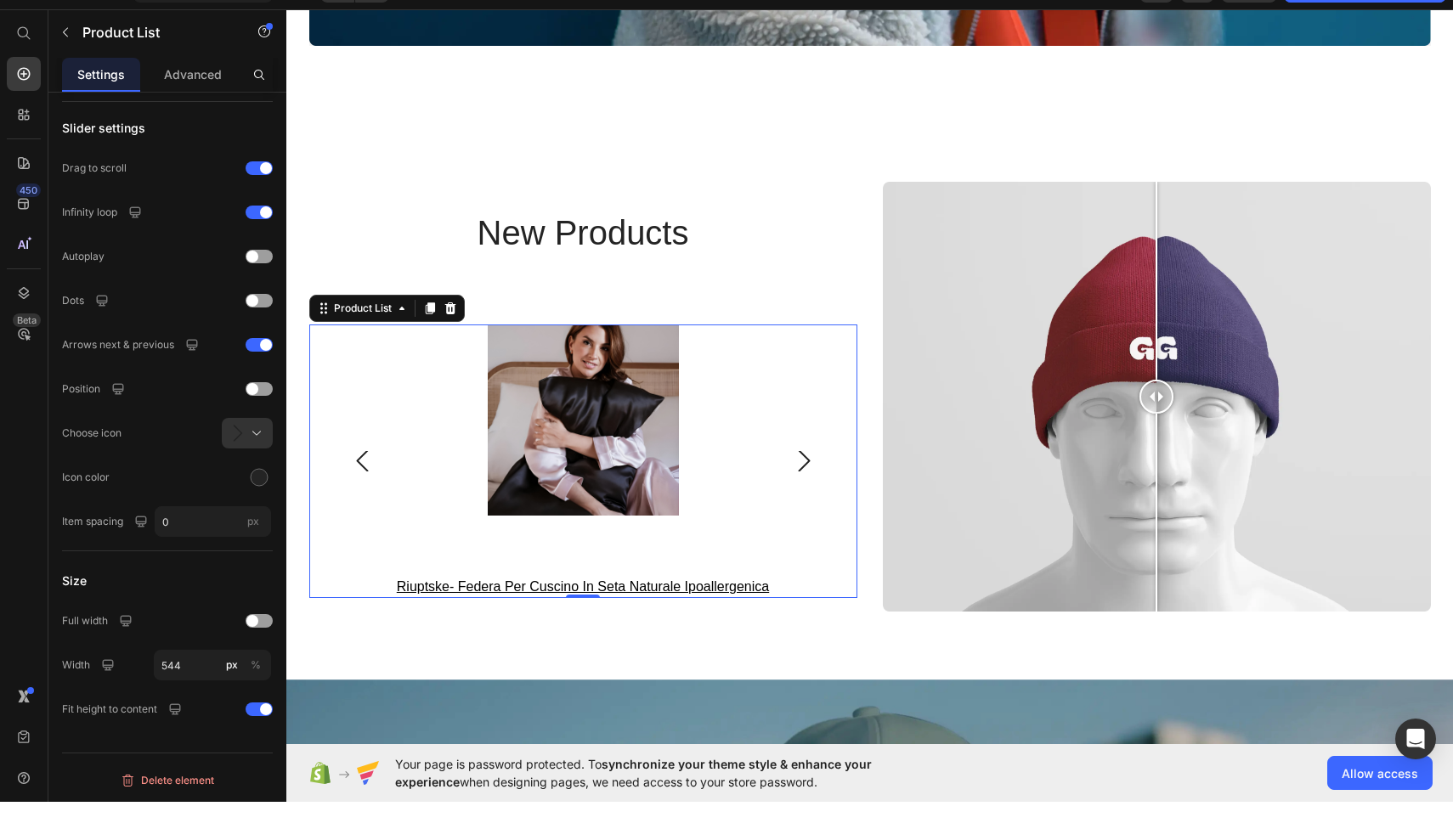 click 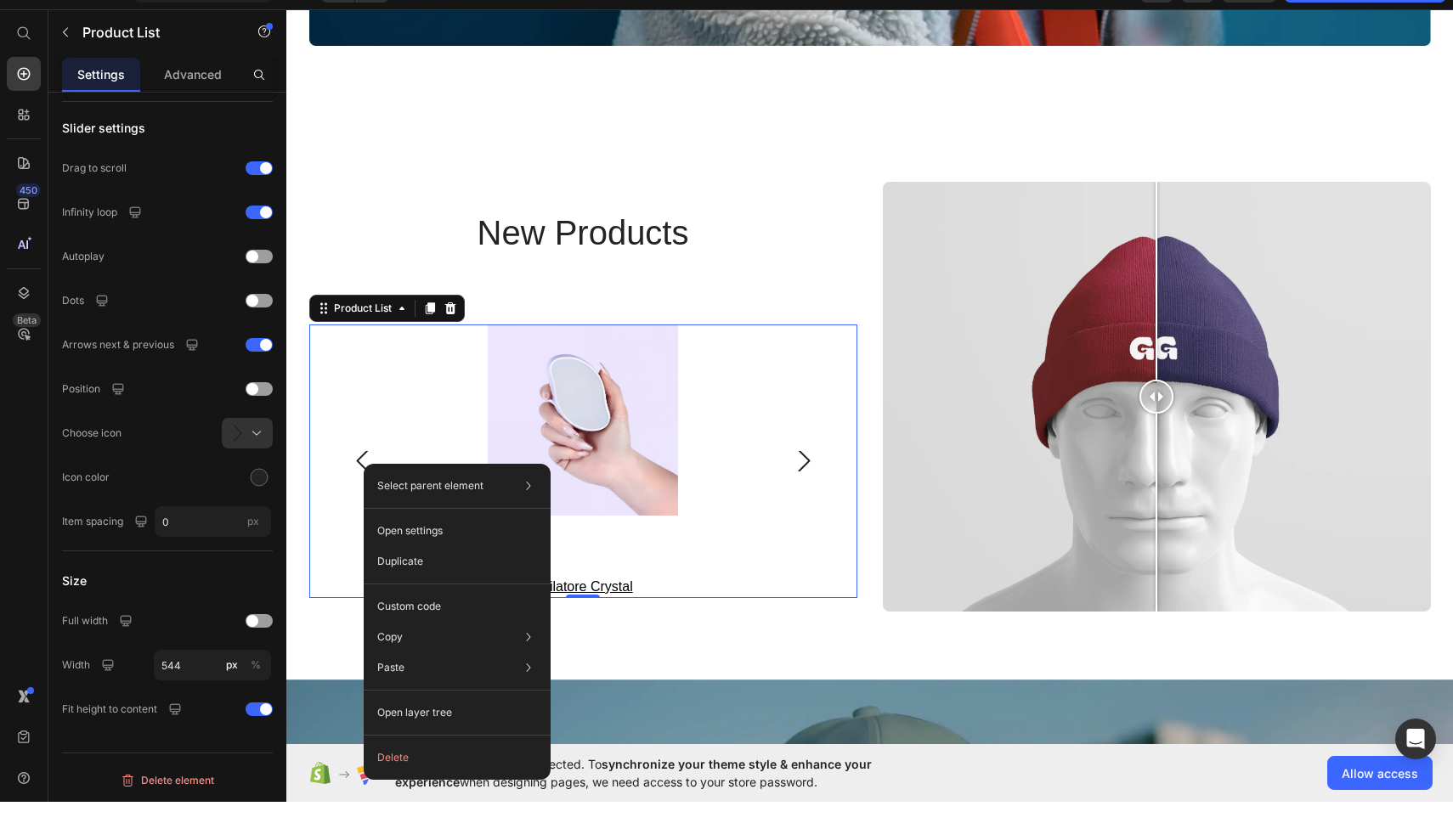 click on "Select parent element Section Row 2 cols Product List Open settings Duplicate Custom code Copy Copy element  Cmd + C Copy style  Copy class  .gBQczRvCK4 Paste Paste element  Cmd + V Paste style  Cmd + Shift + V Open layer tree  Delete" 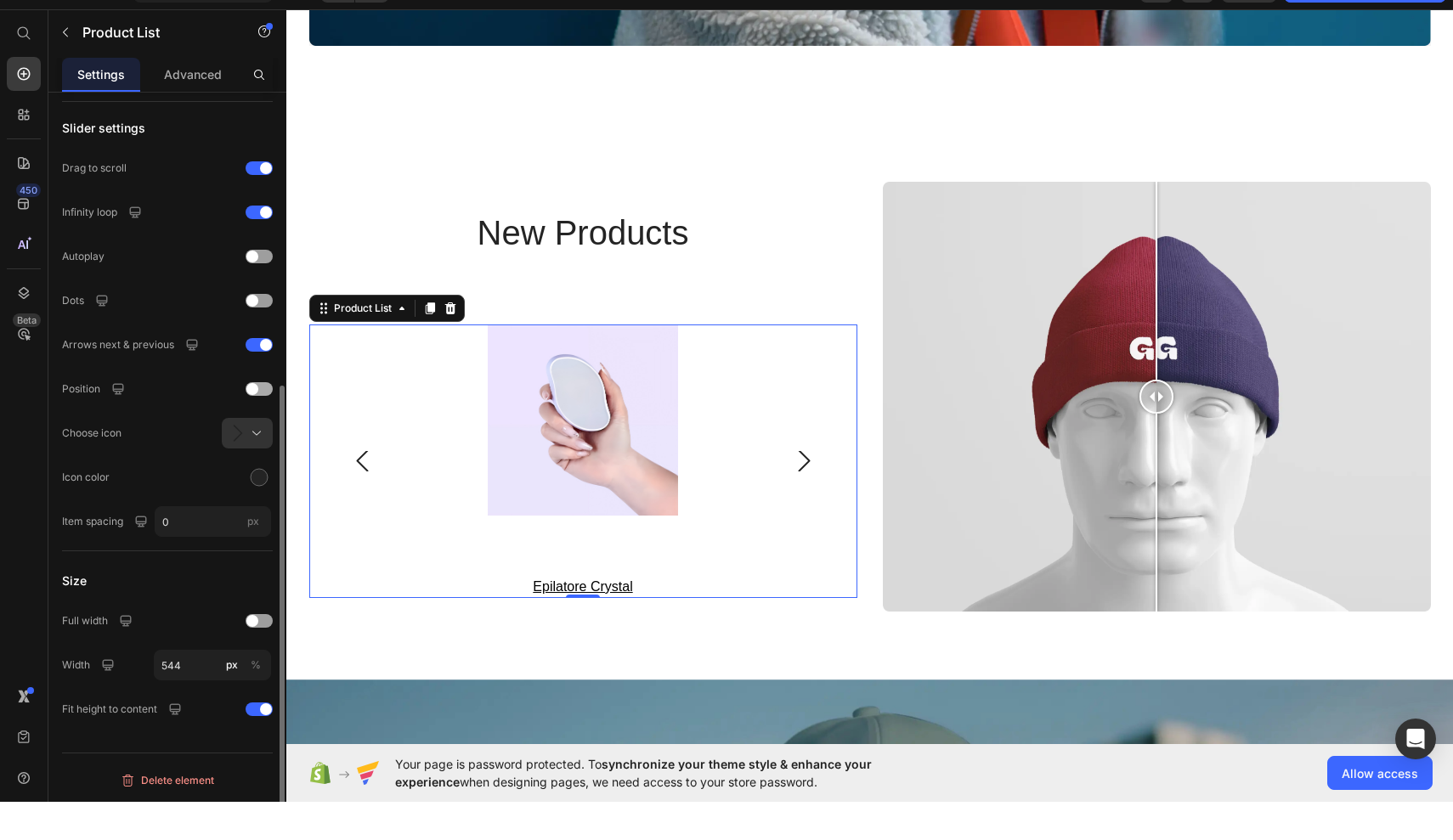 click at bounding box center [252, 427] 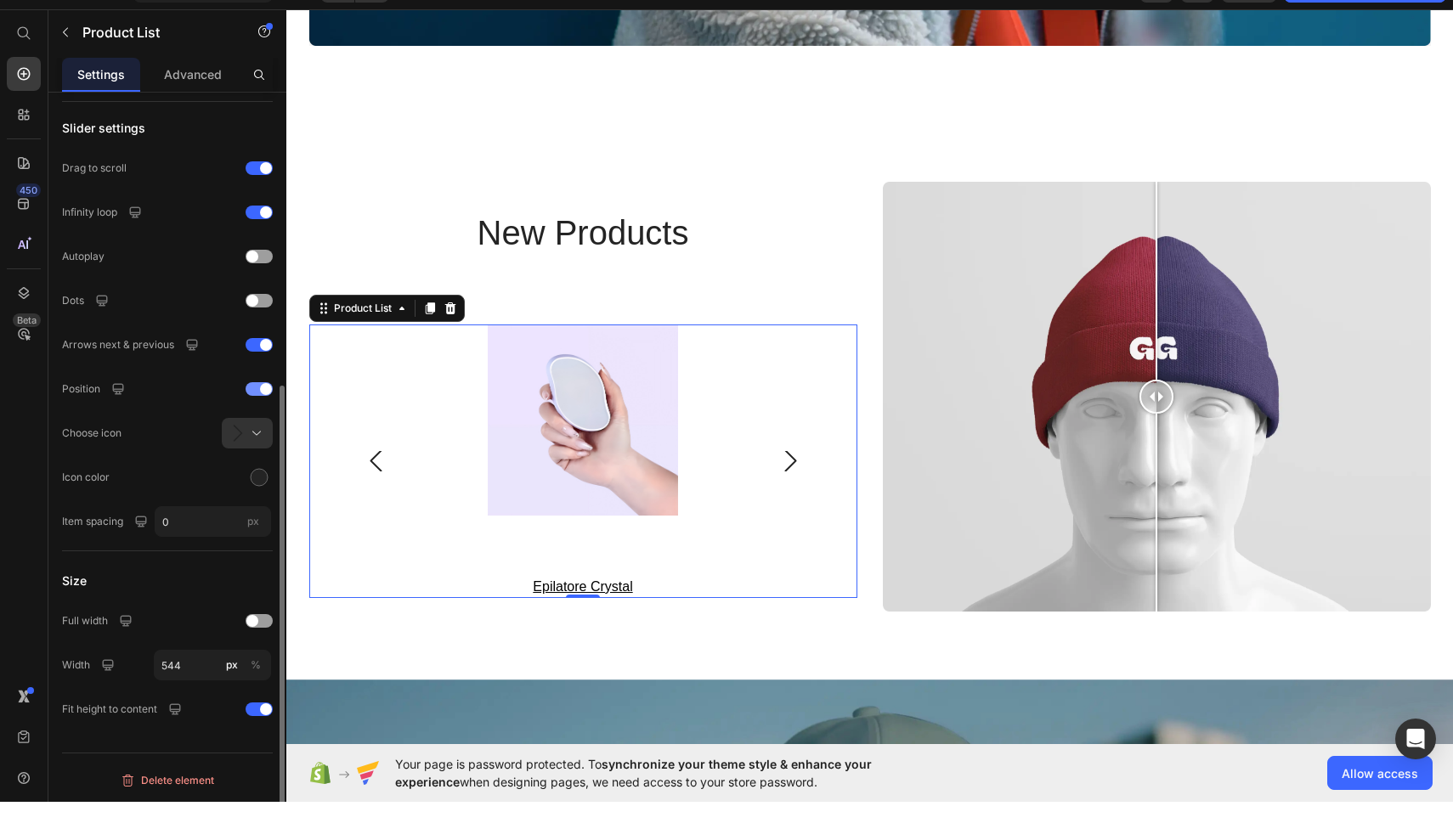 click at bounding box center [266, 427] 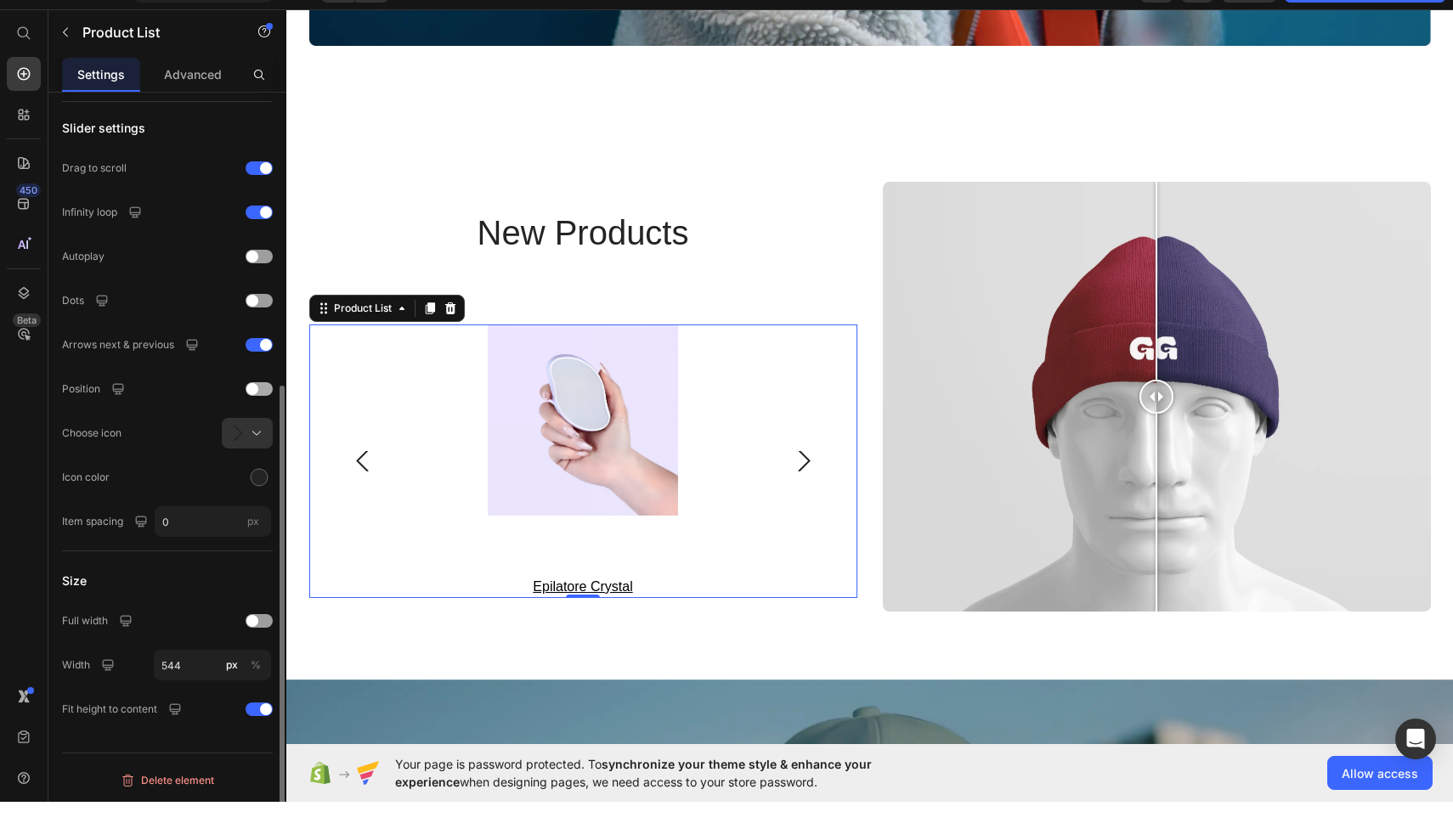 click at bounding box center [259, 427] 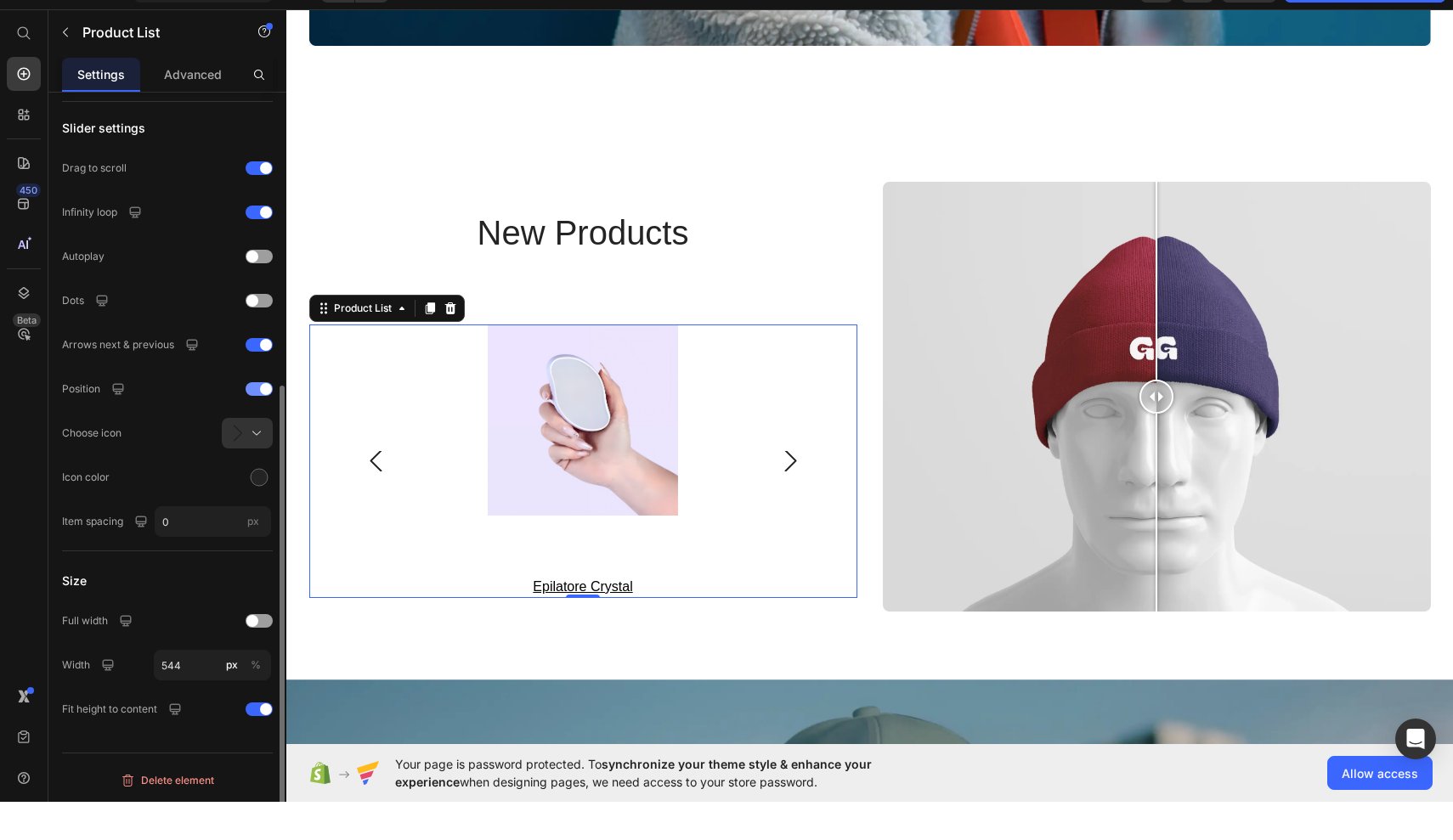 click at bounding box center [266, 427] 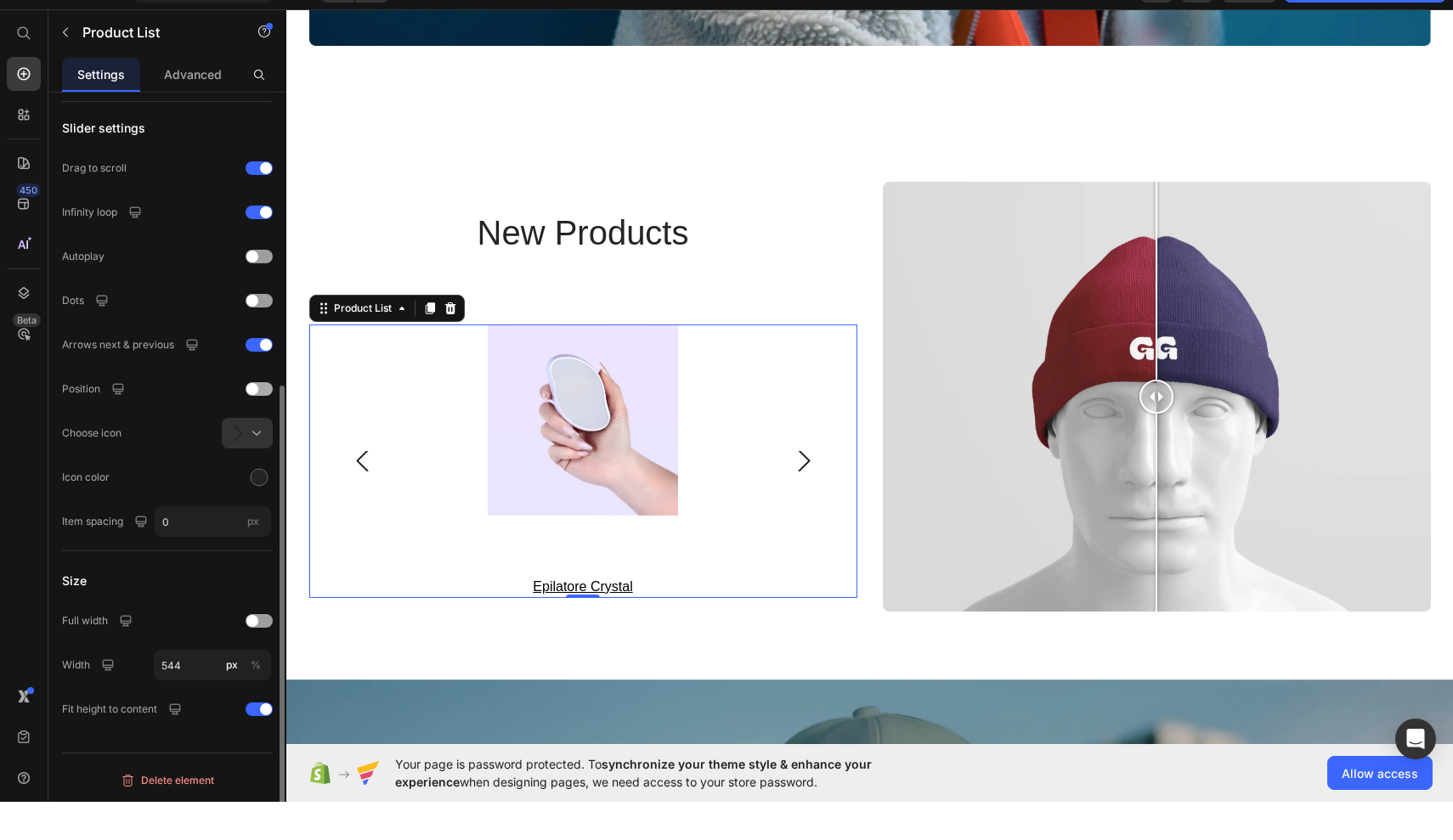 click at bounding box center [259, 427] 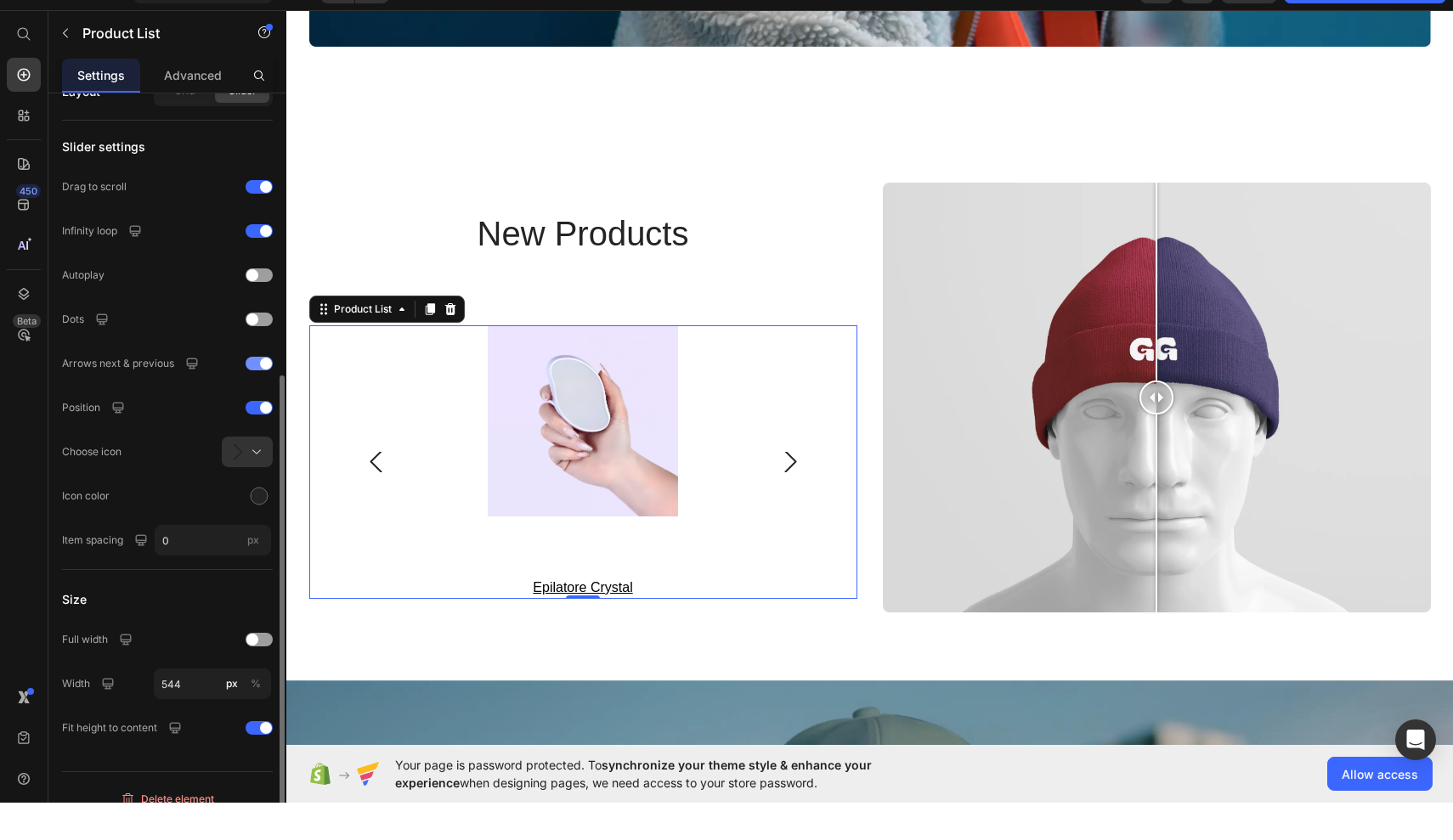 scroll, scrollTop: 454, scrollLeft: 0, axis: vertical 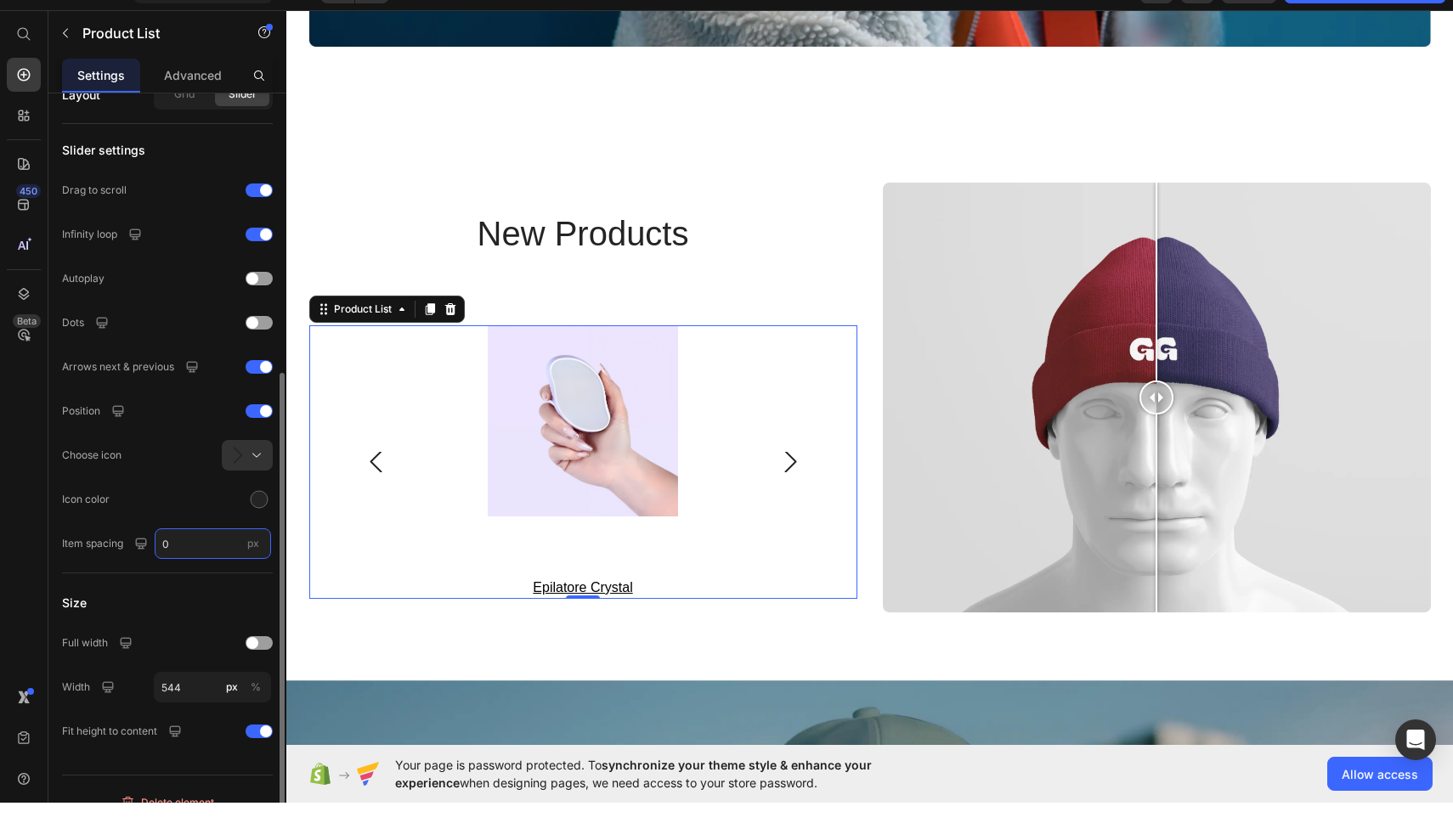 click on "0" at bounding box center [212, 581] 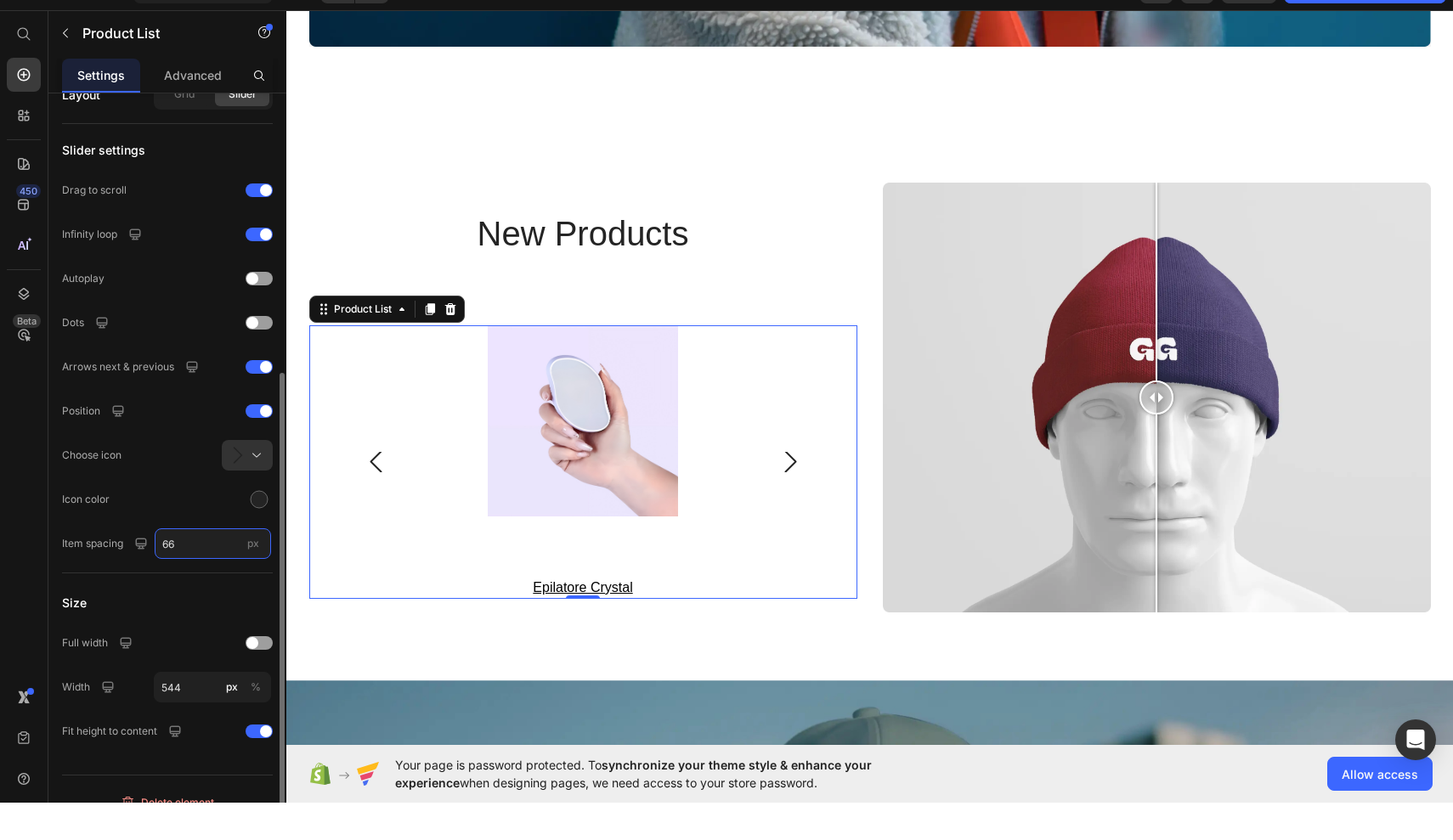 type on "6" 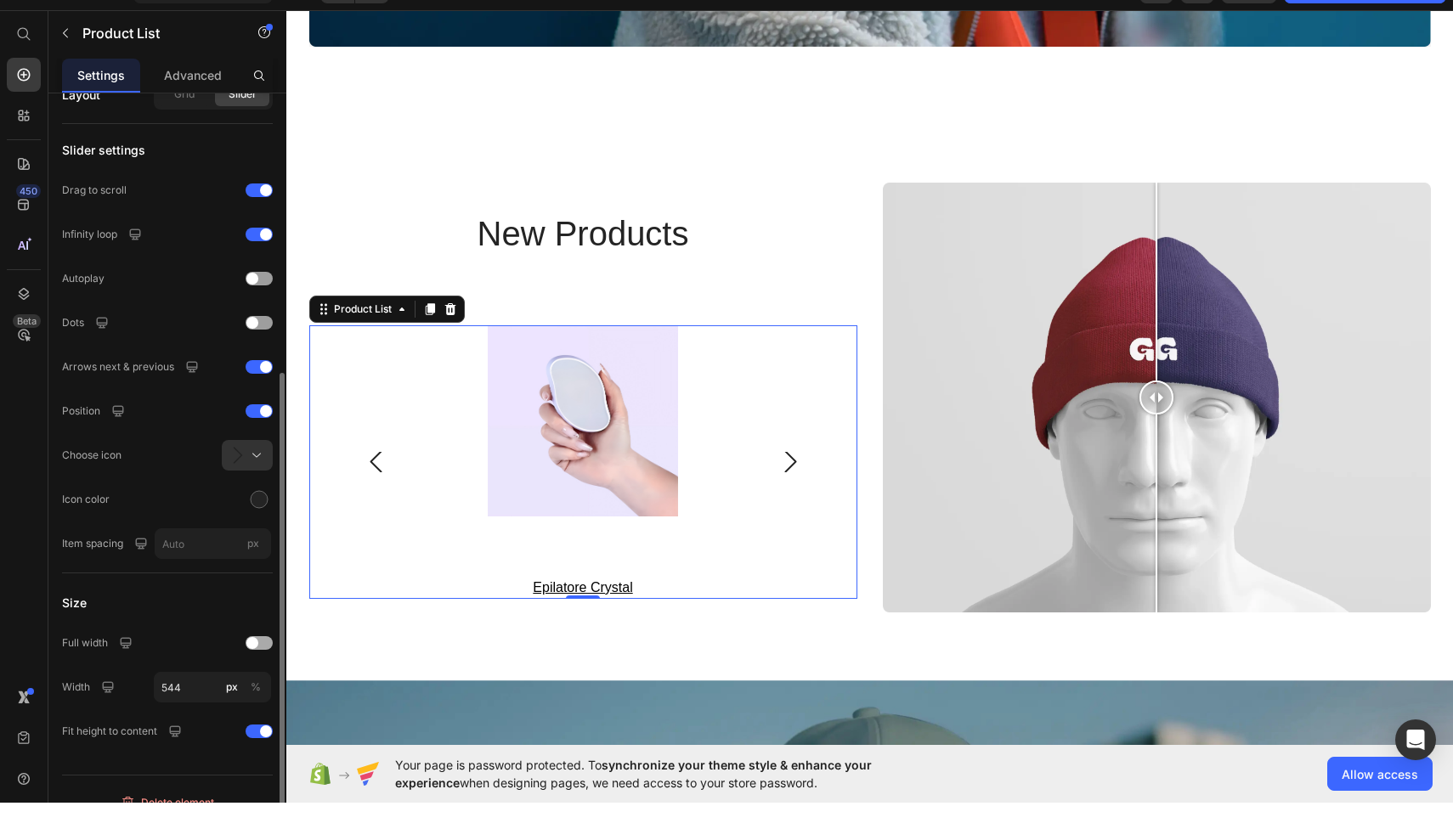type on "0" 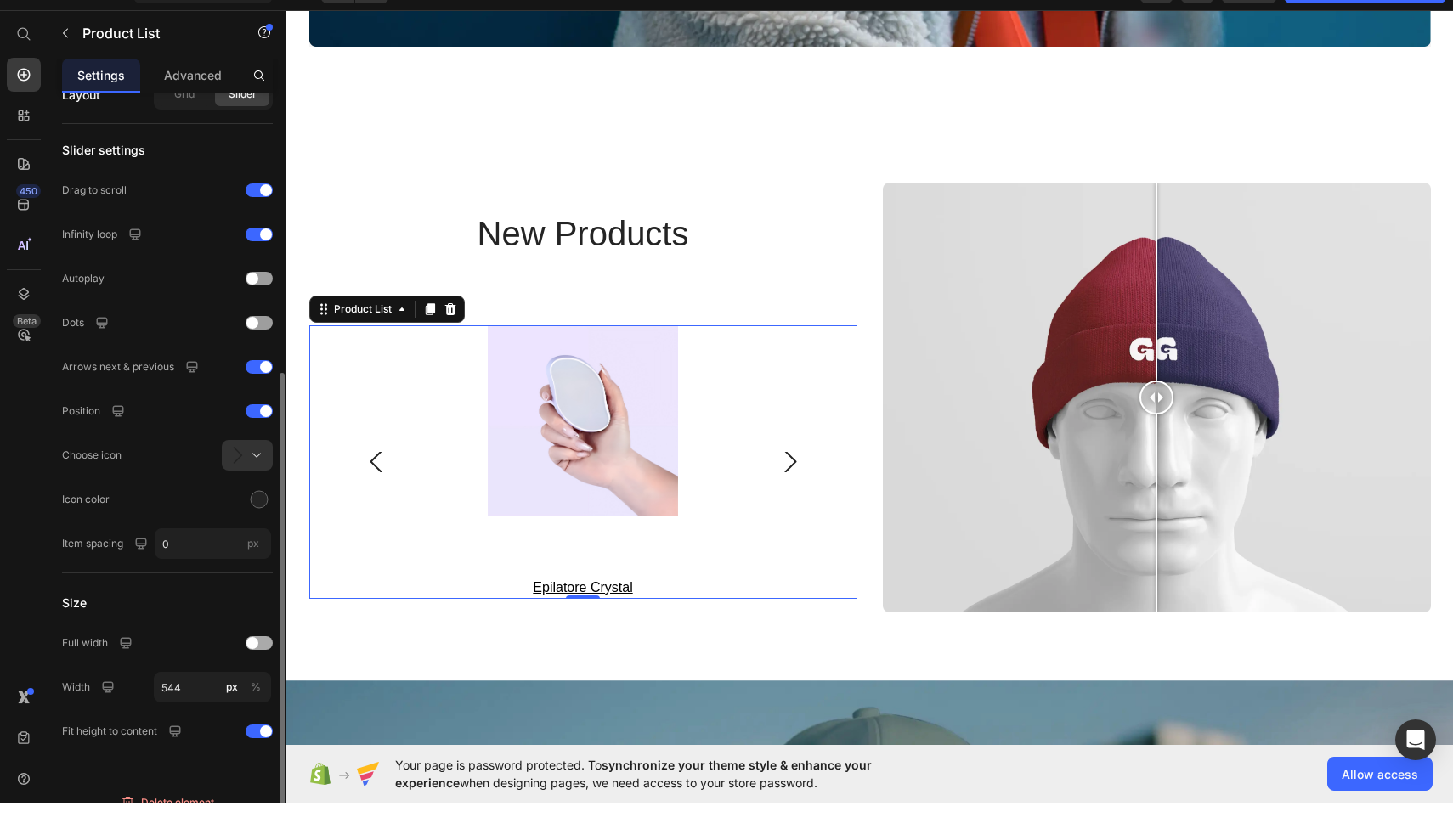 click at bounding box center (259, 680) 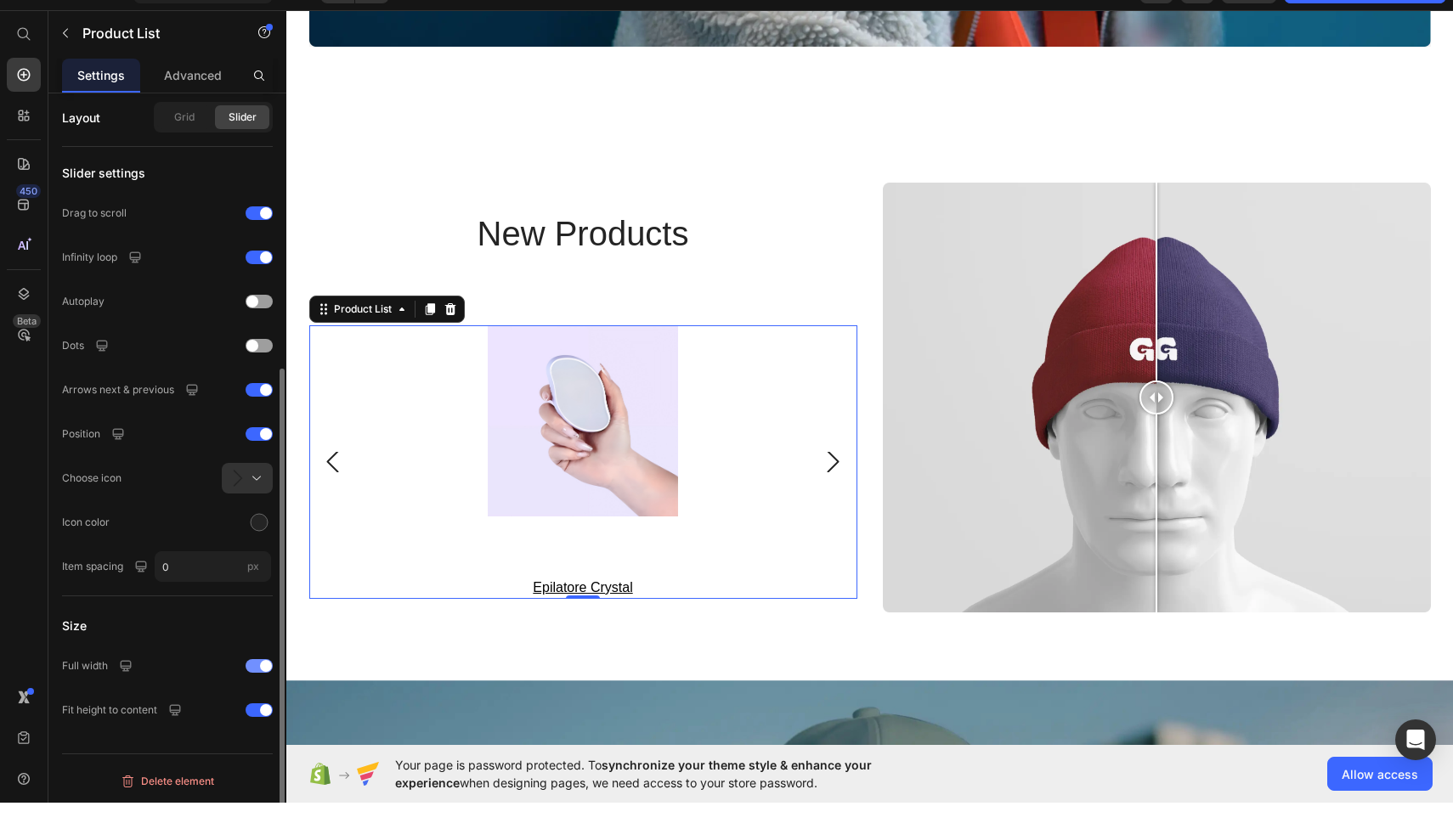 click at bounding box center (266, 703) 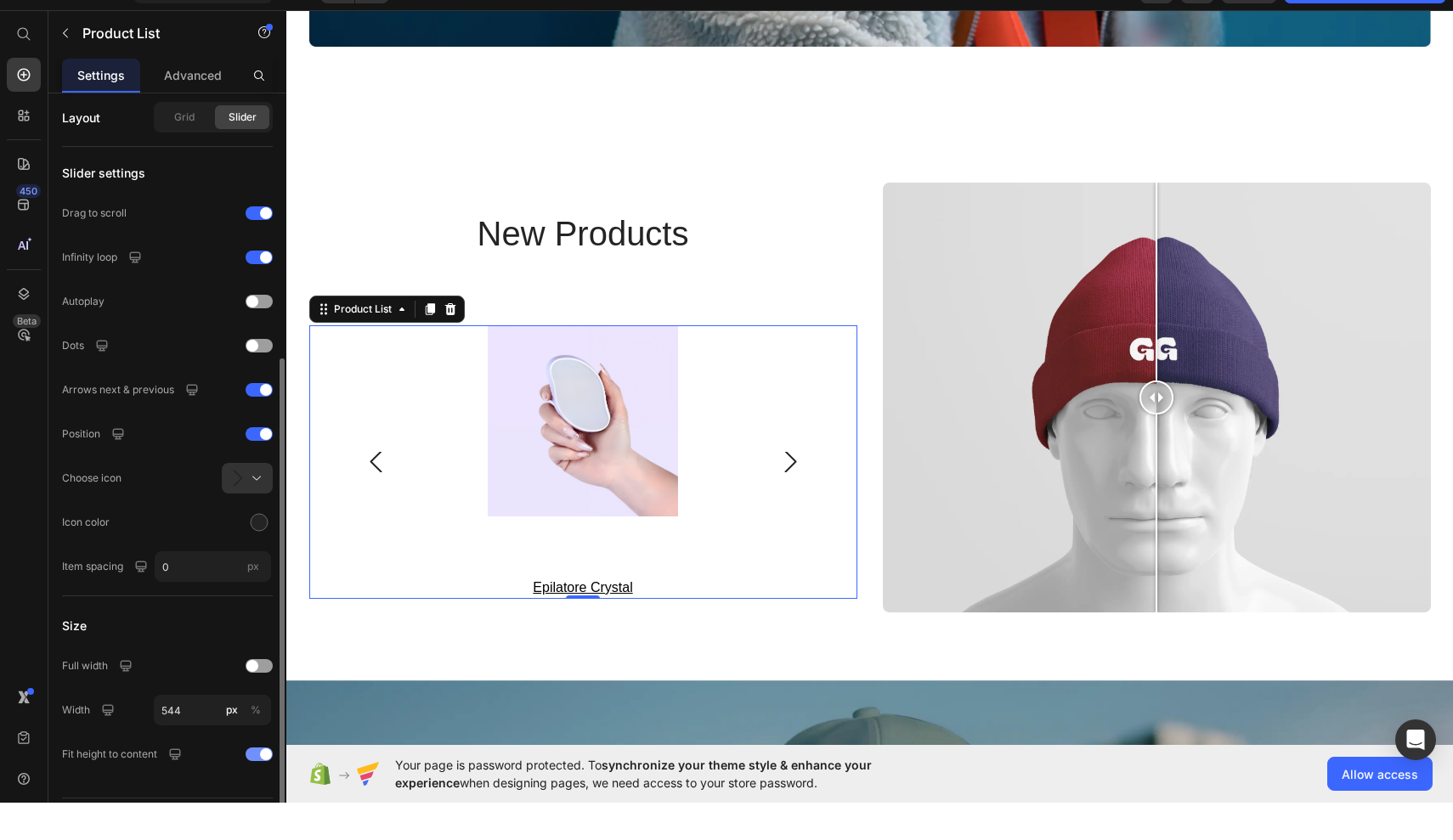 click at bounding box center (266, 792) 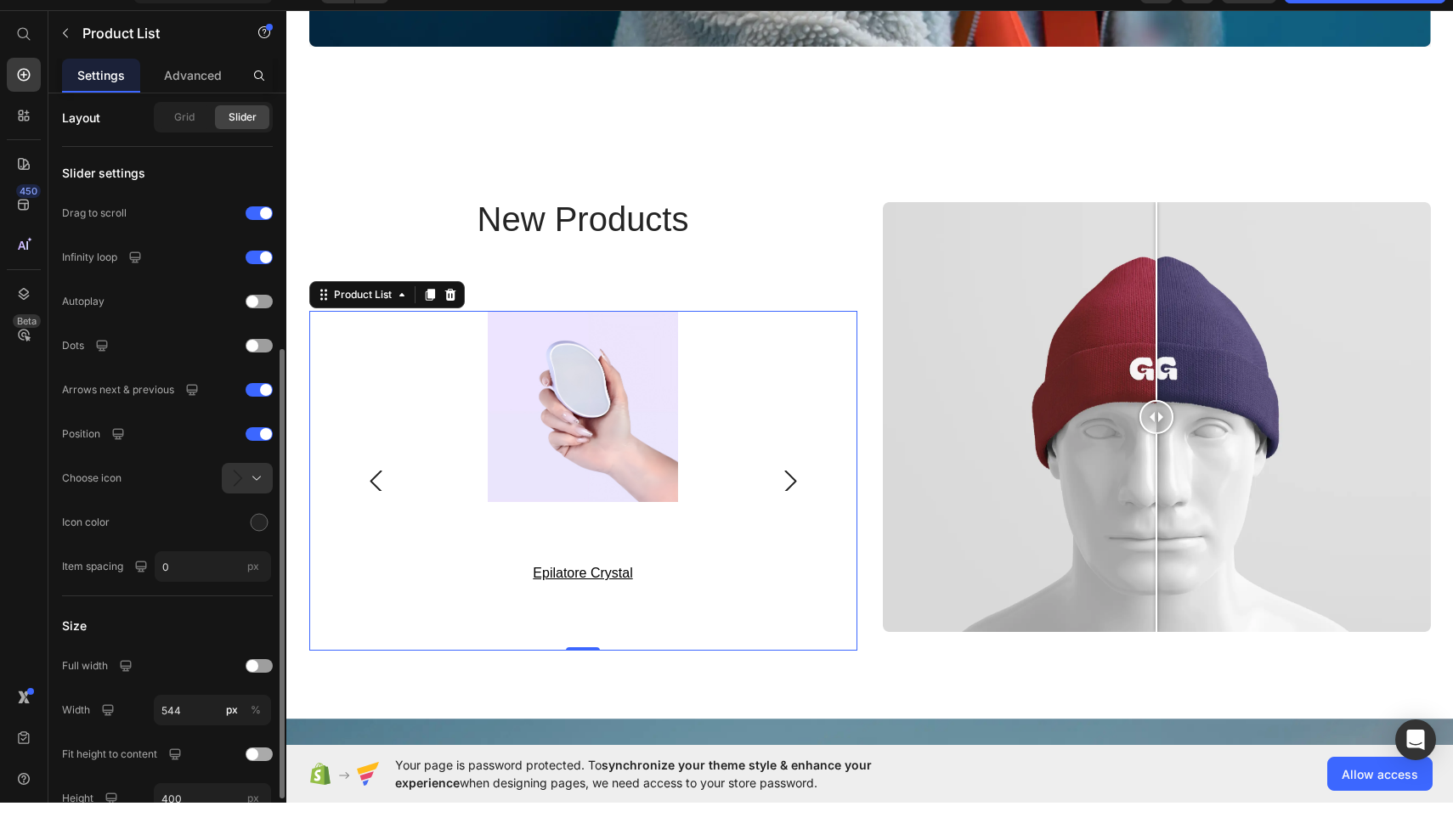 click at bounding box center [259, 792] 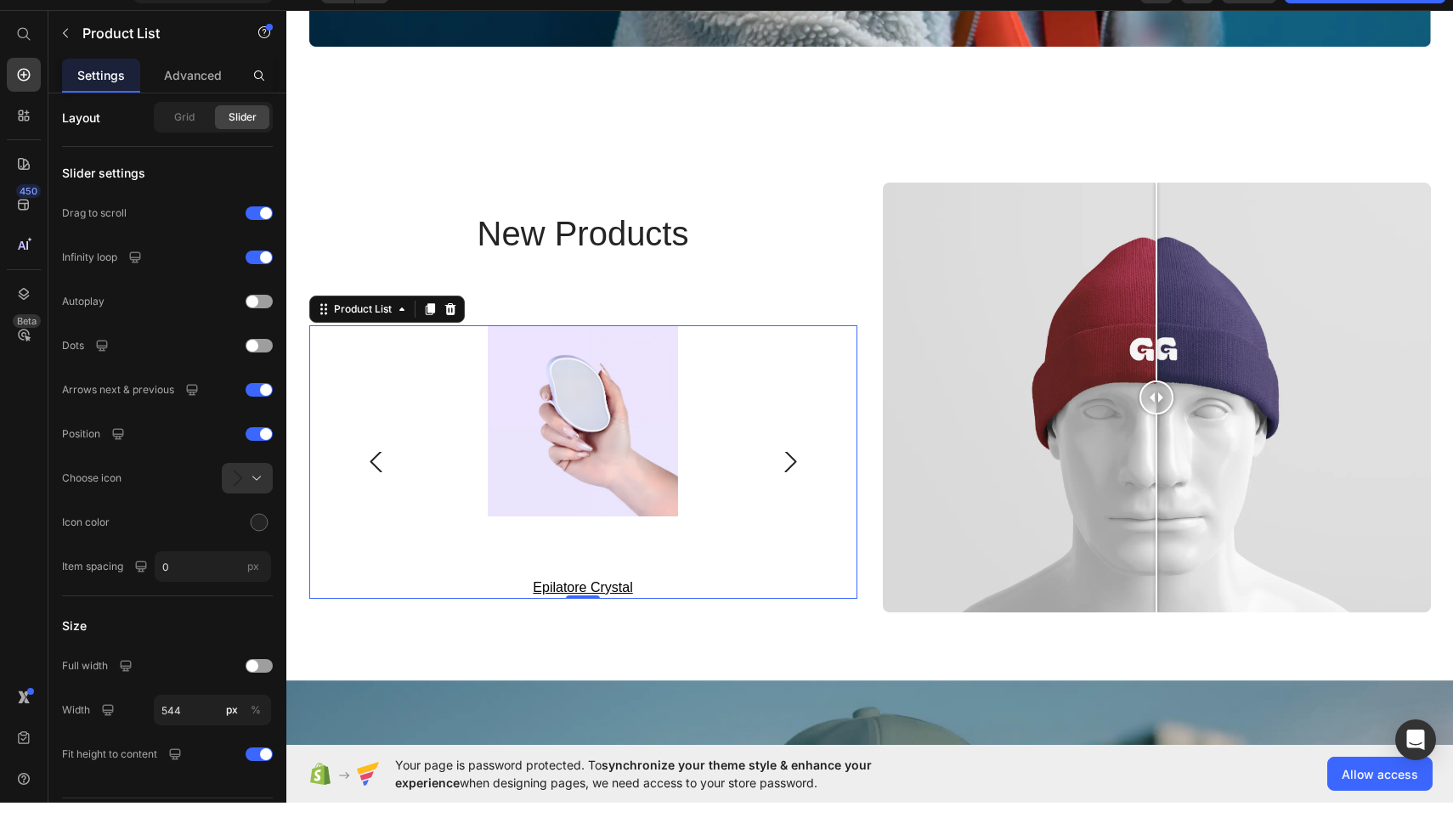 click 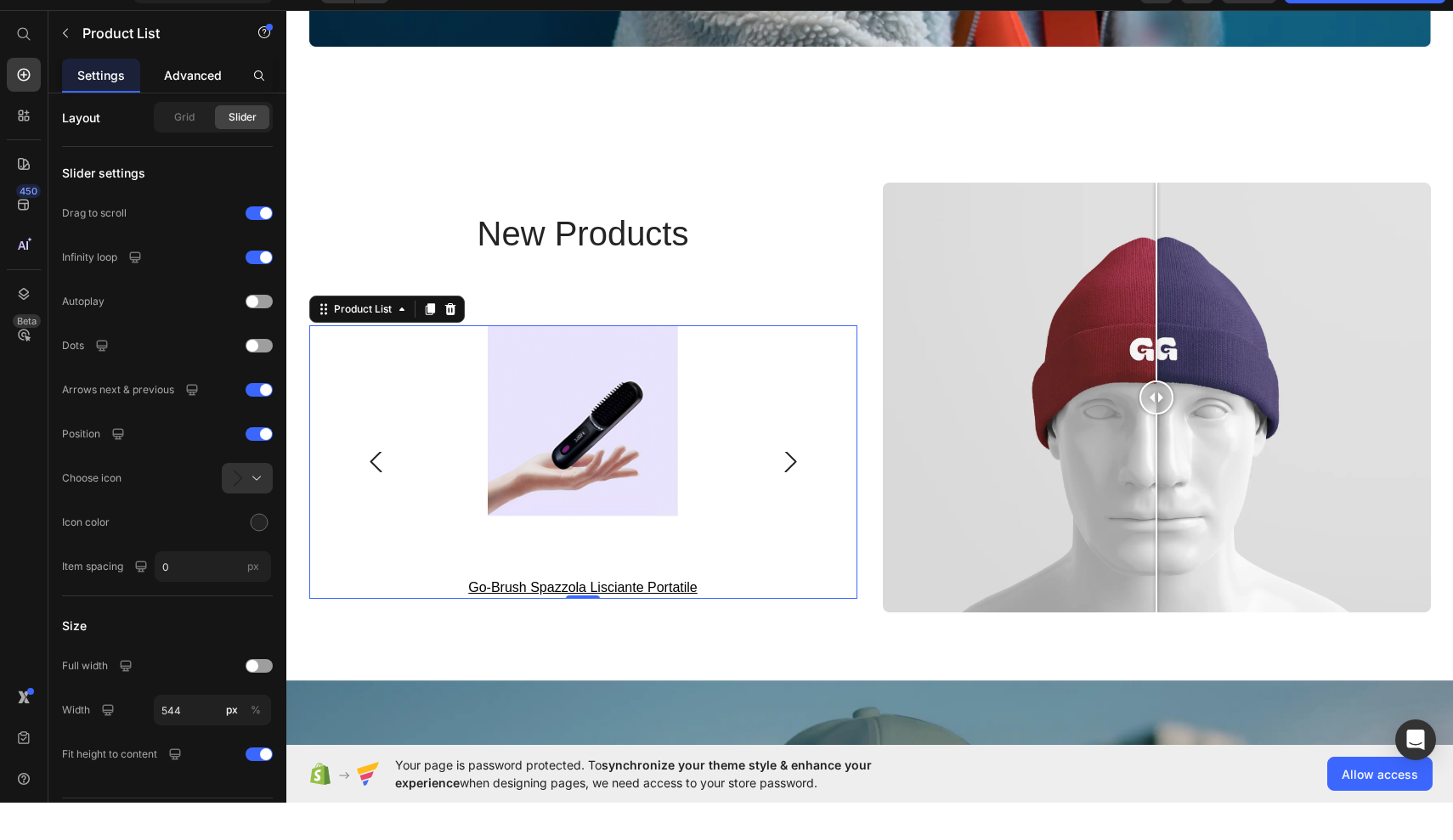 click on "Advanced" at bounding box center [193, 112] 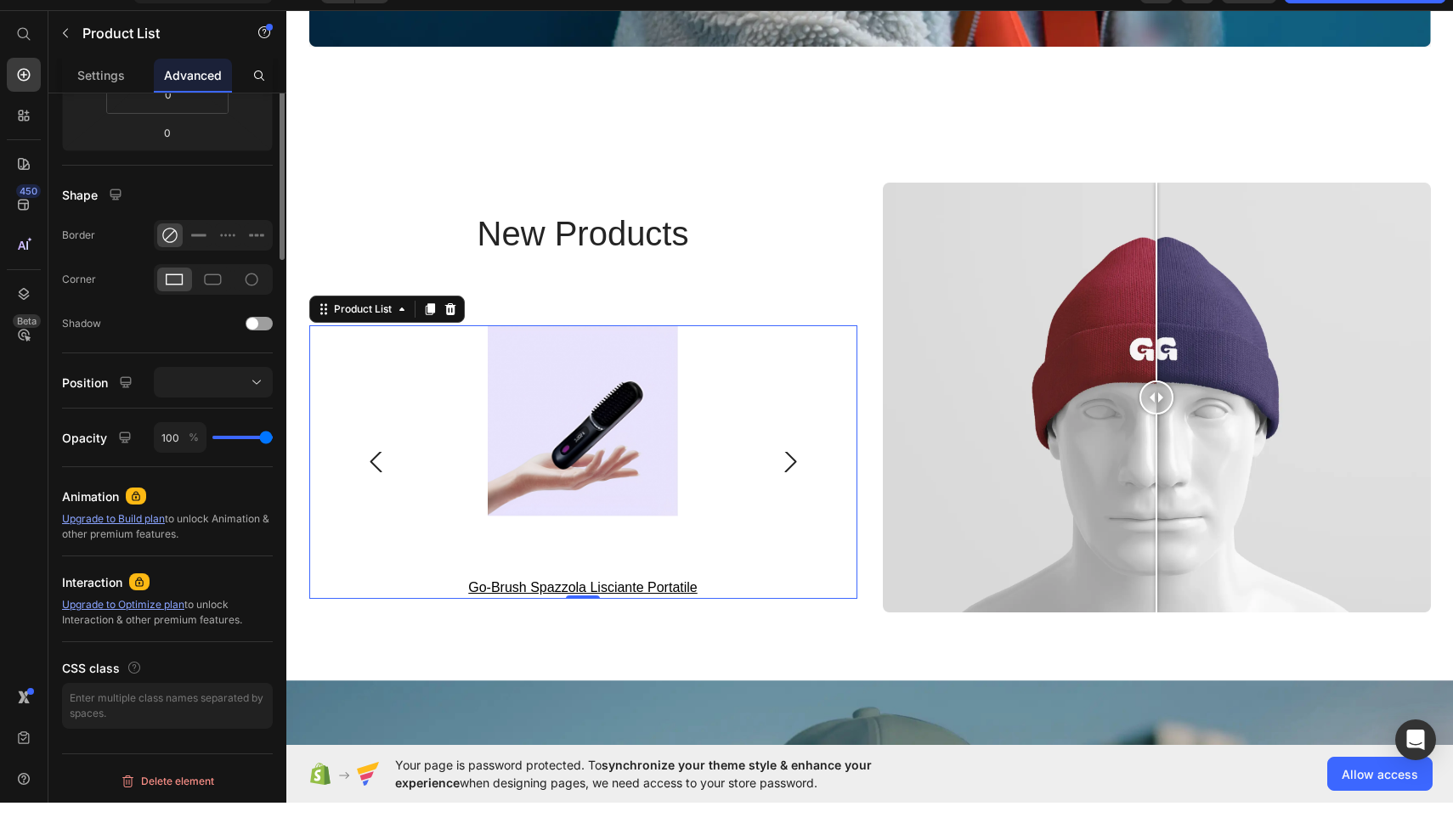 scroll, scrollTop: 0, scrollLeft: 0, axis: both 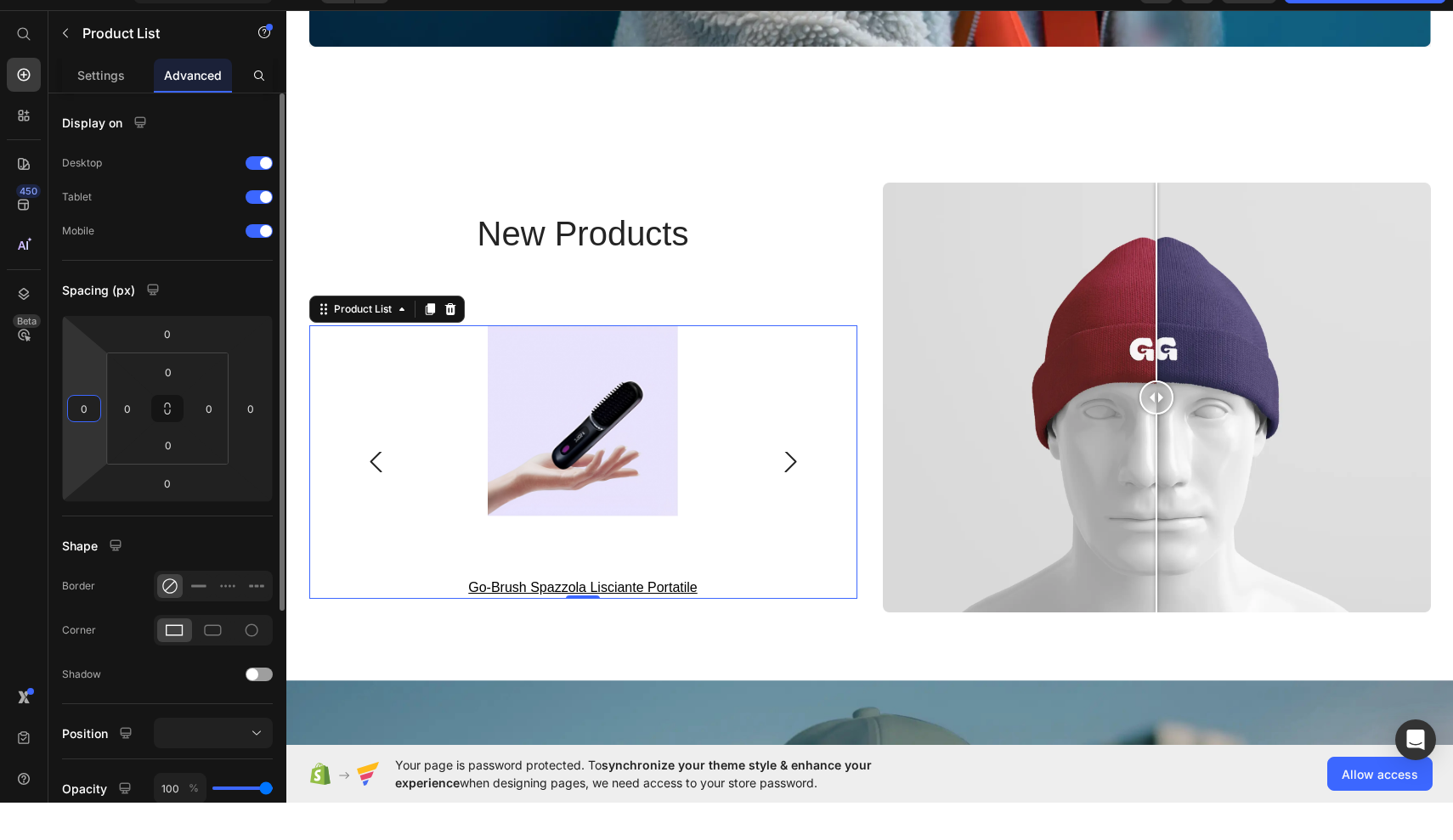 click on "0" at bounding box center (84, 446) 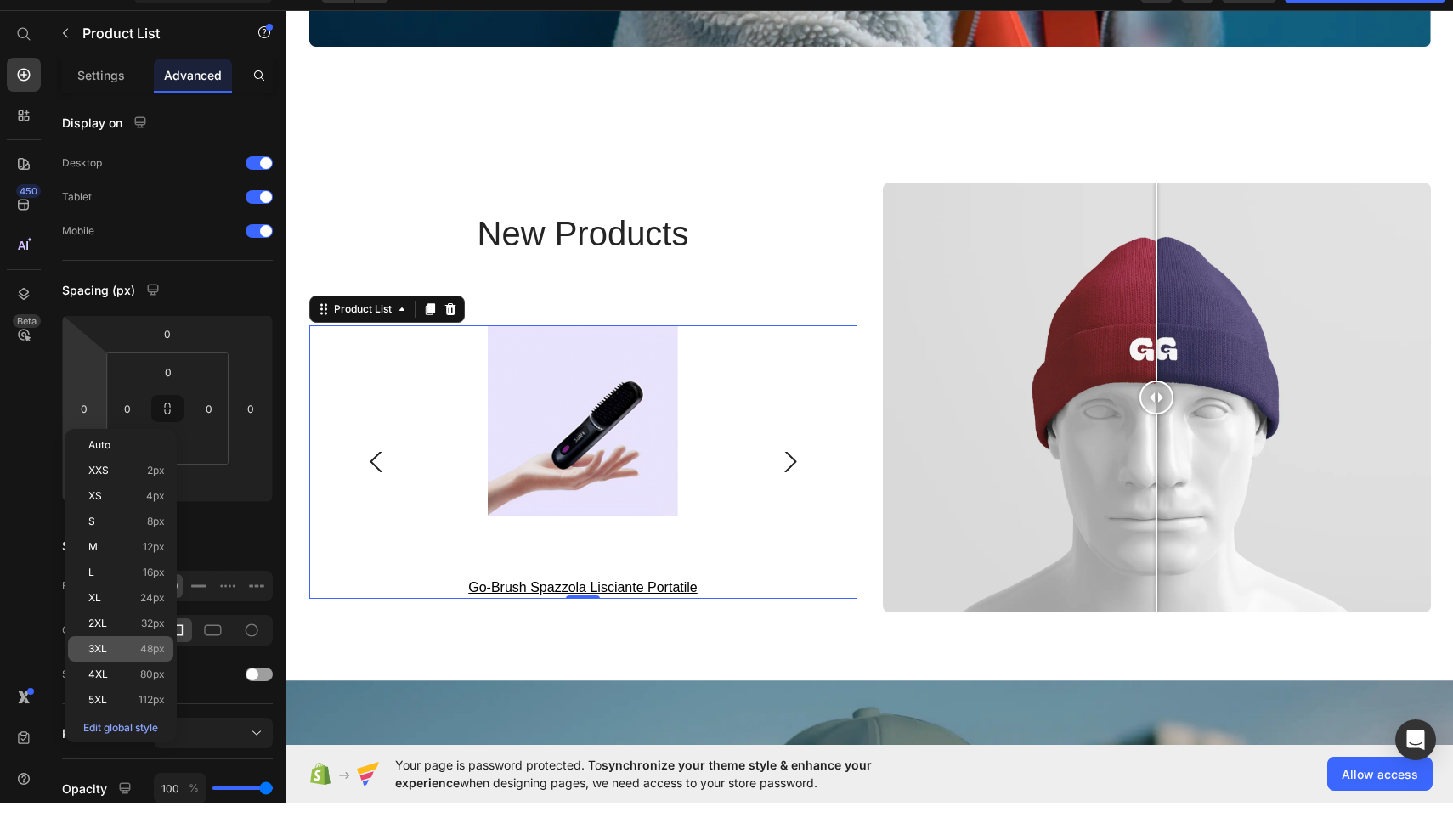 click on "3XL 48px" at bounding box center [127, 686] 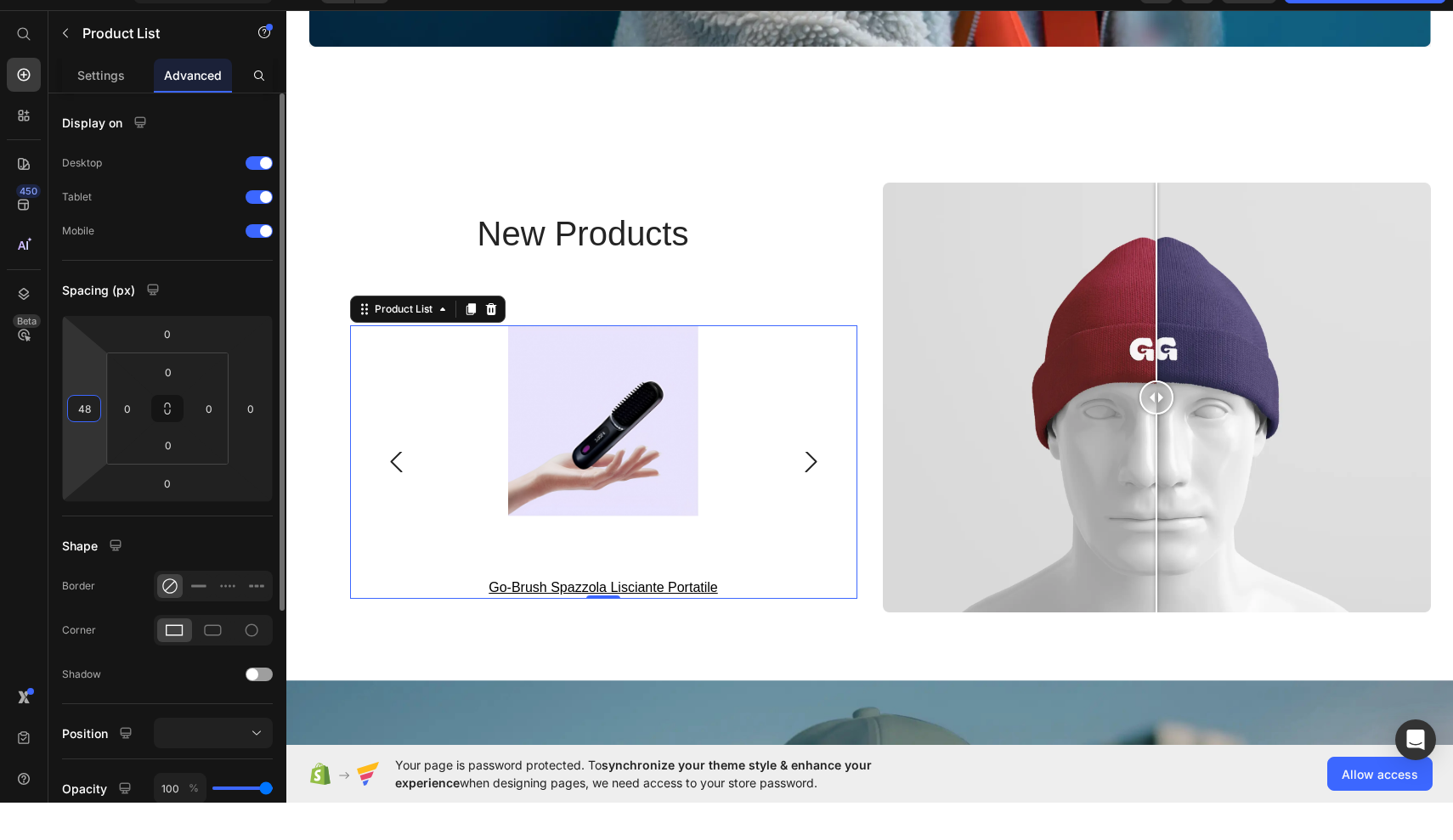 click on "48" at bounding box center (84, 446) 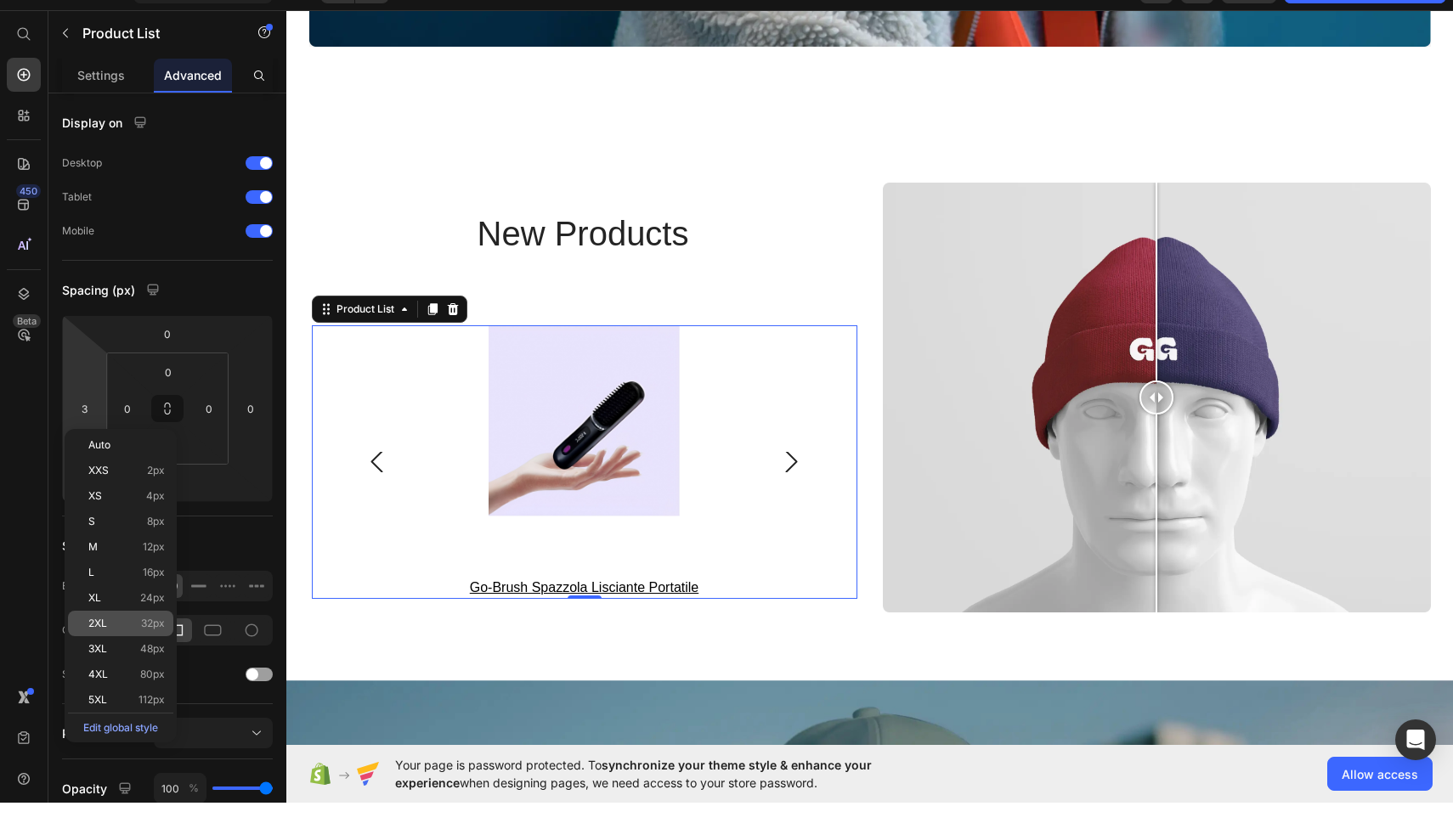 click on "2XL 32px" at bounding box center (127, 661) 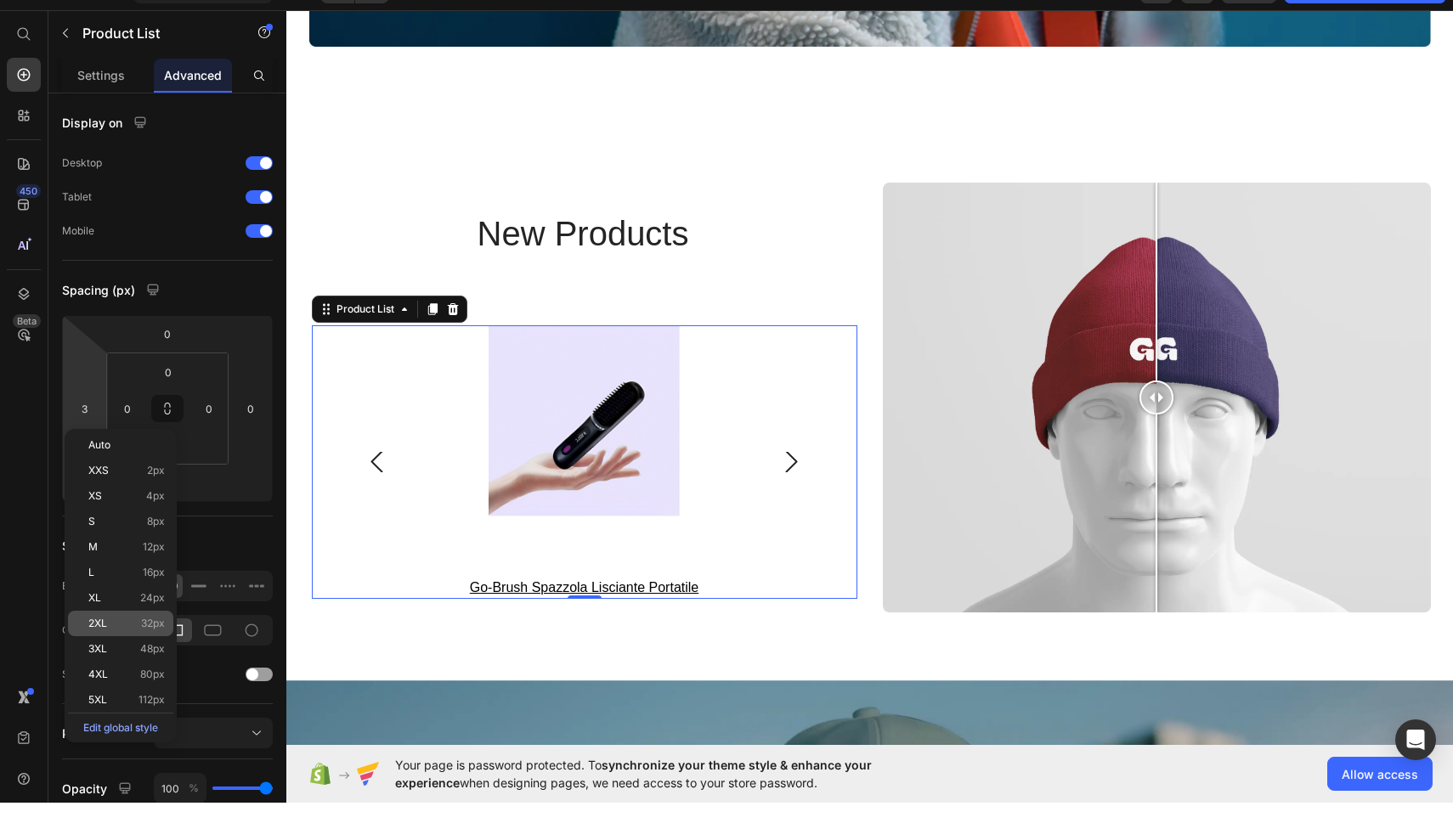 type on "32" 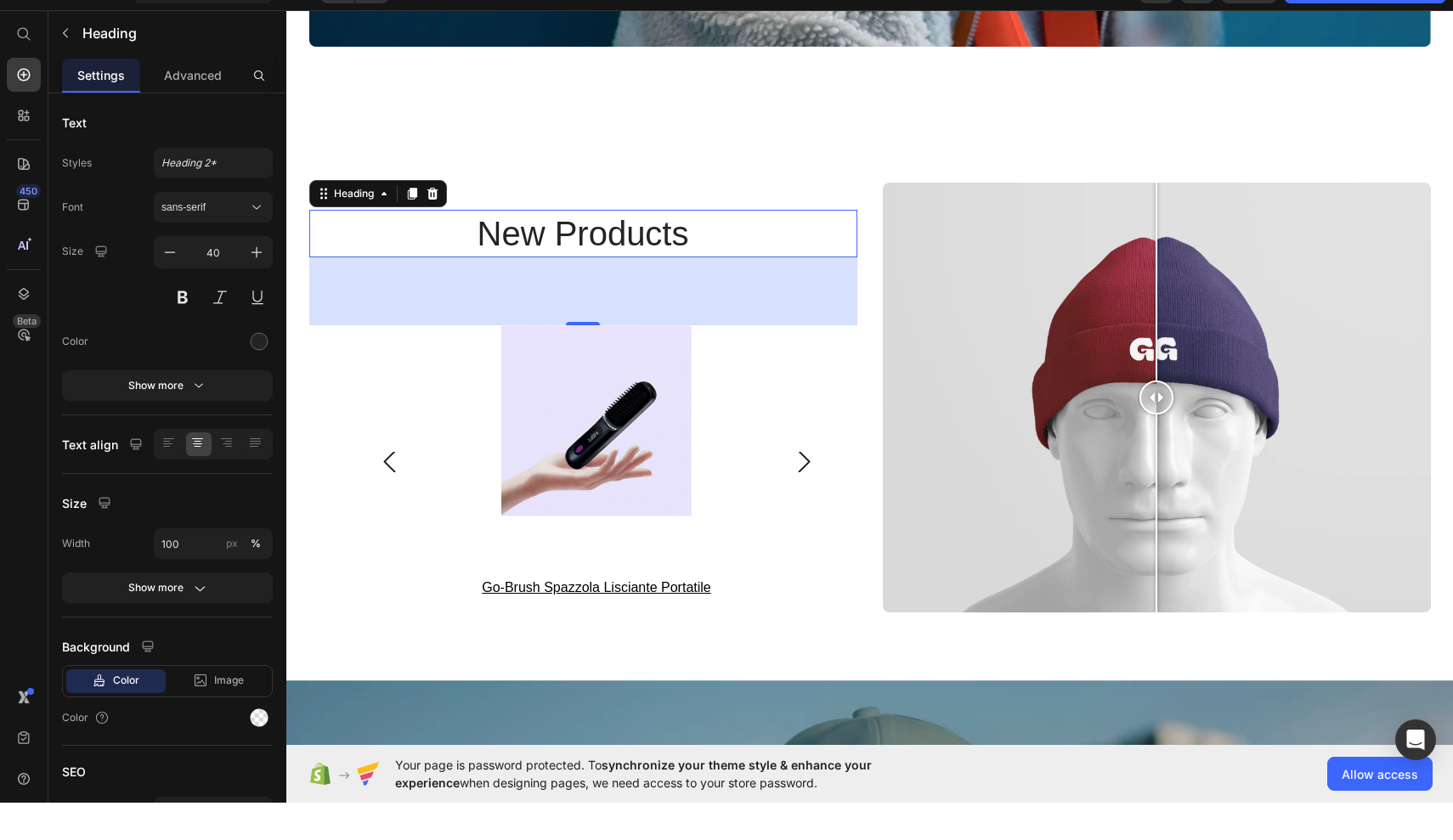 click on "New Products" at bounding box center [583, 234] 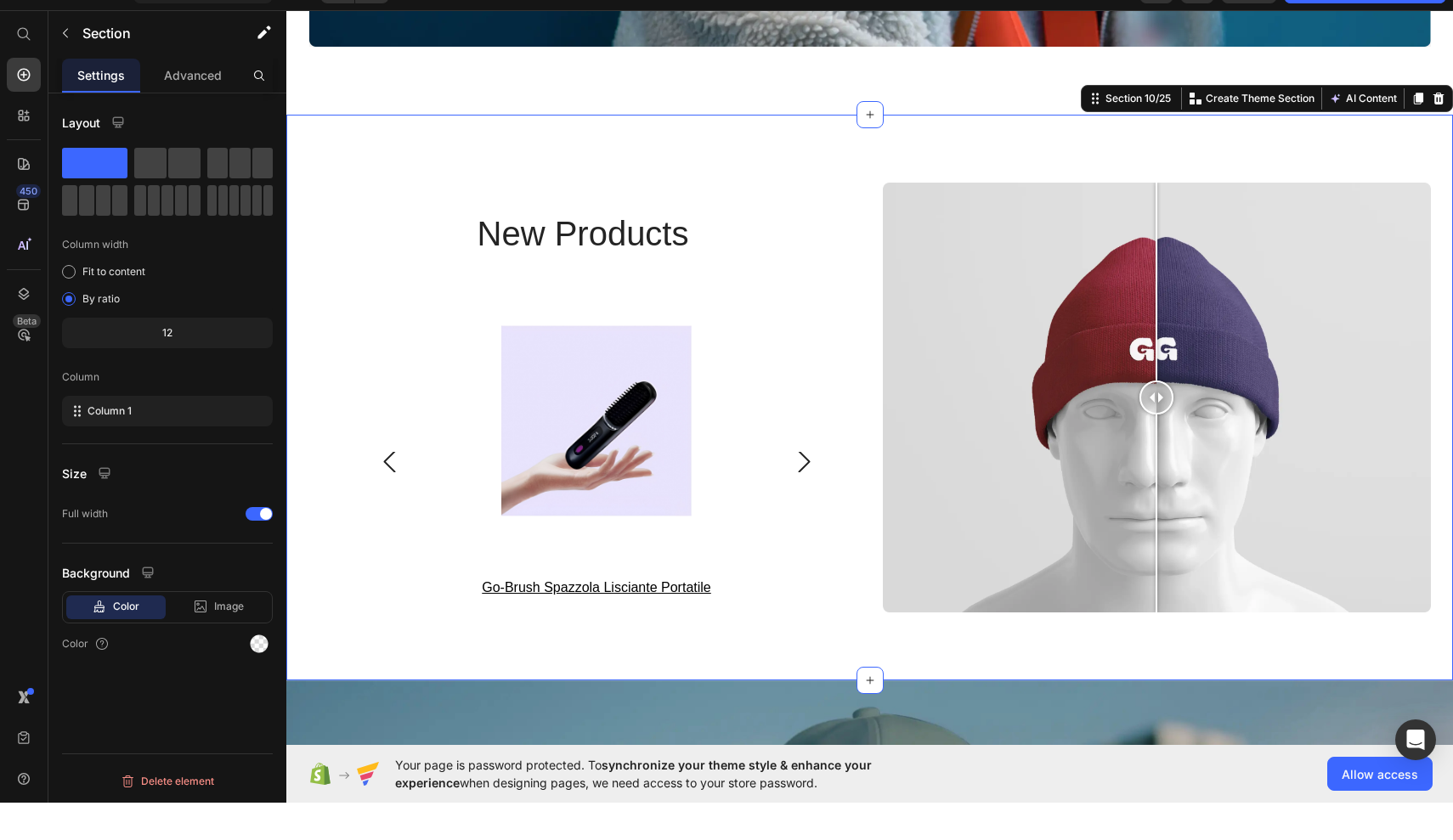 click on "New Products Heading
Product Images Epilatore Crystal Product Title Row Product Images Riuptske- Federa per Cuscino in Seta Naturale Ipoallergenica Product Title Row Product Images Go-Brush Spazzola Lisciante Portatile Product Title Row
Product List Image Comparison Row Section 10/25   You can create reusable sections Create Theme Section AI Content Write with GemAI What would you like to describe here? Tone and Voice Persuasive Product Getting products... Show more Generate" at bounding box center (869, 397) 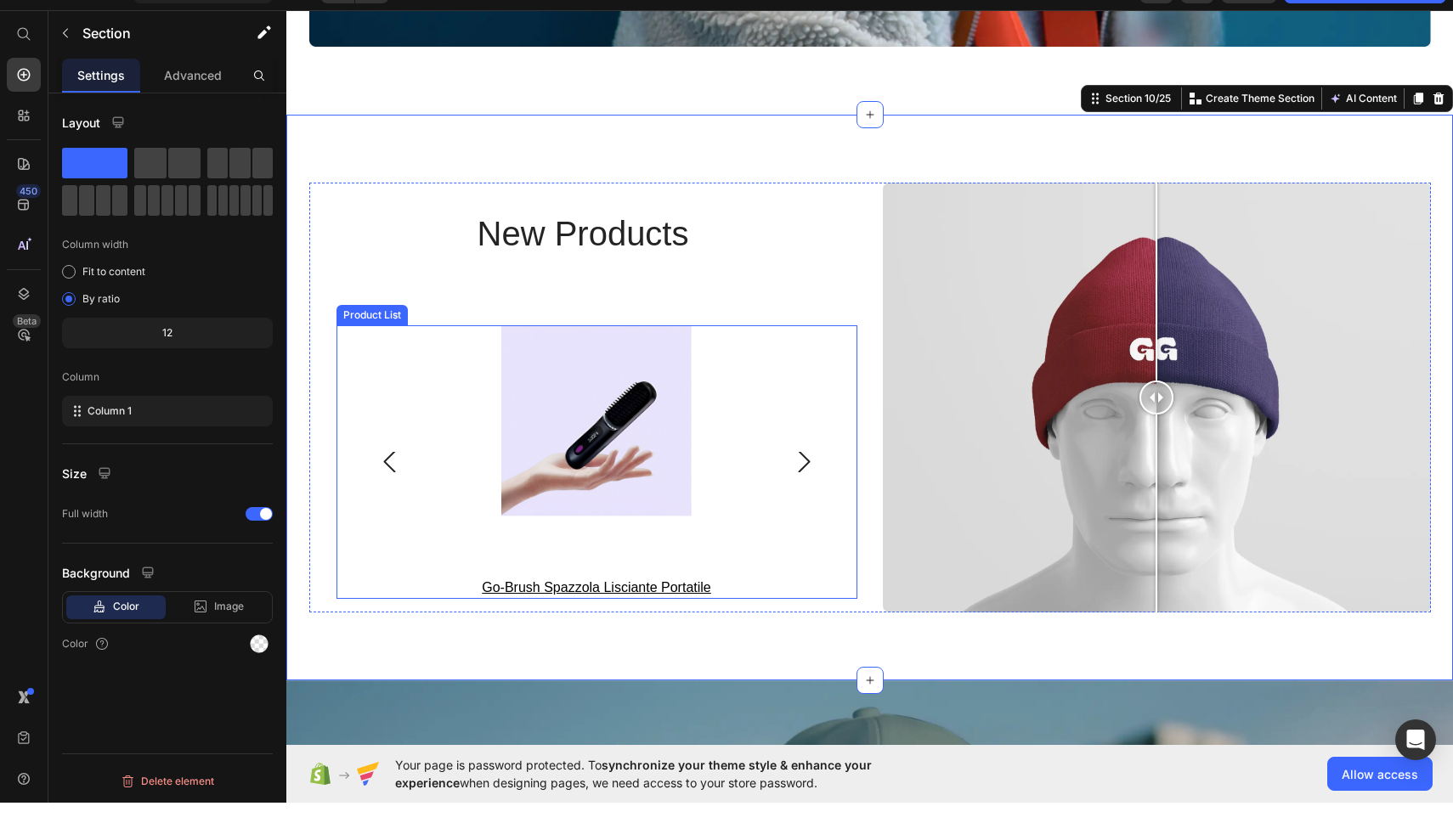 click 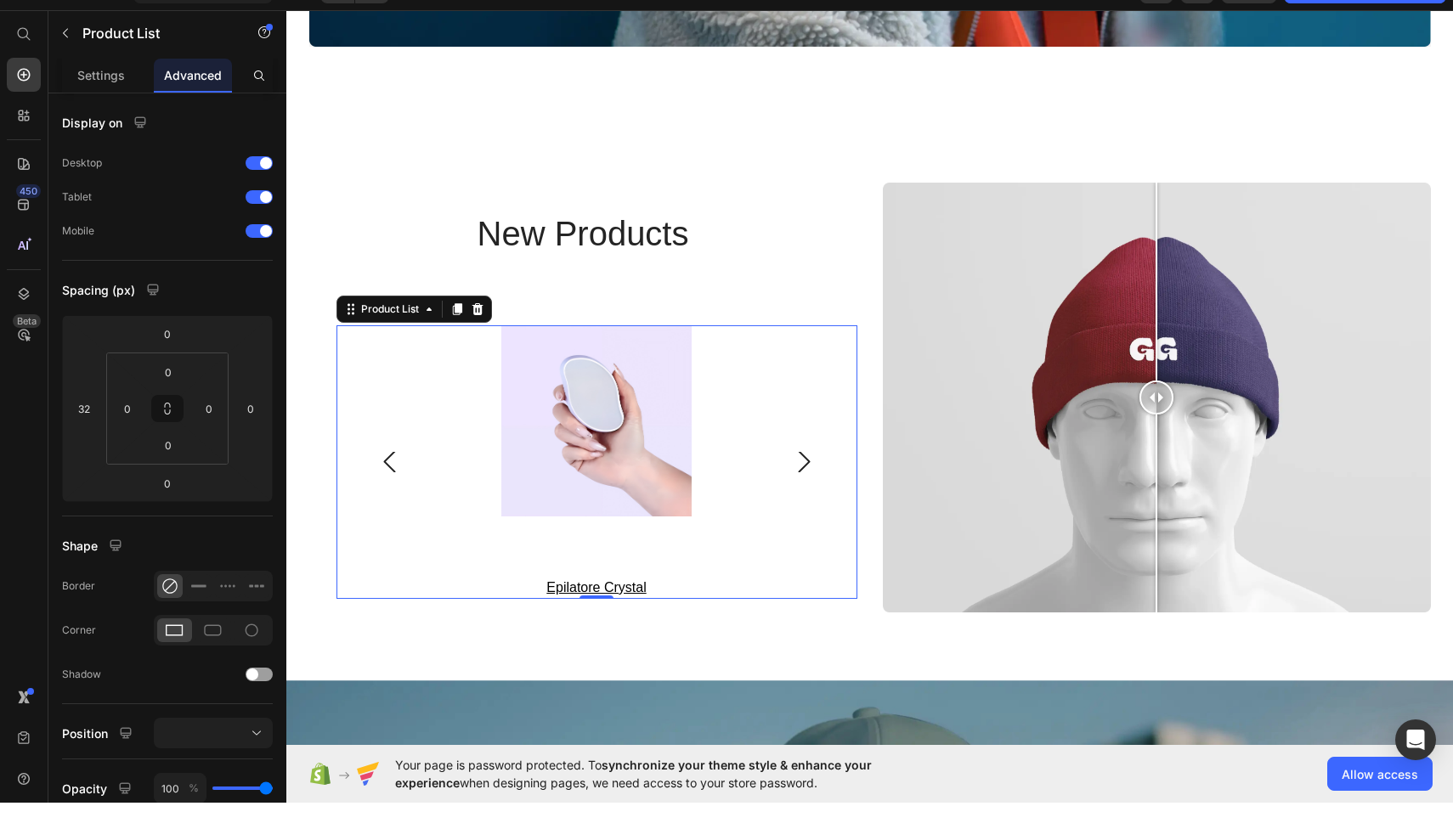 click 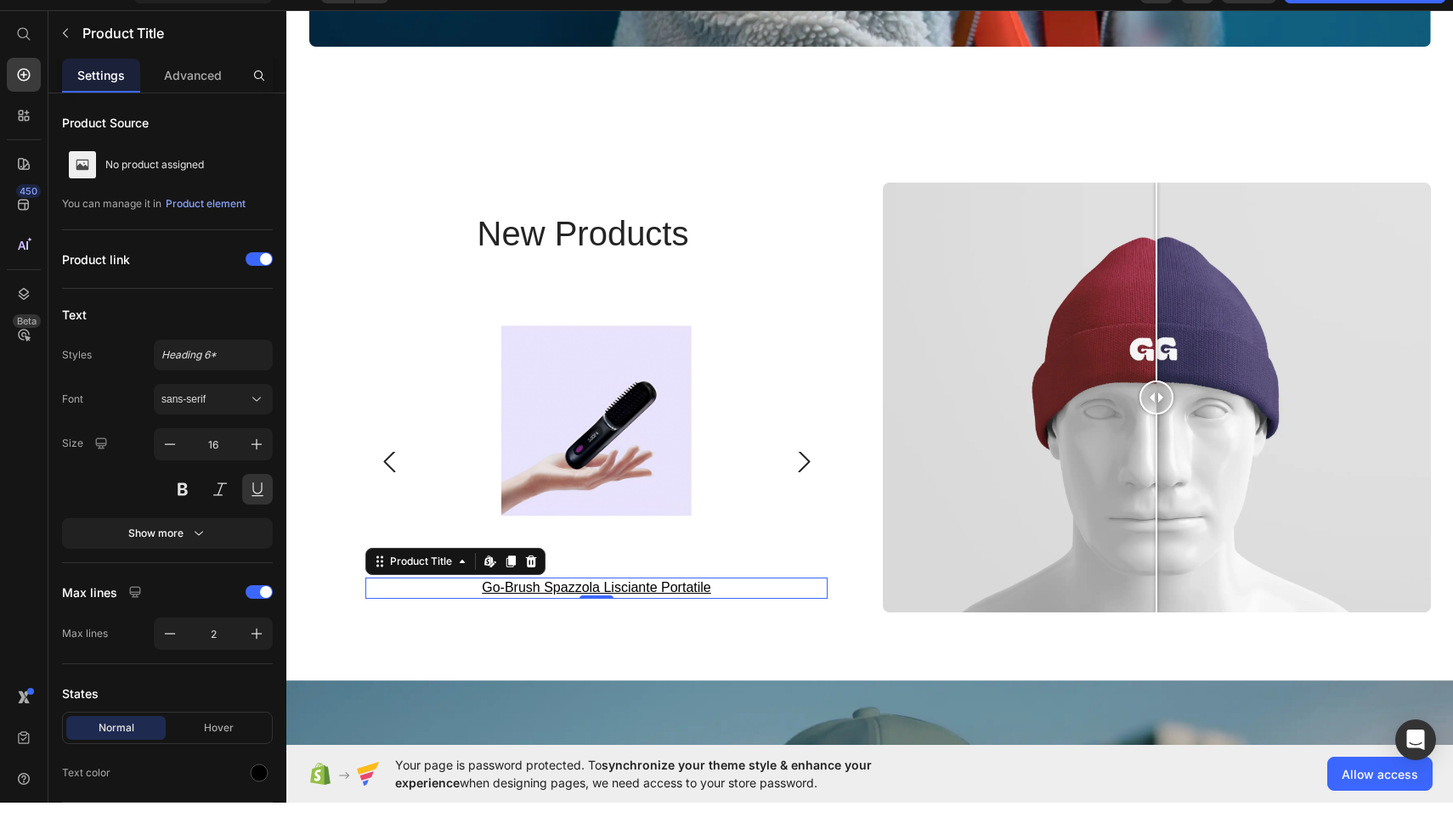 click on "Go-Brush Spazzola Lisciante Portatile" at bounding box center [596, 588] 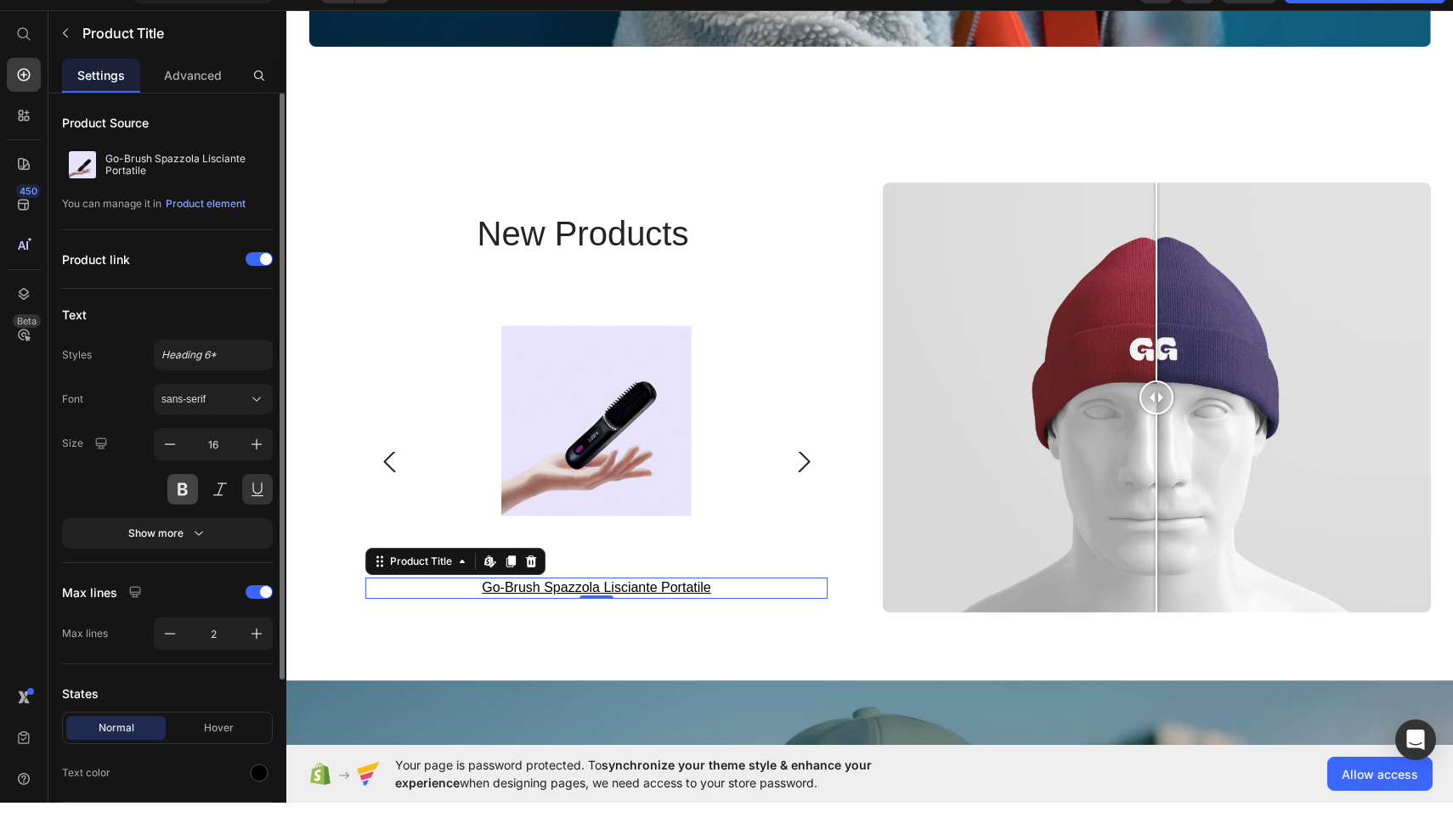 click at bounding box center [183, 527] 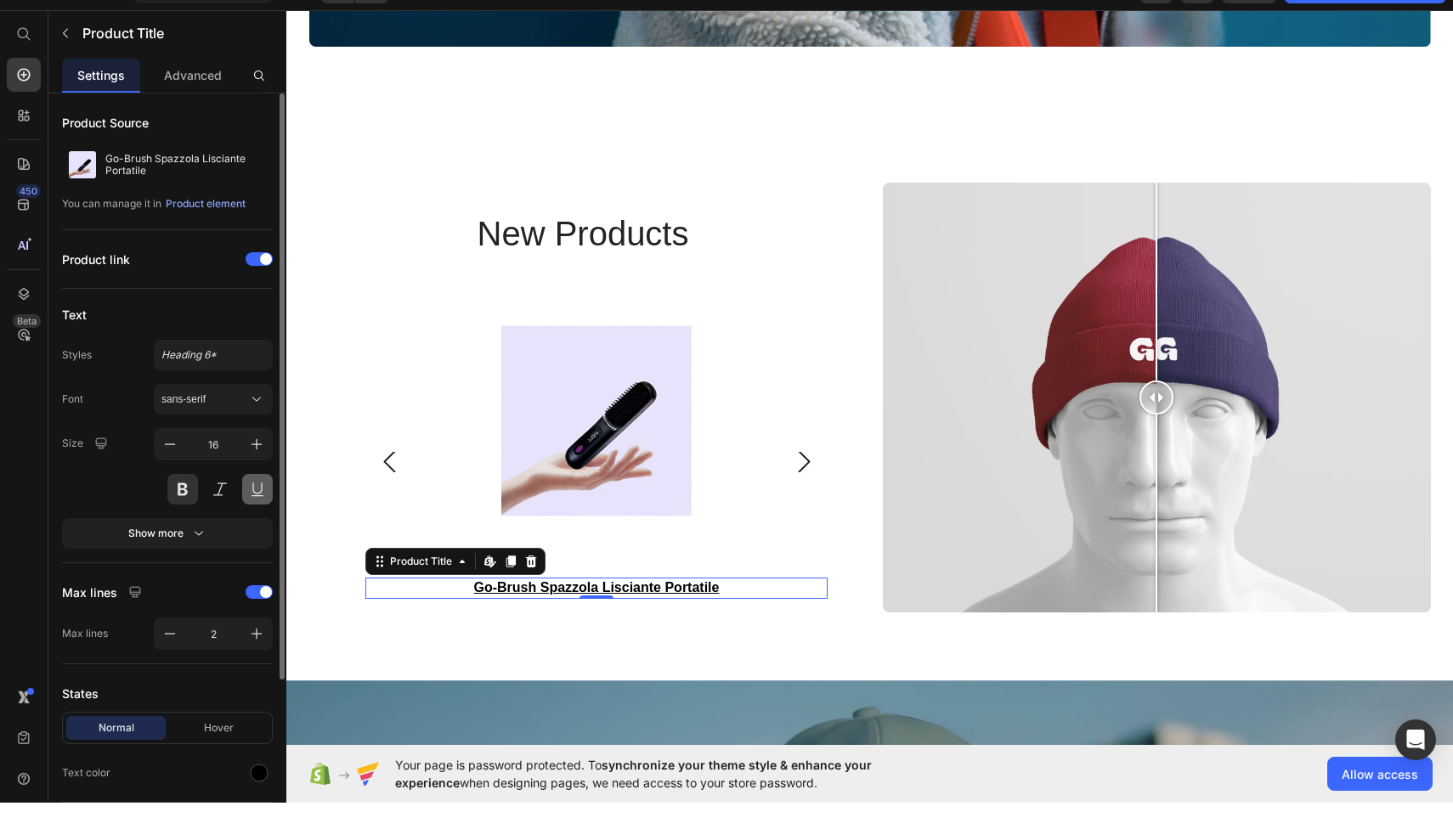 click at bounding box center [257, 527] 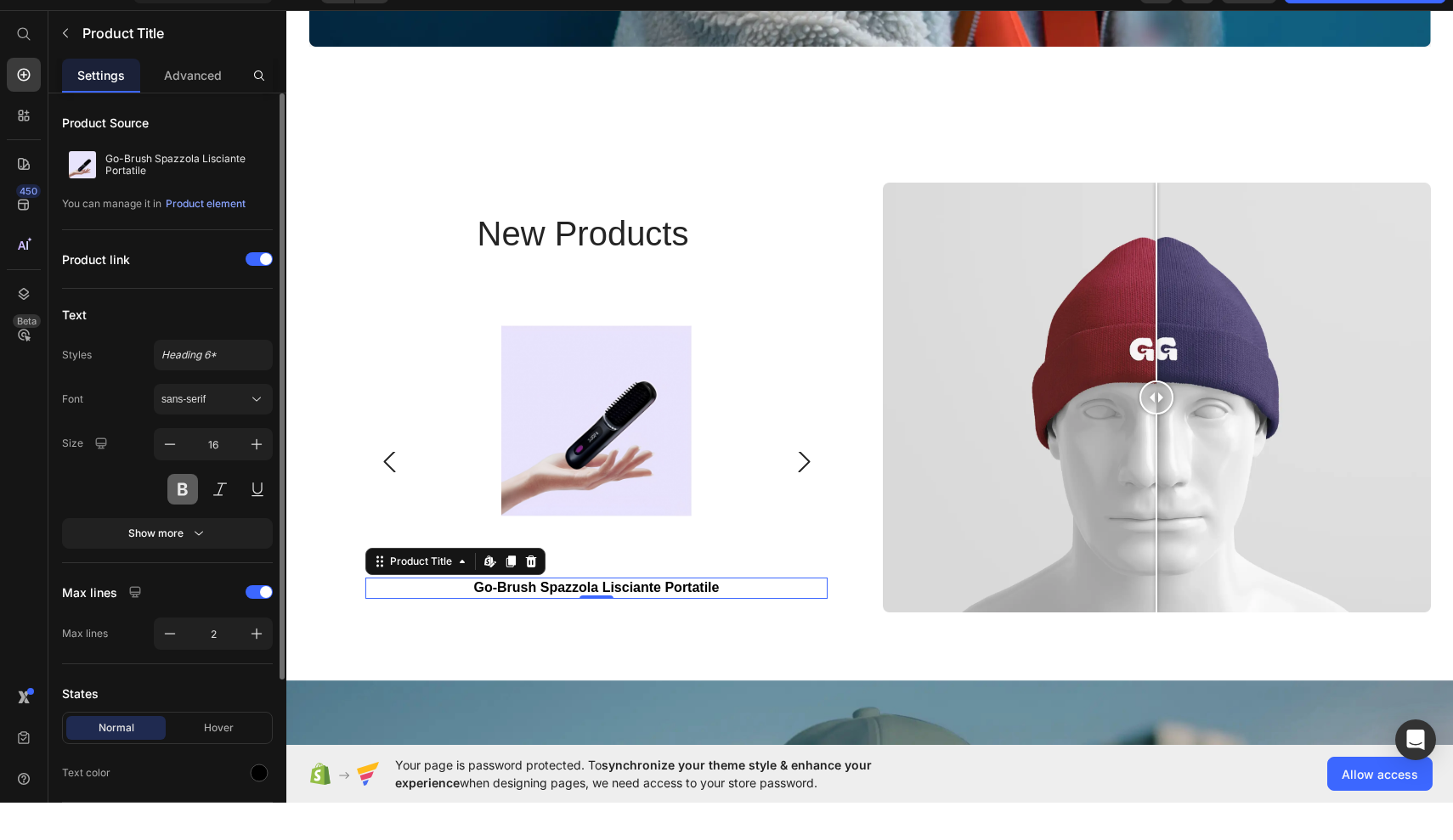 click at bounding box center (183, 527) 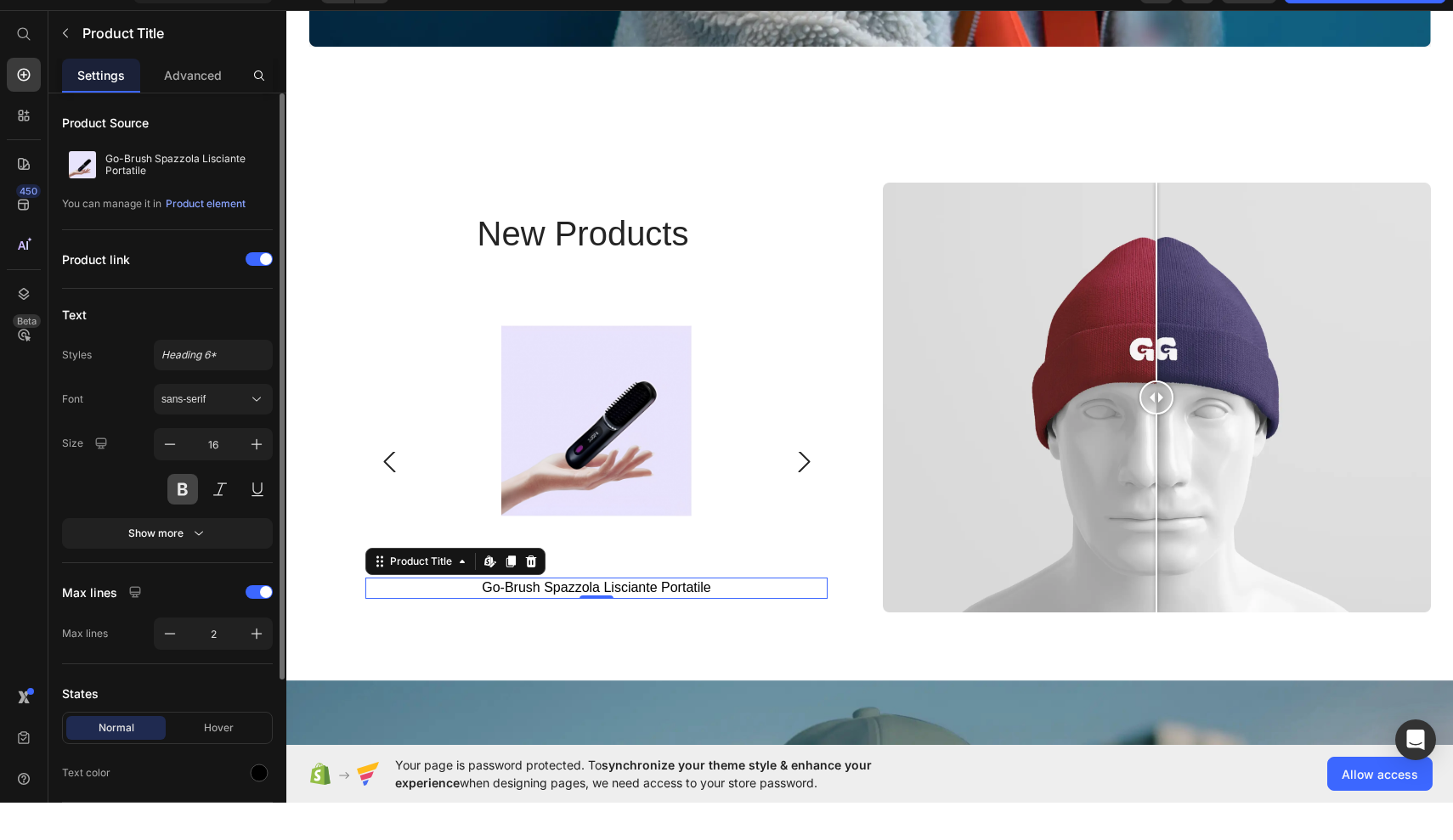 click at bounding box center [183, 527] 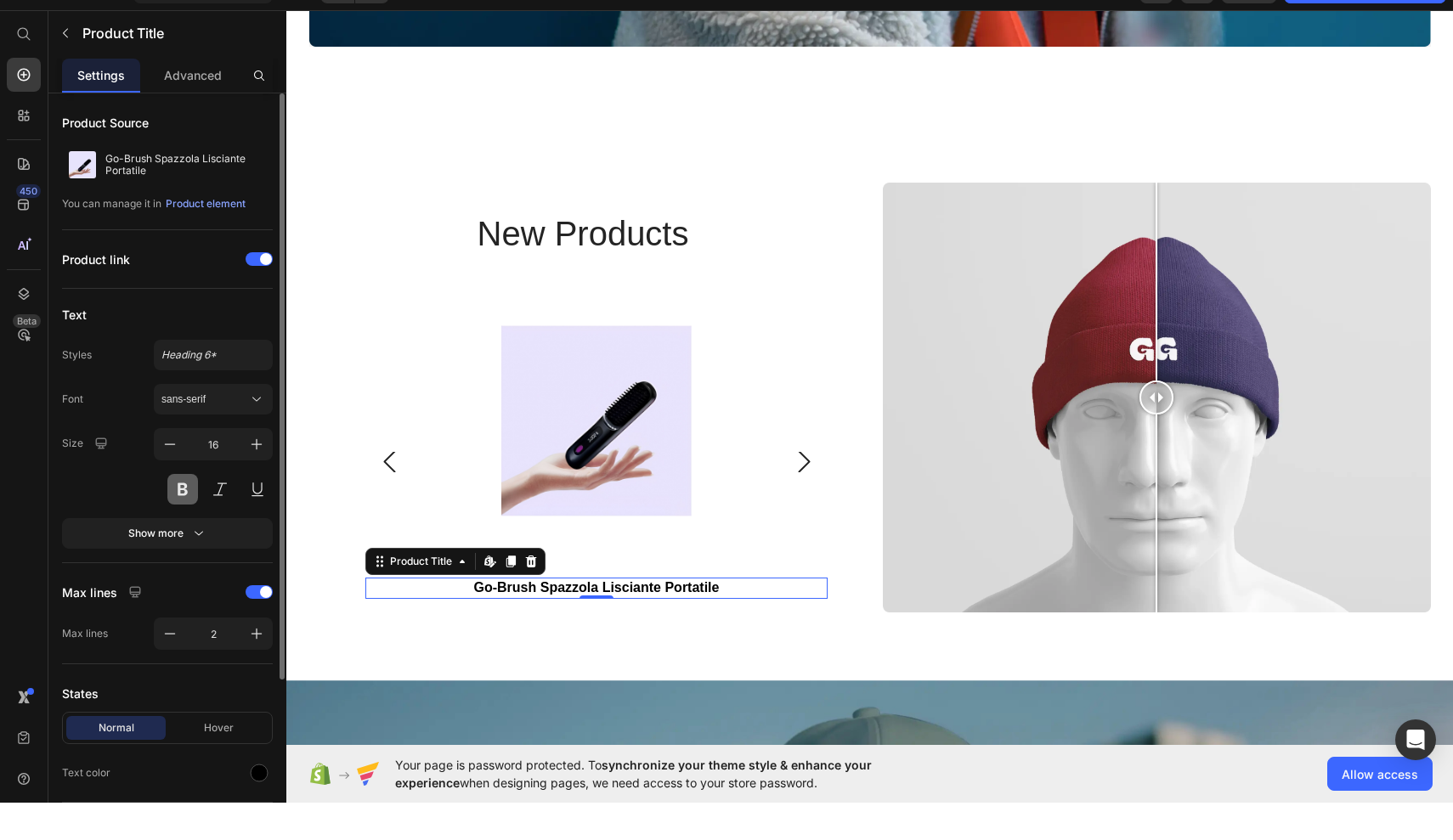 click at bounding box center (183, 527) 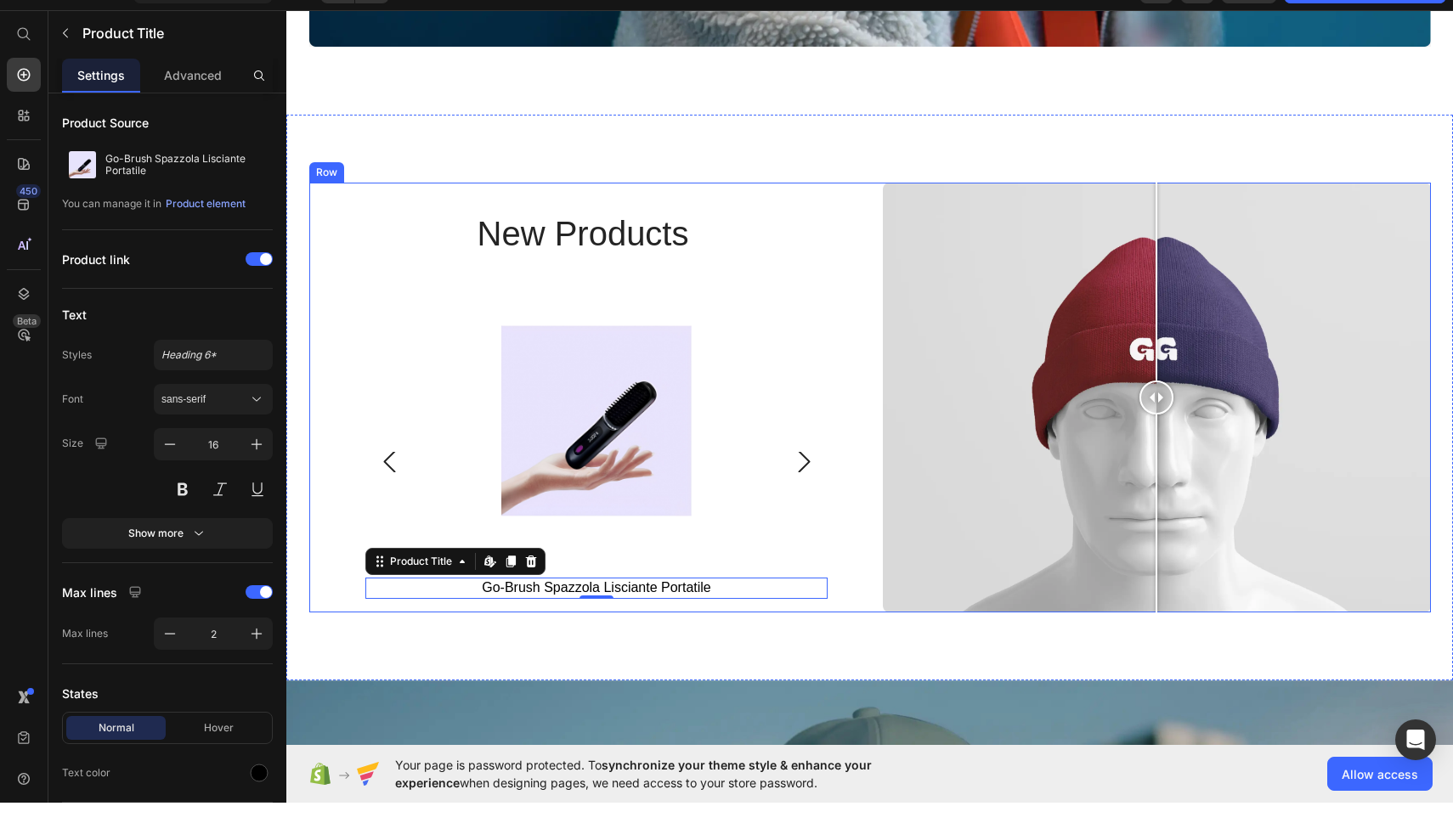 click on "New Products Heading
Product Images Epilatore Crystal Product Title   Edit content in Shopify 0 Row Product Images Riuptske- Federa per Cuscino in Seta Naturale Ipoallergenica Product Title   Edit content in Shopify 0 Row Product Images Go-Brush Spazzola Lisciante Portatile Product Title   Edit content in Shopify 0 Row
Product List" at bounding box center (583, 397) 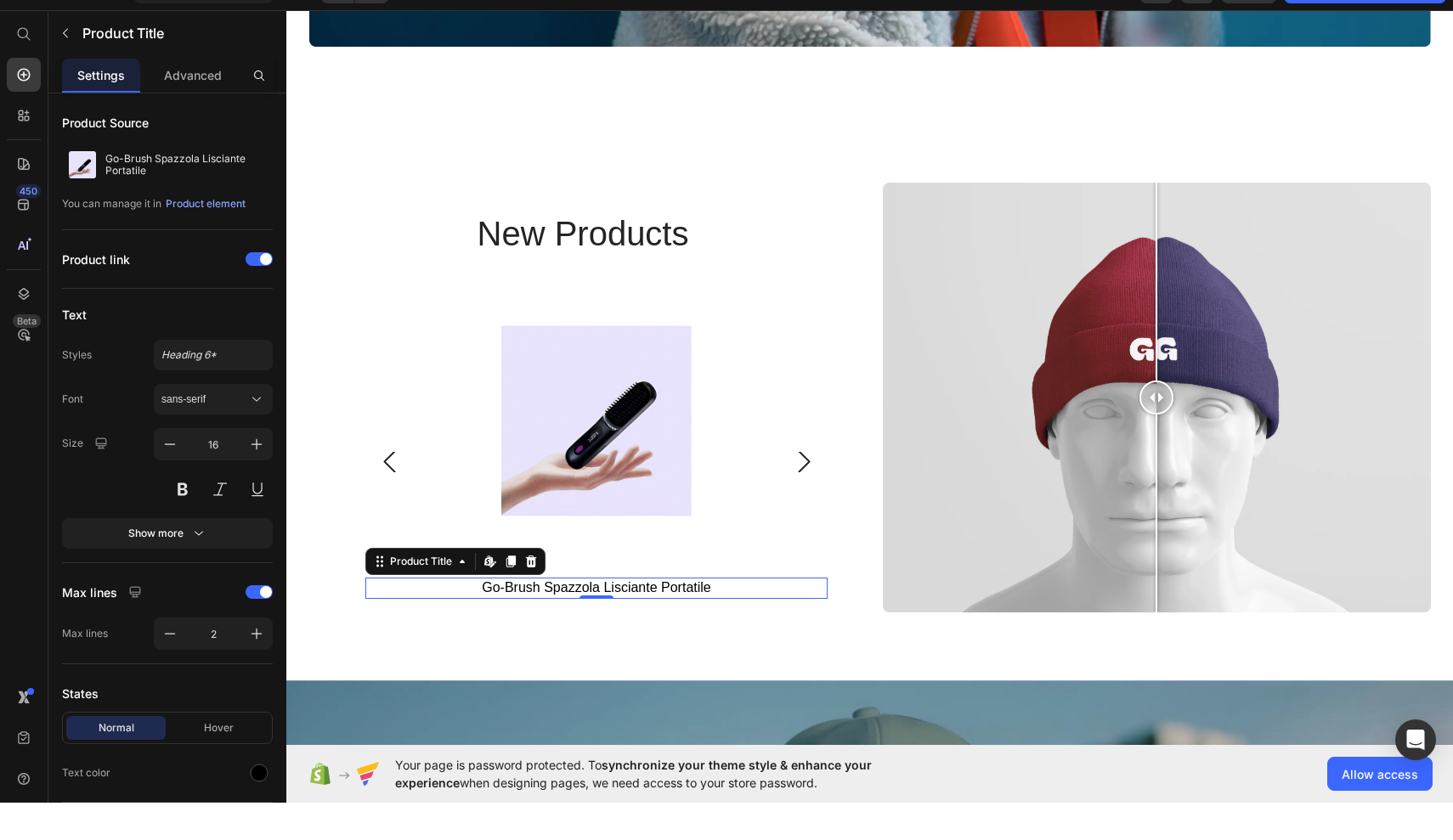 click on "Go-Brush Spazzola Lisciante Portatile" at bounding box center [596, 588] 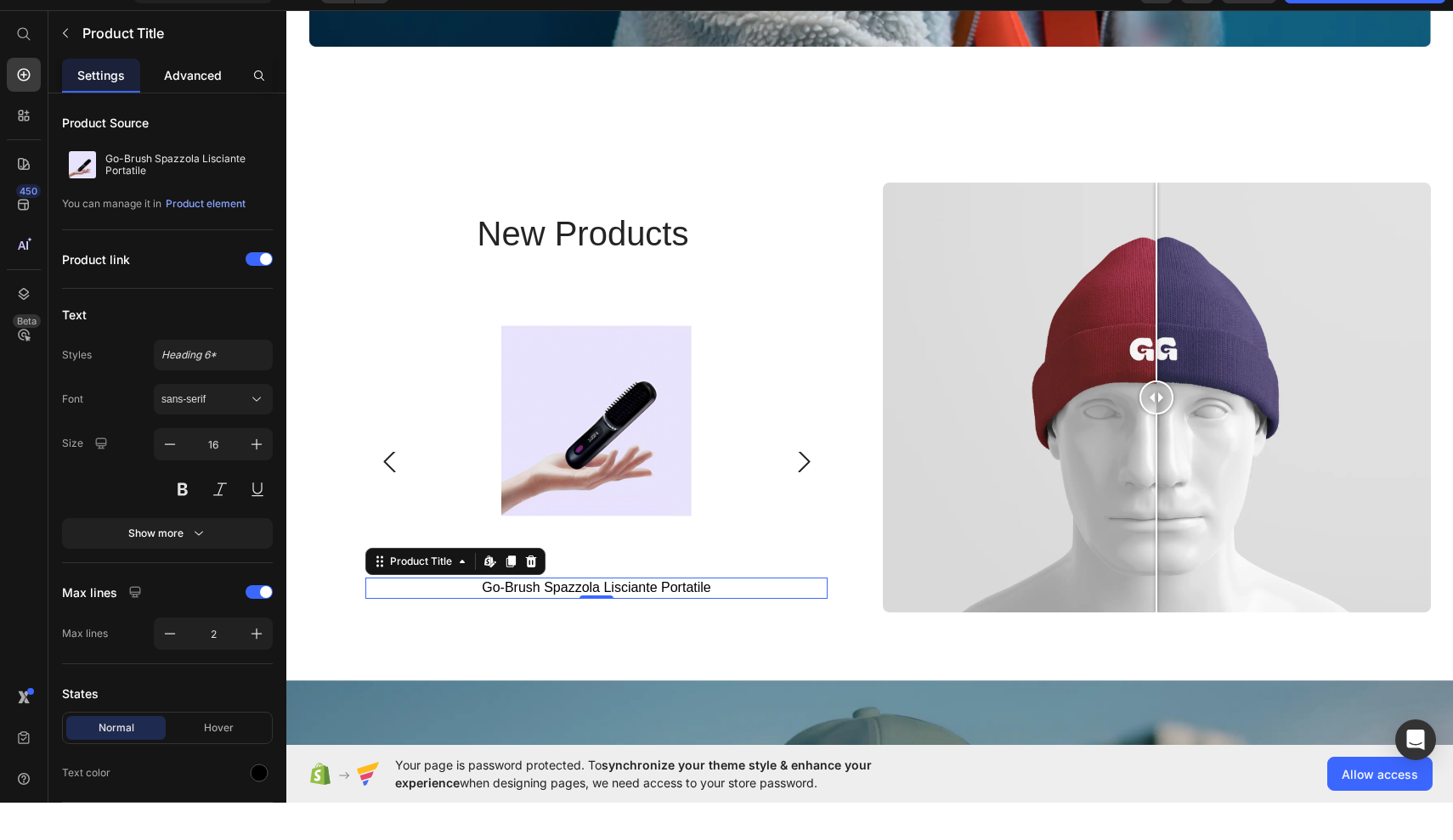 click on "Advanced" at bounding box center [193, 112] 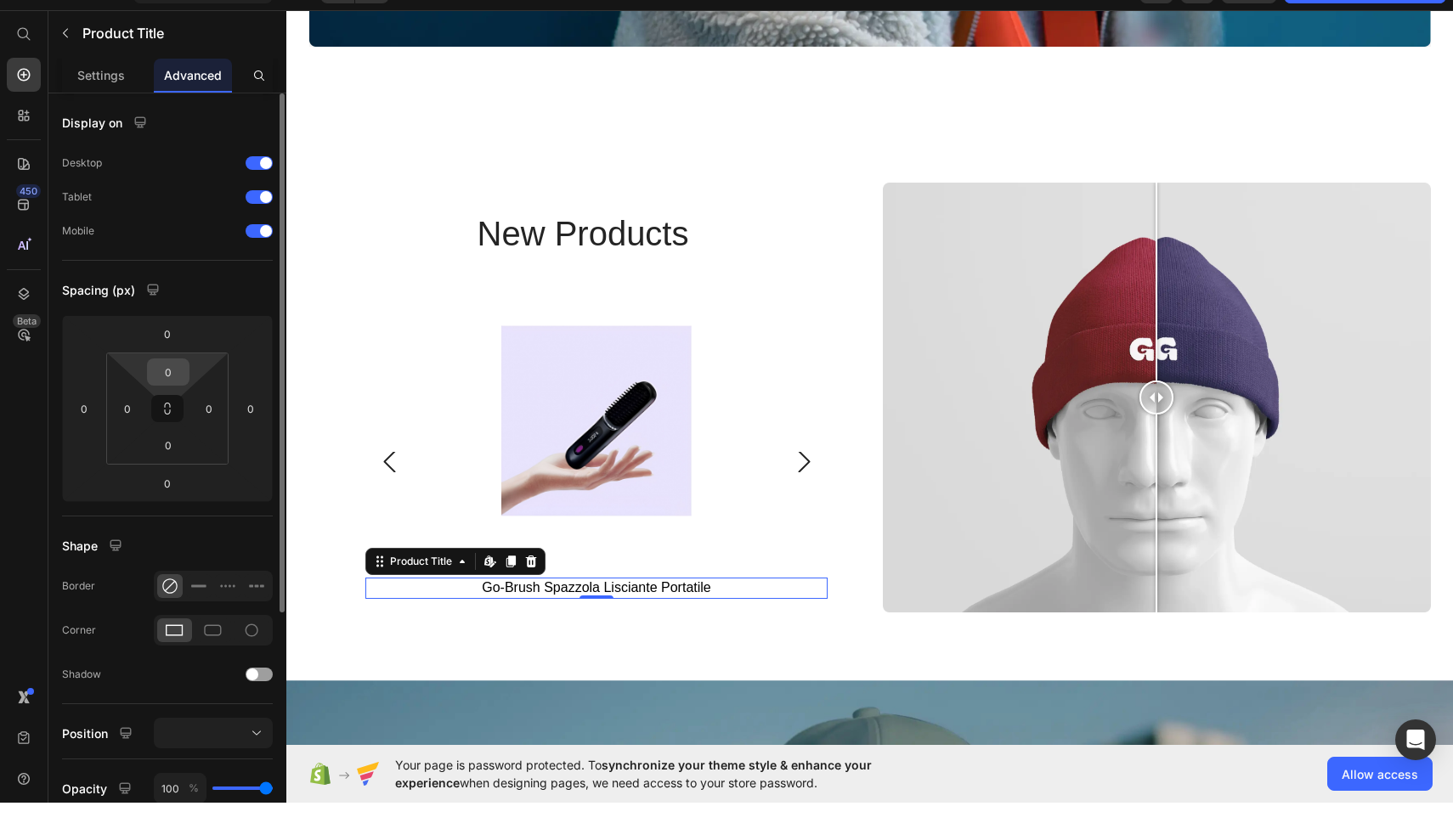 click on "0" at bounding box center [168, 409] 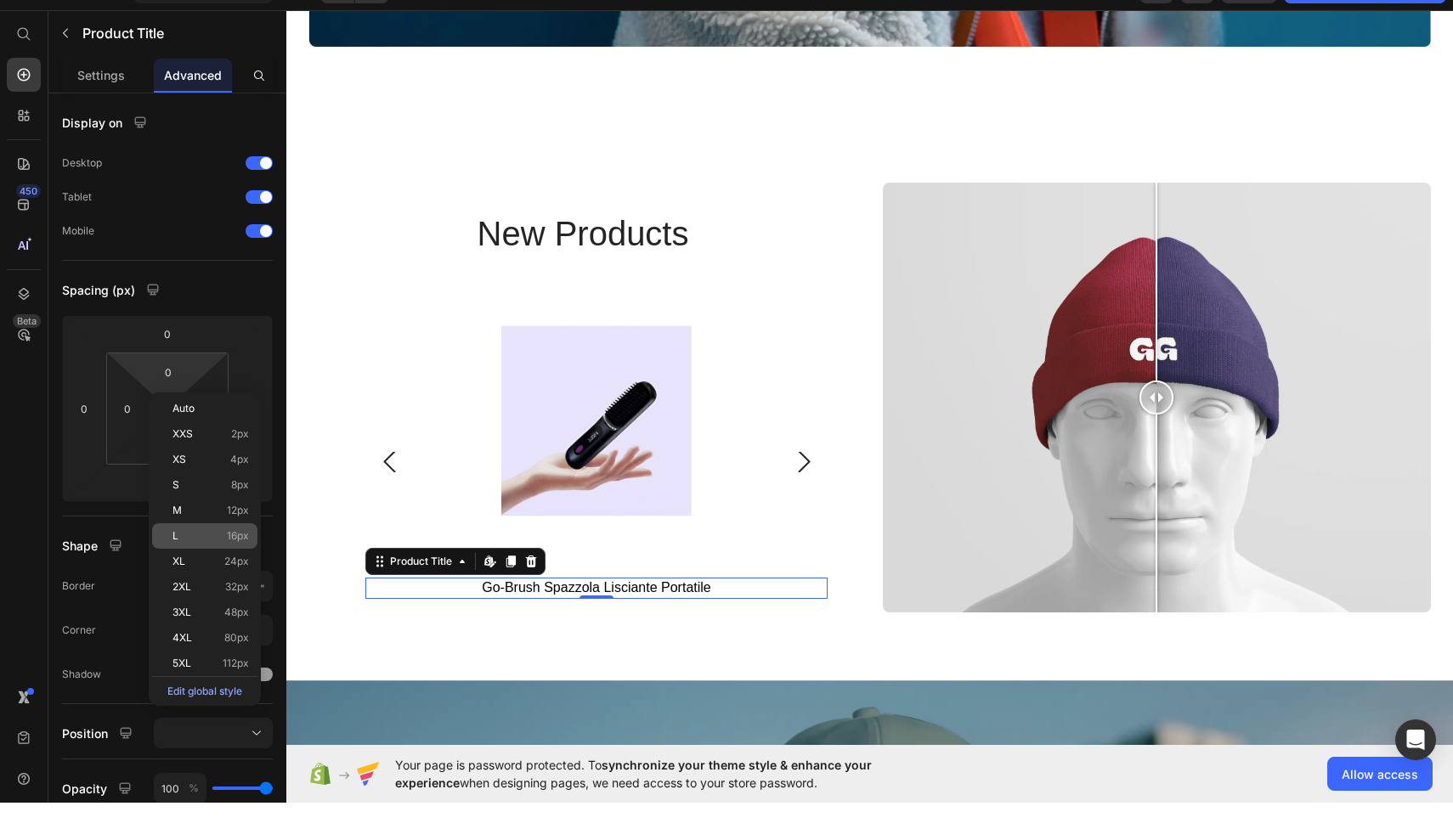 click on "L 16px" at bounding box center (211, 573) 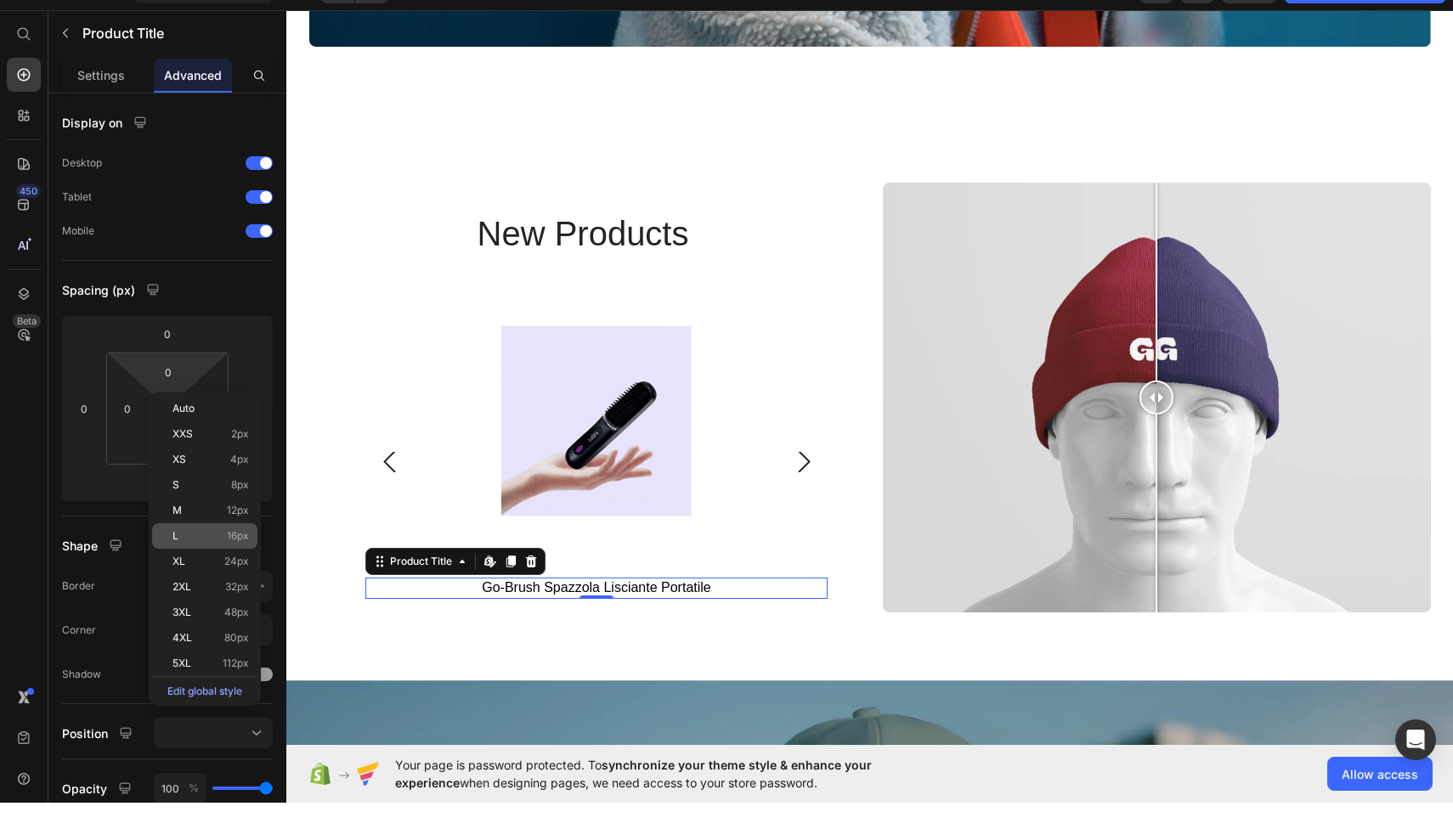 type on "16" 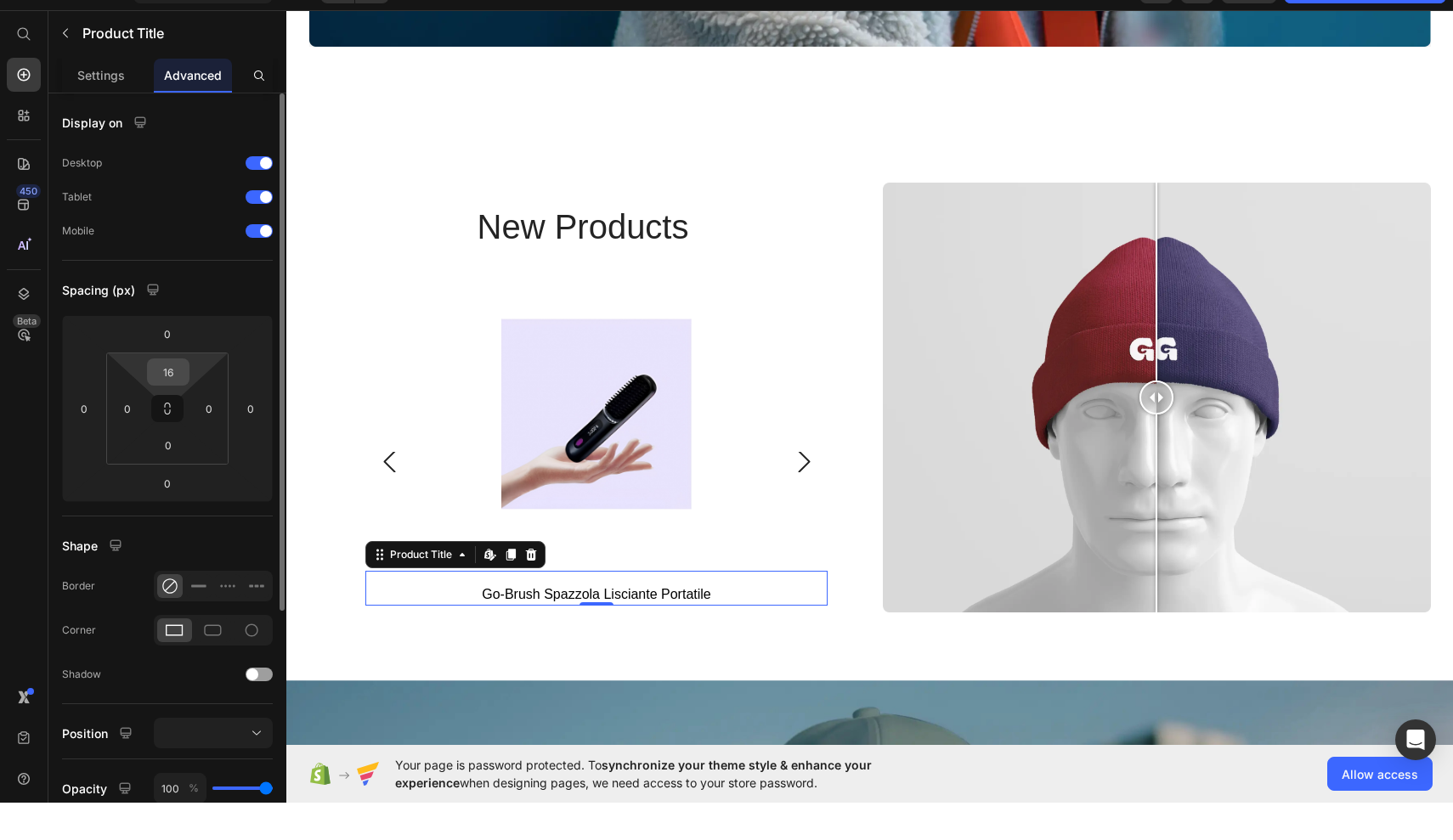 click on "16" at bounding box center (168, 409) 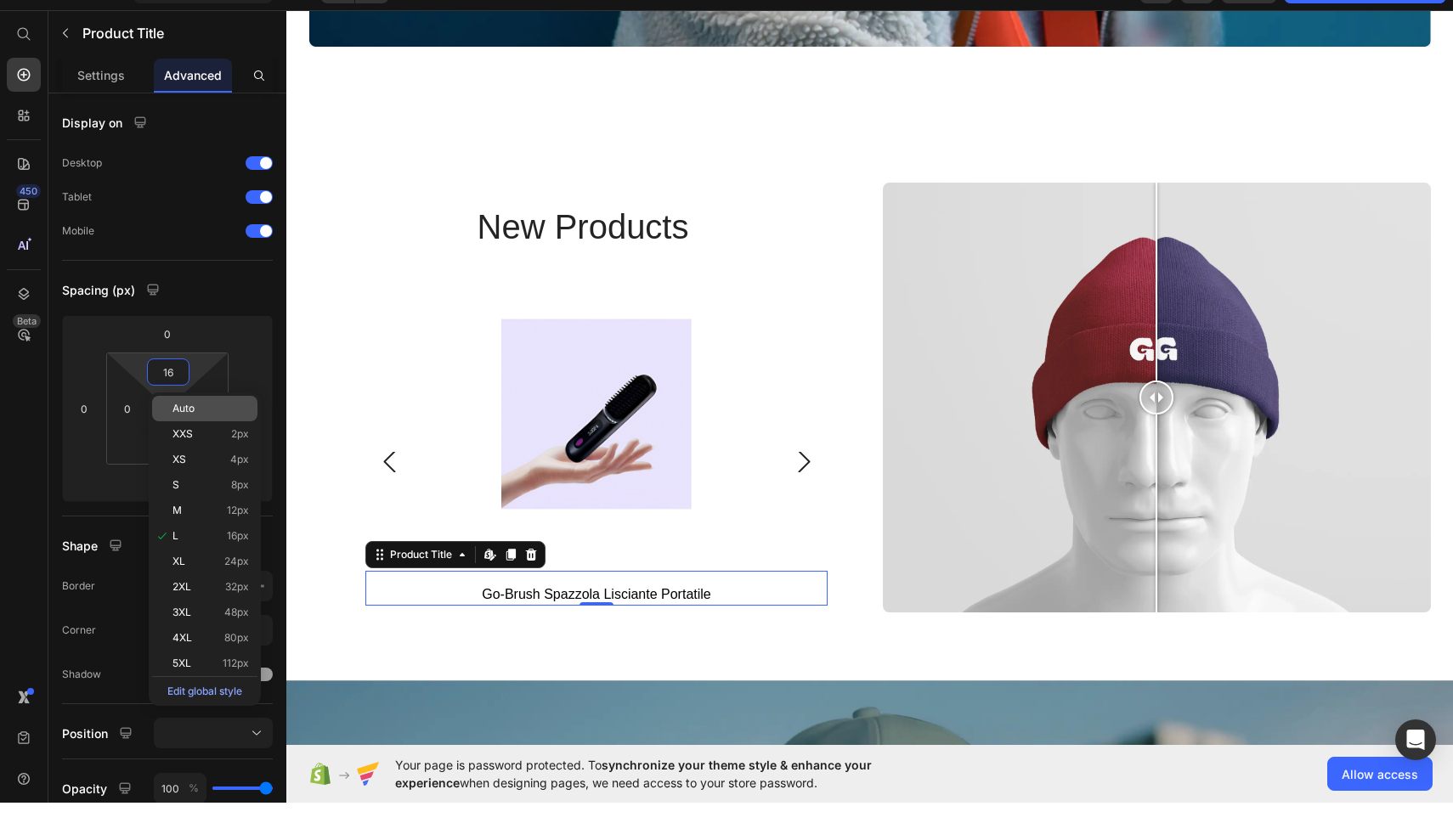 click on "Auto" at bounding box center [211, 446] 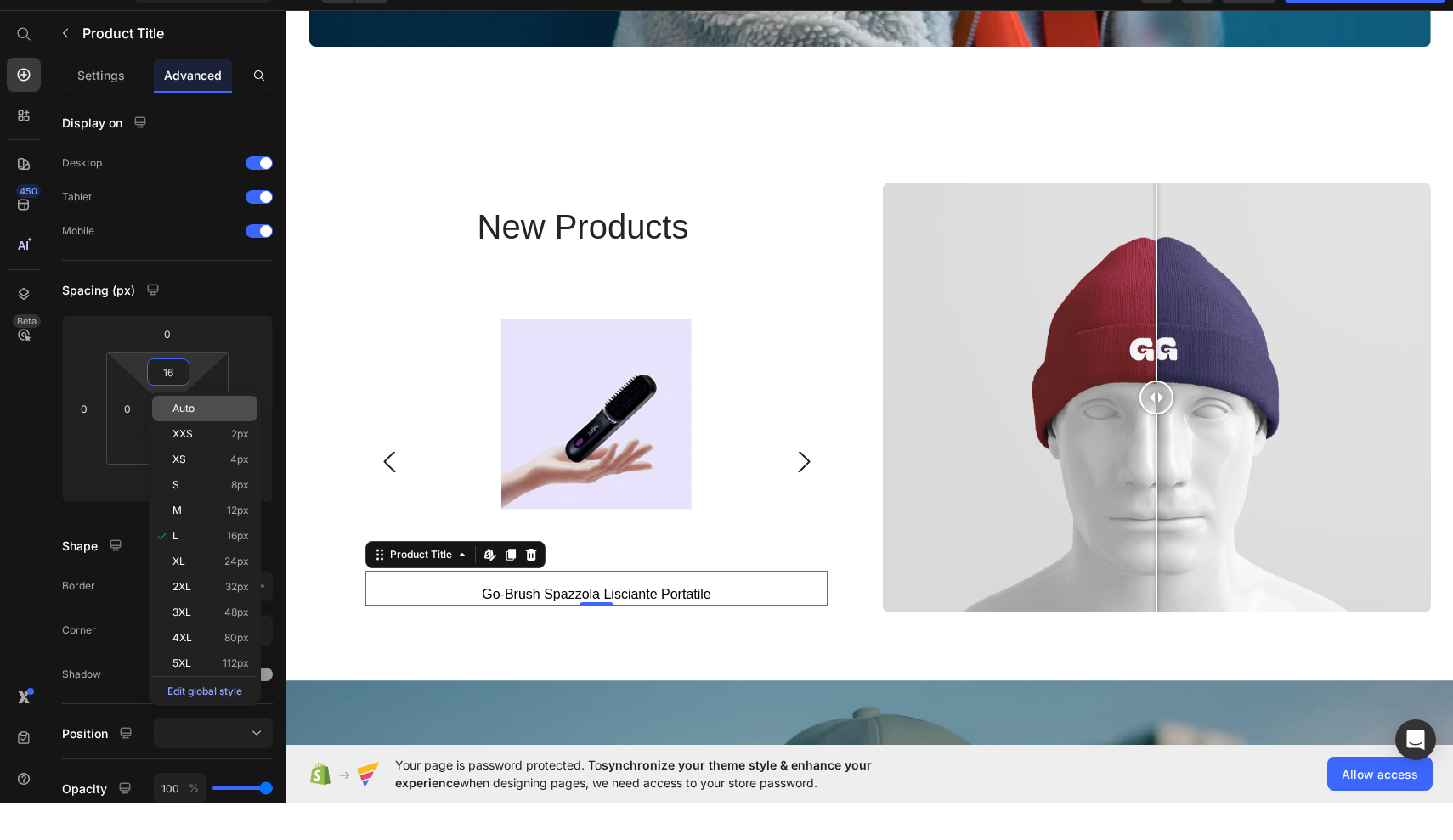 type 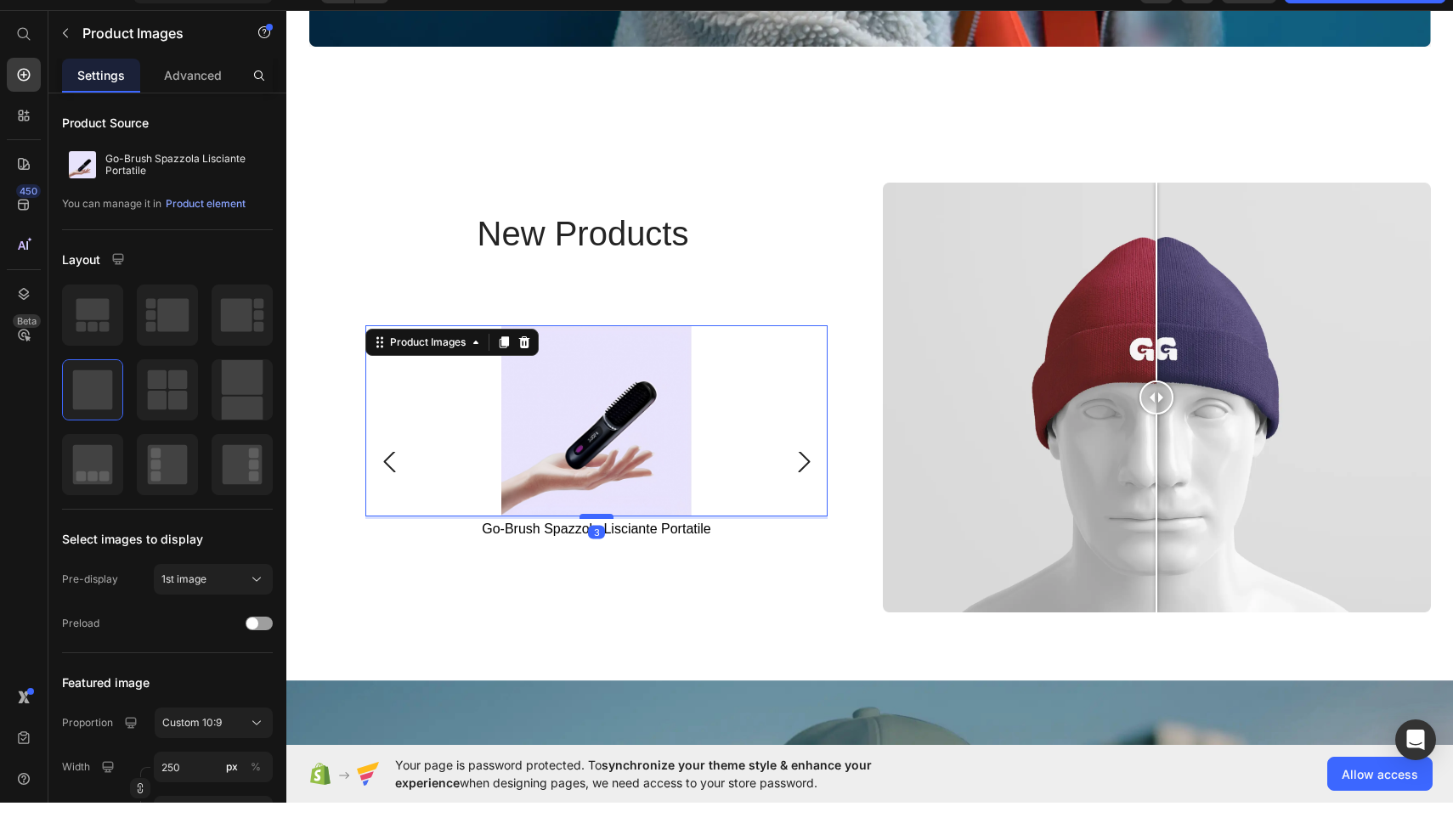 drag, startPoint x: 591, startPoint y: 576, endPoint x: 594, endPoint y: 517, distance: 59.076222 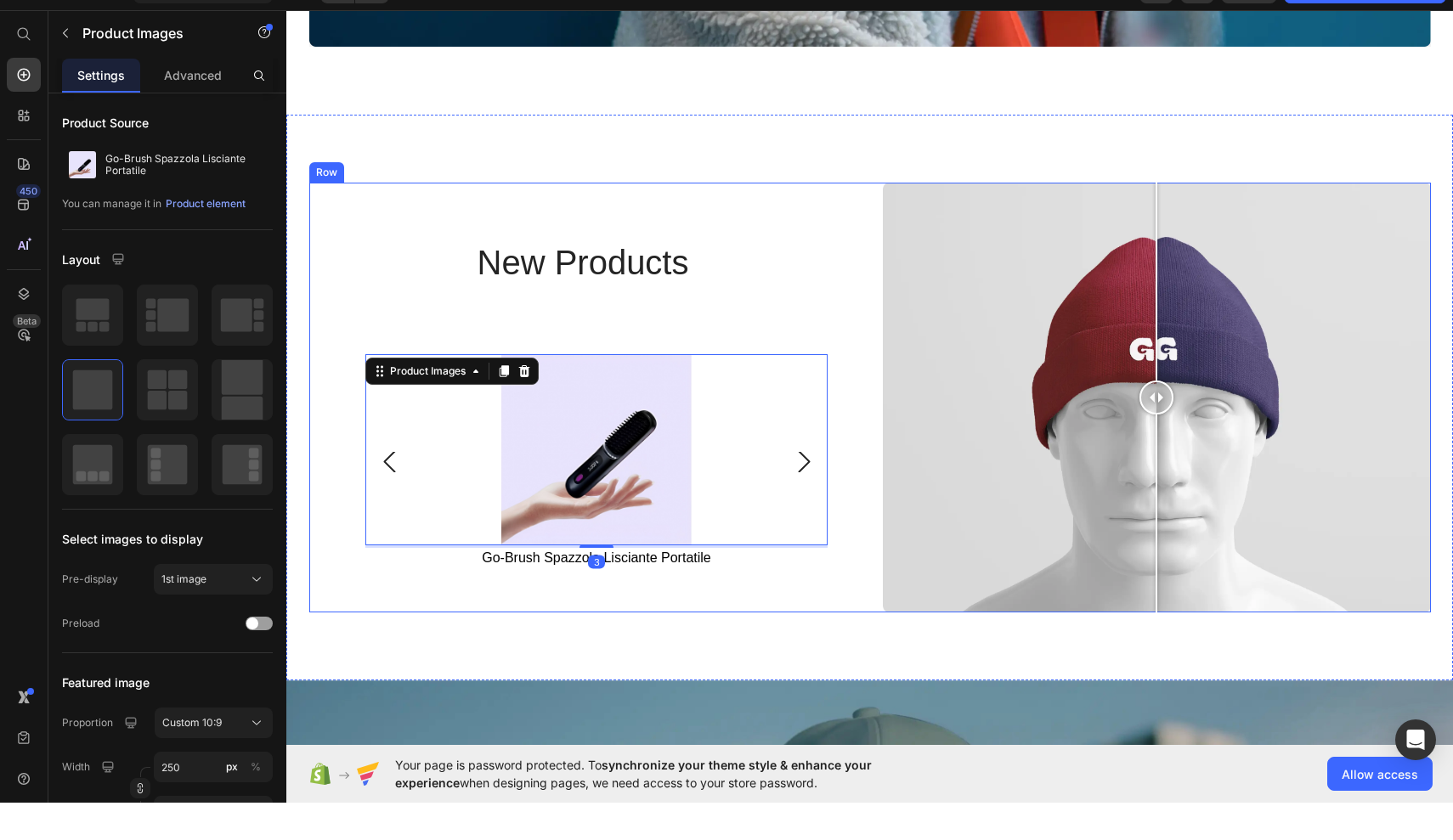 click on "New Products Heading
Product Images   0 Epilatore Crystal Product Title Row Product Images   0 Riuptske- Federa per Cuscino in Seta Naturale Ipoallergenica Product Title Row Product Images   3 Go-Brush Spazzola Lisciante Portatile Product Title Row
Product List" at bounding box center [583, 397] 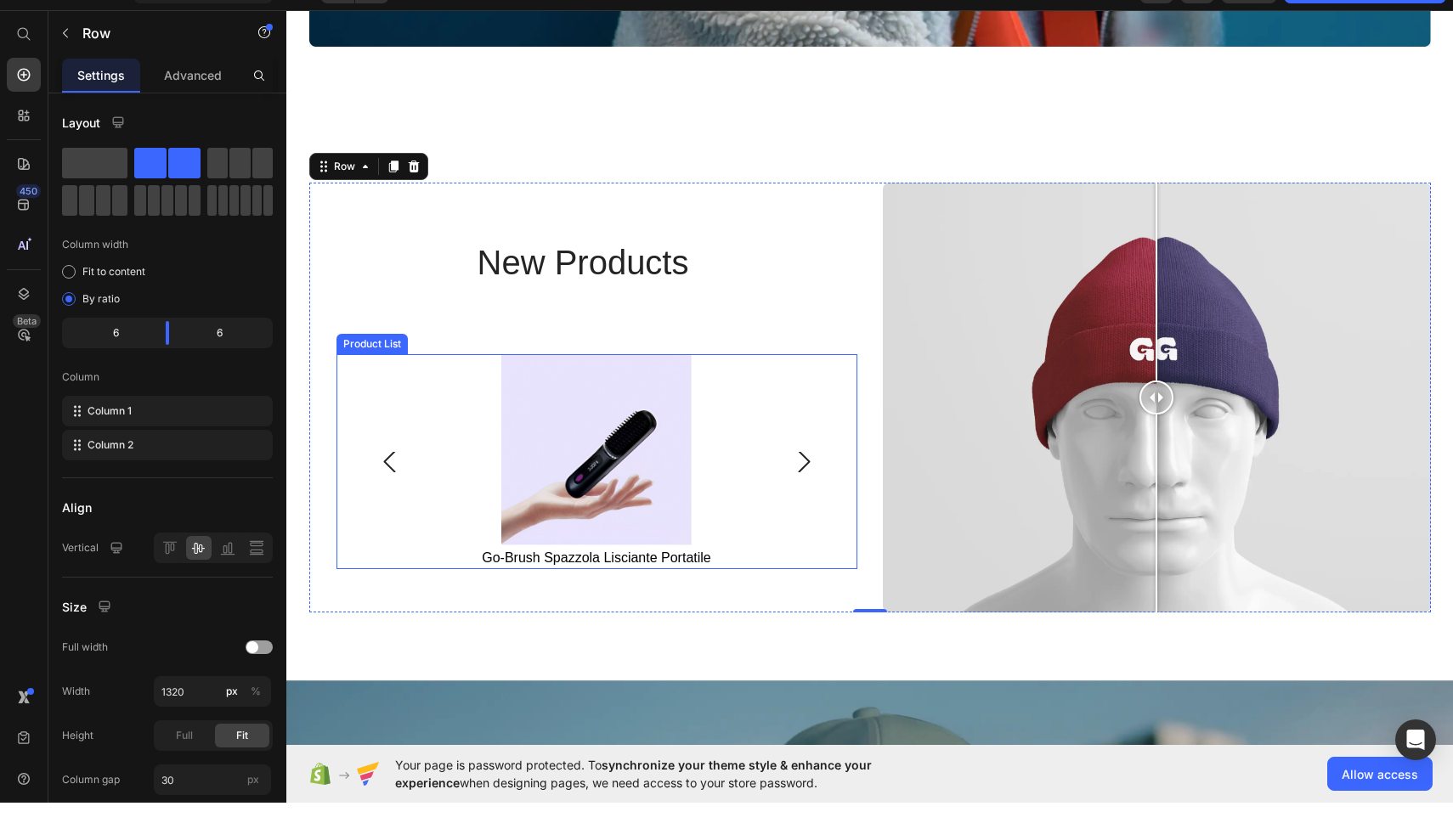 click 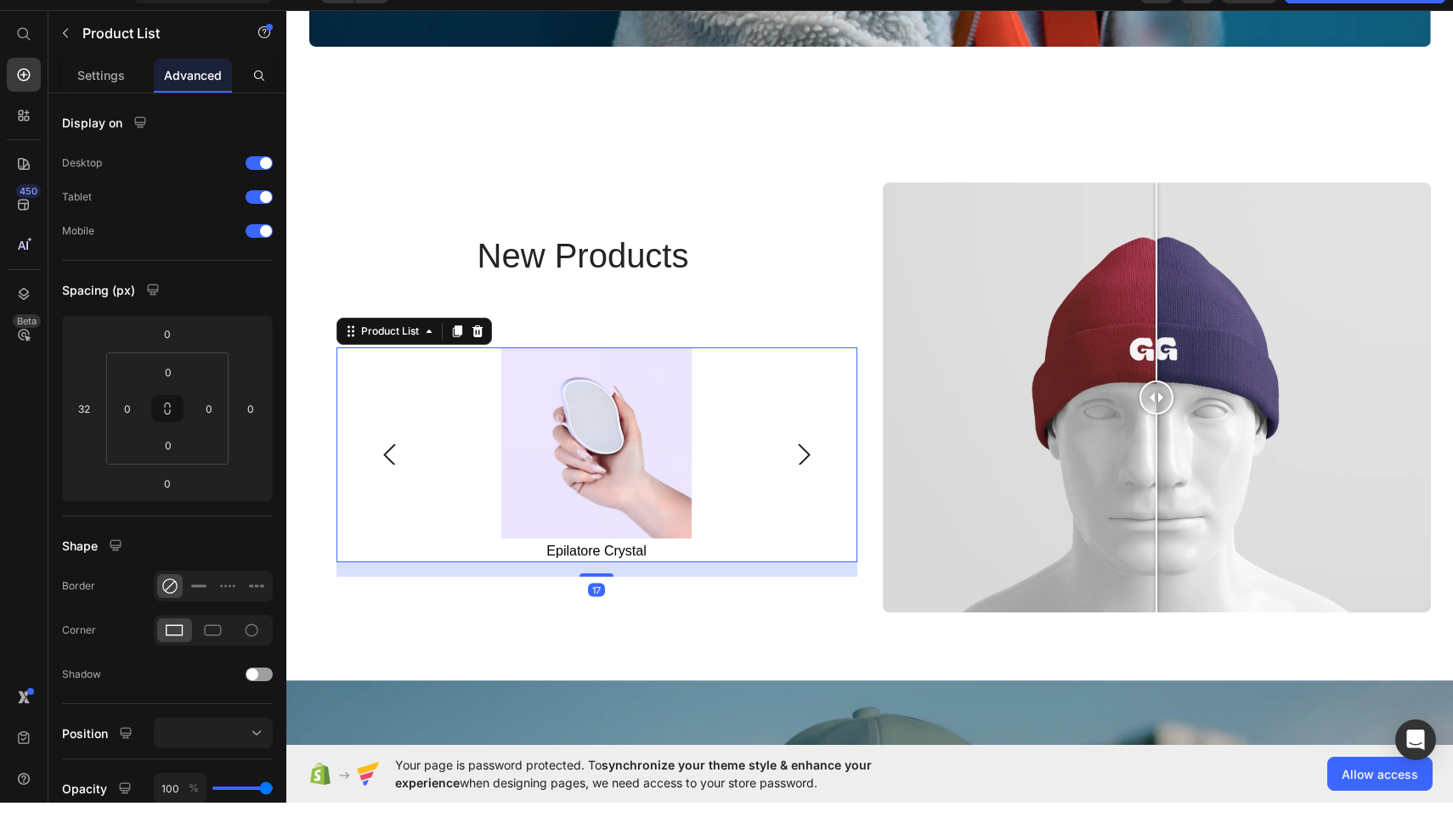 drag, startPoint x: 599, startPoint y: 569, endPoint x: 598, endPoint y: 583, distance: 14.035669 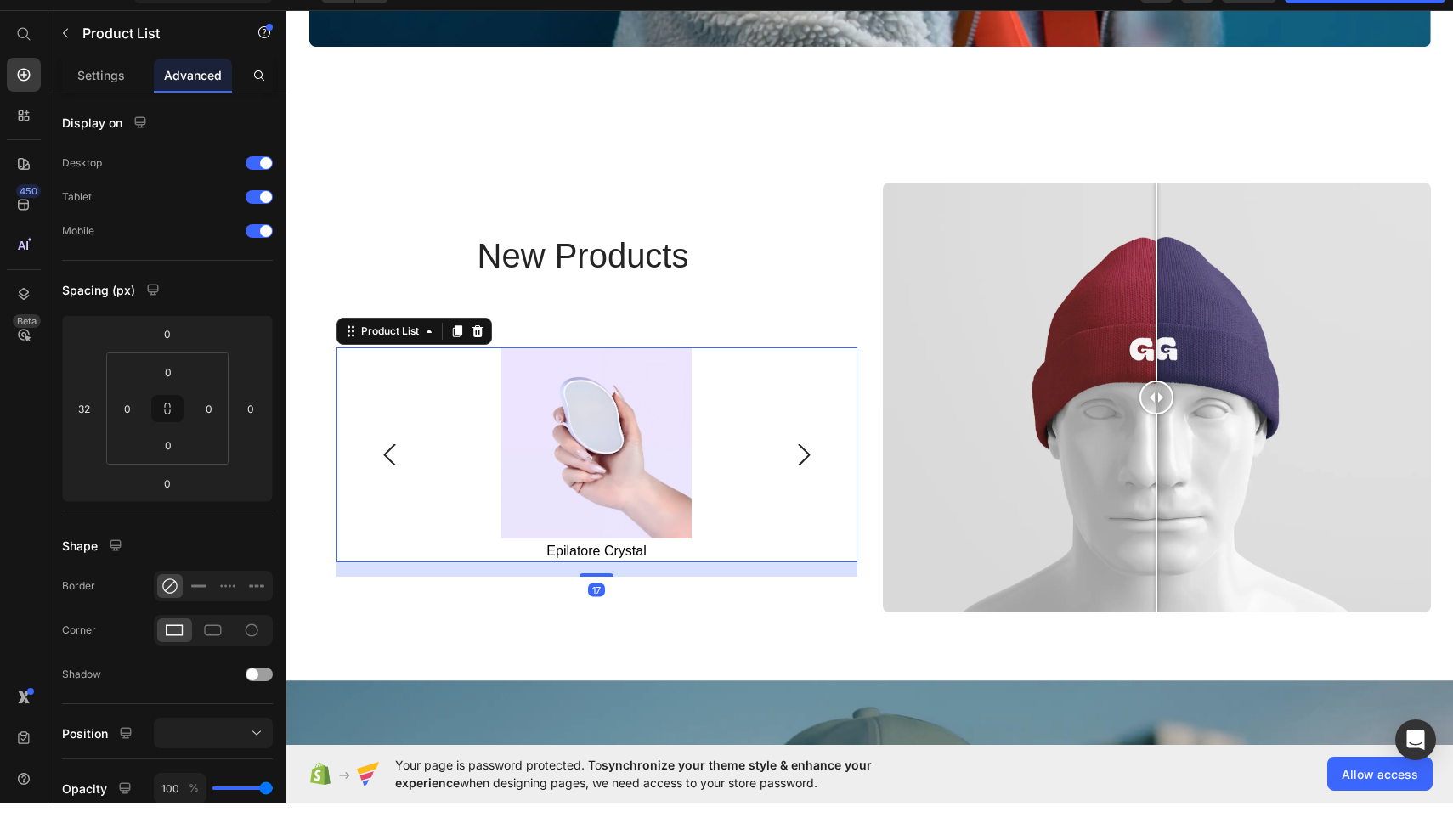click on "17" at bounding box center (596, 562) 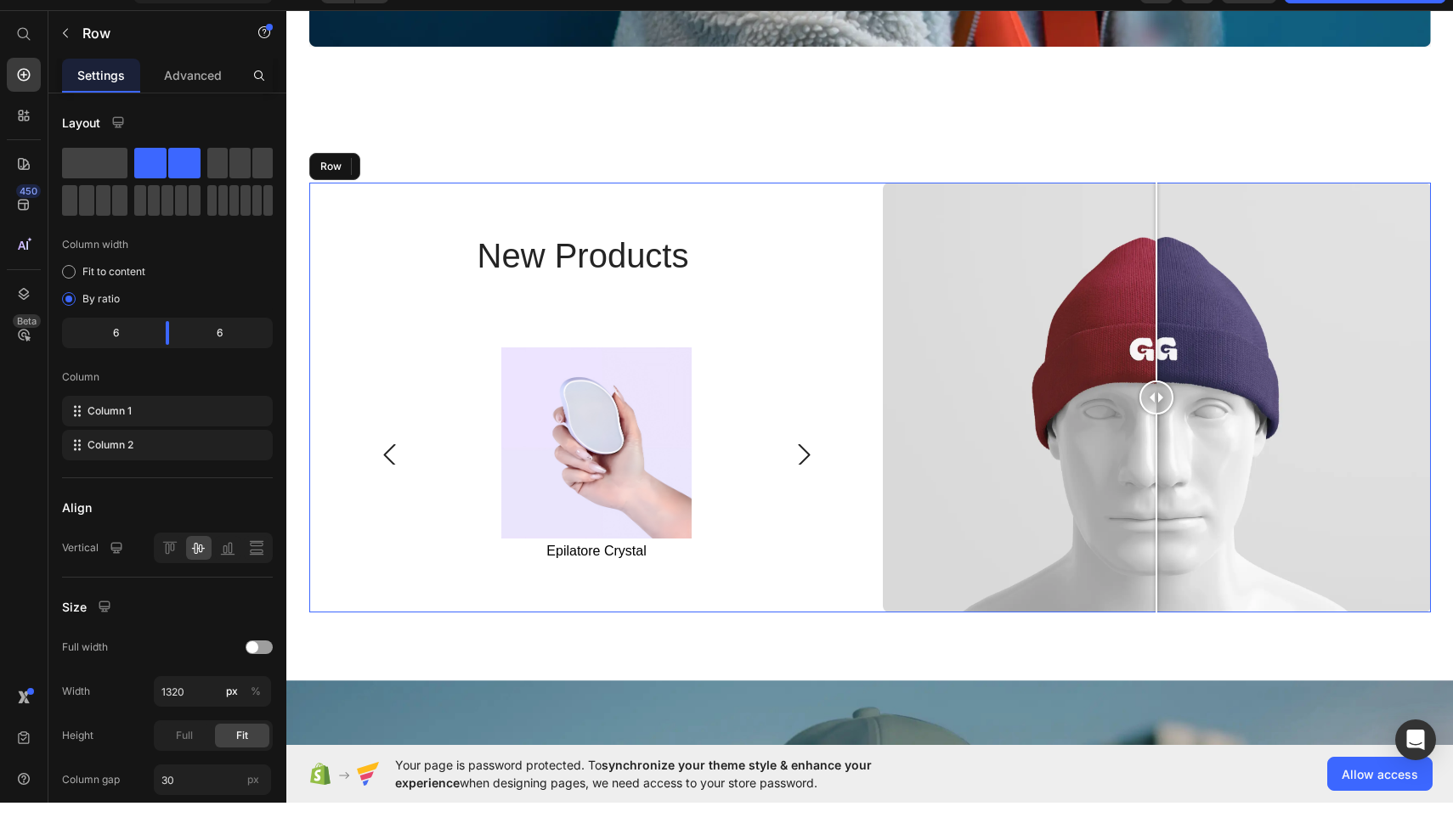 click on "New Products Heading
Product Images Epilatore Crystal Product Title Row Product Images Riuptske- Federa per Cuscino in Seta Naturale Ipoallergenica Product Title Row Product Images Go-Brush Spazzola Lisciante Portatile Product Title Row
Product List   17" at bounding box center [583, 397] 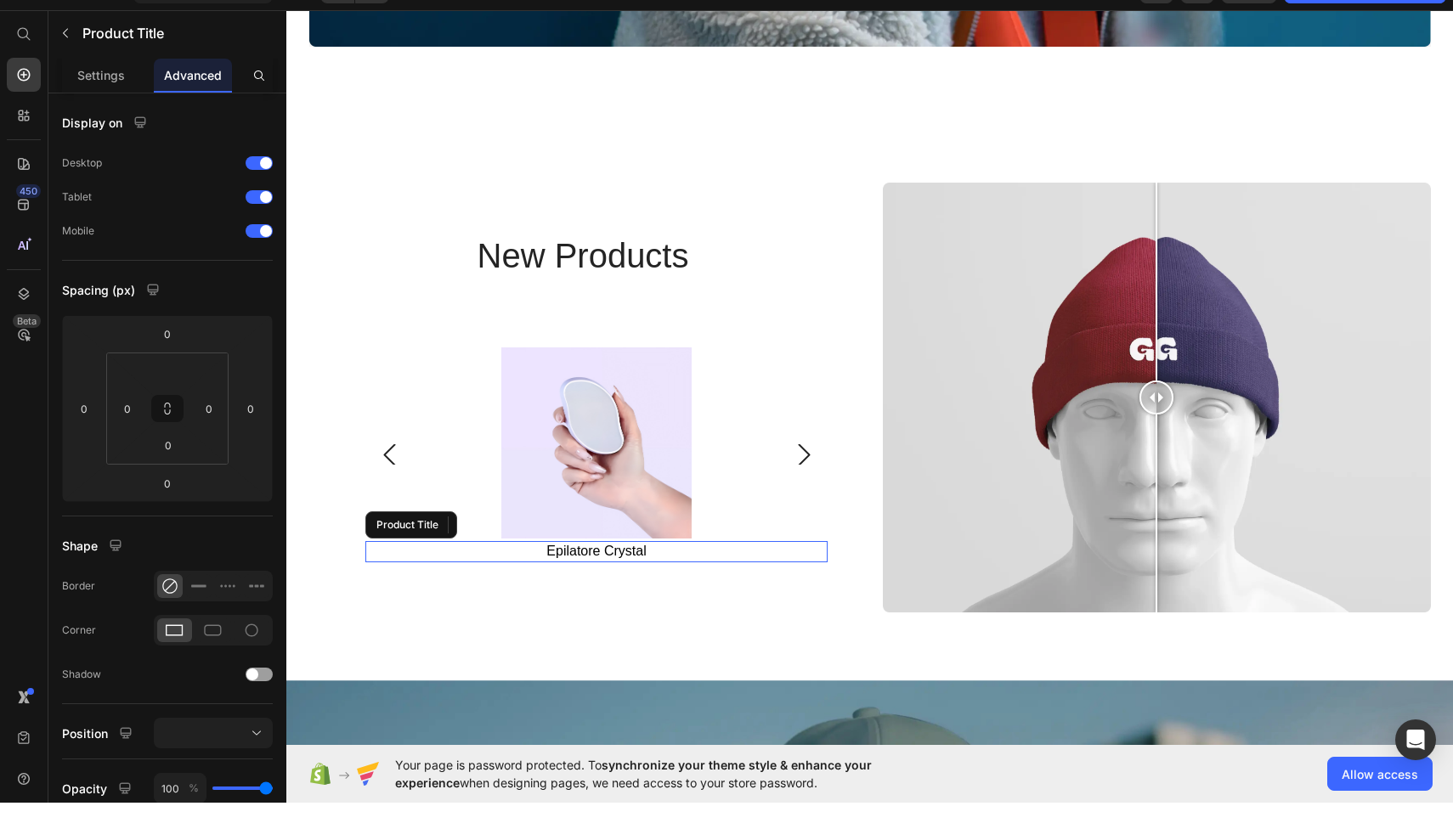 click on "Epilatore Crystal" at bounding box center (596, 551) 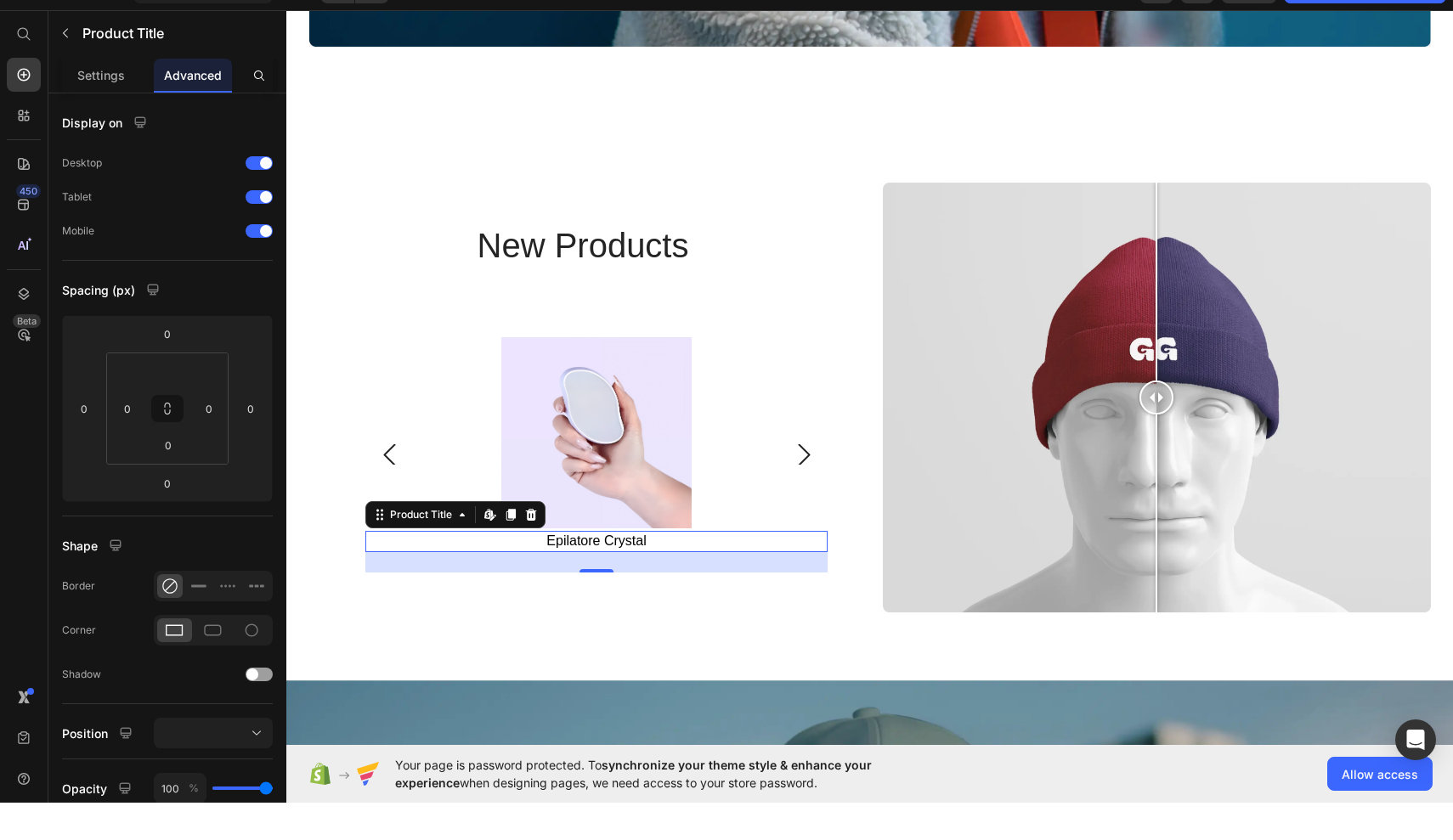 drag, startPoint x: 601, startPoint y: 561, endPoint x: 599, endPoint y: 579, distance: 18.11077 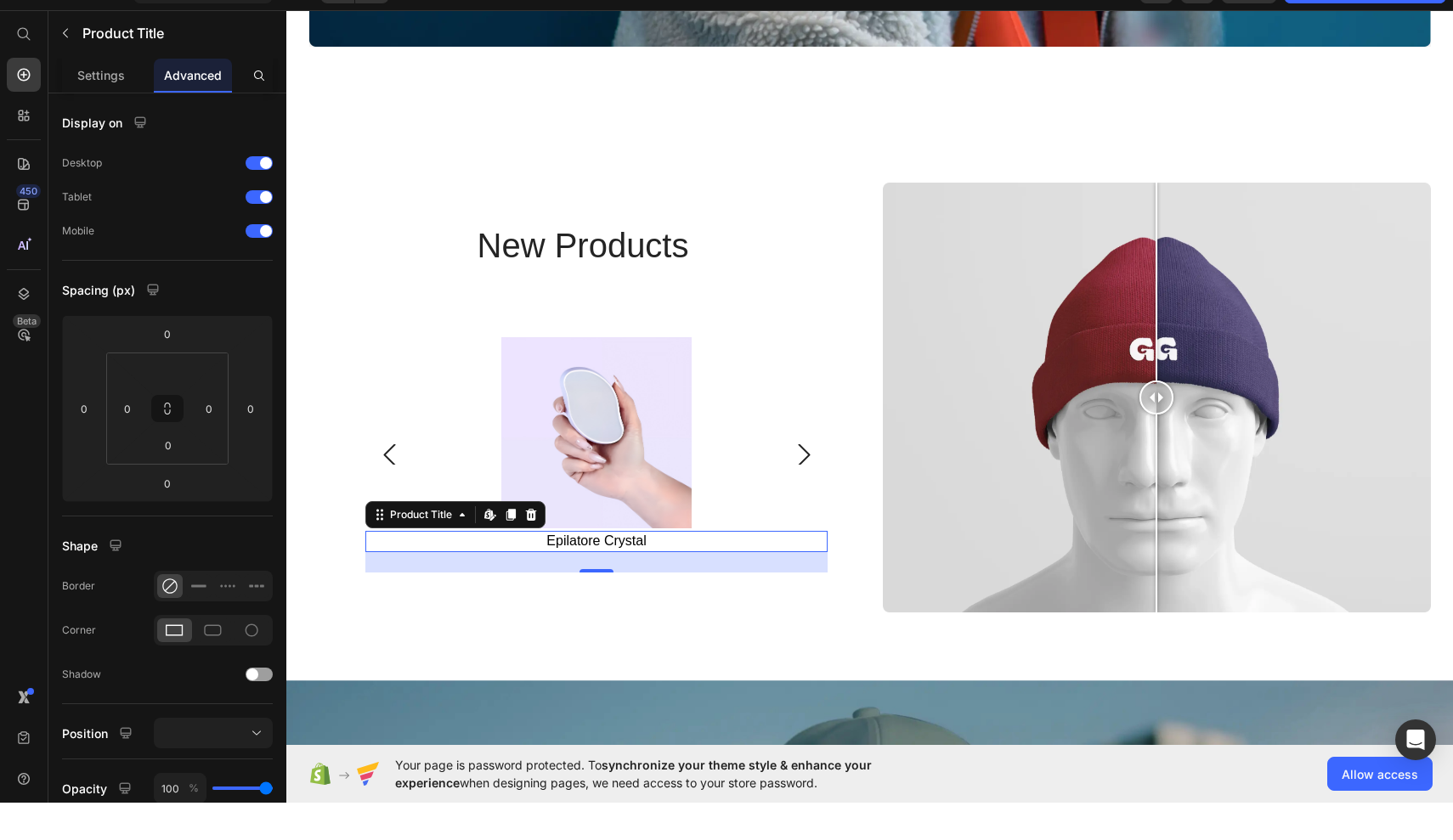 click on "New Products Heading
Product Images Epilatore Crystal Product Title   Edit content in Shopify 24 Row Product Images Riuptske- Federa per Cuscino in Seta Naturale Ipoallergenica Product Title   Edit content in Shopify 0 Row Product Images Go-Brush Spazzola Lisciante Portatile Product Title   Edit content in Shopify 0 Row
Product List" at bounding box center [583, 397] 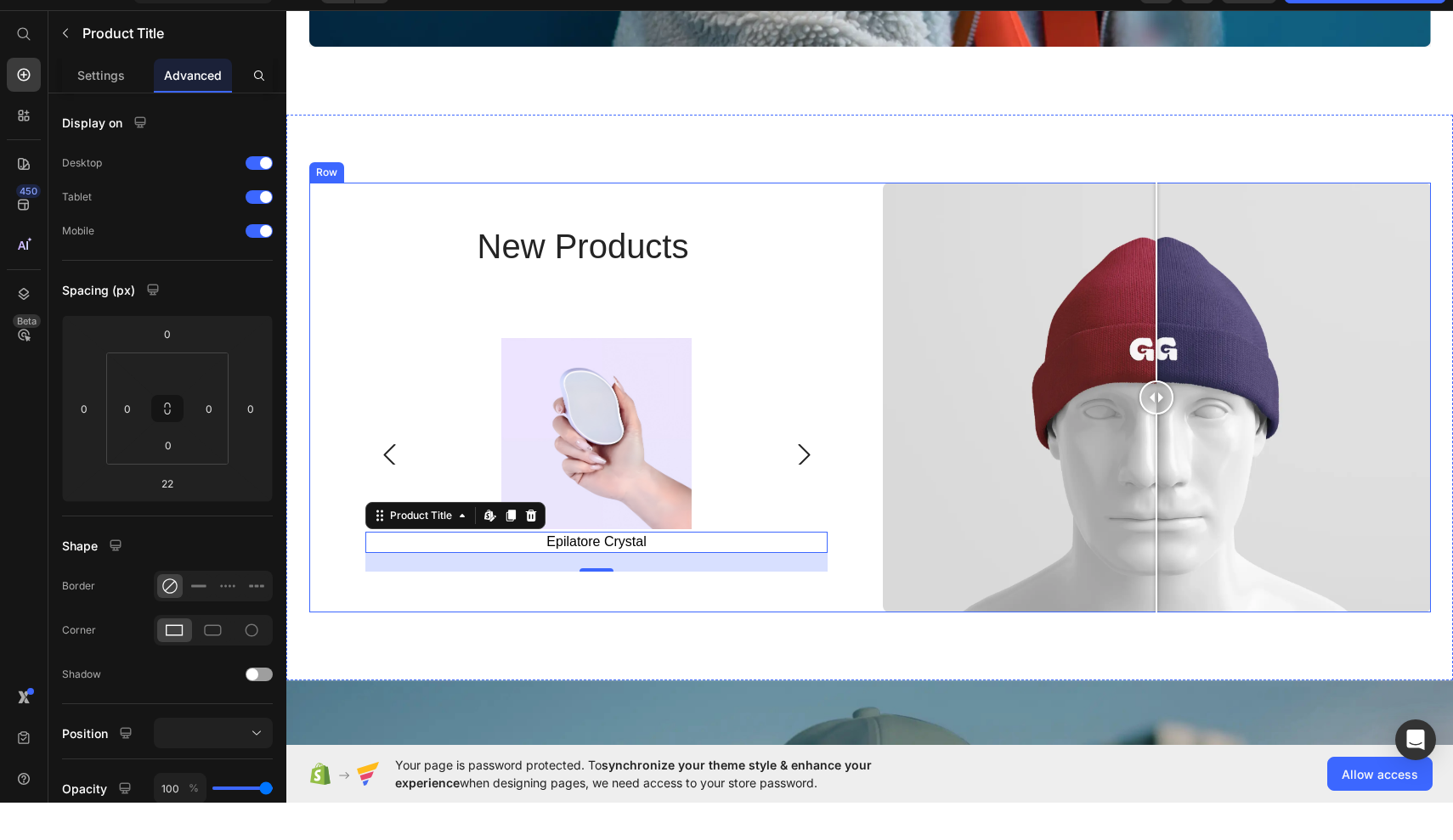 click on "New Products Heading
Product Images Epilatore Crystal Product Title   Edit content in Shopify 22 Row Product Images Riuptske- Federa per Cuscino in Seta Naturale Ipoallergenica Product Title   Edit content in Shopify 0 Row Product Images Go-Brush Spazzola Lisciante Portatile Product Title   Edit content in Shopify 0 Row
Product List" at bounding box center (583, 397) 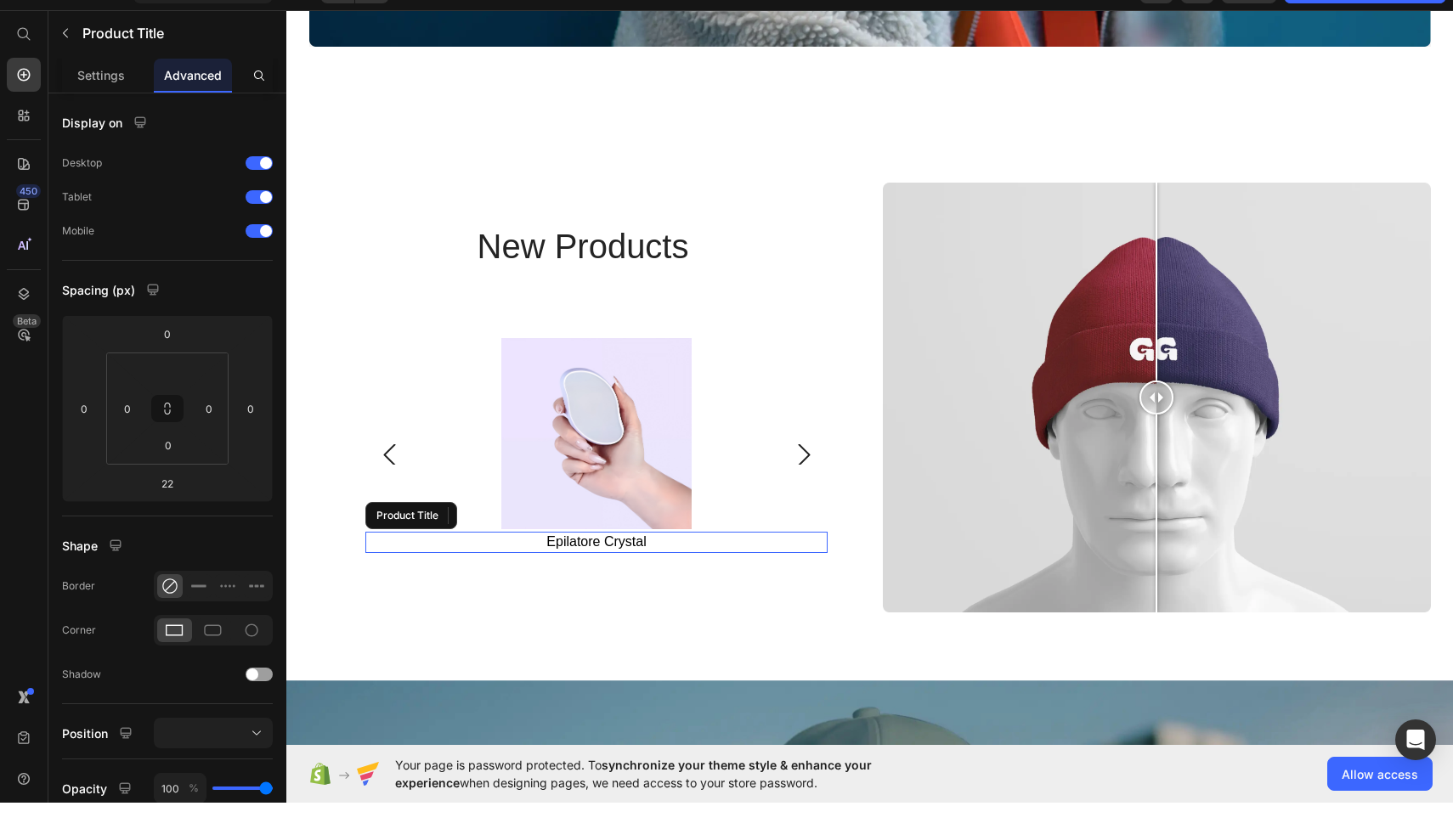 click on "Epilatore Crystal" at bounding box center [596, 542] 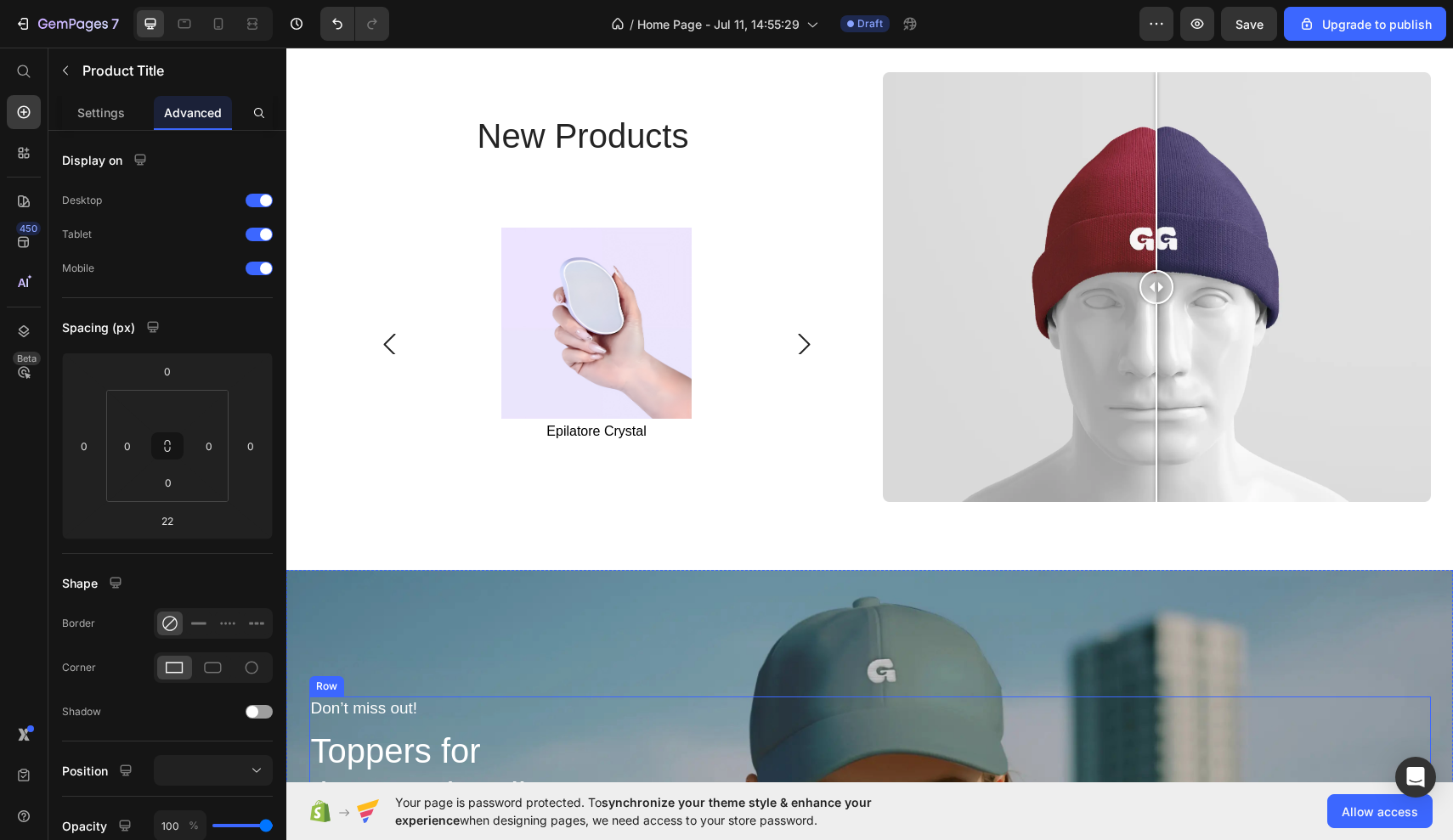 scroll, scrollTop: 2750, scrollLeft: 0, axis: vertical 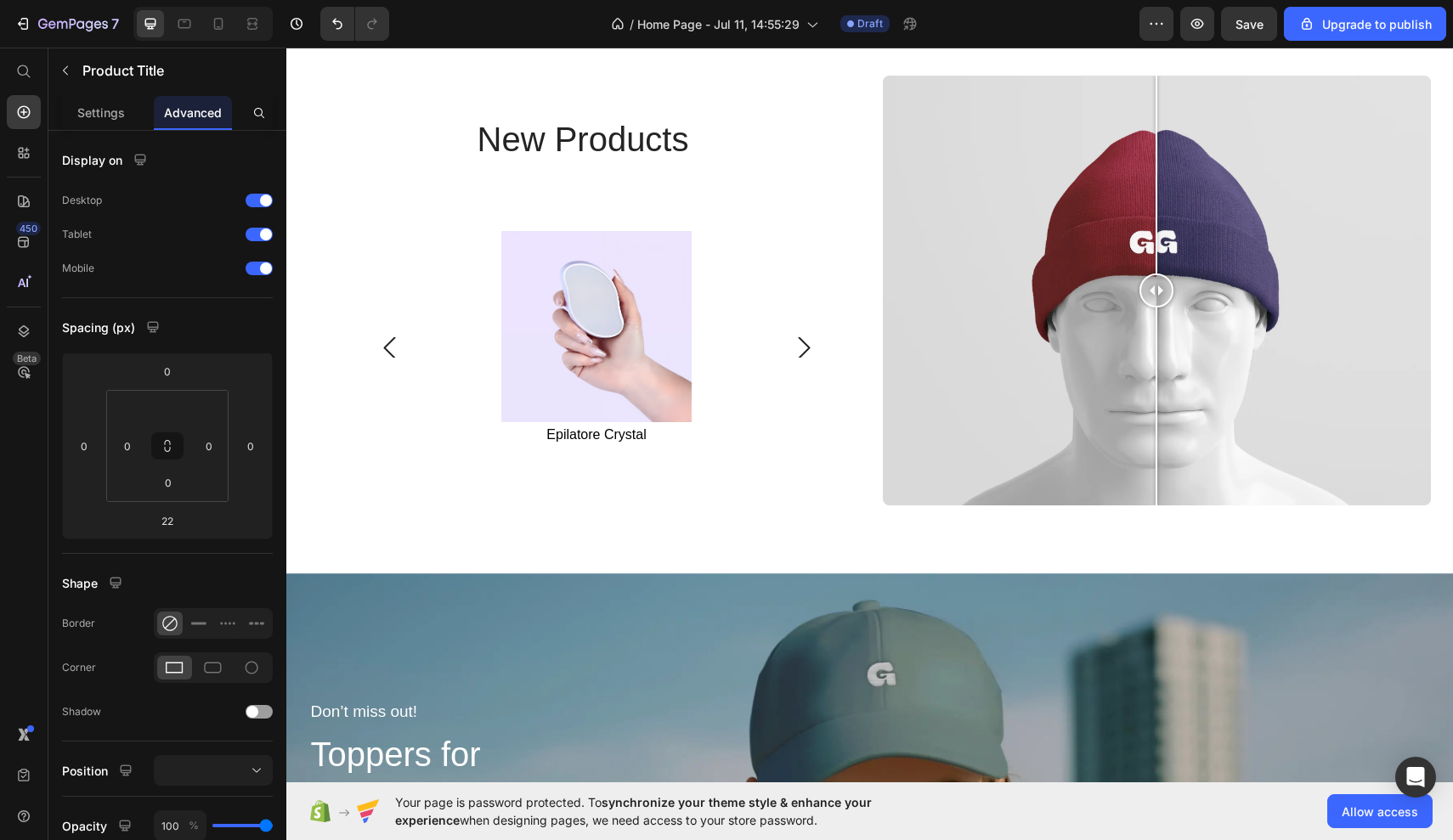 click on "Epilatore Crystal" at bounding box center [596, 435] 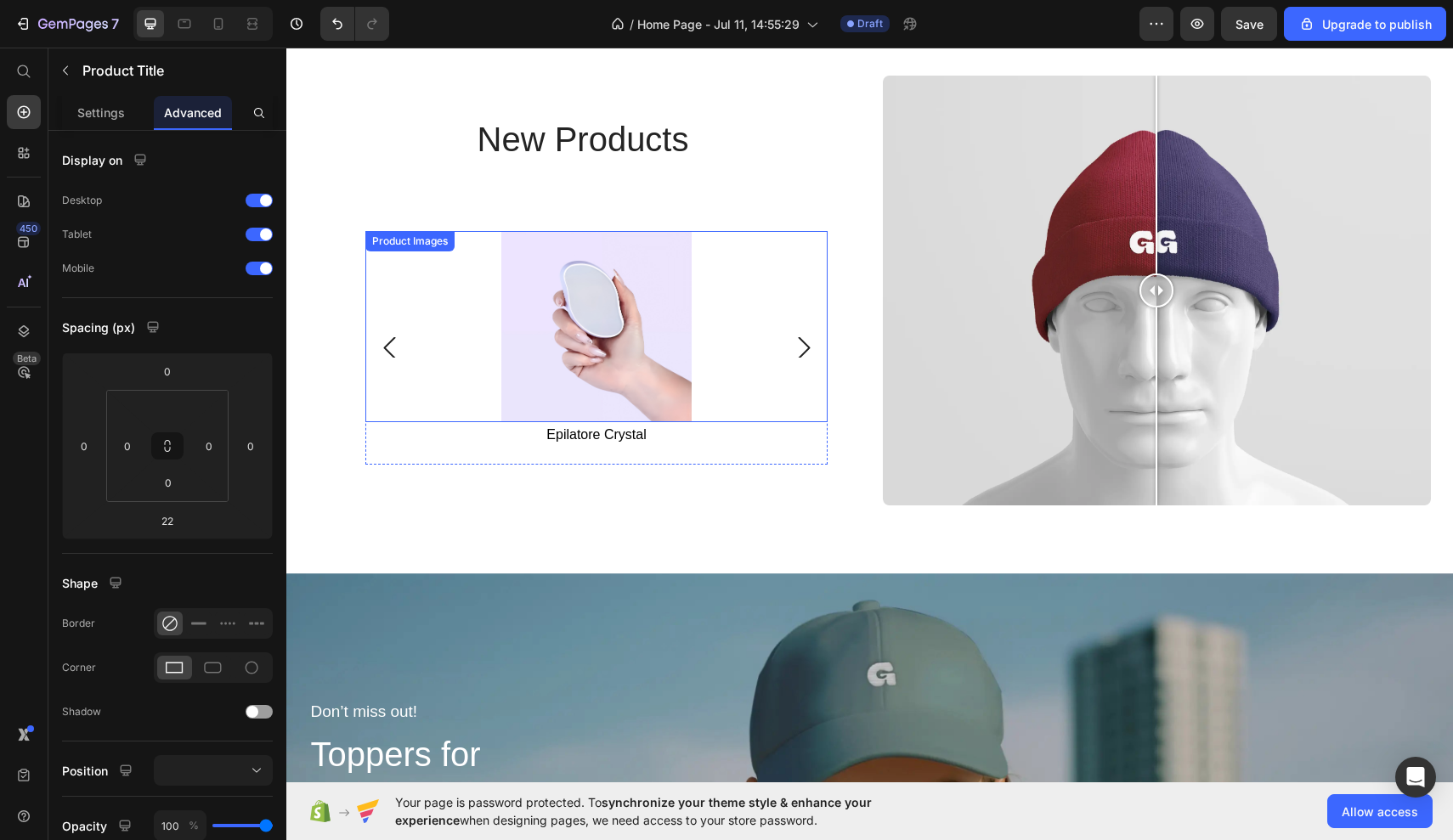 click at bounding box center [596, 326] 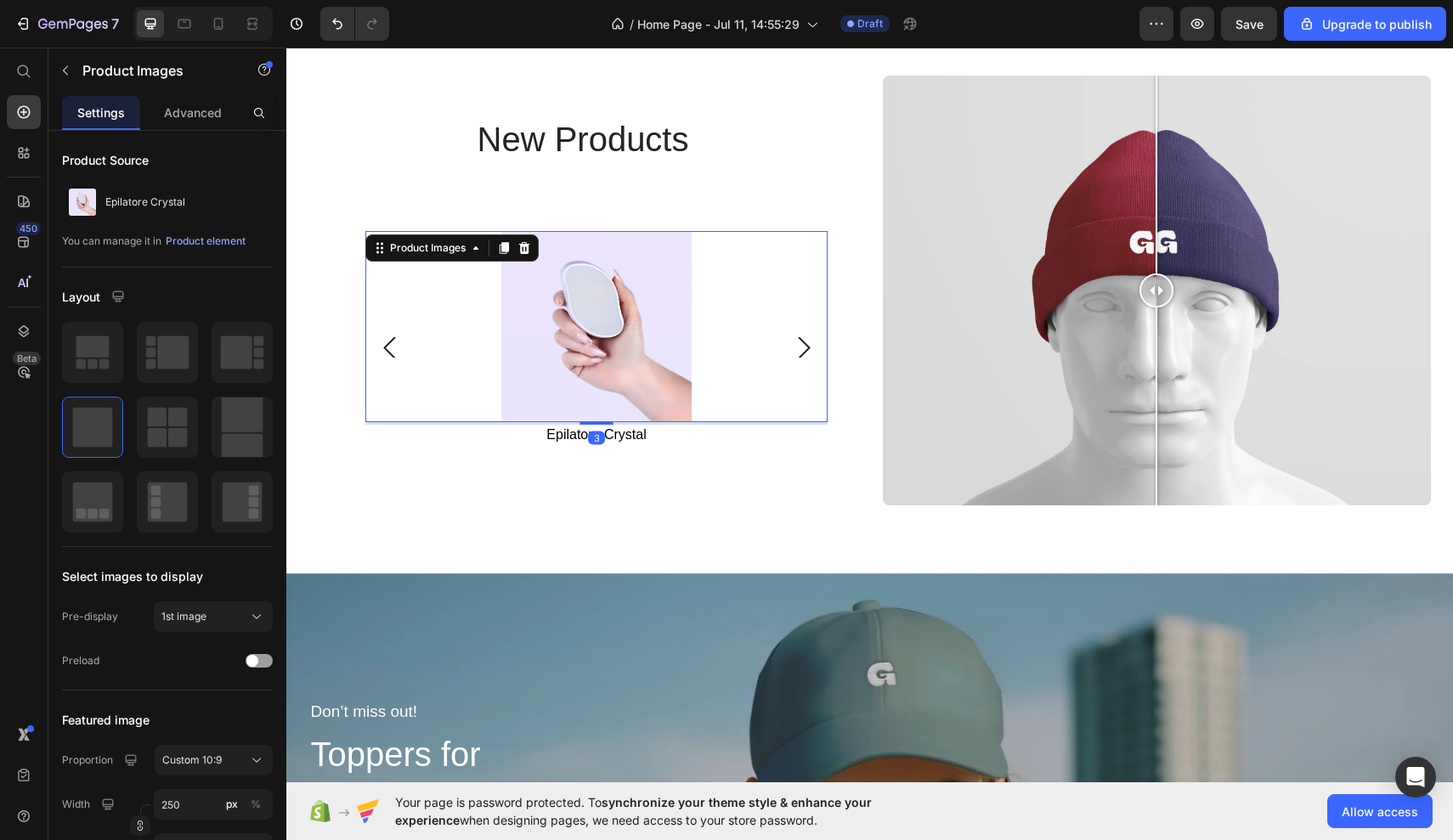 click on "3" at bounding box center (596, 438) 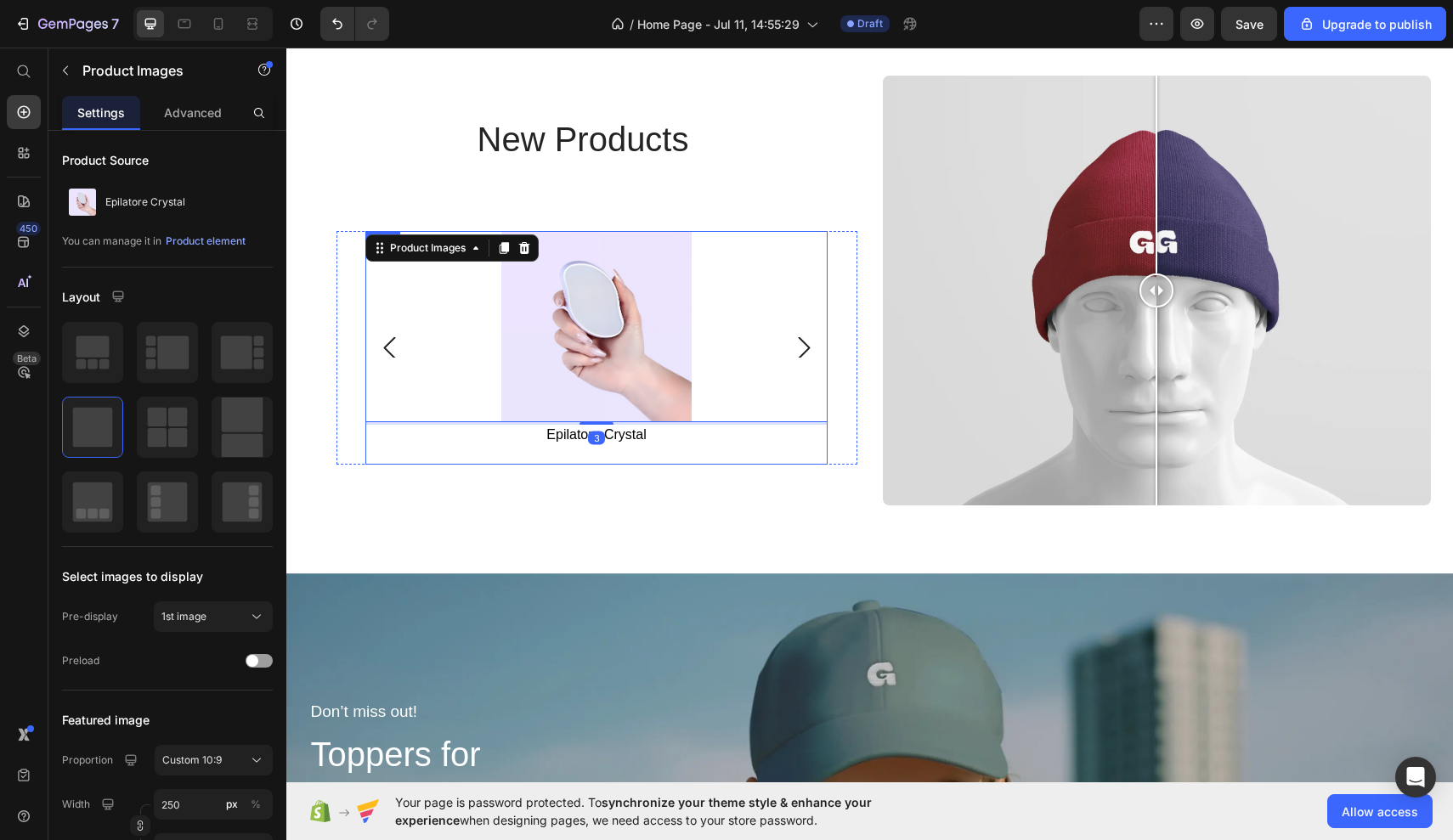 drag, startPoint x: 596, startPoint y: 440, endPoint x: 596, endPoint y: 463, distance: 23 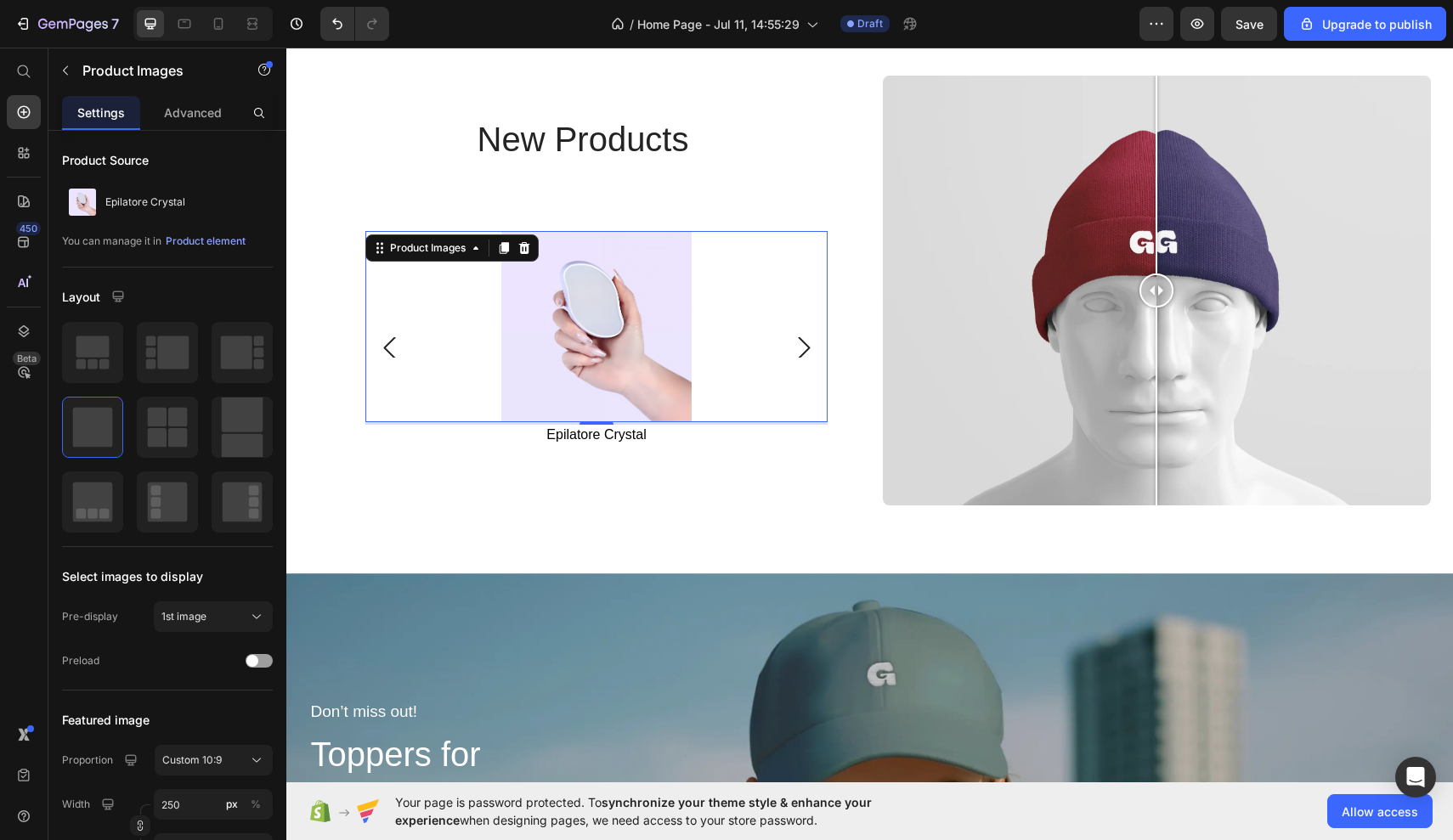click on "3" at bounding box center (596, 438) 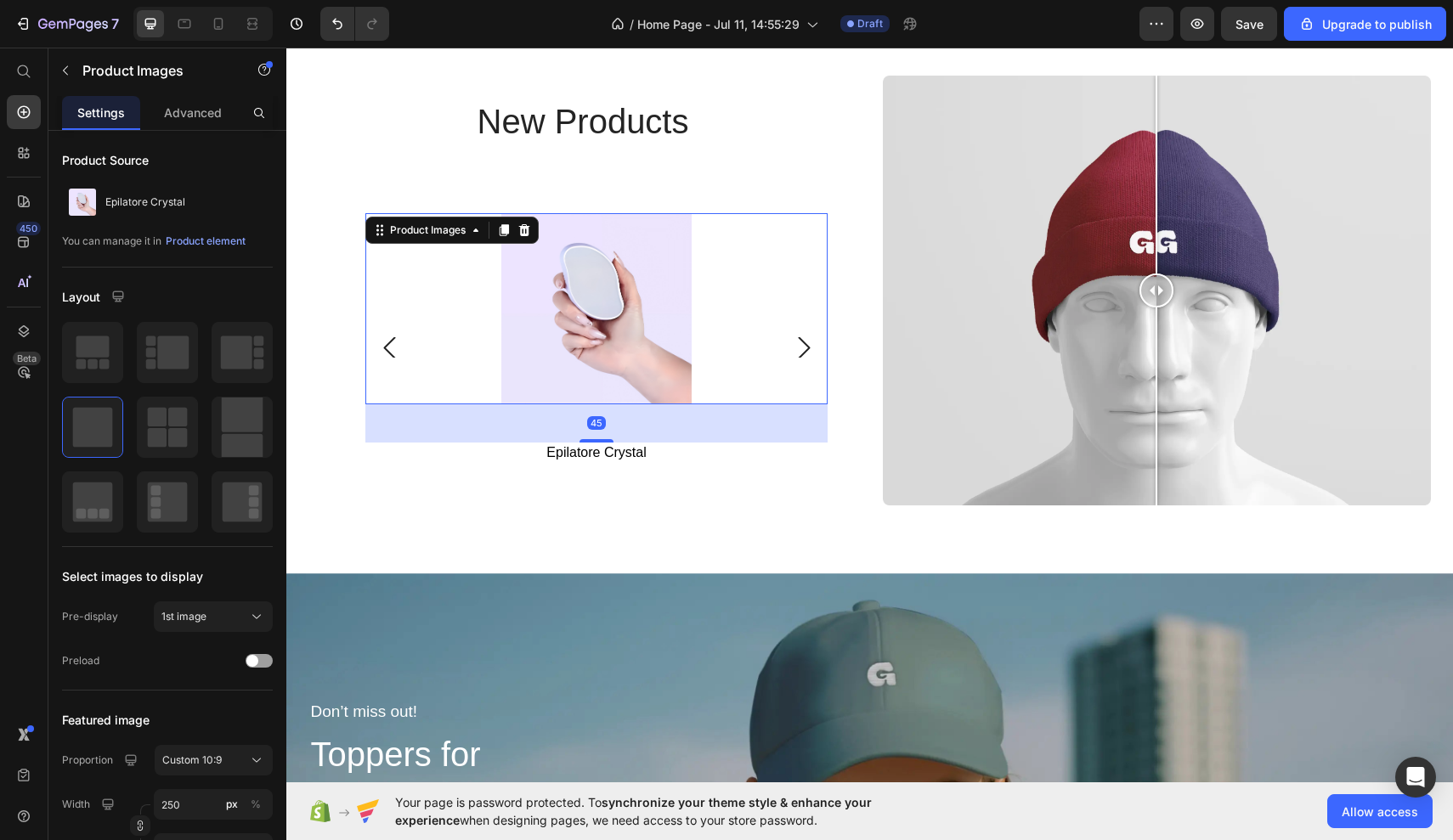 drag, startPoint x: 596, startPoint y: 425, endPoint x: 591, endPoint y: 460, distance: 35.355339 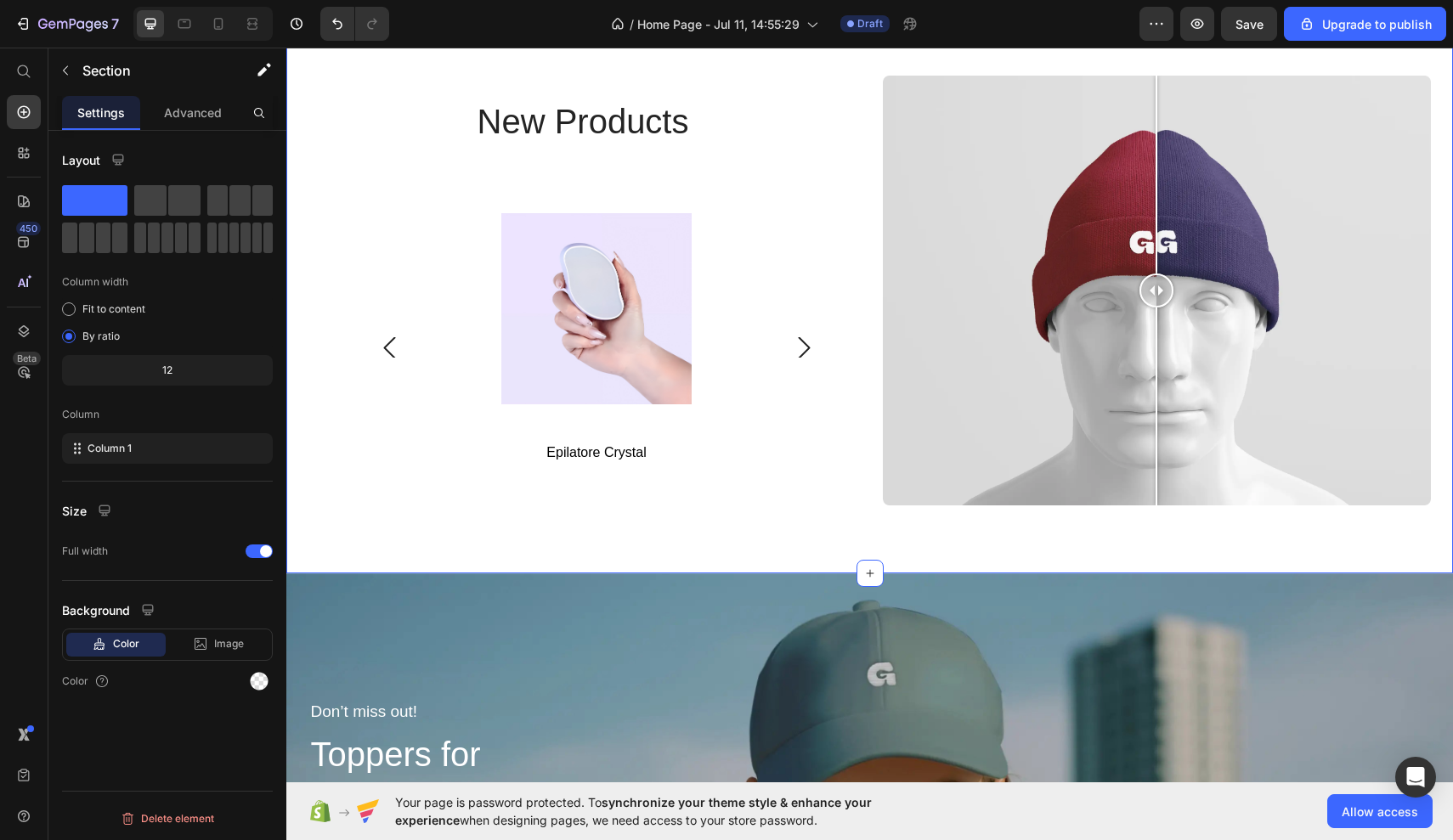 click on "New Products Heading
Product Images Epilatore Crystal Product Title Row Product Images Riuptske- Federa per Cuscino in Seta Naturale Ipoallergenica Product Title Row Product Images Go-Brush Spazzola Lisciante Portatile Product Title Row
Product List Image Comparison Row Section 10/25   You can create reusable sections Create Theme Section AI Content Write with GemAI What would you like to describe here? Tone and Voice Persuasive Product Epilatore Crystal Show more Generate" at bounding box center [869, 290] 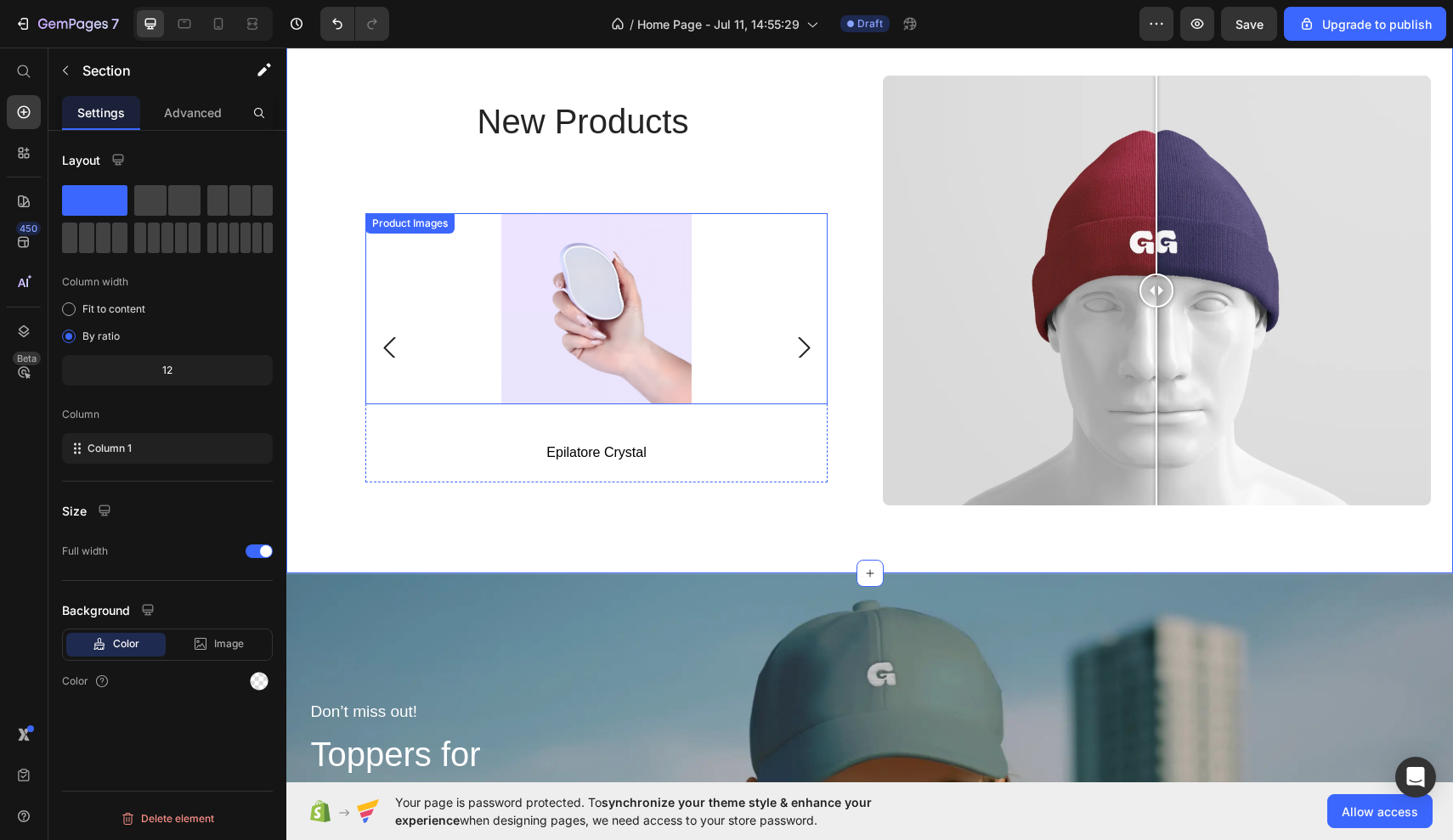 click at bounding box center [596, 308] 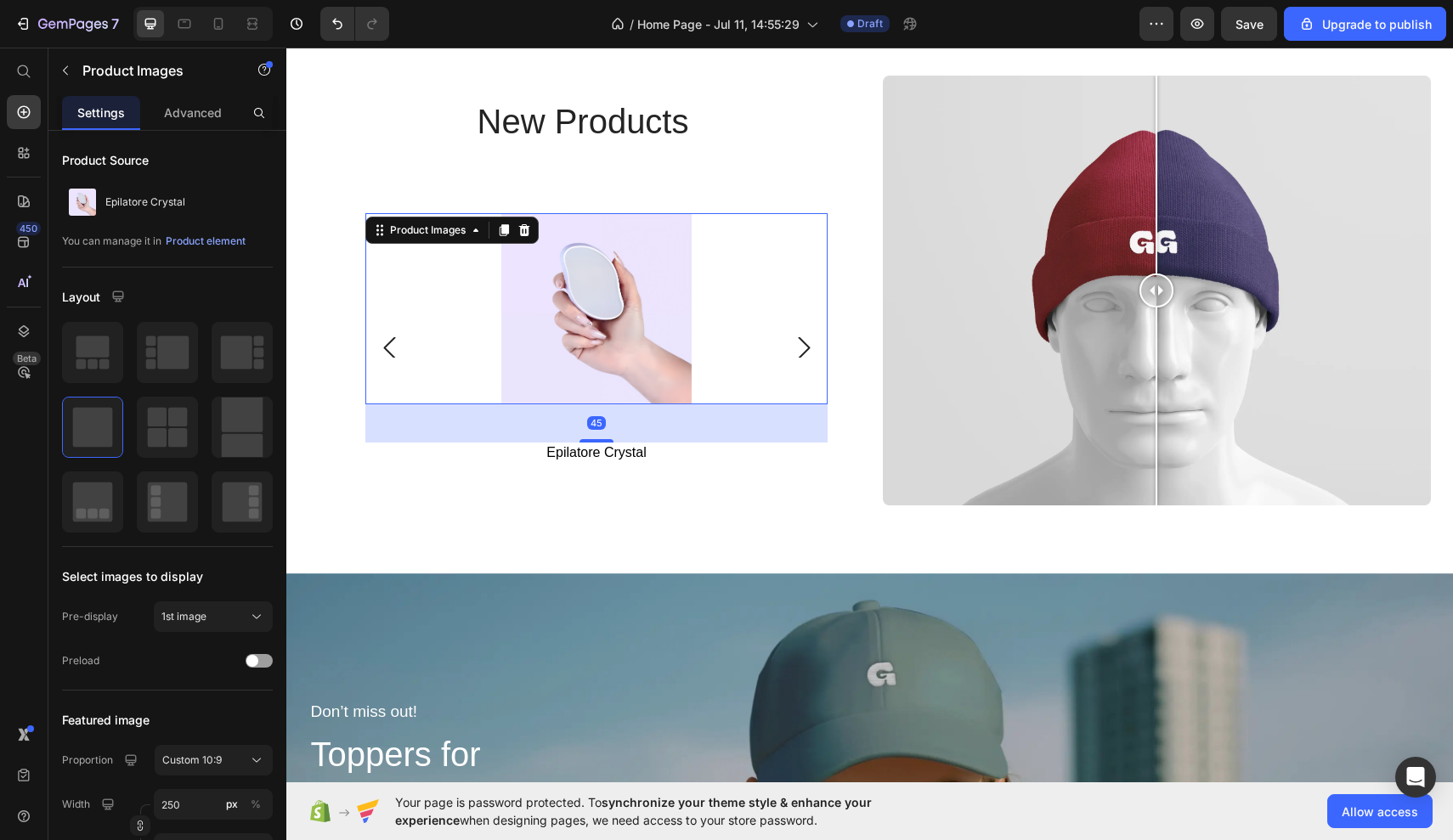 drag, startPoint x: 592, startPoint y: 437, endPoint x: 593, endPoint y: 424, distance: 13.0384 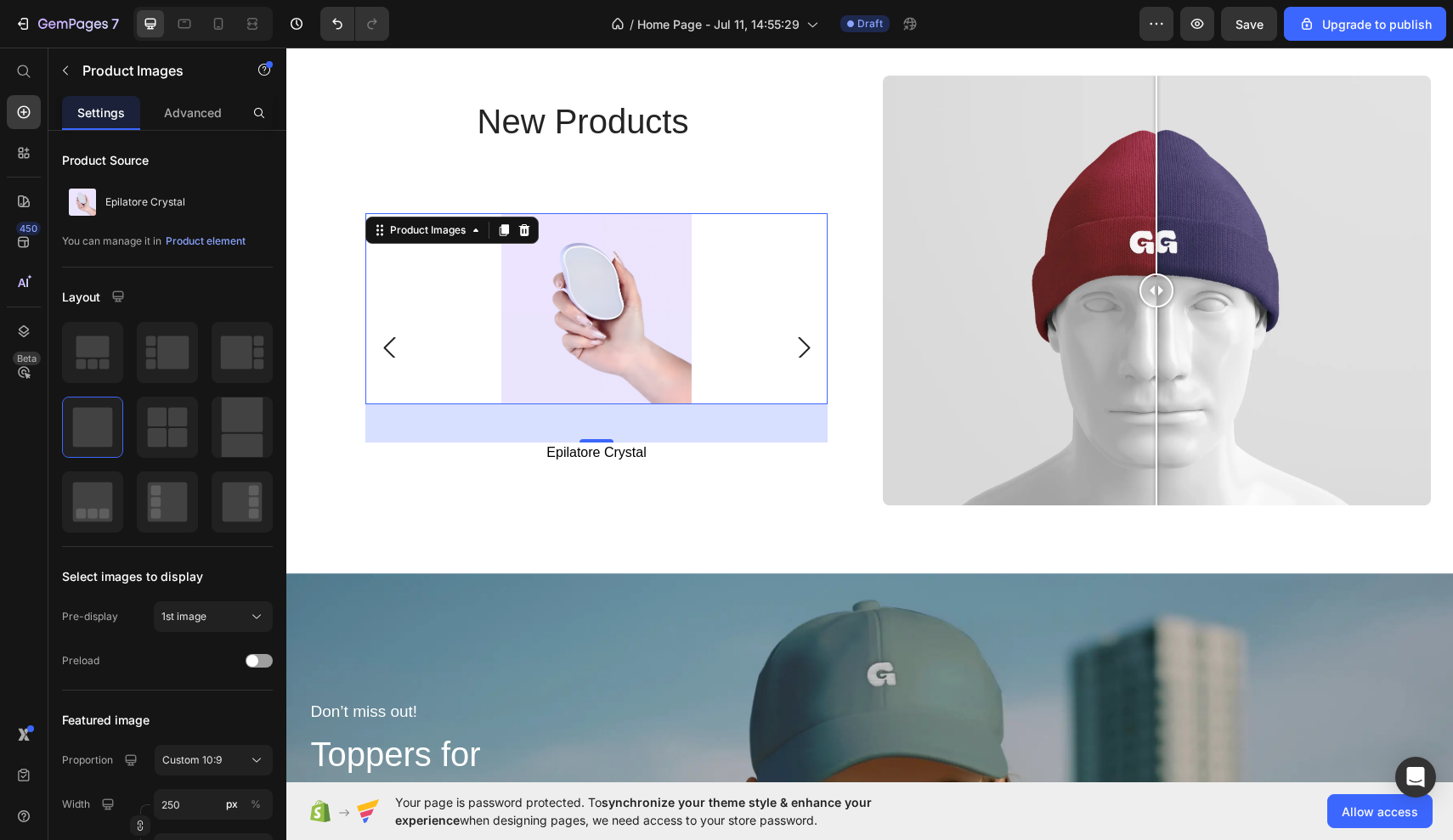 drag, startPoint x: 594, startPoint y: 438, endPoint x: 595, endPoint y: 417, distance: 21.023796 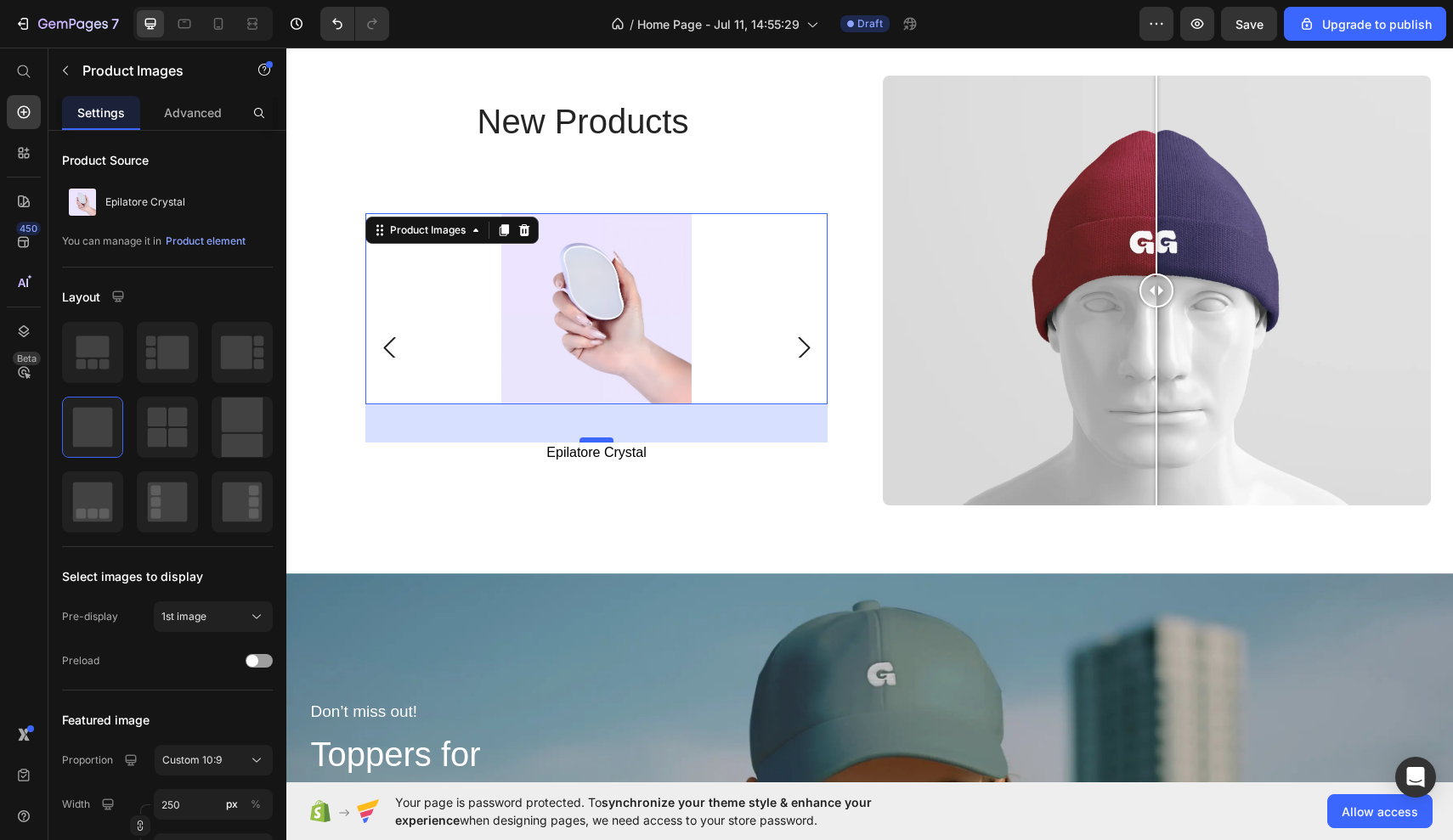 click at bounding box center [596, 440] 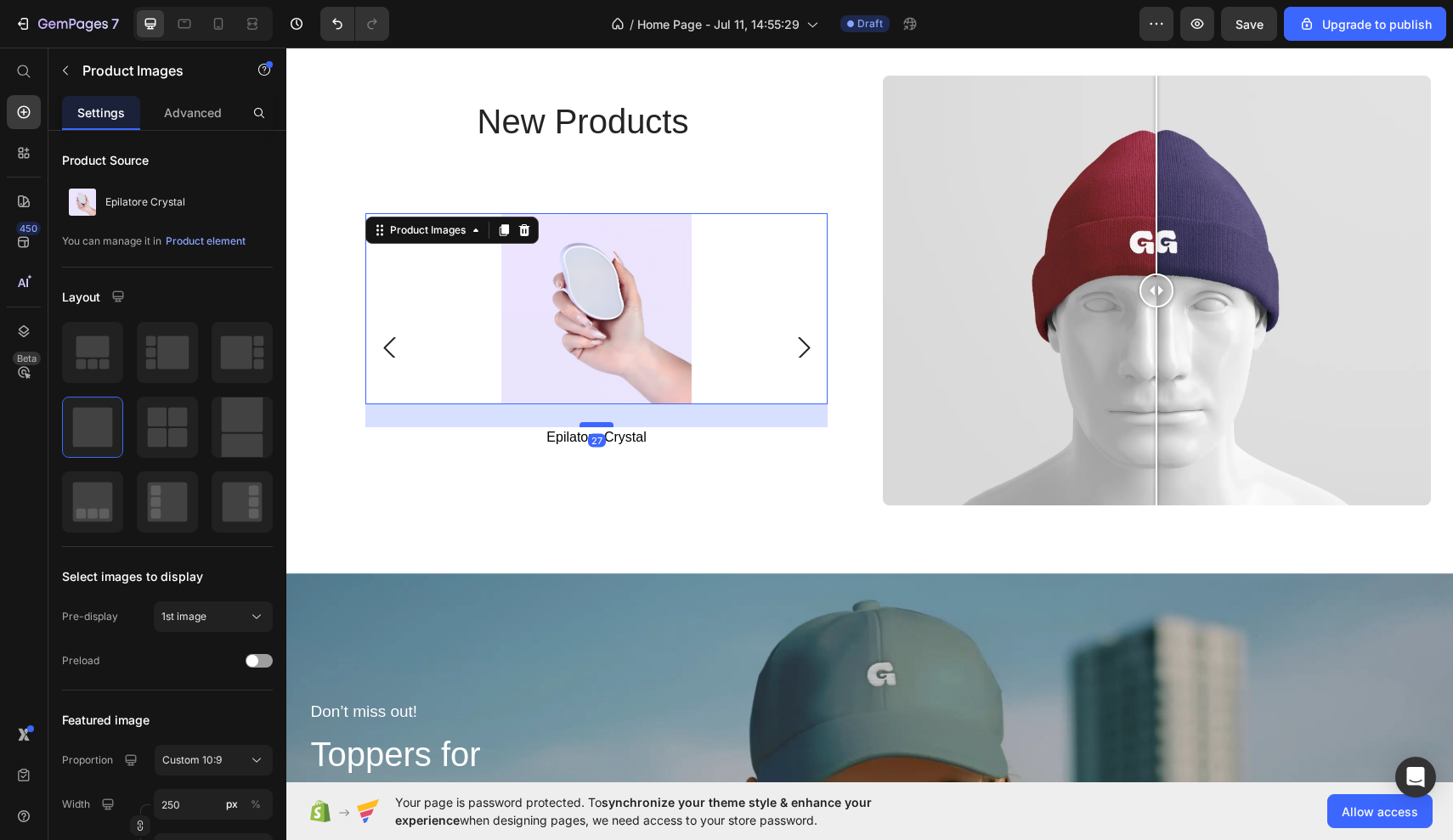 drag, startPoint x: 596, startPoint y: 442, endPoint x: 597, endPoint y: 426, distance: 16.03122 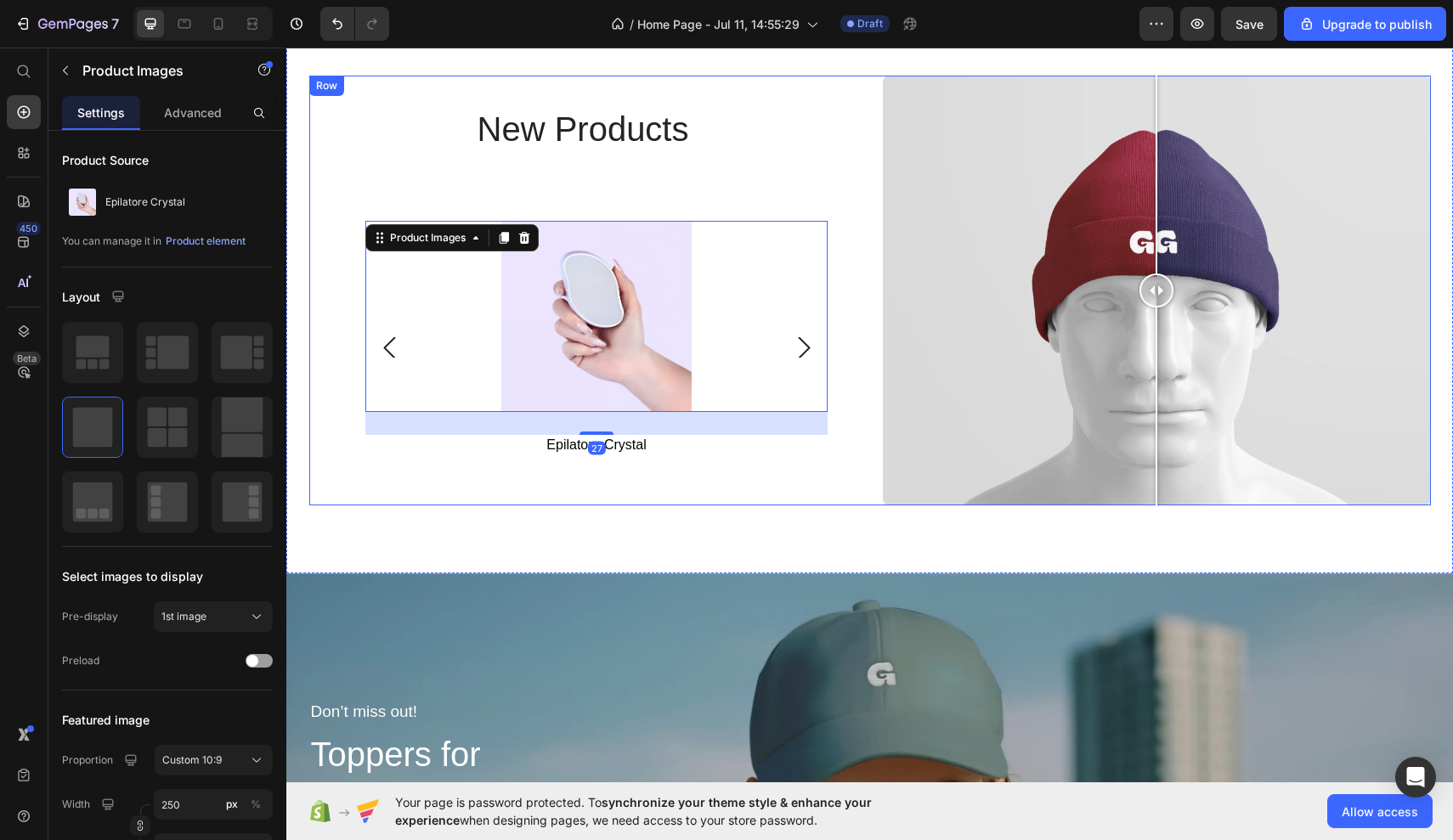 click on "New Products Heading
Product Images   27 Epilatore Crystal Product Title Row Product Images   0 Riuptske- Federa per Cuscino in Seta Naturale Ipoallergenica Product Title Row Product Images   0 Go-Brush Spazzola Lisciante Portatile Product Title Row
Product List" at bounding box center (583, 290) 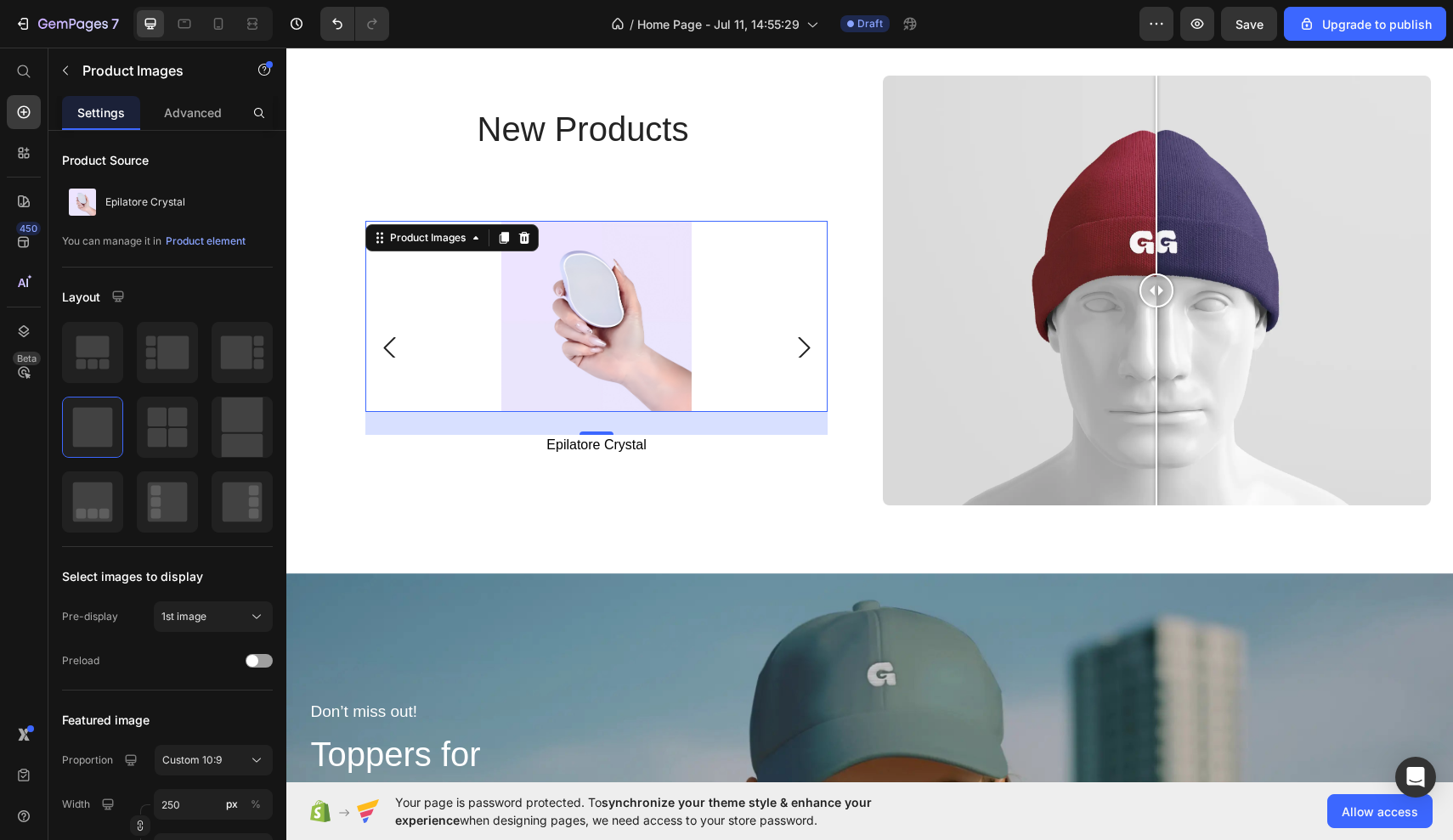 click at bounding box center (596, 316) 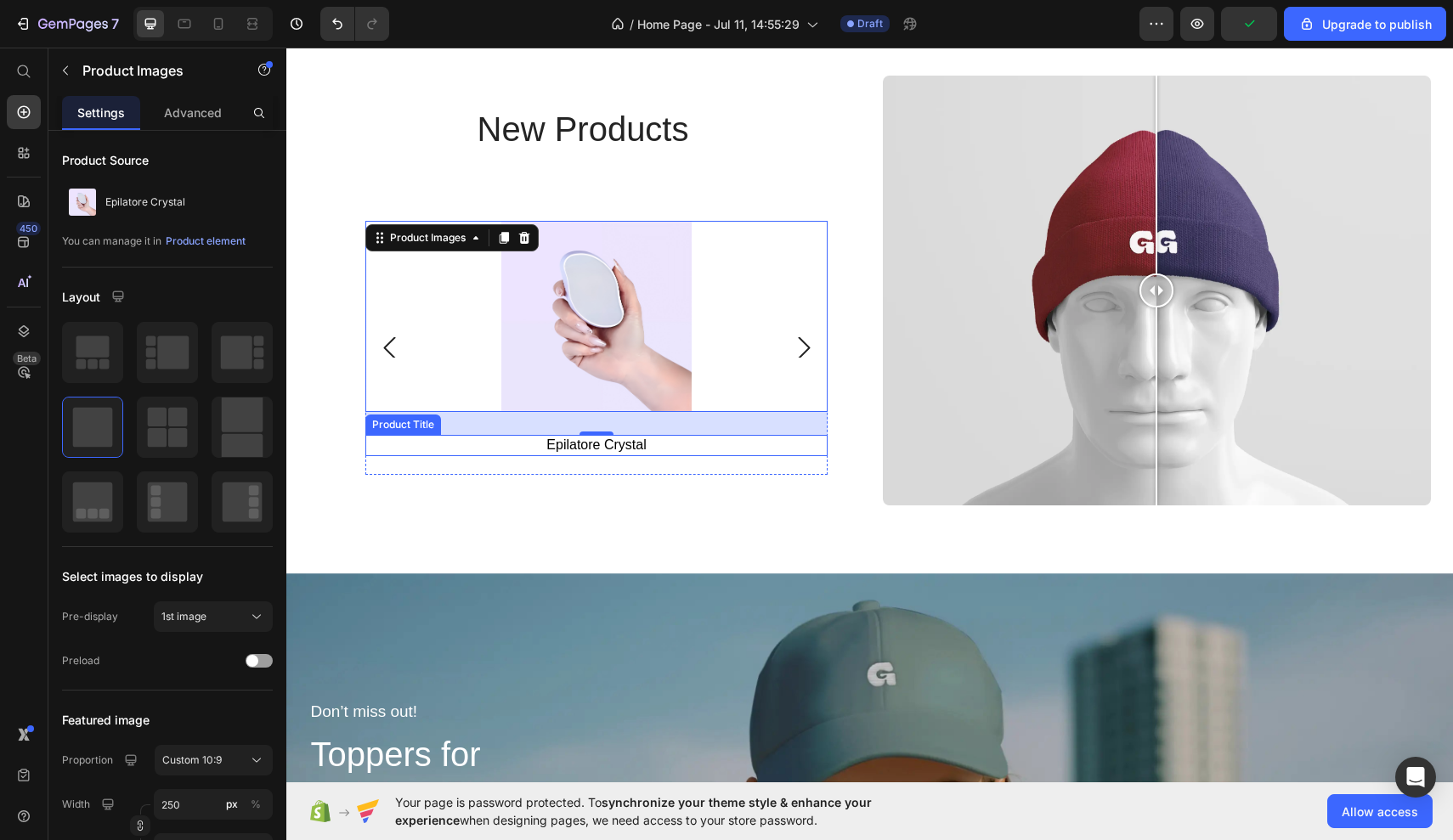 click on "Product Images   27 Epilatore Crystal Product Title" at bounding box center (596, 347) 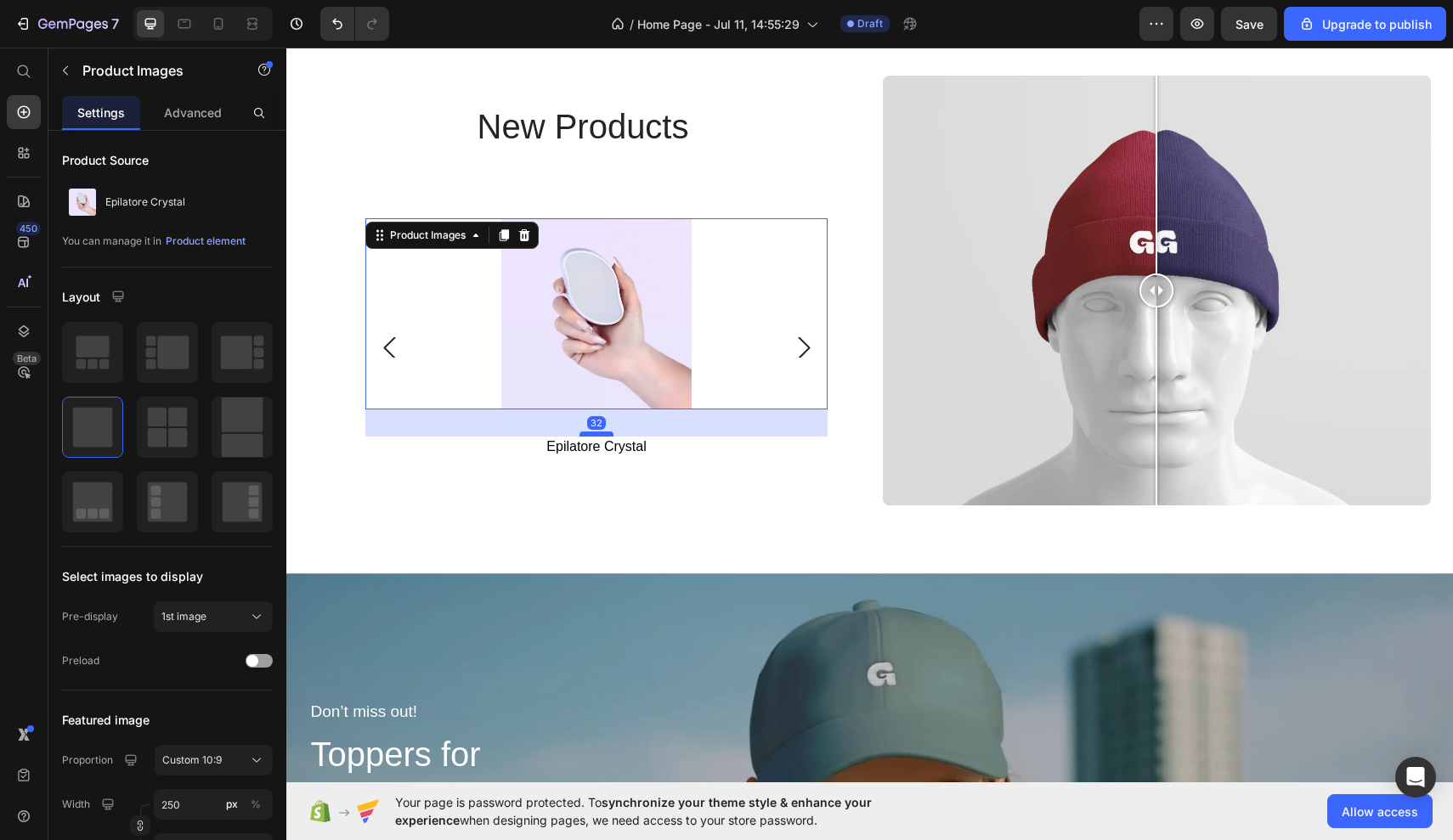 click at bounding box center (596, 434) 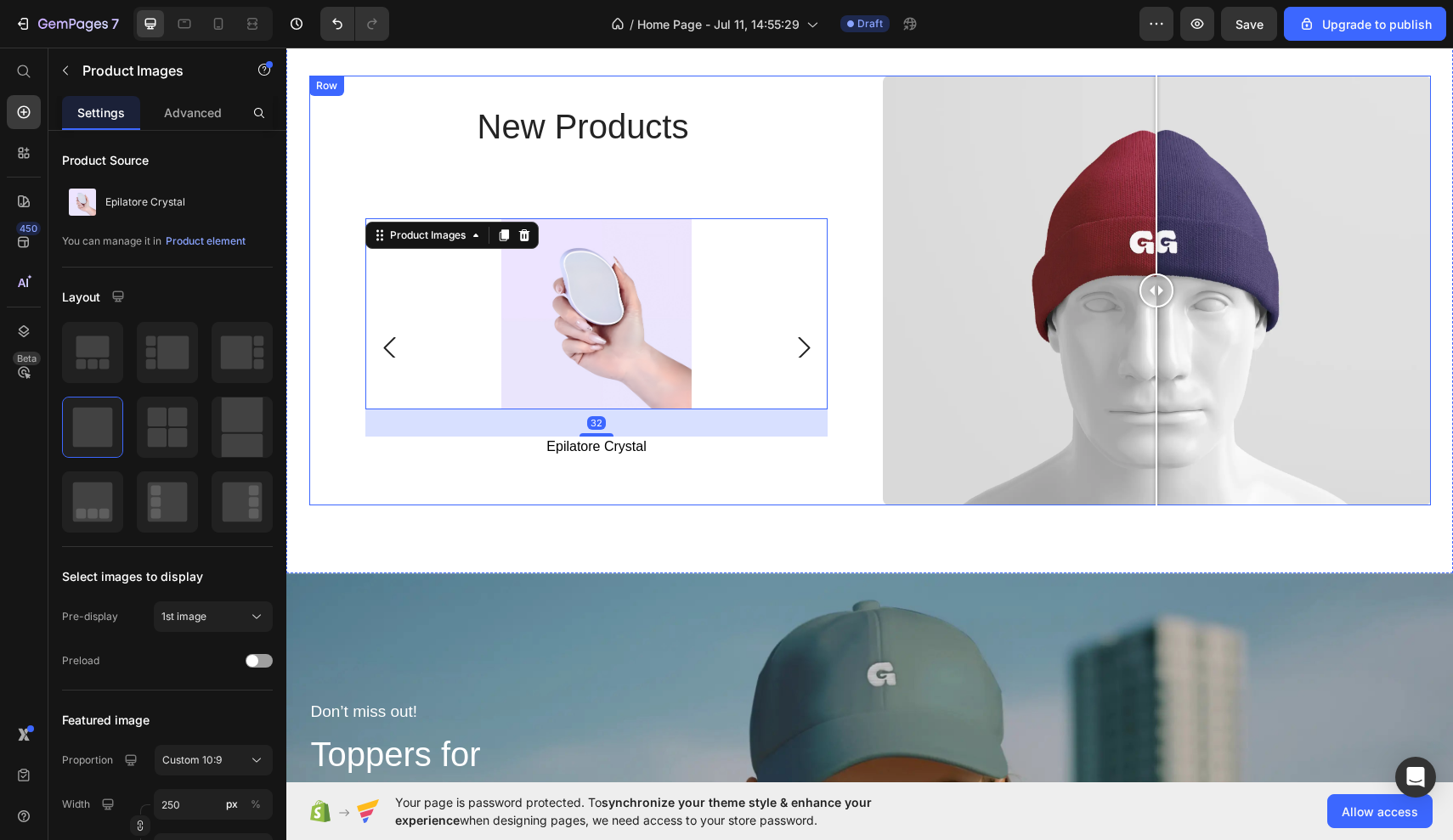 click on "New Products Heading
Product Images   32 Epilatore Crystal Product Title Row Product Images   0 Riuptske- Federa per Cuscino in Seta Naturale Ipoallergenica Product Title Row Product Images   0 Go-Brush Spazzola Lisciante Portatile Product Title Row
Product List" at bounding box center (583, 290) 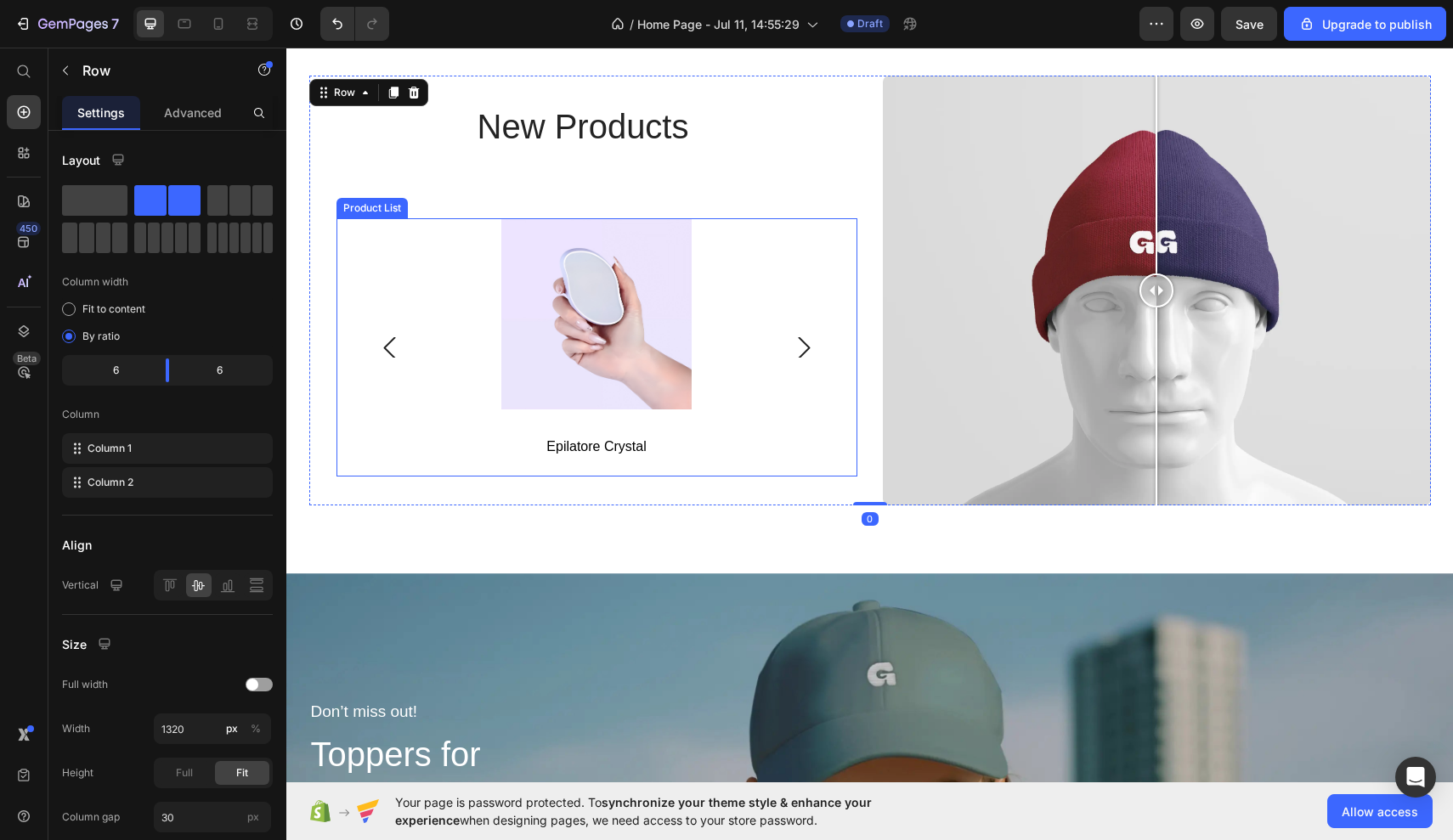 click 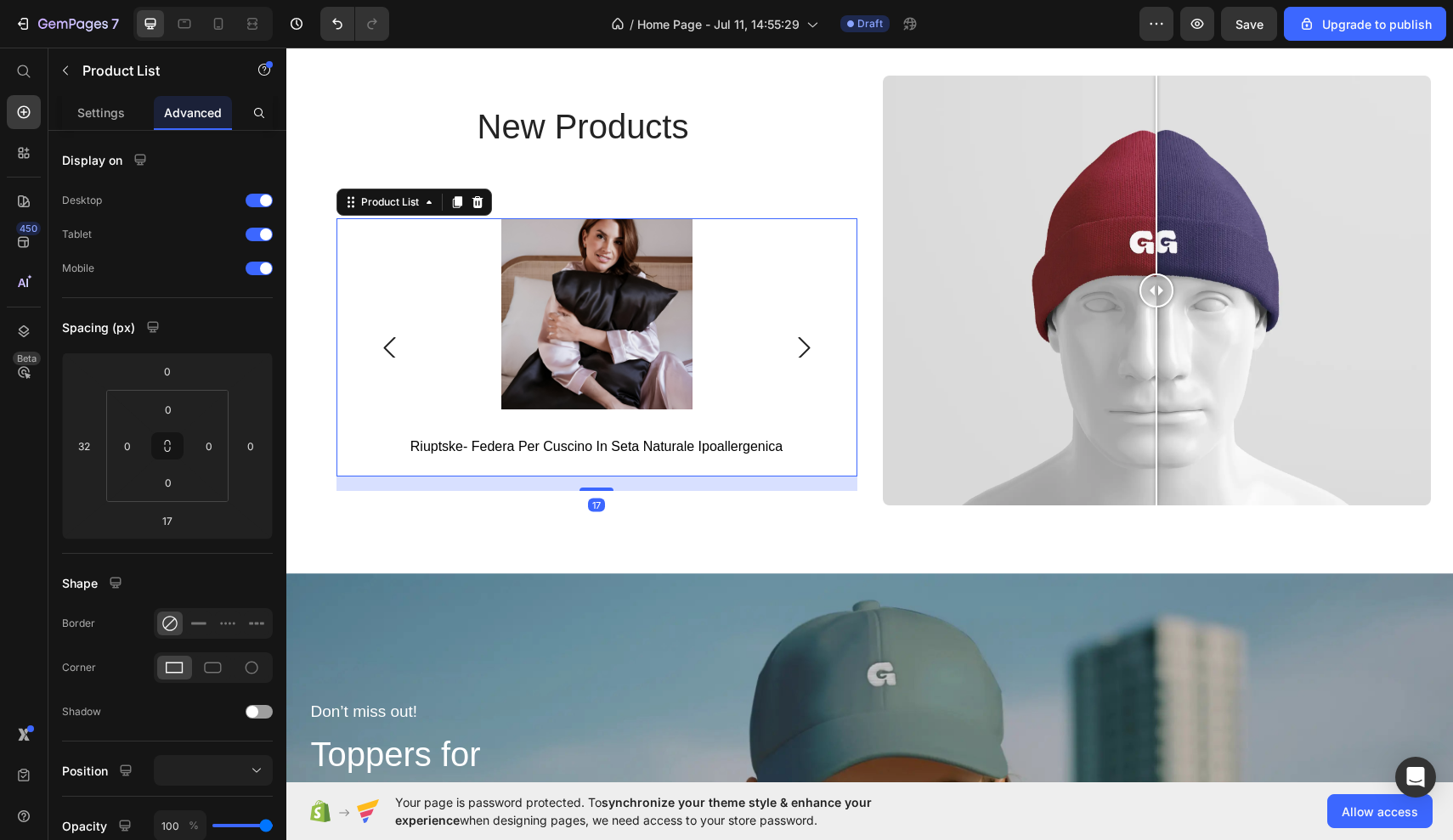 click 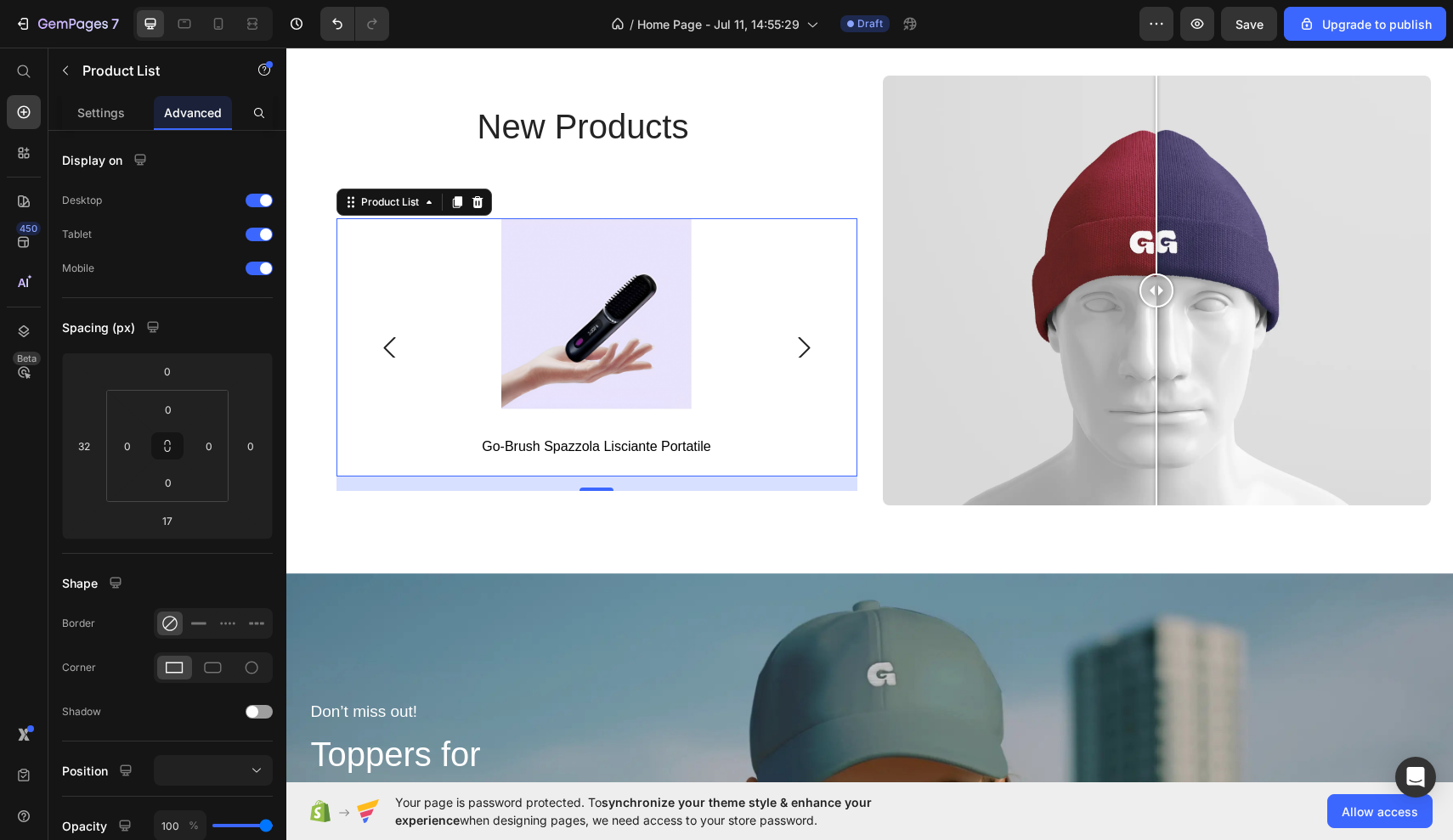 click 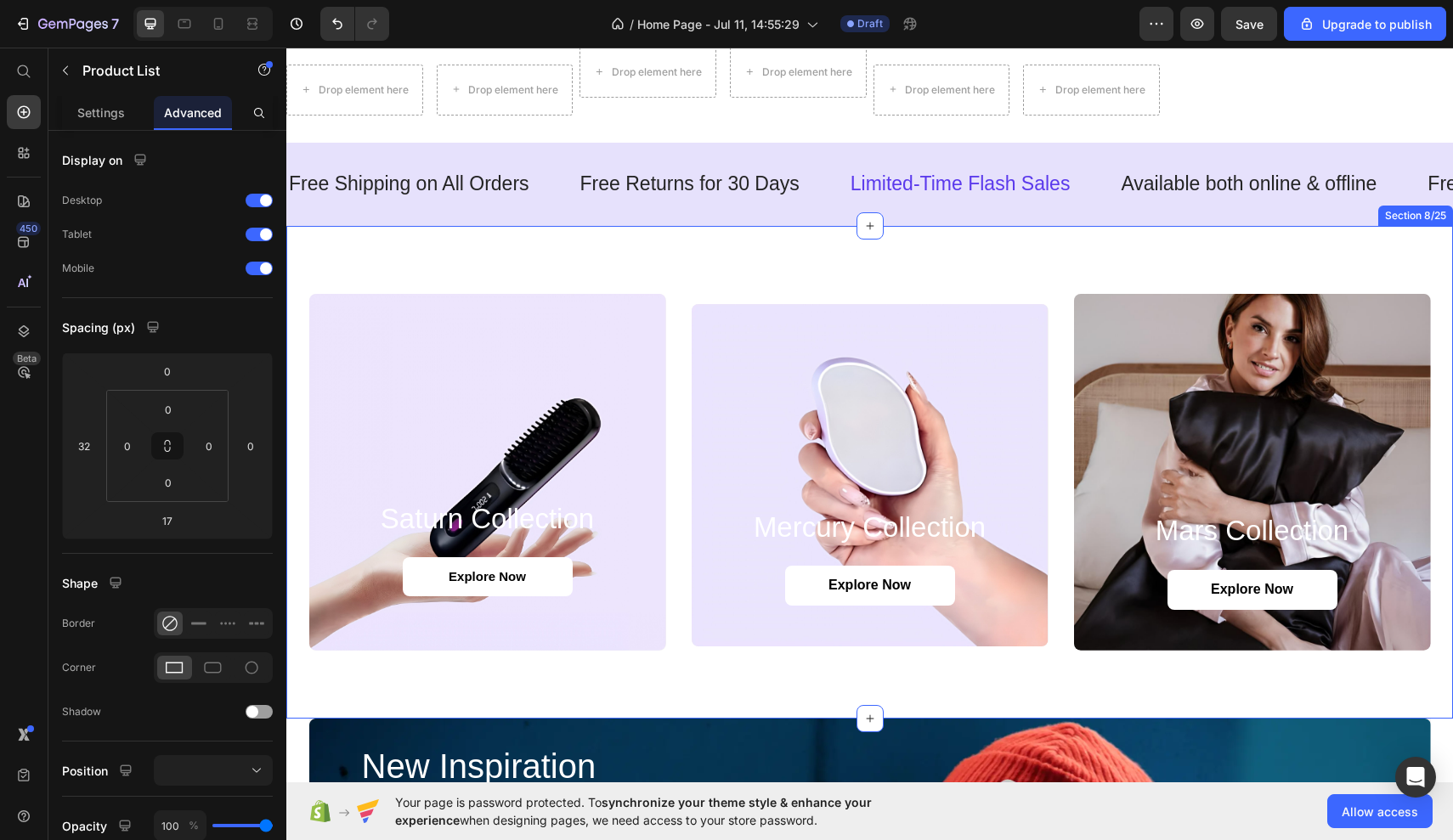 scroll, scrollTop: 1113, scrollLeft: 0, axis: vertical 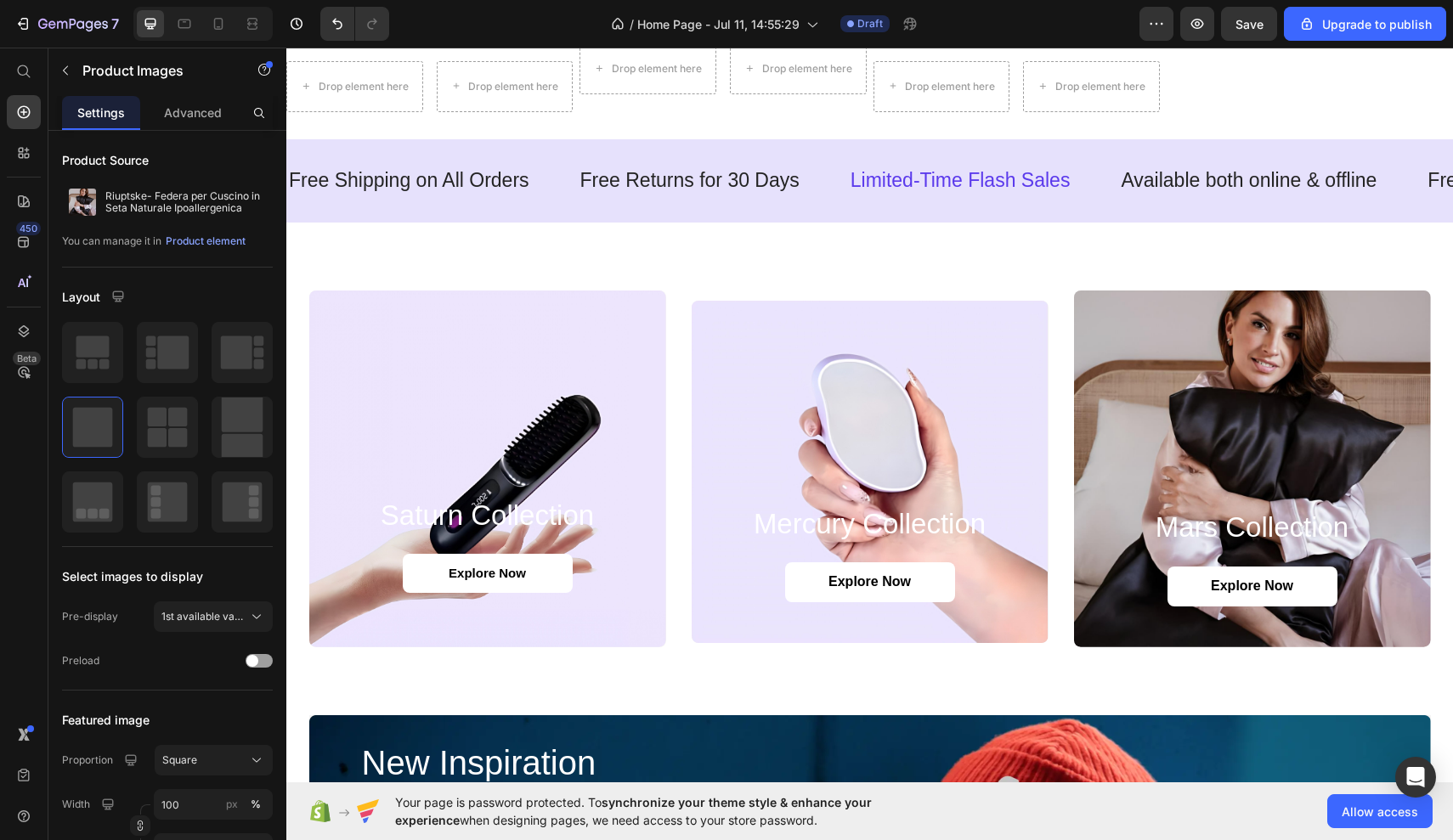 click at bounding box center [1050, -115] 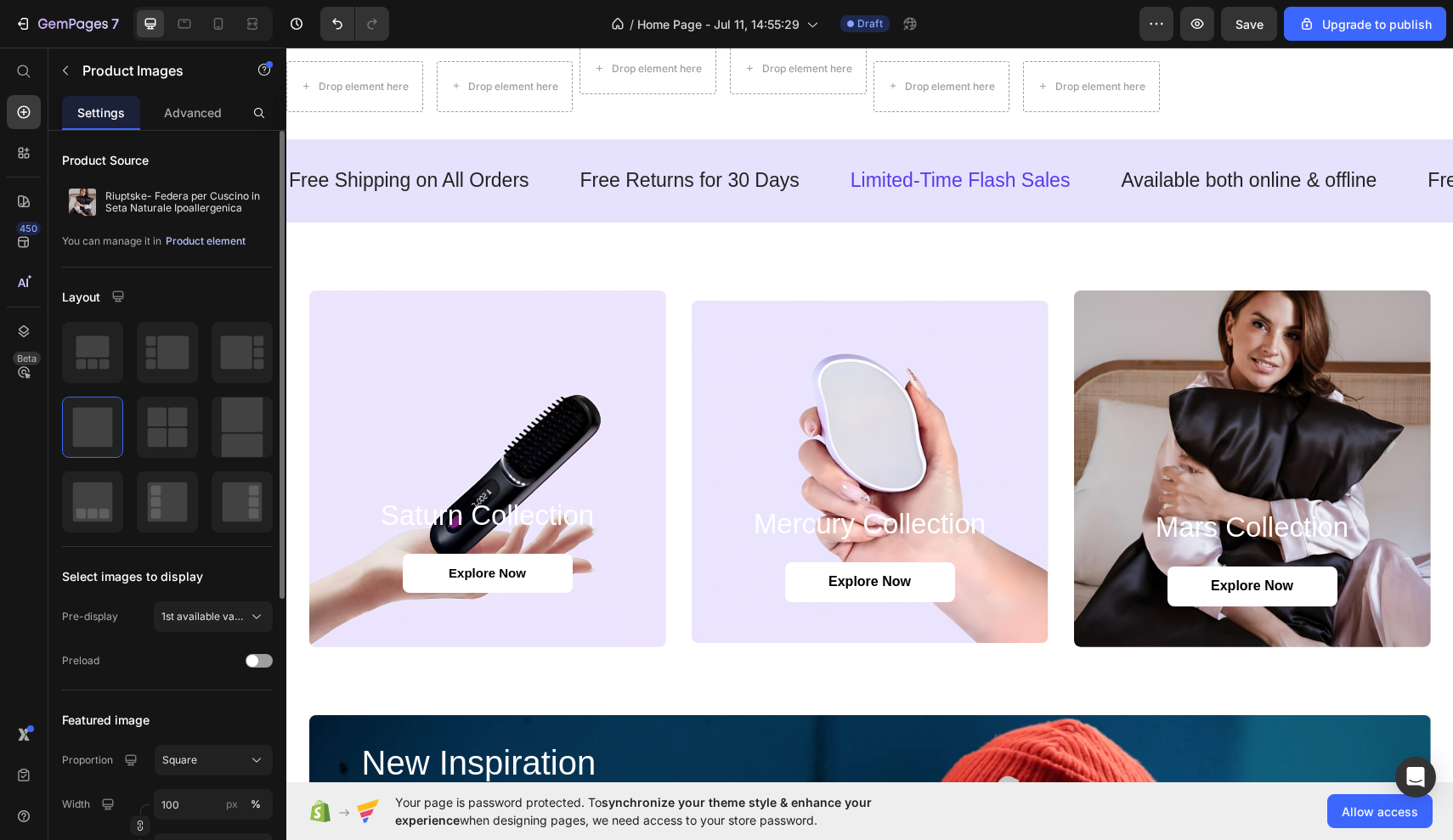 click on "Product element" at bounding box center (206, 241) 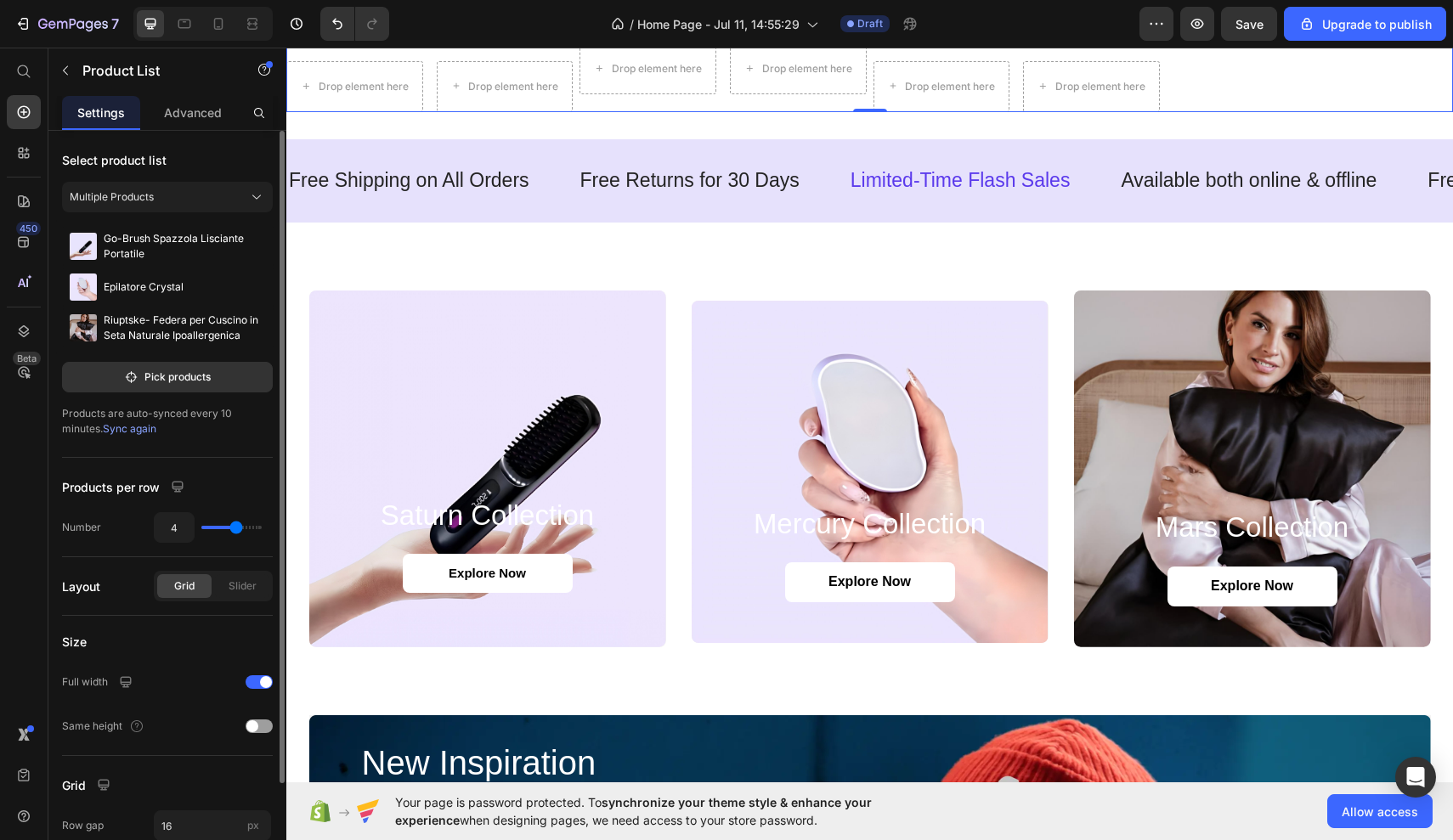 click on "Sync again" at bounding box center [129, 428] 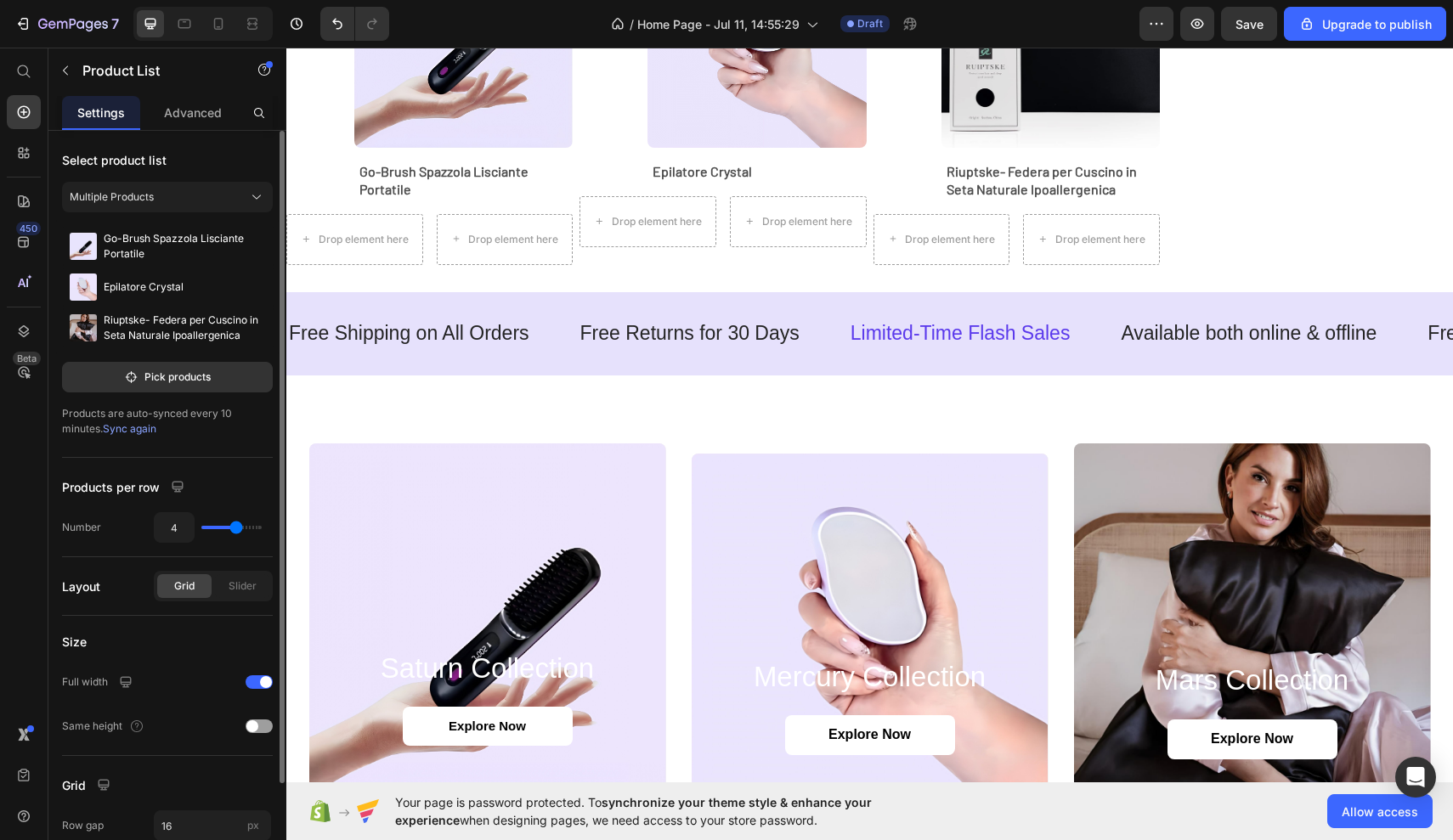 scroll, scrollTop: 934, scrollLeft: 0, axis: vertical 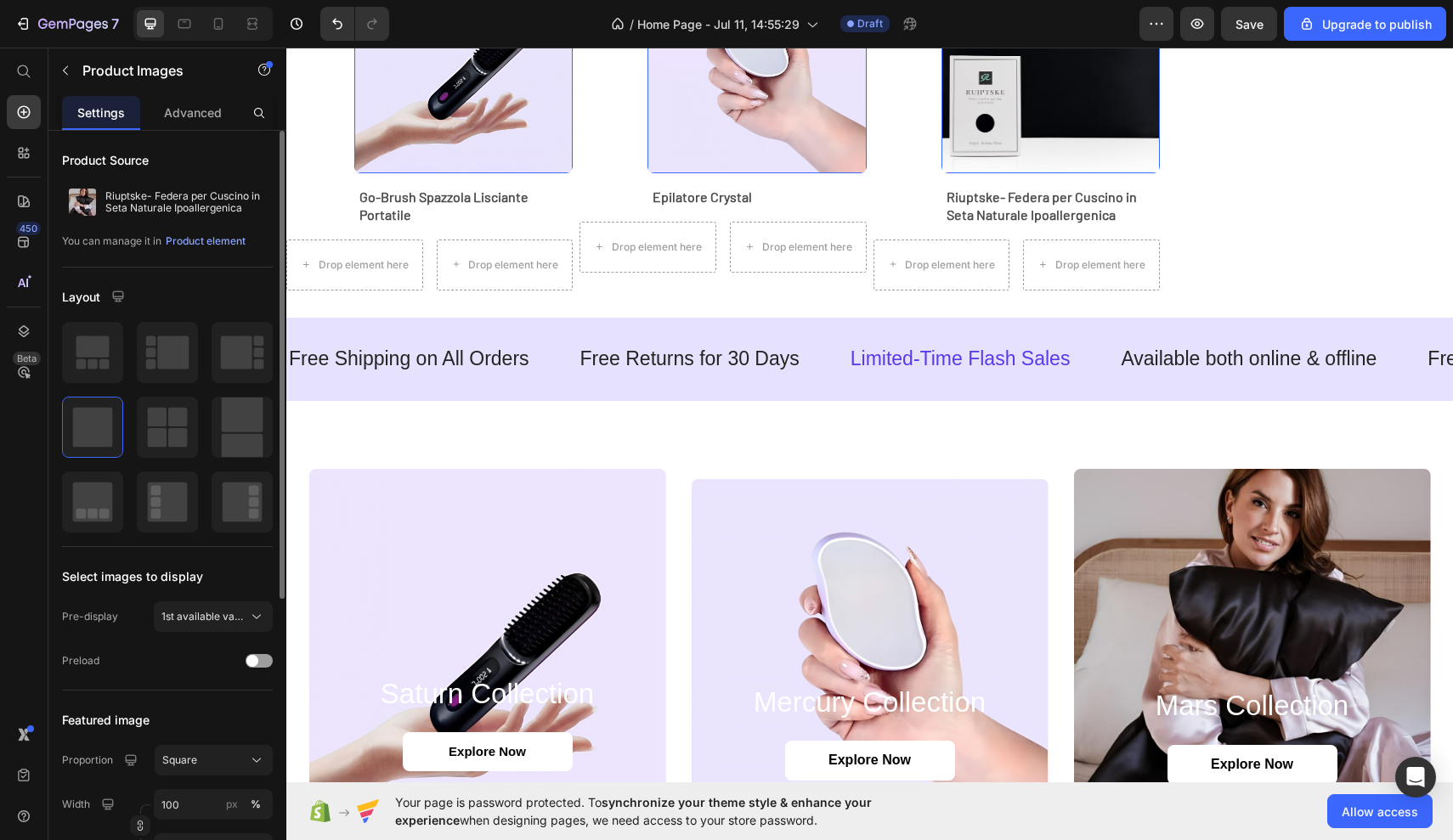 click at bounding box center [1050, 64] 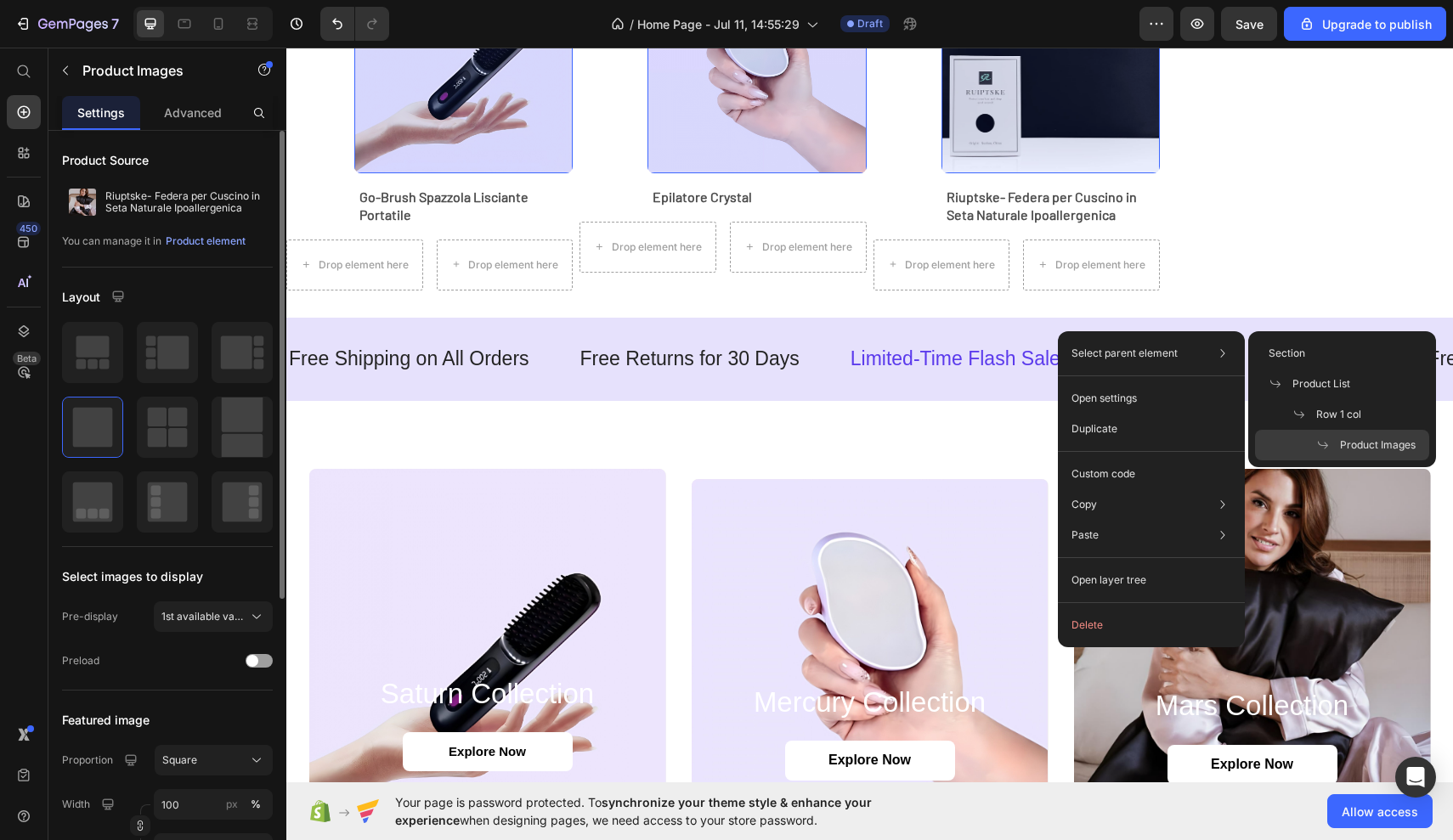 click at bounding box center (1328, 445) 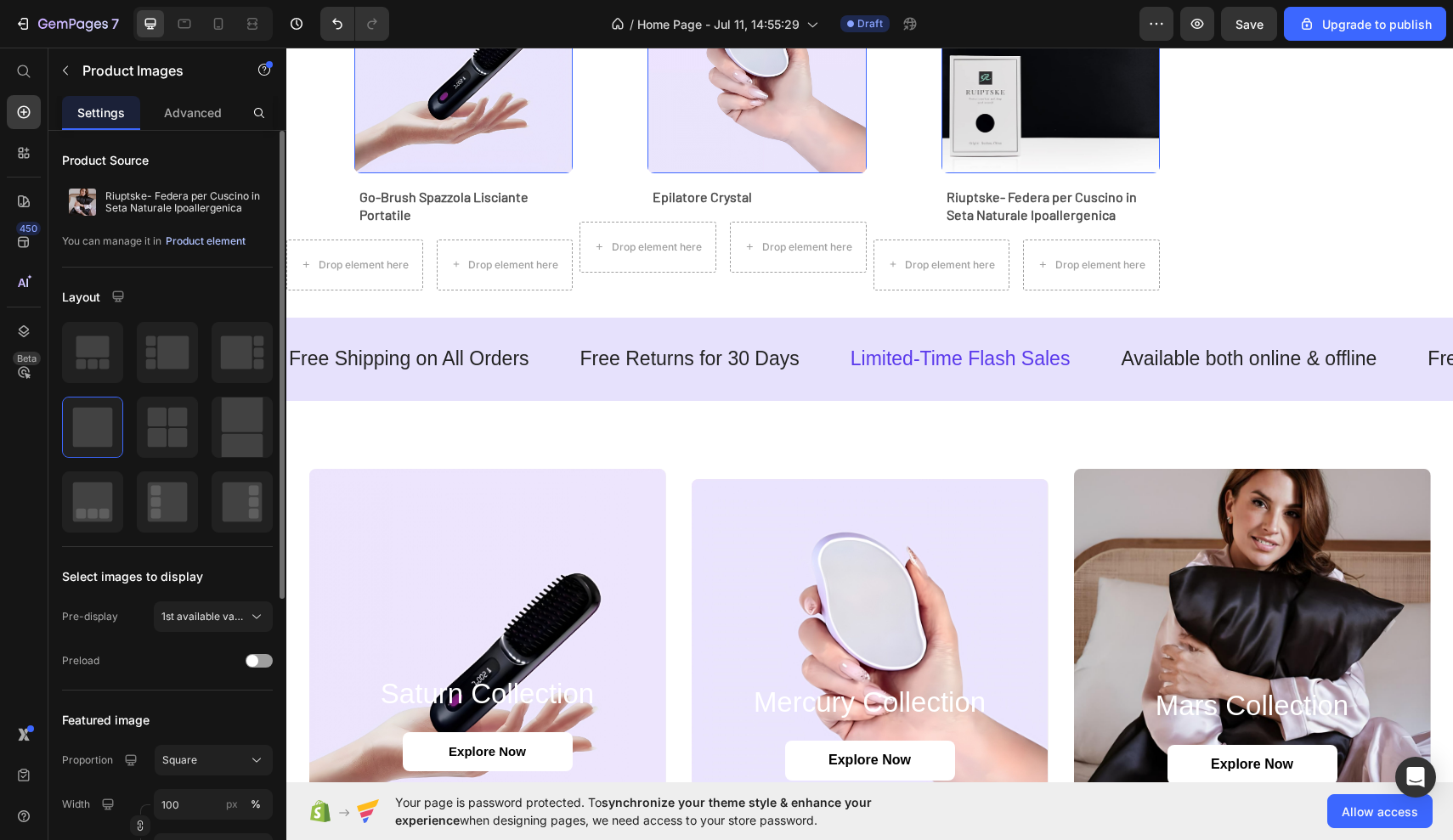 click on "Product element" at bounding box center [206, 241] 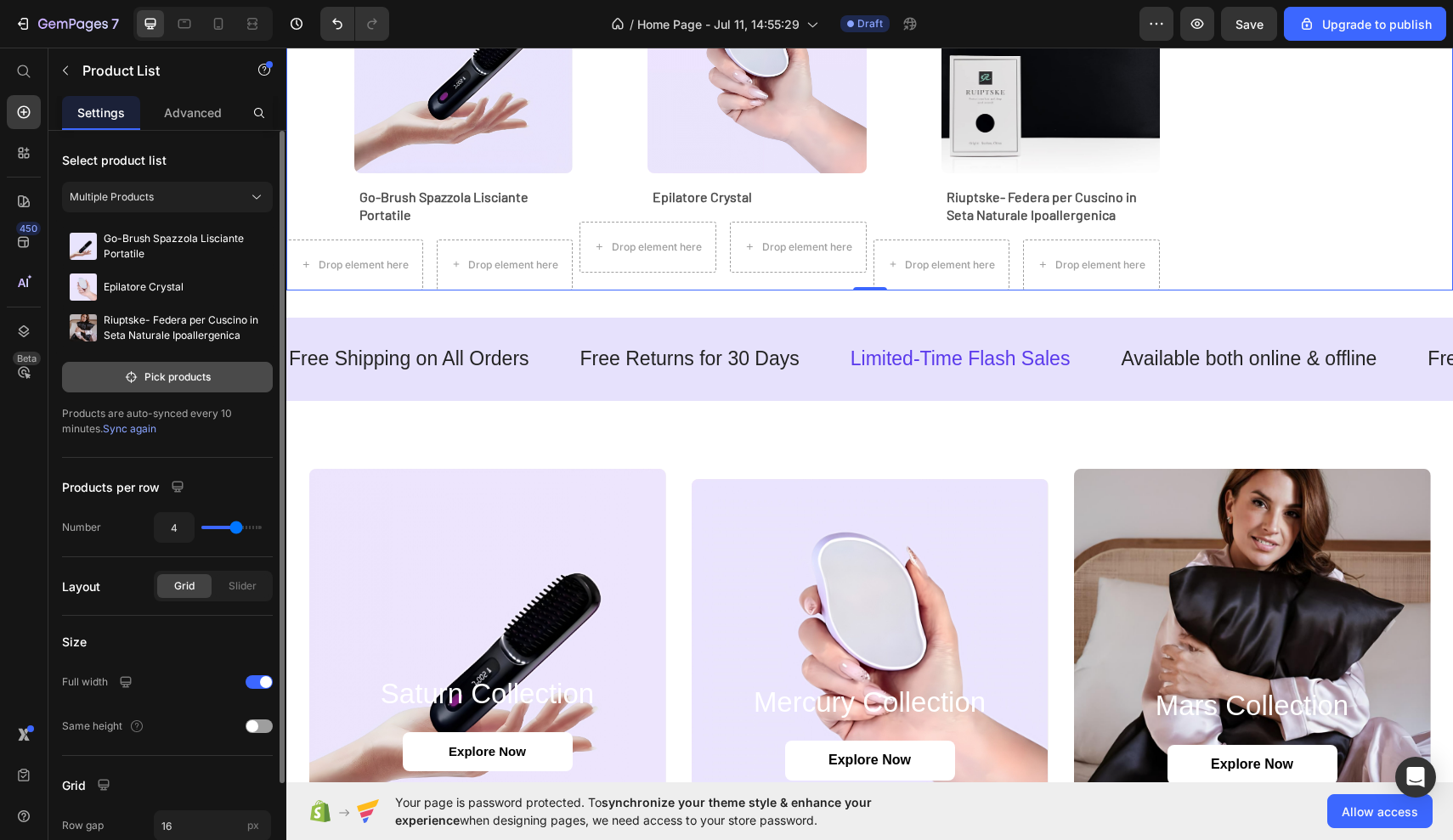 click on "Pick products" at bounding box center [167, 377] 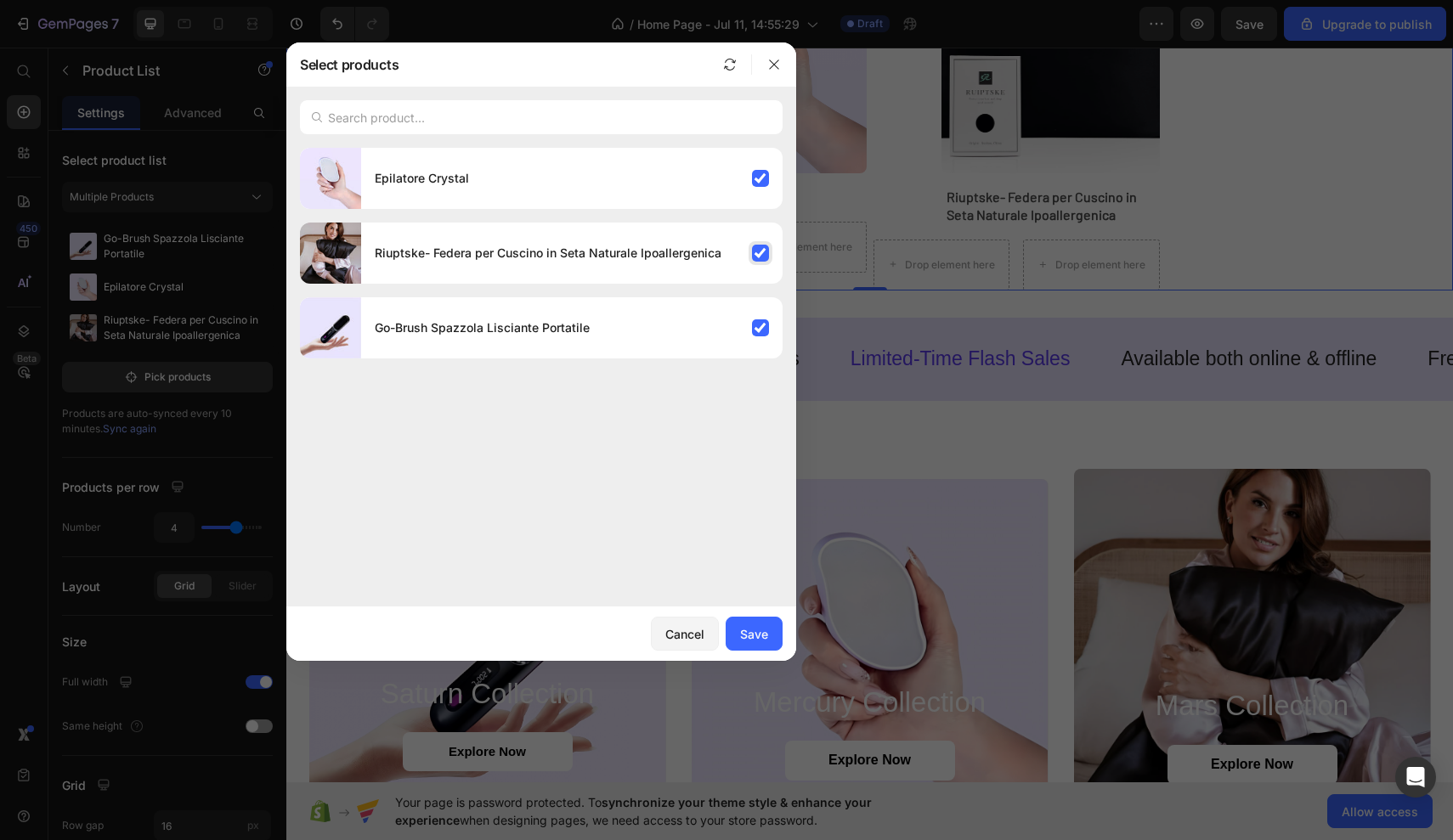 click on "Riuptske- Federa per Cuscino in Seta Naturale Ipoallergenica" at bounding box center [572, 253] 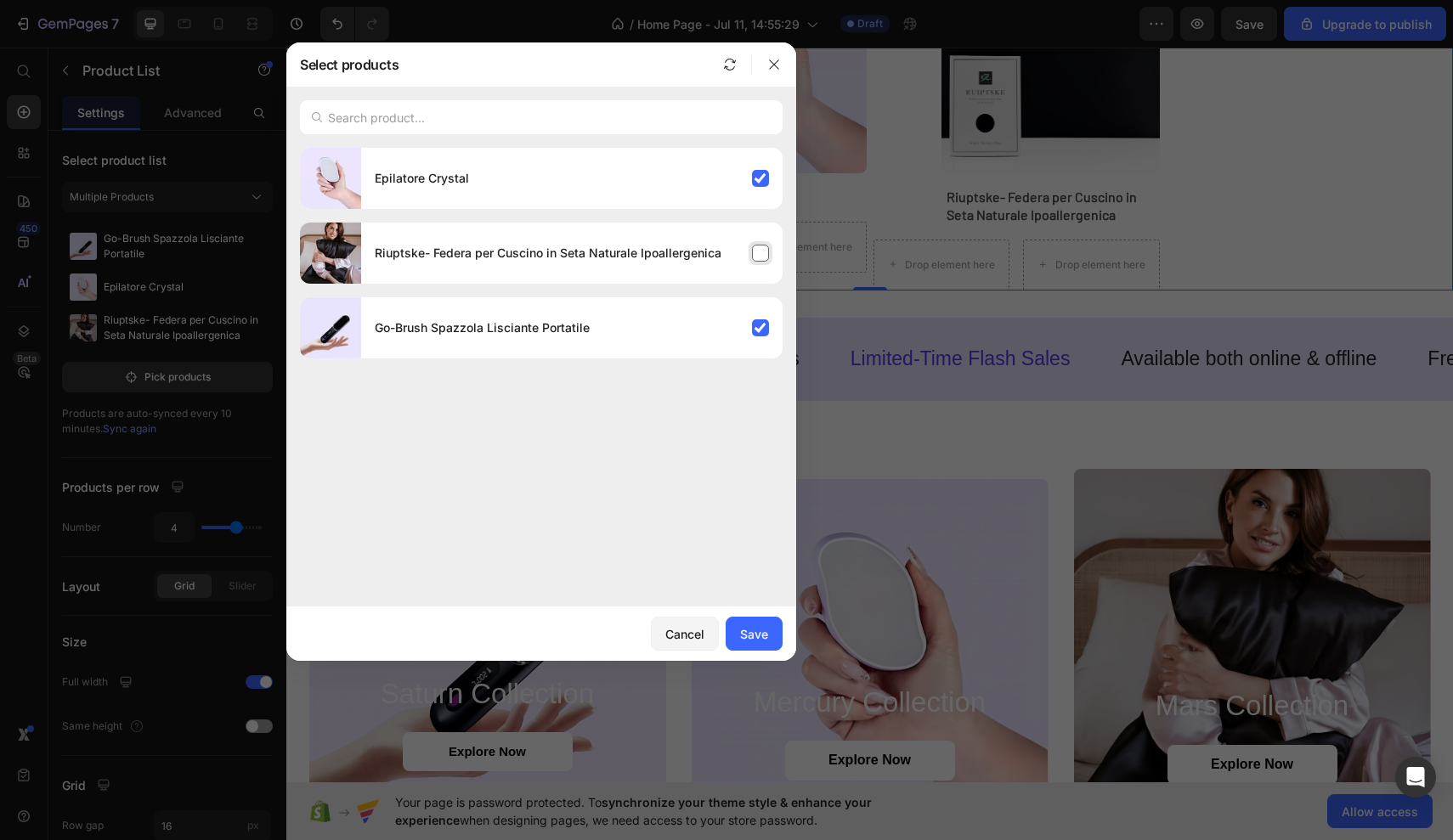 click on "Riuptske- Federa per Cuscino in Seta Naturale Ipoallergenica" at bounding box center [572, 253] 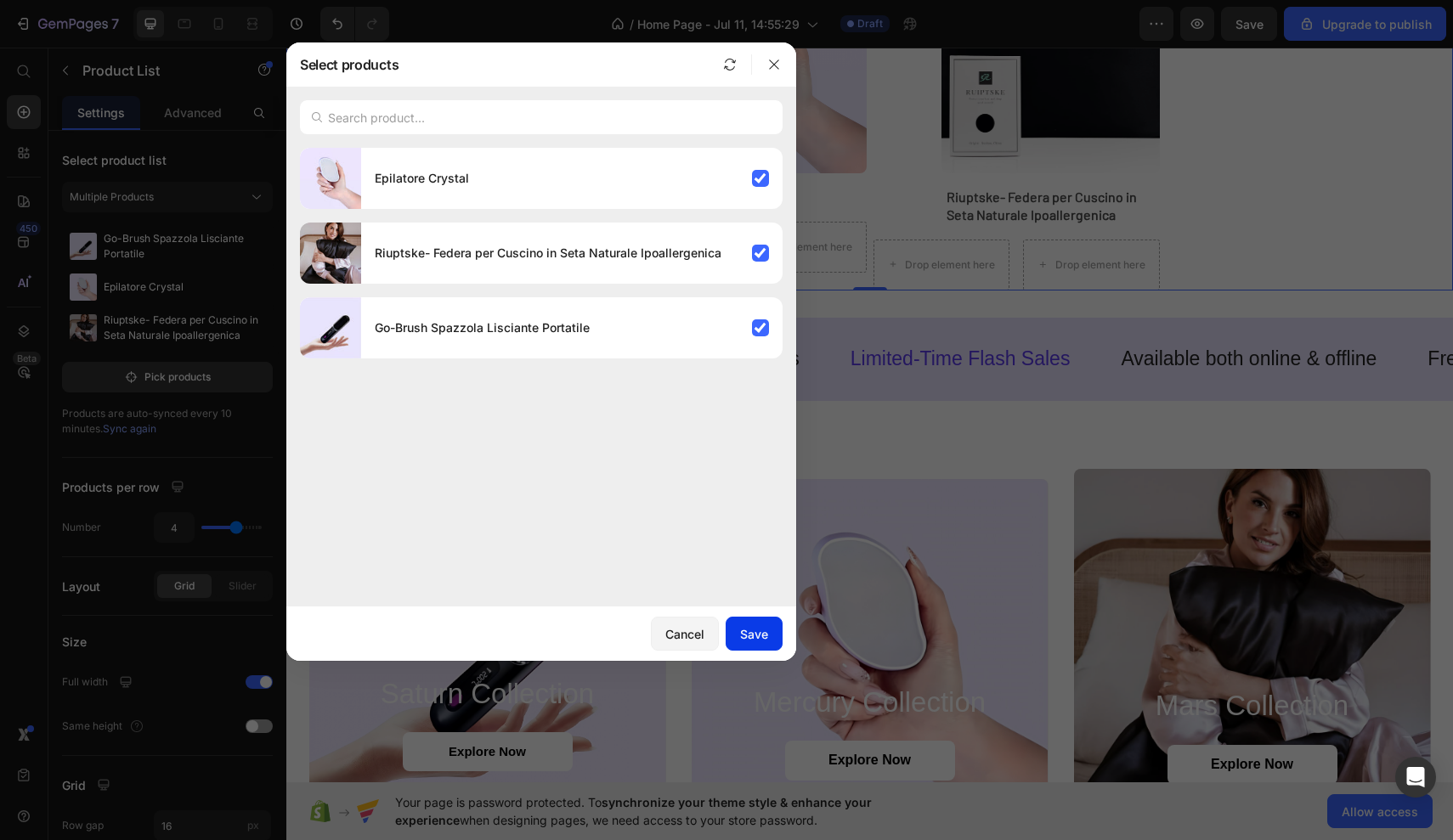 click on "Save" at bounding box center [754, 634] 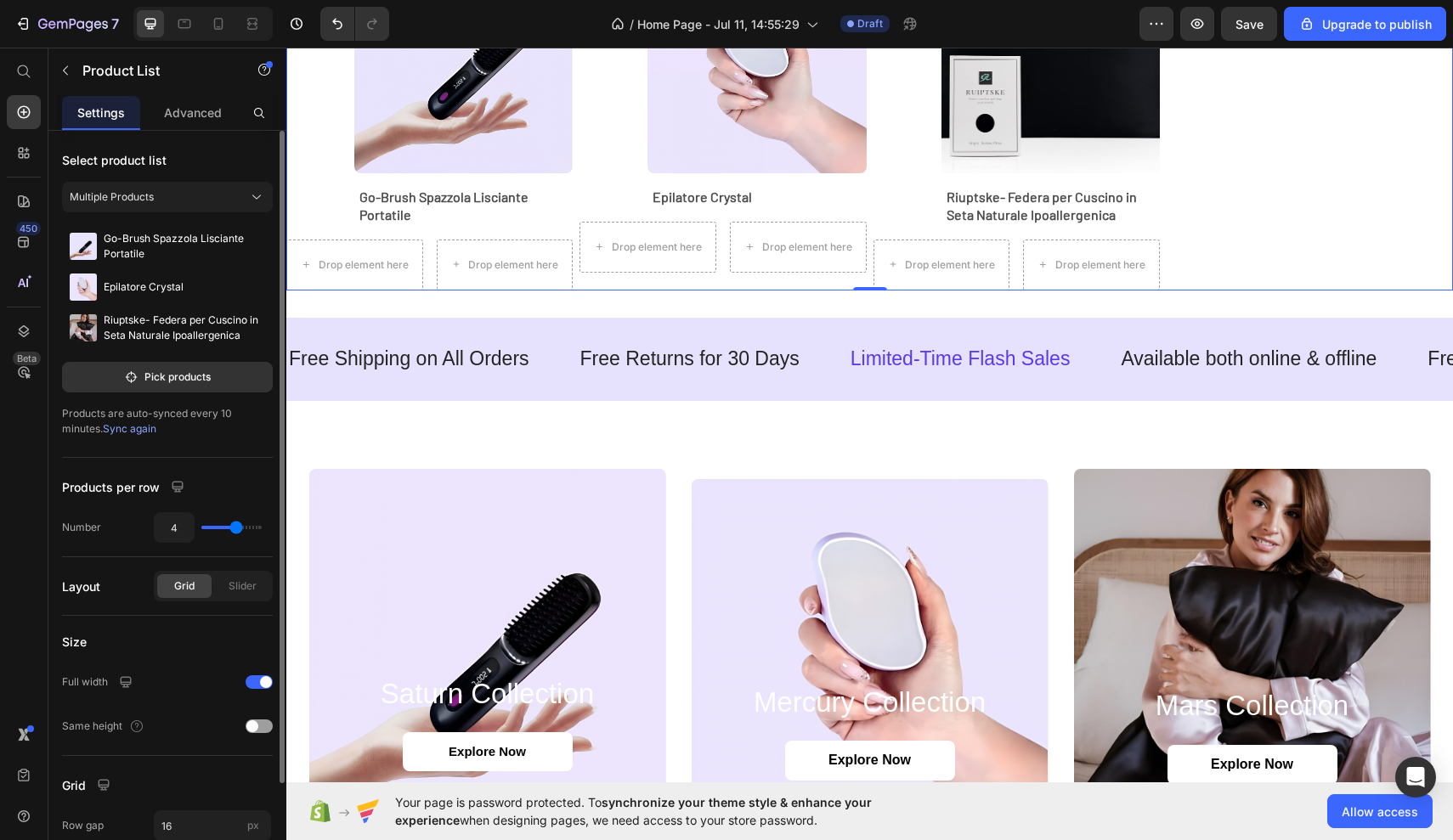 click on "Sync again" at bounding box center [129, 428] 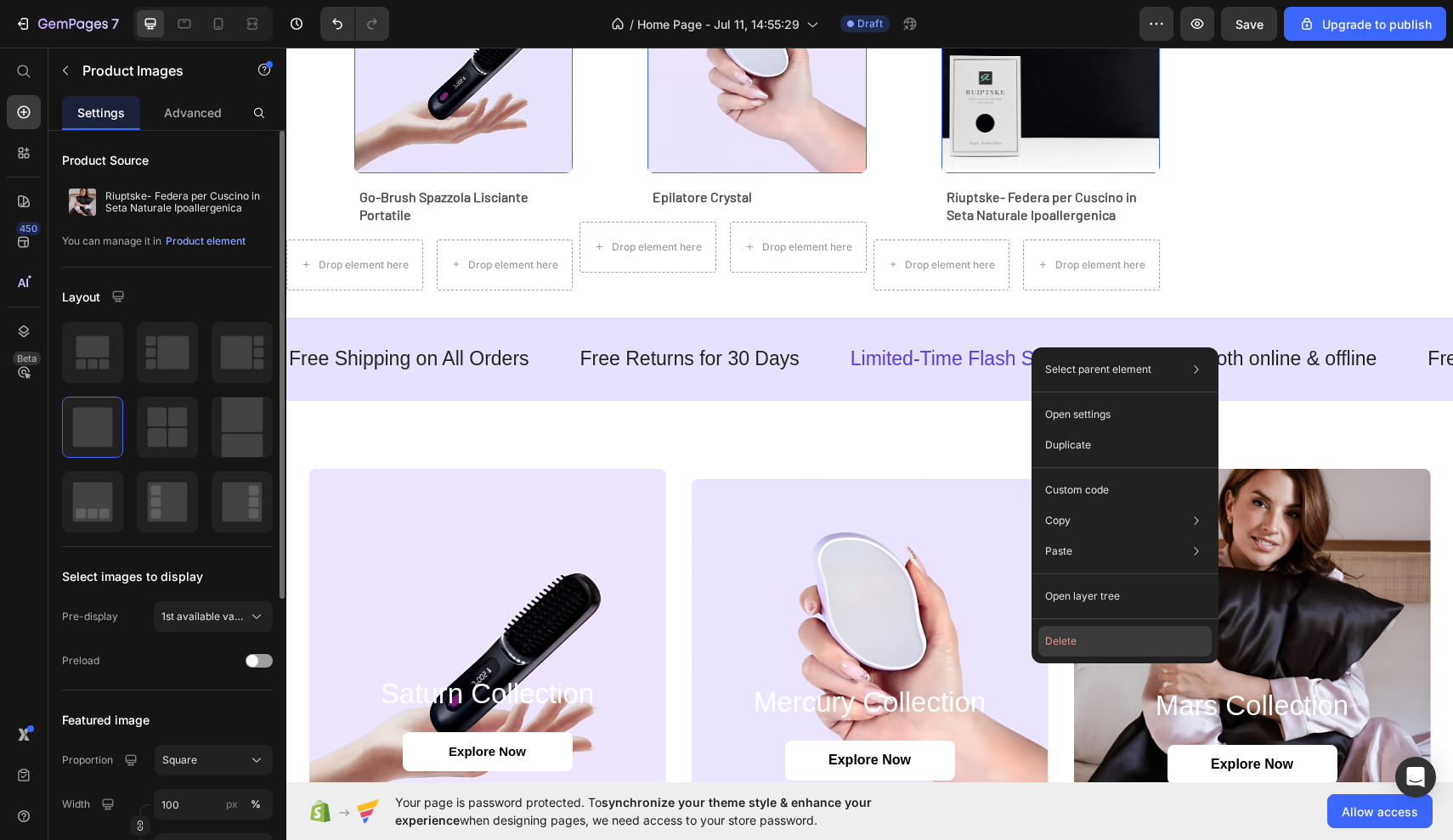 click on "Delete" 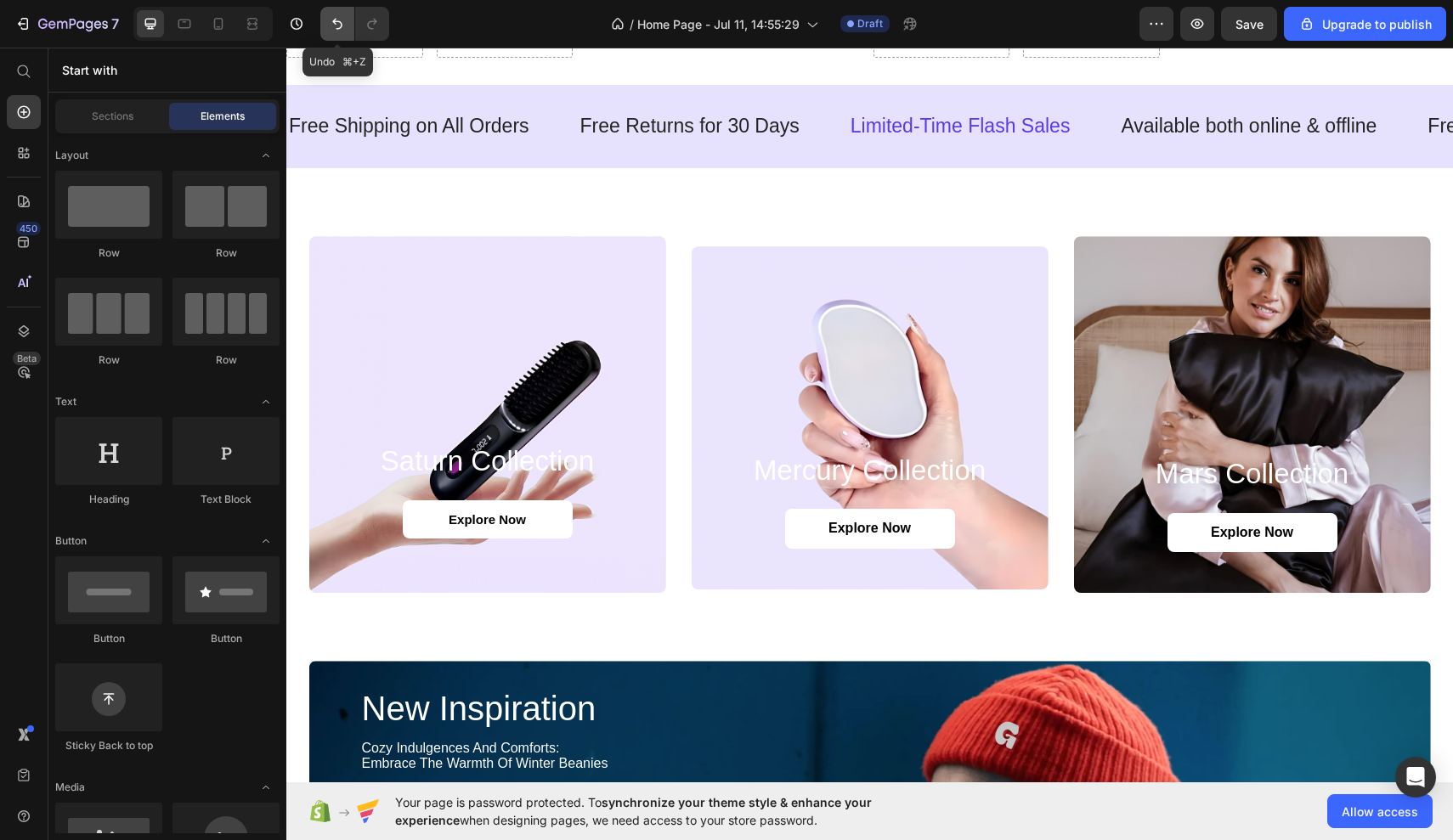 click 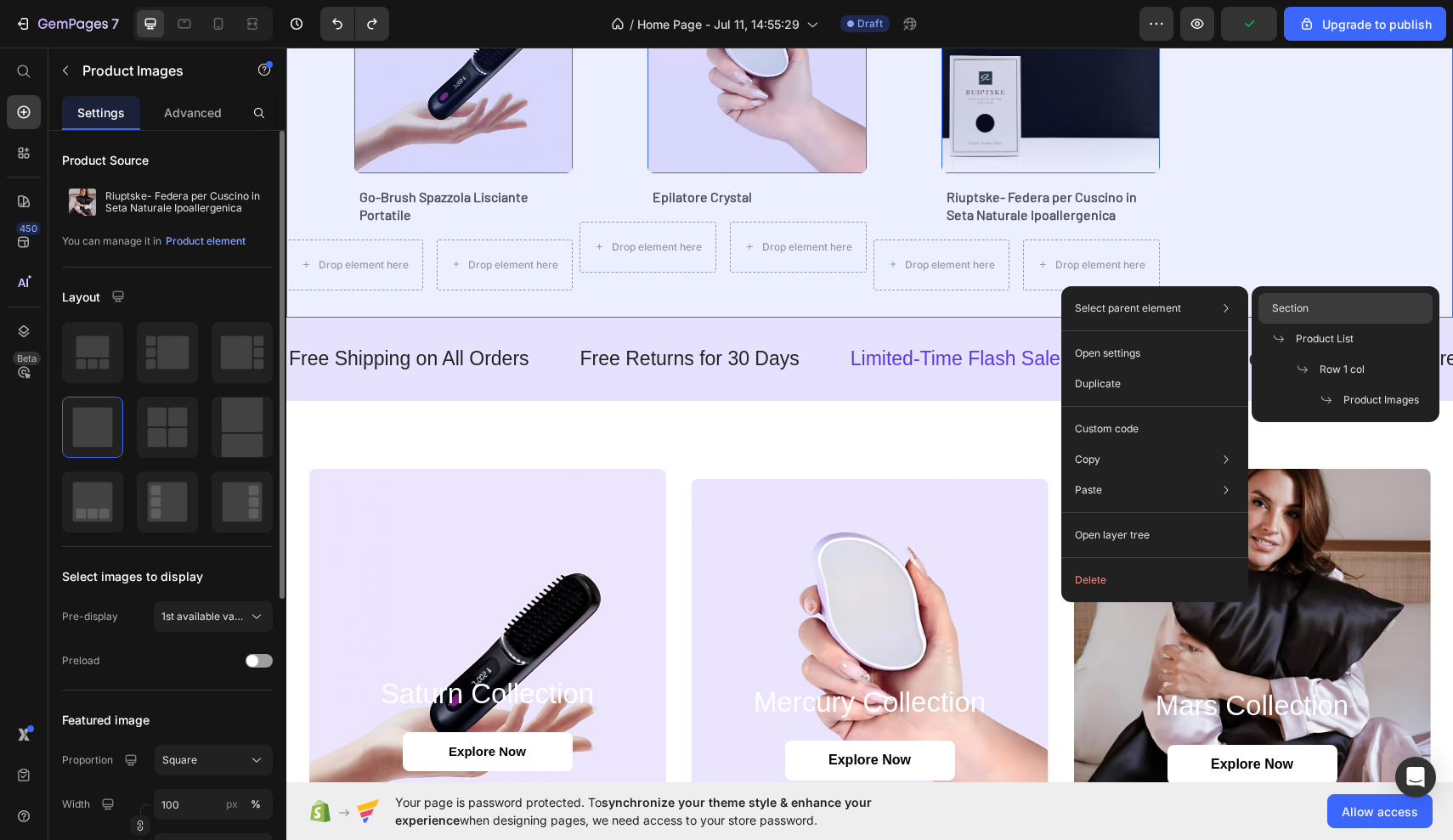 click on "Section" at bounding box center [1290, 308] 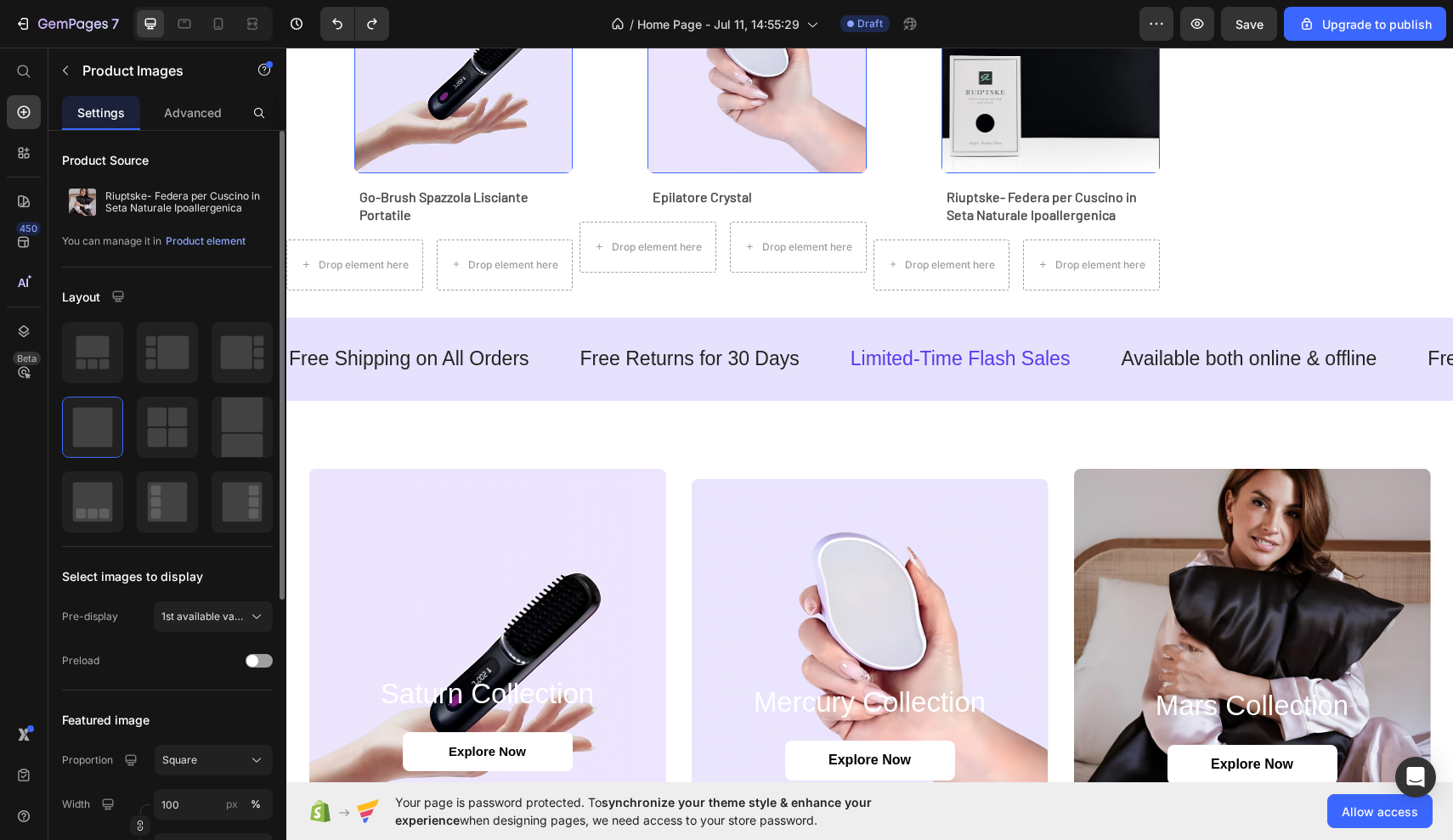 click at bounding box center [1050, 64] 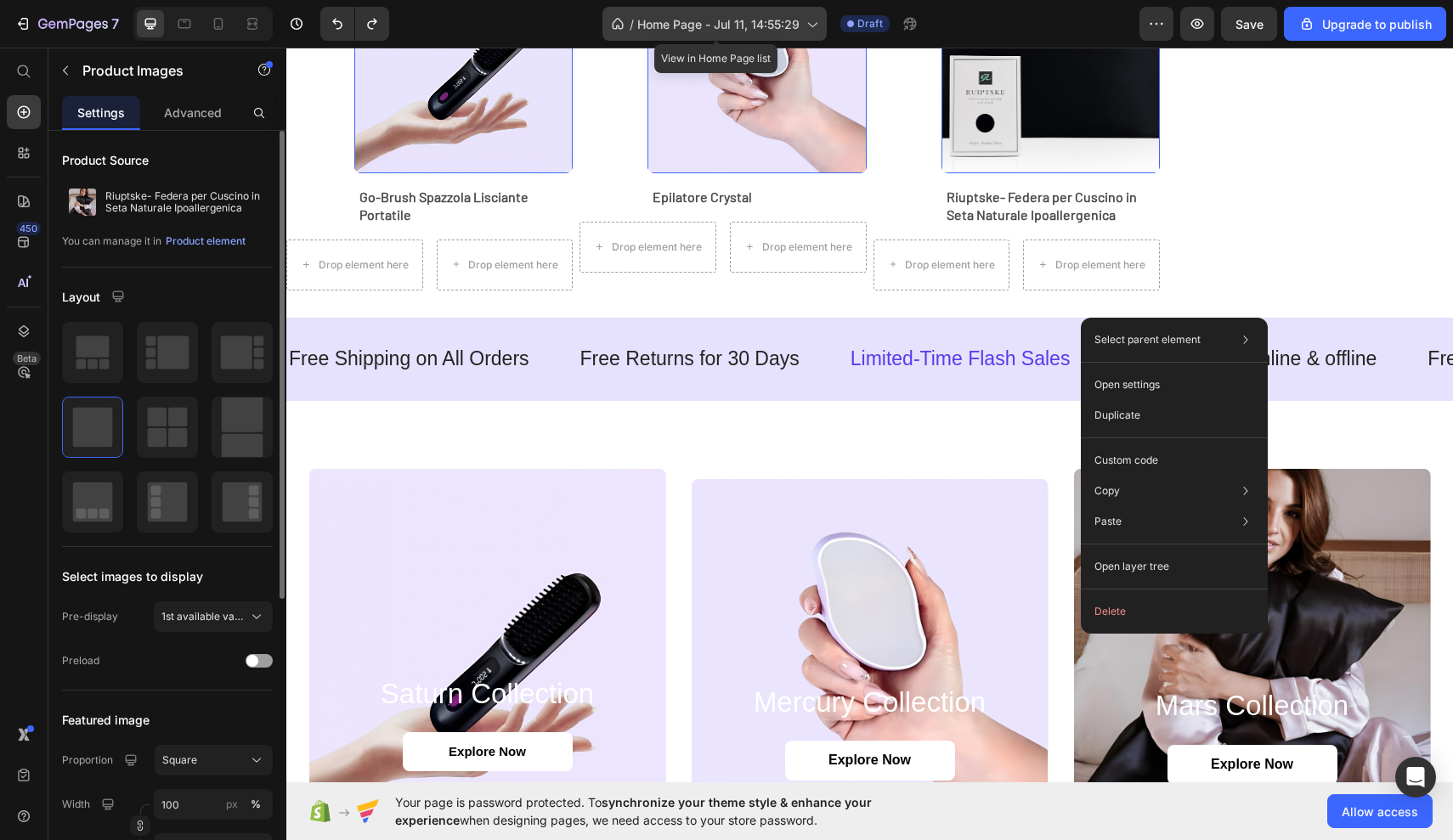 click 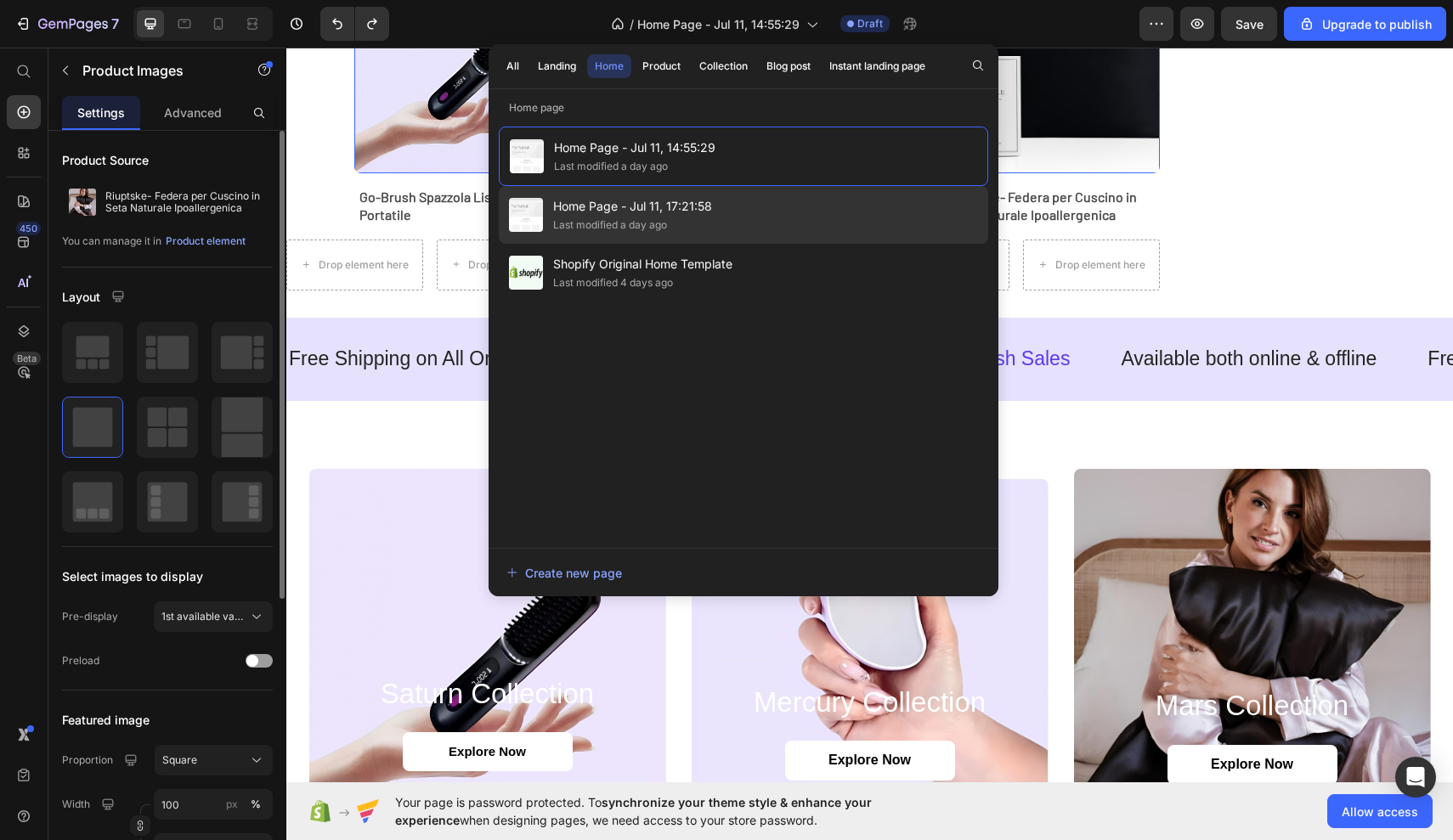 click on "Home Page - Jul 11, 17:21:58" at bounding box center [632, 206] 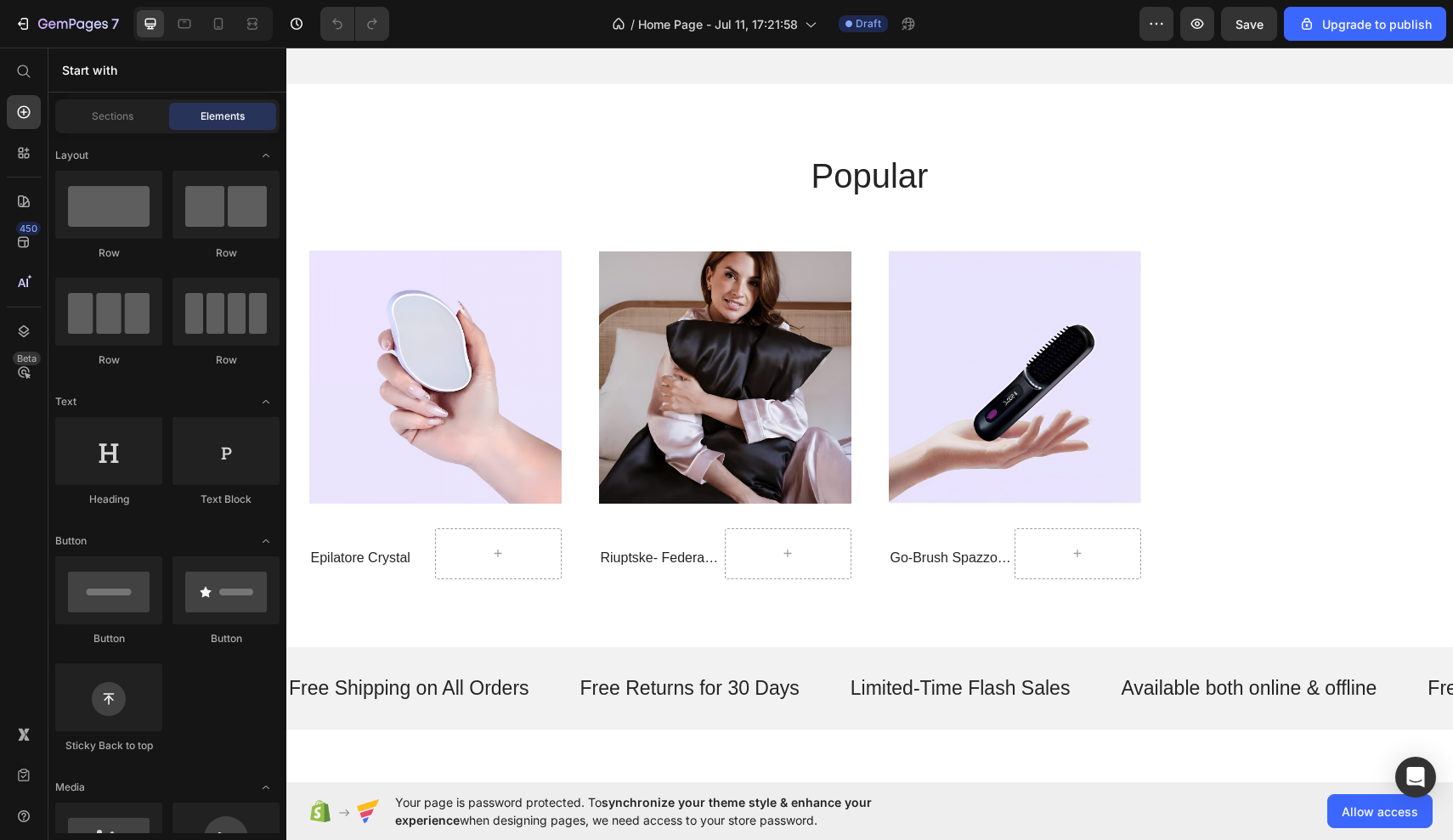 scroll, scrollTop: 690, scrollLeft: 0, axis: vertical 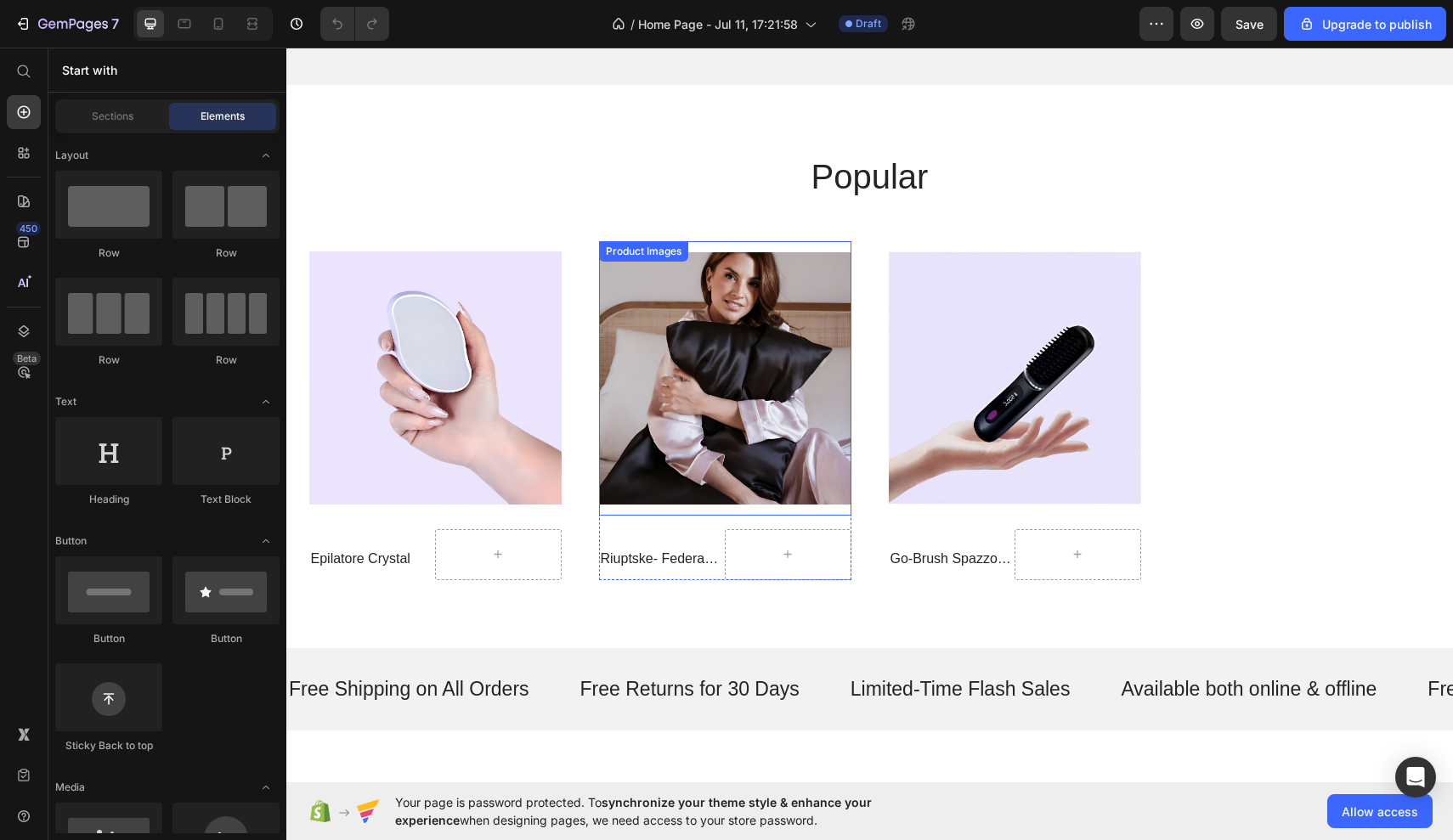 click at bounding box center (725, 378) 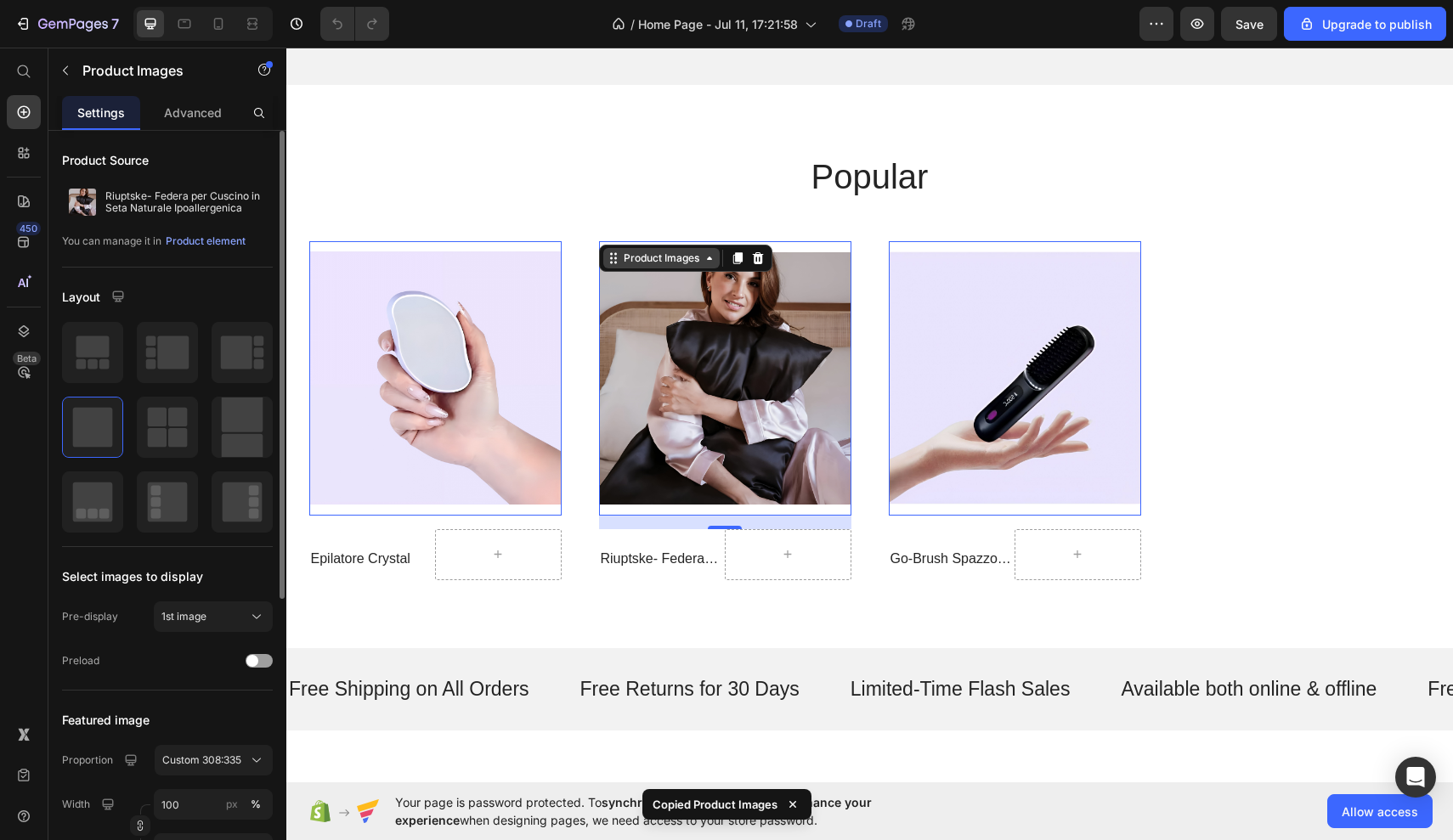 click on "Product Images" at bounding box center [661, 258] 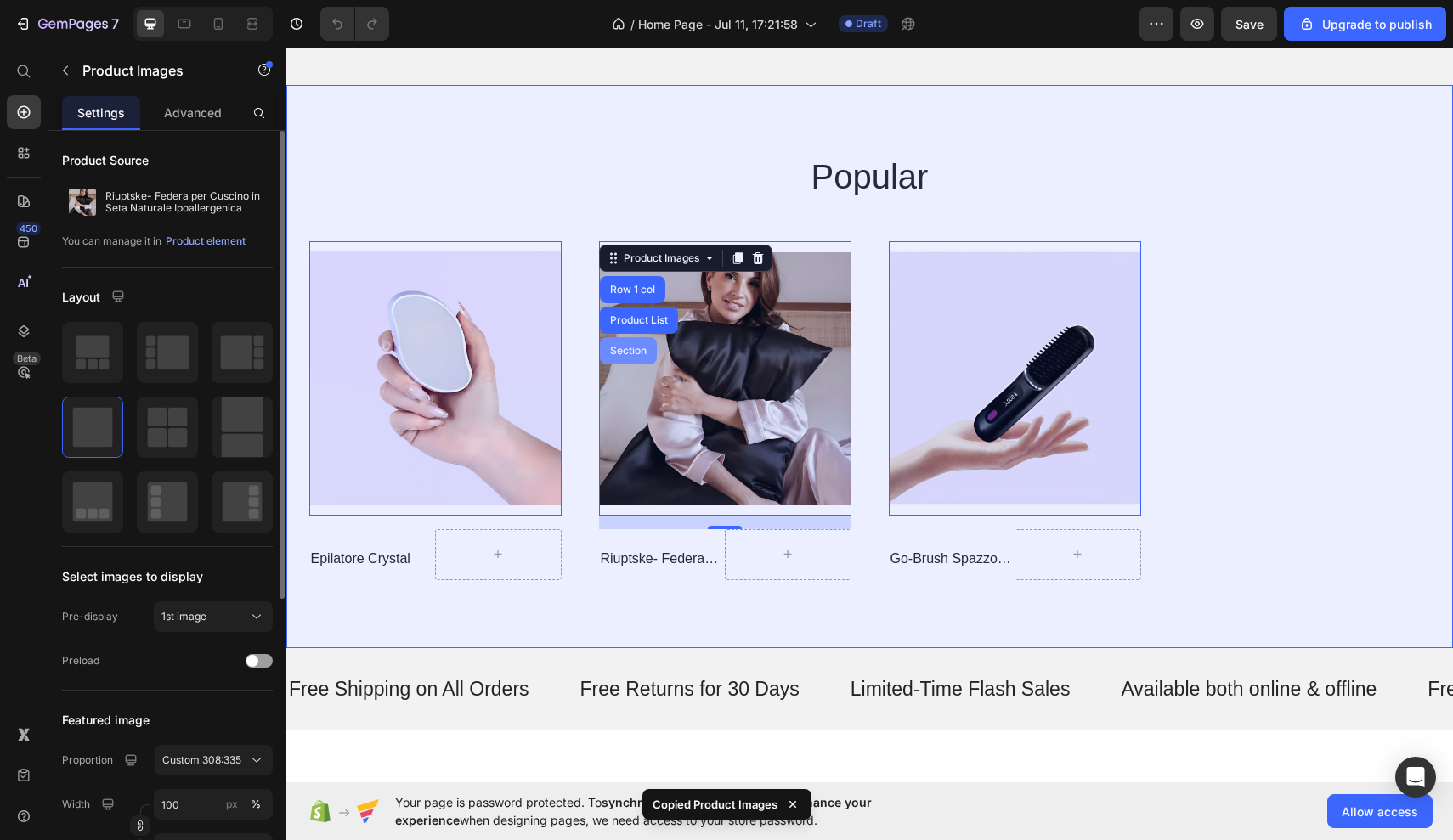 click on "Section" at bounding box center [628, 351] 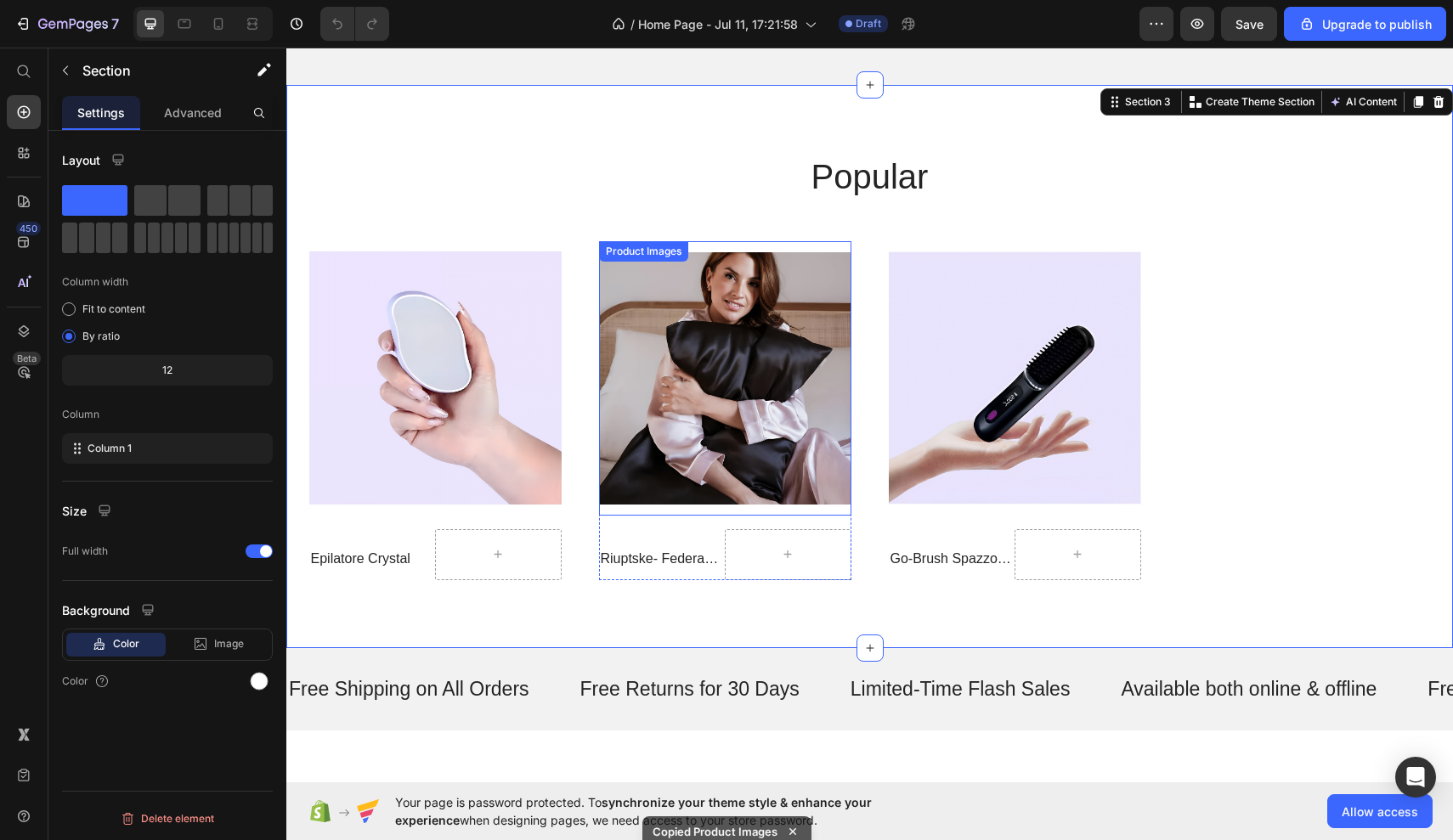 click at bounding box center [725, 378] 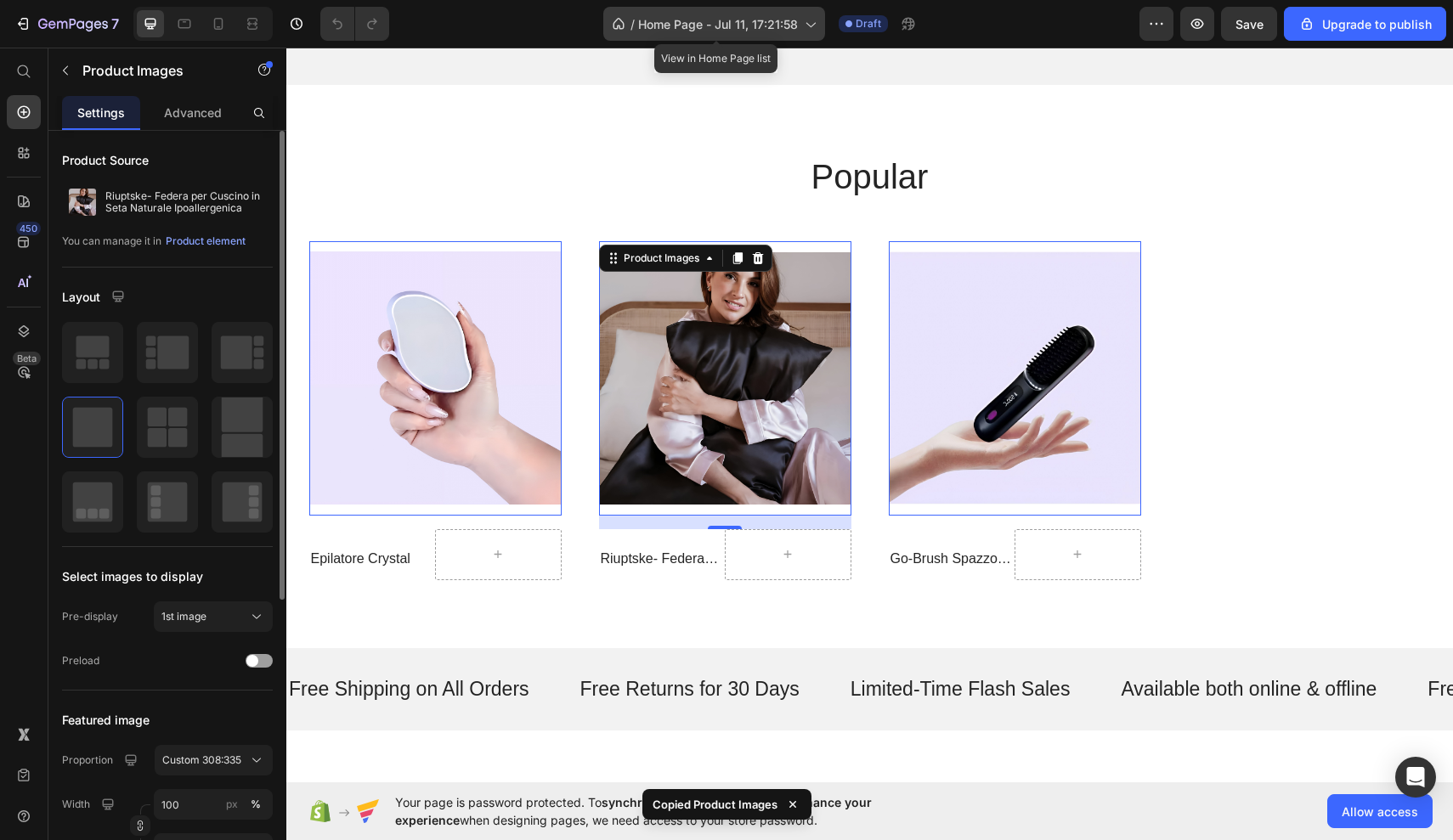 click on "/  Home Page - Jul 11, 17:21:58" 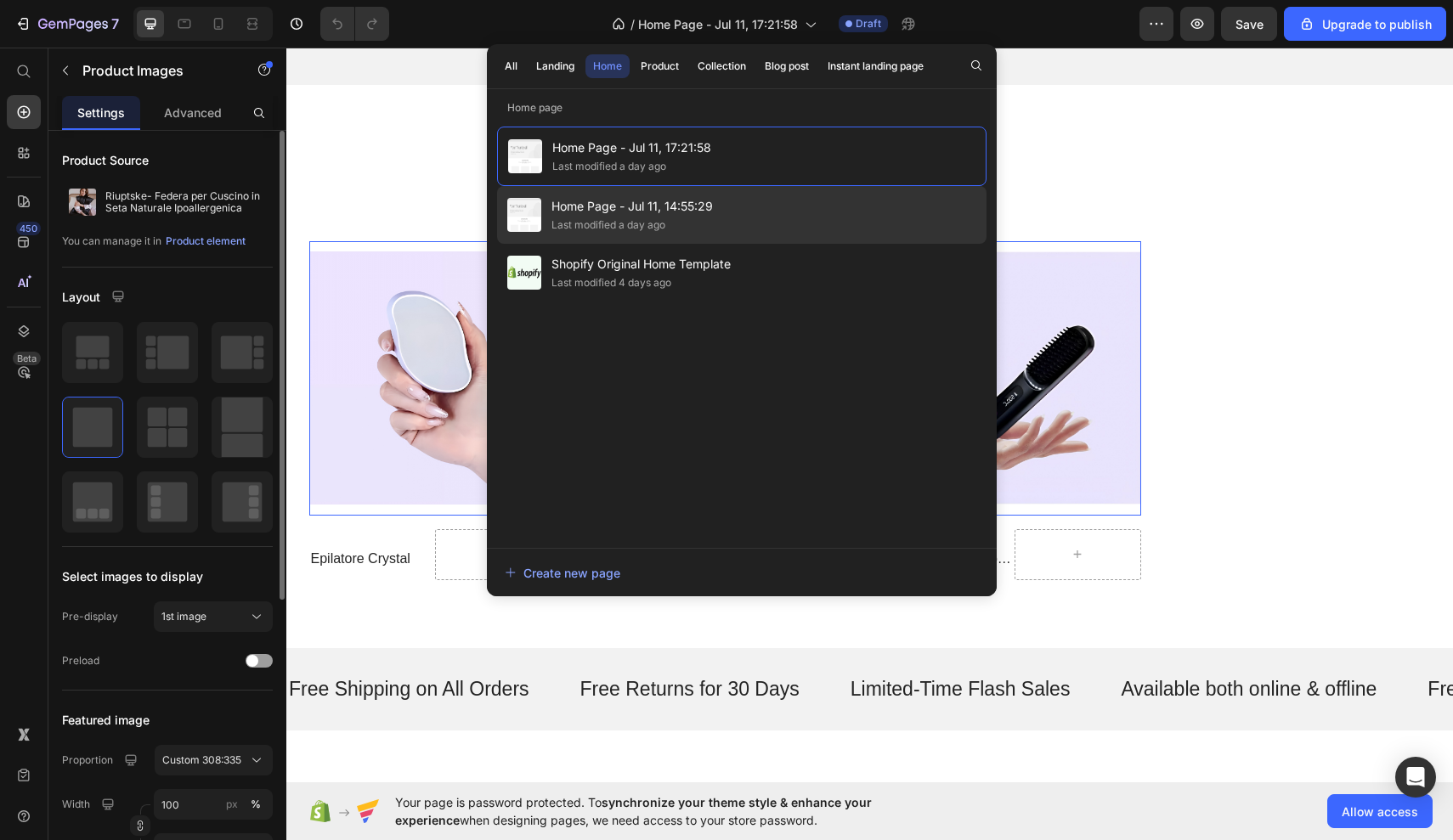 click on "Home Page - Jul 11, 14:55:29 Last modified a day ago" 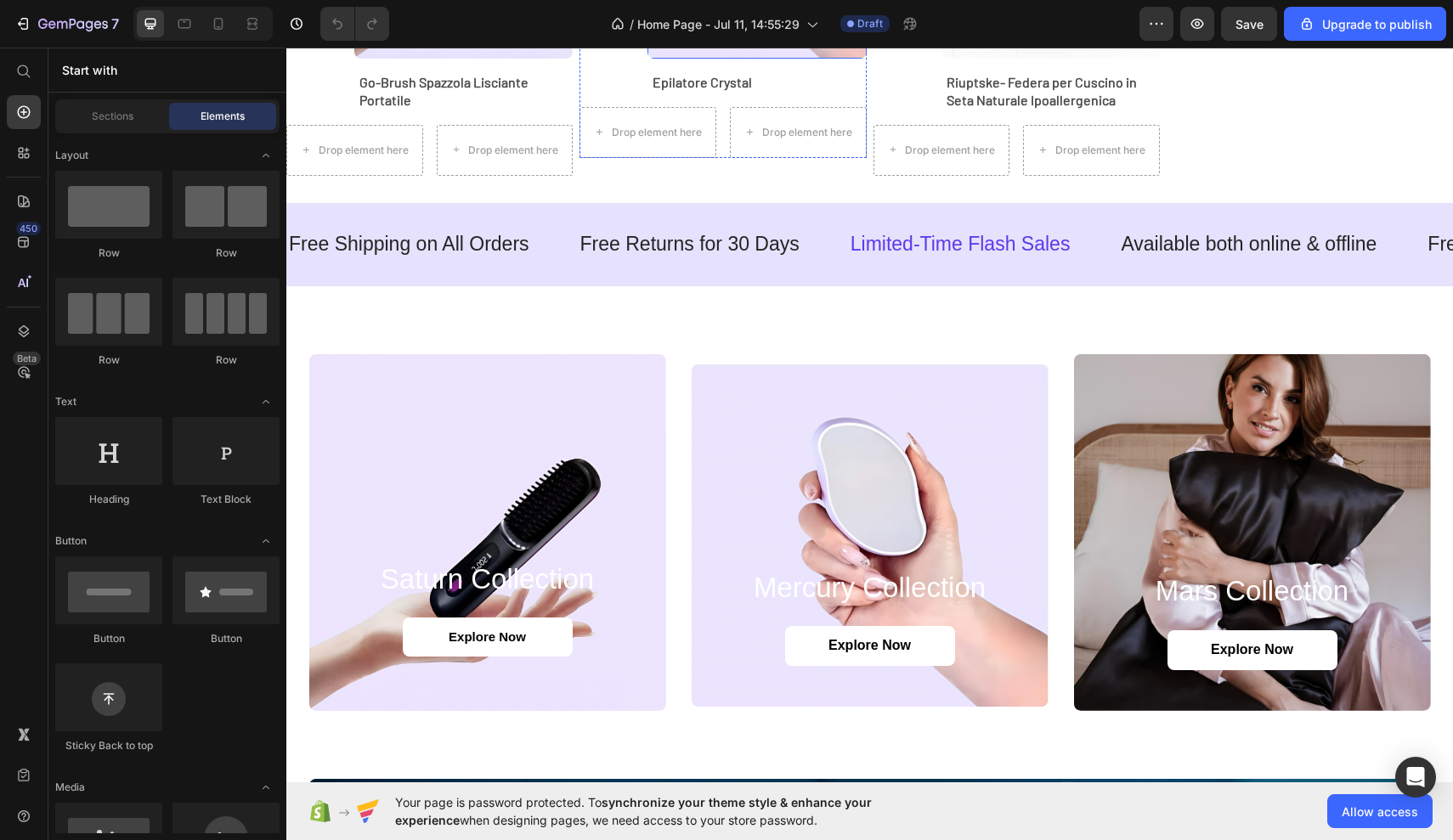 scroll, scrollTop: 975, scrollLeft: 0, axis: vertical 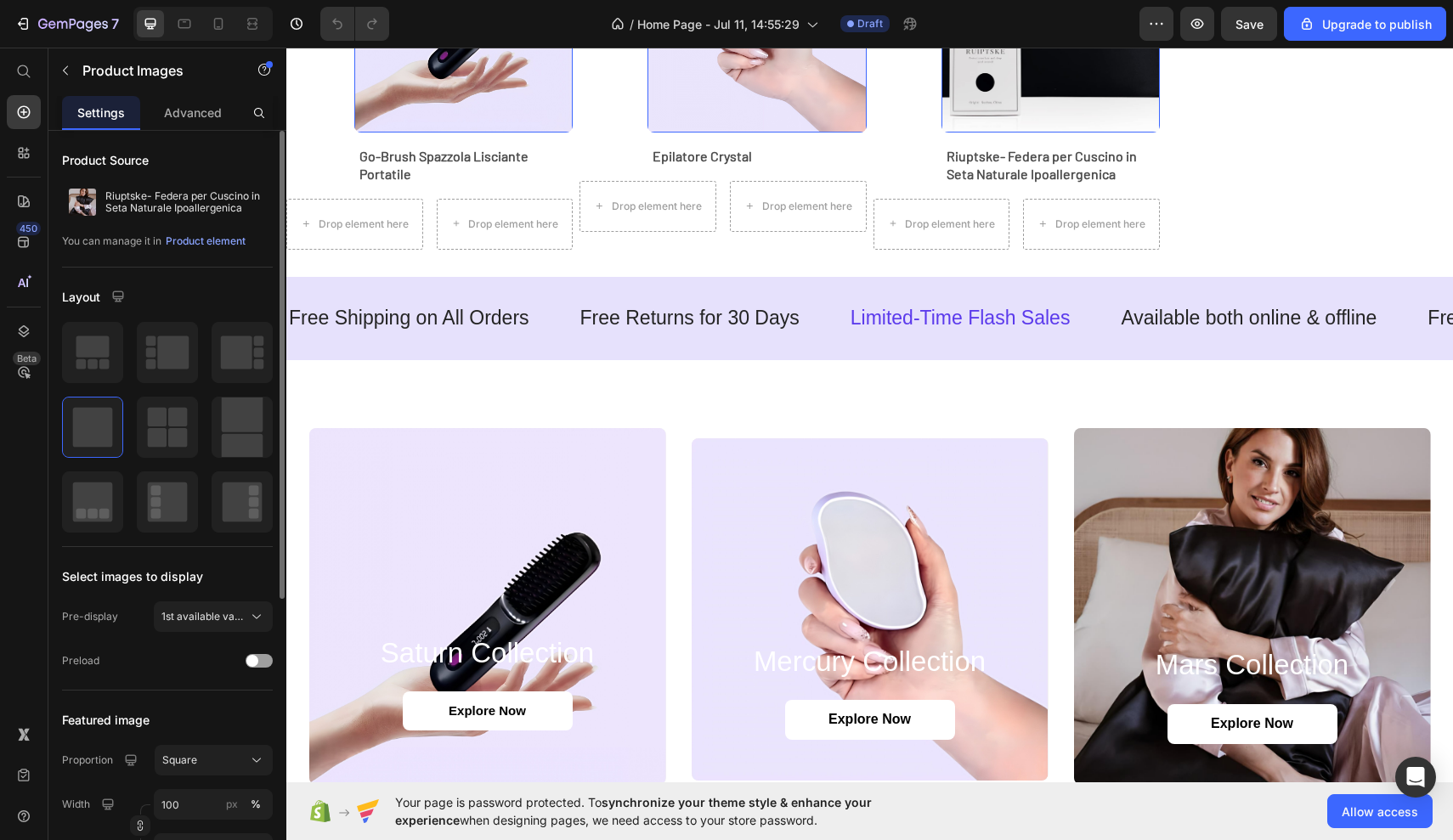 click at bounding box center [1050, 23] 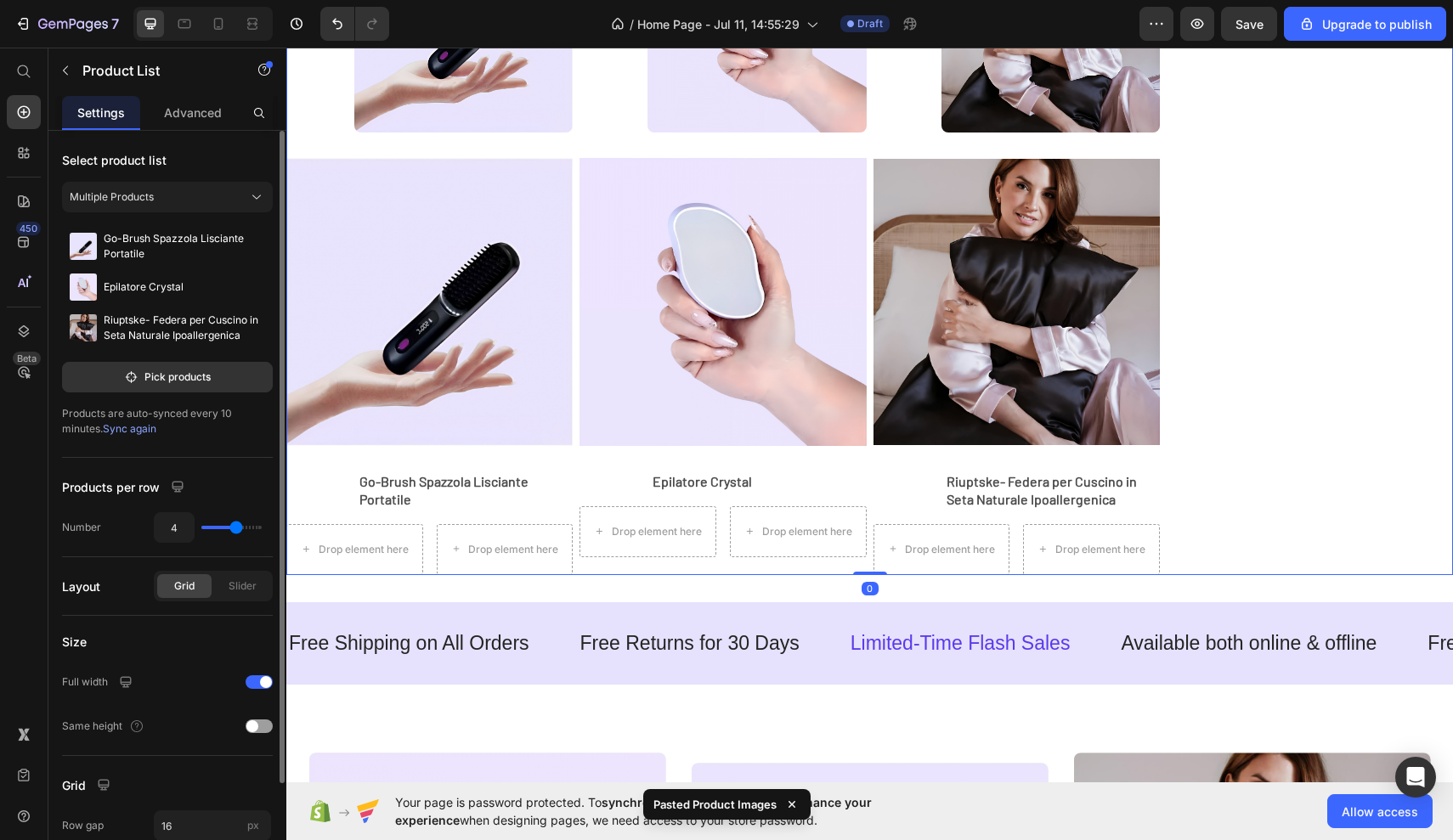 click on "Product Images Product Images Go-Brush Spazzola Lisciante Portatile Product Title
Drop element here
Drop element here Row Row Product Images Product Images Epilatore Crystal Product Title
Drop element here
Drop element here Row Row Product Images Product Images Riuptske- Federa per Cuscino in Seta Naturale Ipoallergenica Product Title
Drop element here
Drop element here Row Row" at bounding box center (869, 245) 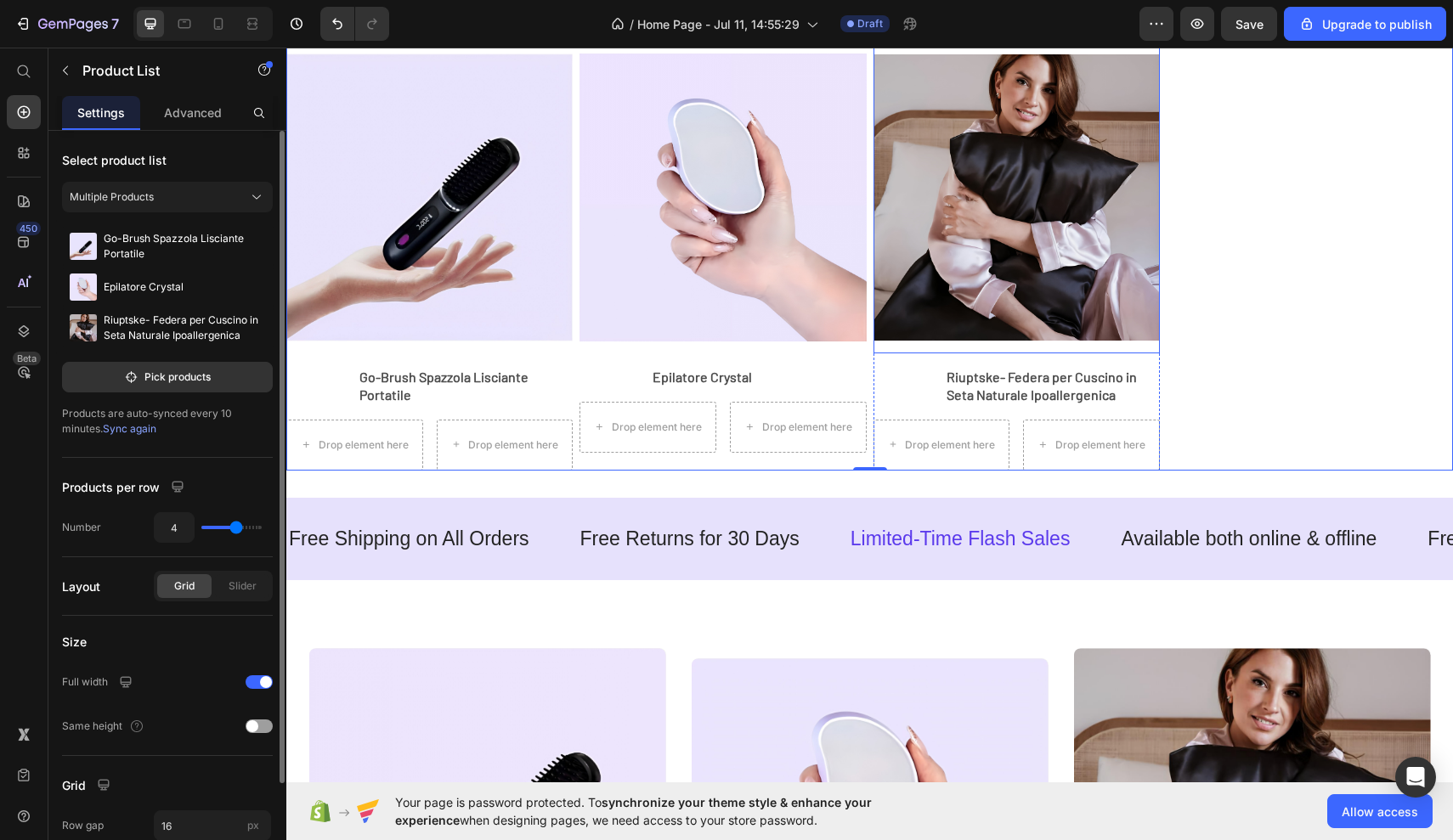 scroll, scrollTop: 0, scrollLeft: 0, axis: both 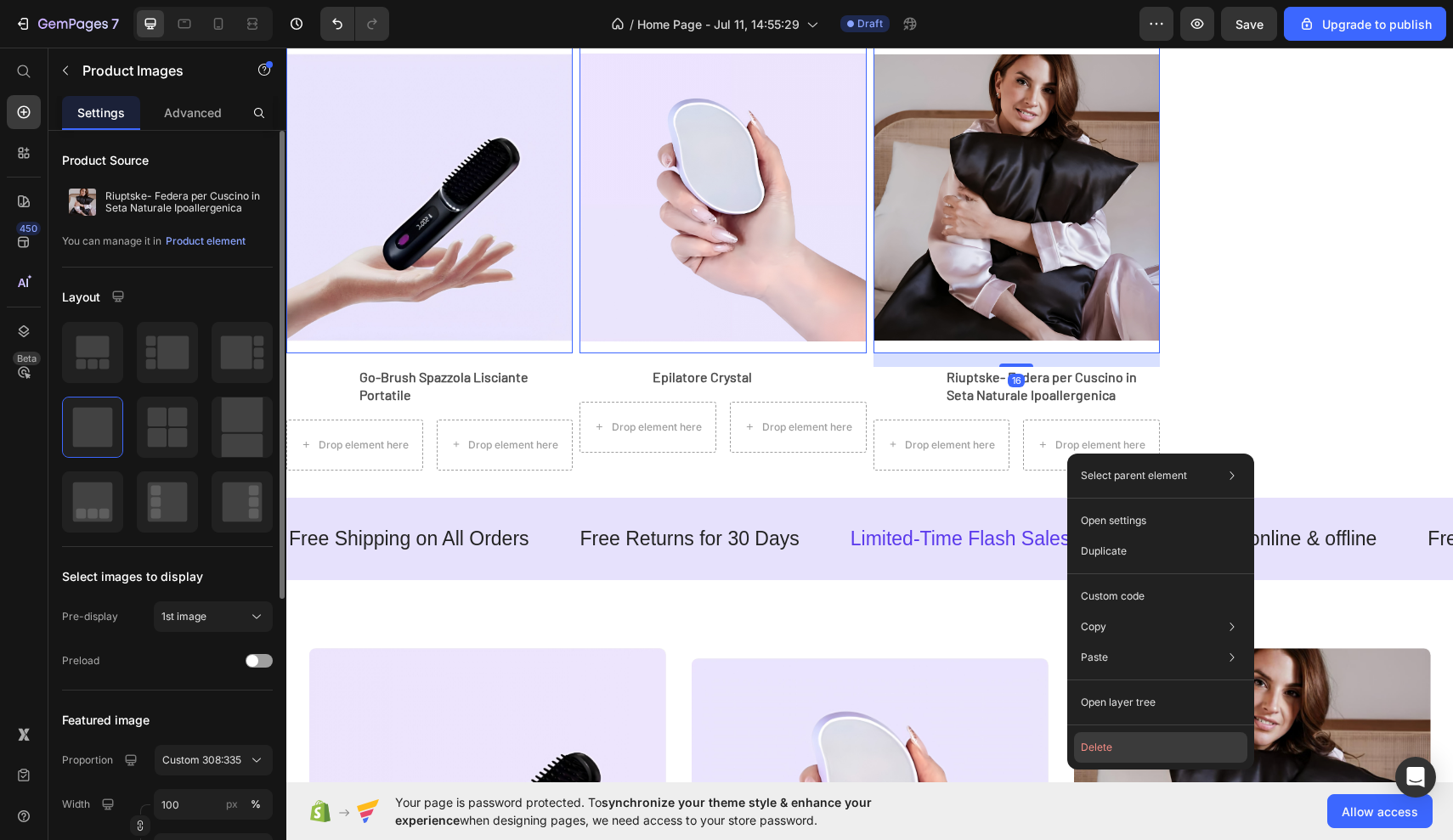 click on "Delete" 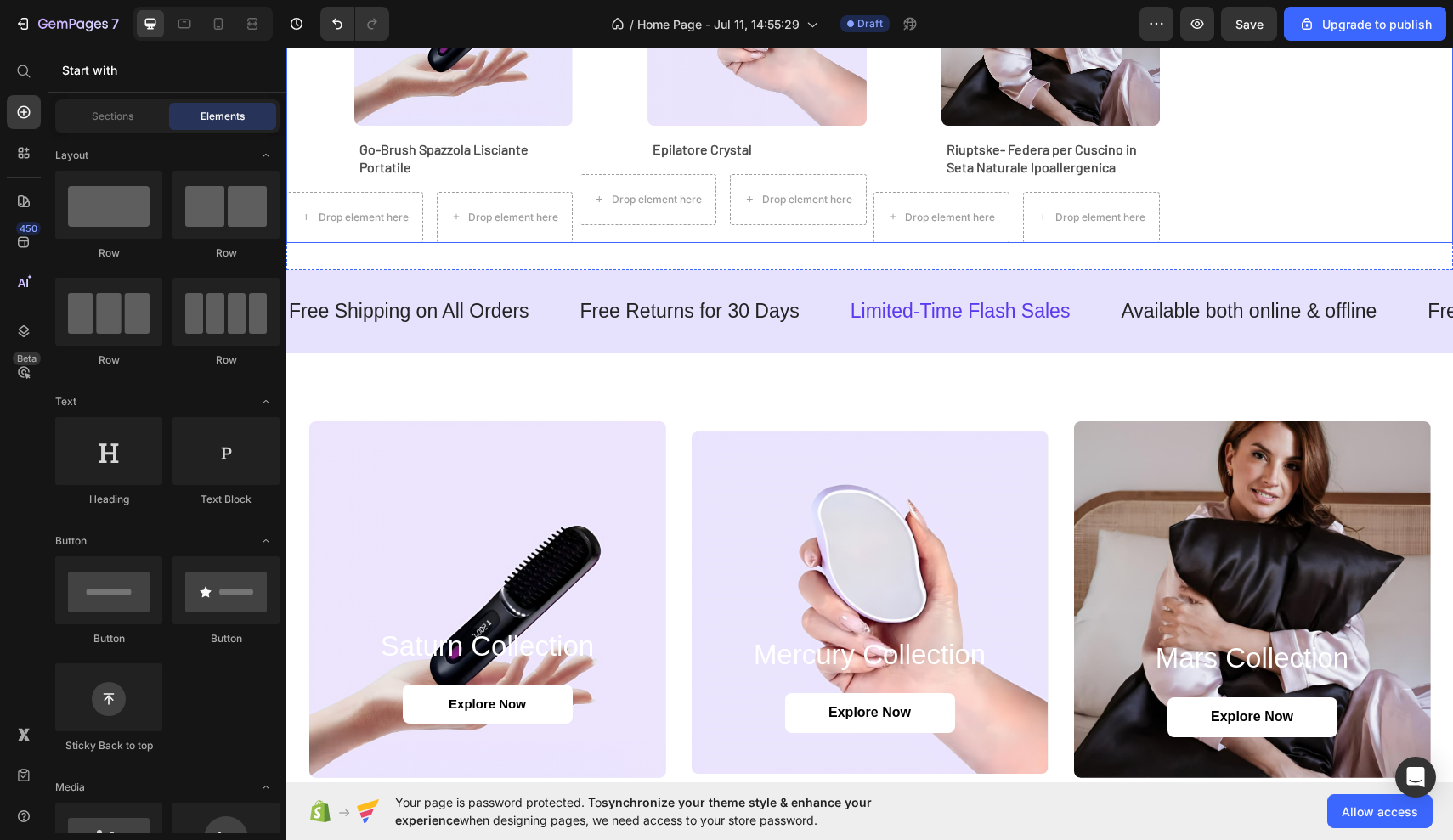 scroll, scrollTop: 976, scrollLeft: 0, axis: vertical 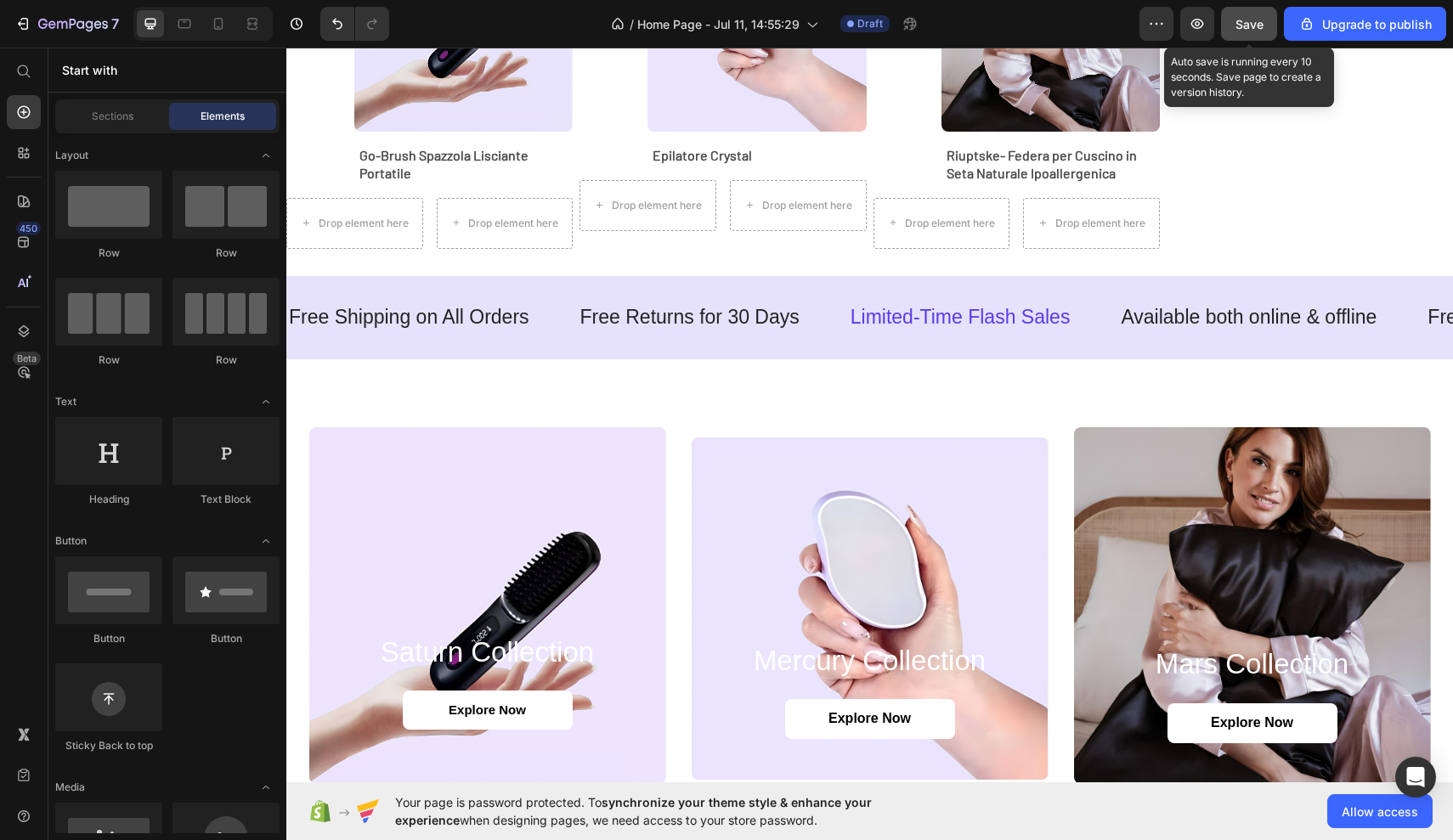 click on "Save" at bounding box center [1249, 24] 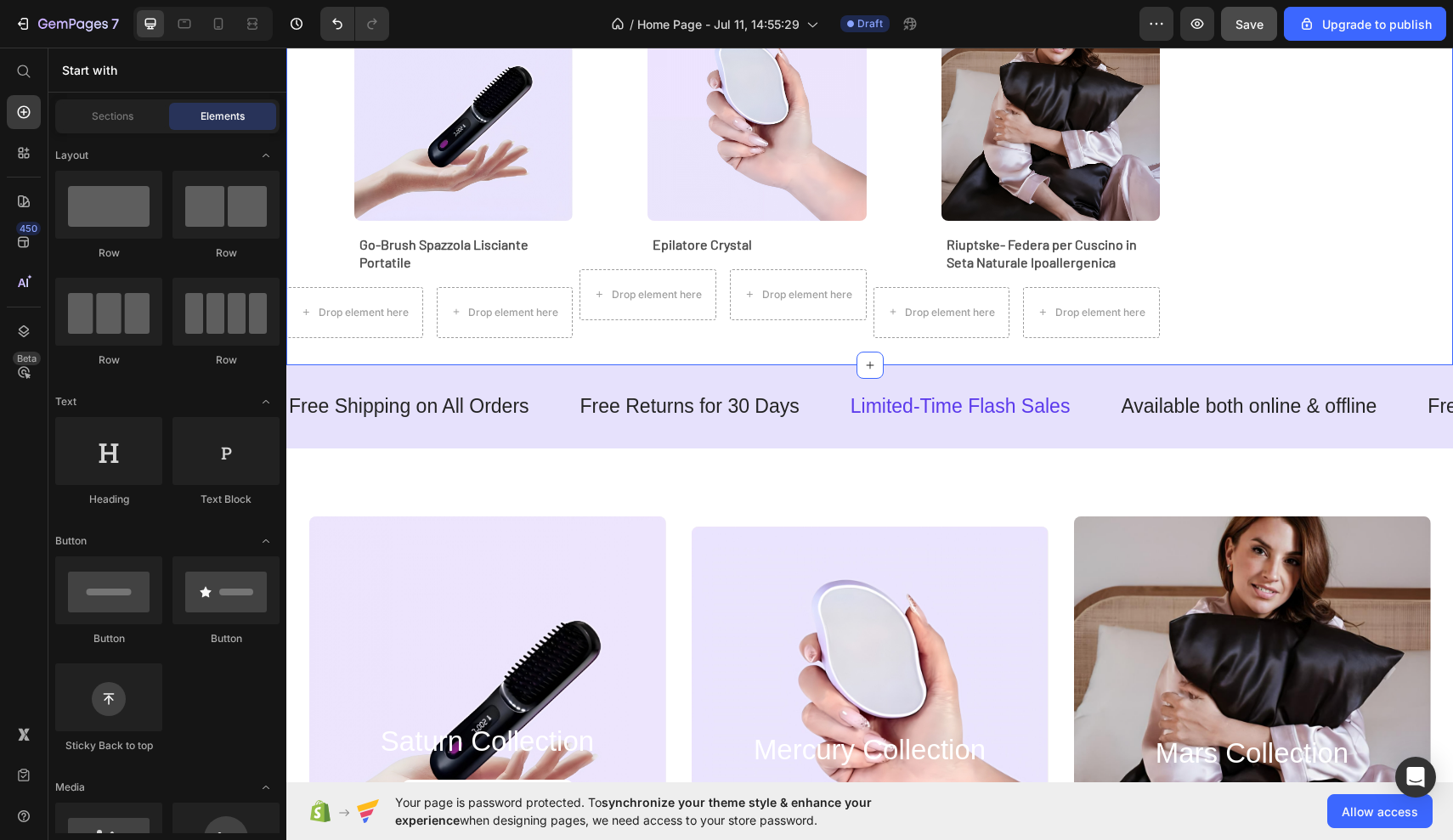 scroll, scrollTop: 888, scrollLeft: 0, axis: vertical 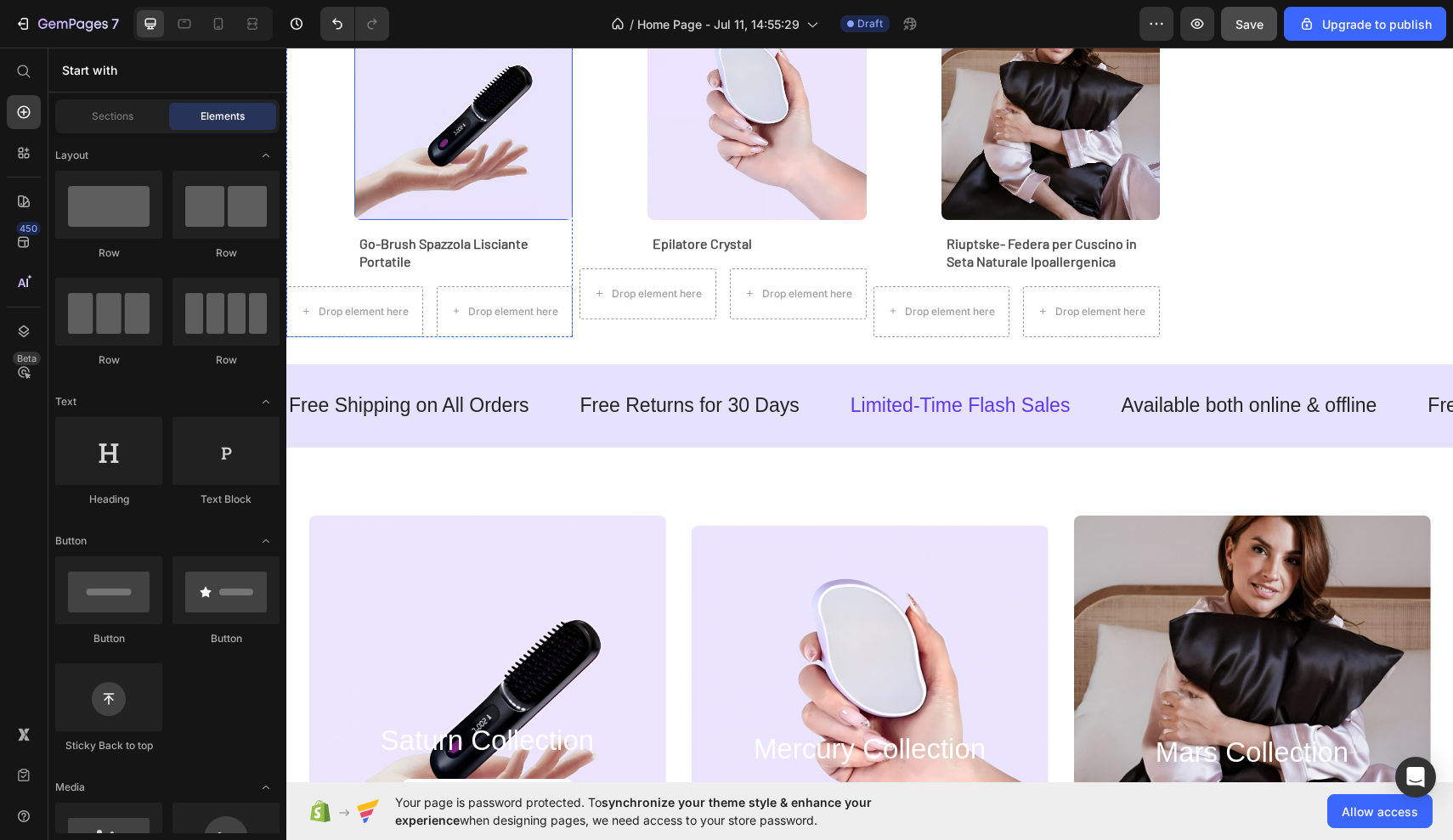 click at bounding box center (463, 110) 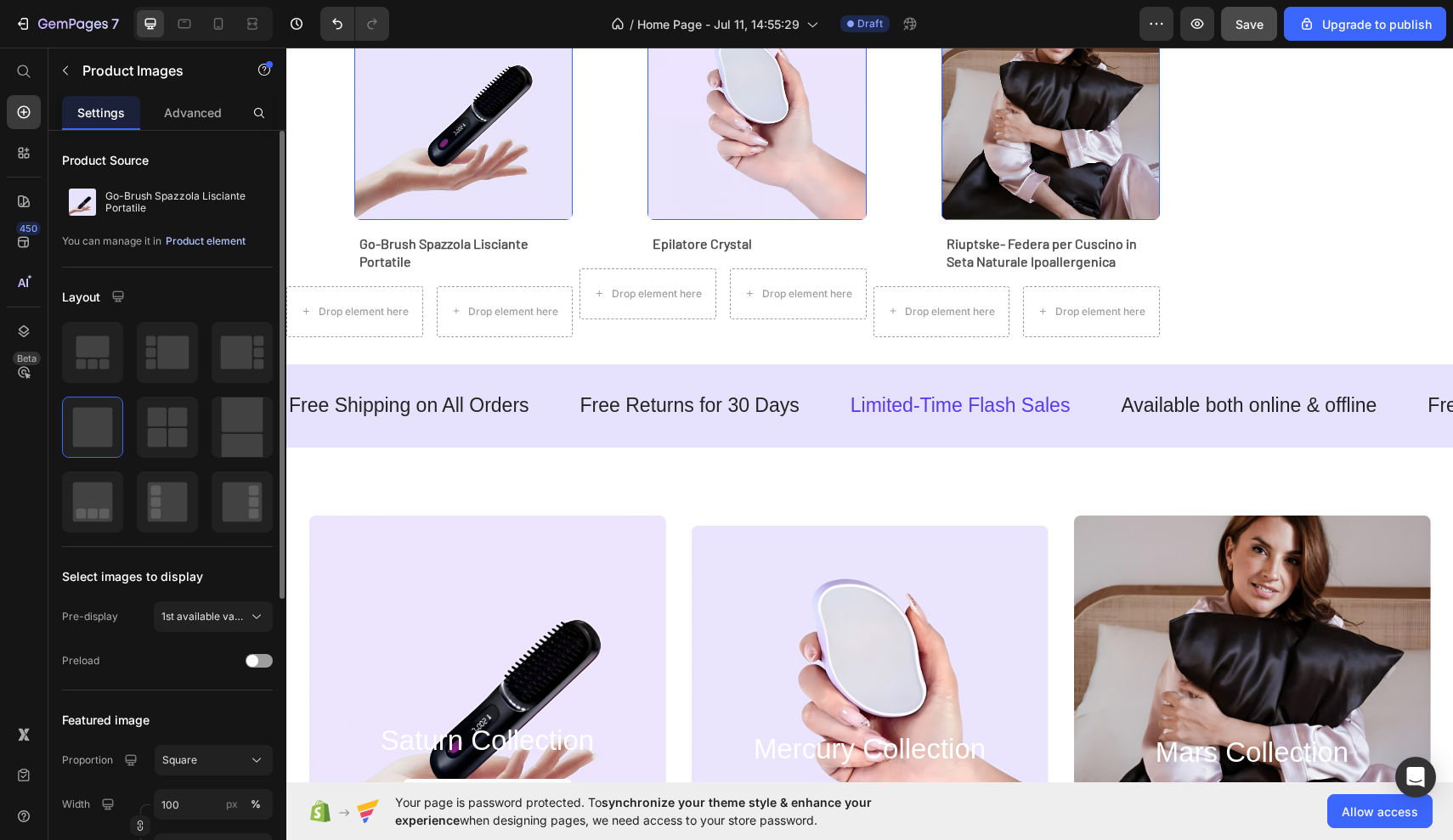 click on "Product element" at bounding box center [206, 241] 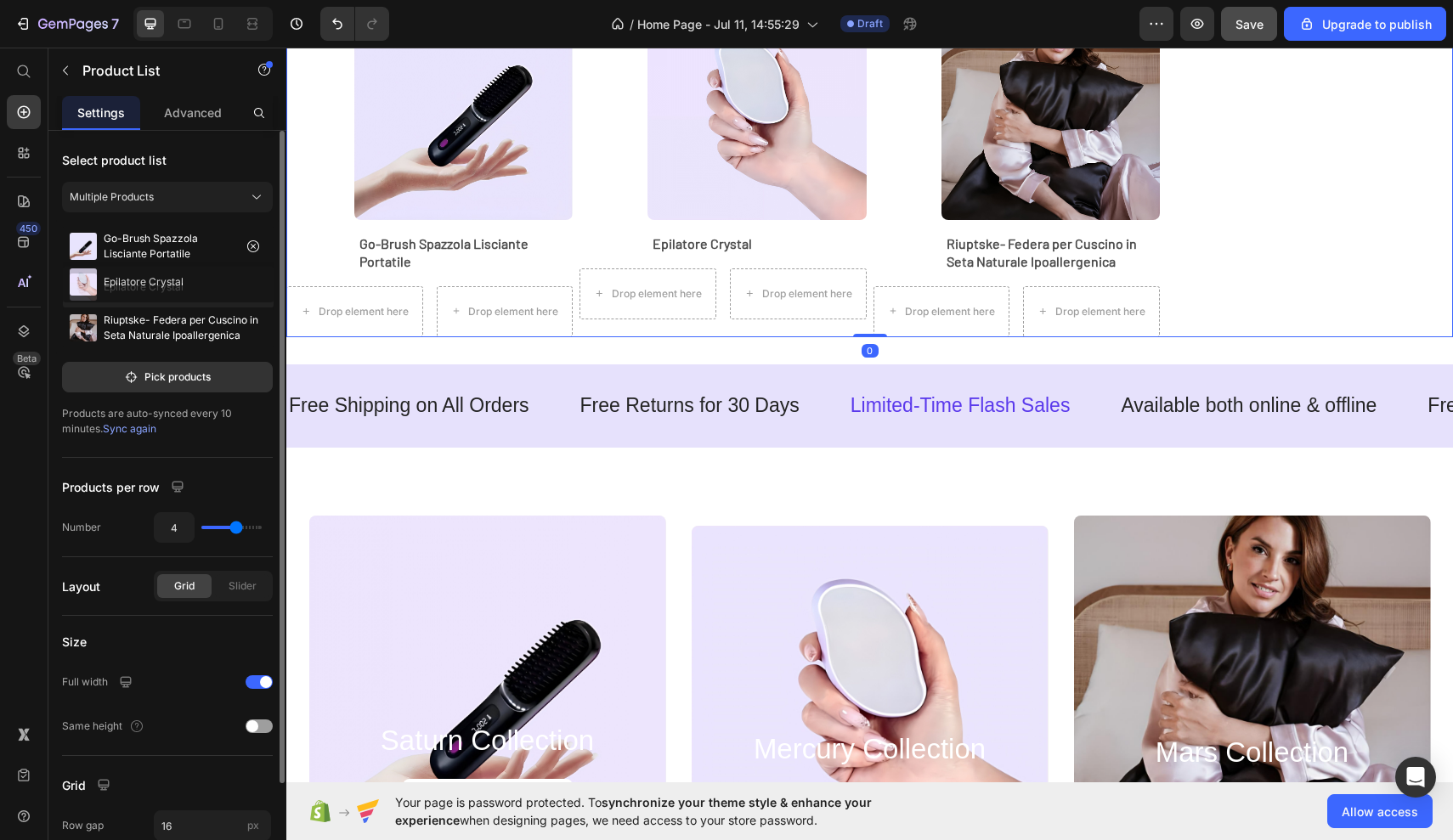 type 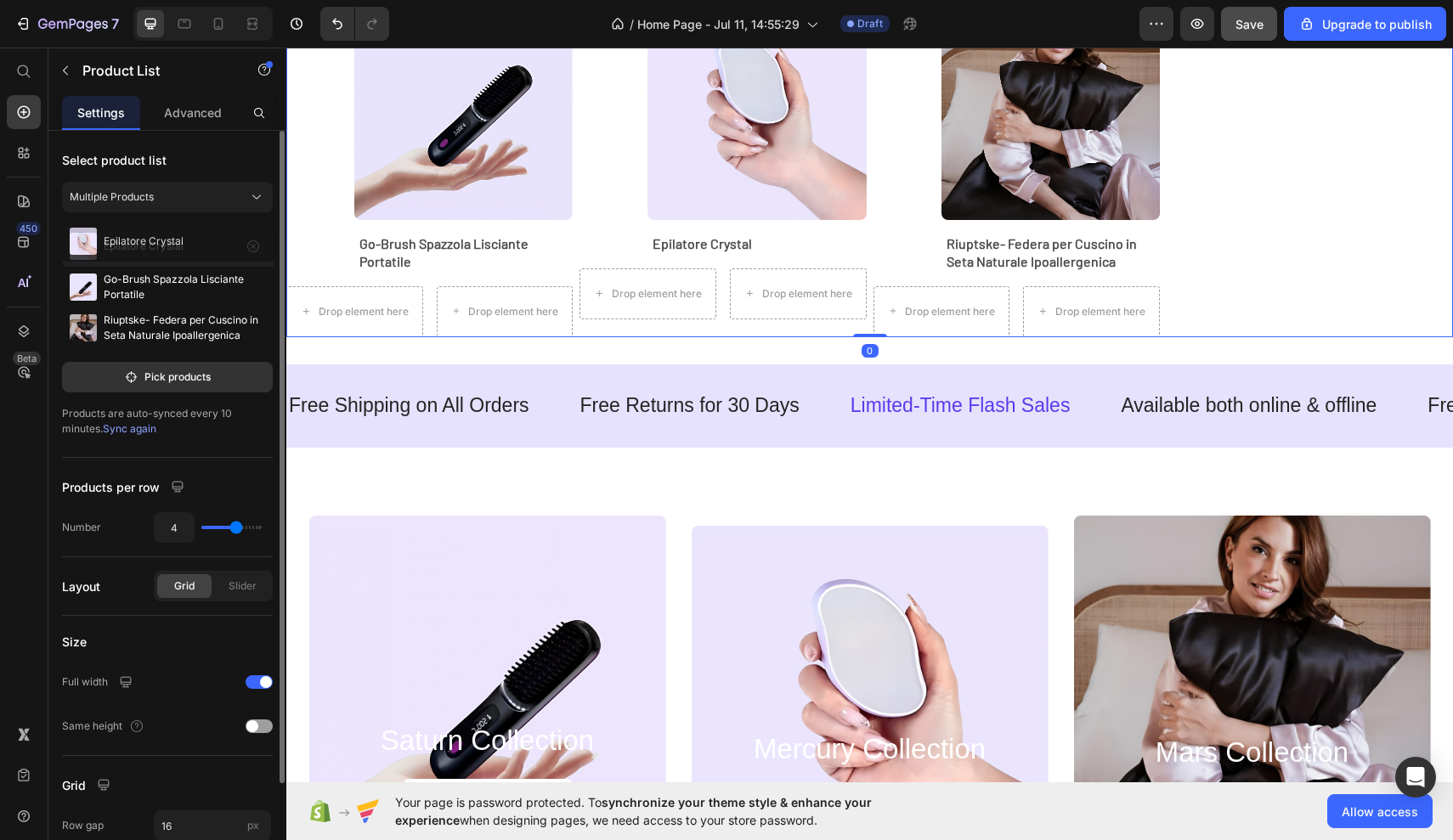 drag, startPoint x: 178, startPoint y: 290, endPoint x: 179, endPoint y: 243, distance: 47.01064 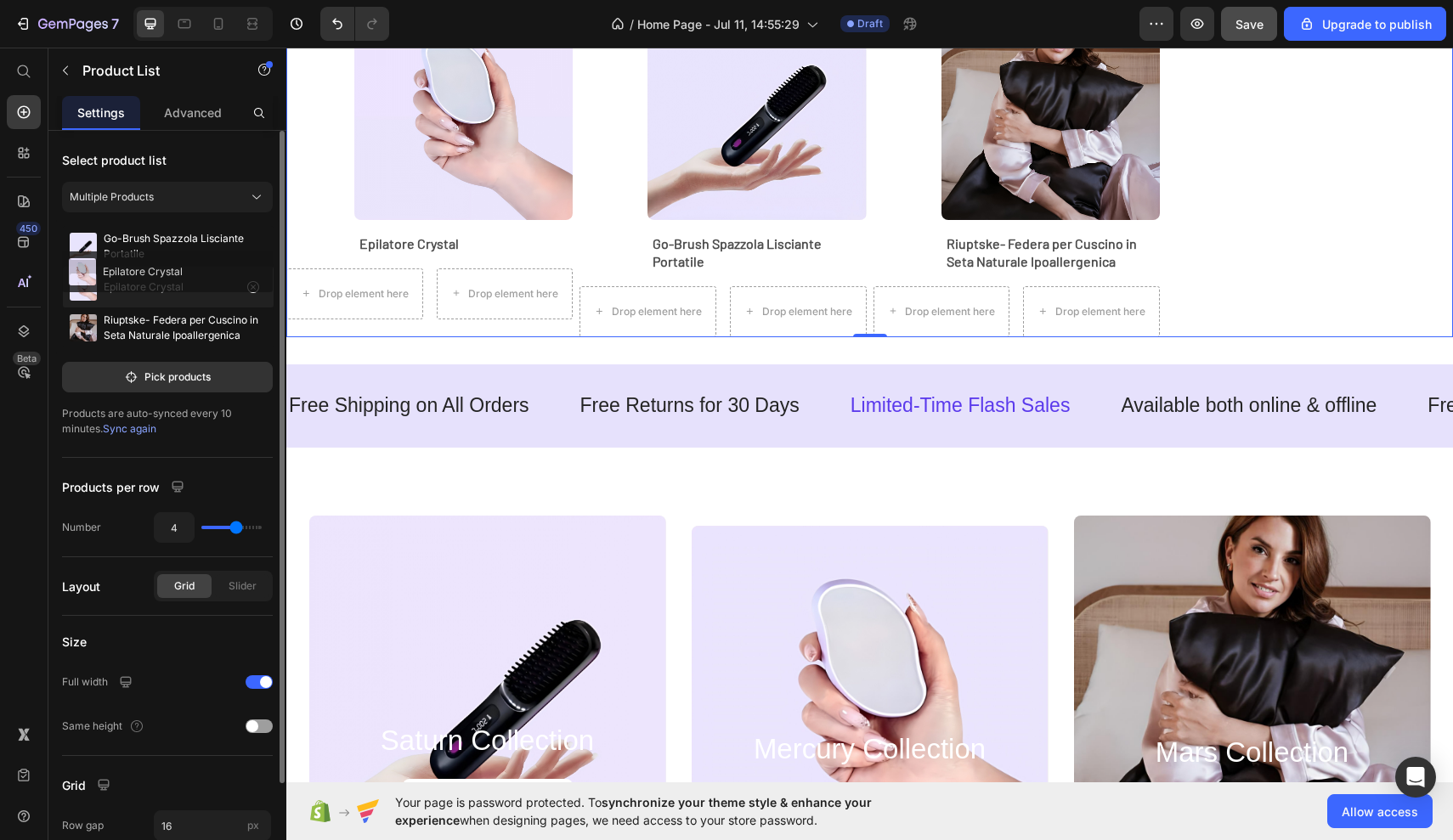 drag, startPoint x: 178, startPoint y: 249, endPoint x: 177, endPoint y: 276, distance: 27.01851 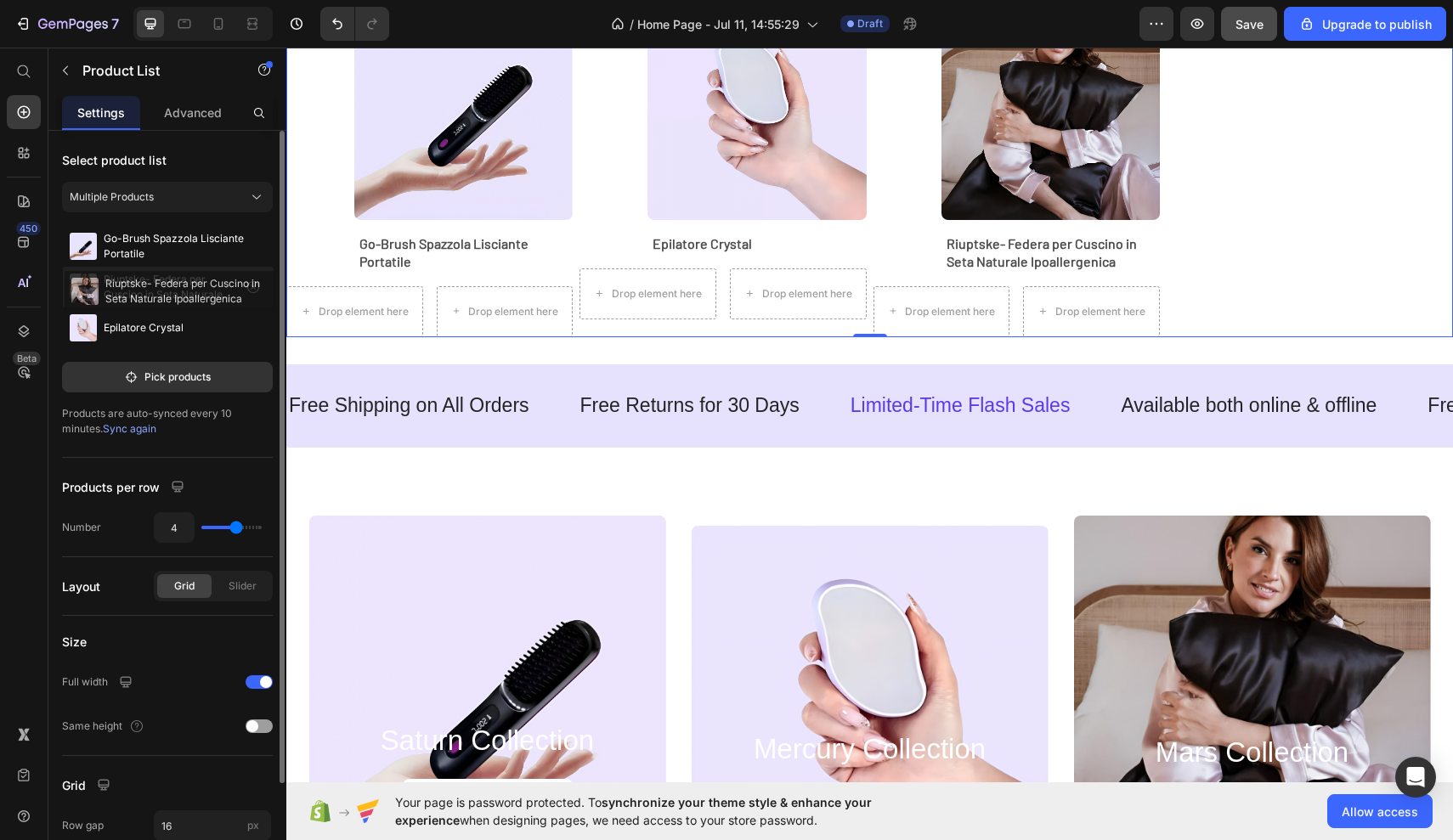 drag, startPoint x: 161, startPoint y: 331, endPoint x: 163, endPoint y: 294, distance: 37.05401 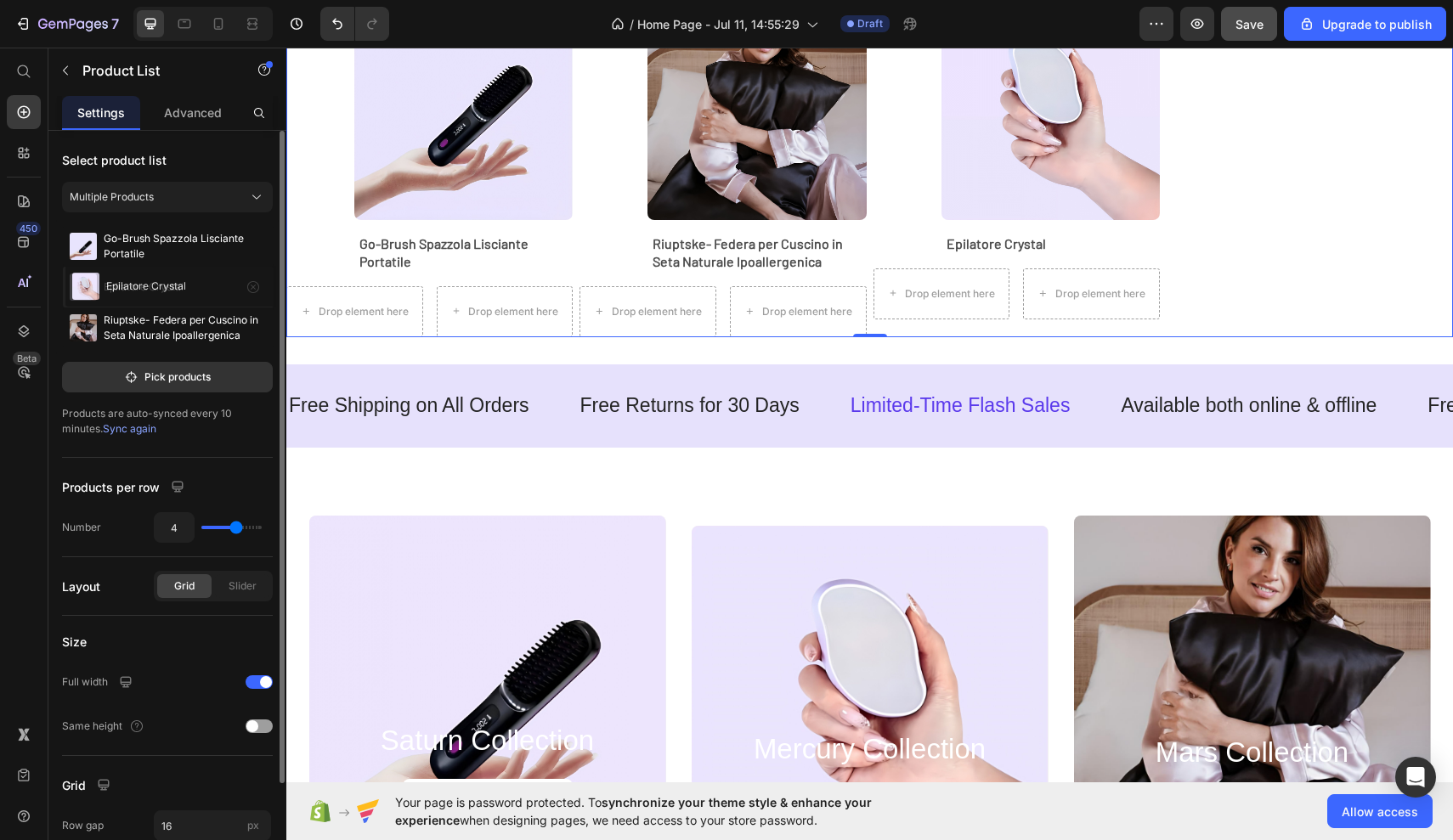 drag, startPoint x: 155, startPoint y: 331, endPoint x: 155, endPoint y: 290, distance: 41 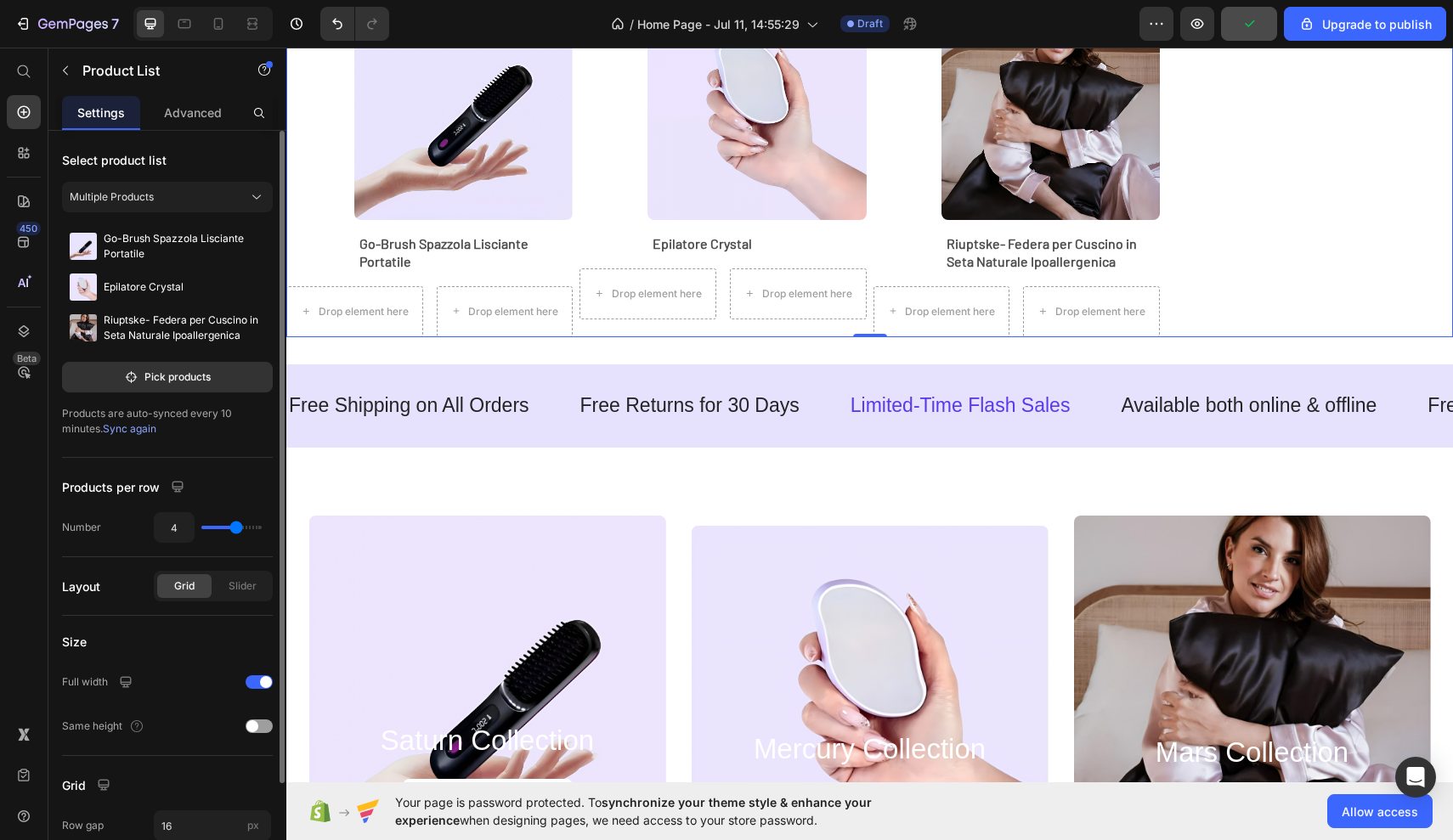 click on "Popular Heading
Drop element here Row Product List Section 5/25" at bounding box center (869, -174) 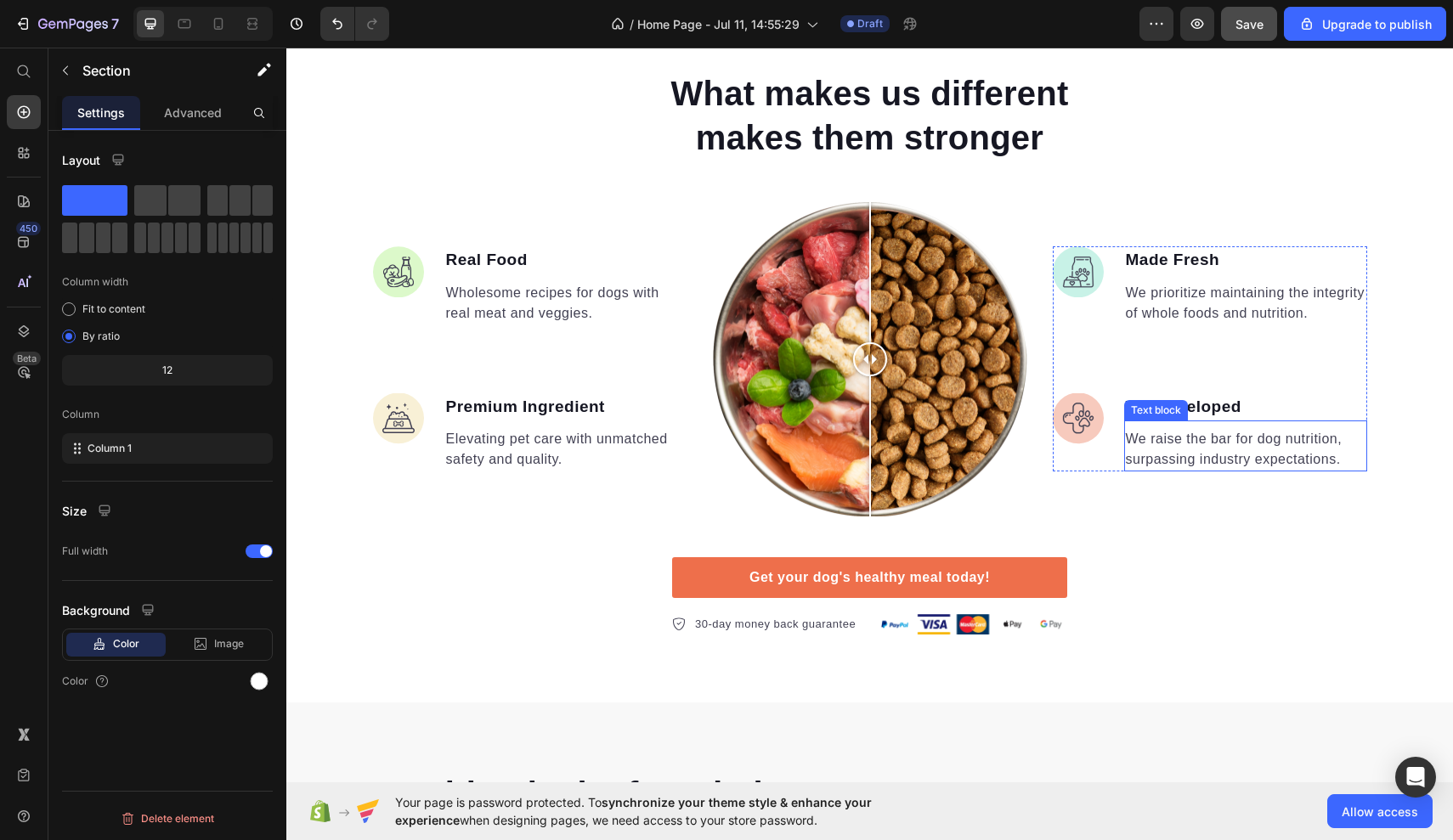 scroll, scrollTop: 6524, scrollLeft: 0, axis: vertical 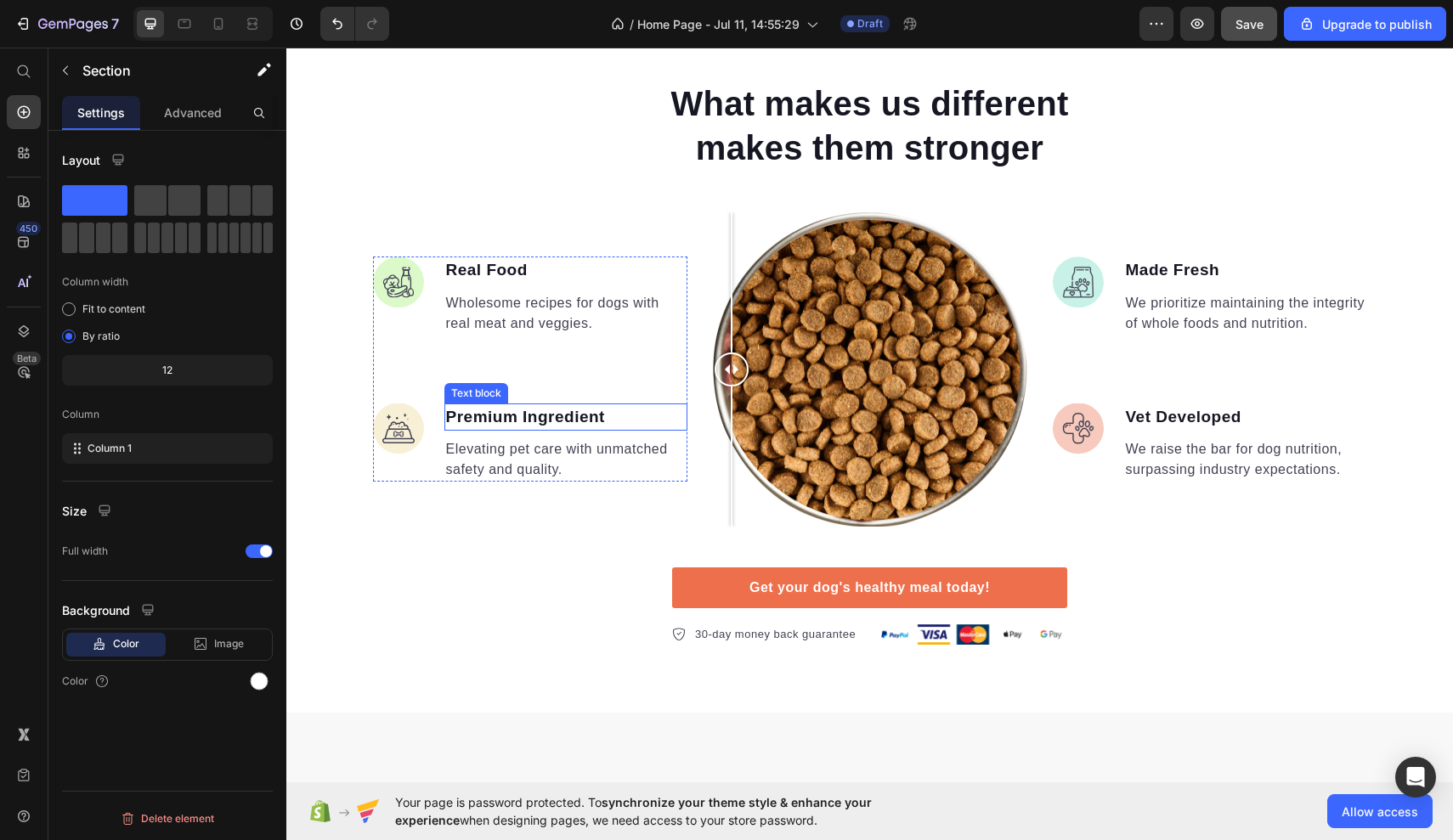 drag, startPoint x: 875, startPoint y: 416, endPoint x: 651, endPoint y: 461, distance: 228.47538 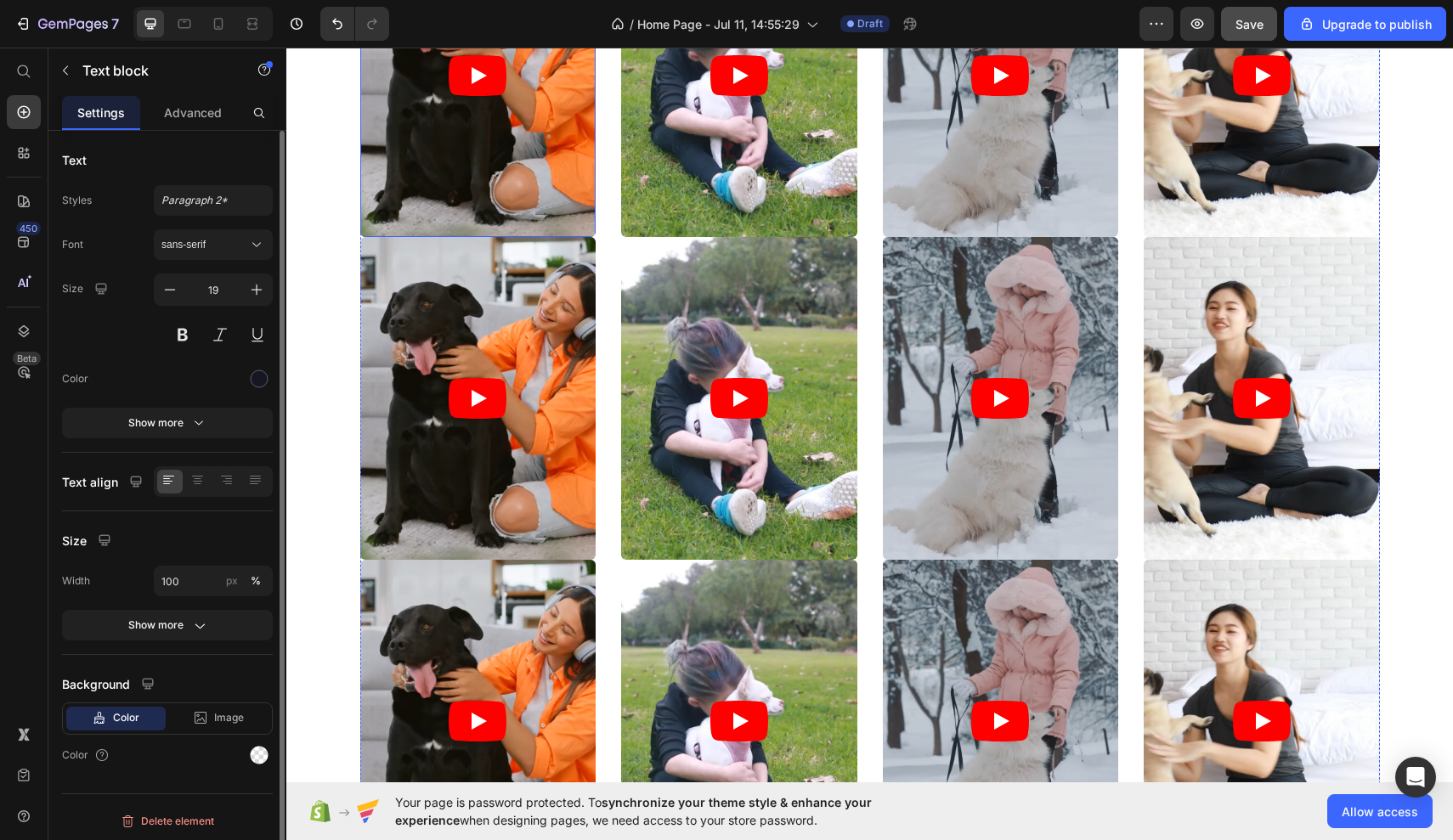 scroll, scrollTop: 8819, scrollLeft: 0, axis: vertical 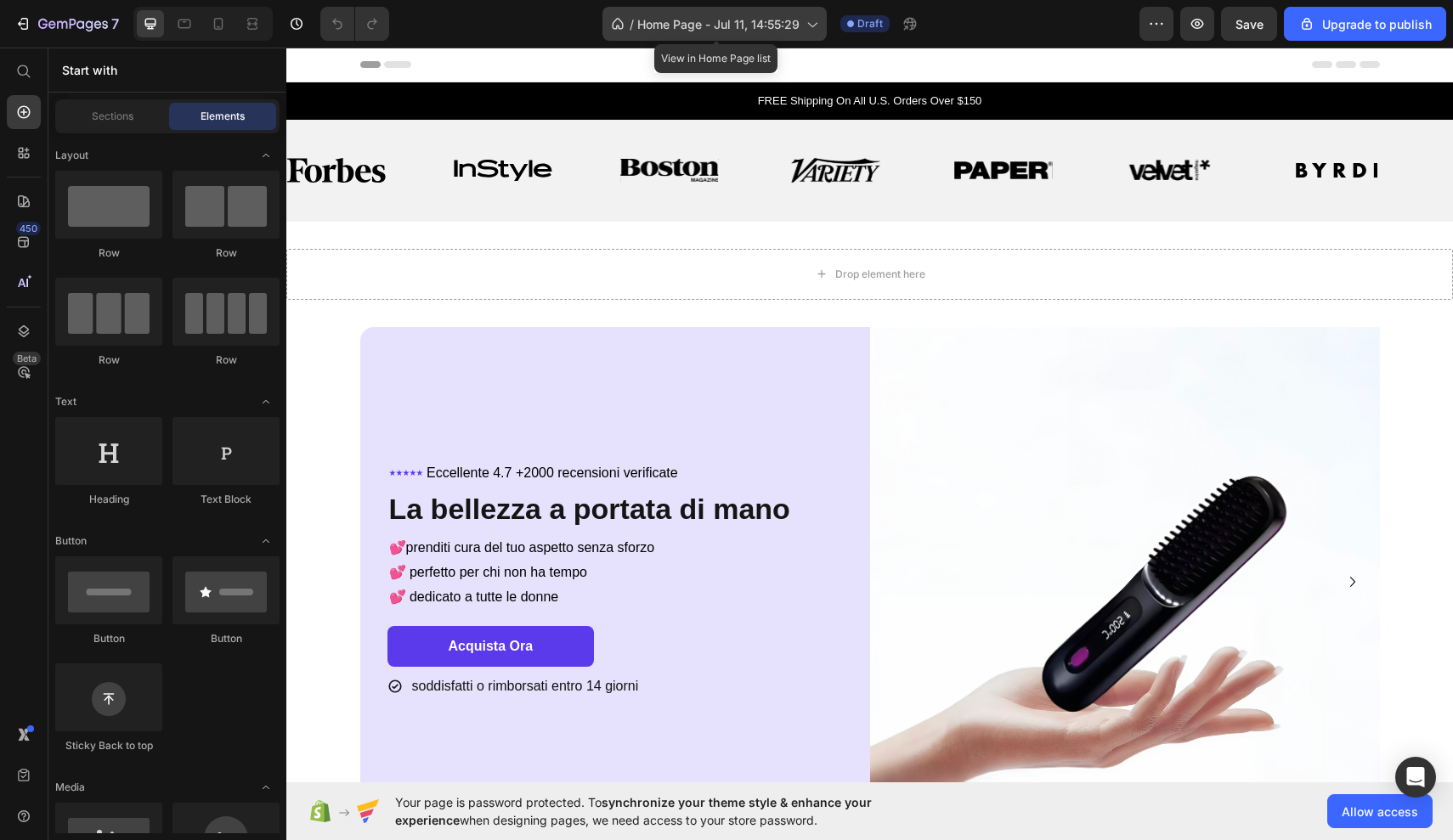 click on "/  Home Page - Jul 11, 14:55:29" 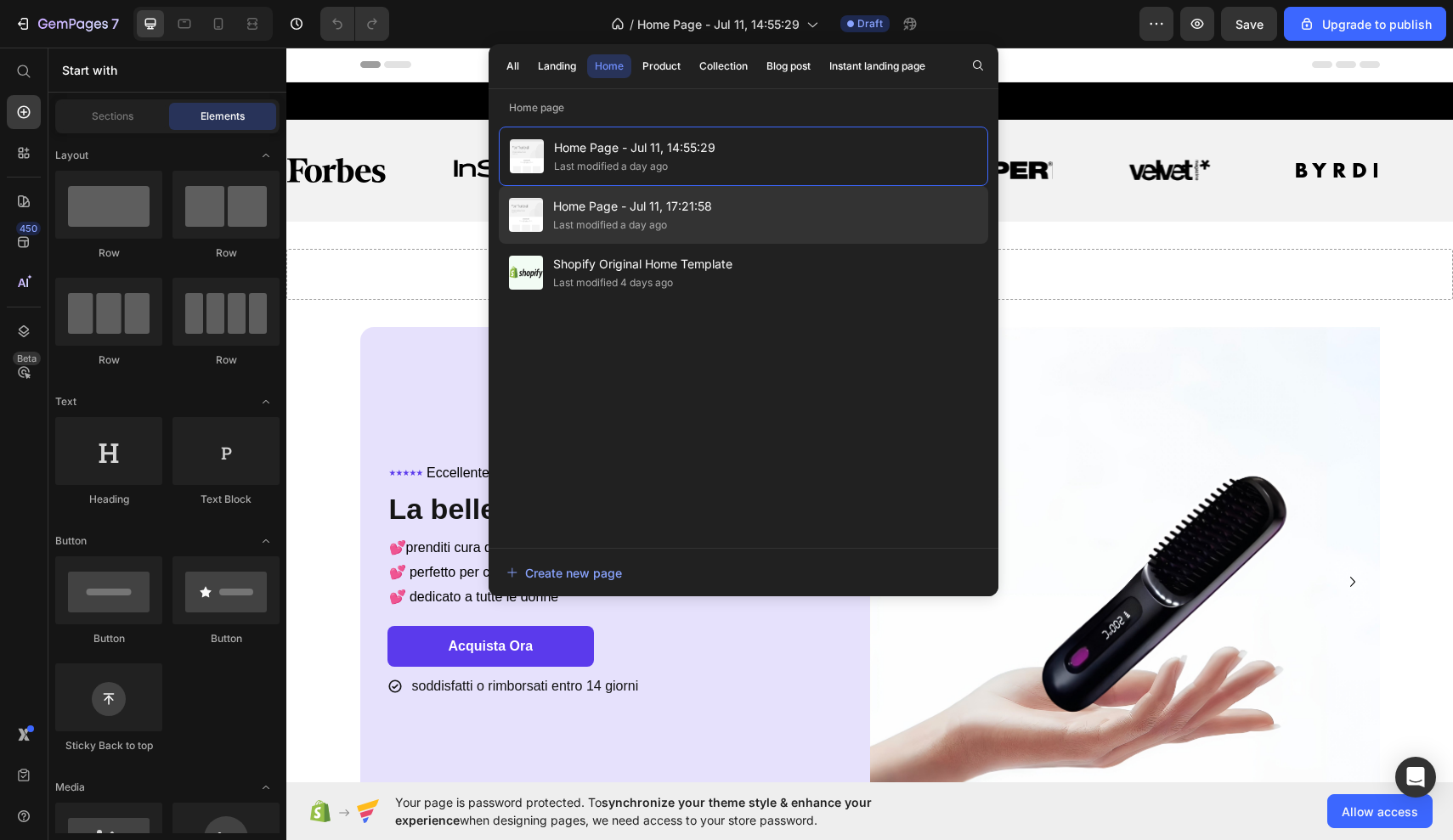 click on "Home Page - Jul 11, 17:21:58 Last modified a day ago" 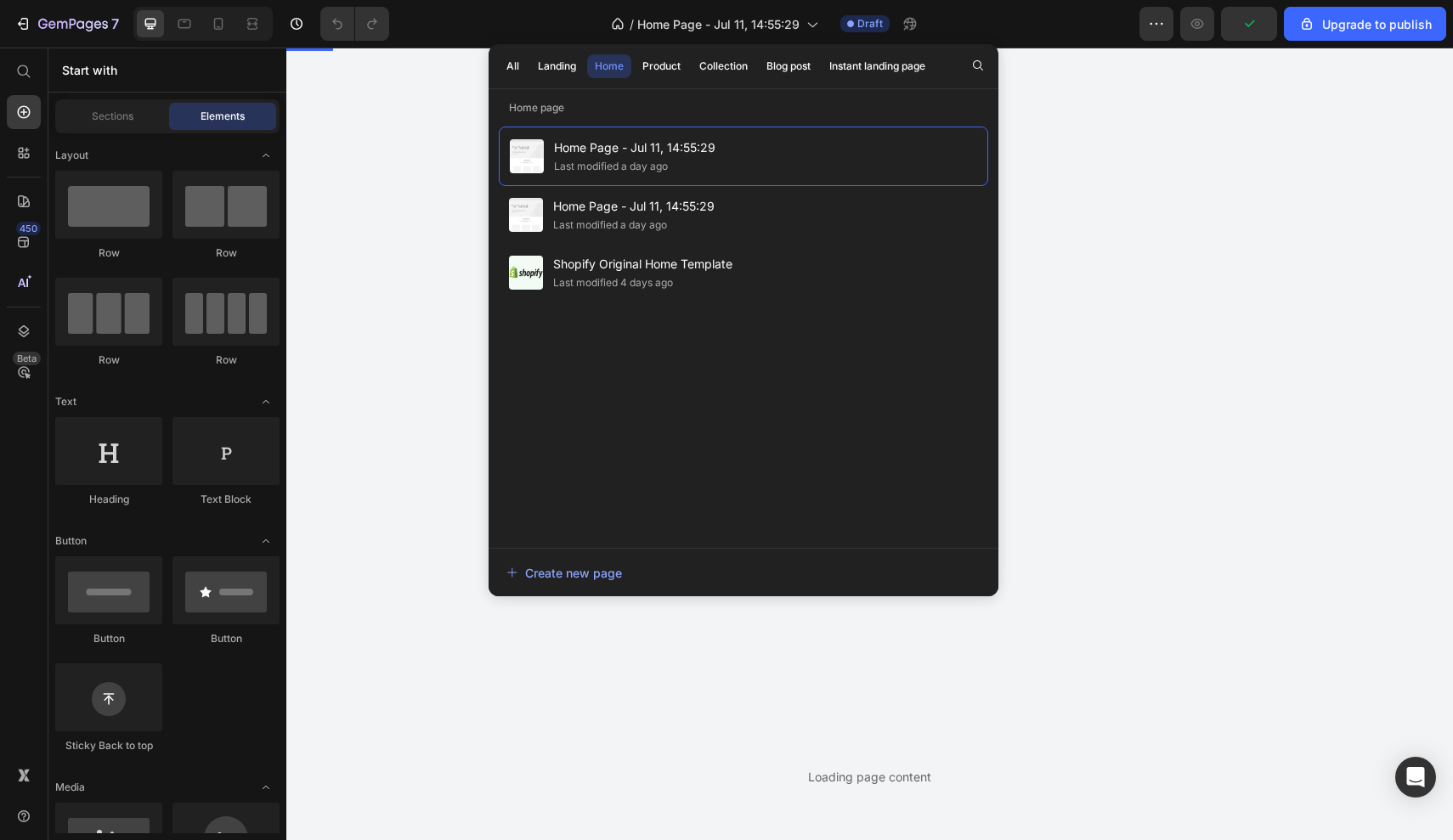 click on "Home Page - Jul 11, 14:55:29 Last modified a day ago" 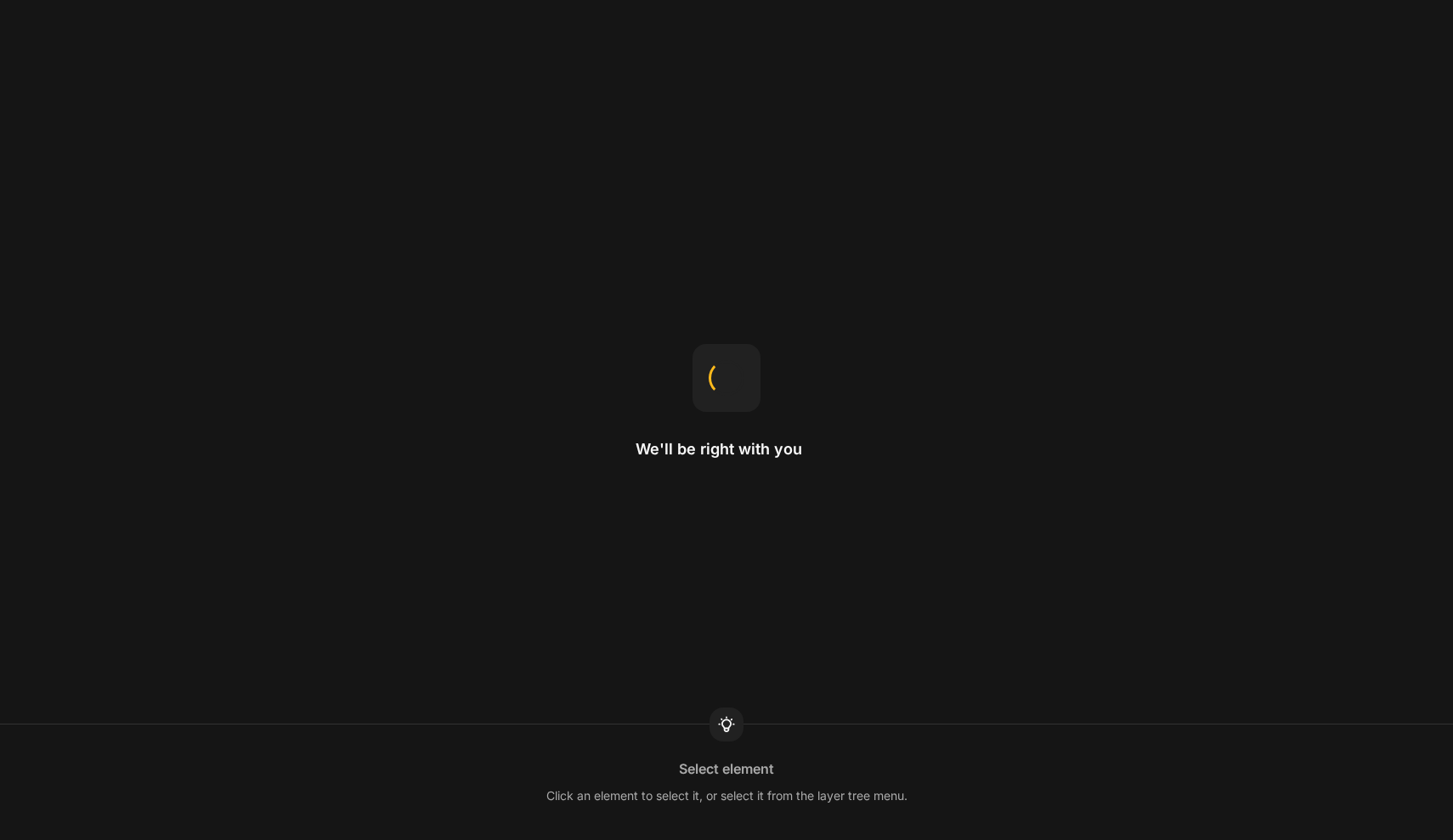 scroll, scrollTop: 0, scrollLeft: 0, axis: both 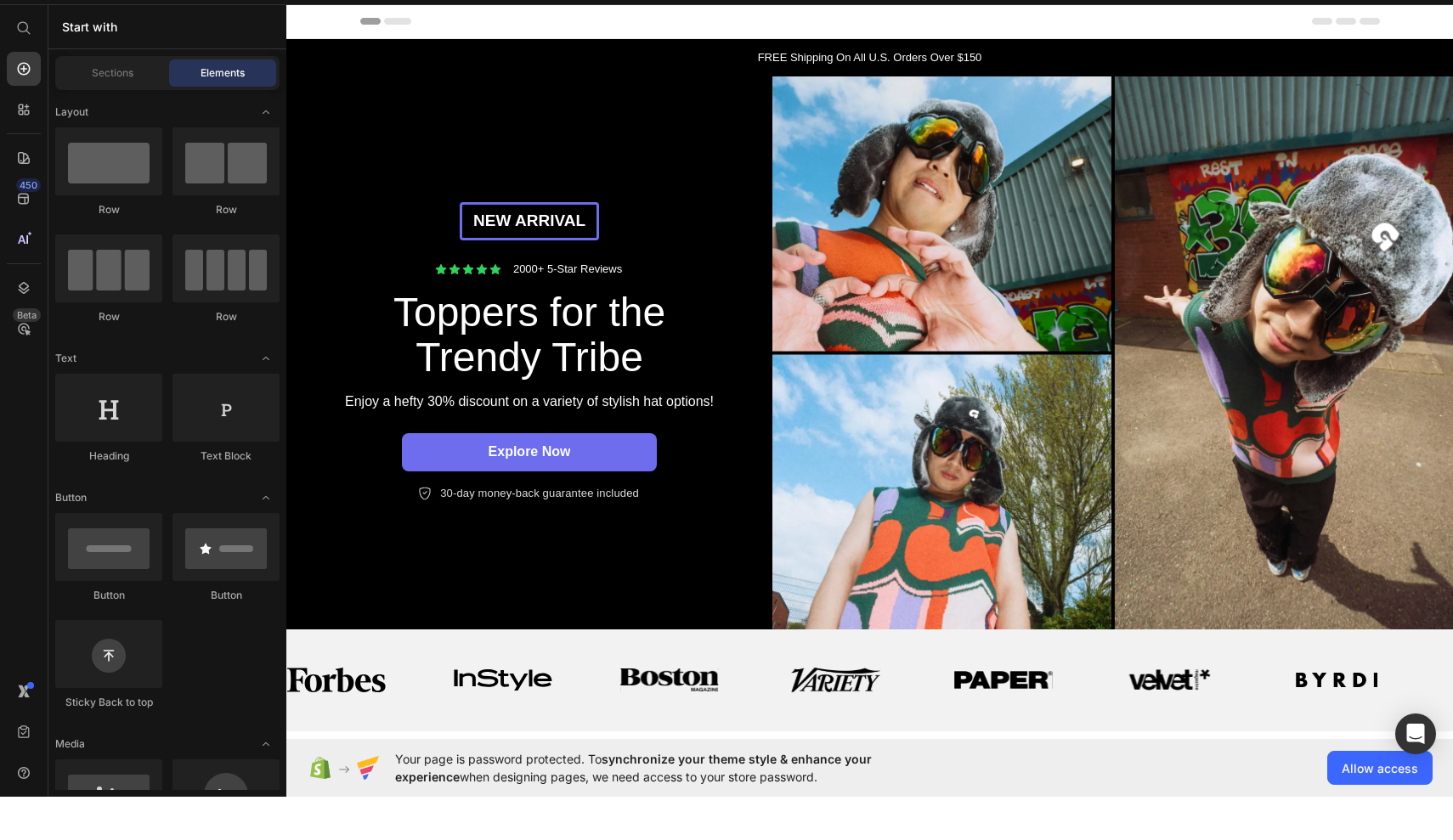 click on "Header" at bounding box center (335, 21) 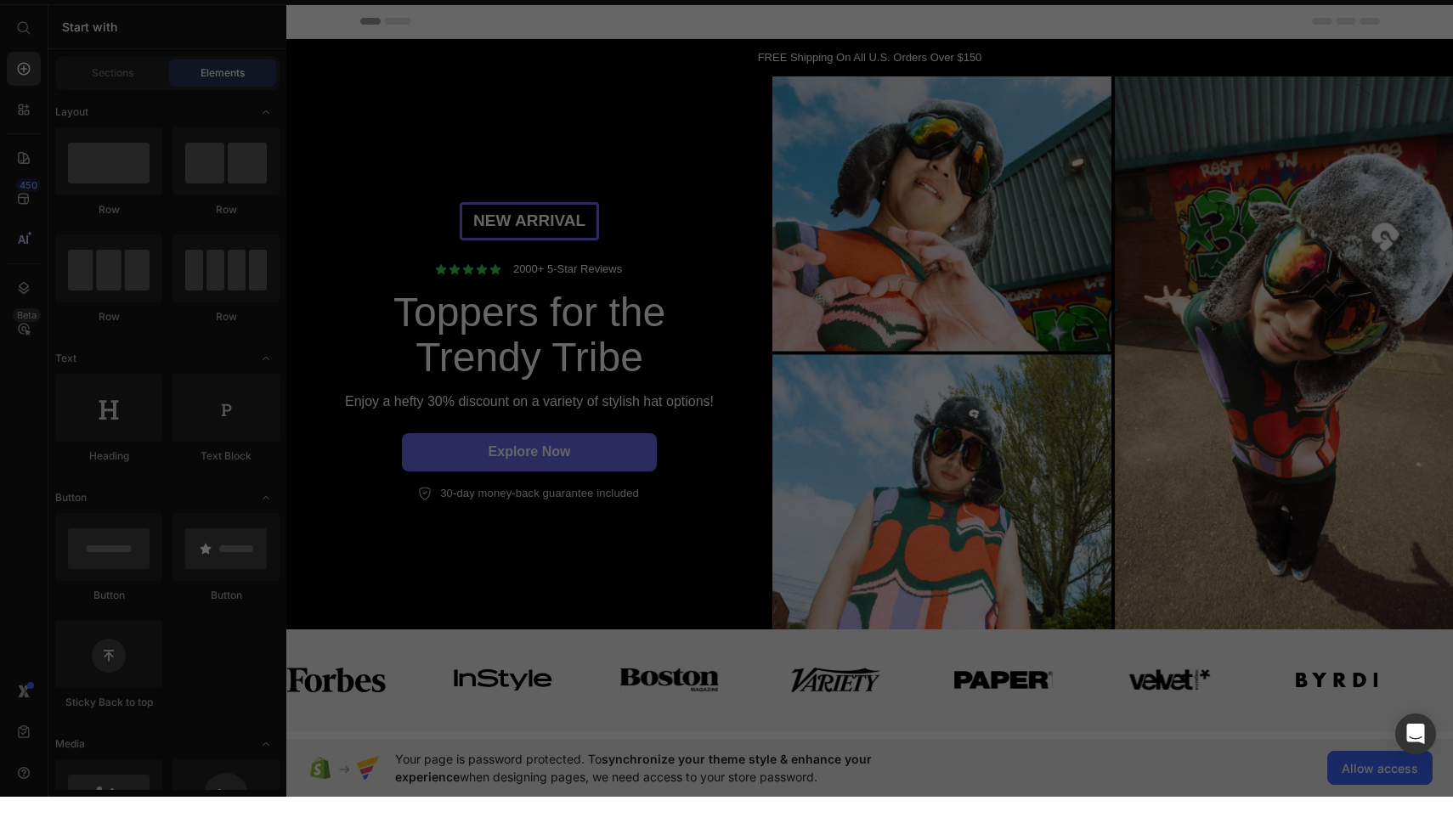 scroll, scrollTop: 124, scrollLeft: 0, axis: vertical 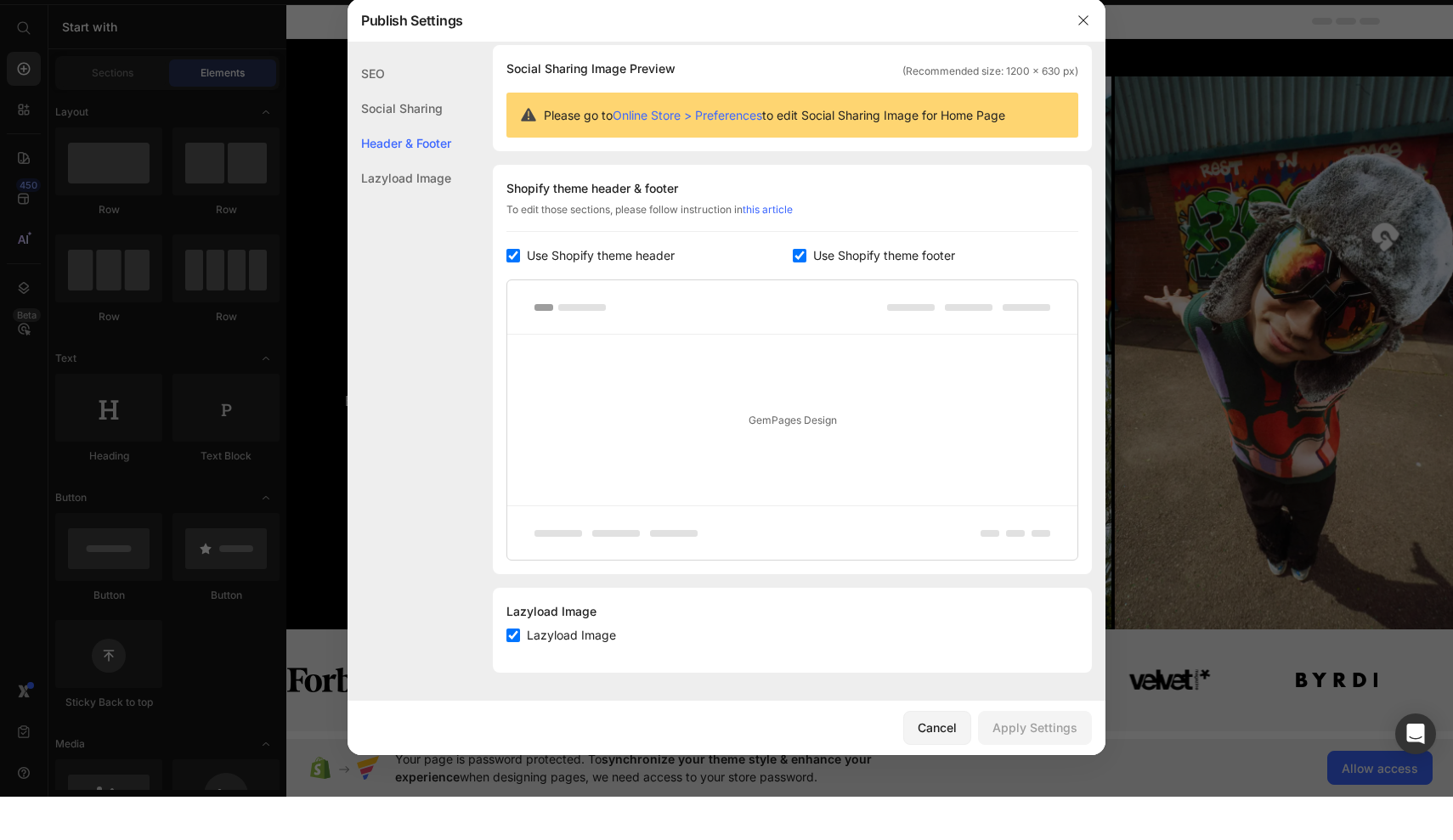 click at bounding box center [726, 420] 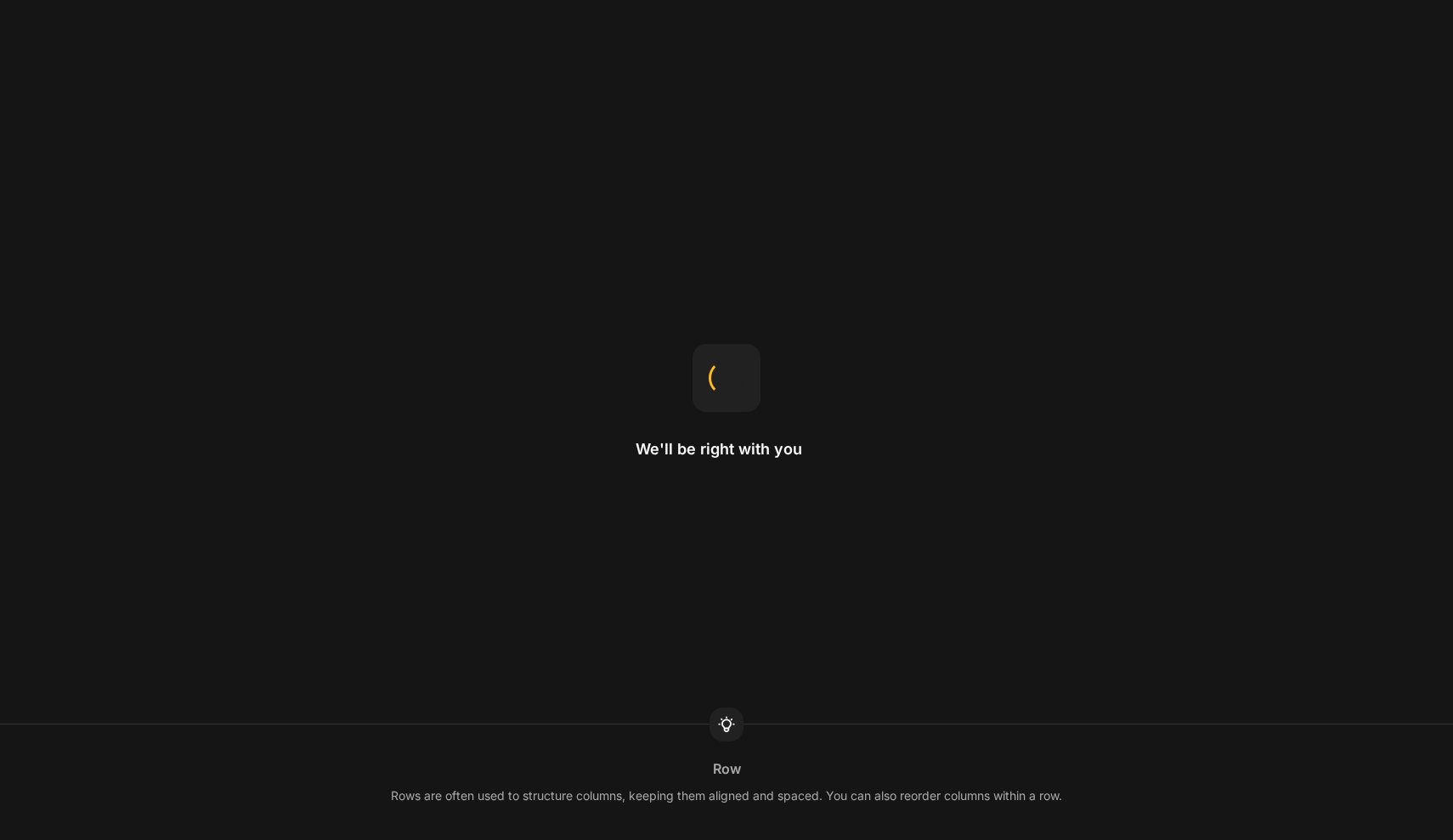 scroll, scrollTop: 0, scrollLeft: 0, axis: both 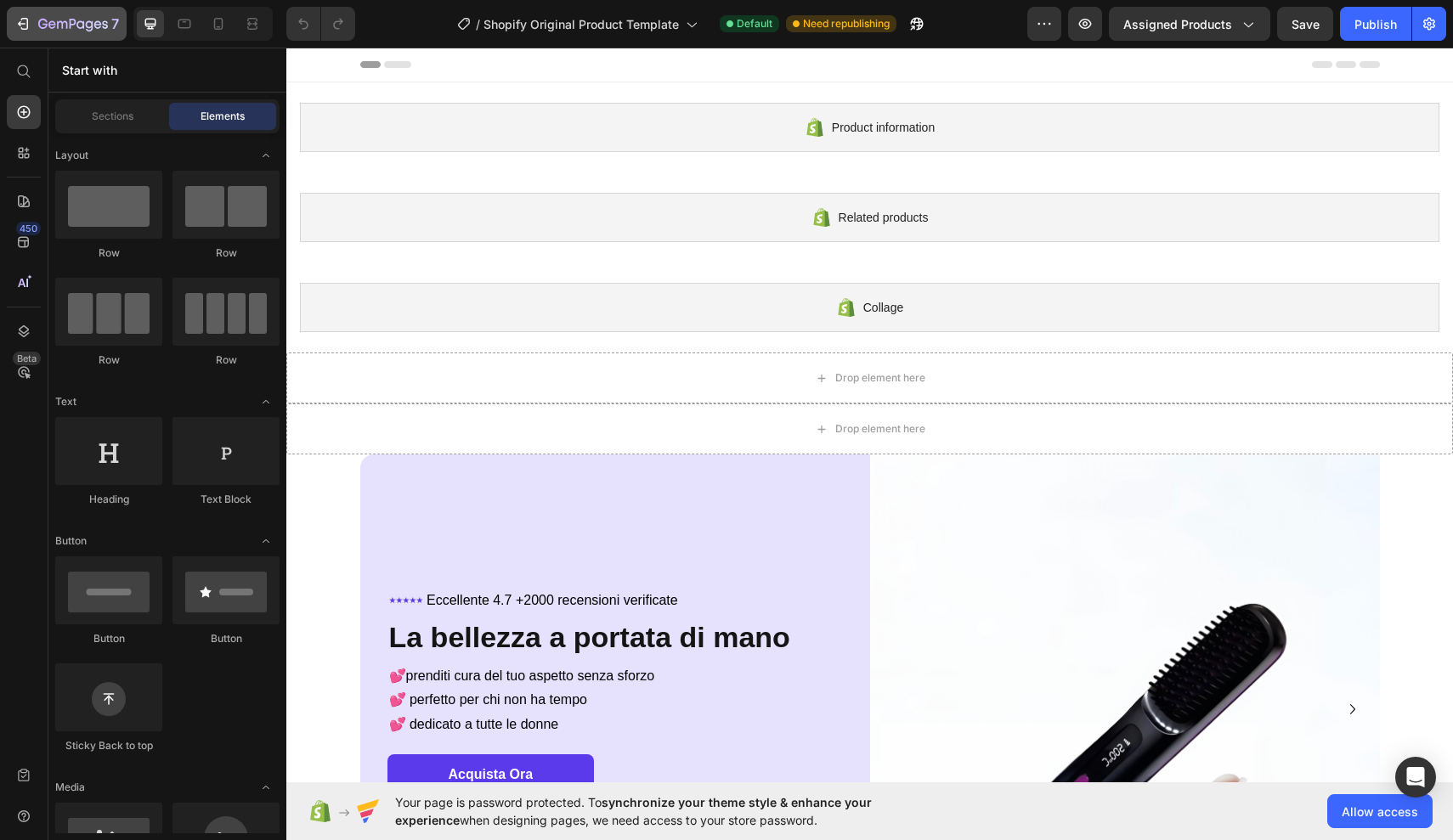 click 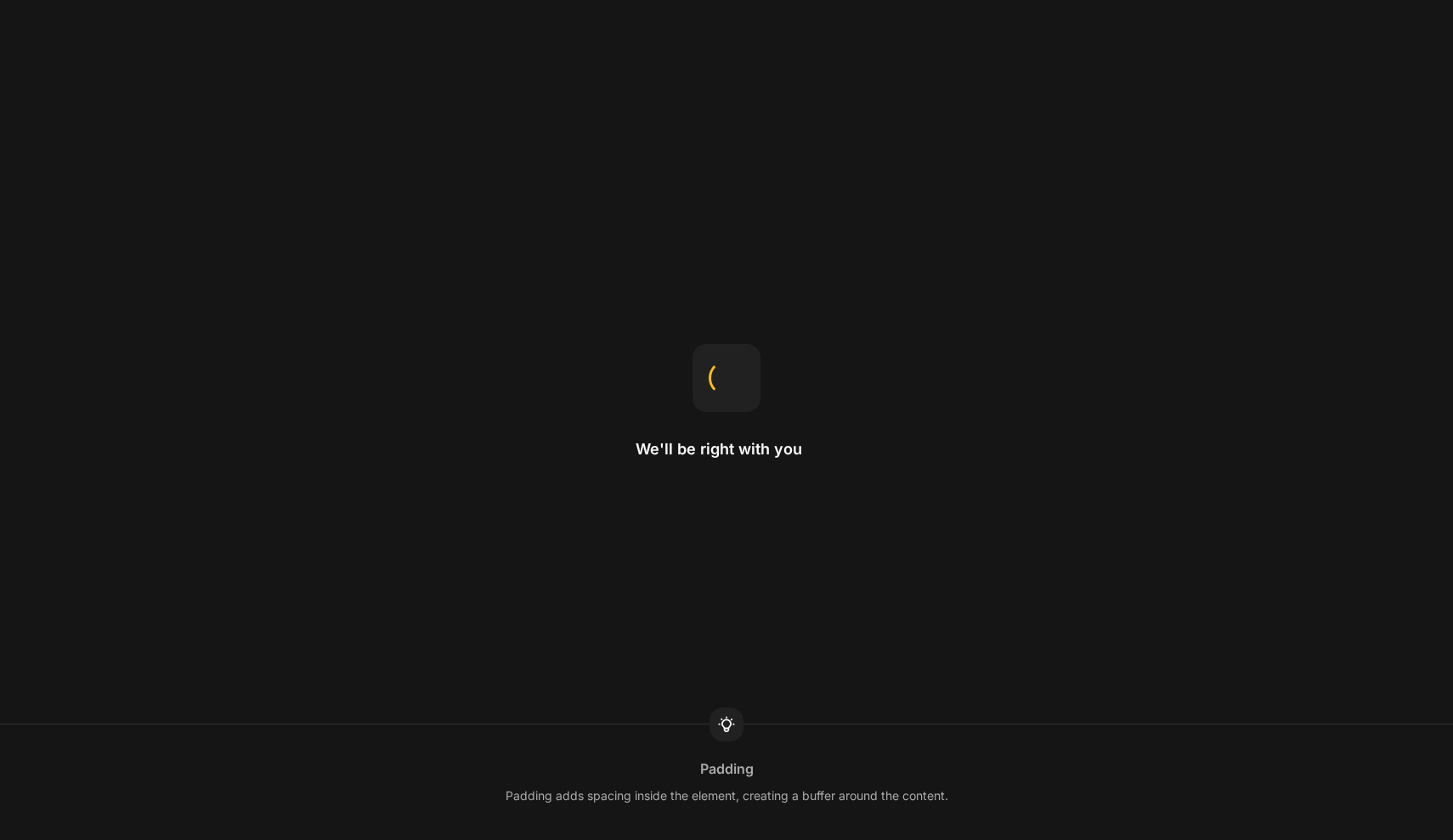 scroll, scrollTop: 0, scrollLeft: 0, axis: both 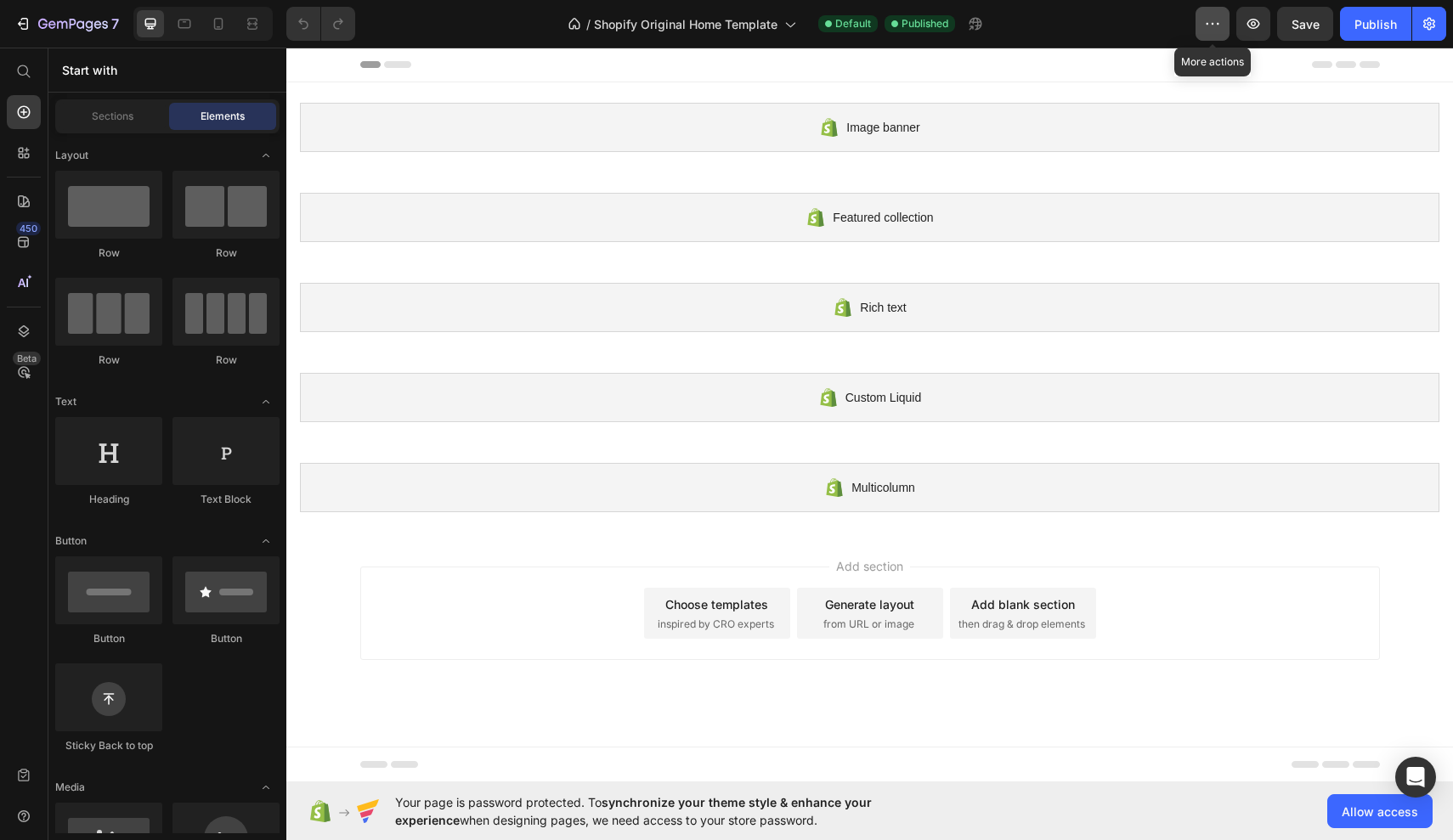 click 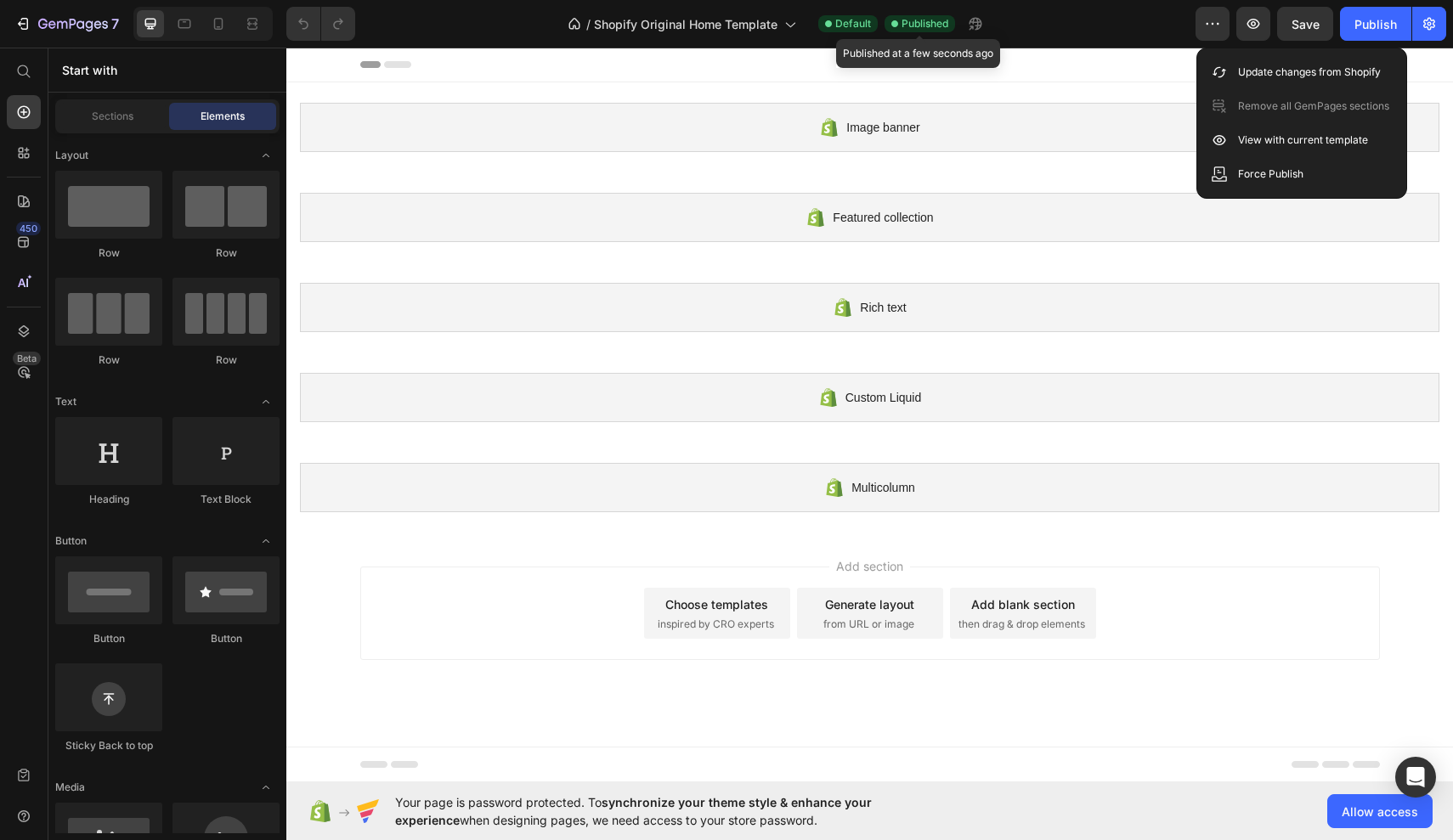 click on "Published" at bounding box center [924, 24] 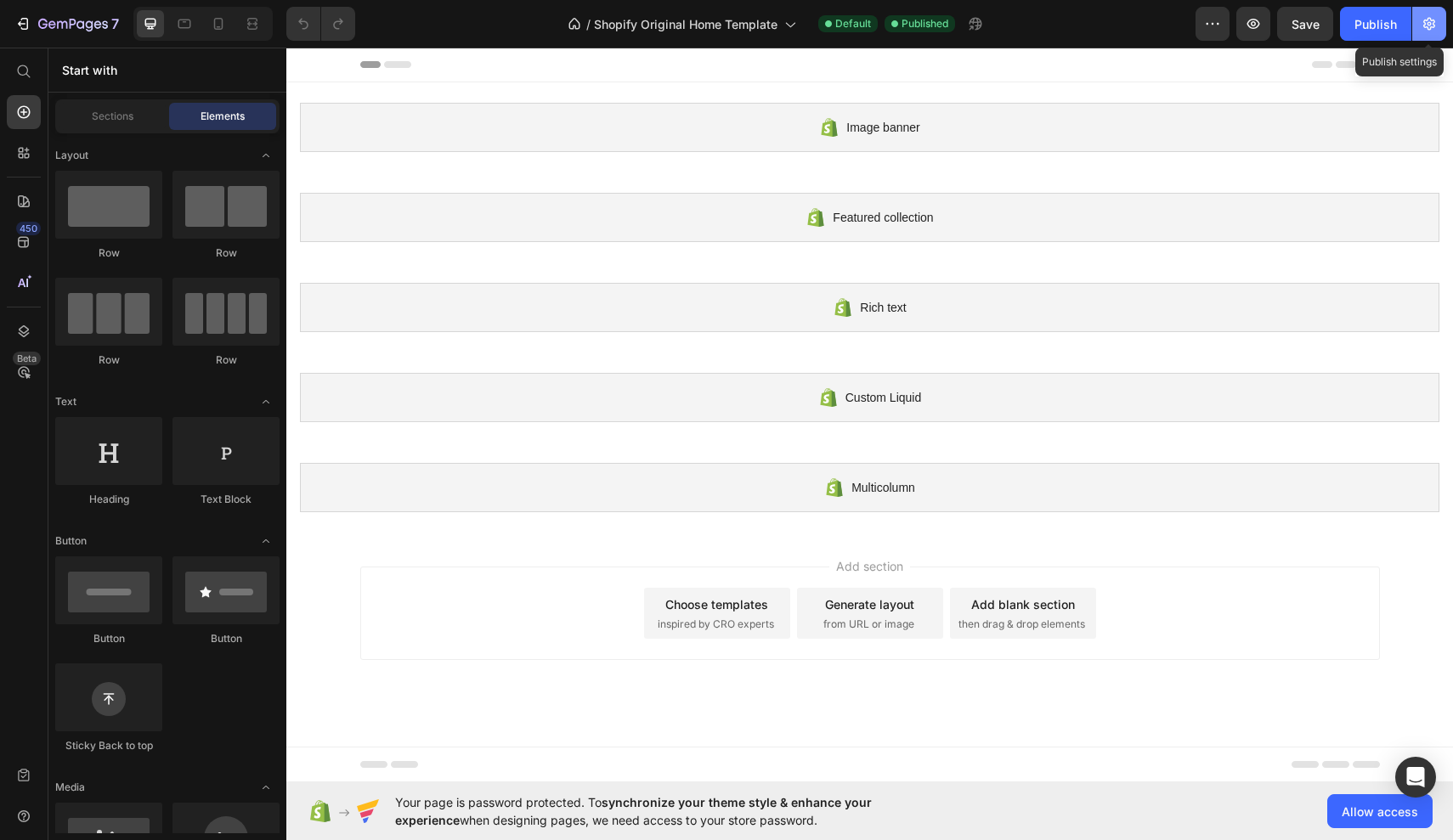 click 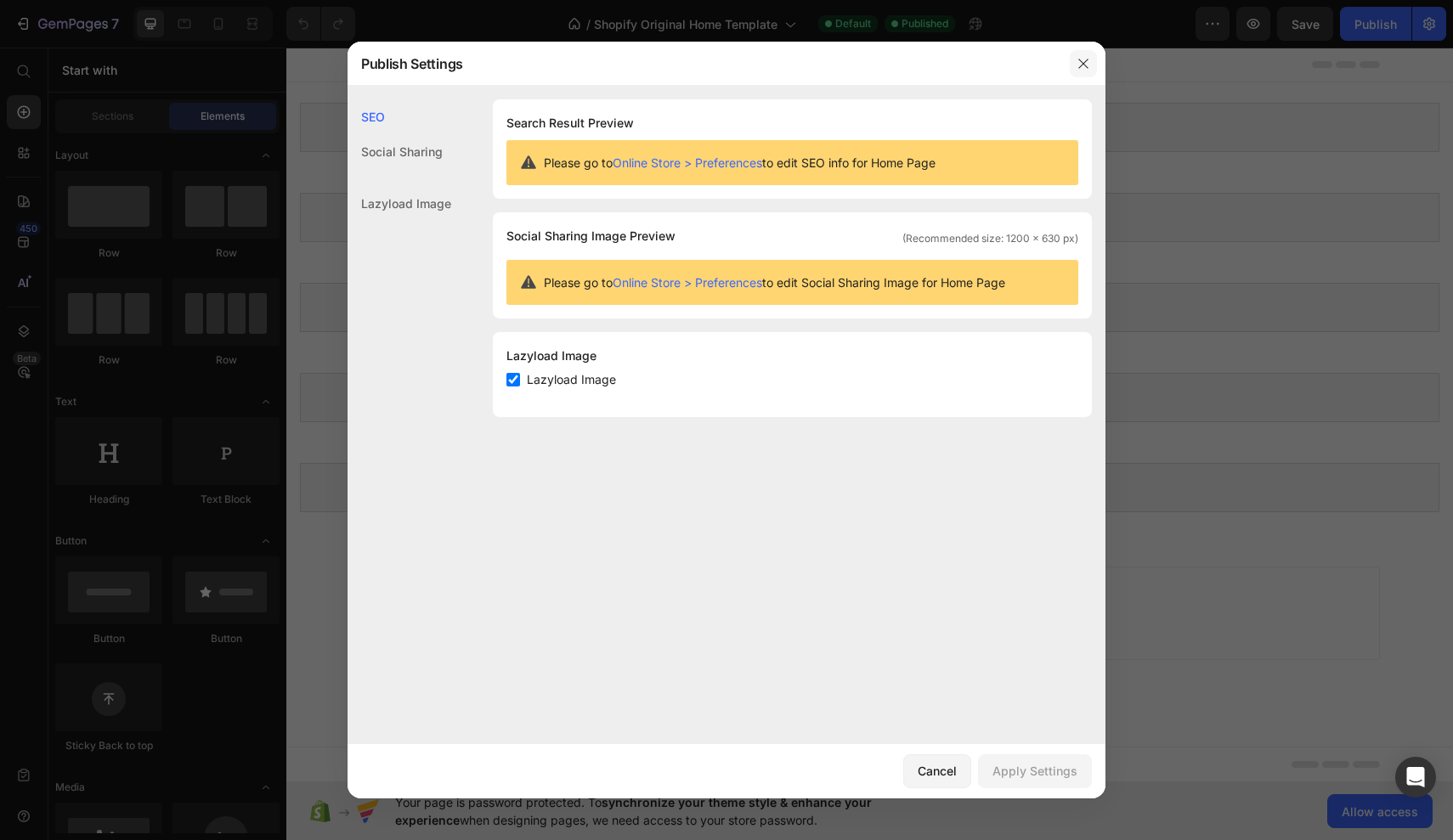 click 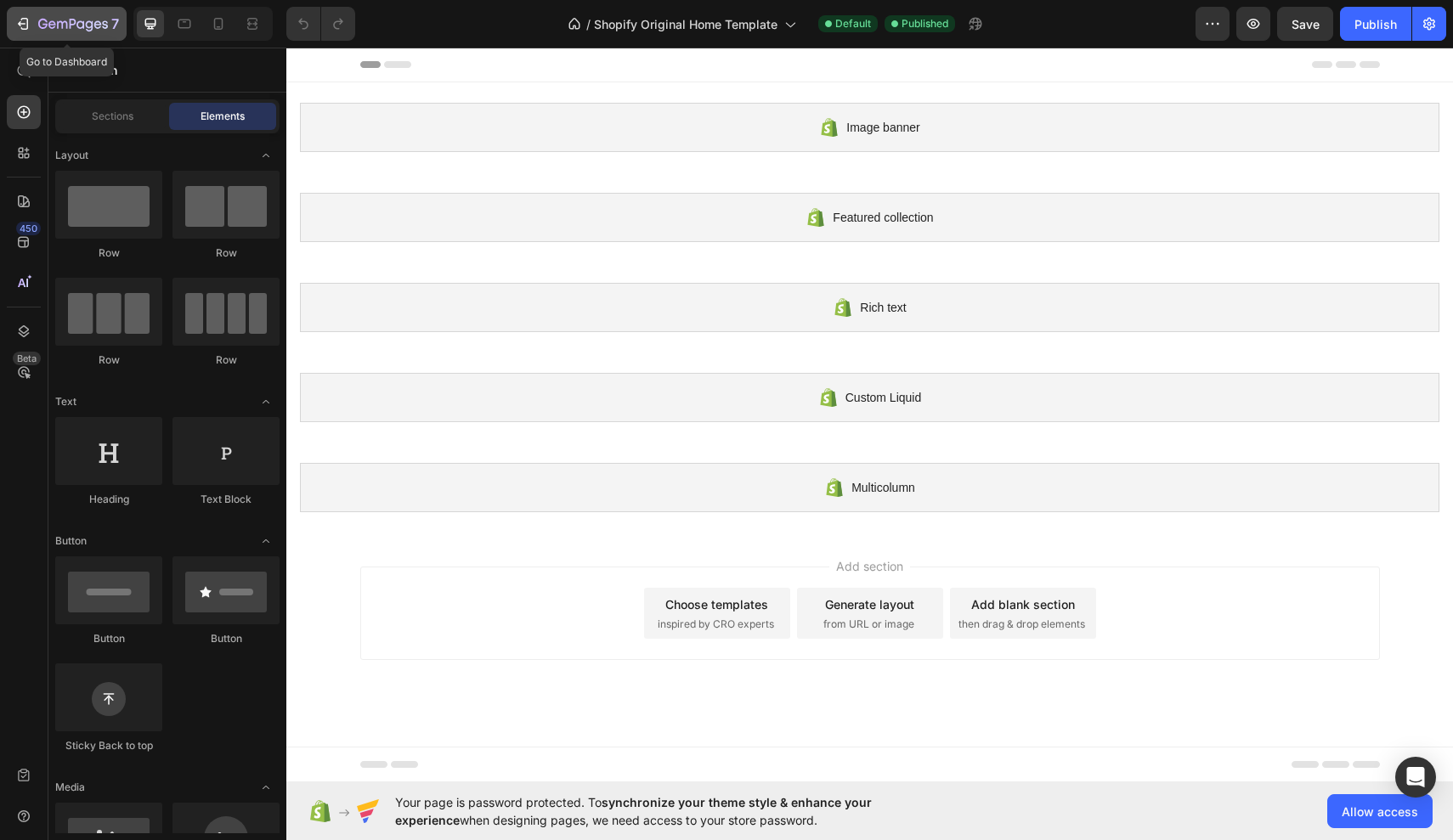 click on "7" 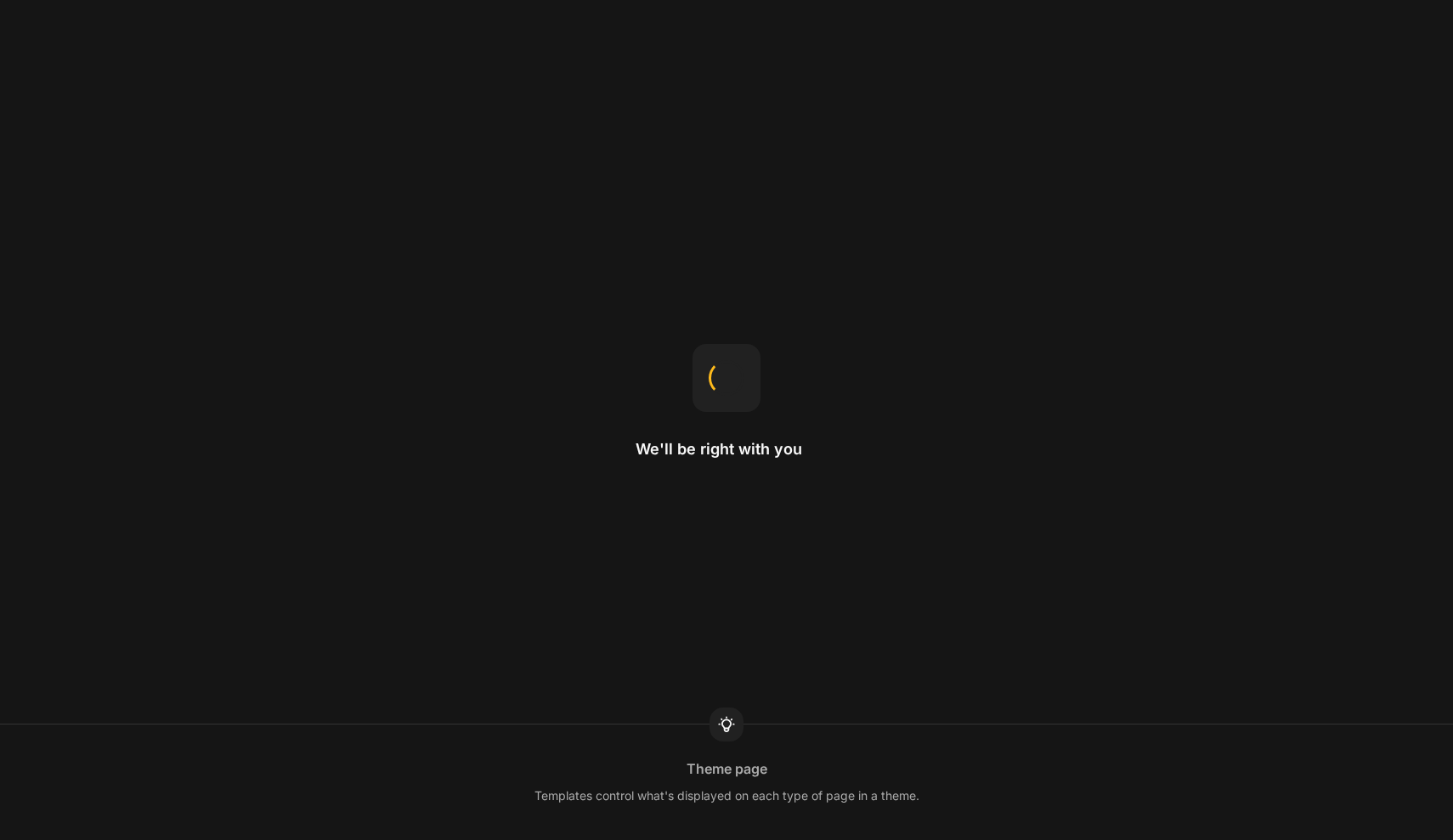scroll, scrollTop: 0, scrollLeft: 0, axis: both 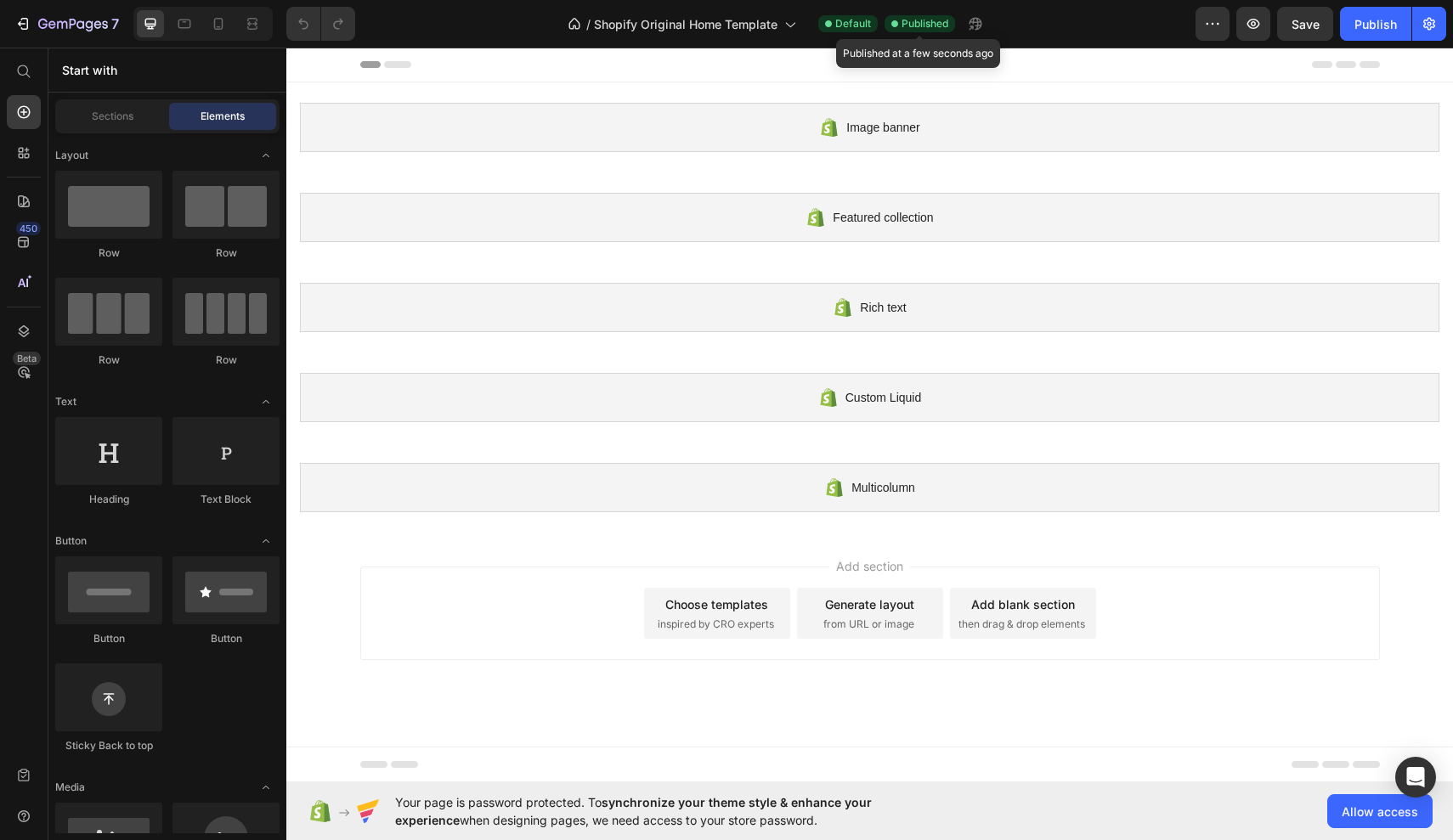 click on "Published" at bounding box center (924, 24) 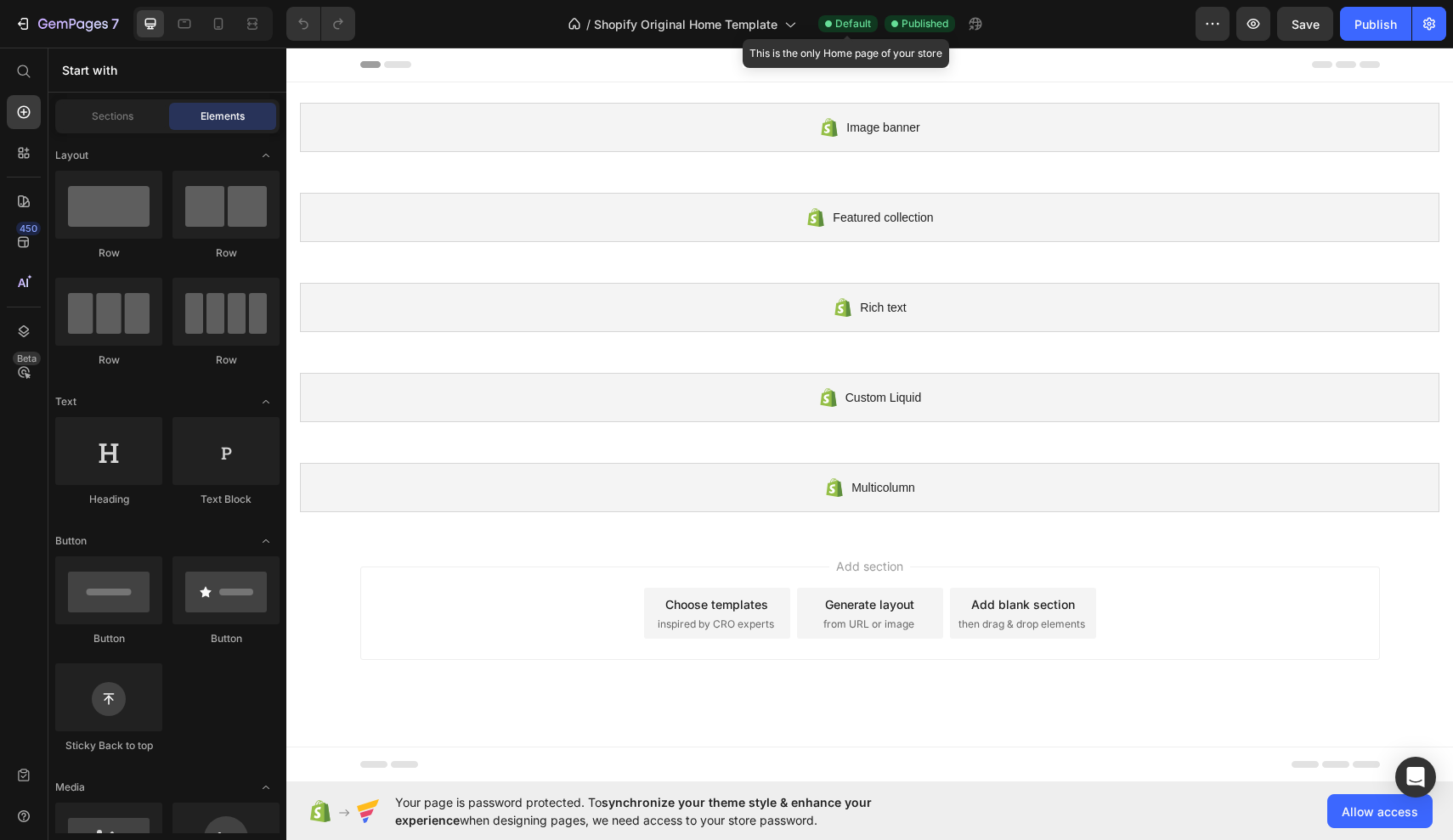 click on "Default" at bounding box center (853, 24) 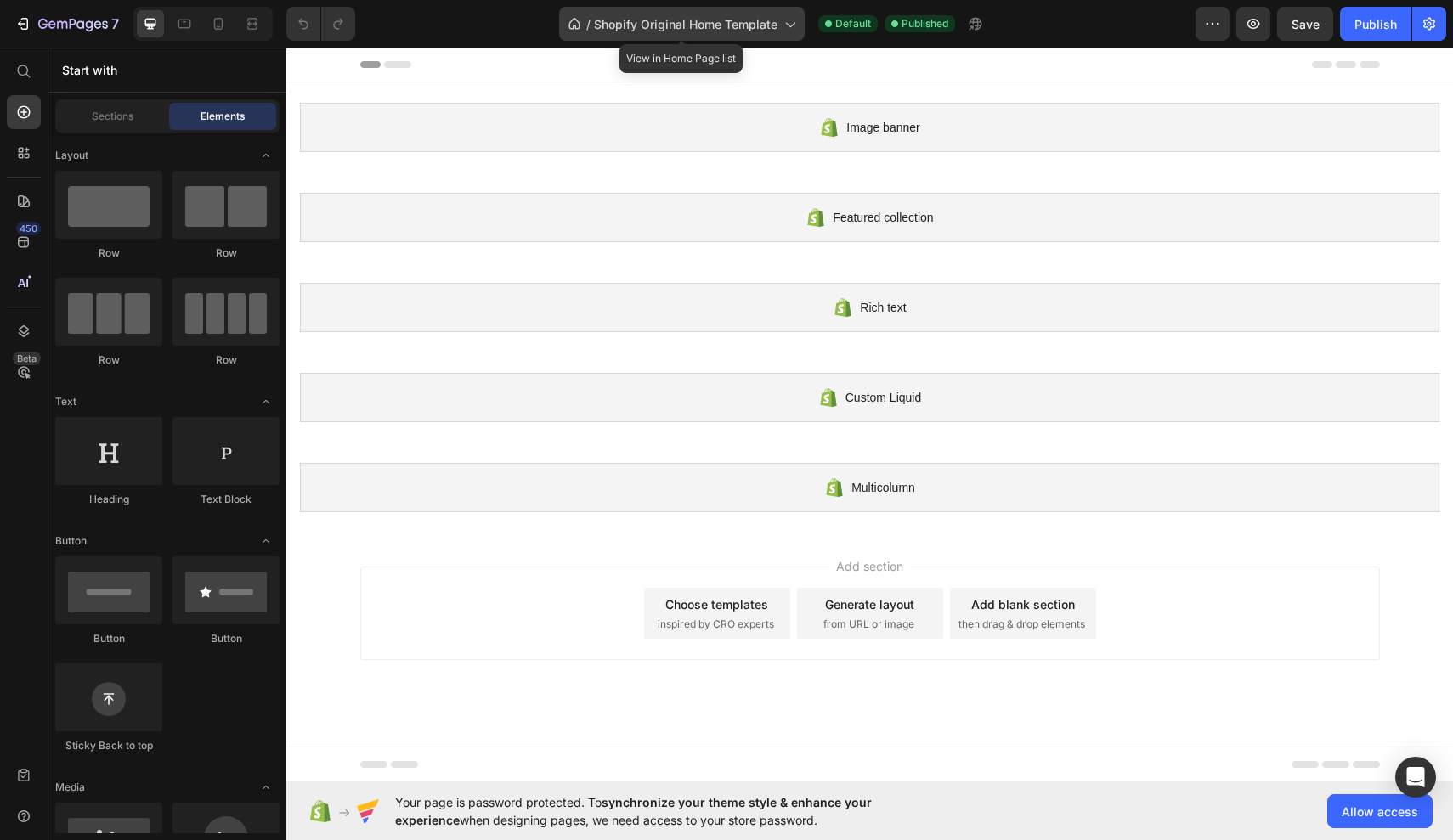 click on "Shopify Original Home Template" at bounding box center [686, 24] 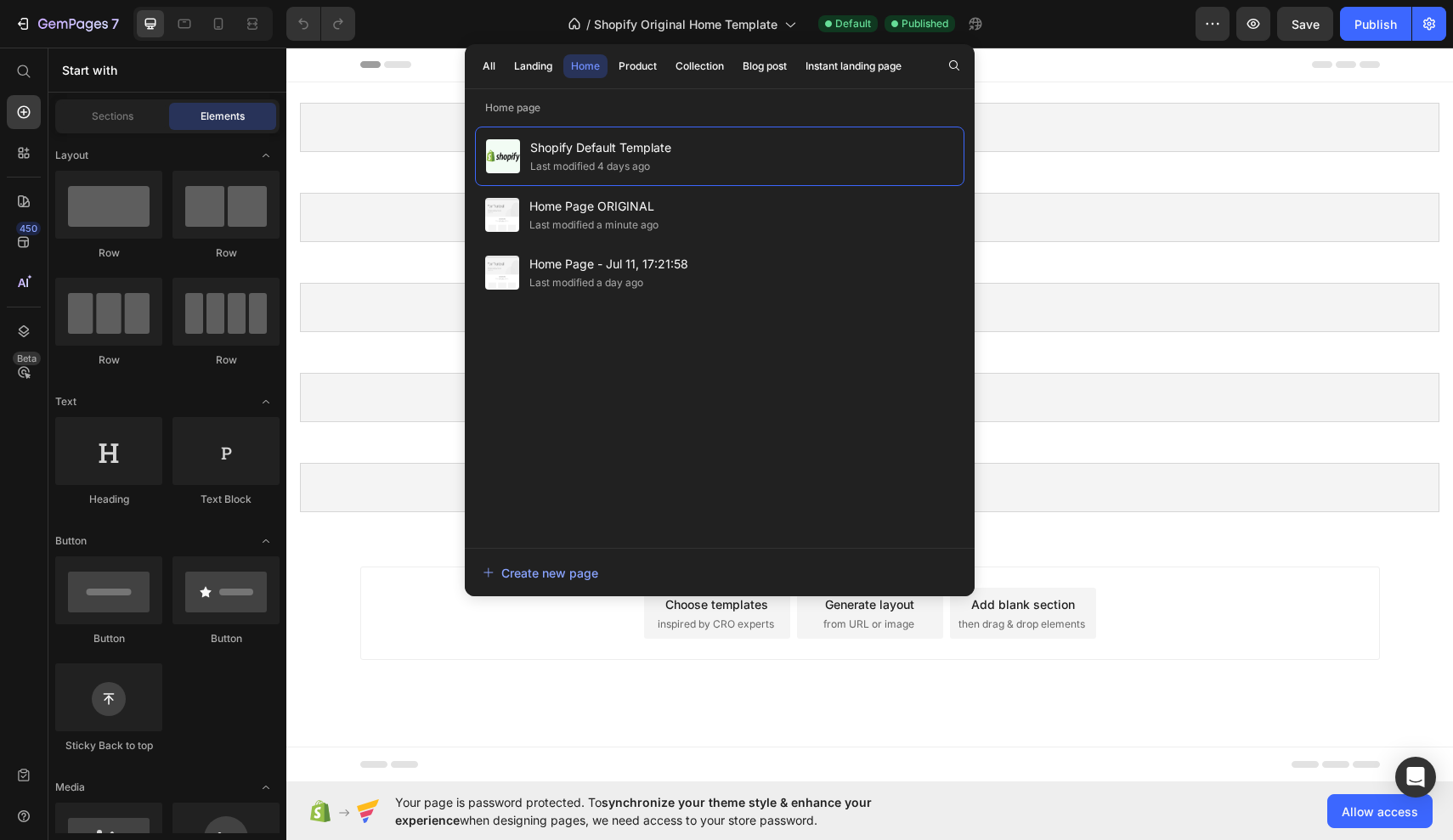 click on "7   /  Shopify Original Home Template Default Published Preview  Save   Publish" 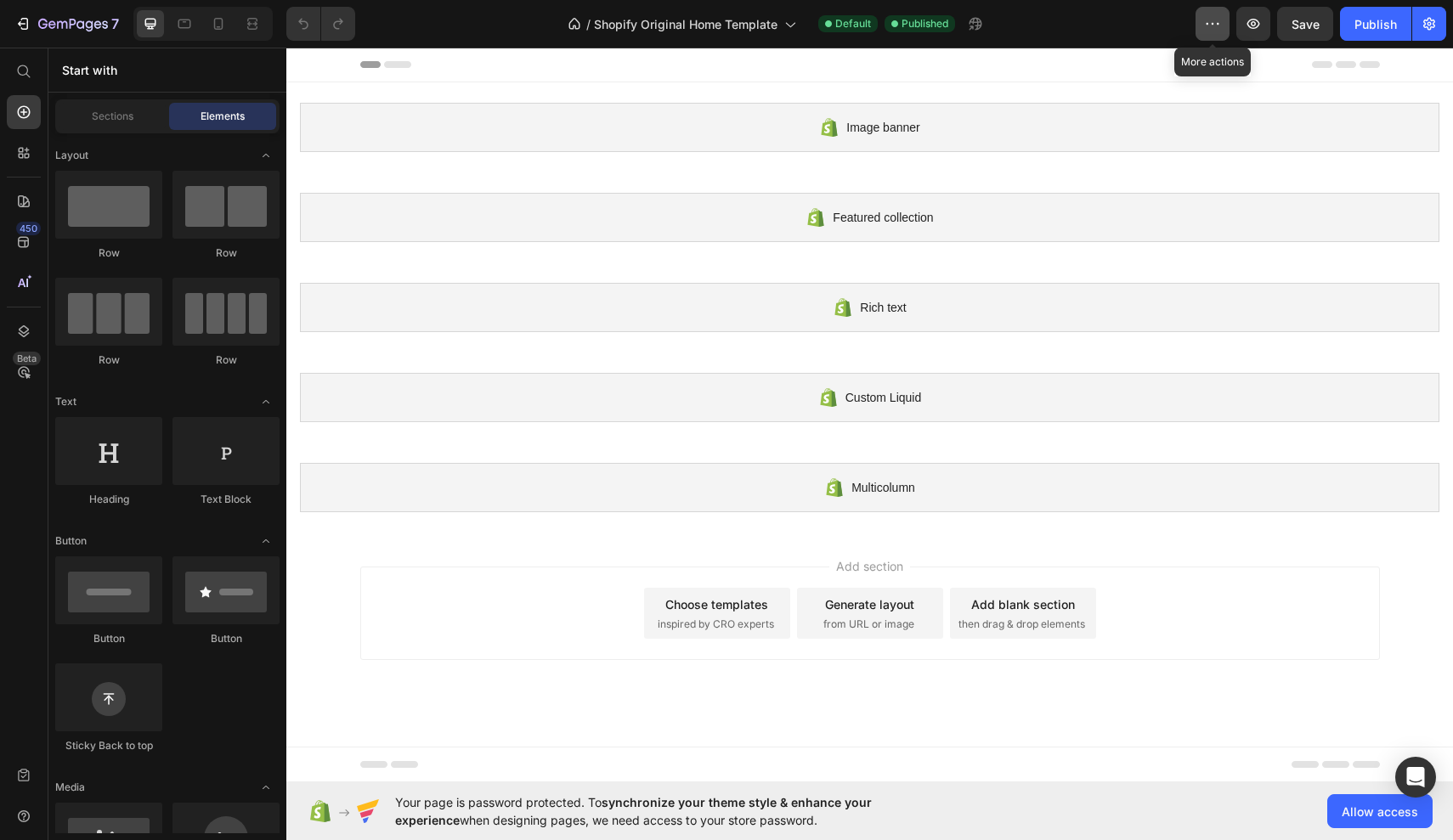 click 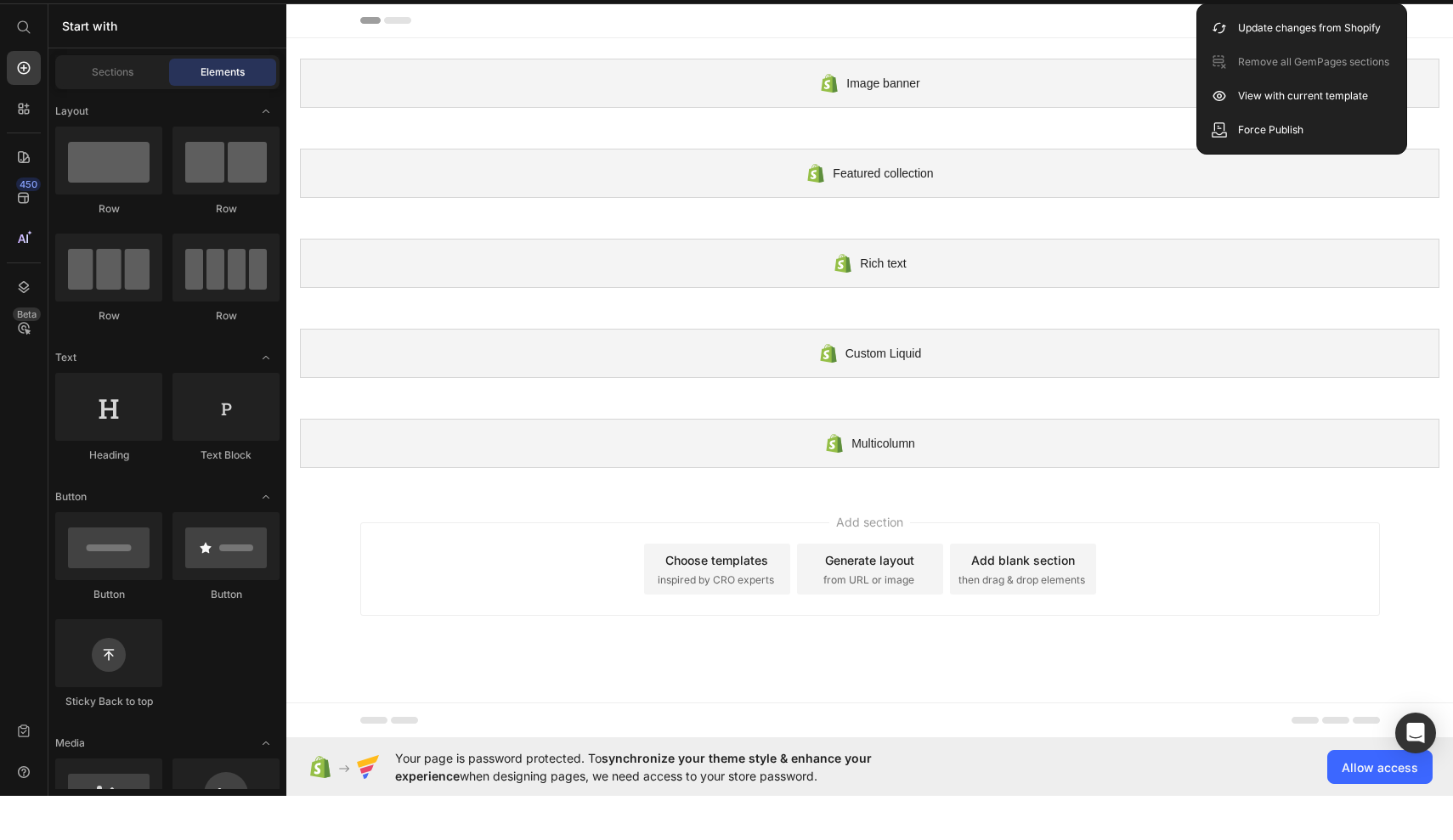 scroll, scrollTop: 0, scrollLeft: 0, axis: both 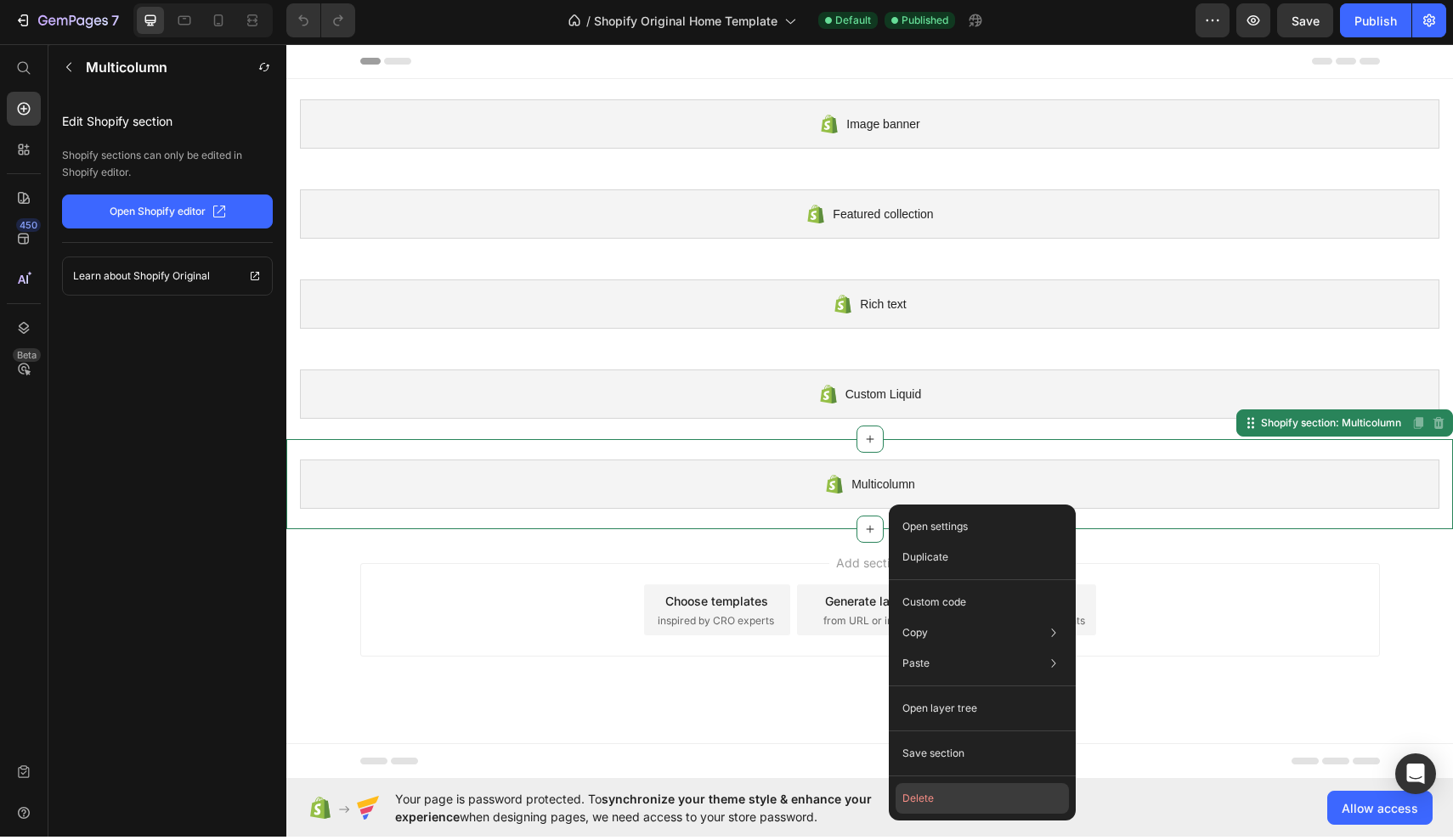 click on "Delete" 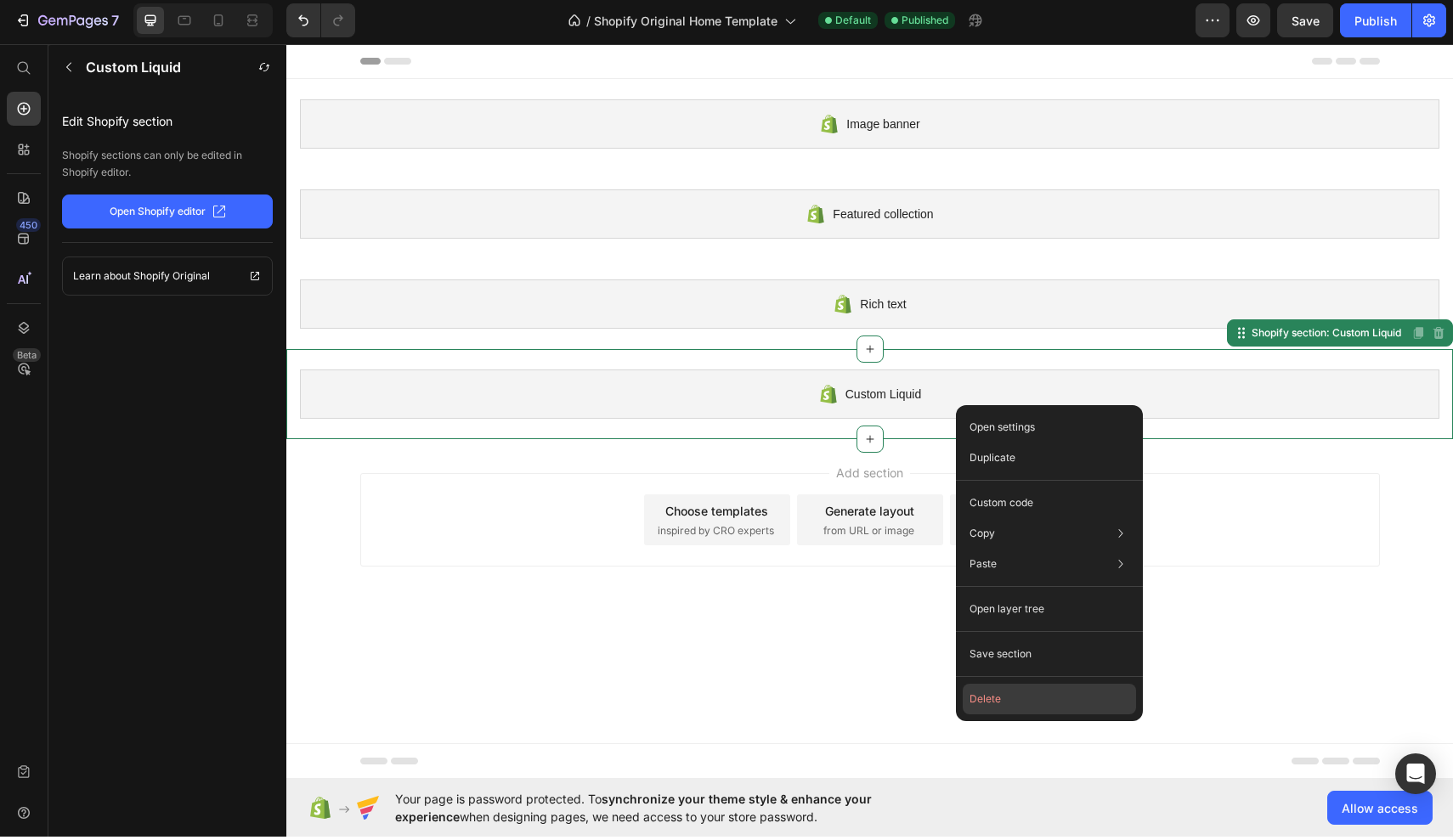 click on "Delete" 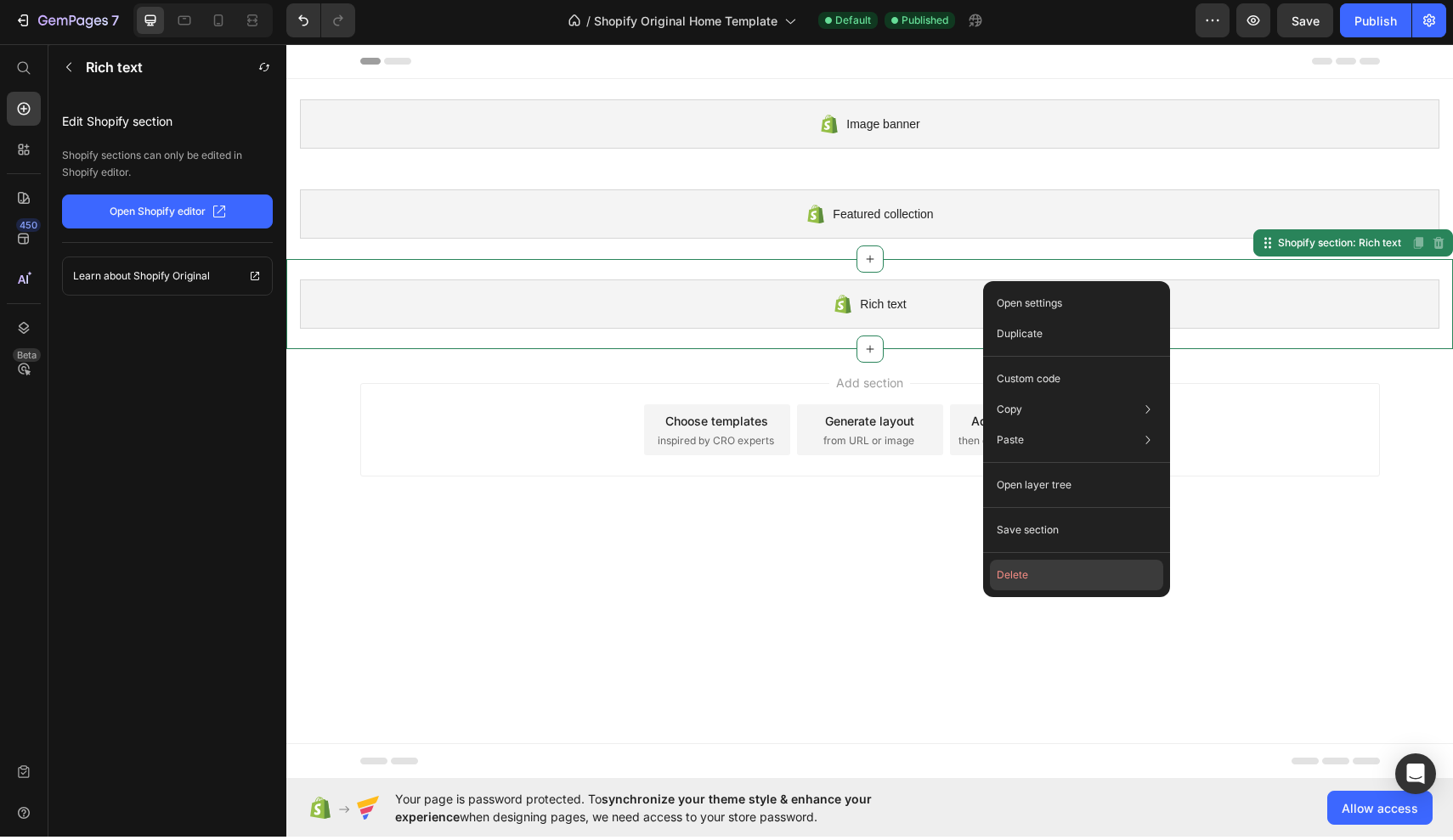 click on "Delete" 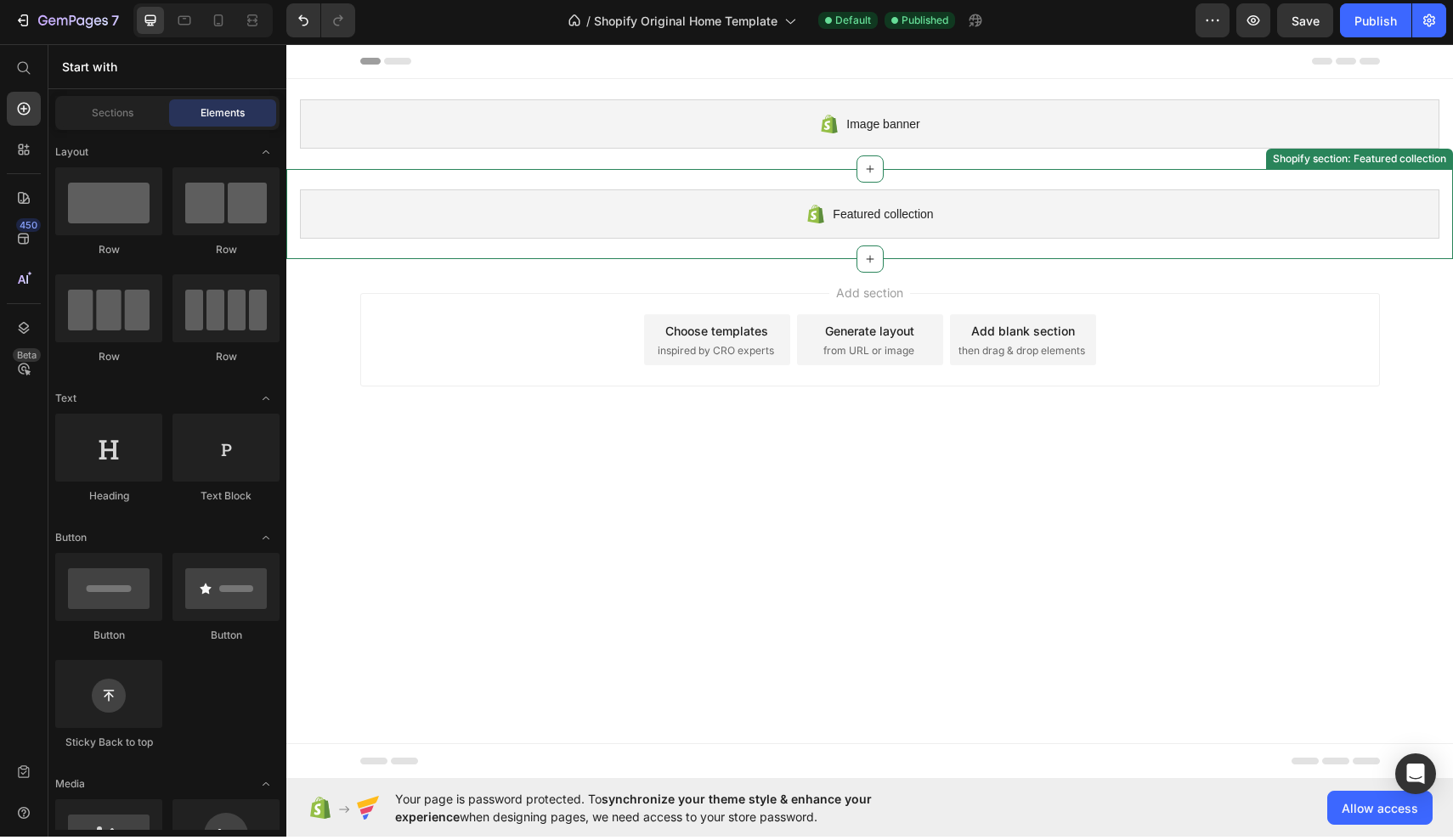 click on "Featured collection" at bounding box center (869, 214) 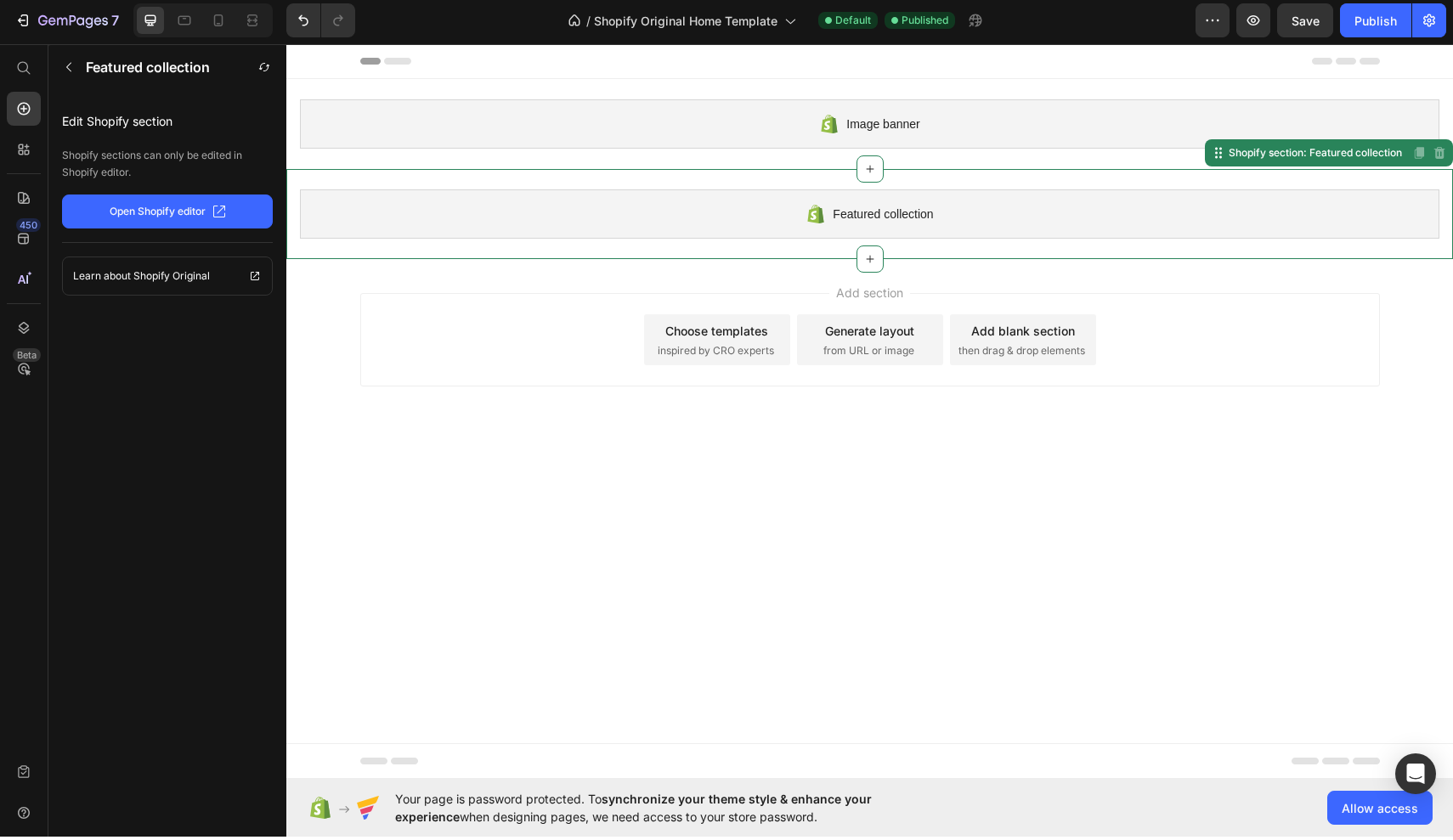 click on "Featured collection" at bounding box center (869, 214) 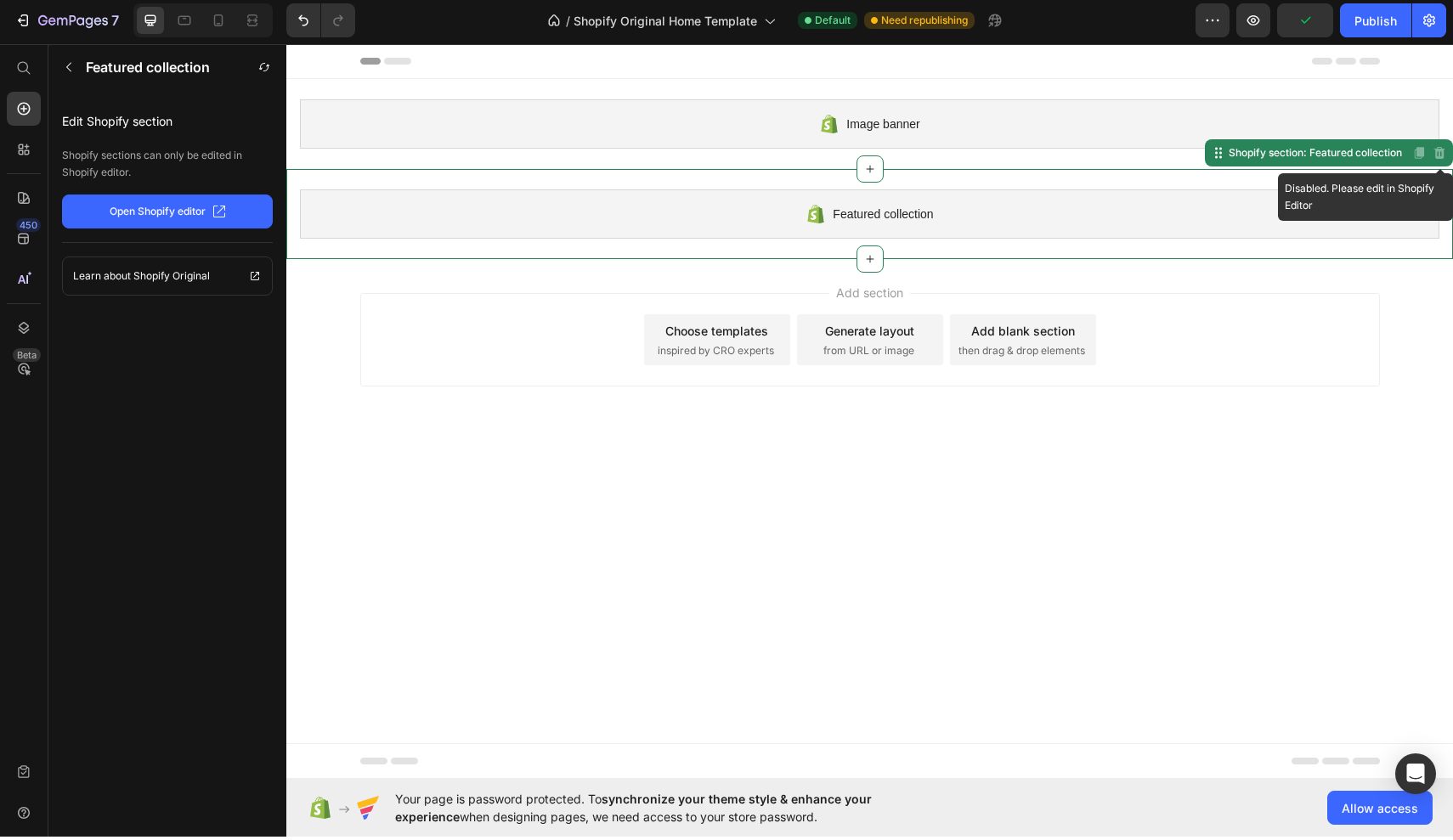 click 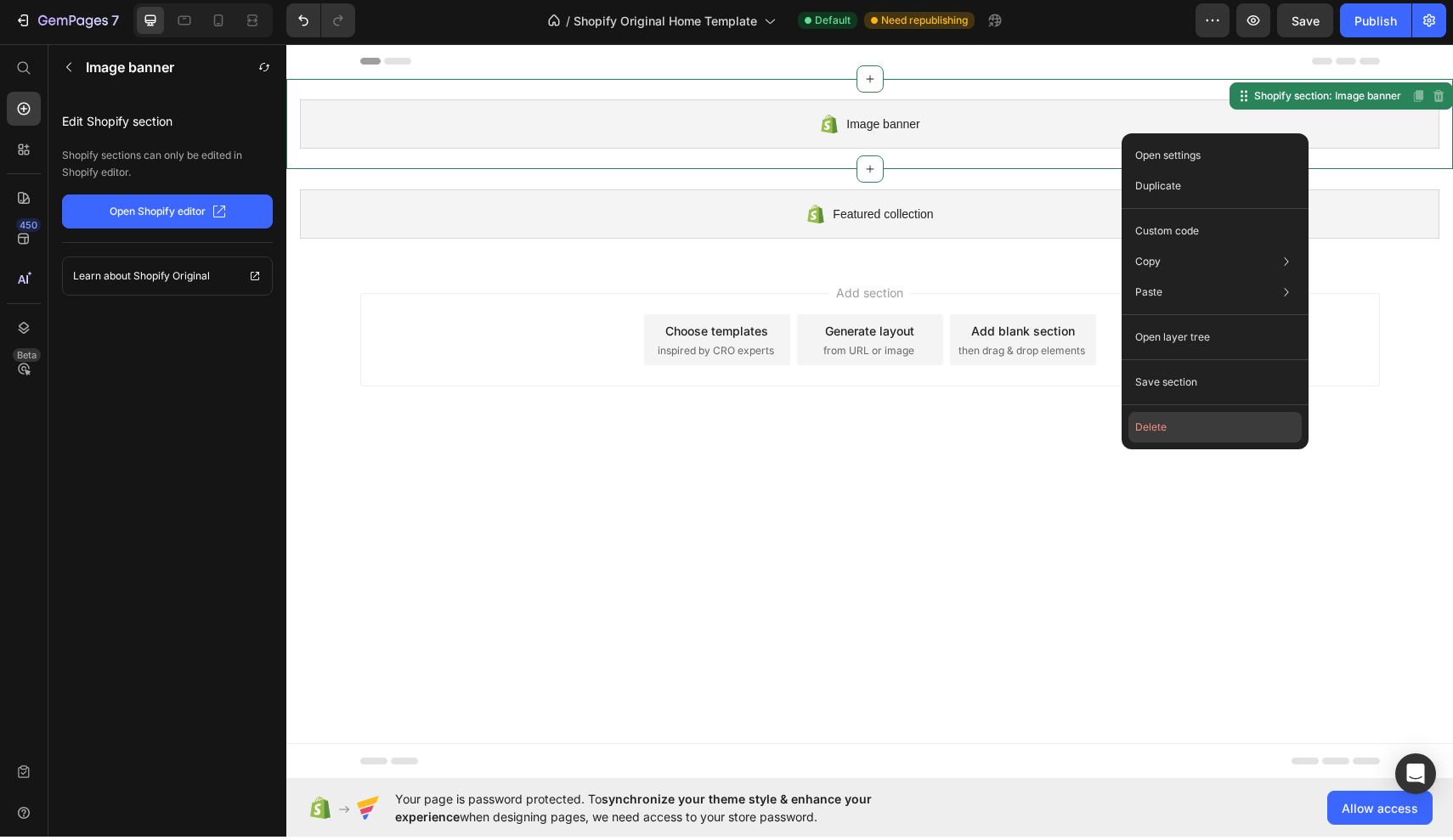 click on "Delete" 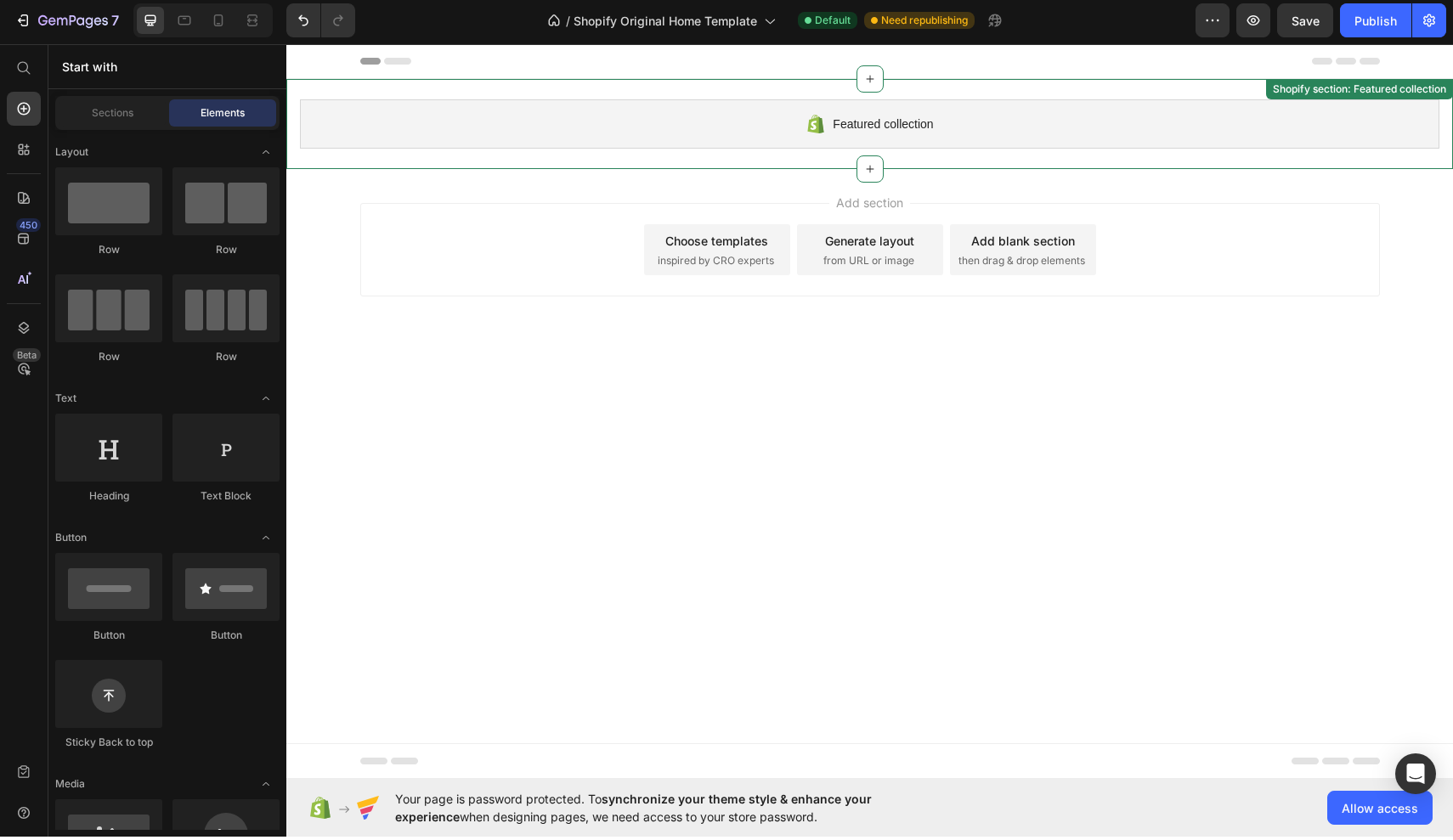 click on "Featured collection" at bounding box center [869, 124] 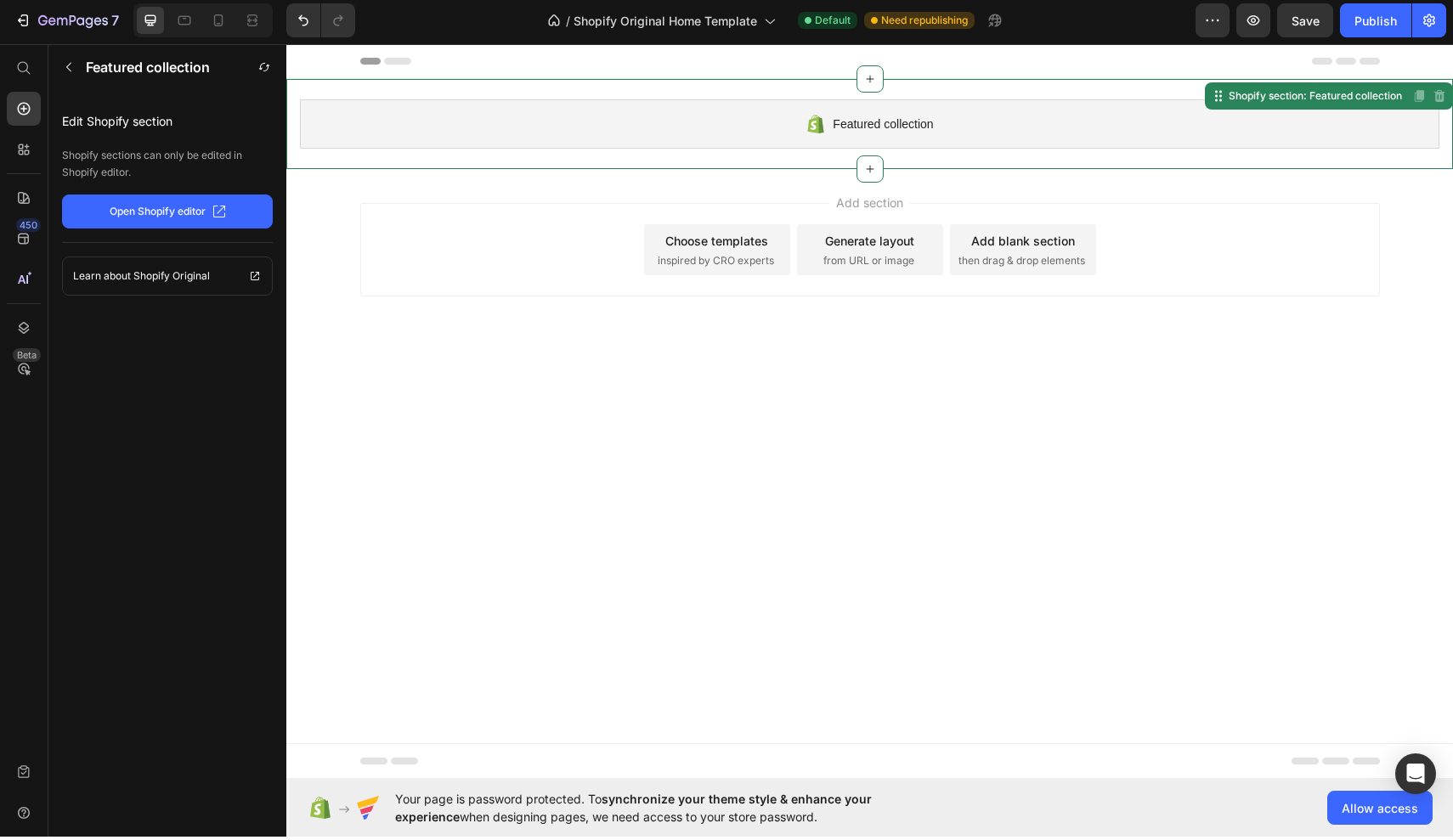 click on "Featured collection" at bounding box center [869, 124] 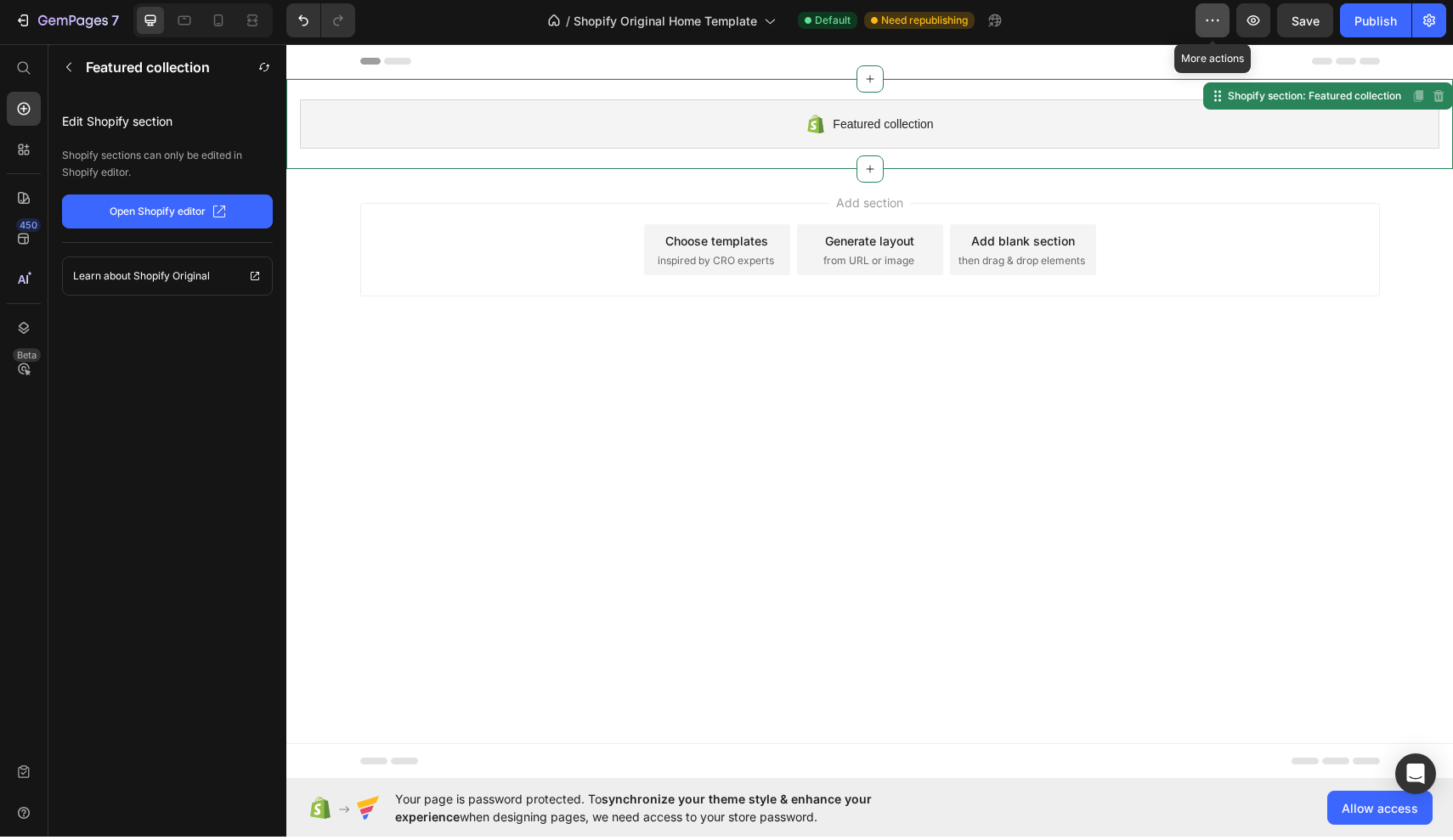 click 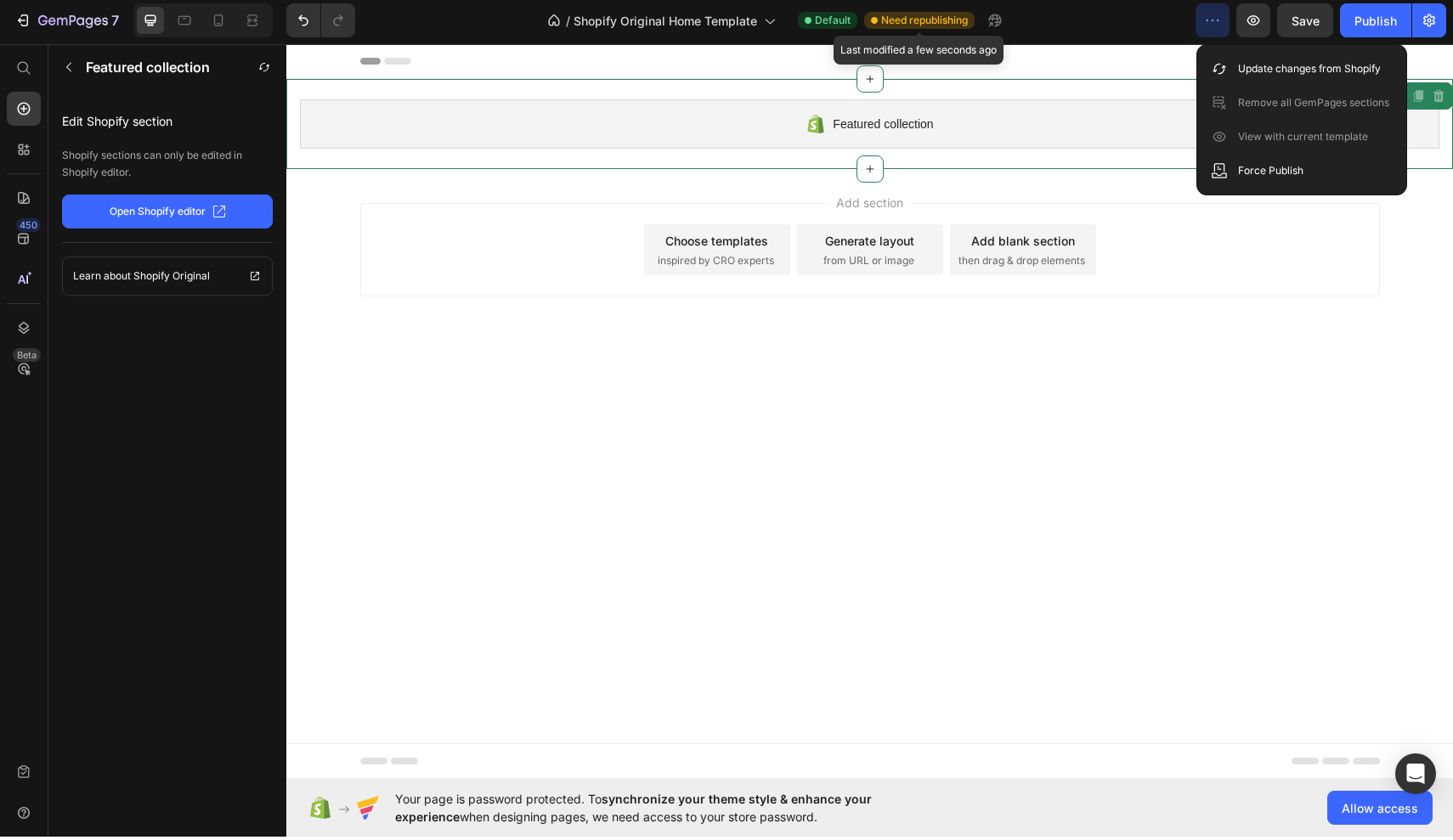 click on "Need republishing" at bounding box center [924, 24] 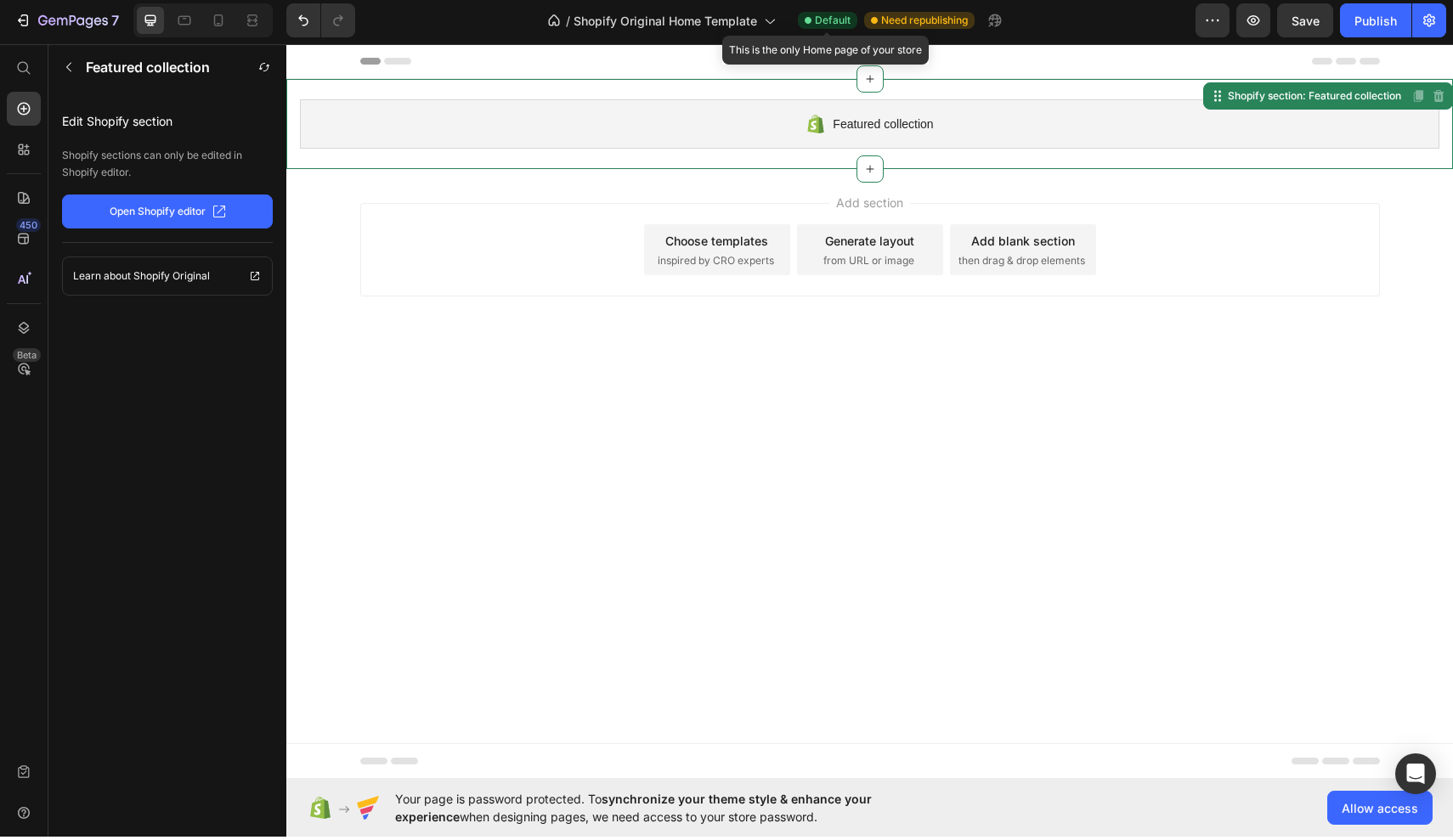 click on "Default" at bounding box center (833, 24) 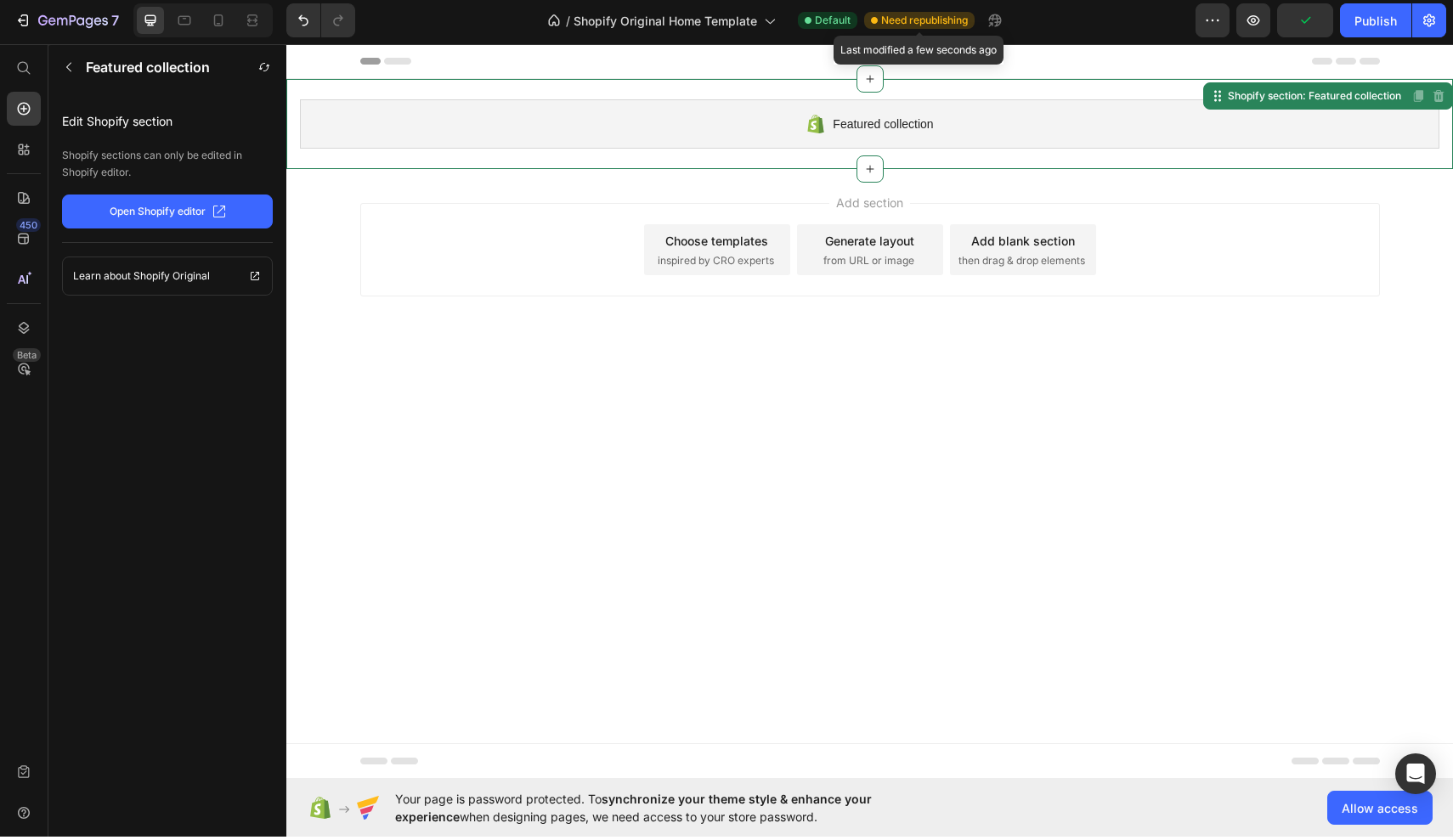click on "Need republishing" at bounding box center (924, 24) 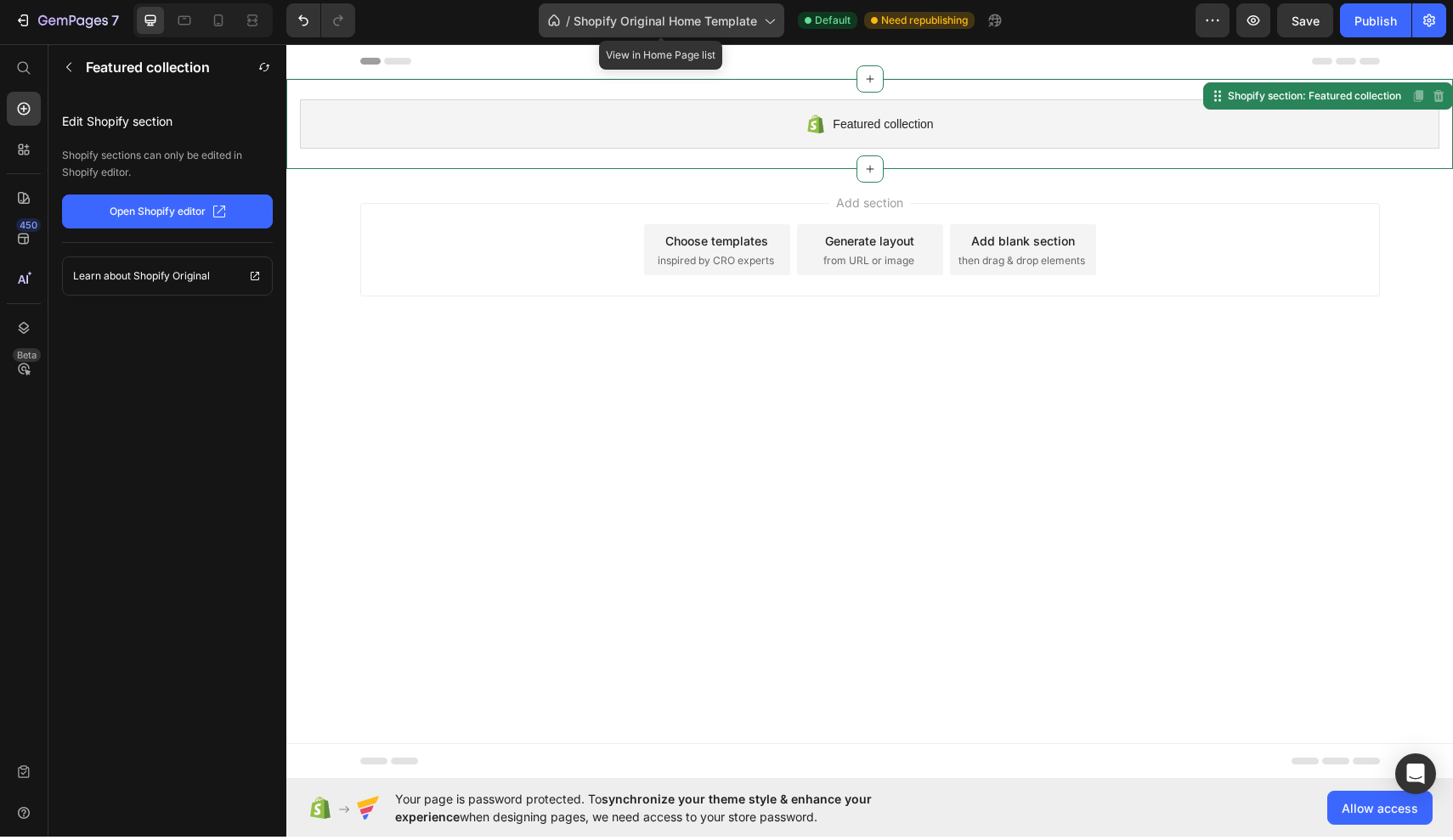 click 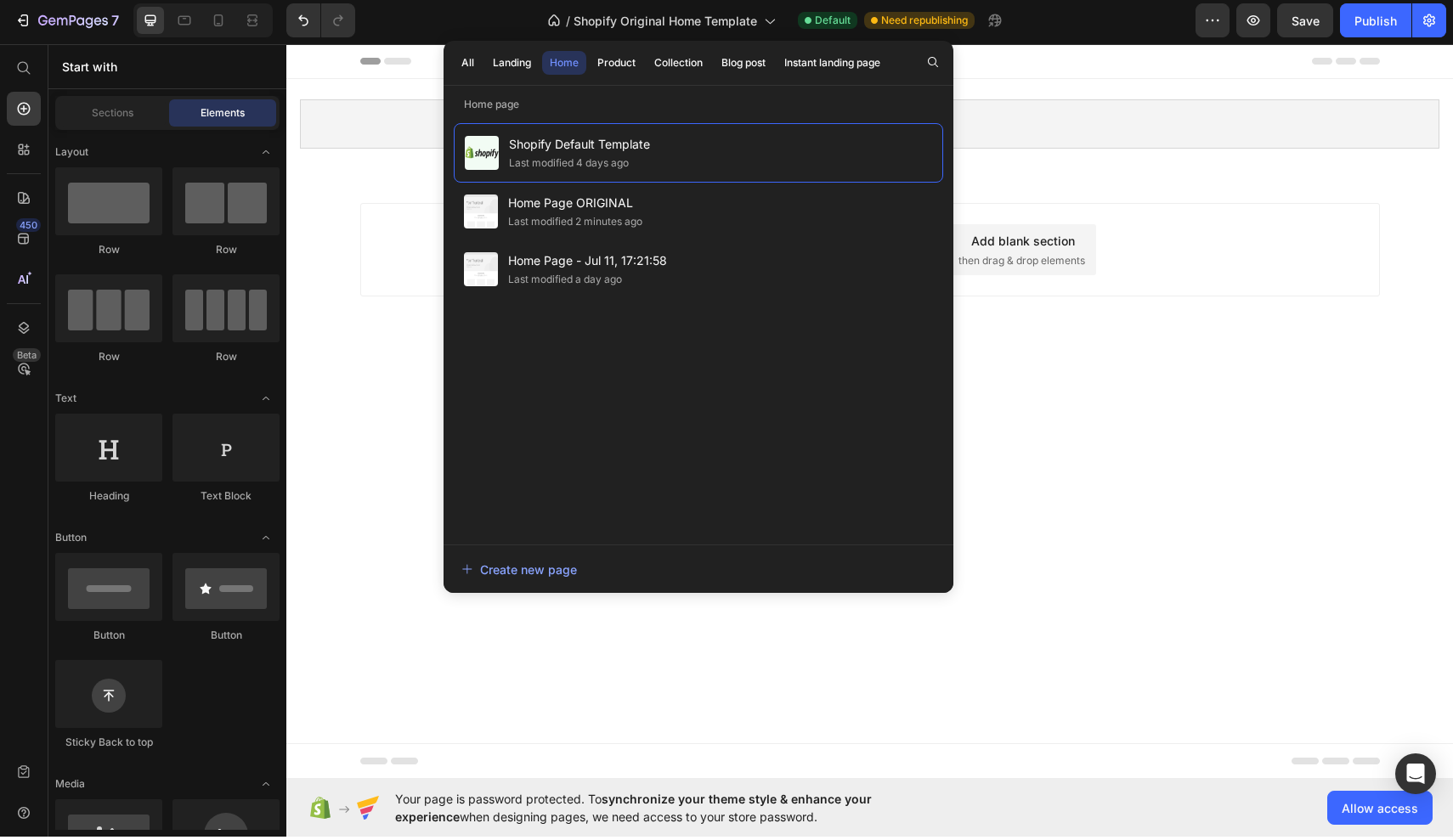 click on "Featured collection Shopify section: Featured collection   Disabled. Please edit in Shopify Editor Disabled. Please edit in Shopify Editor Root Start with Sections from sidebar Add sections Add elements Start with Generating from URL or image Add section Choose templates inspired by CRO experts Generate layout from URL or image Add blank section then drag & drop elements" at bounding box center [869, 411] 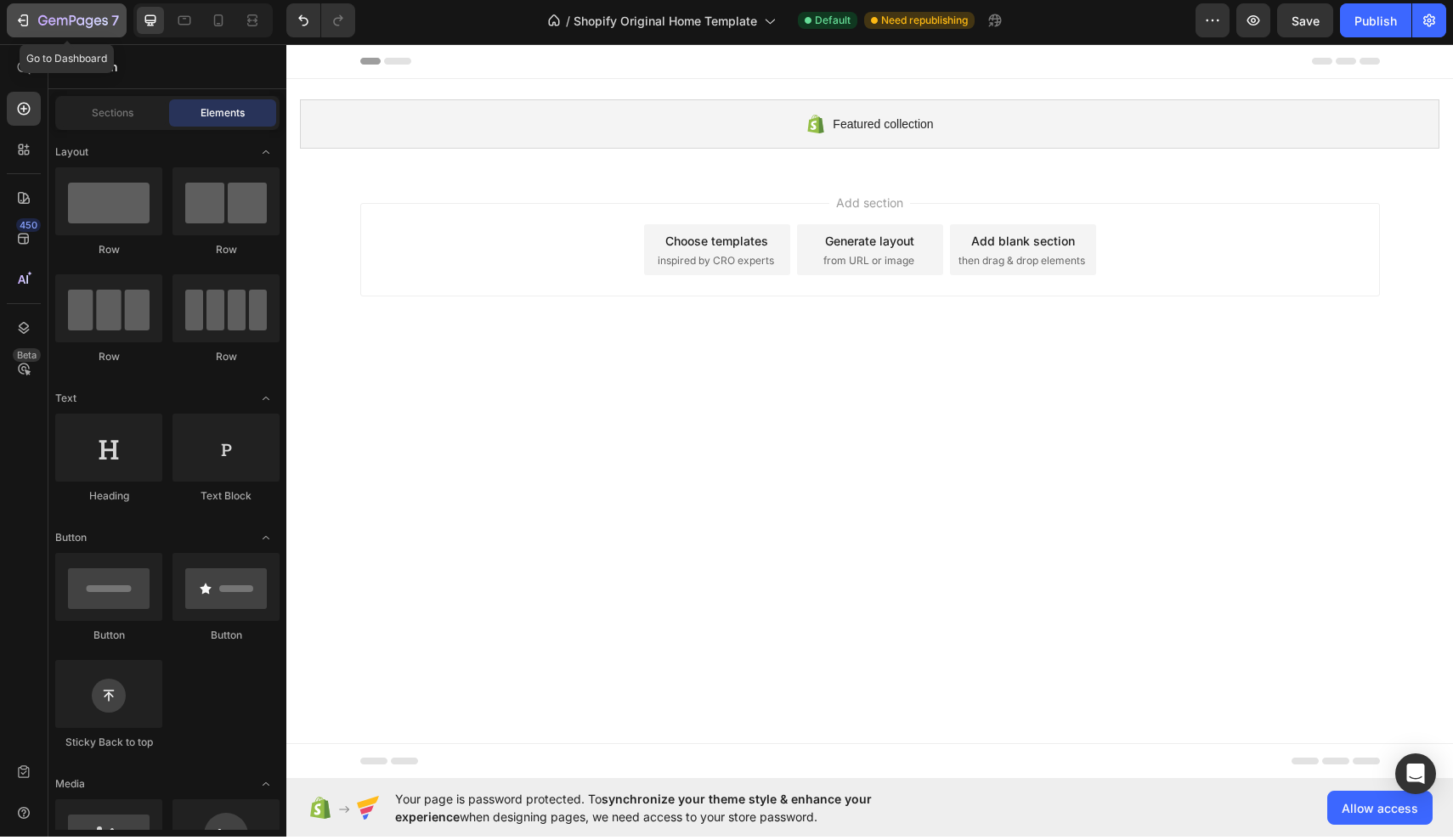 click 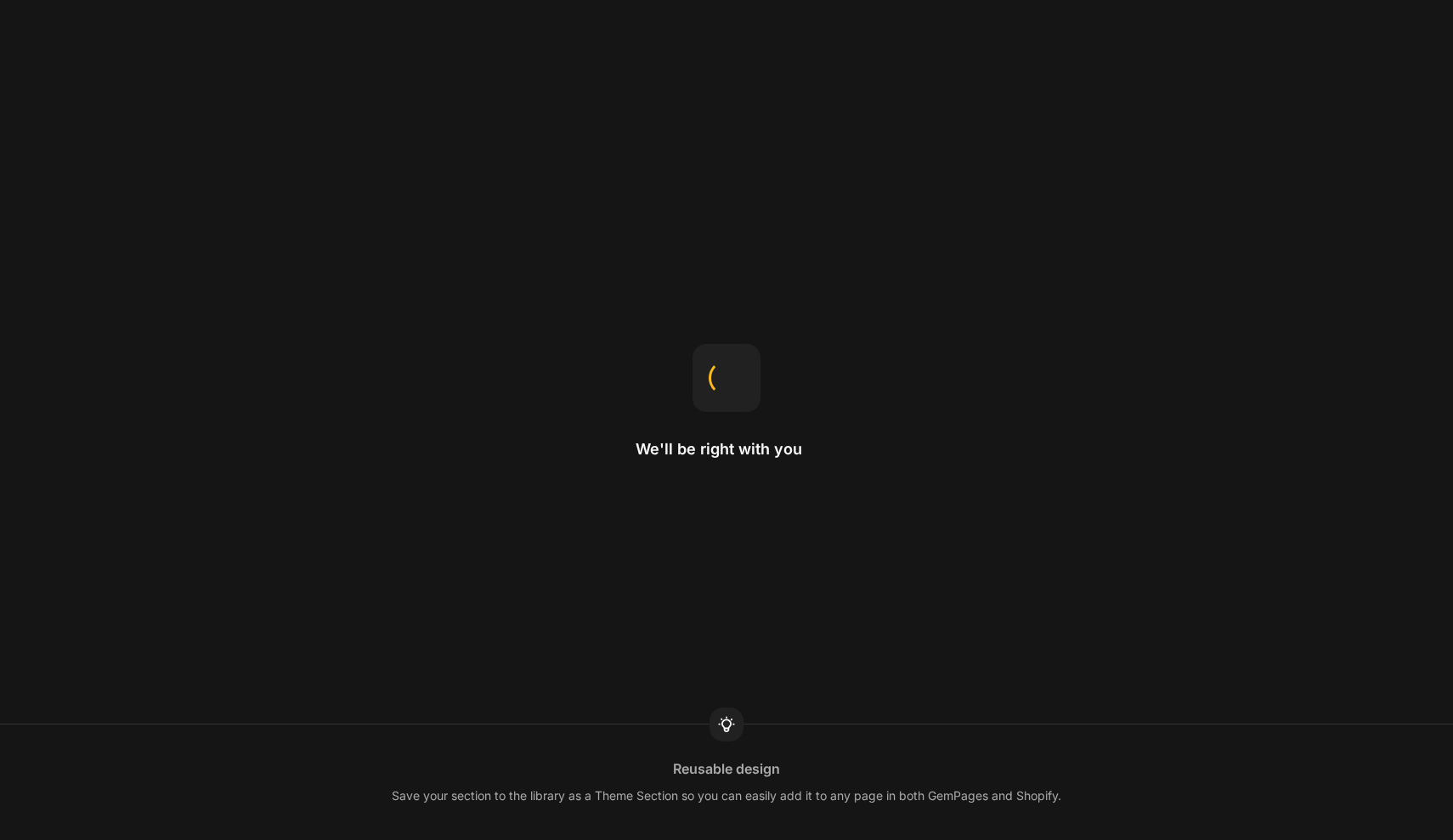 scroll, scrollTop: 0, scrollLeft: 0, axis: both 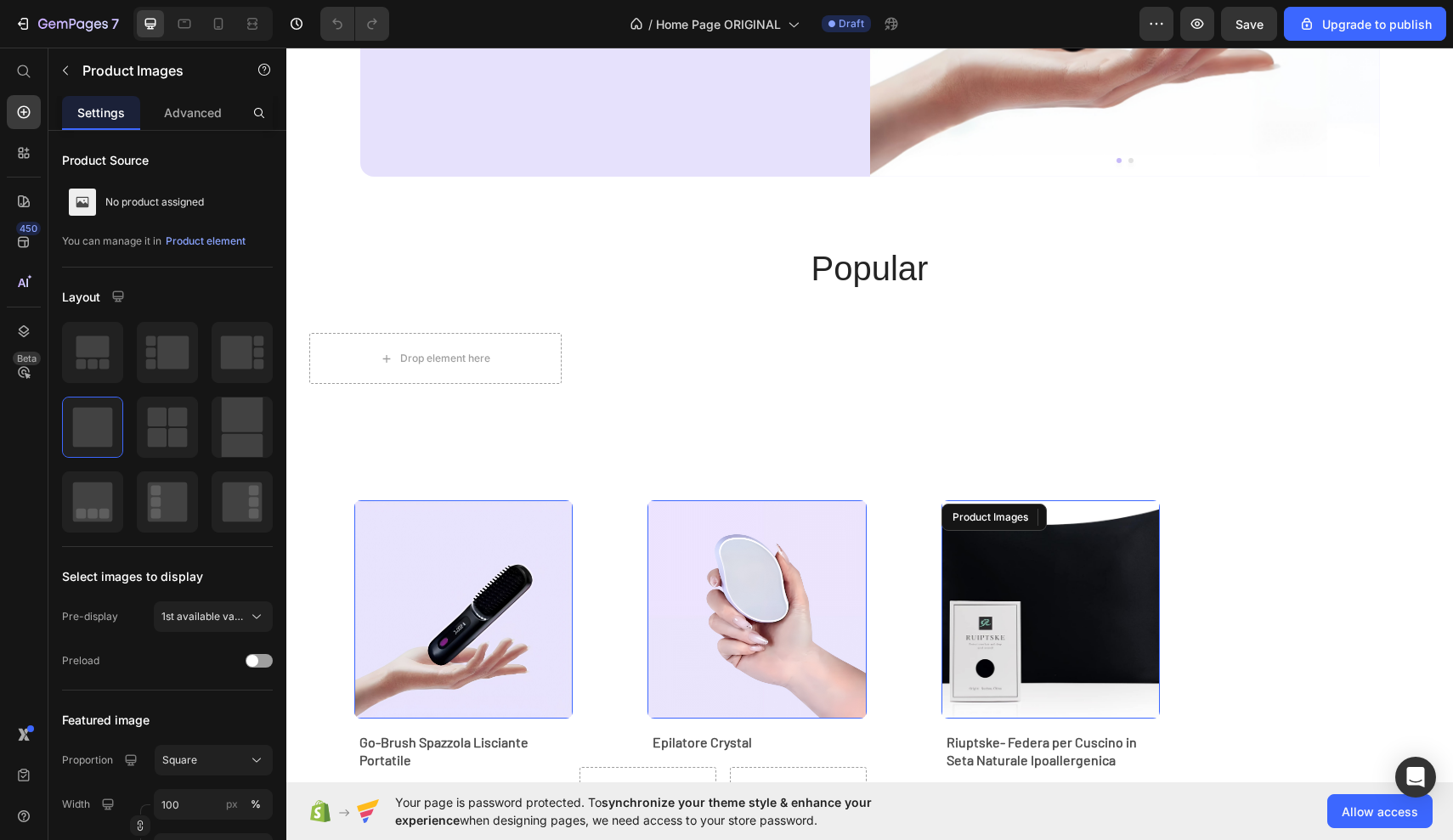 click at bounding box center (1050, 609) 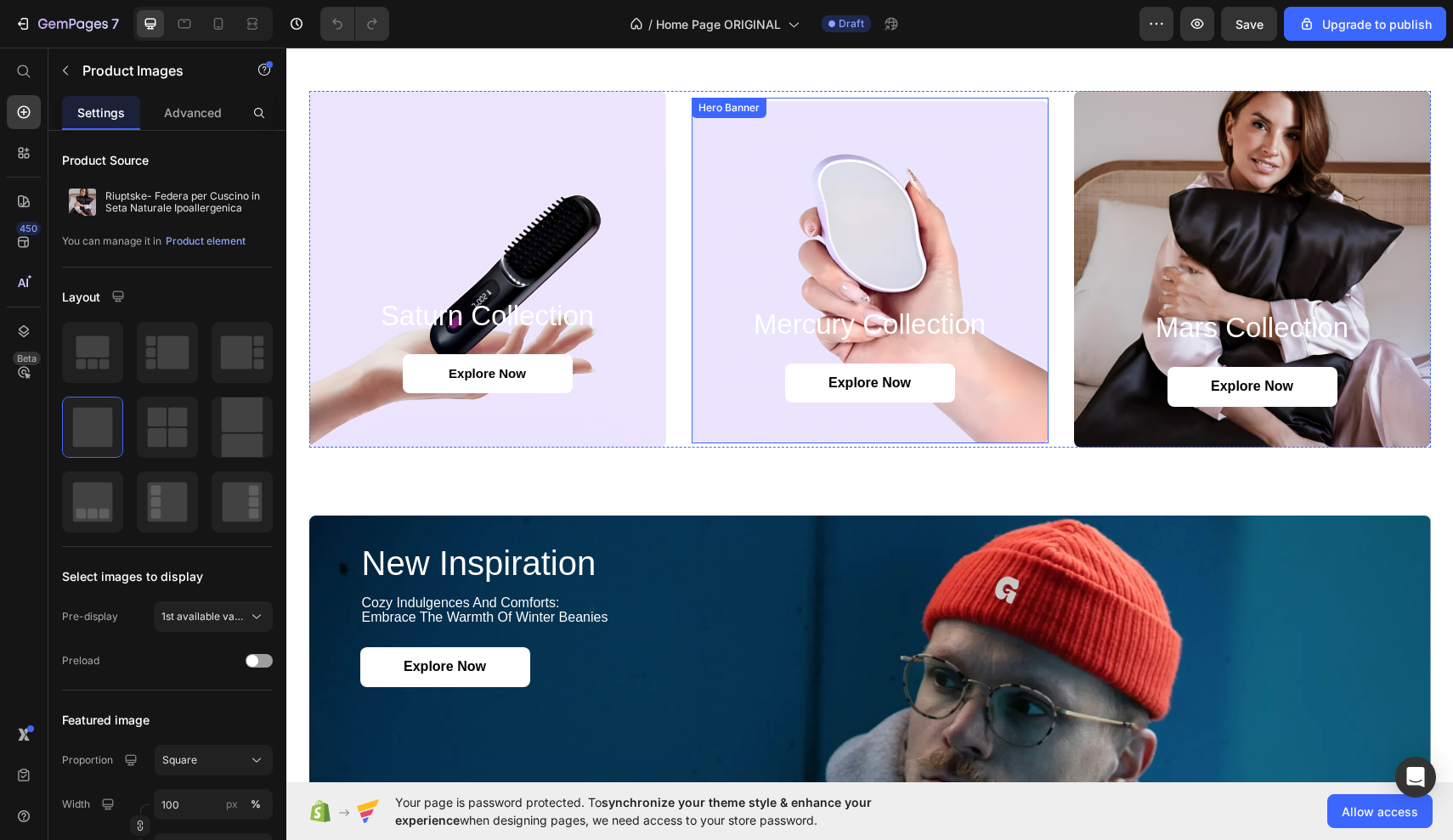 scroll, scrollTop: 1241, scrollLeft: 0, axis: vertical 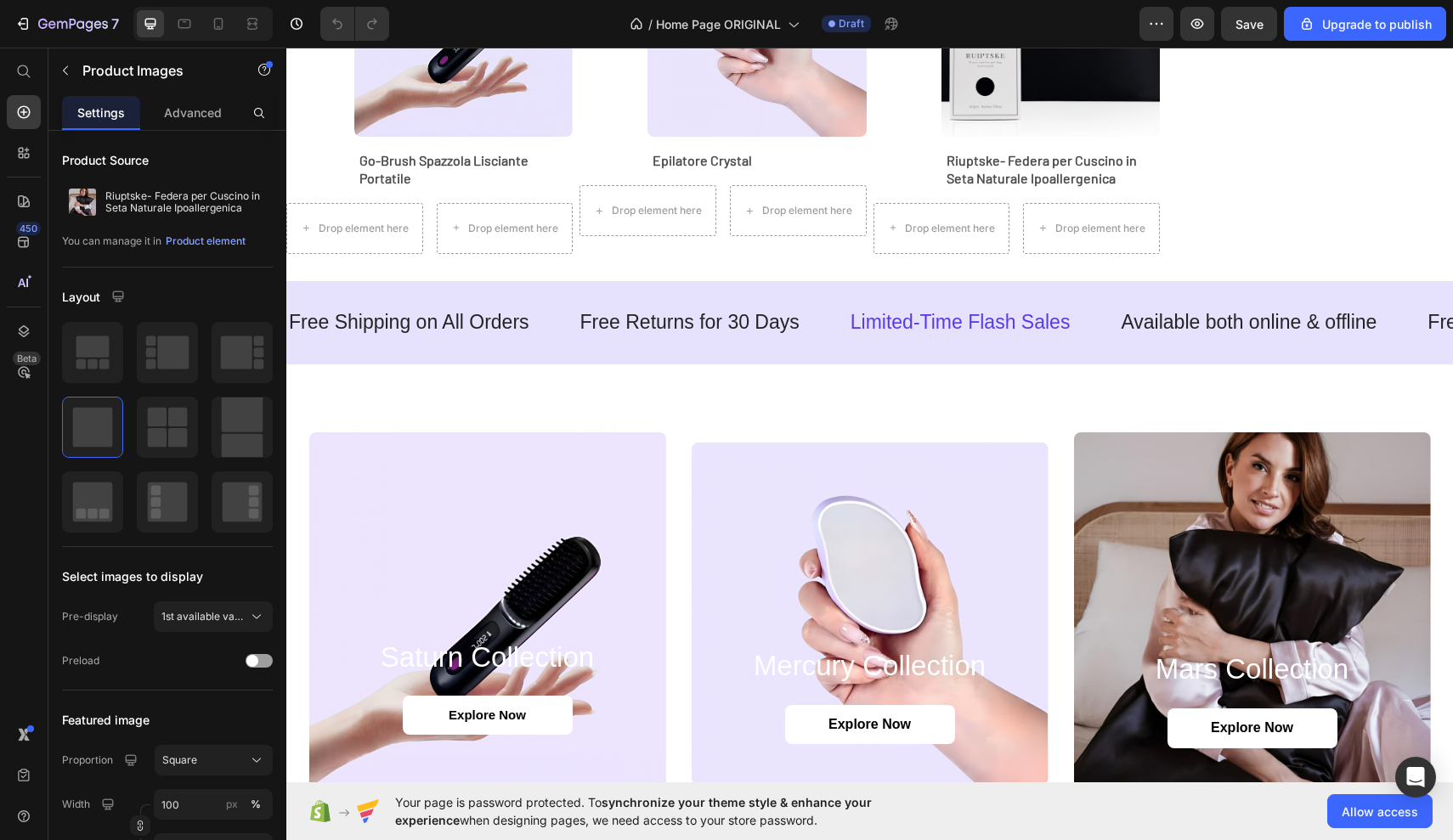 click at bounding box center (1050, 27) 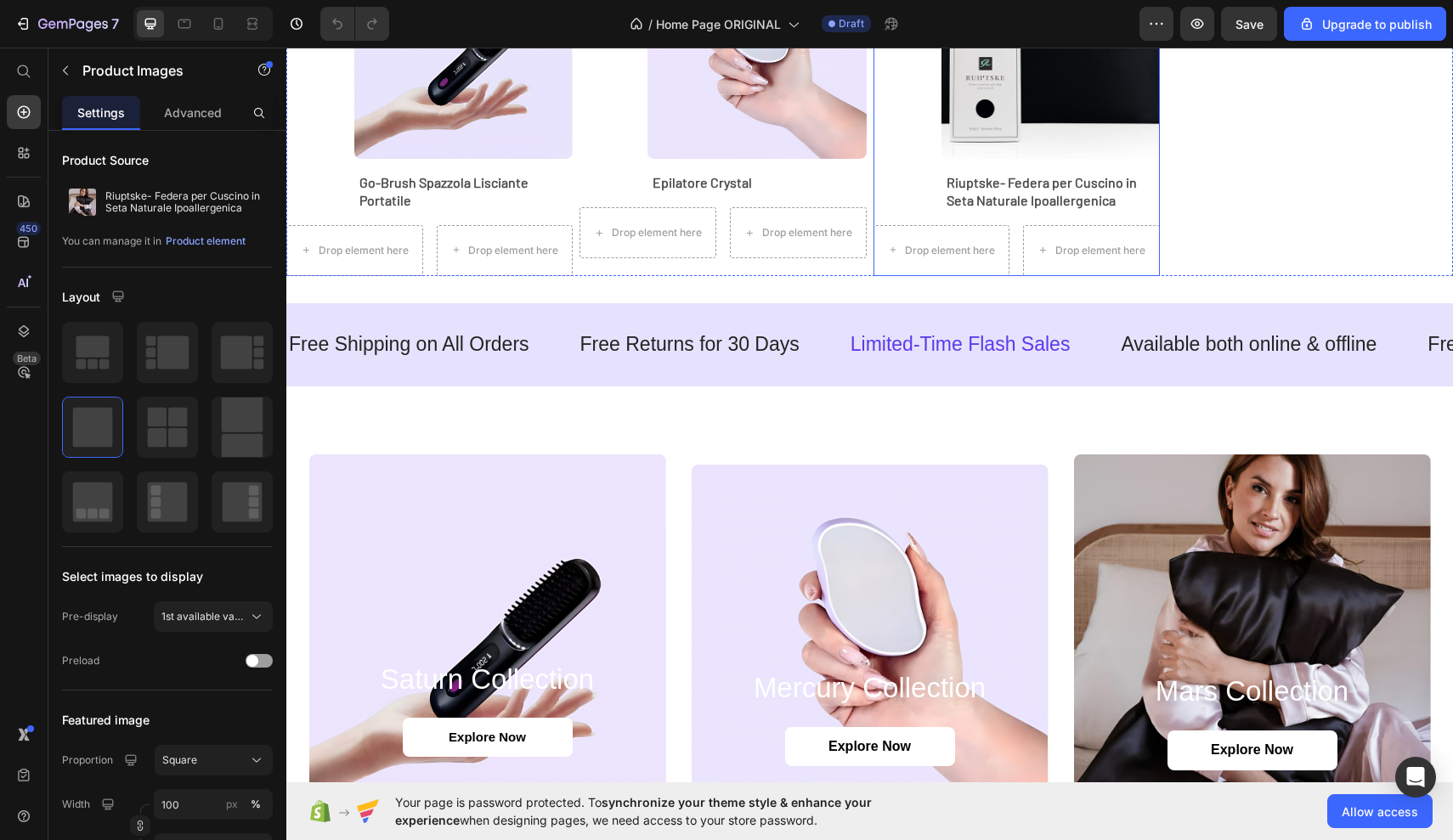 scroll, scrollTop: 1215, scrollLeft: 0, axis: vertical 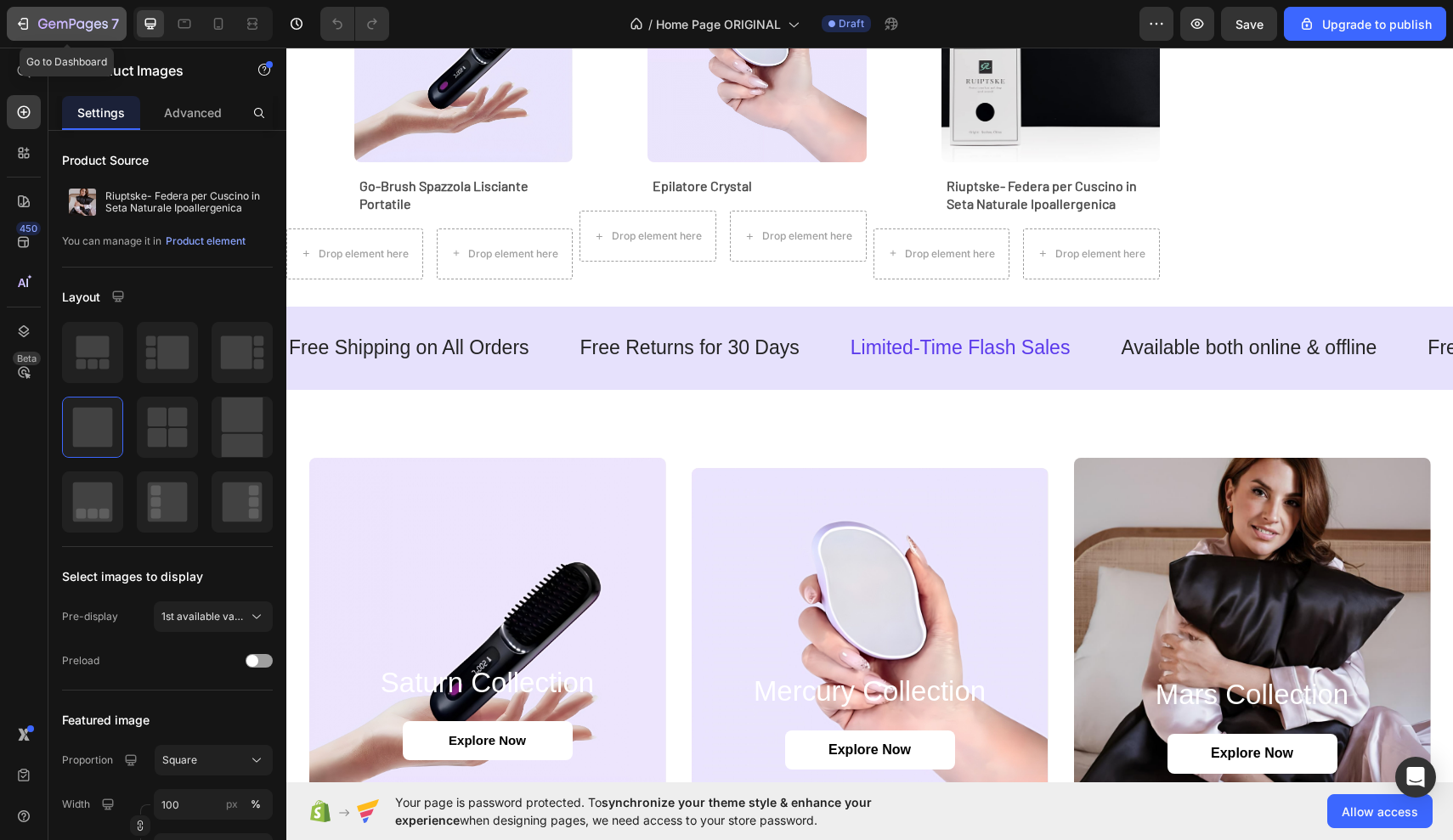 click 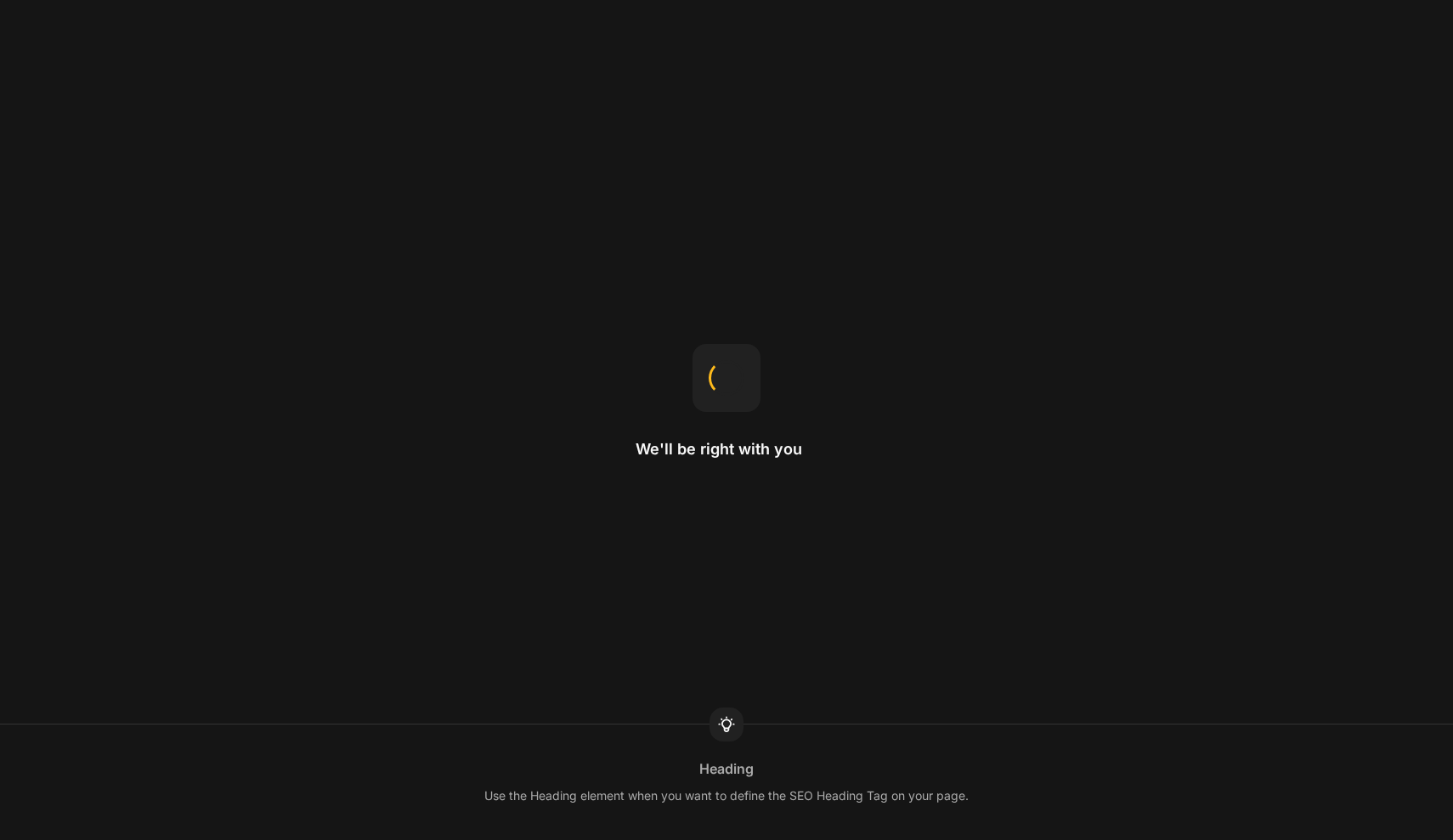 scroll, scrollTop: 0, scrollLeft: 0, axis: both 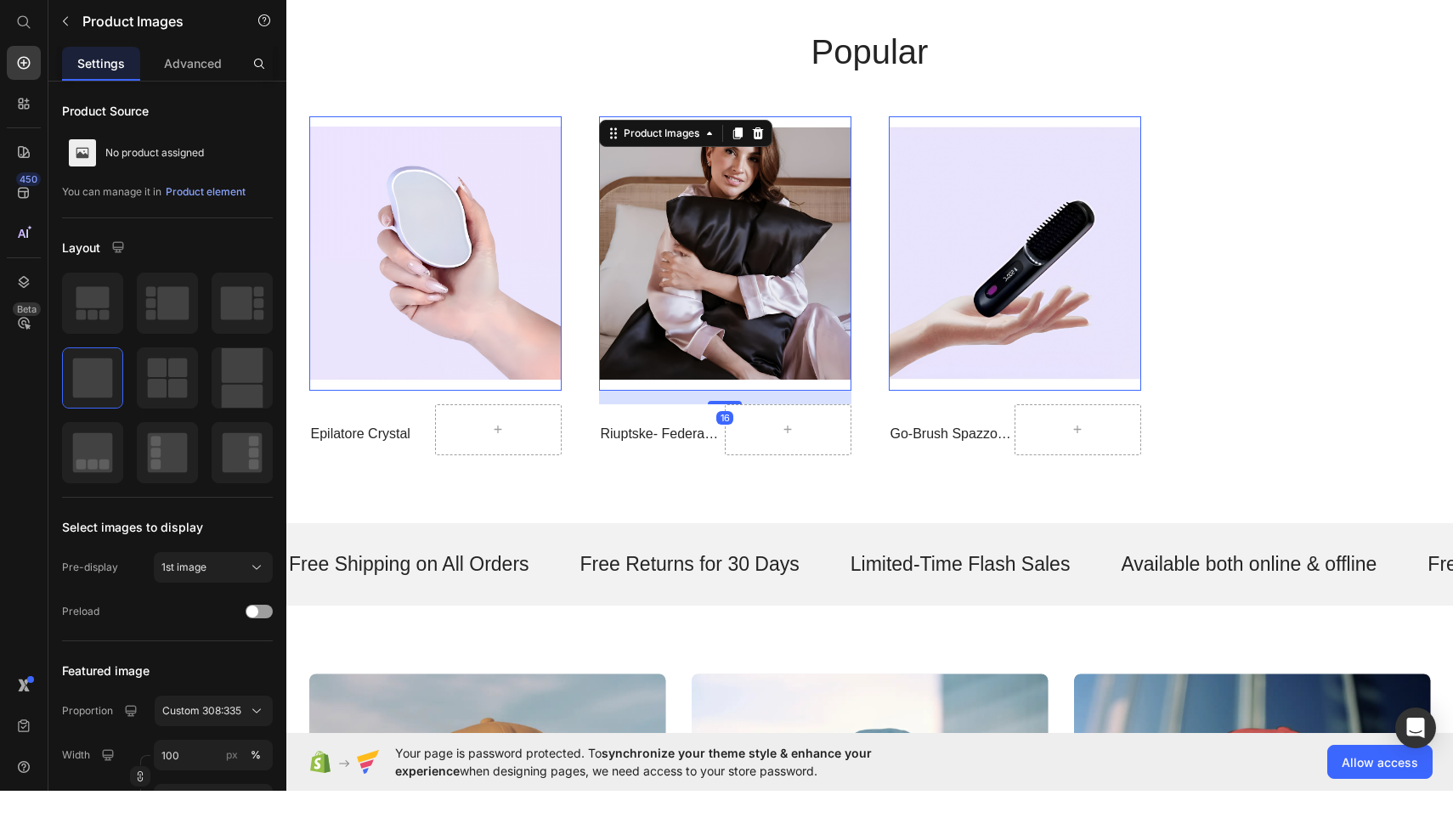 click at bounding box center (725, 253) 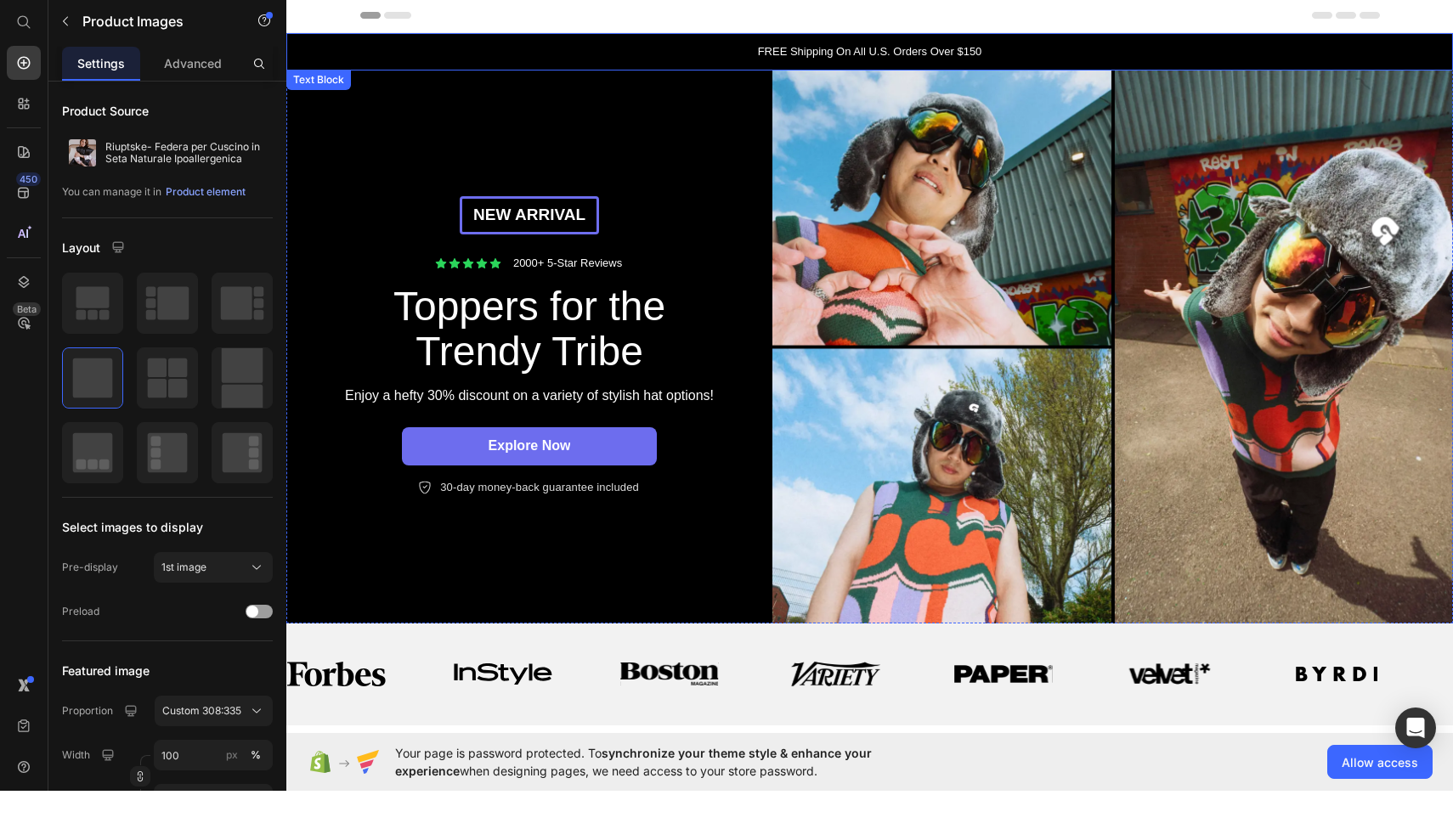 scroll, scrollTop: 0, scrollLeft: 0, axis: both 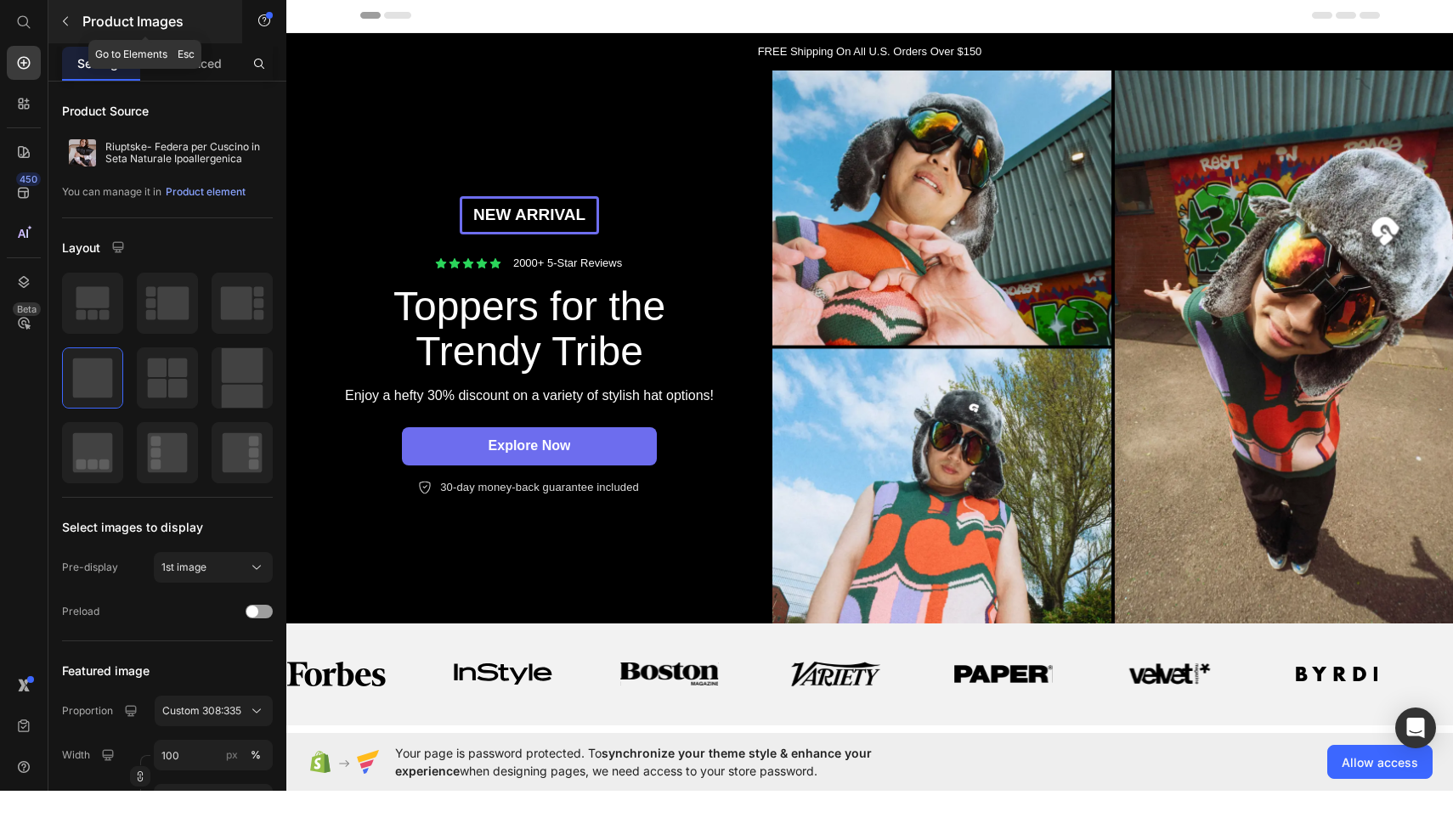 click 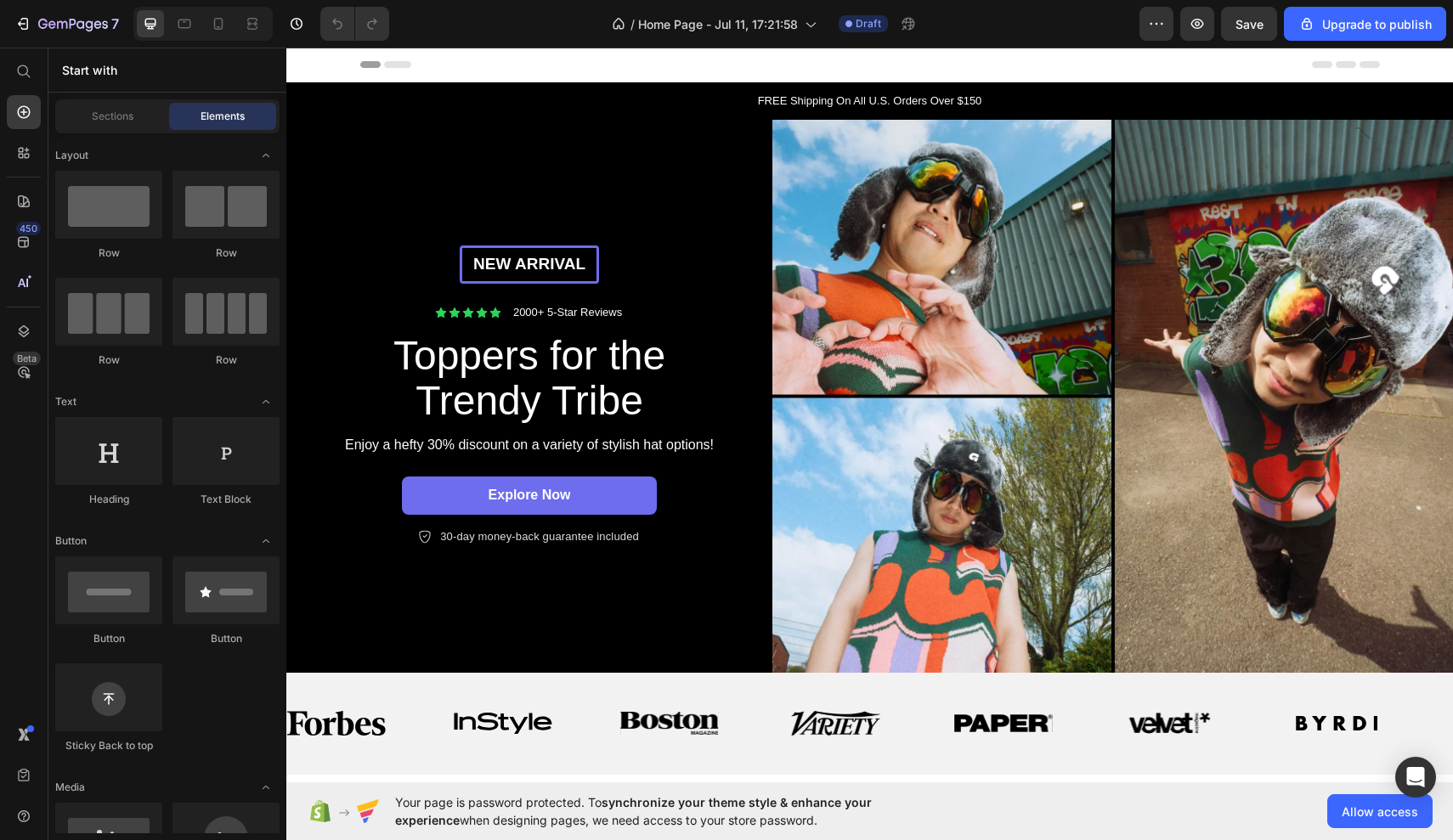 scroll, scrollTop: 0, scrollLeft: 0, axis: both 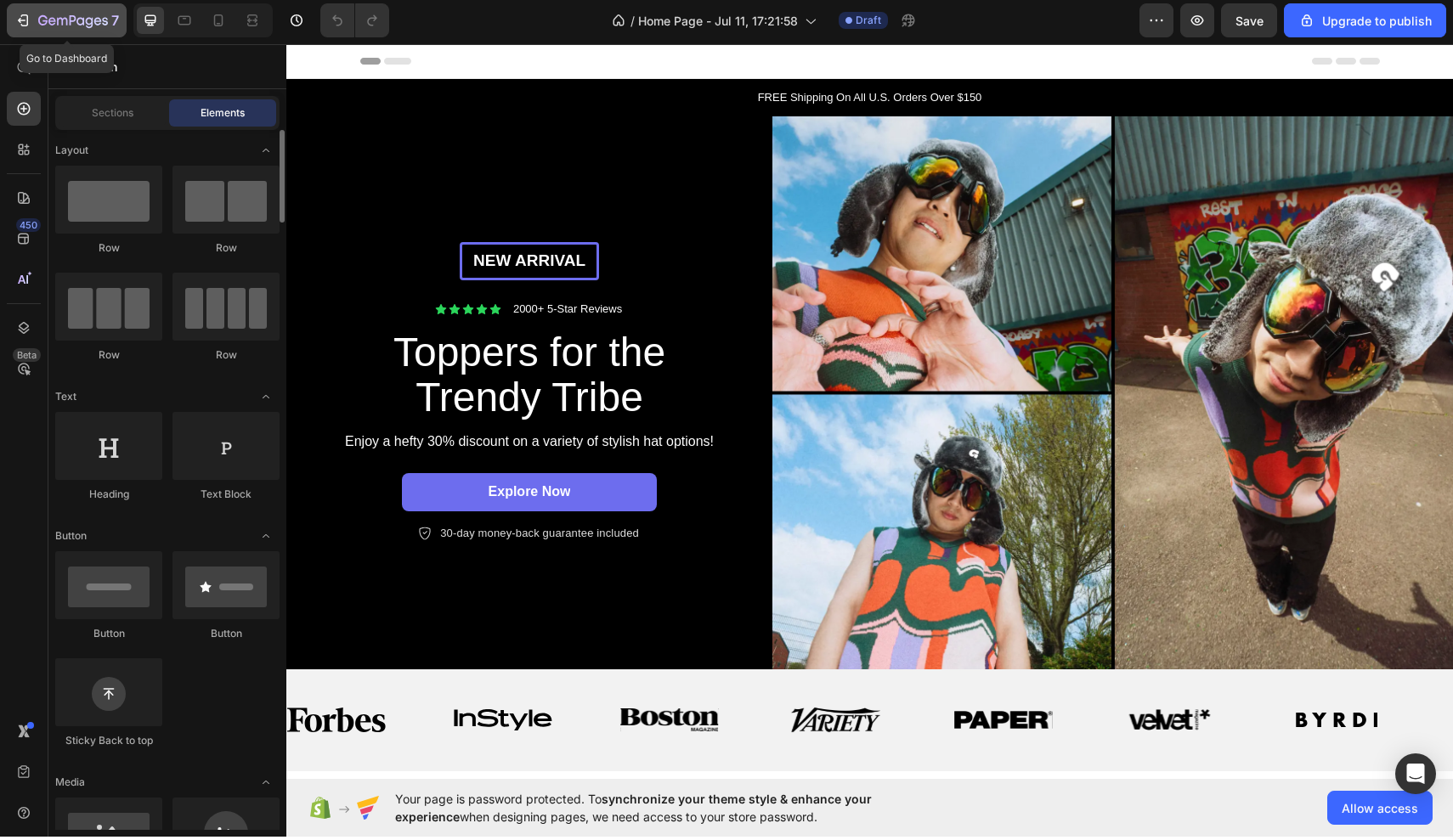 click on "7" at bounding box center (66, 24) 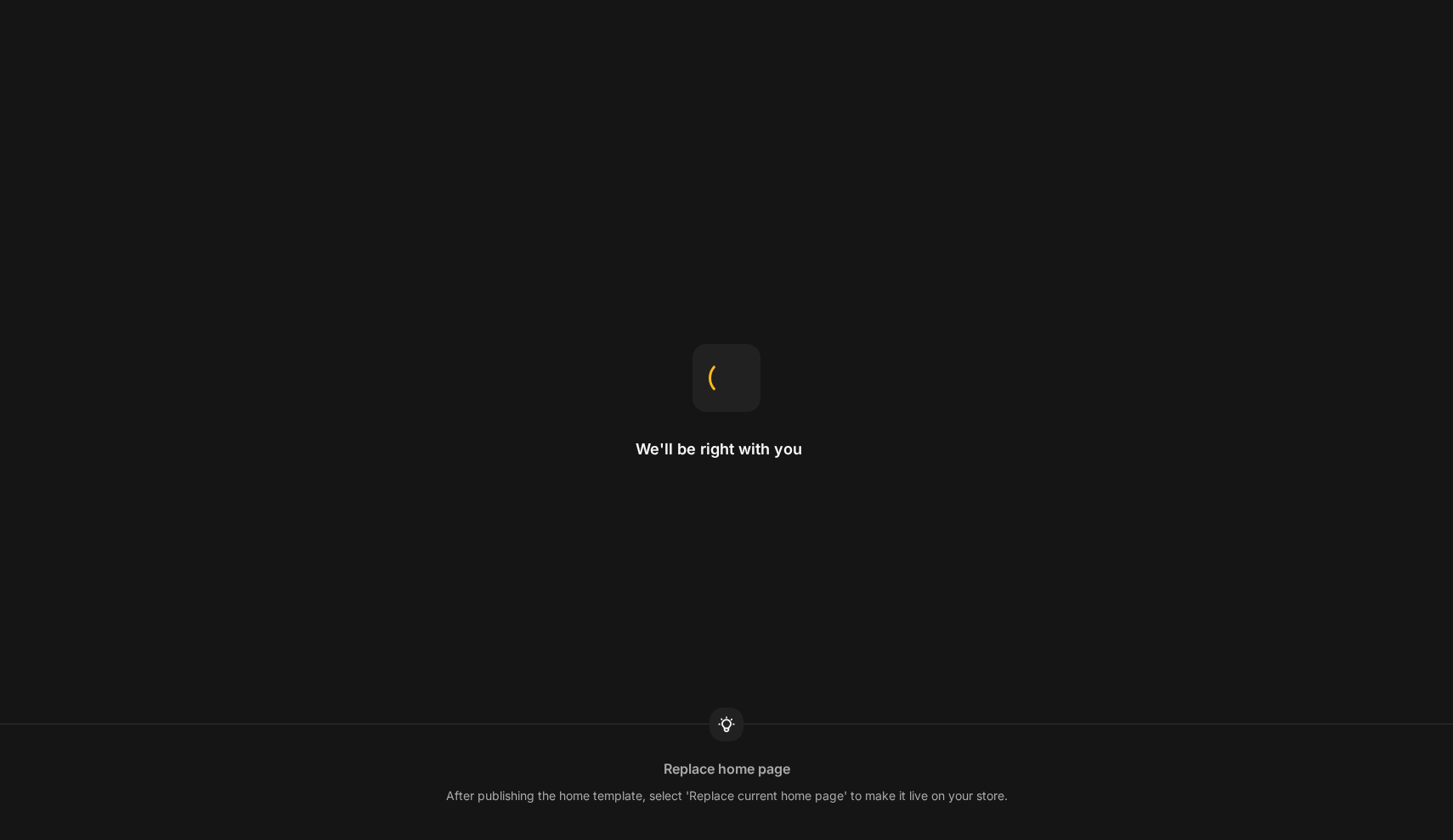 scroll, scrollTop: 0, scrollLeft: 0, axis: both 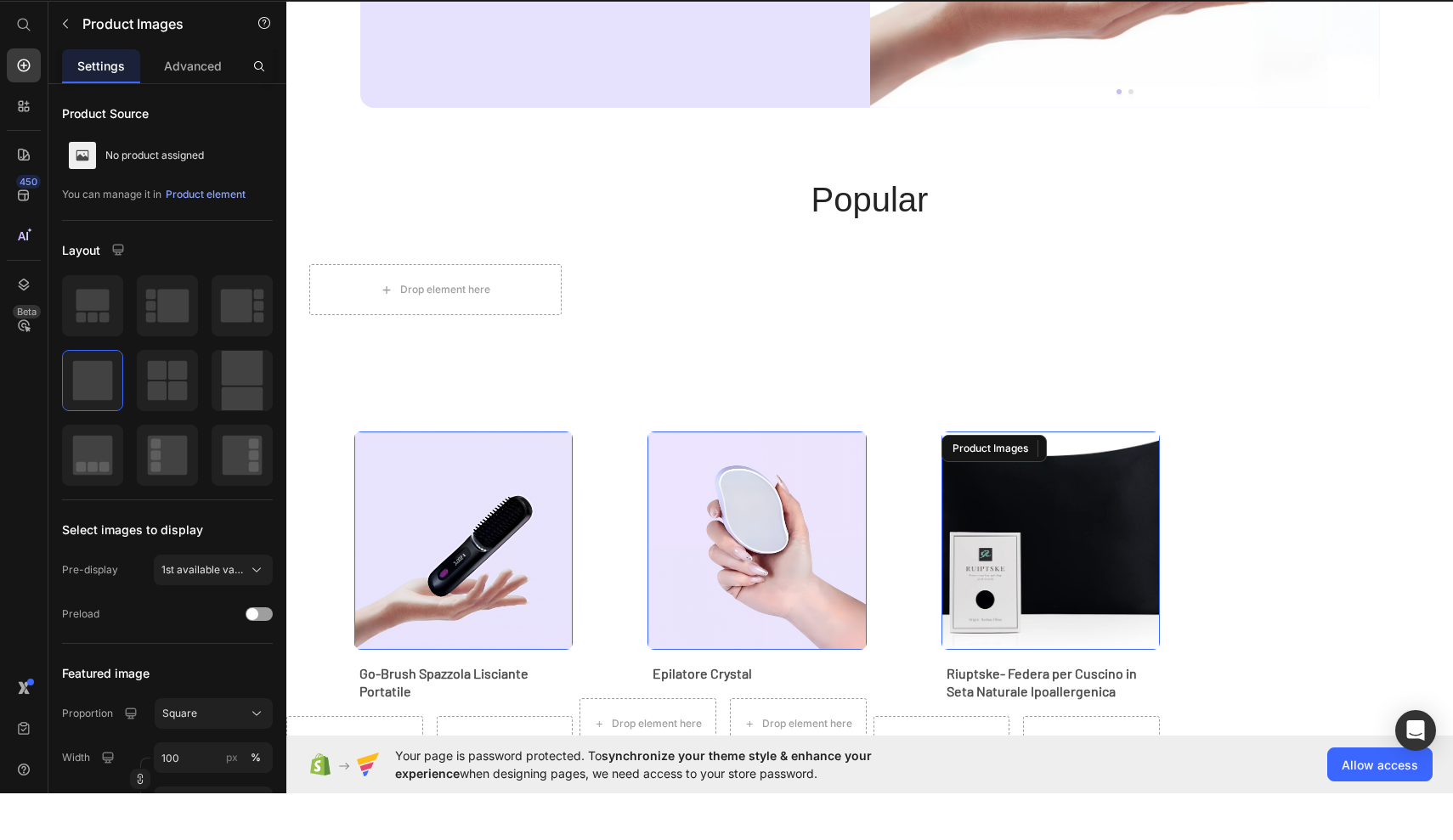 click at bounding box center (1050, 540) 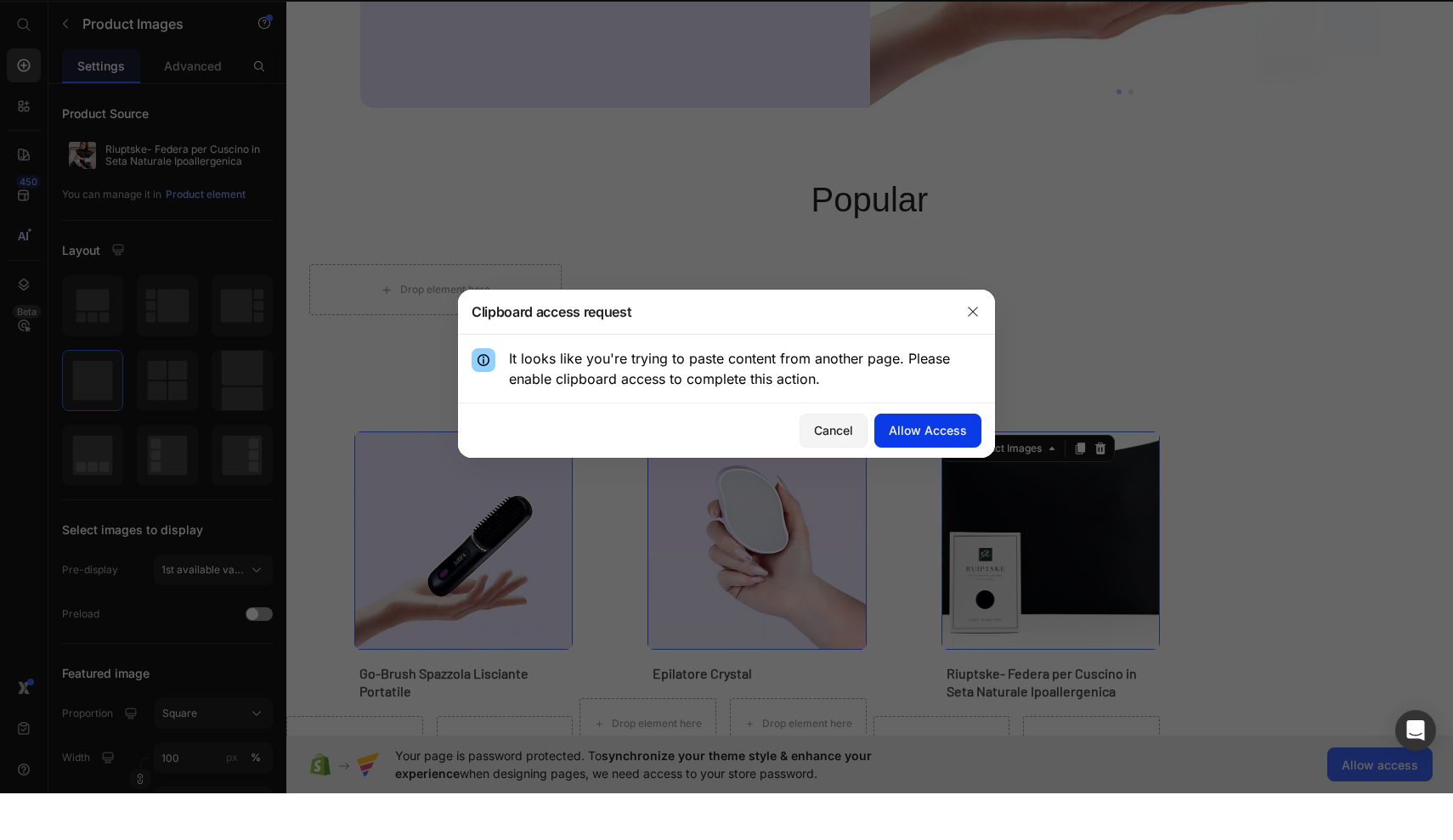 click on "Allow Access" at bounding box center [928, 476] 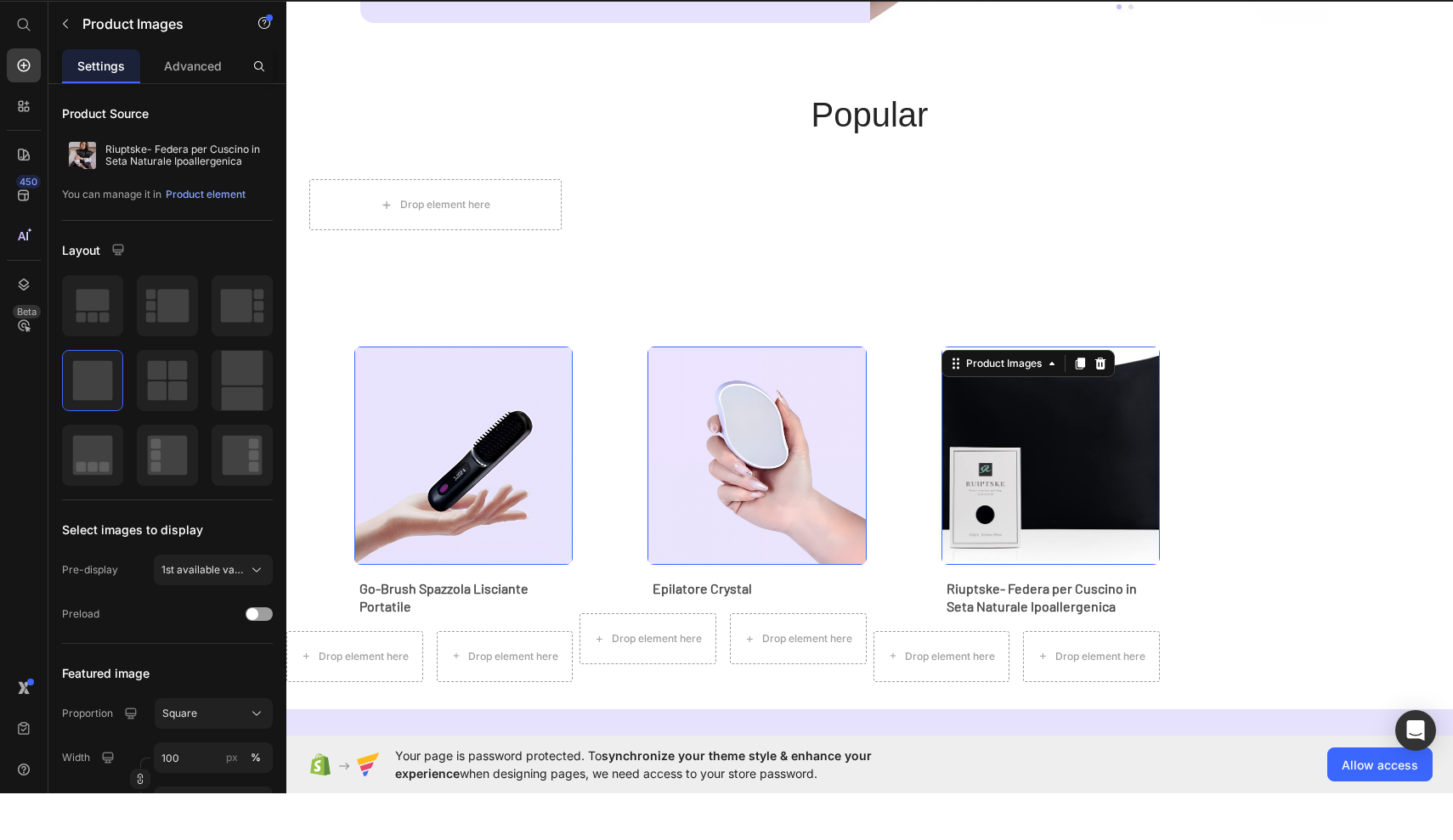 scroll, scrollTop: 783, scrollLeft: 0, axis: vertical 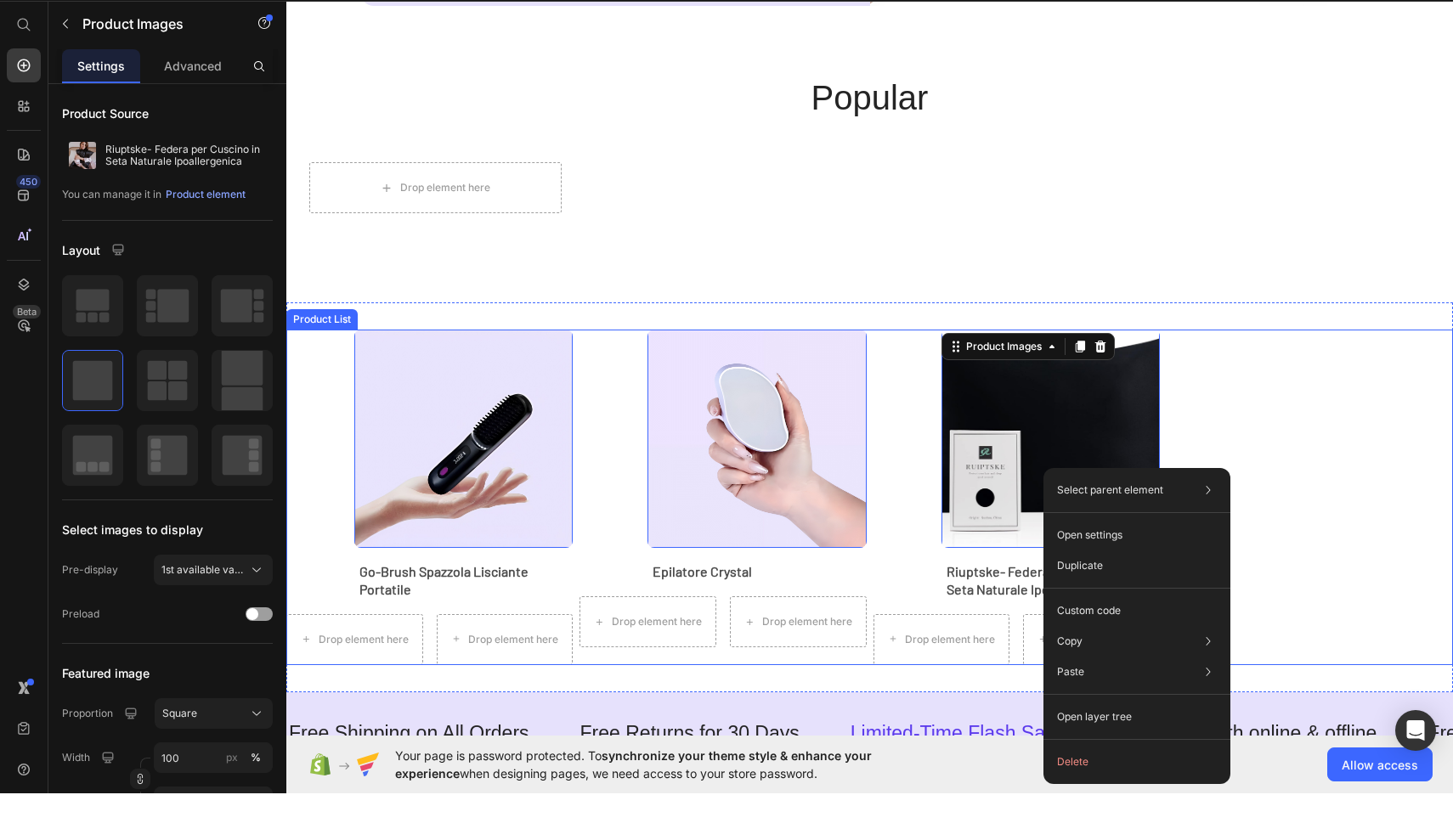 click on "Product Images   0 Go-Brush Spazzola Lisciante Portatile Product Title
Drop element here
Drop element here Row Row Product Images   0 Epilatore Crystal Product Title
Drop element here
Drop element here Row Row Product Images   16 Riuptske- Federa per Cuscino in Seta Naturale Ipoallergenica Product Title
Drop element here
Drop element here Row Row" at bounding box center (869, 497) 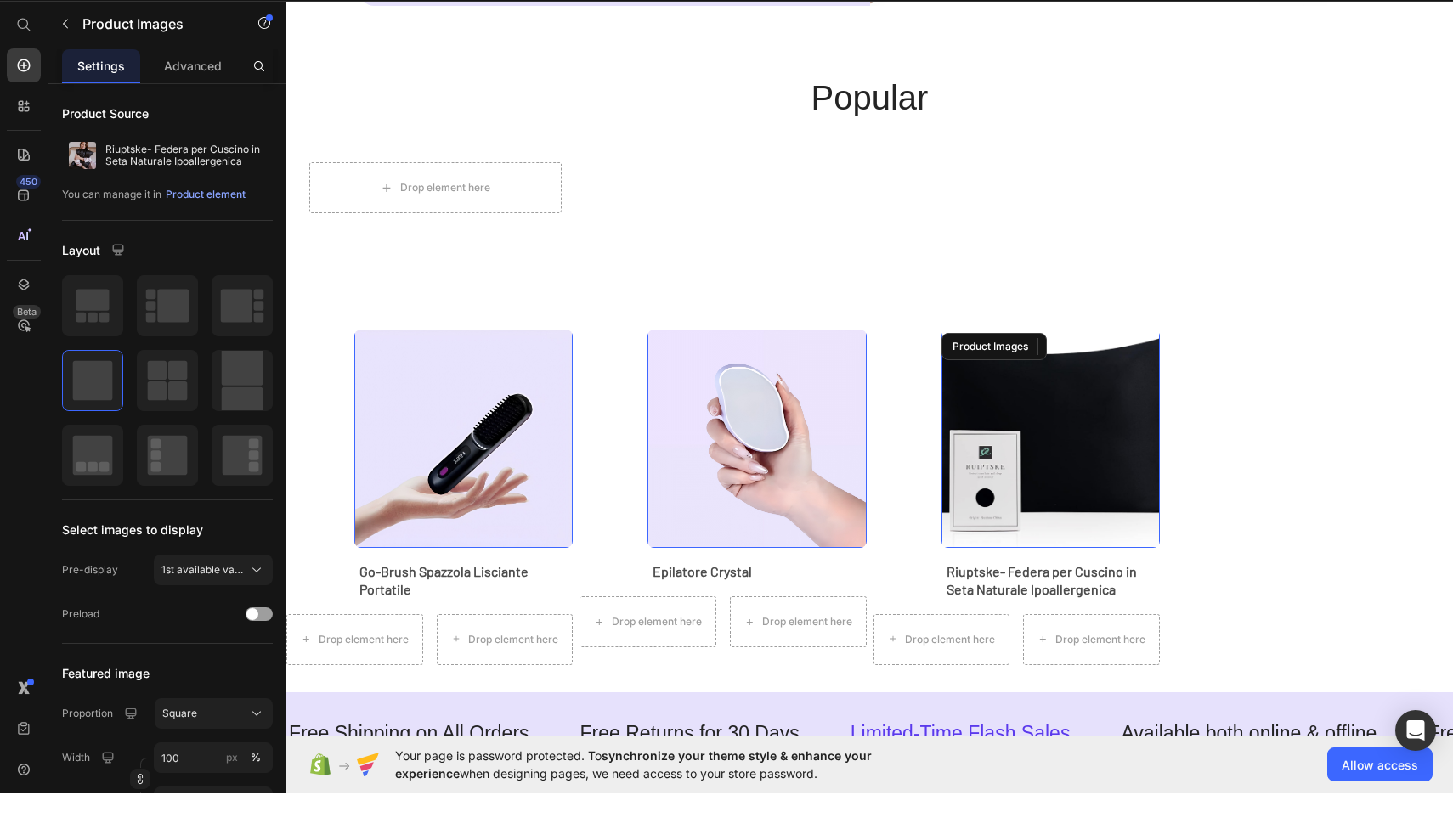 click at bounding box center (1050, 438) 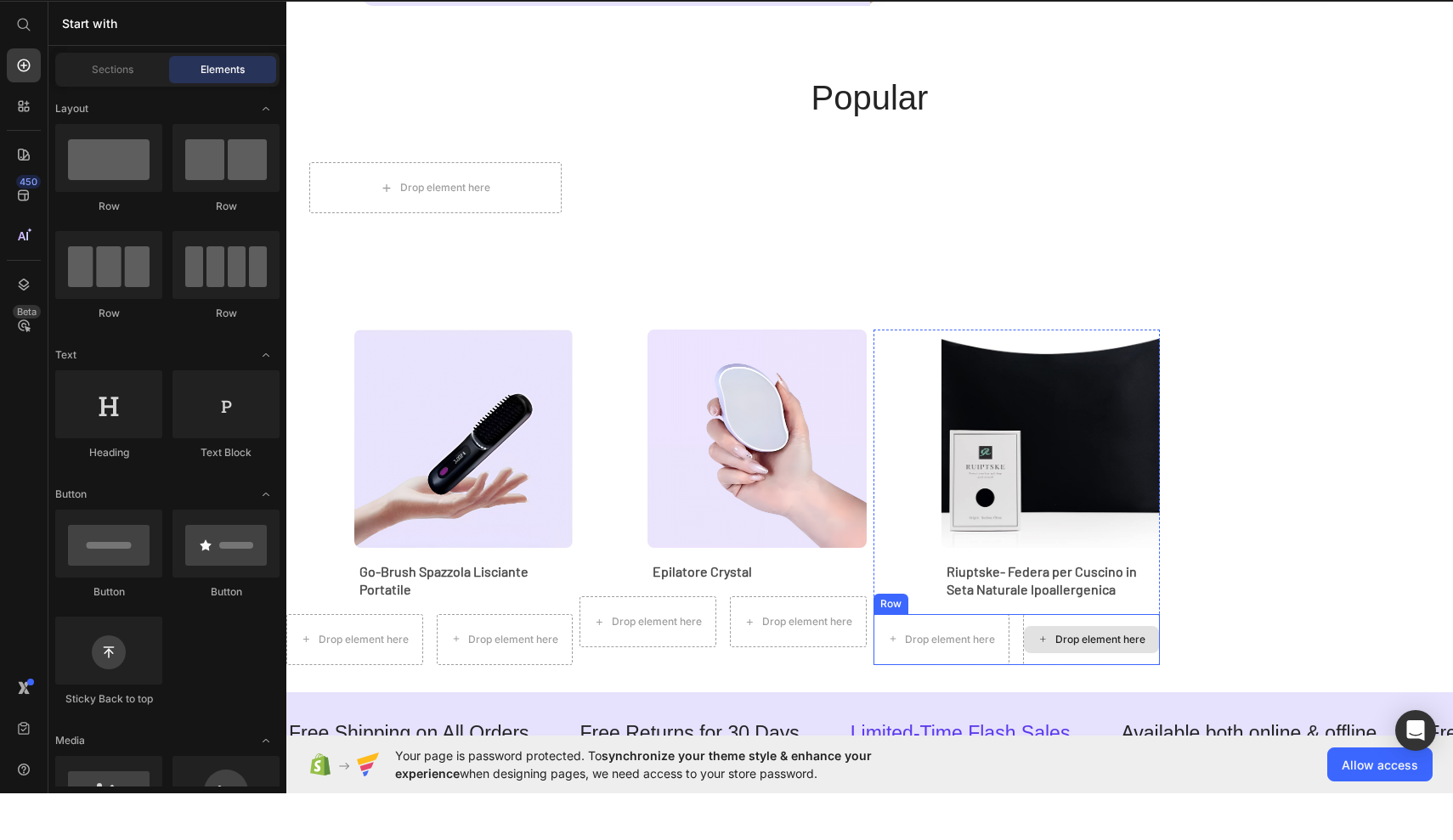 click on "Drop element here" at bounding box center [1100, 640] 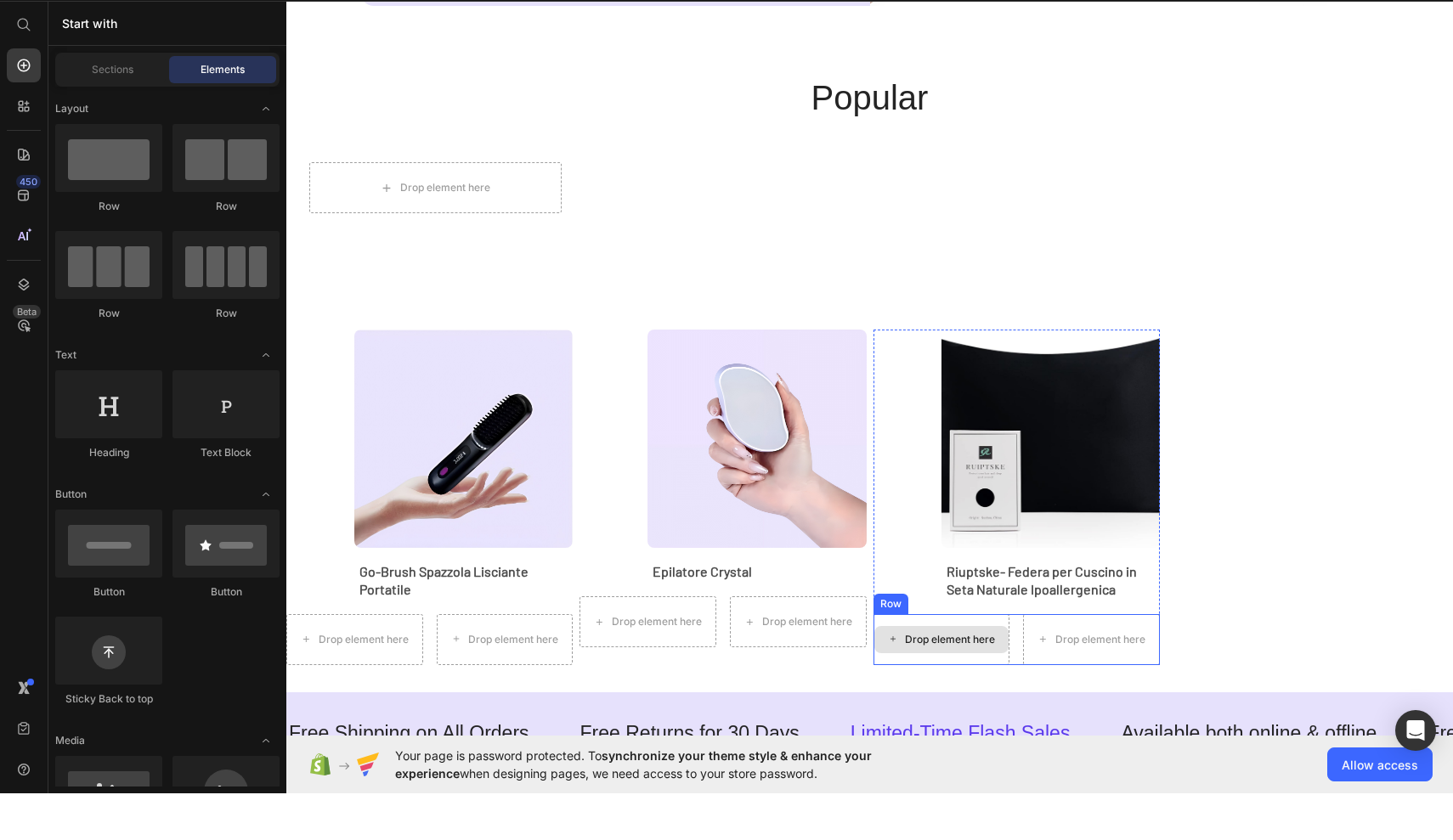 click on "Drop element here" at bounding box center [950, 640] 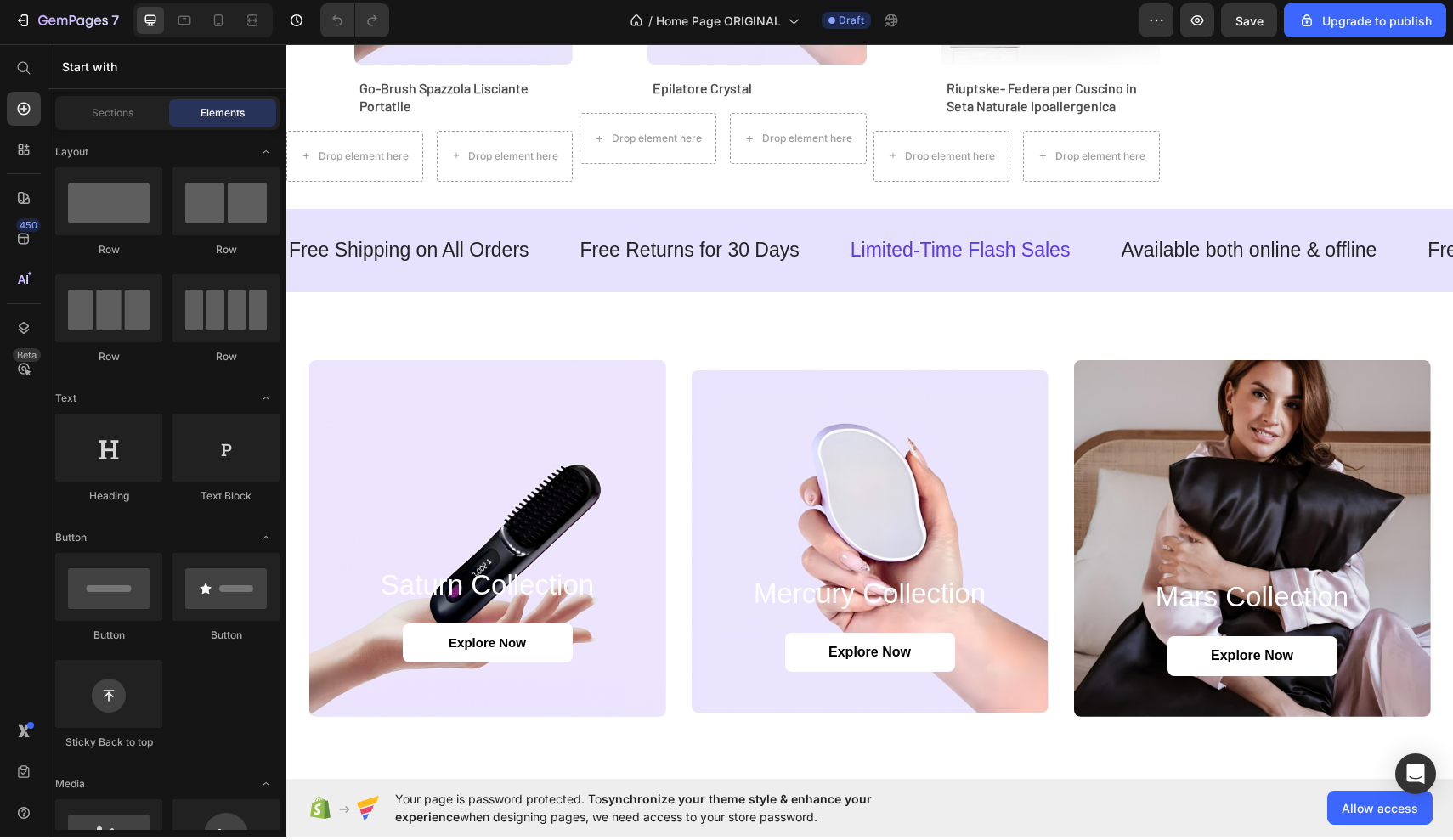 scroll, scrollTop: 983, scrollLeft: 0, axis: vertical 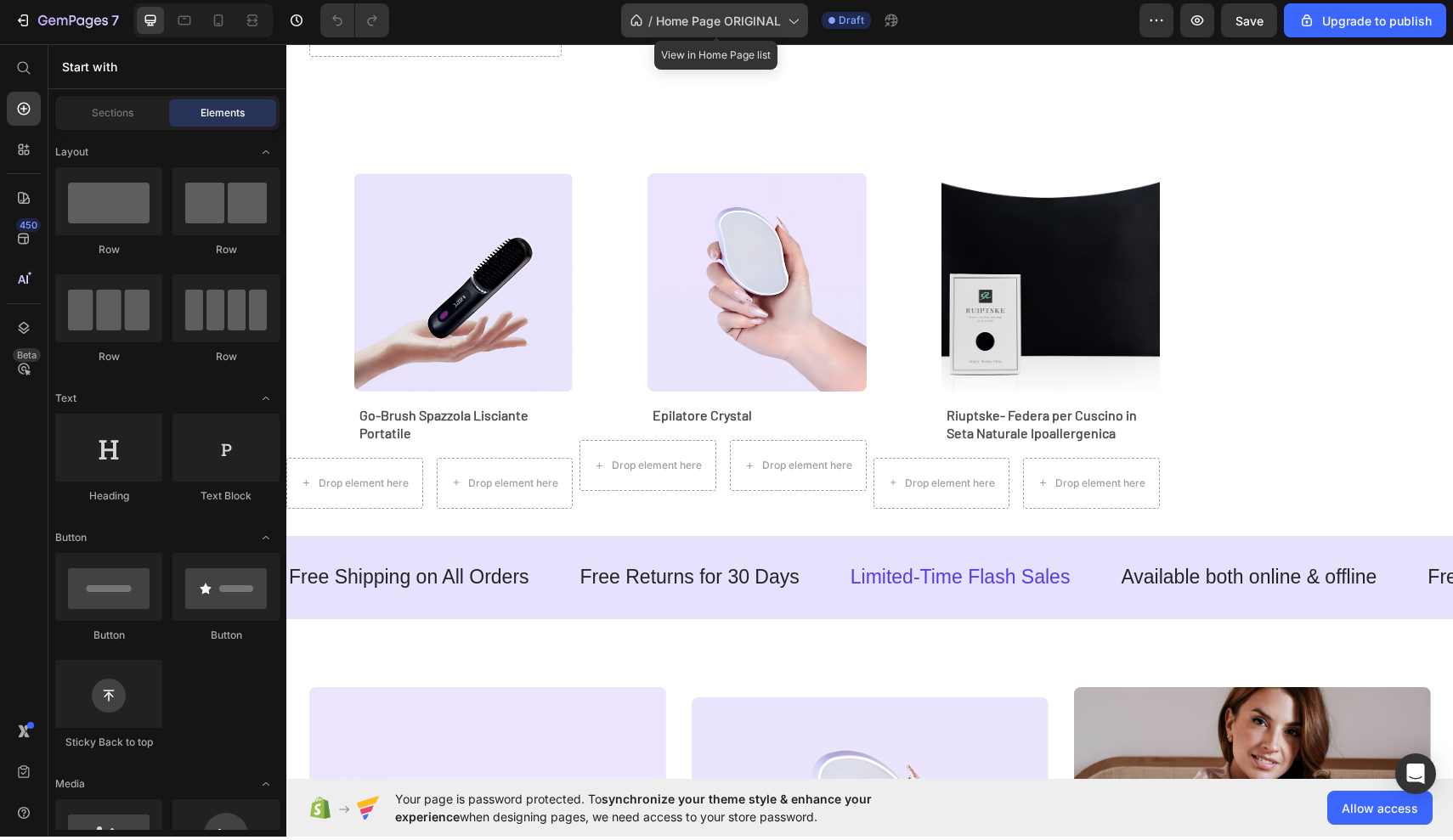 click on "Home Page ORIGINAL" at bounding box center [718, 24] 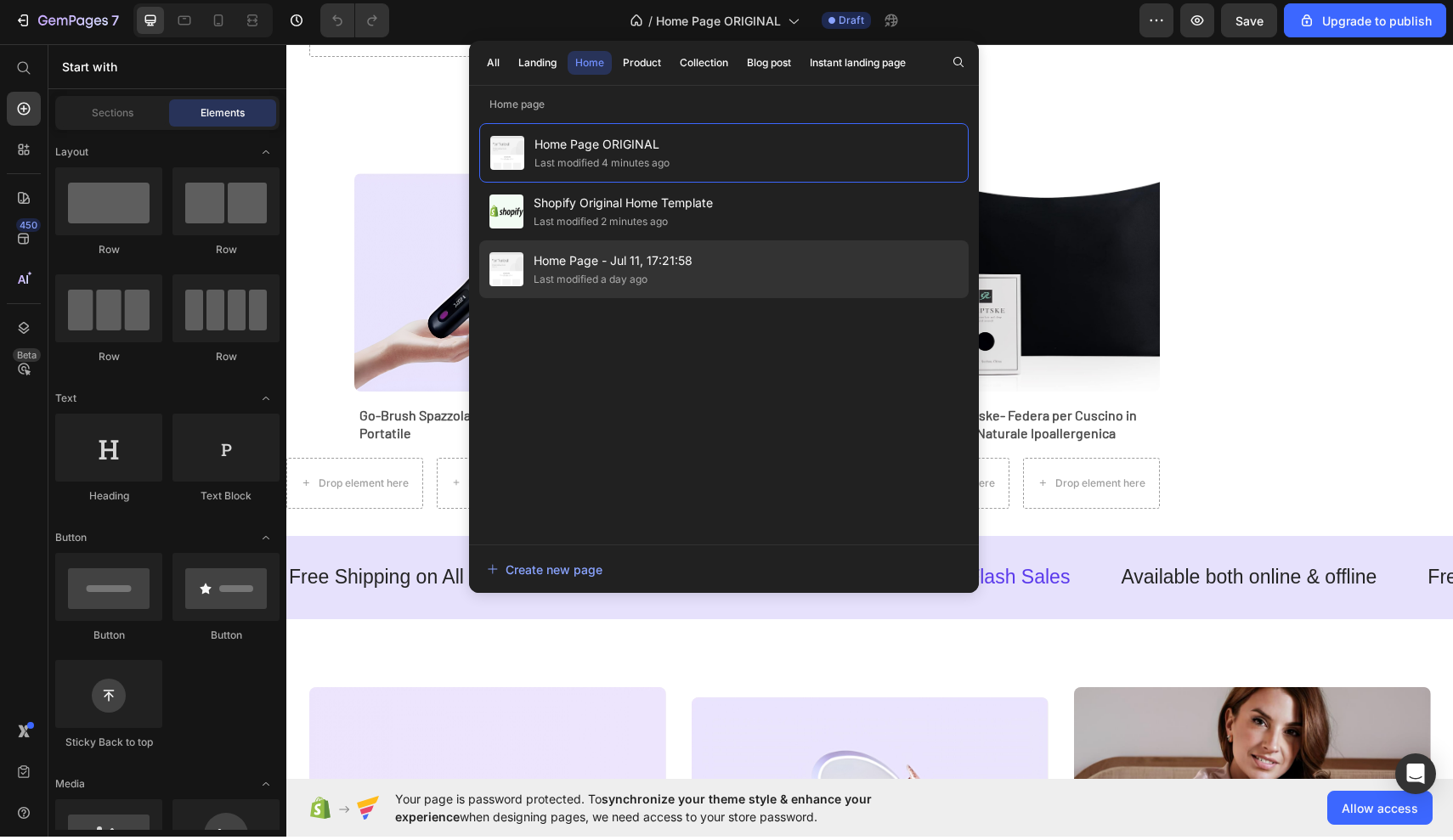 click on "Last modified a day ago" at bounding box center [613, 283] 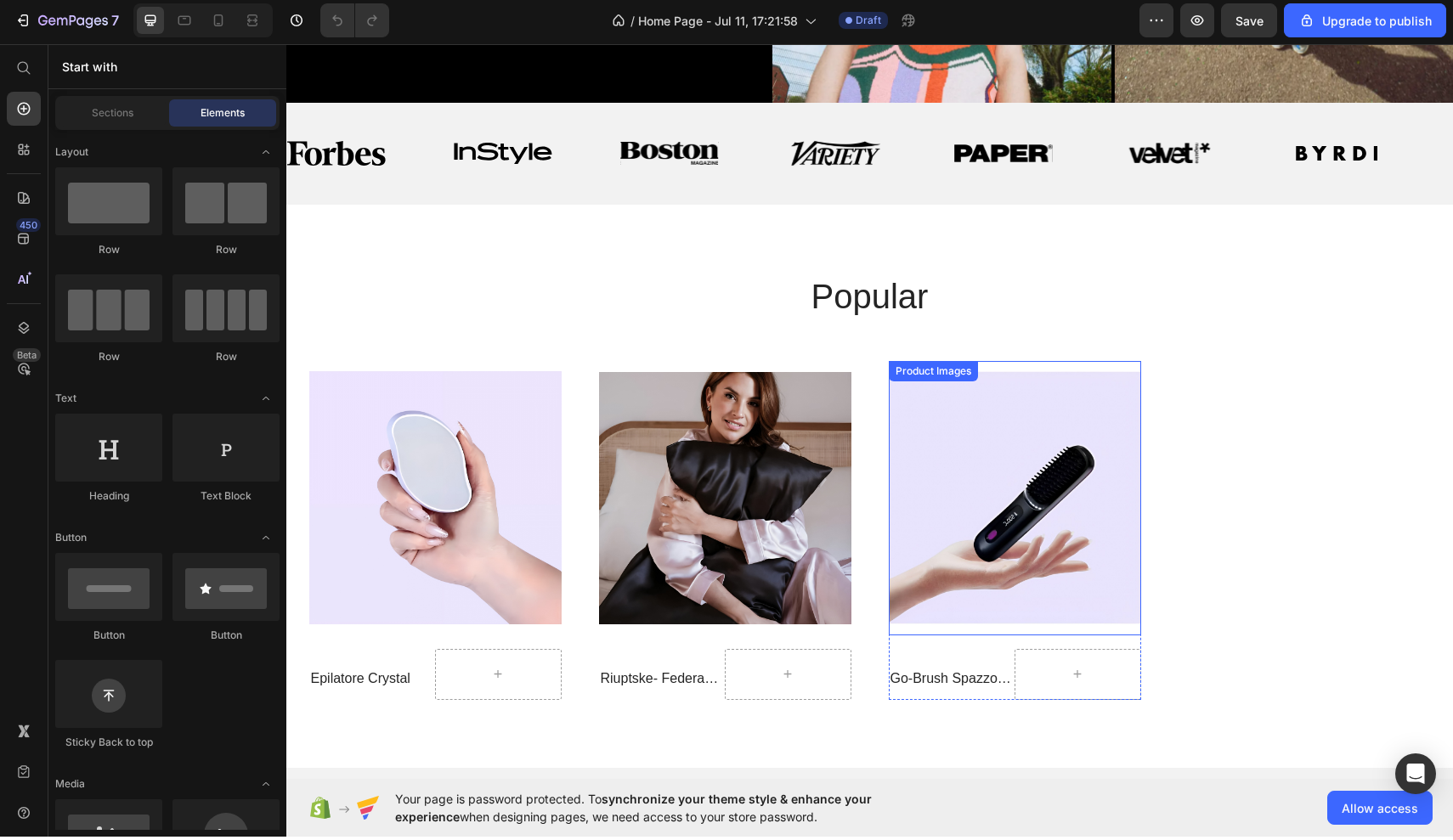 scroll, scrollTop: 571, scrollLeft: 0, axis: vertical 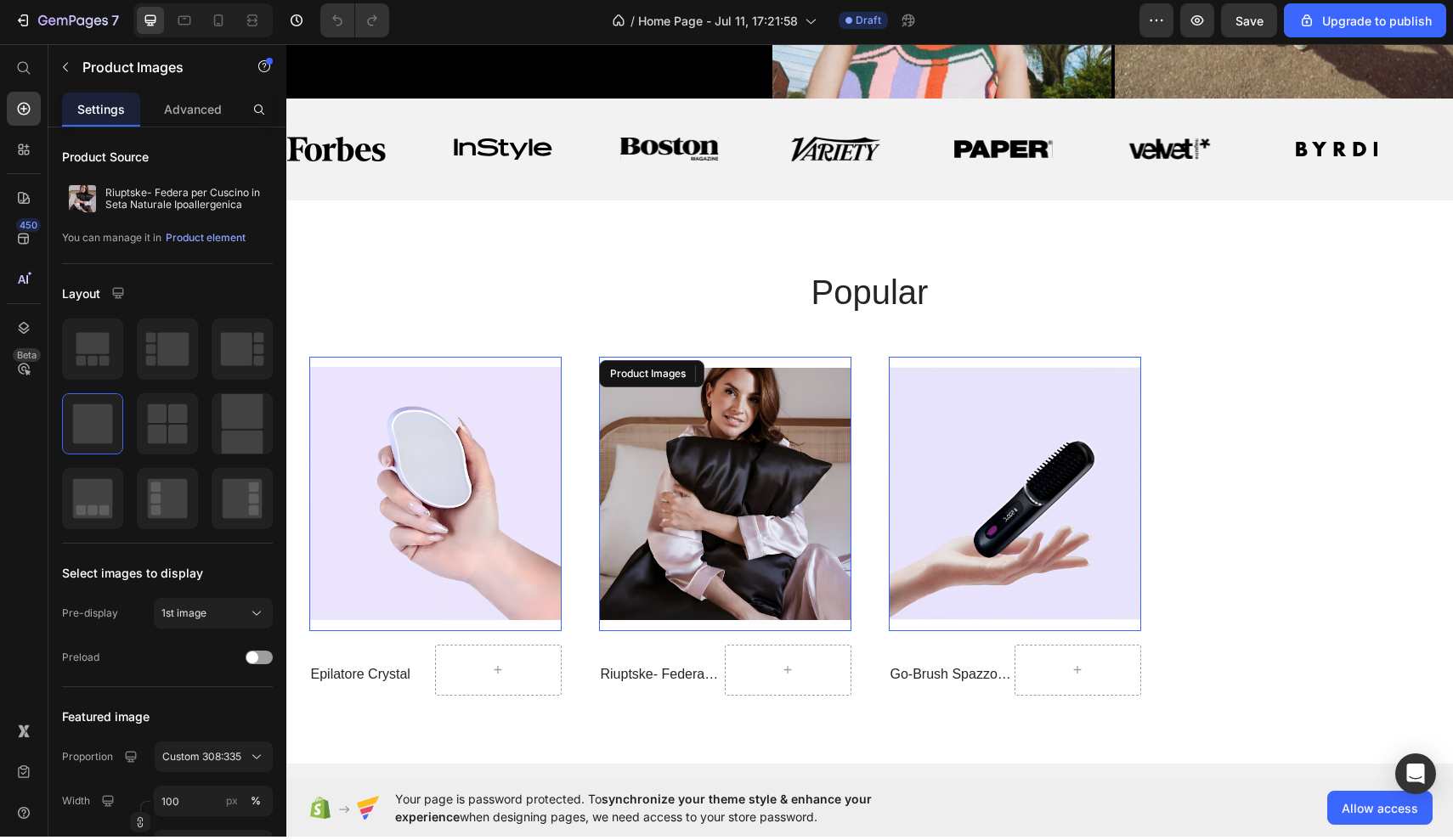 click at bounding box center [725, 493] 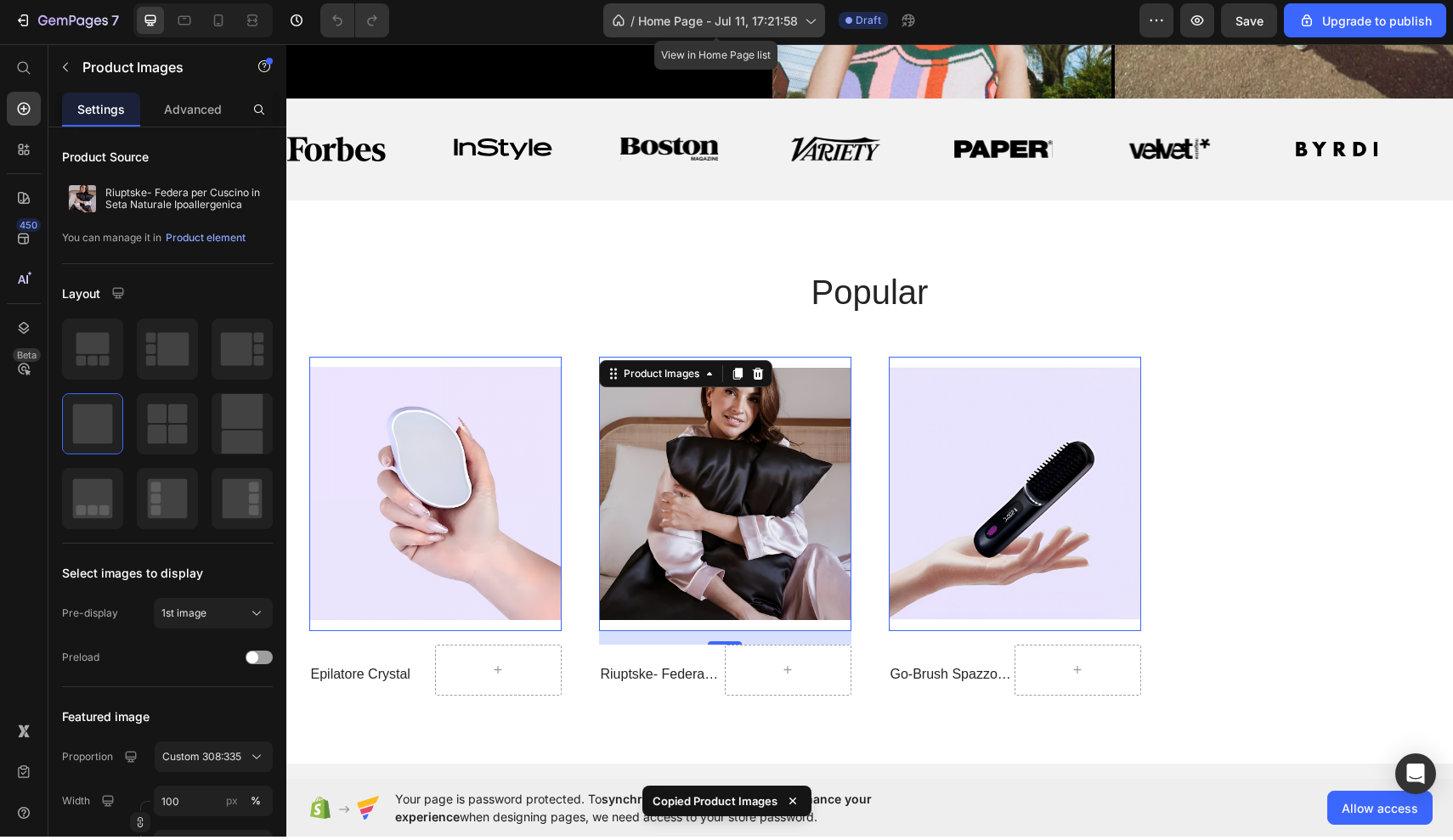 click on "Home Page - Jul 11, 17:21:58" at bounding box center (718, 24) 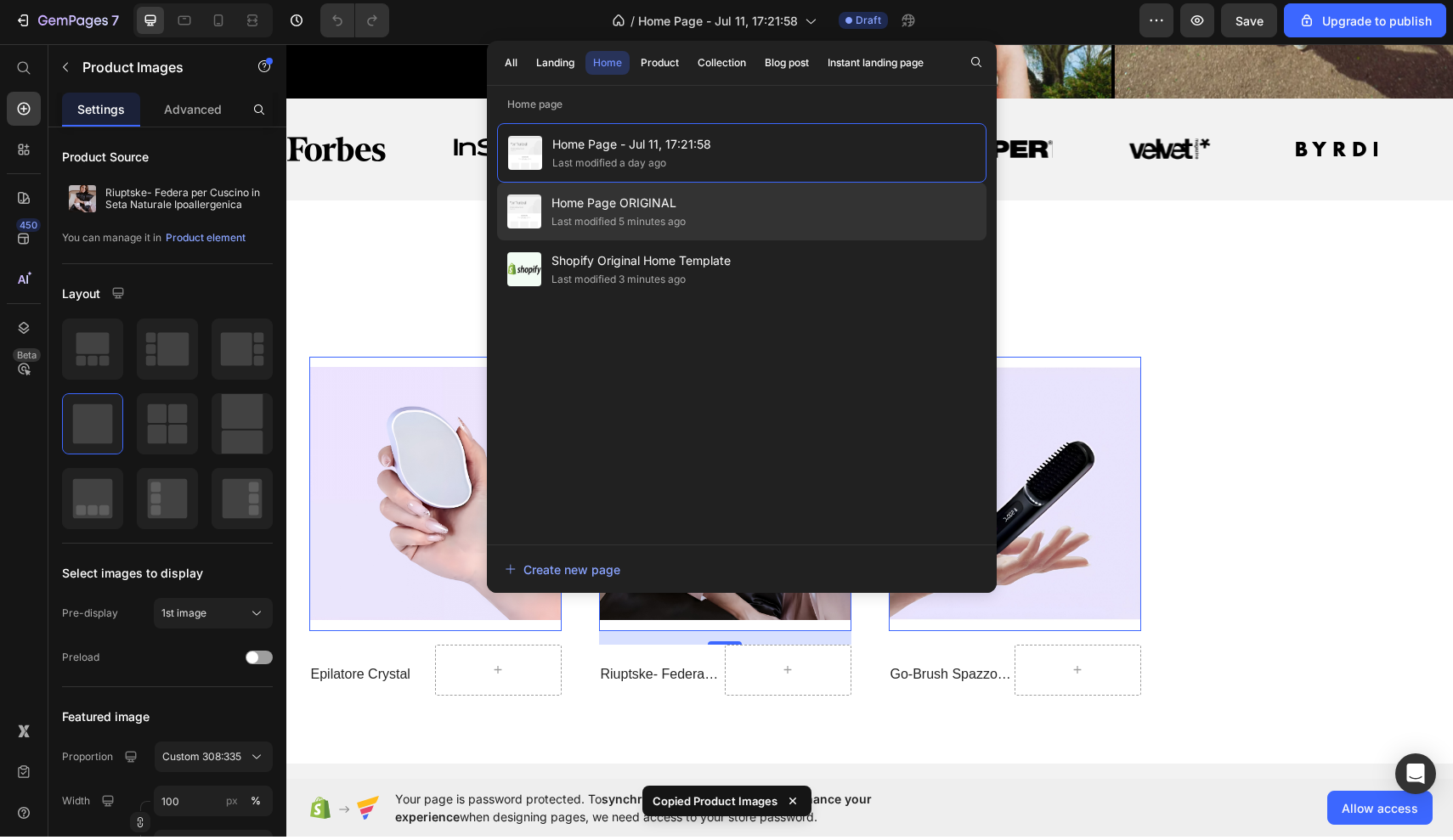 click on "Home Page ORIGINAL Last modified 5 minutes ago" 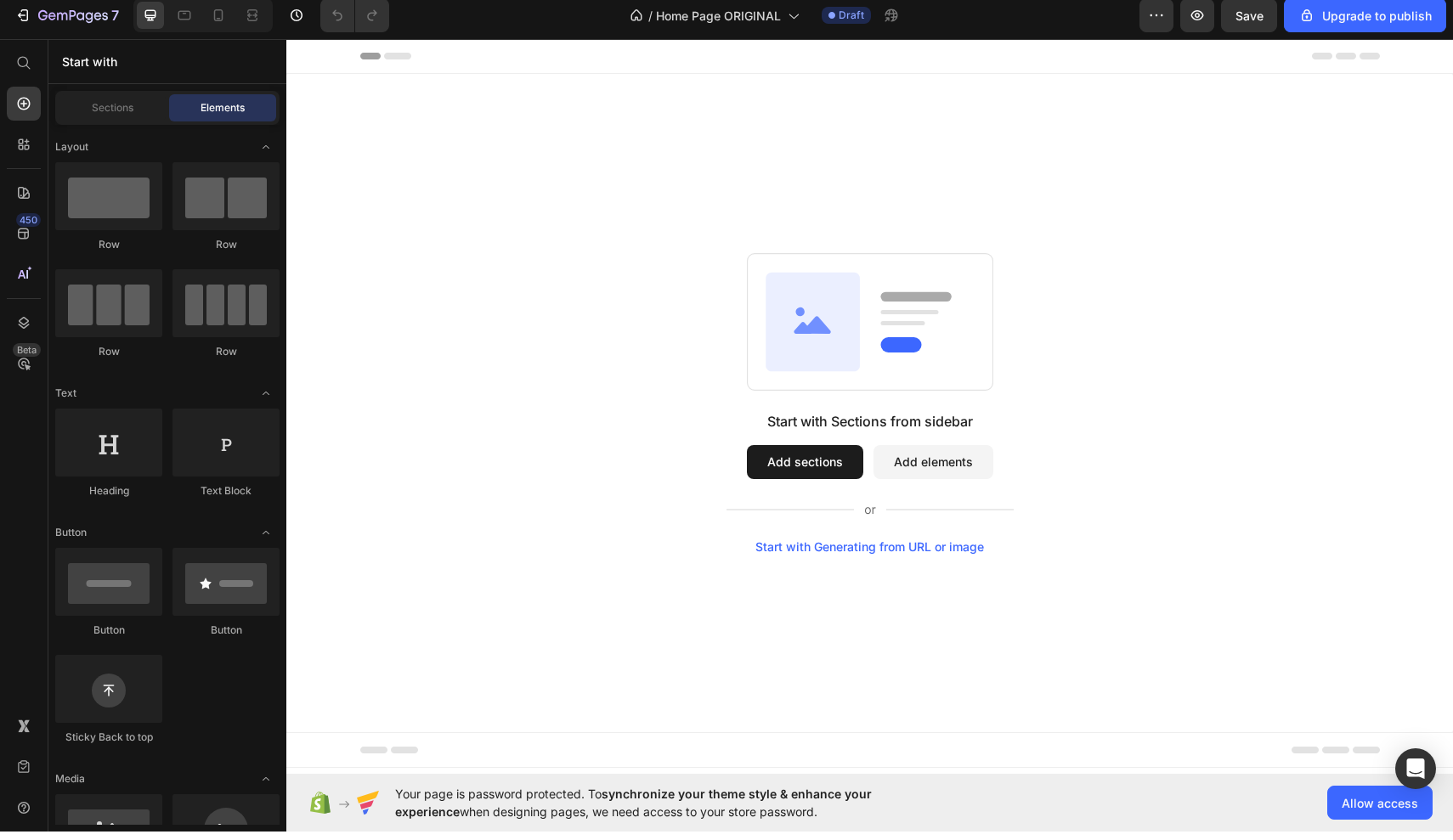 scroll, scrollTop: 0, scrollLeft: 0, axis: both 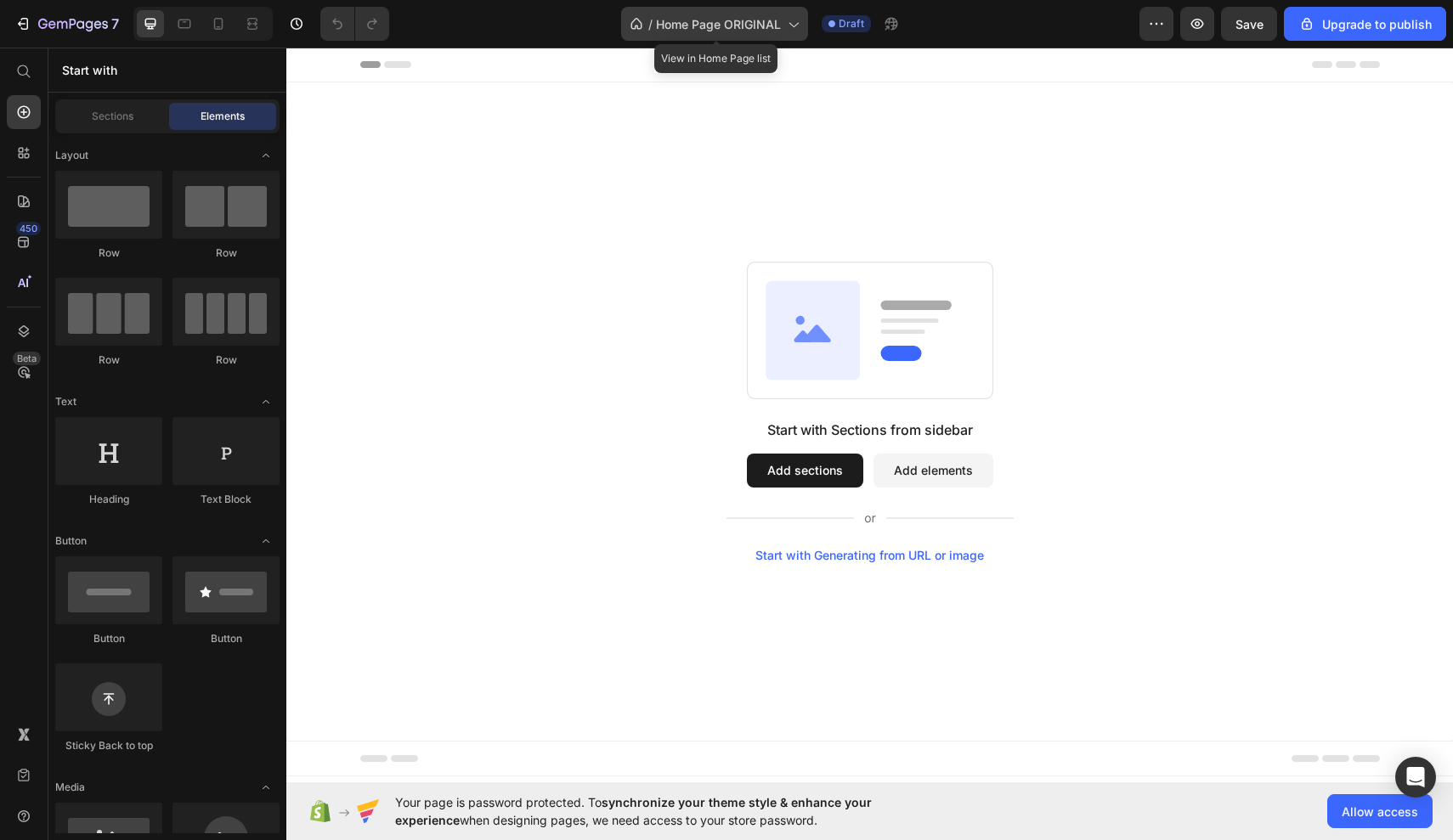 click 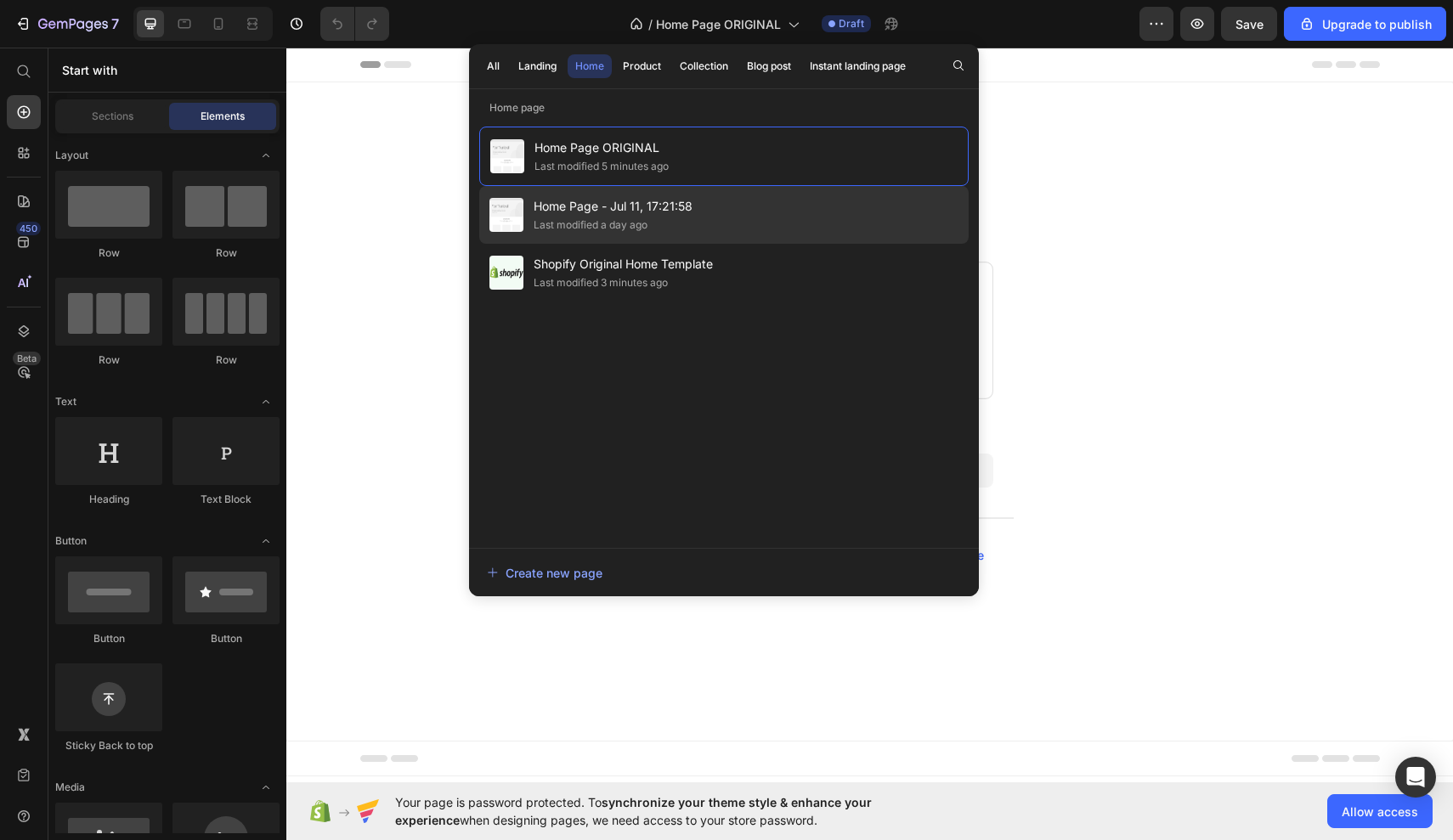 click on "Home Page - Jul 11, 17:21:58 Last modified a day ago" 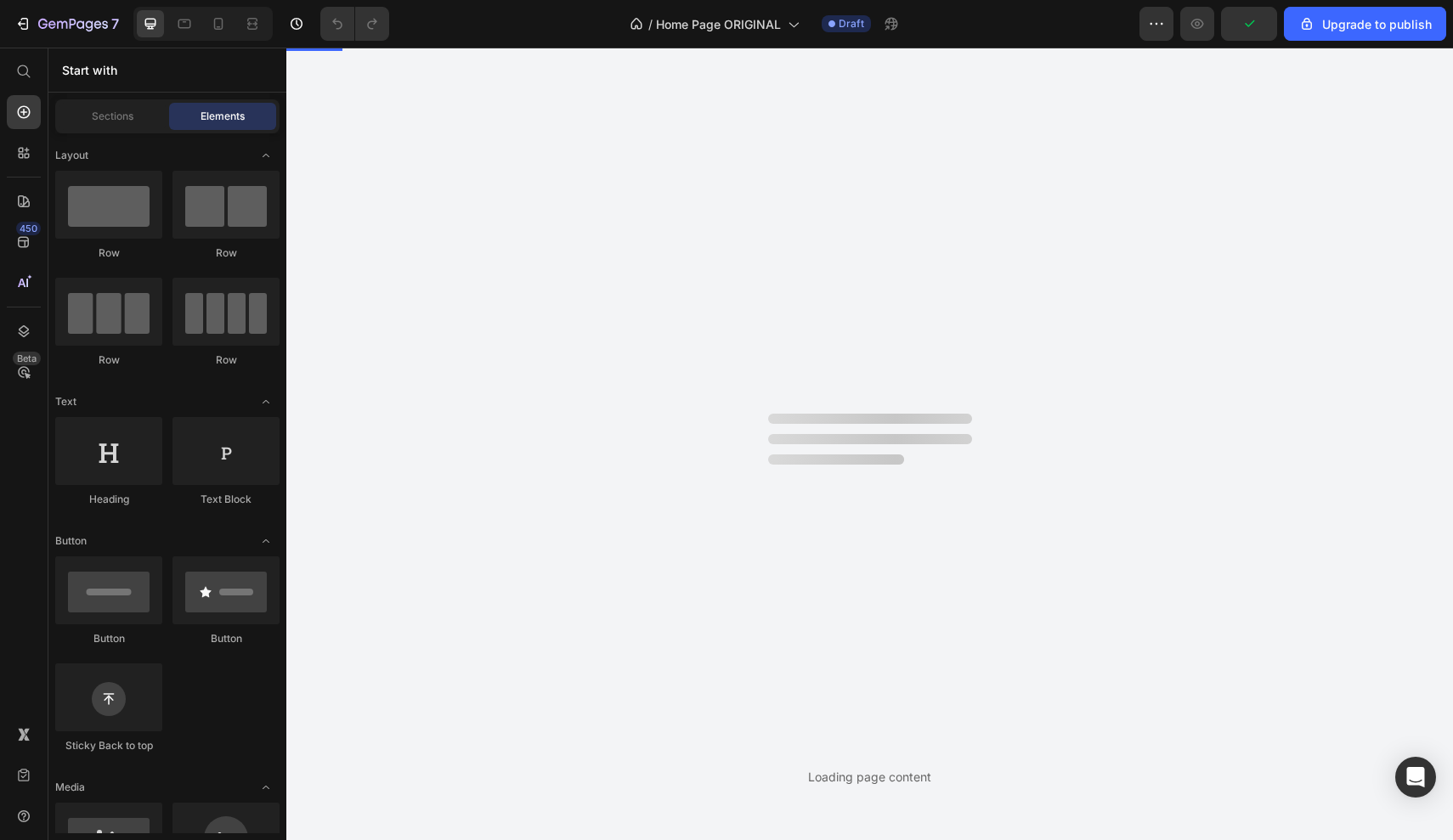 scroll, scrollTop: 0, scrollLeft: 0, axis: both 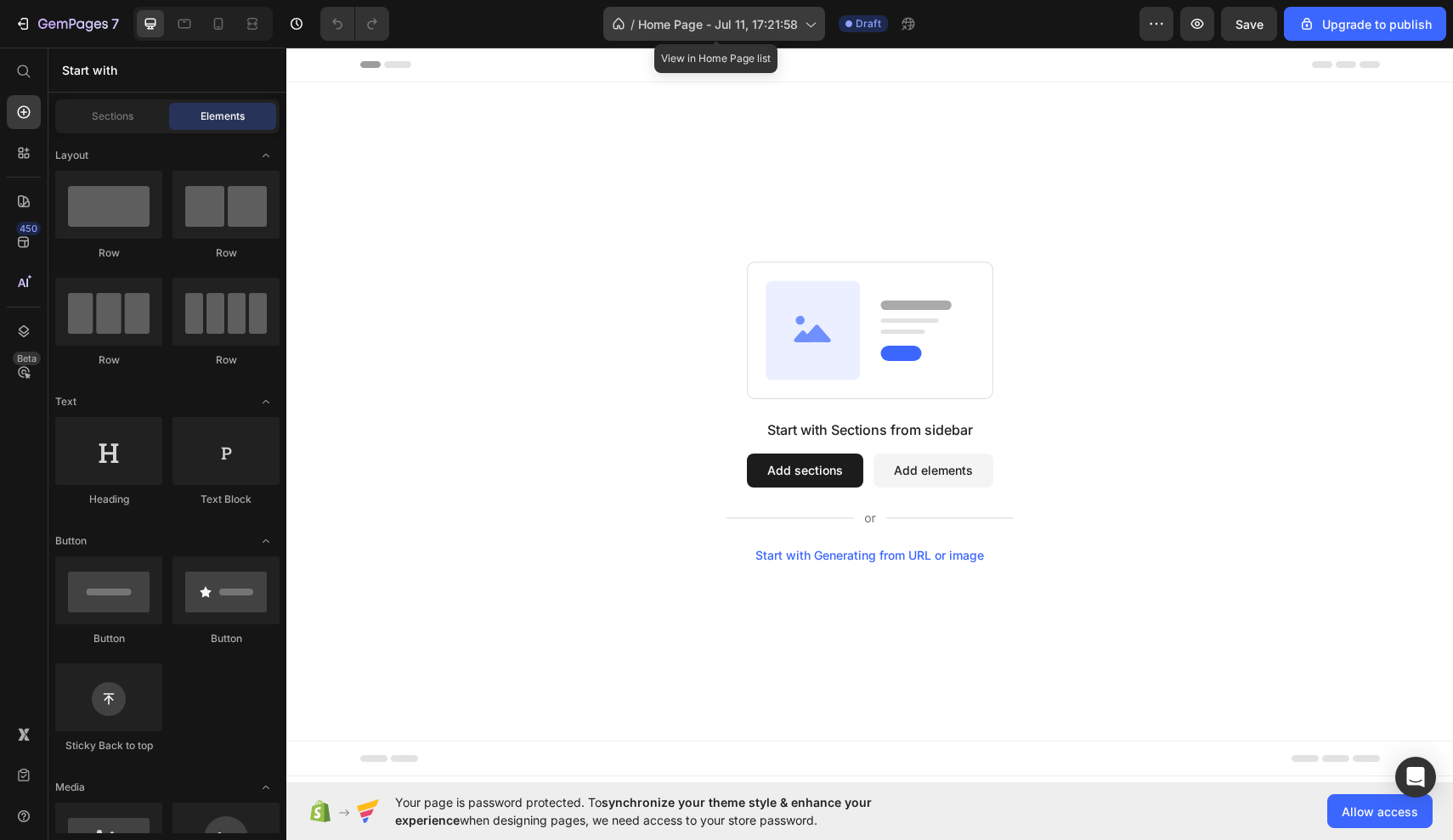 click 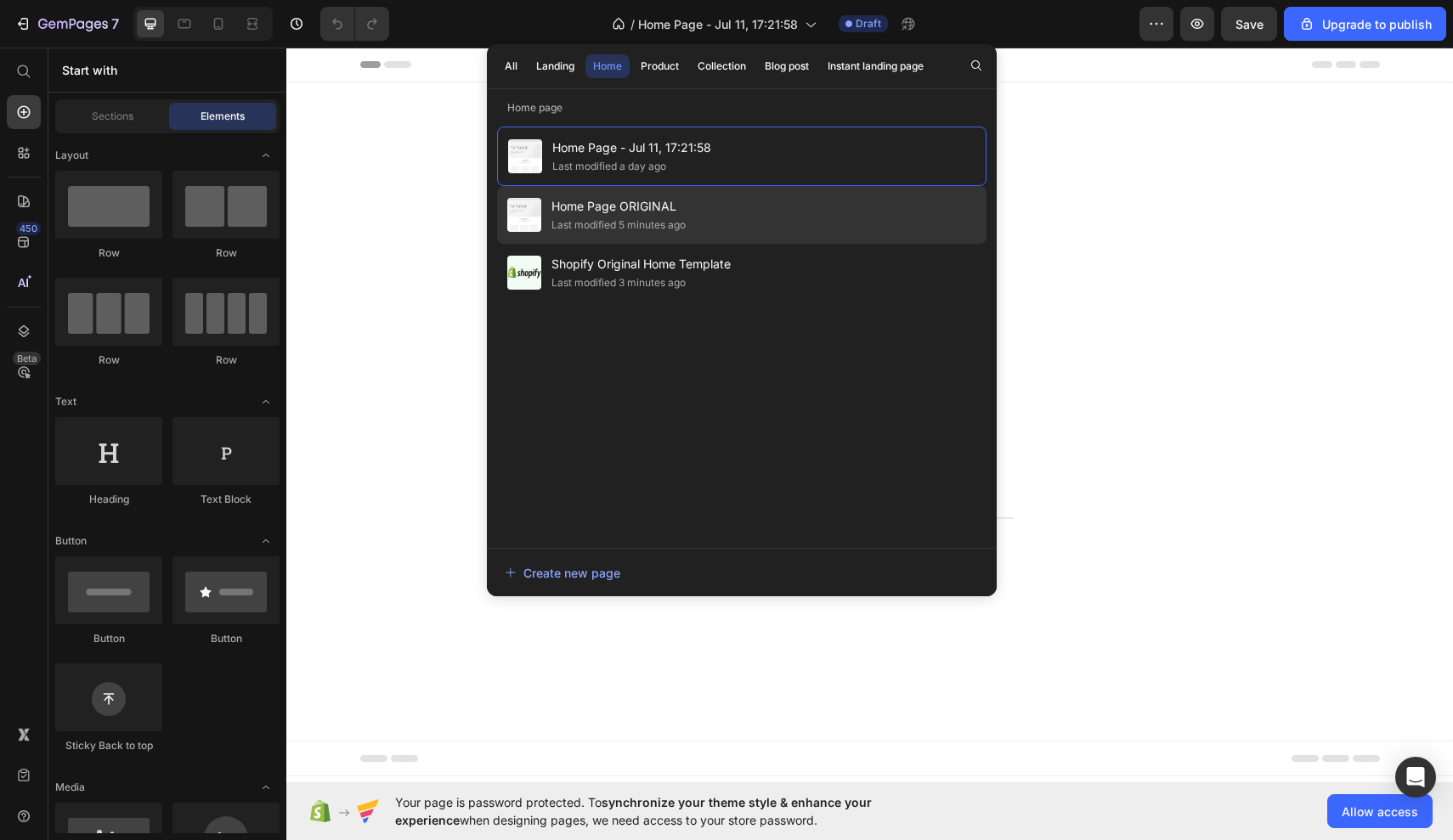 click on "Home Page ORIGINAL Last modified 5 minutes ago" 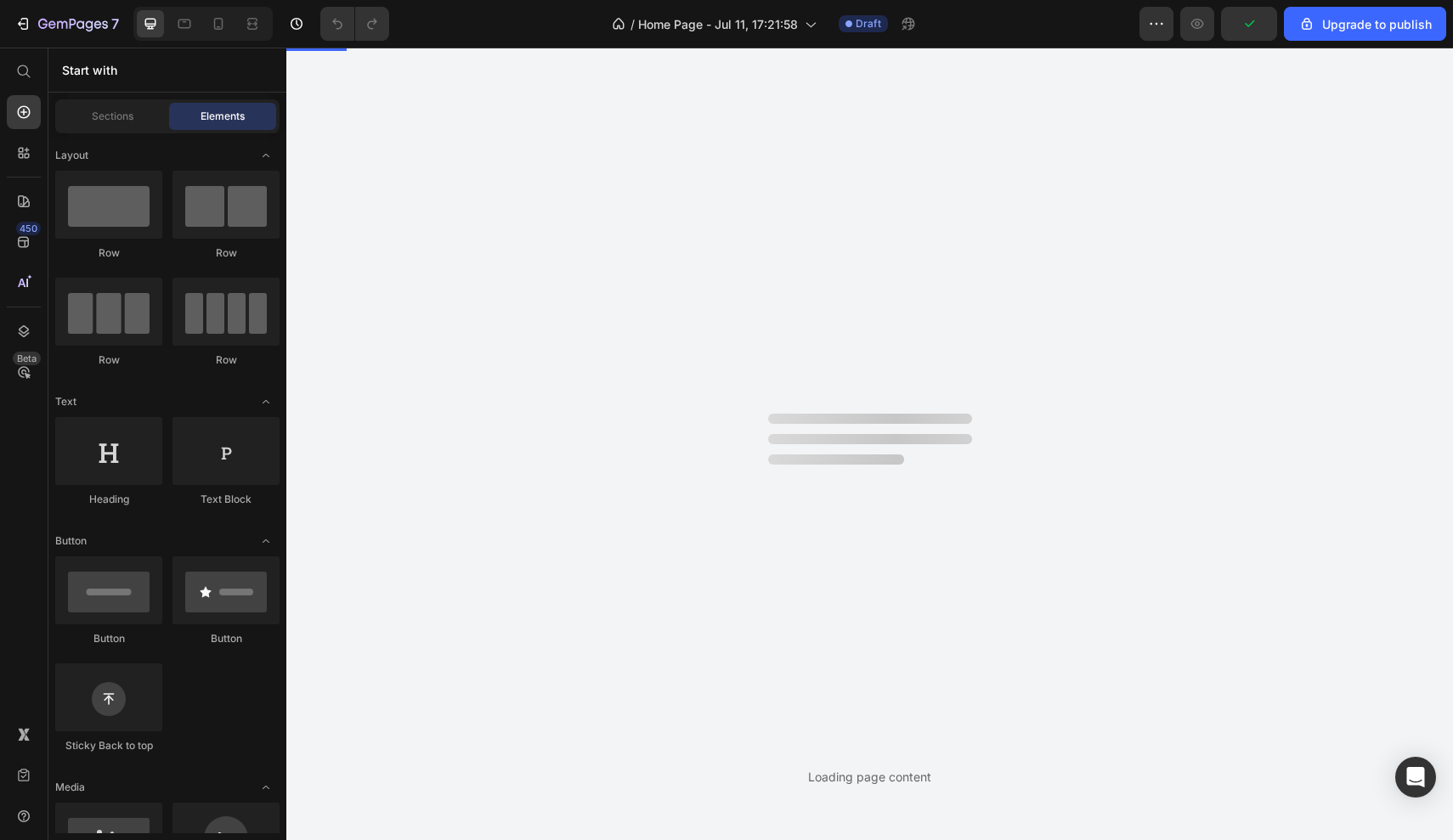 scroll, scrollTop: 0, scrollLeft: 0, axis: both 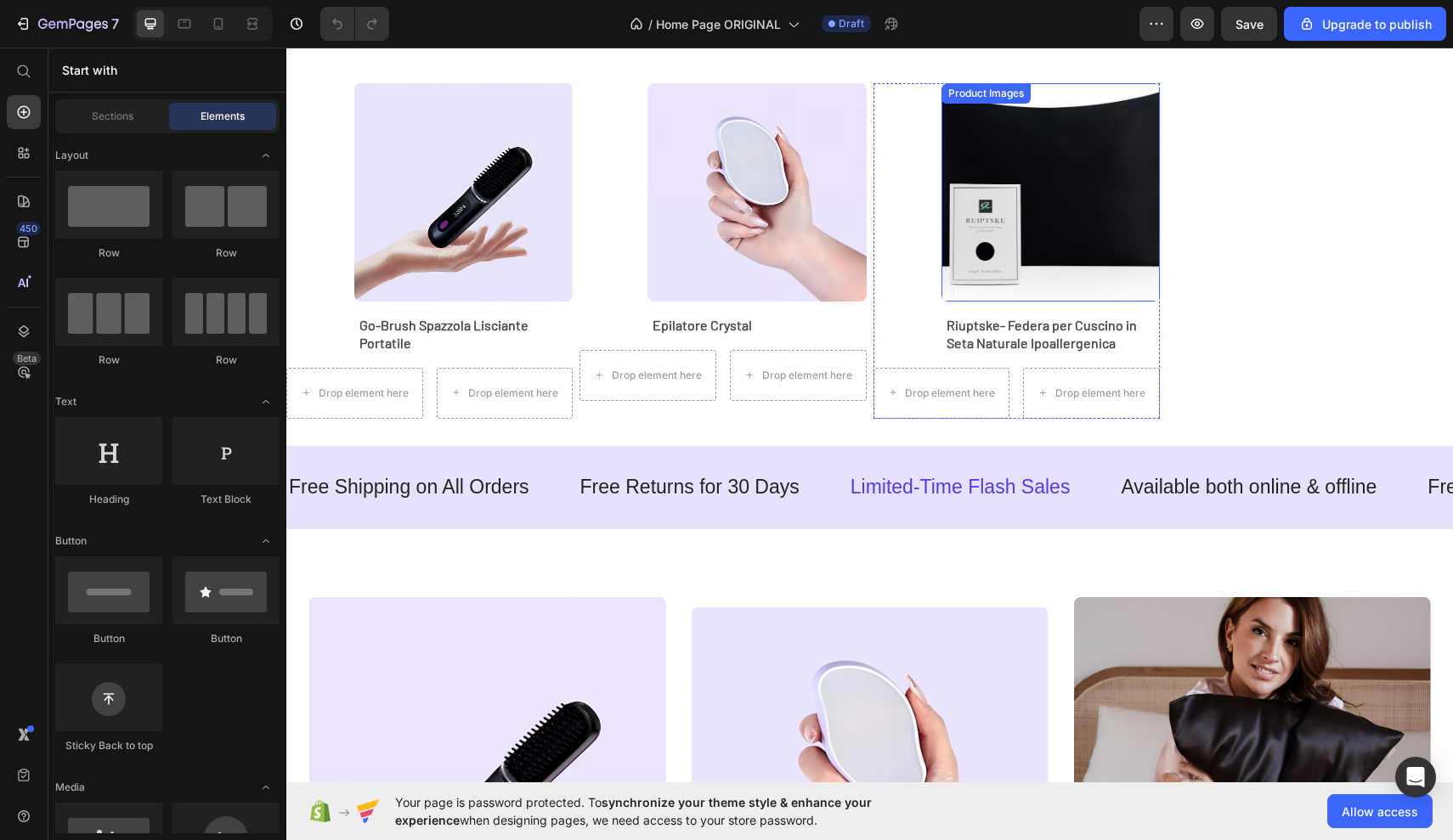 click at bounding box center (1050, 192) 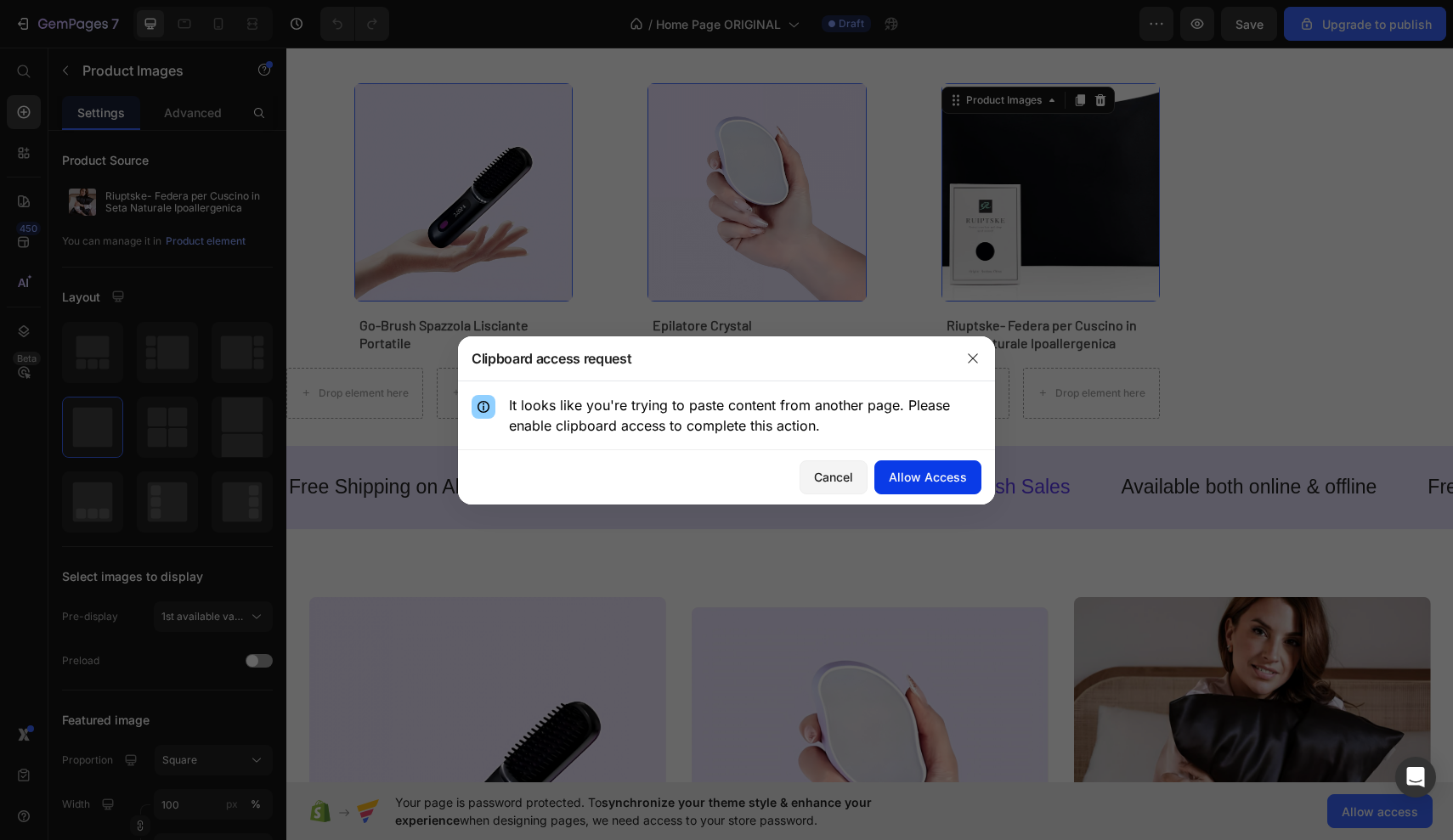 click on "Allow Access" at bounding box center [928, 476] 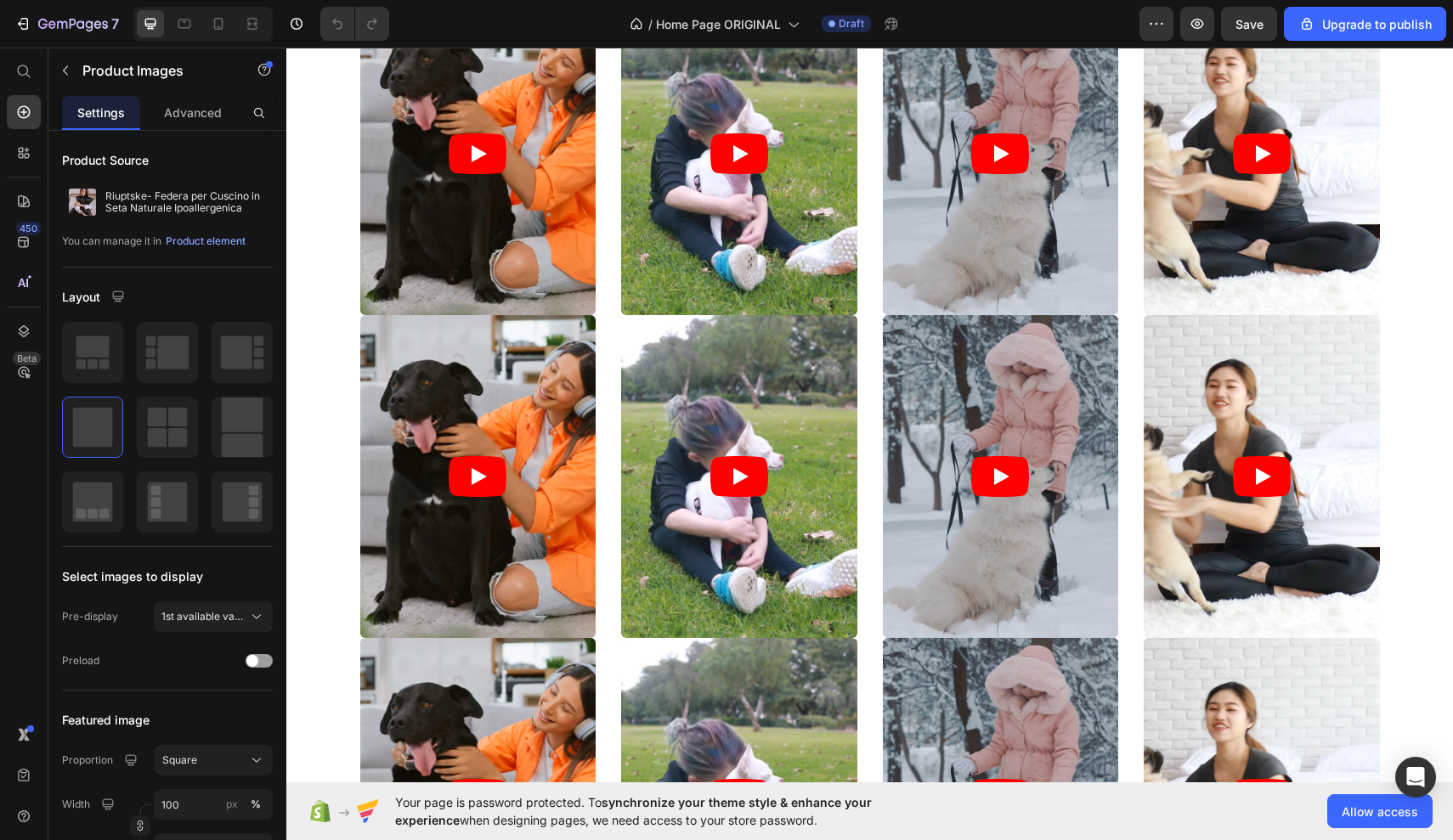 scroll, scrollTop: 8759, scrollLeft: 0, axis: vertical 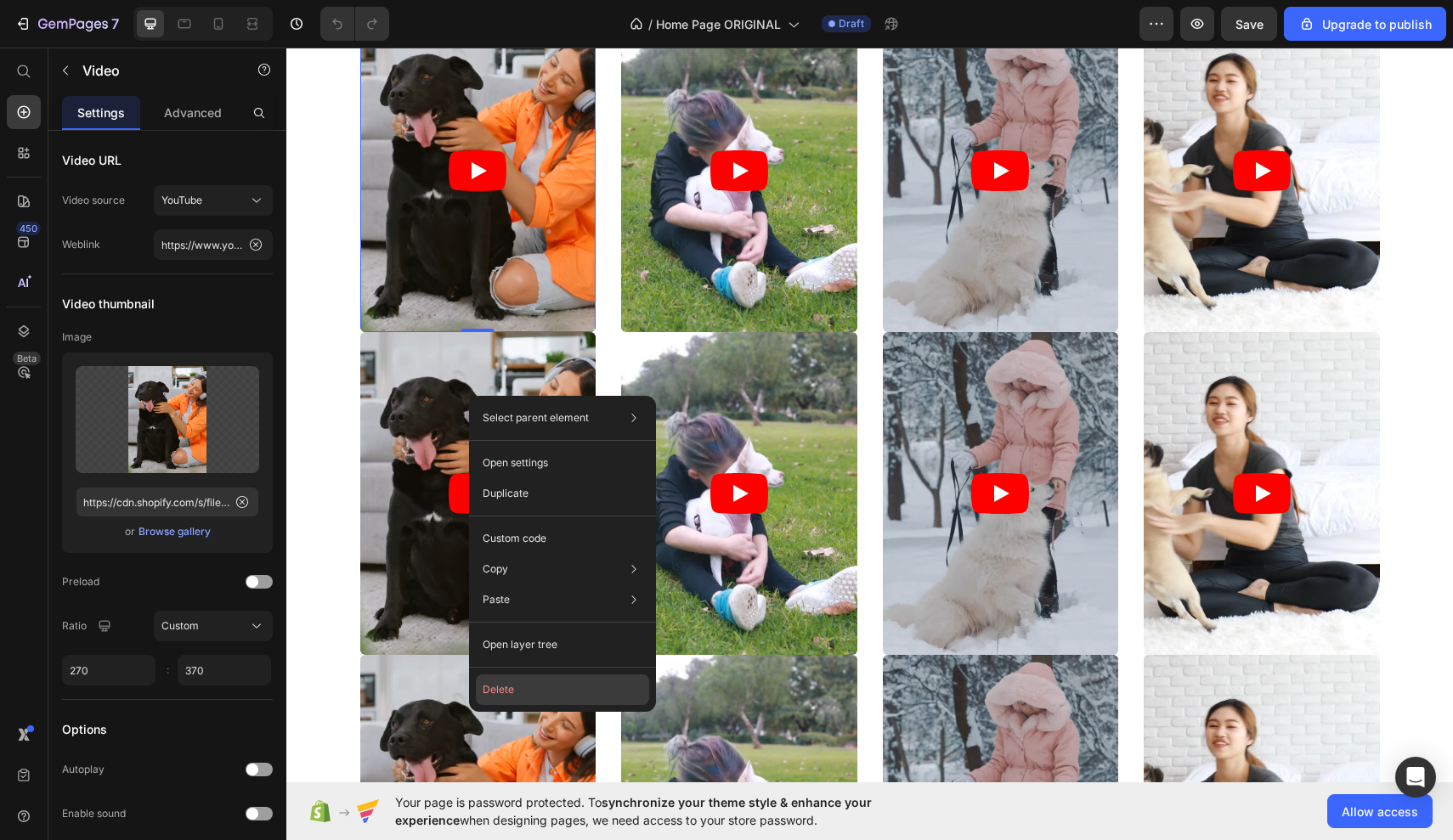 click on "Delete" 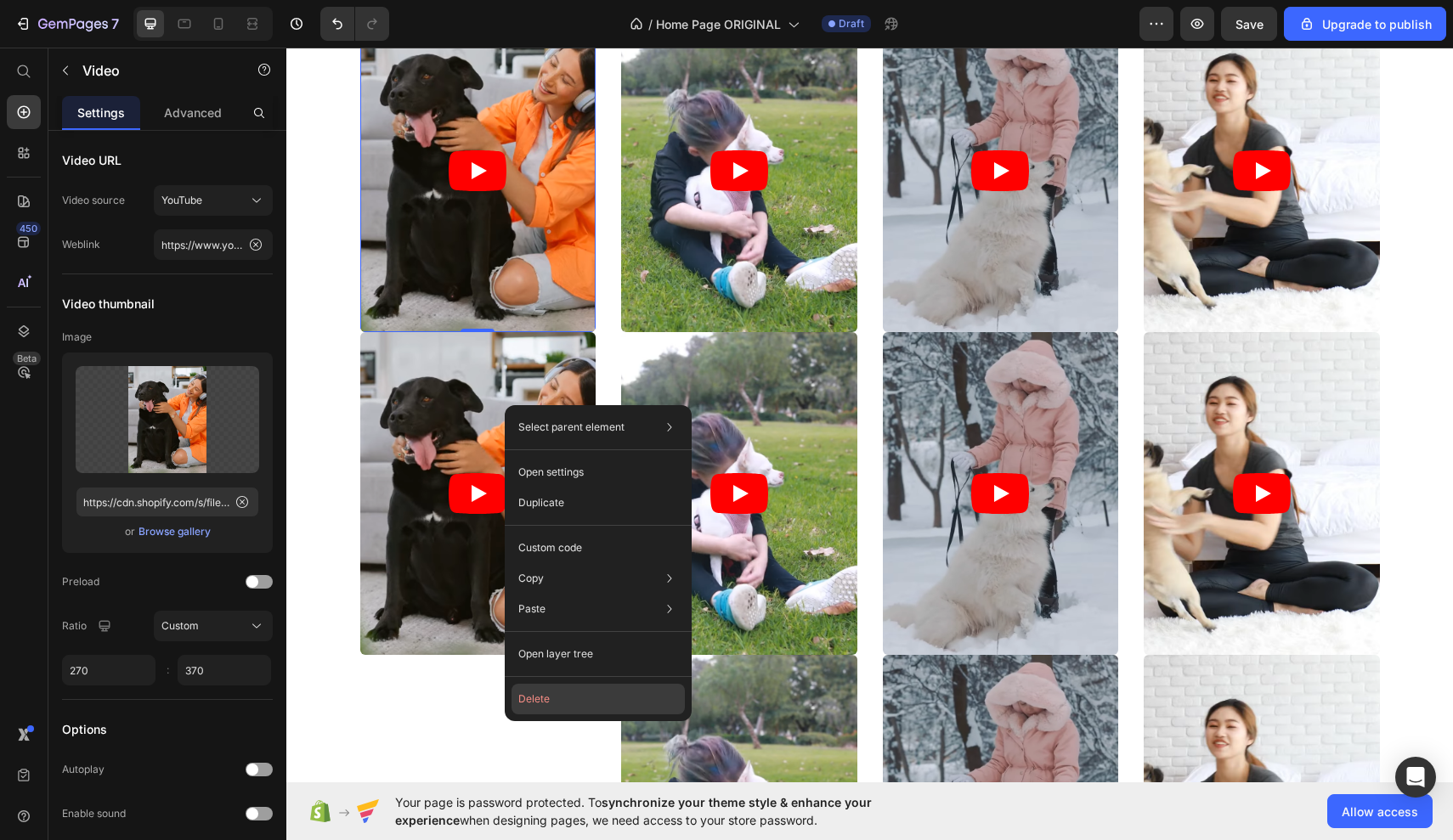 click on "Delete" 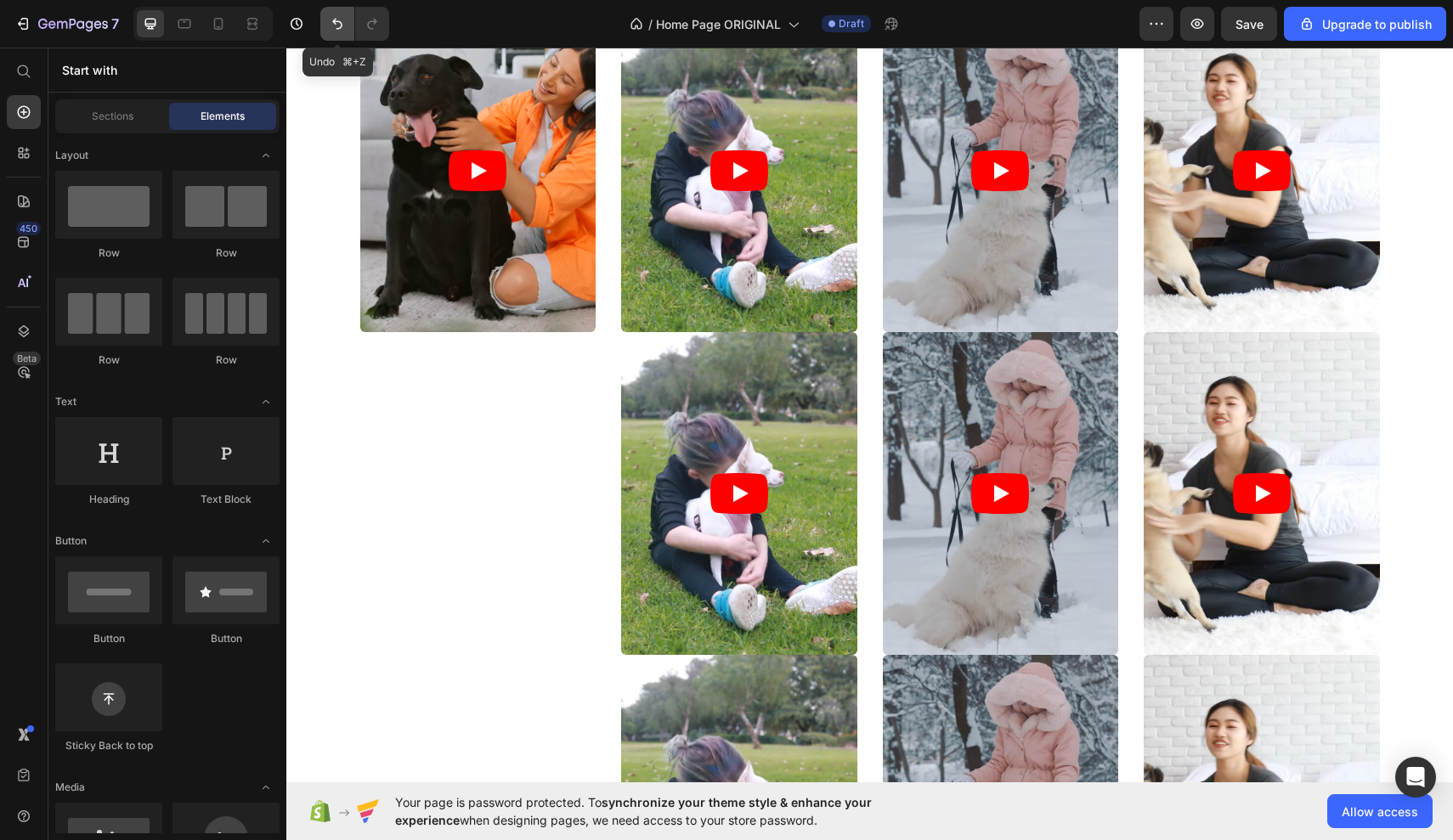 click 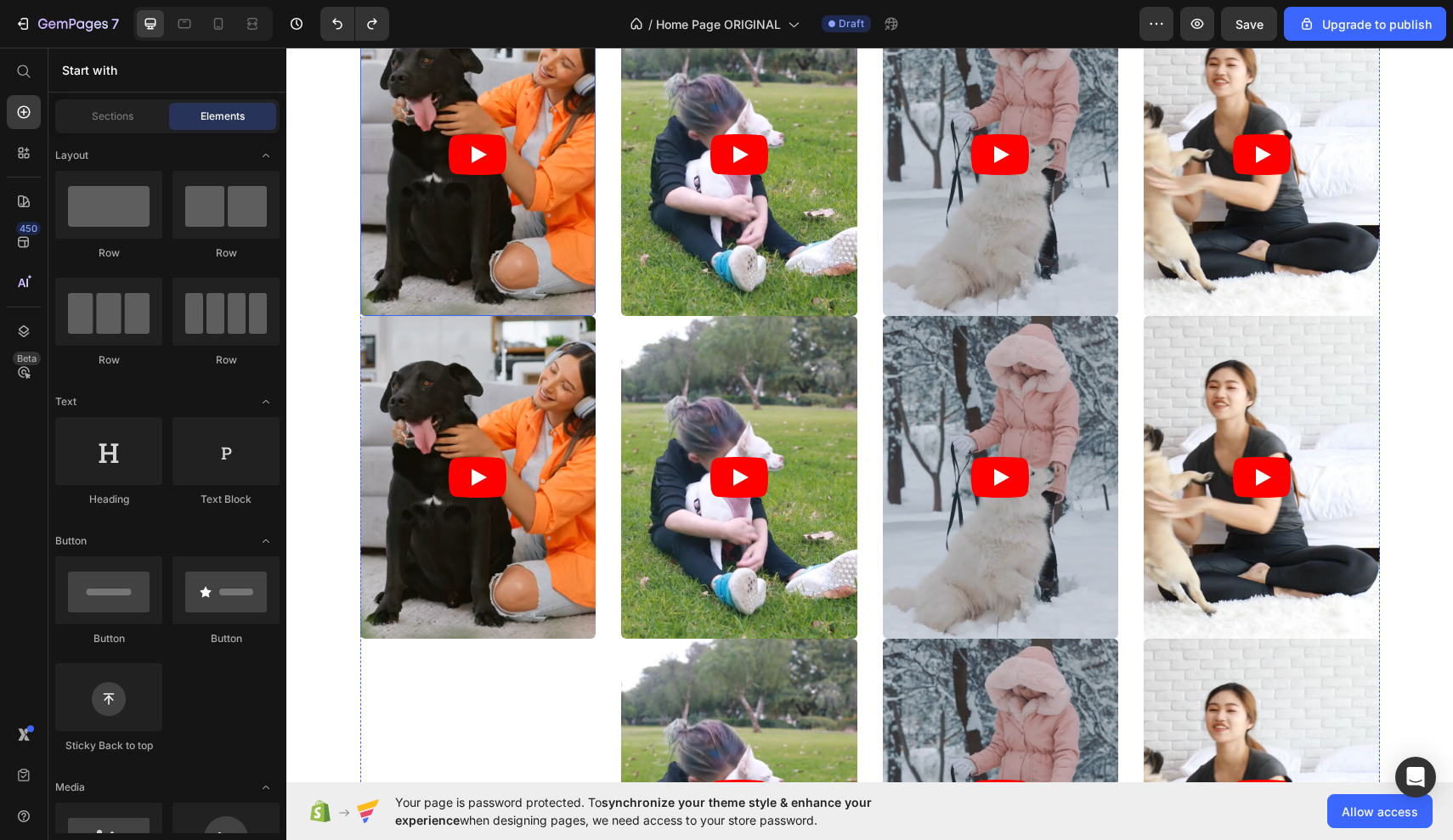 scroll, scrollTop: 8779, scrollLeft: 0, axis: vertical 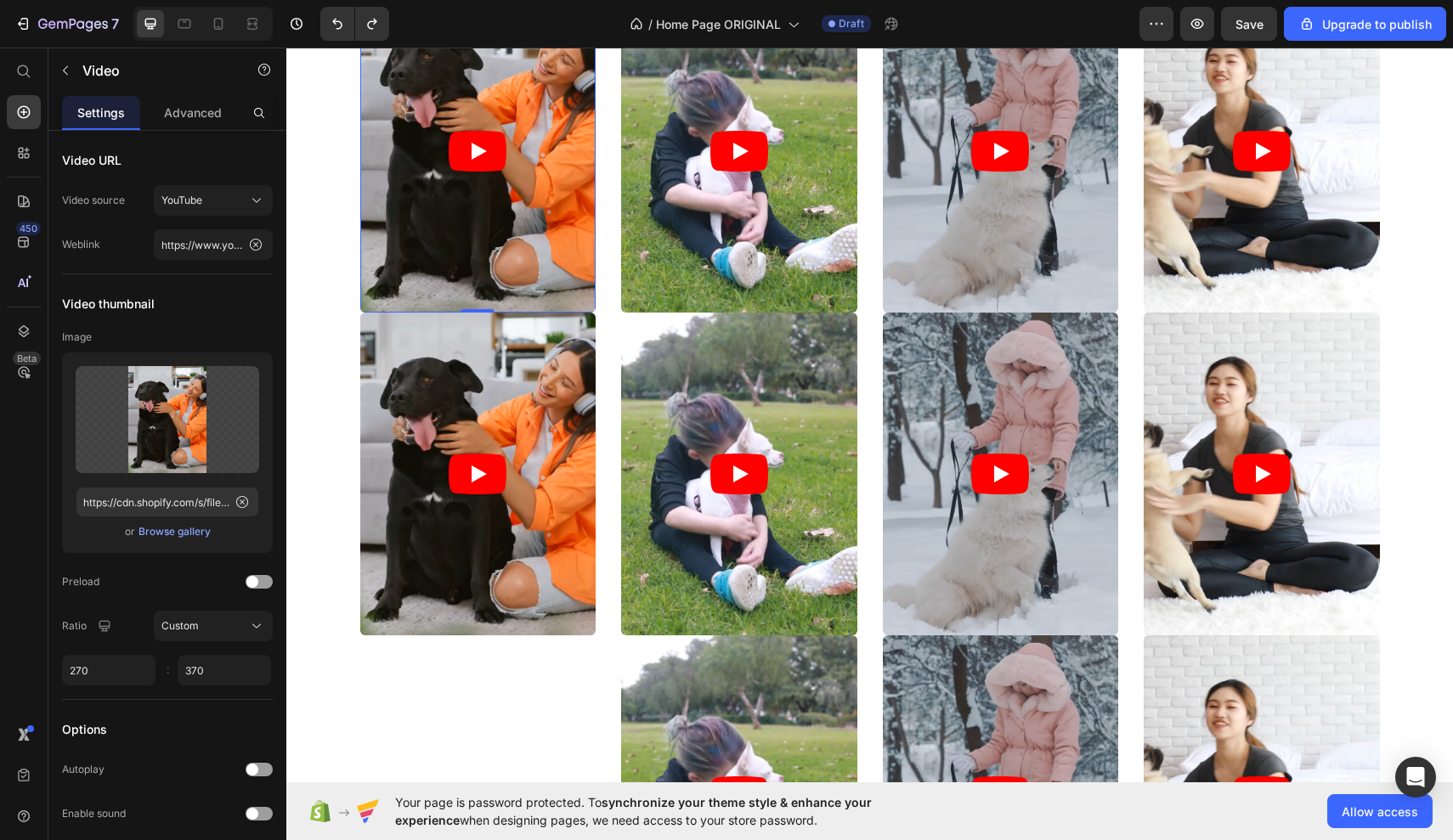 click 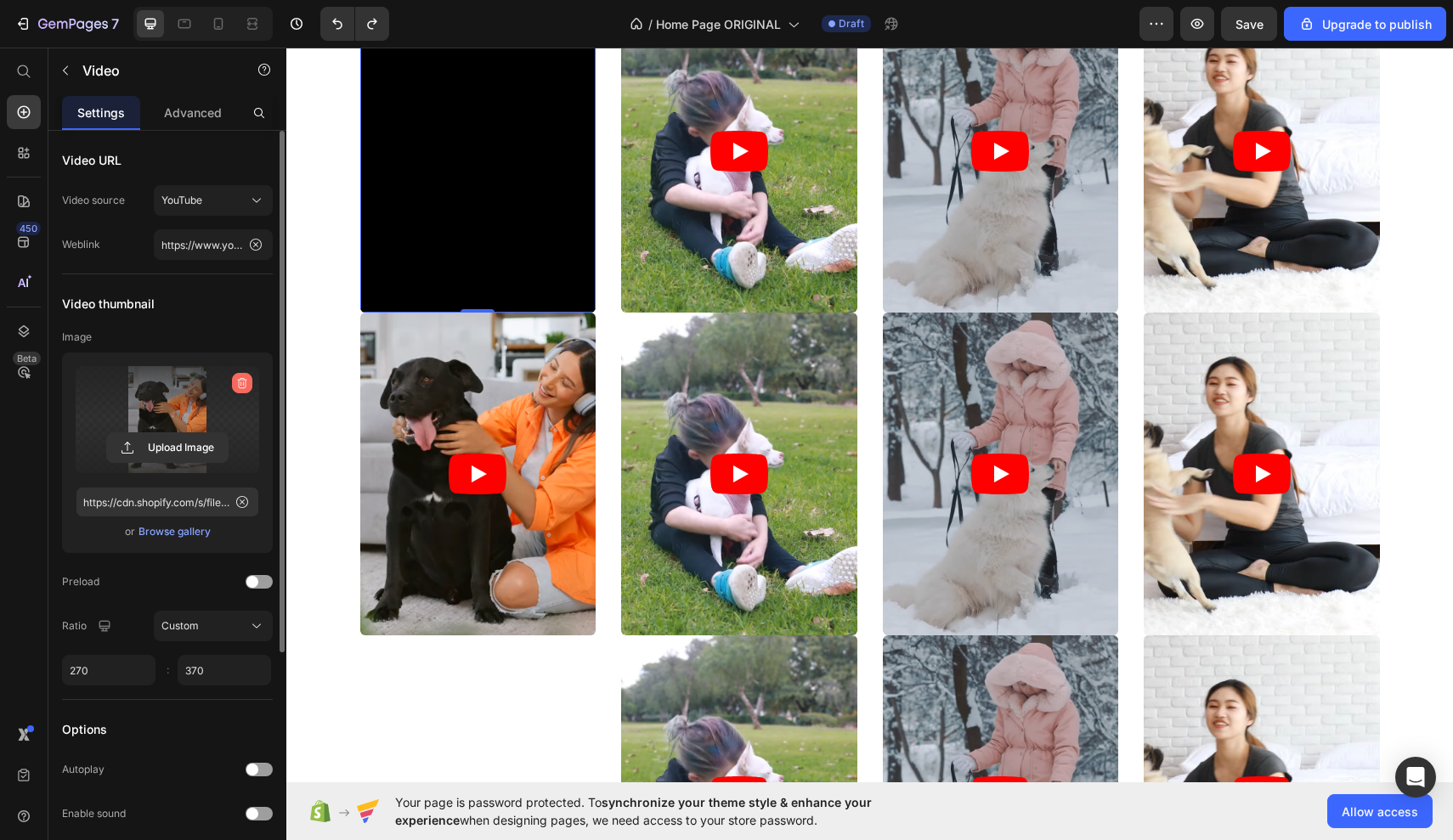 click 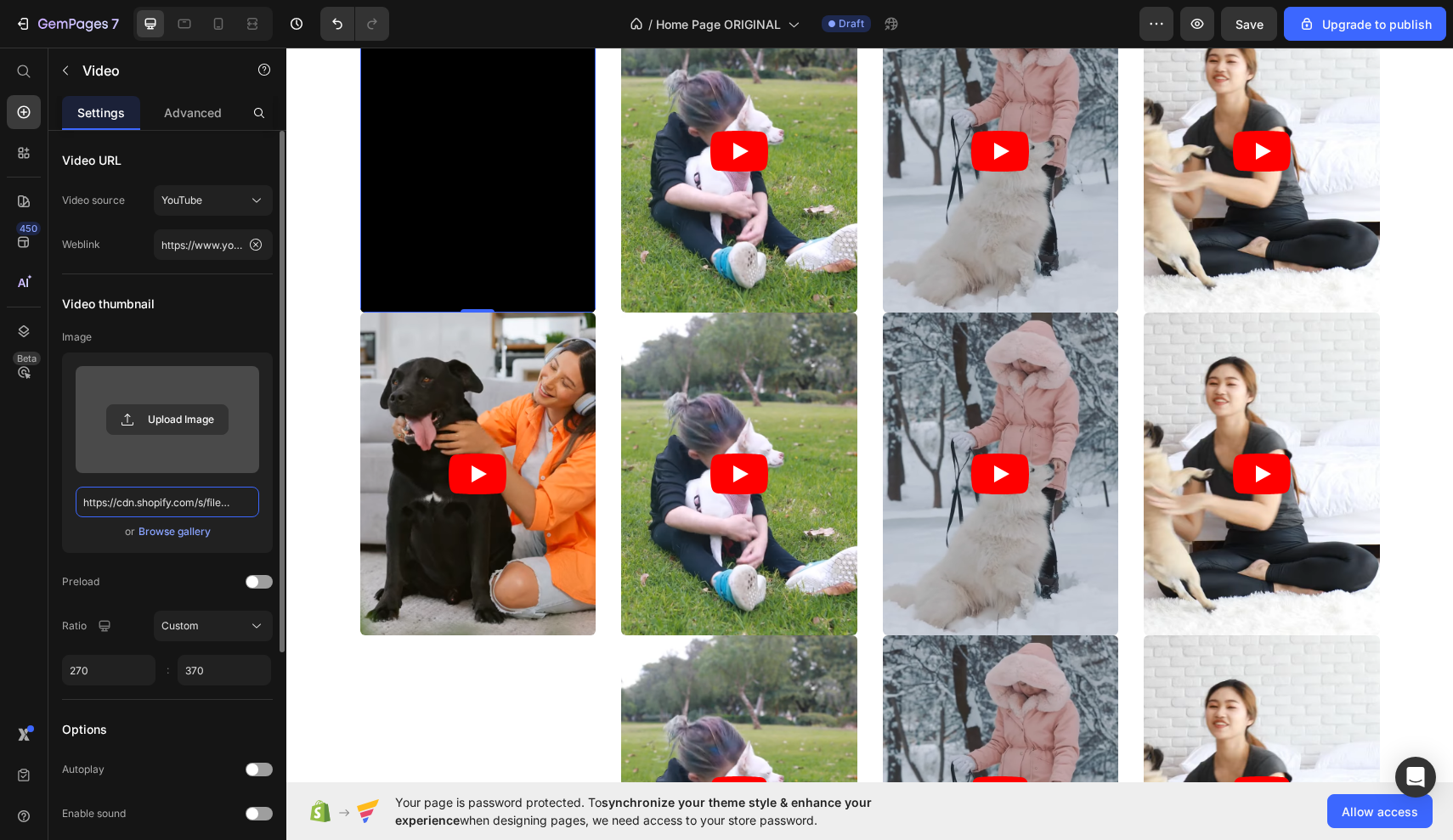 type 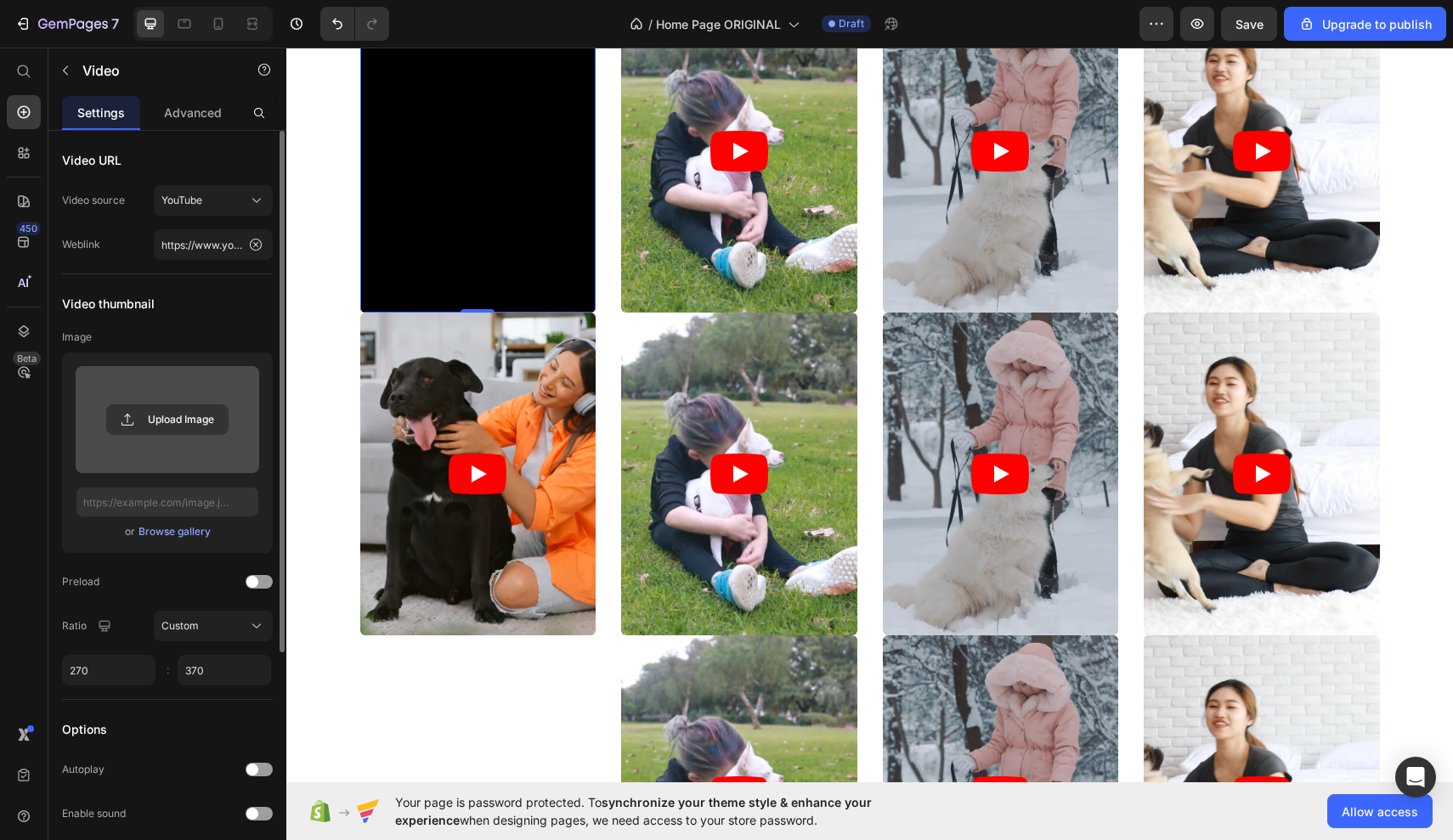 click on "Video source" at bounding box center [93, 200] 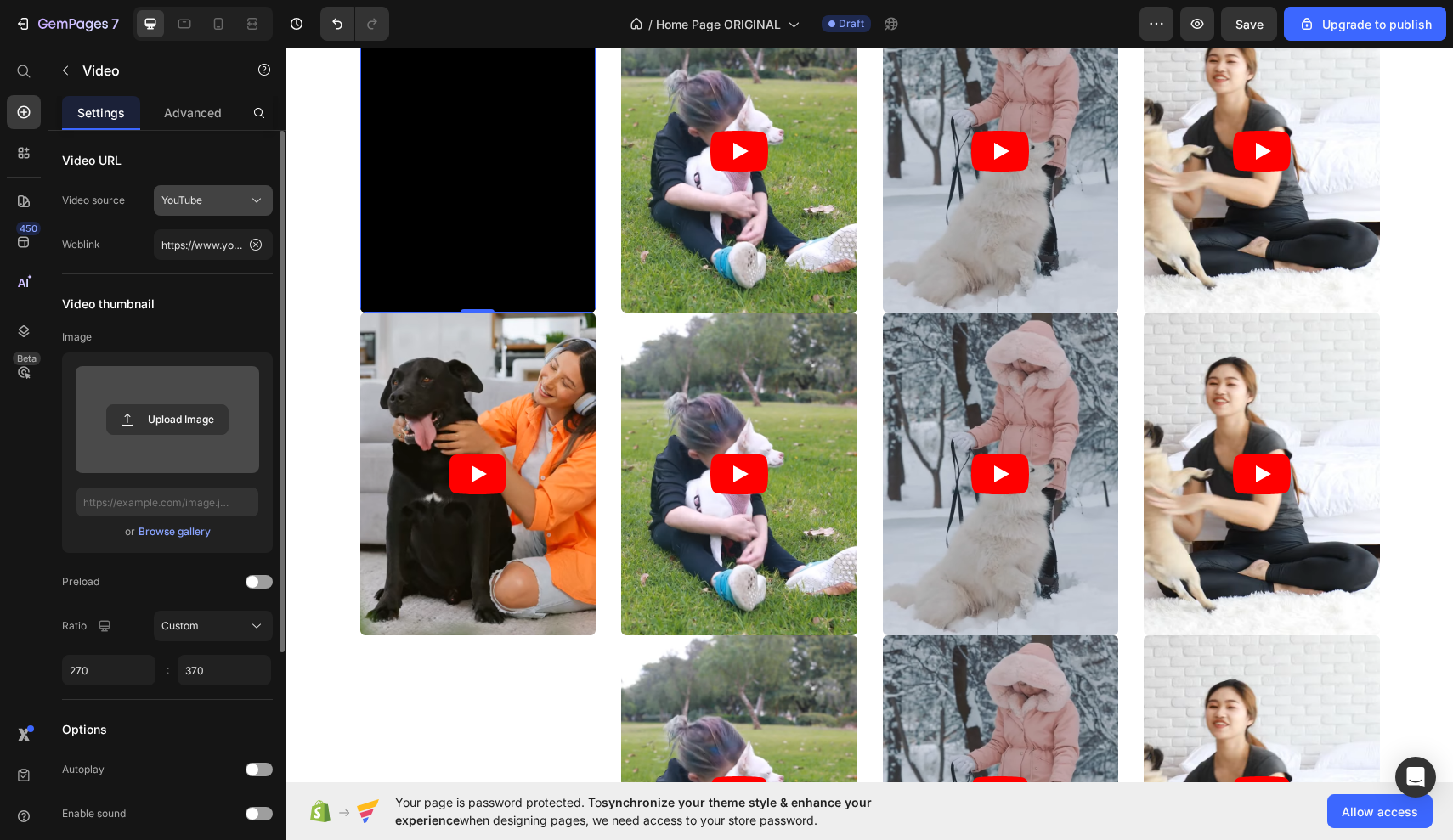 click on "YouTube" 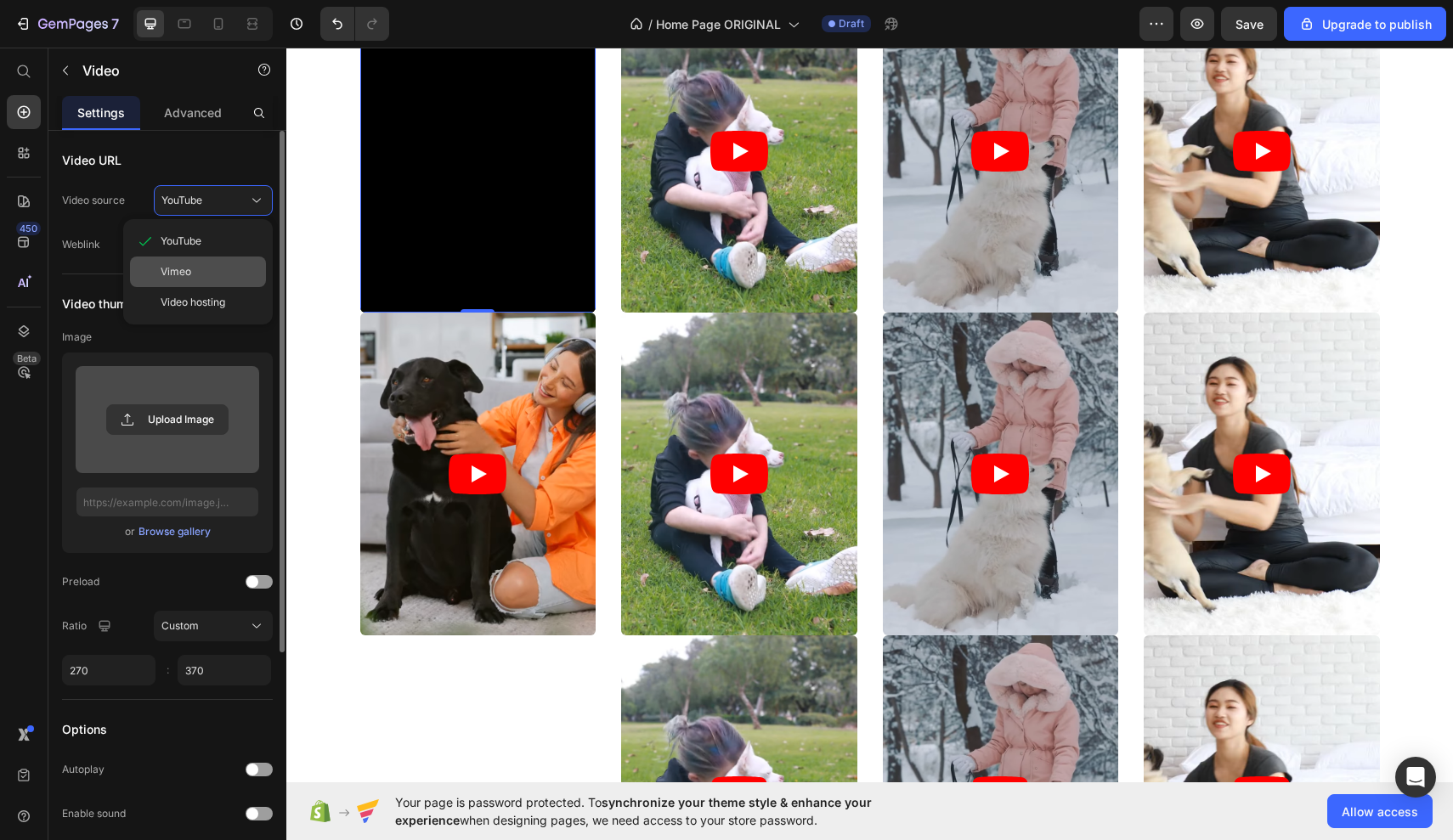 click on "Vimeo" at bounding box center [210, 272] 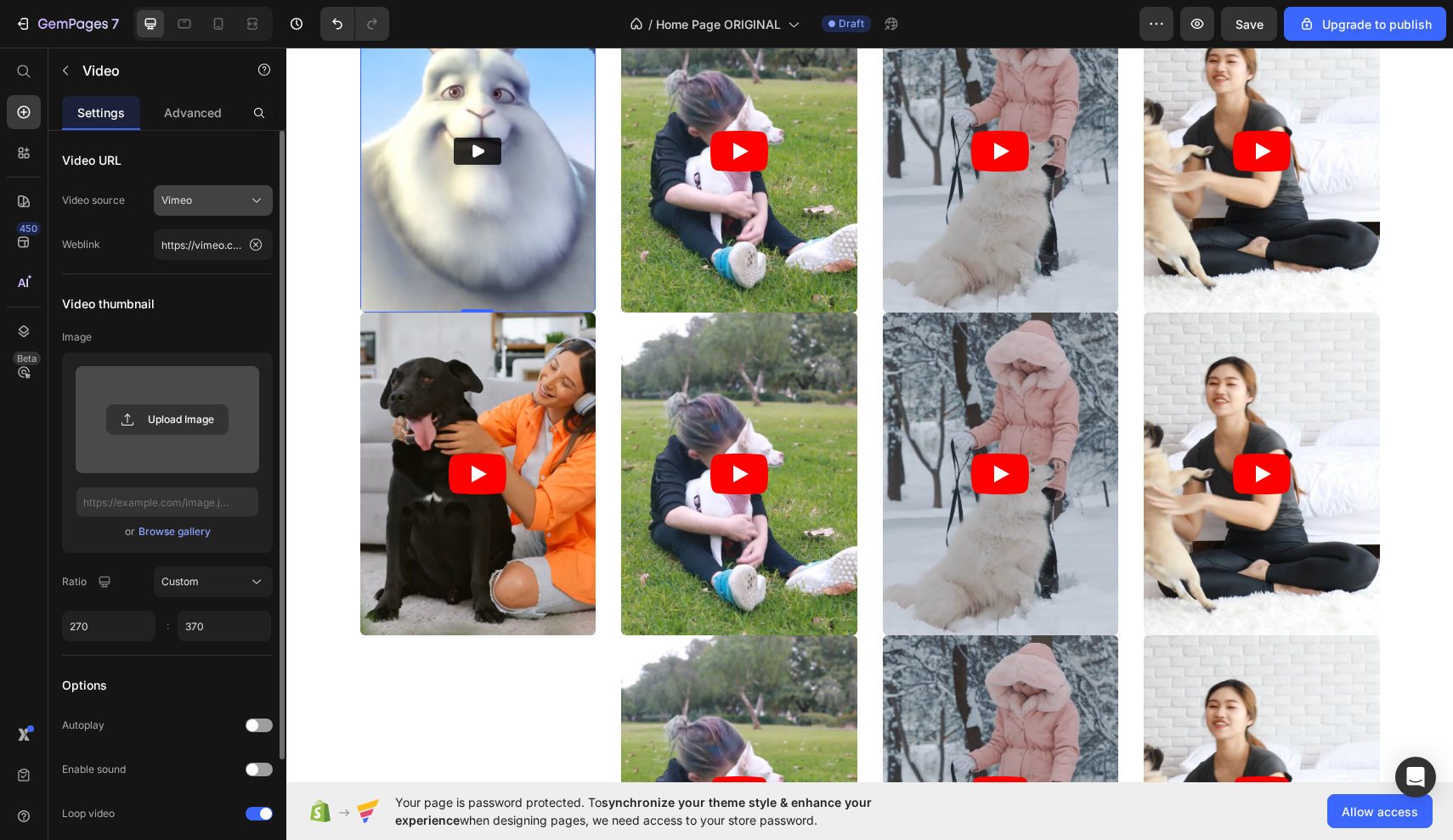 click on "Vimeo" 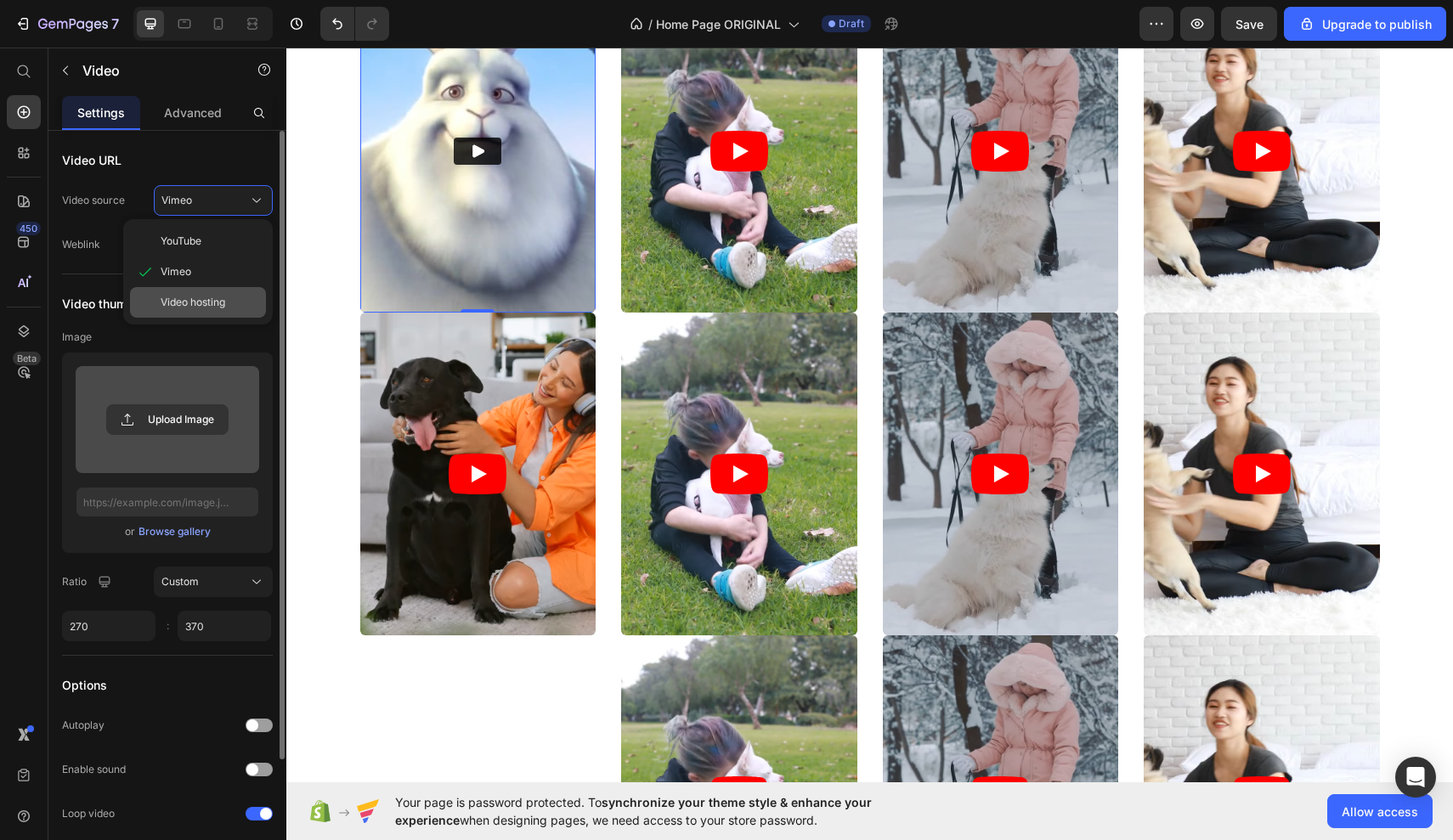 click on "Video hosting" at bounding box center (193, 302) 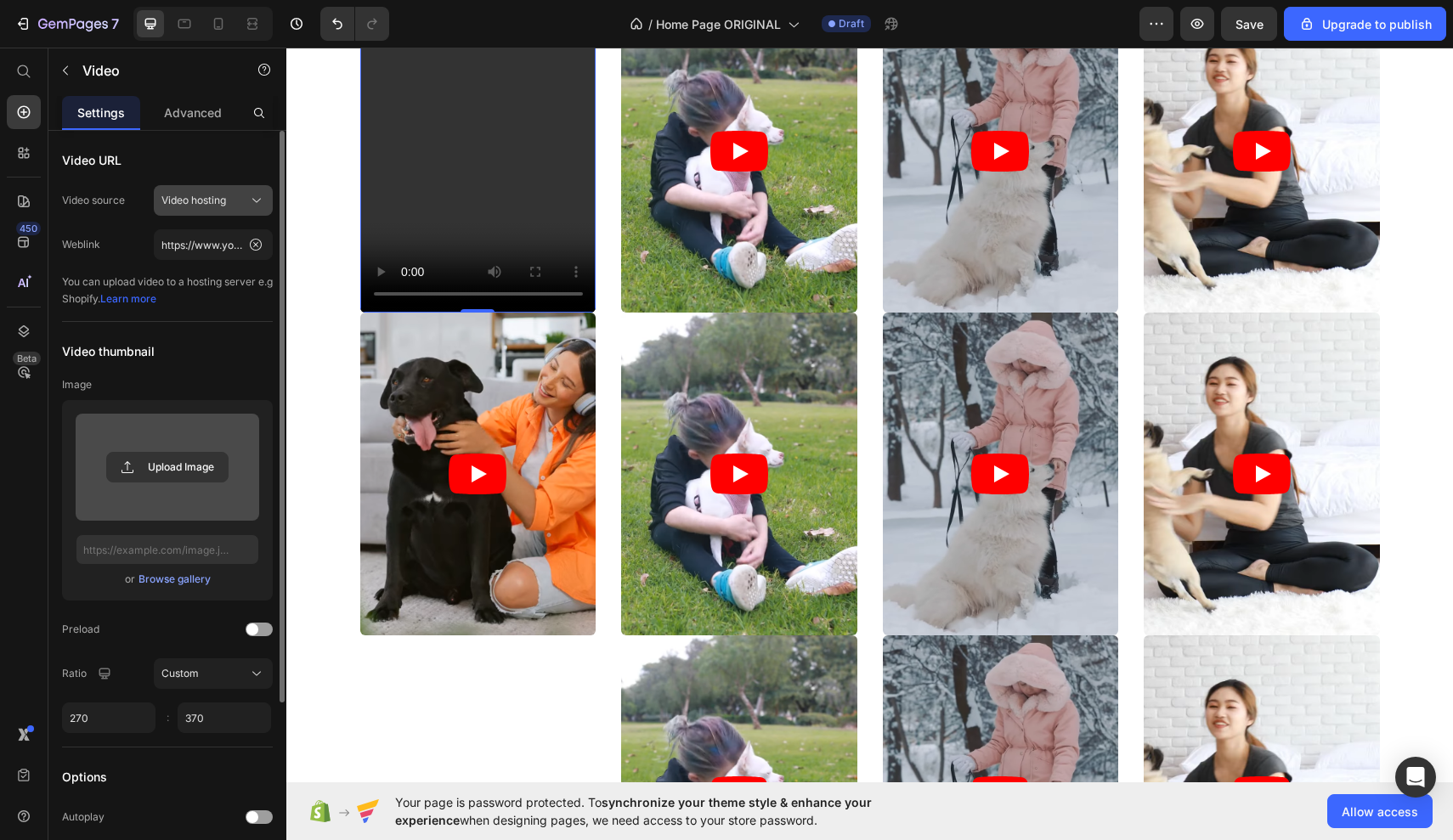 click on "Video hosting" at bounding box center (213, 200) 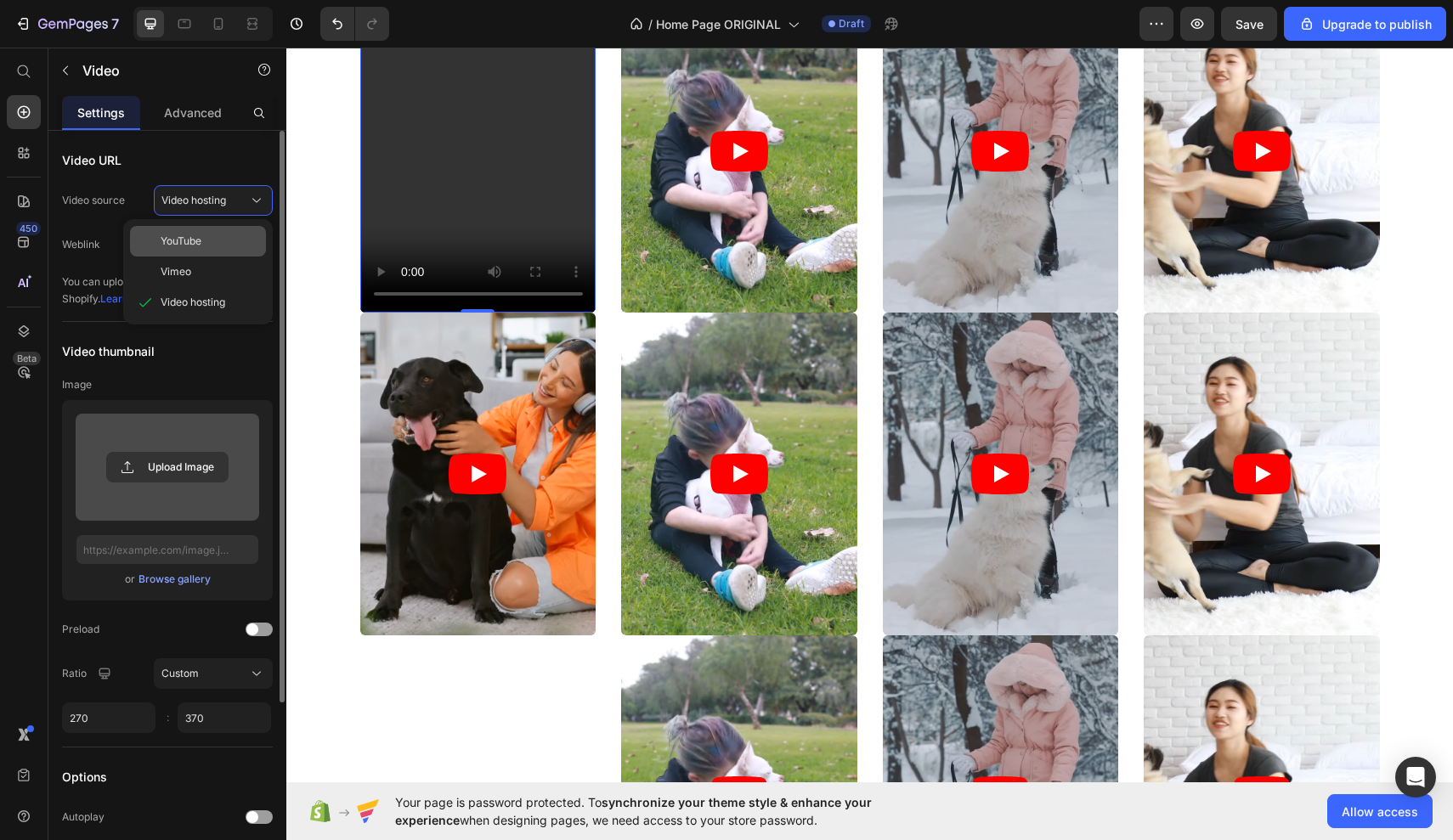 click on "YouTube" 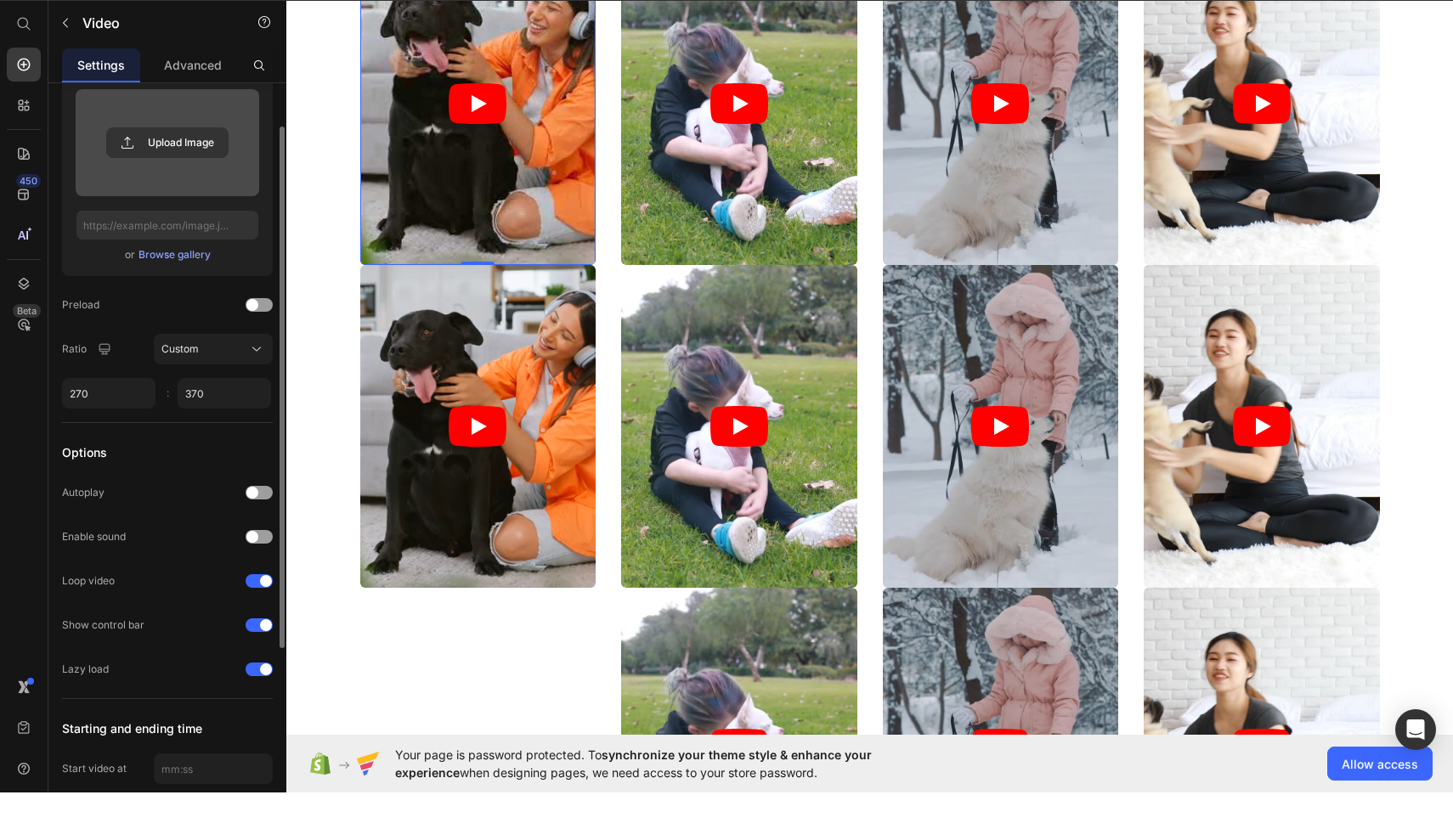 scroll, scrollTop: 121, scrollLeft: 0, axis: vertical 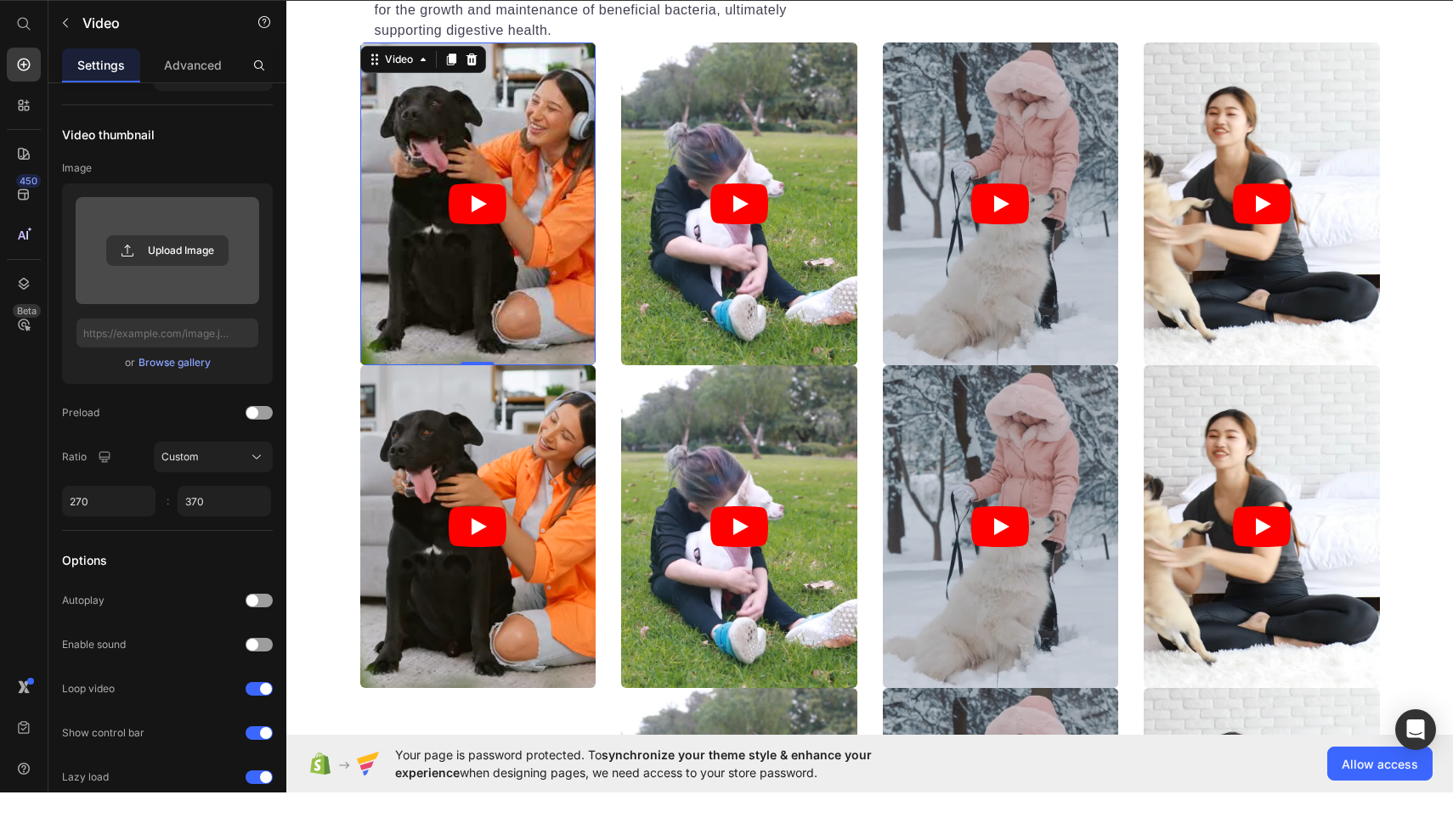 drag, startPoint x: 473, startPoint y: 537, endPoint x: 474, endPoint y: 521, distance: 16.03122 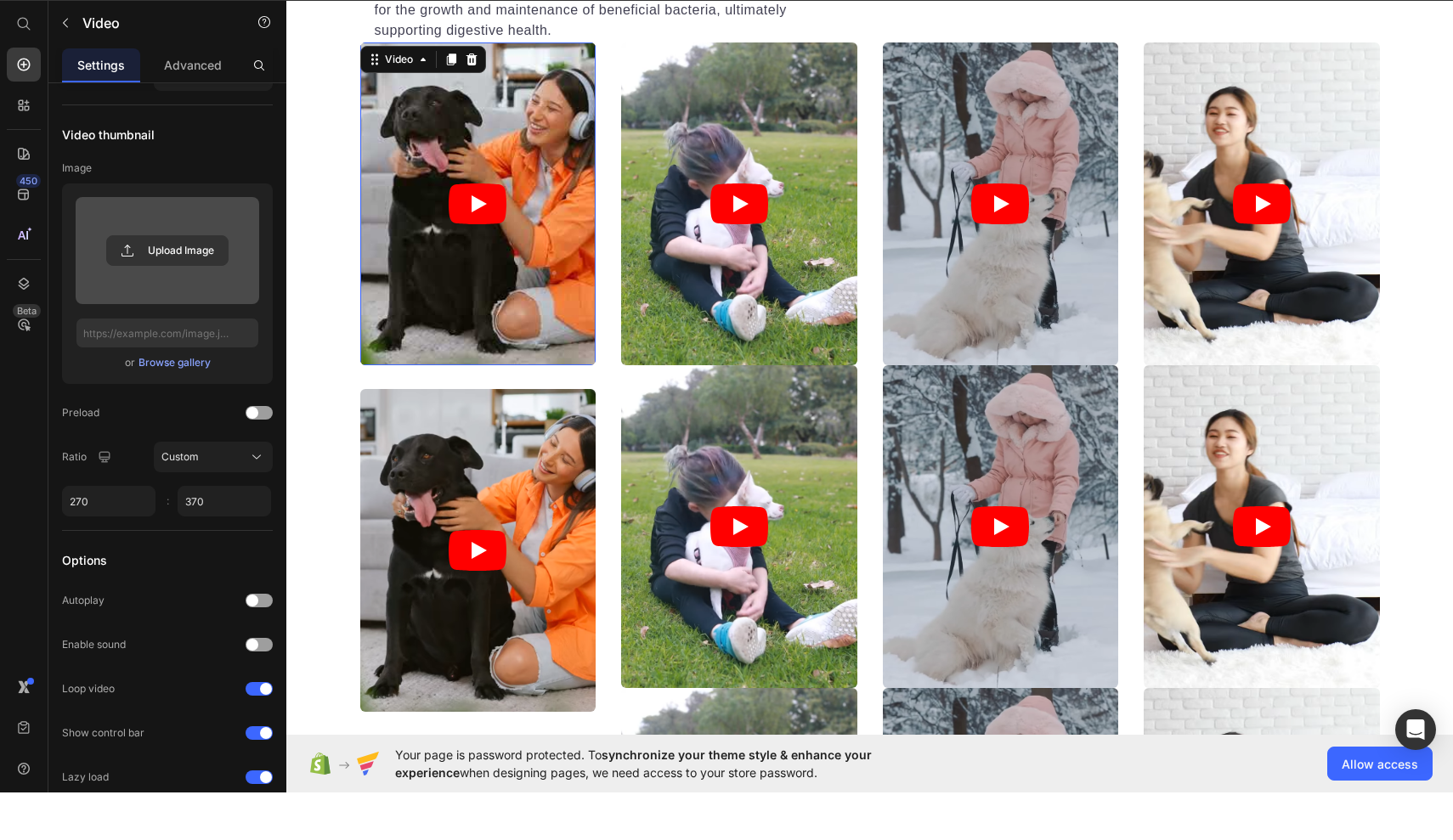 drag, startPoint x: 478, startPoint y: 538, endPoint x: 476, endPoint y: 561, distance: 23.086793 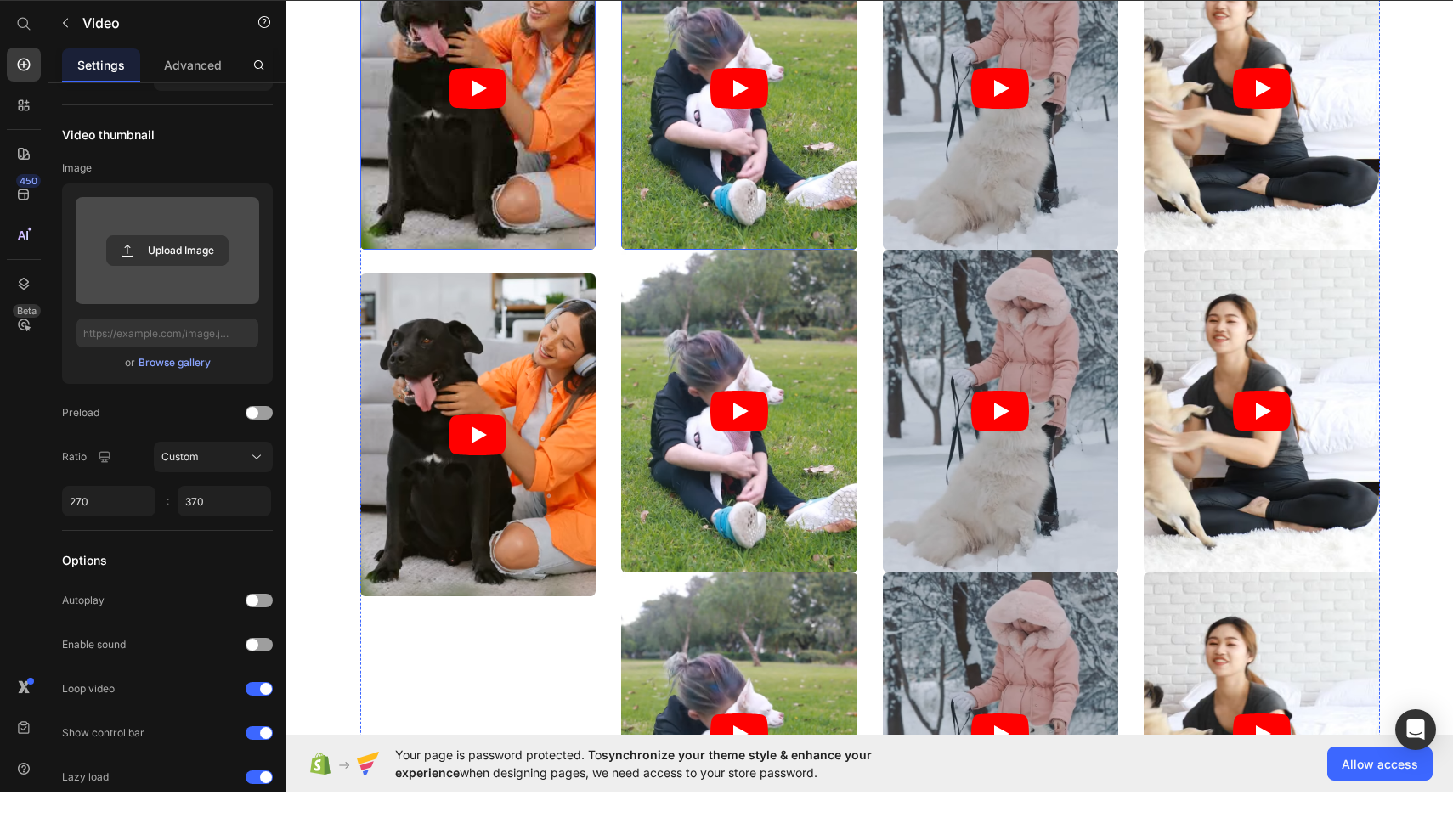 scroll, scrollTop: 8838, scrollLeft: 0, axis: vertical 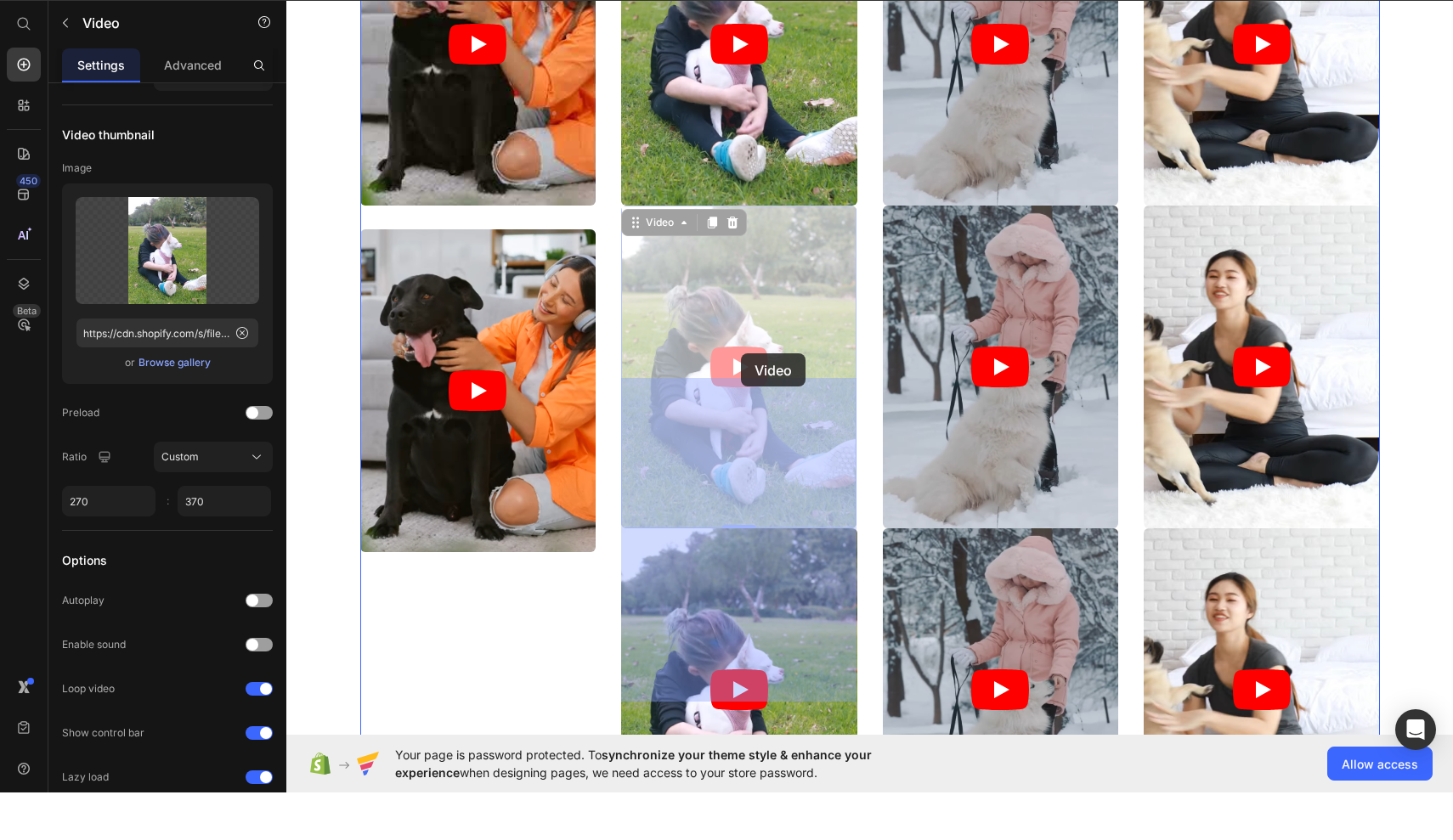 drag, startPoint x: 741, startPoint y: 381, endPoint x: 741, endPoint y: 399, distance: 18 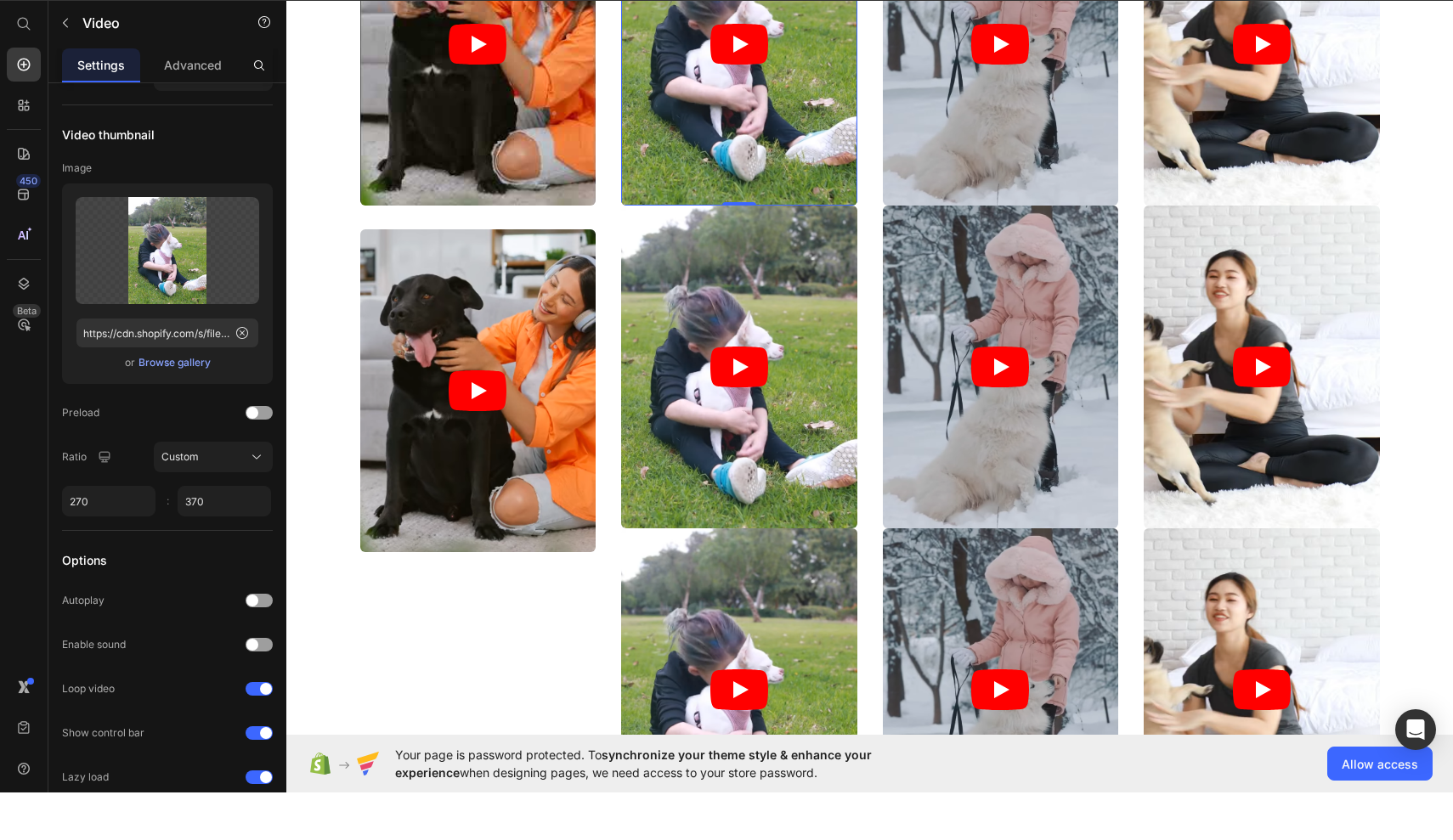 click at bounding box center [739, 44] 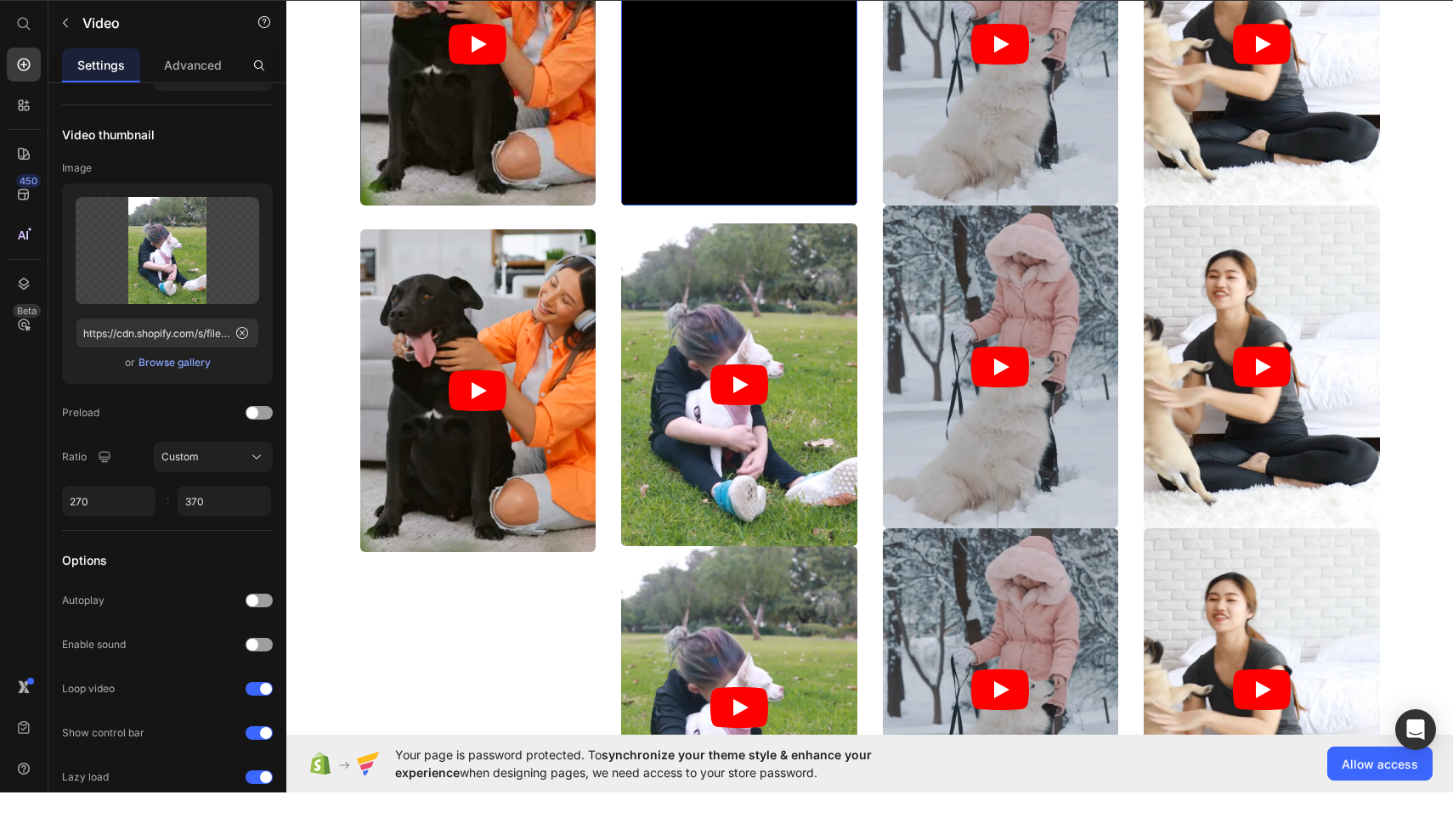 drag, startPoint x: 743, startPoint y: 376, endPoint x: 742, endPoint y: 394, distance: 18.027756 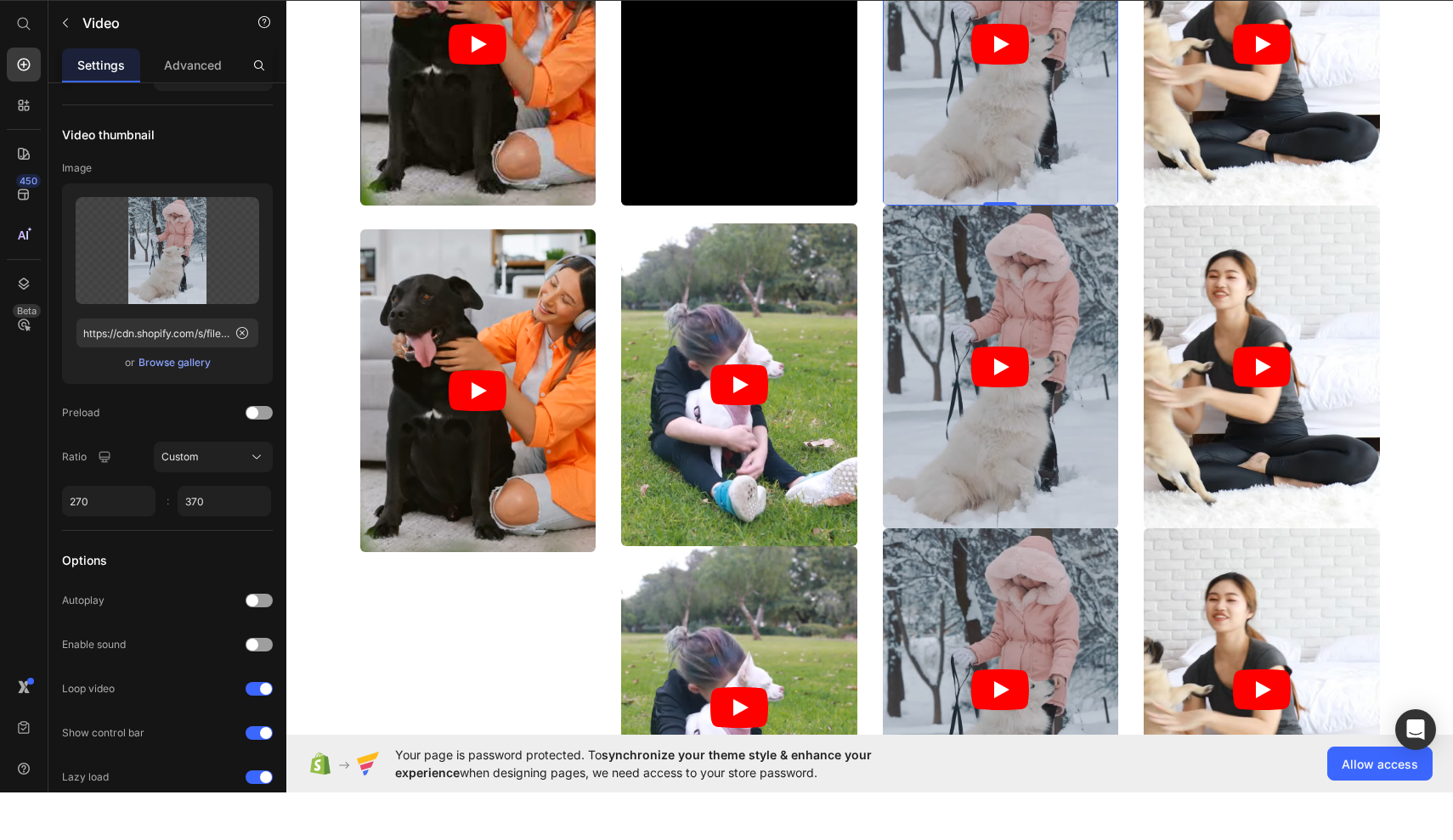 click at bounding box center (1001, 44) 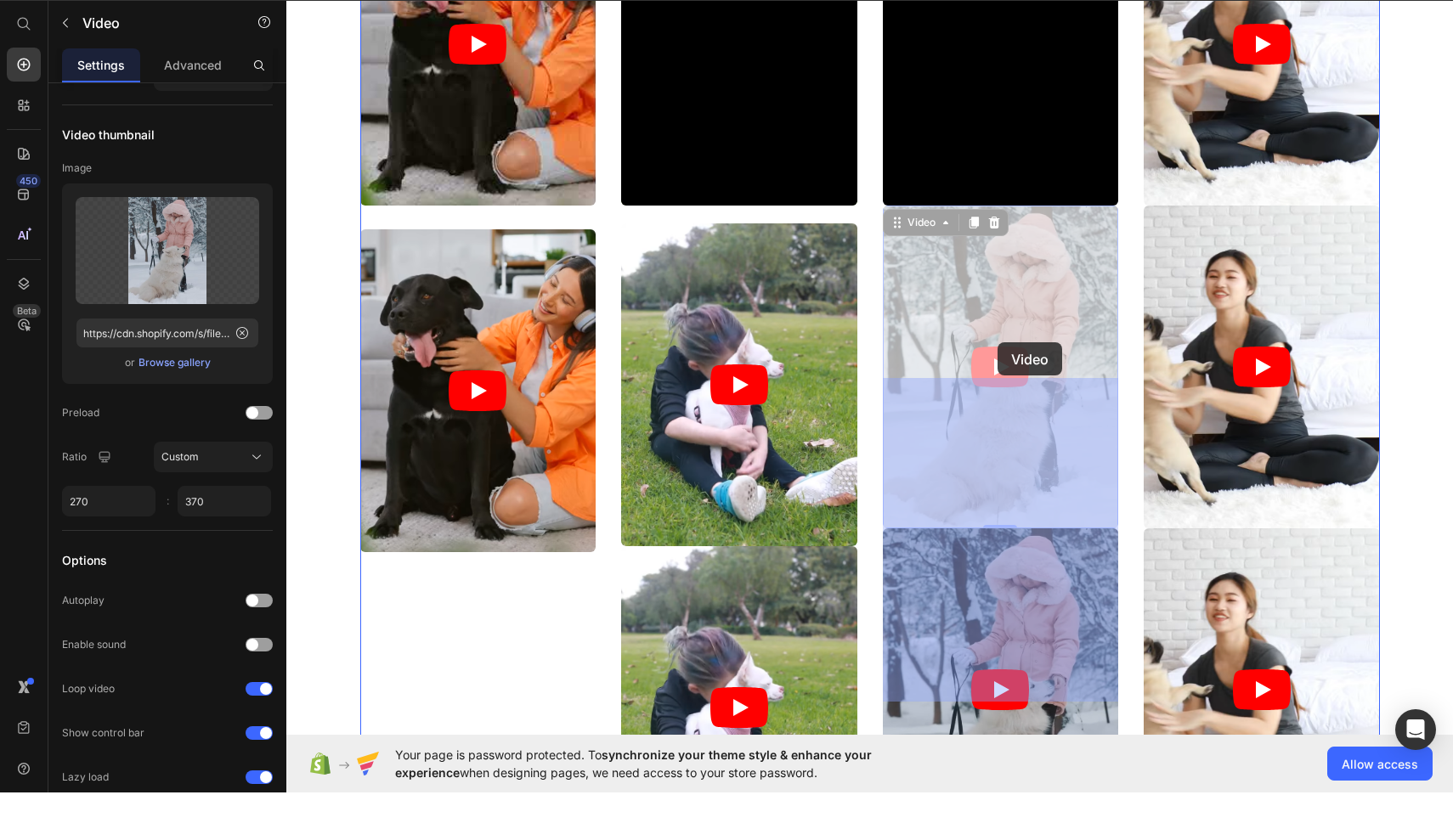 drag, startPoint x: 999, startPoint y: 379, endPoint x: 998, endPoint y: 388, distance: 9.05539 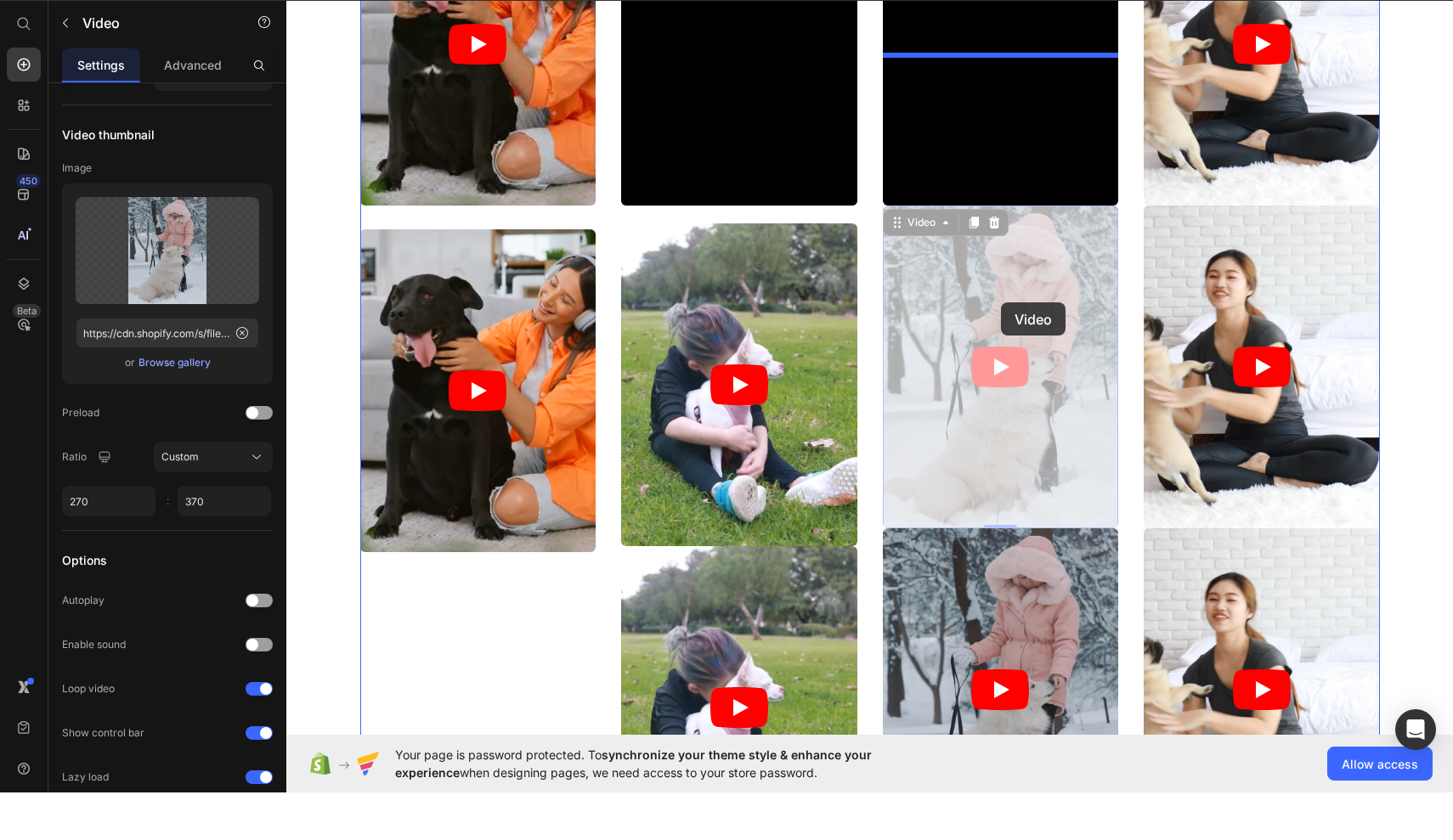 drag, startPoint x: 1001, startPoint y: 379, endPoint x: 1001, endPoint y: 352, distance: 27 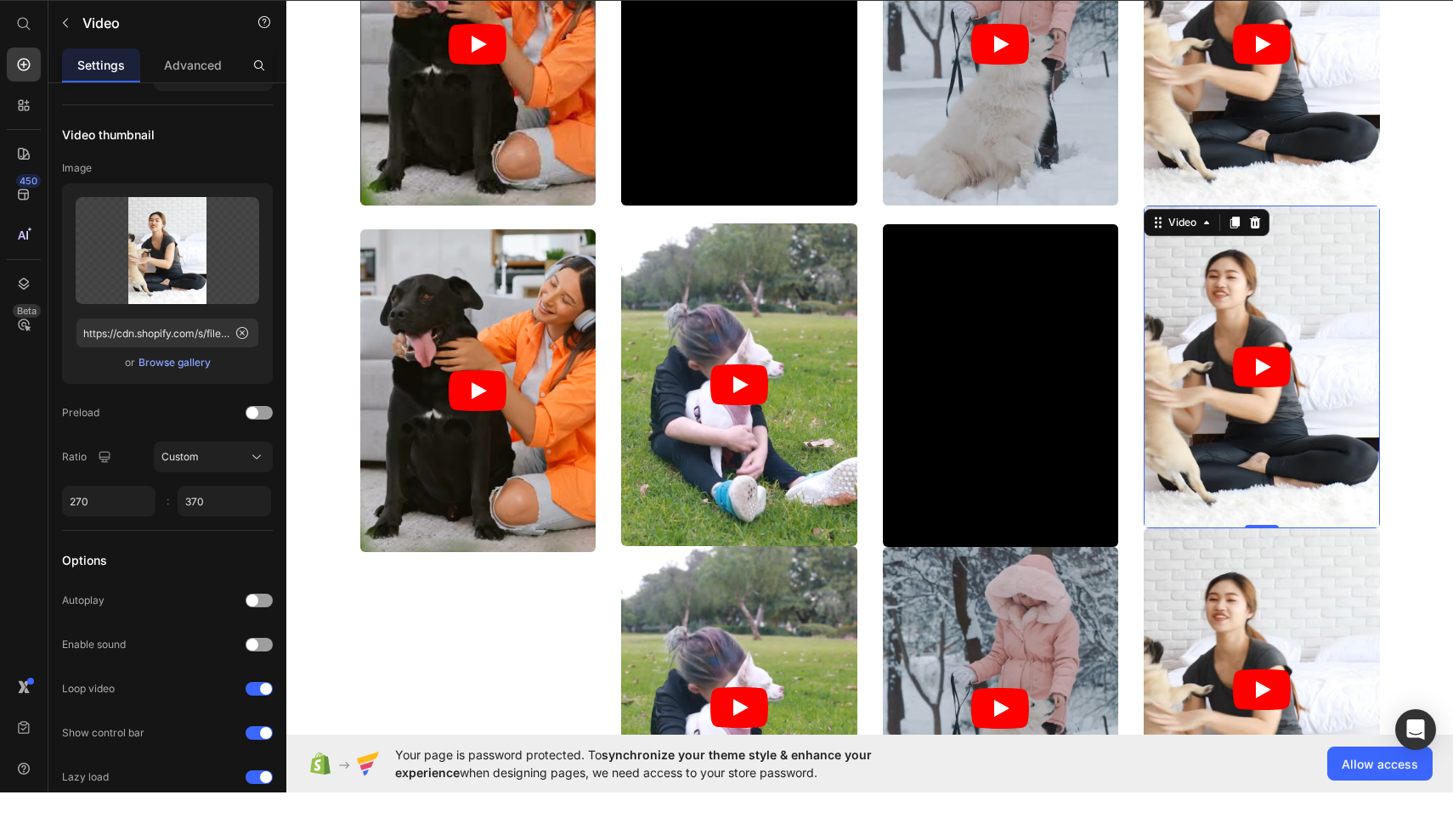 click on "Video   0" at bounding box center (1262, 367) 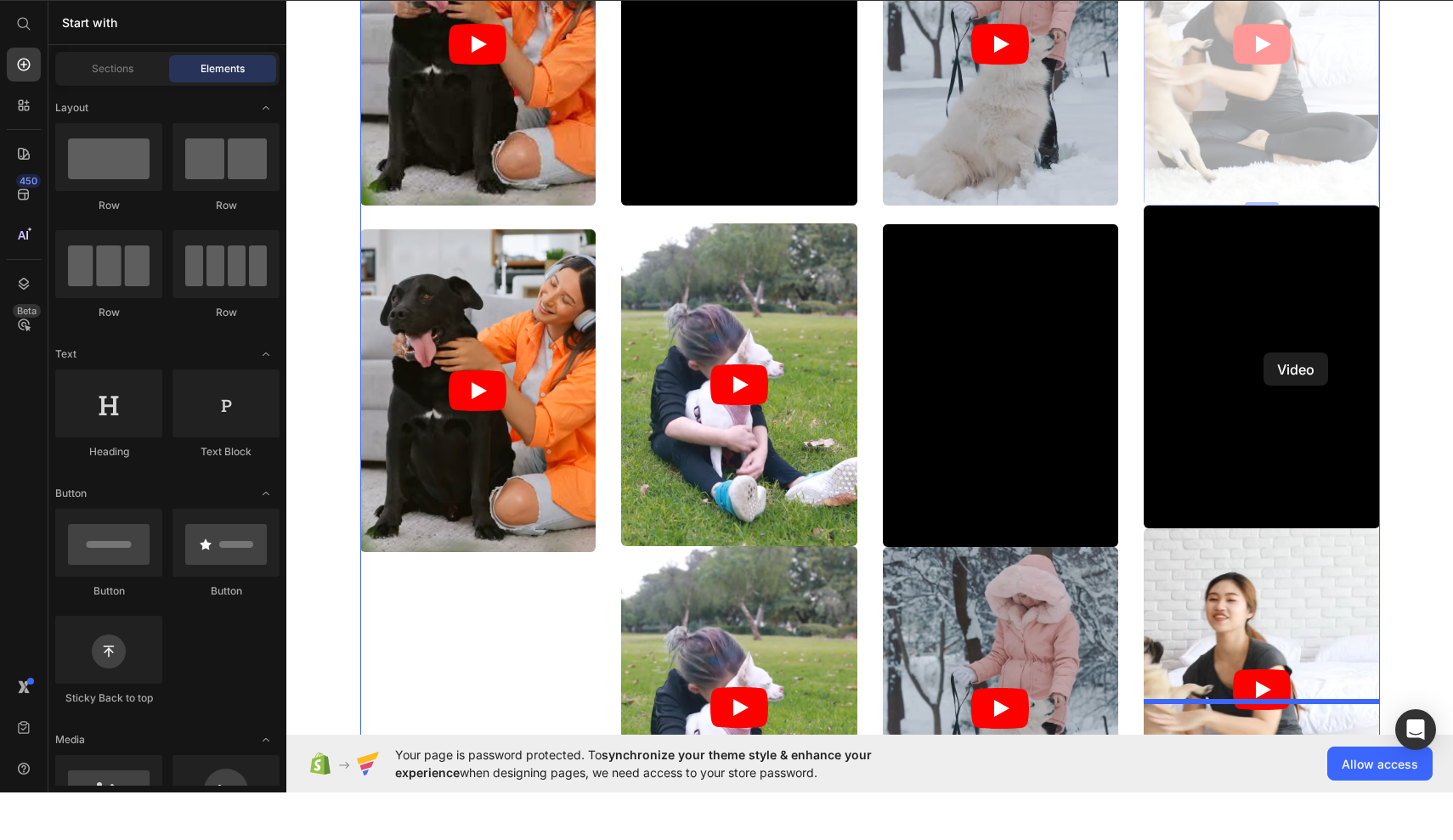 drag, startPoint x: 1263, startPoint y: 377, endPoint x: 1264, endPoint y: 400, distance: 23.021729 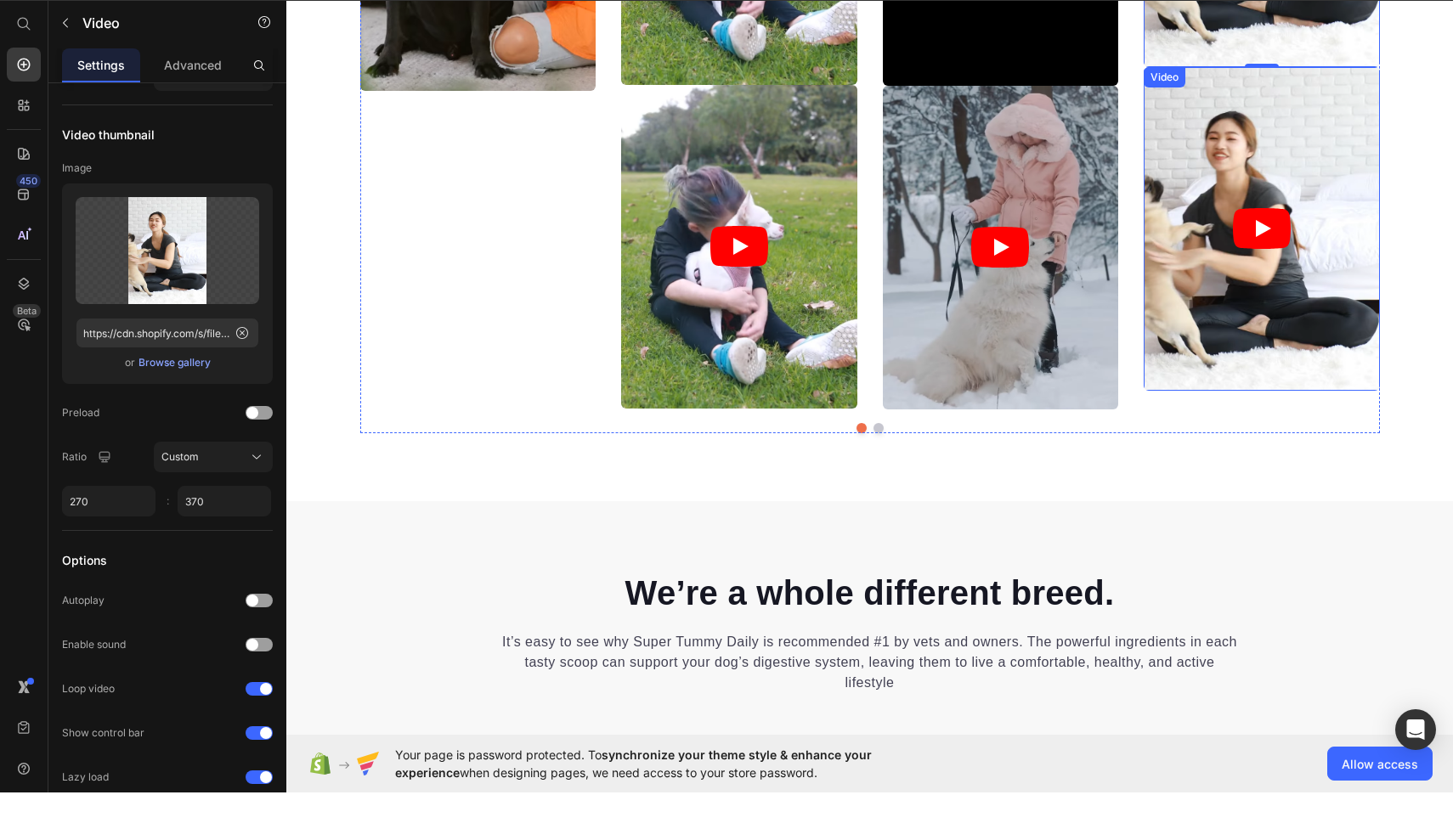 scroll, scrollTop: 9305, scrollLeft: 0, axis: vertical 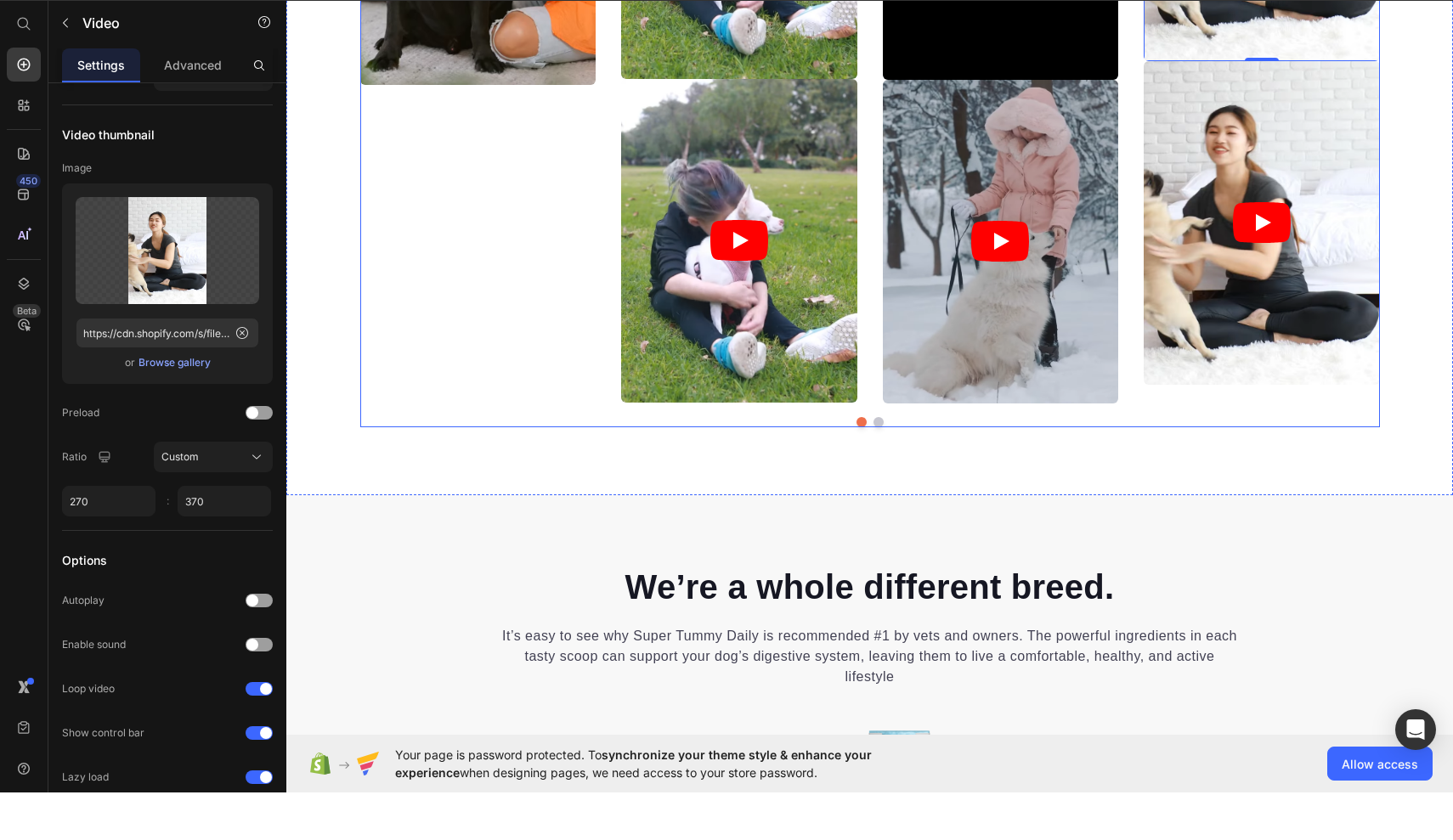 click on "Video Video" at bounding box center [478, -91] 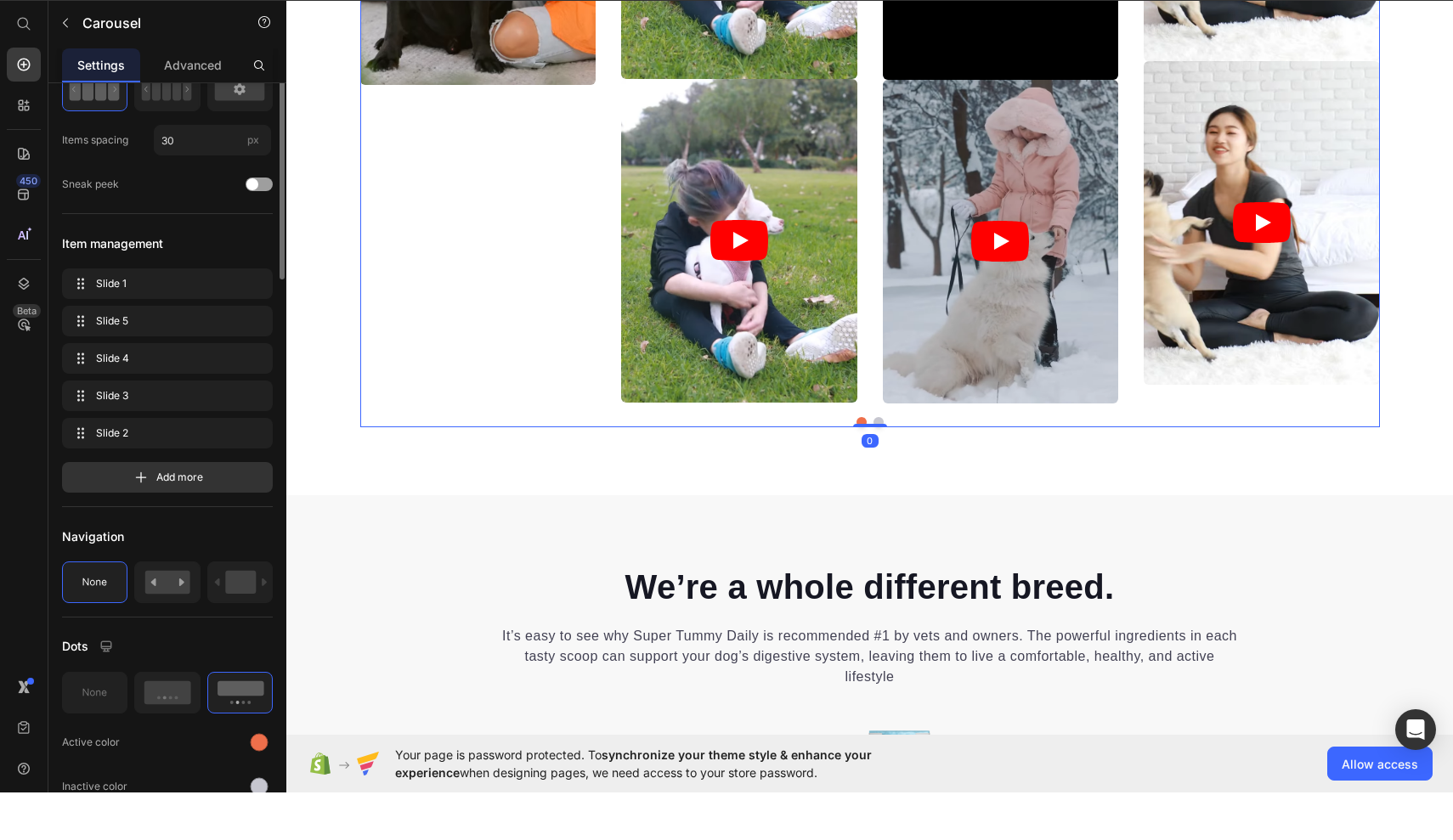 scroll, scrollTop: 0, scrollLeft: 0, axis: both 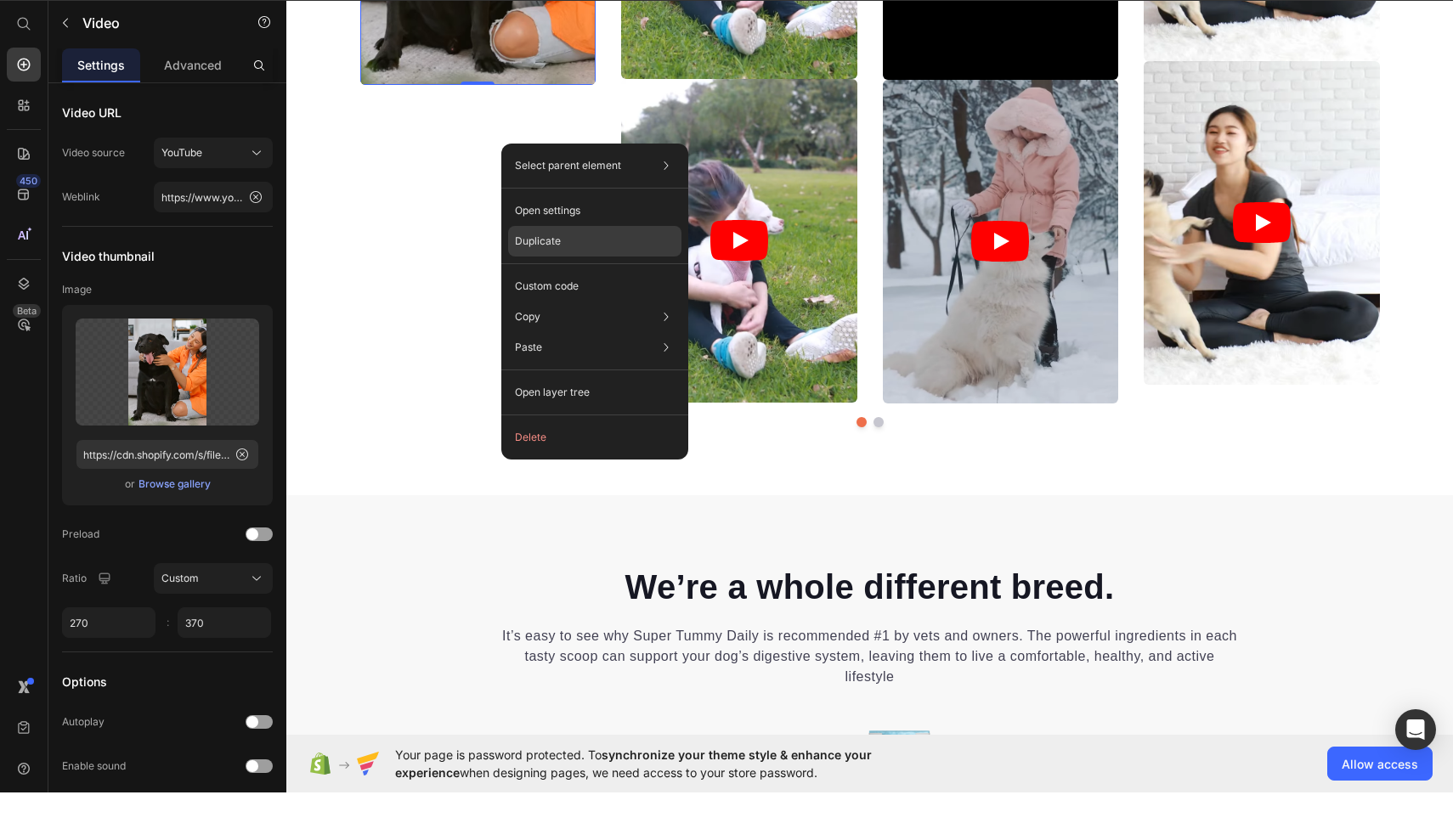 click on "Duplicate" at bounding box center (538, 289) 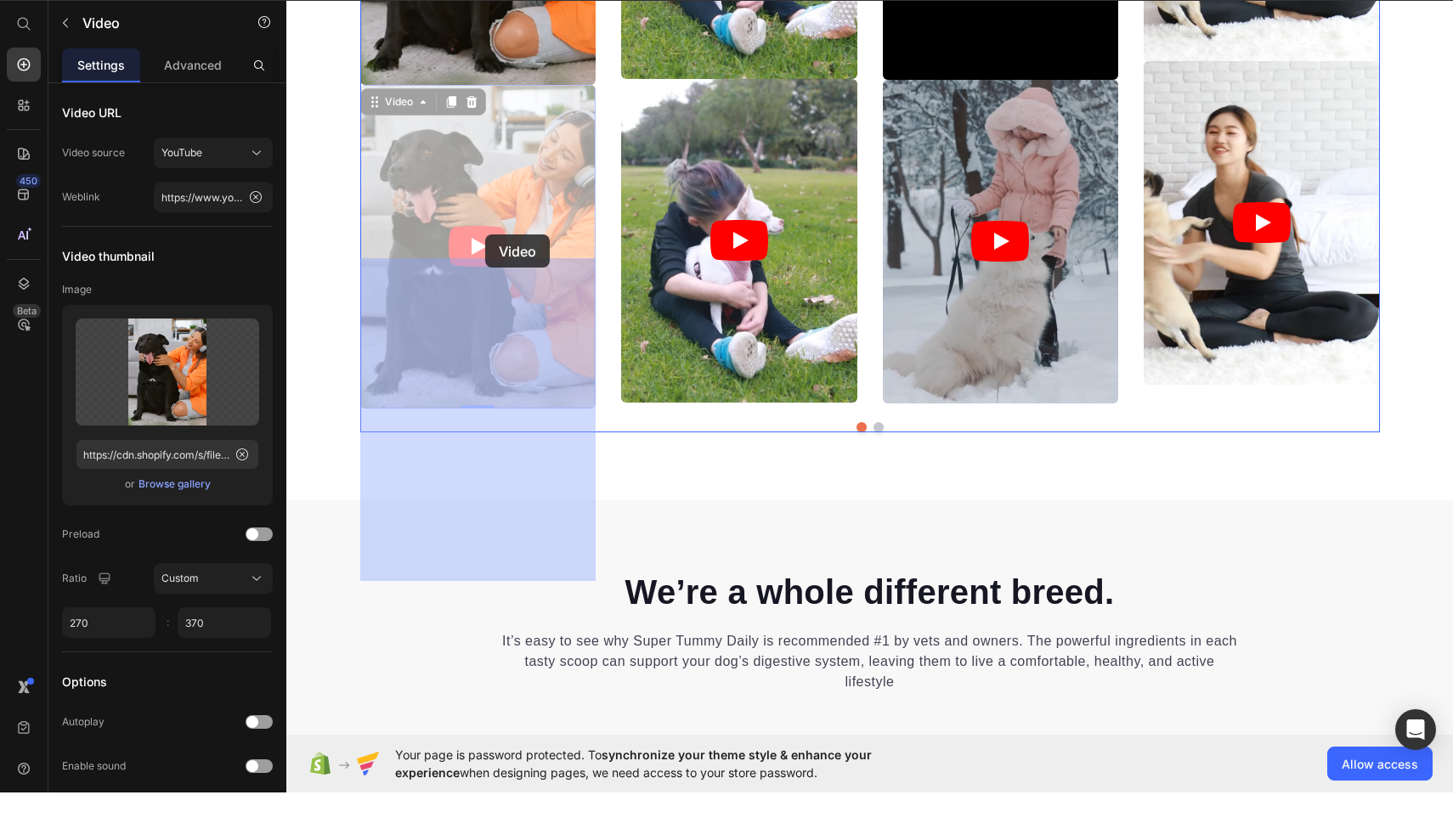 drag, startPoint x: 485, startPoint y: 258, endPoint x: 485, endPoint y: 279, distance: 21 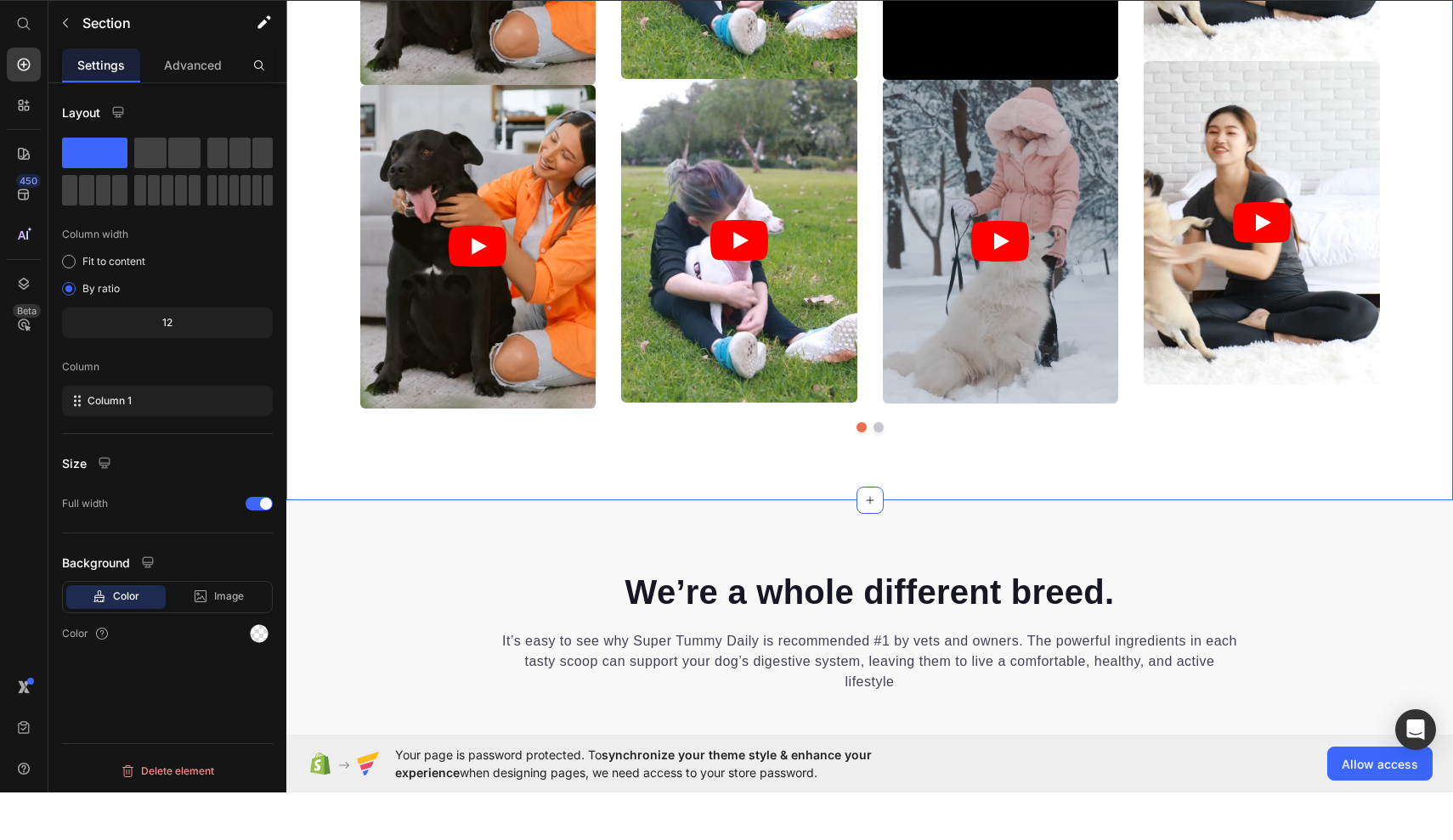 click on "Video Video Video   0 Video Video Video Video Video Video Video Video Video Video Carousel" at bounding box center [869, -76] 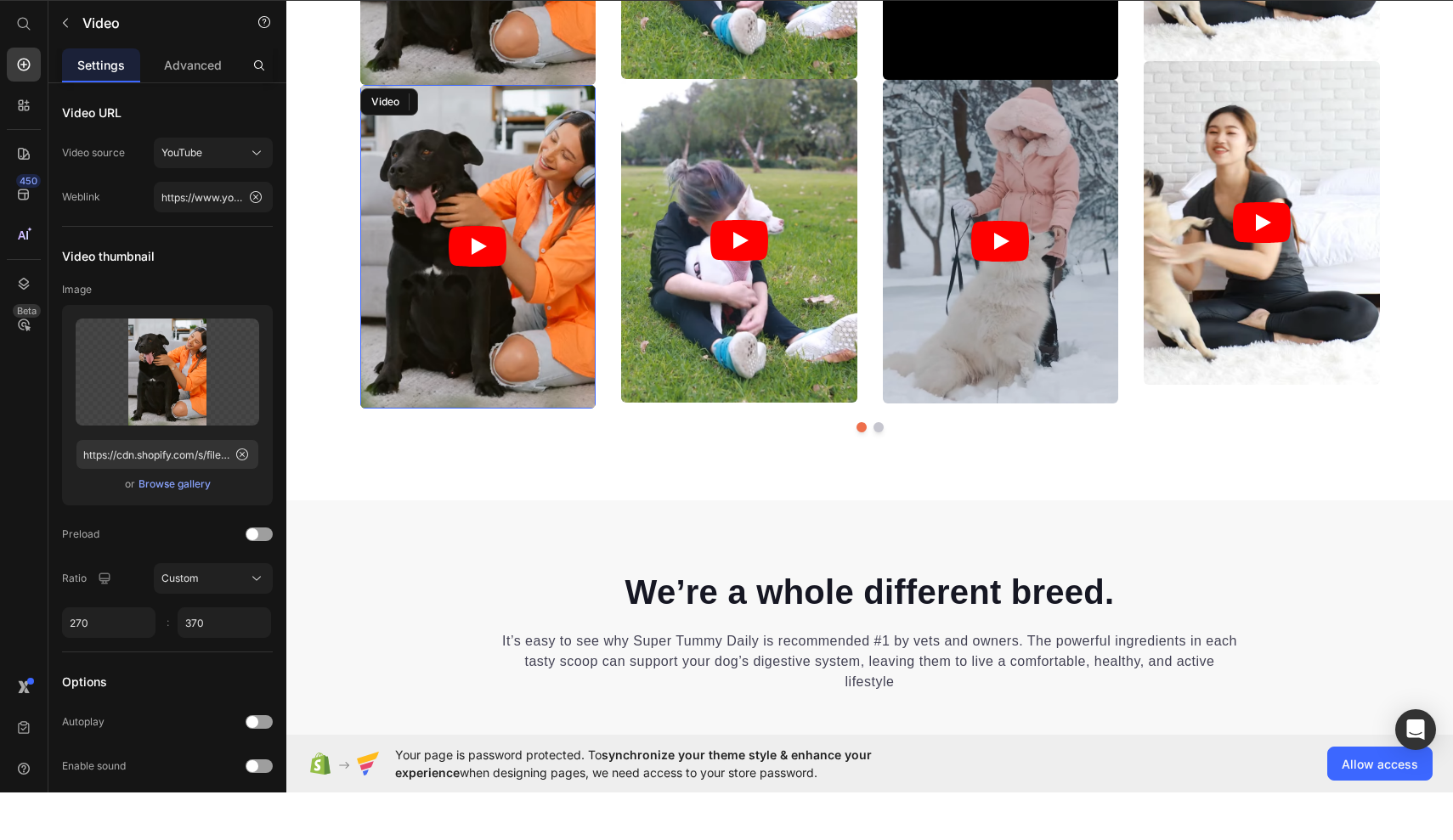 click at bounding box center [478, 246] 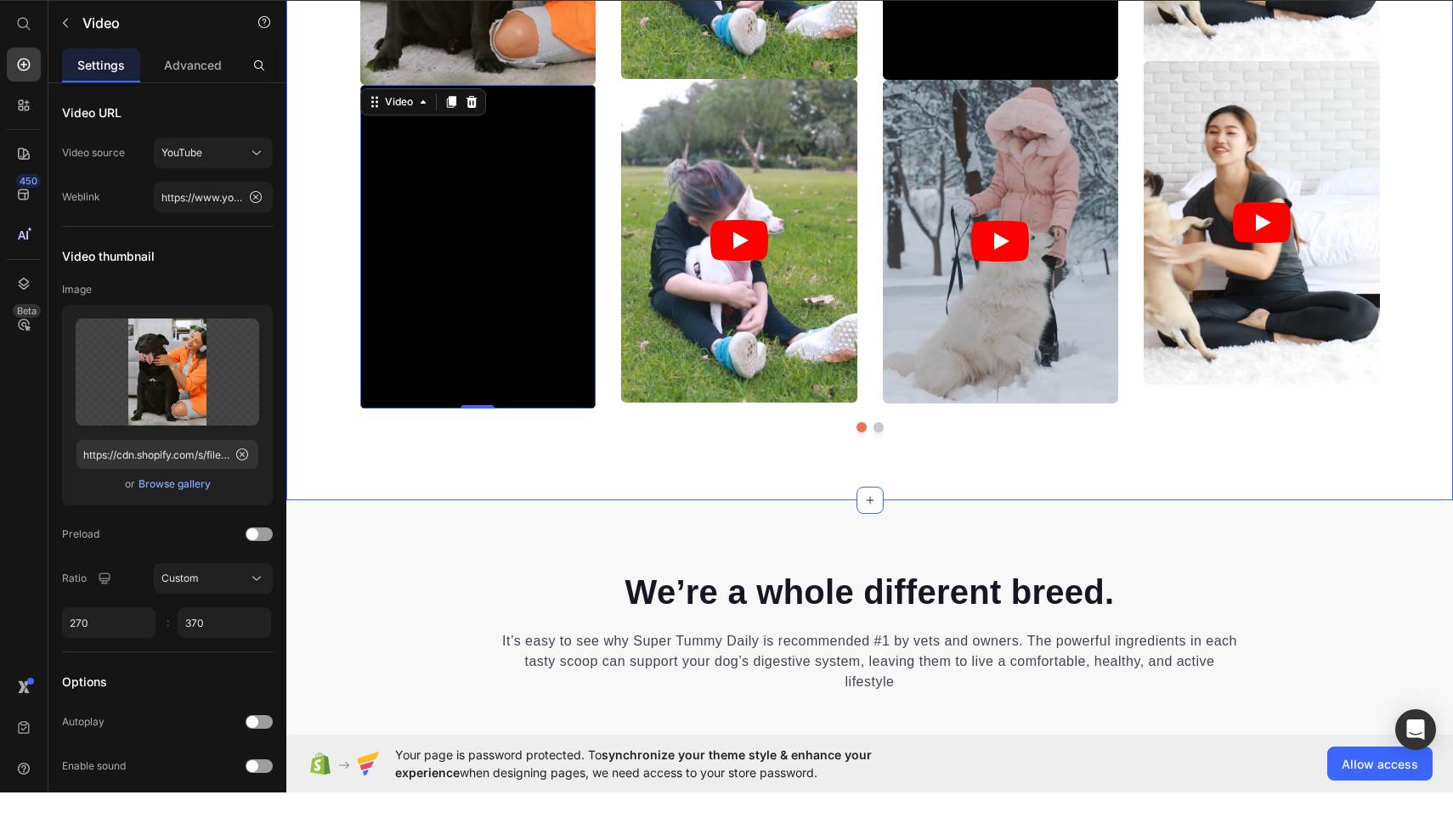 click on "Video Video Video   0 Video Video Video Video Video Video Video Video Video Video Carousel" at bounding box center (869, -76) 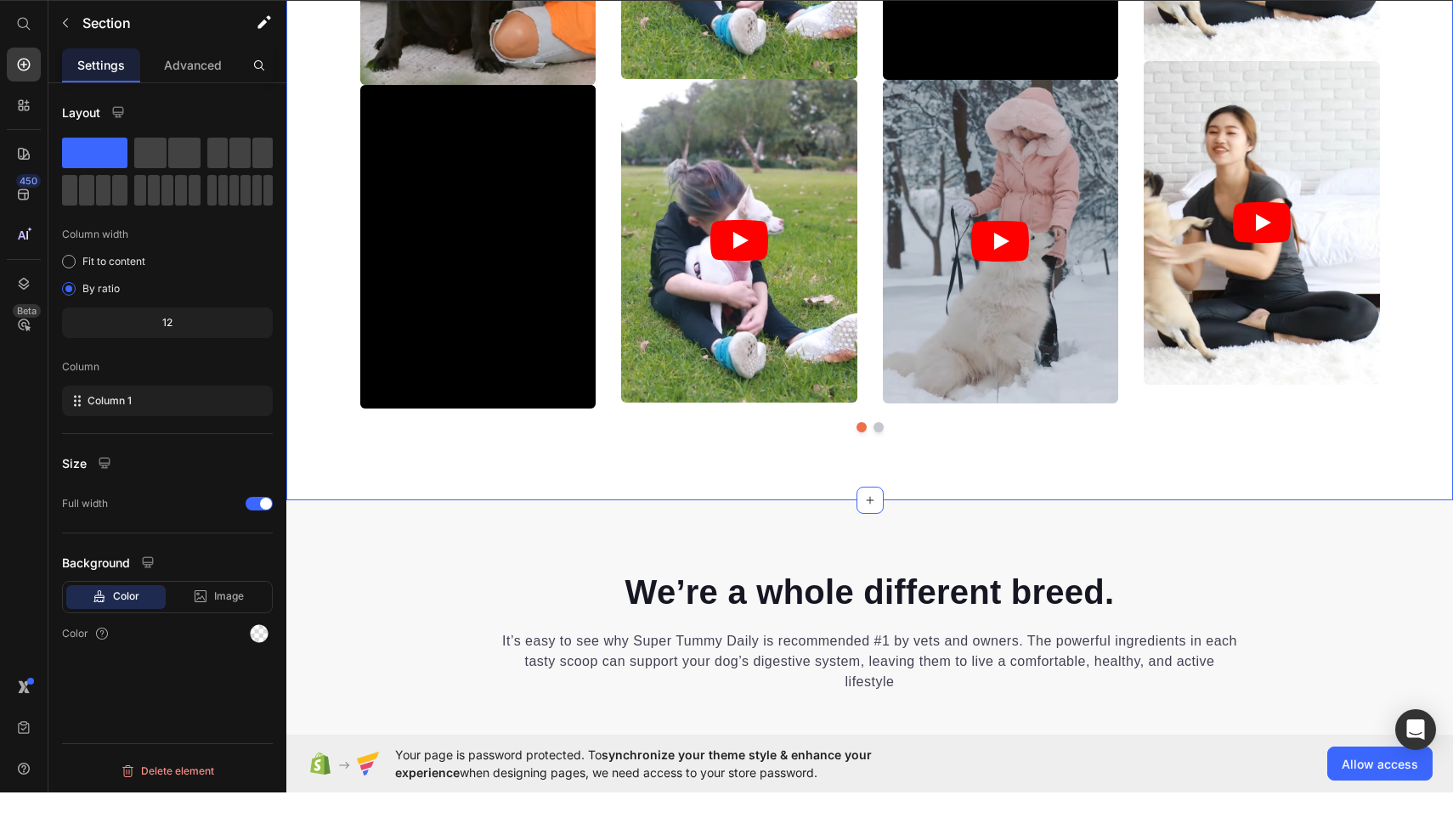 click on "Video Video Video Video Video Video Video Video Video Video Video Video Video Carousel" at bounding box center (869, -76) 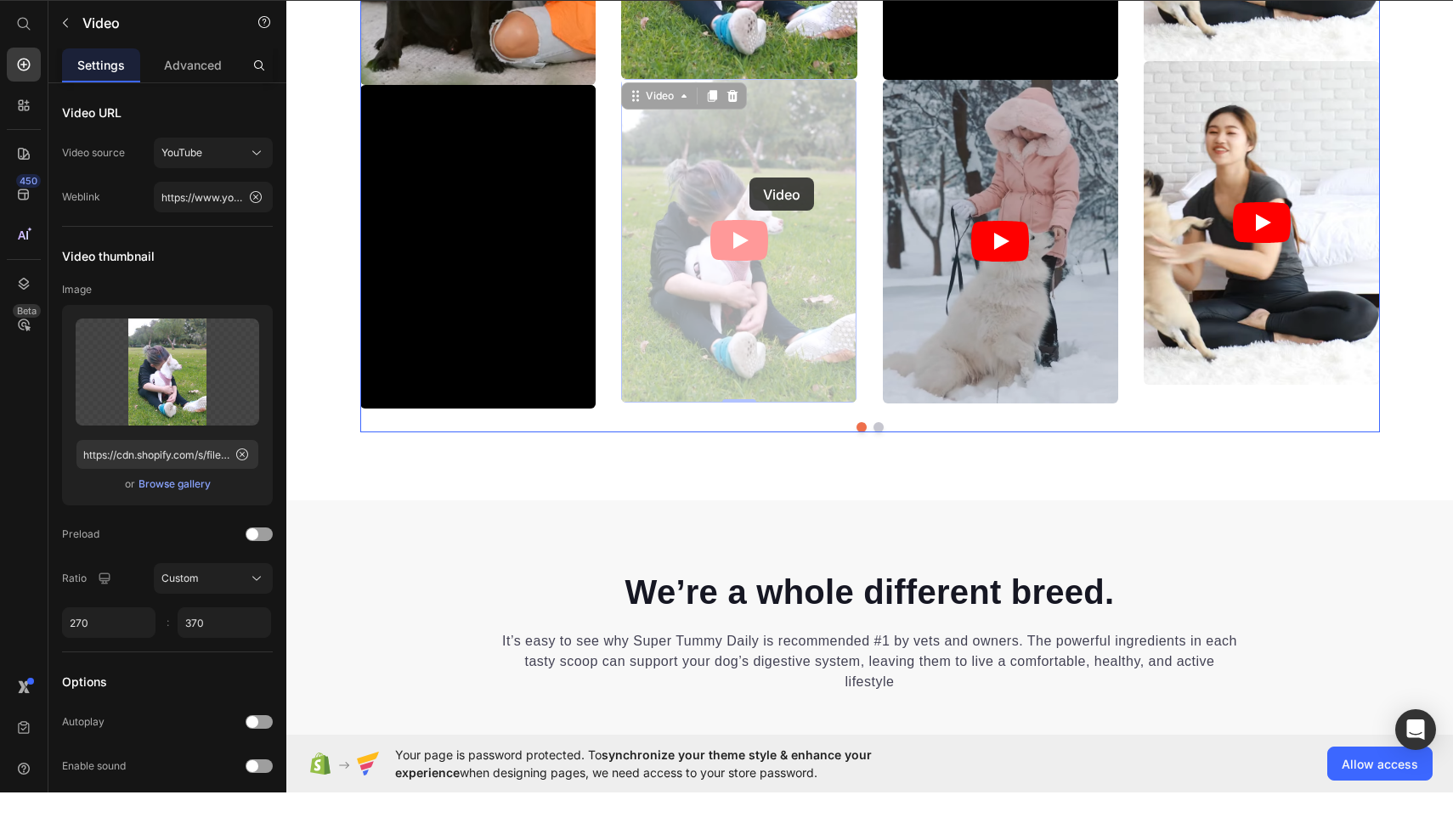 drag, startPoint x: 749, startPoint y: 252, endPoint x: 749, endPoint y: 223, distance: 29 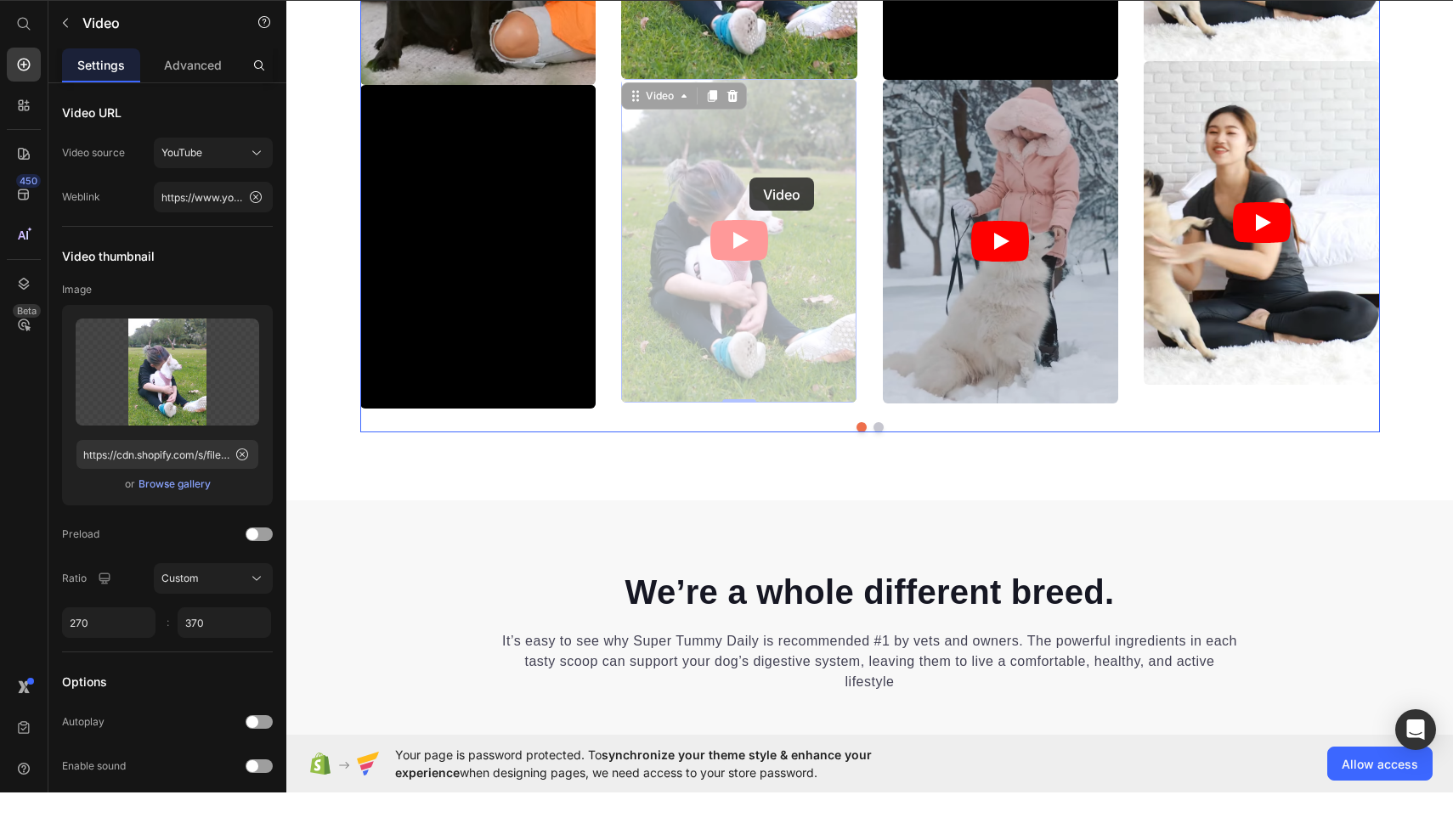 click on "Header Video Improve overall gastrointestinal health for better nutrient absorption Heading Through rigorous scientific studies and consultations with veterinarians, we have created a breakthrough formula exclusively tailored to combat the health challenges prevalent in dogs. A staggering 91% of our customers have reported significant improvements in their dogs' health after incorporating our product into their diet. Text block Row Row Prebiotics nourish the beneficial gut bacteria, supporting digestive health Heading Our dog food formula contains carefully selected prebiotics that work in harmony with the gut microbiota, providing the necessary nutrients for the growth and maintenance of beneficial bacteria, ultimately supporting digestive health. Text block Row Image Row Video Video Video Video Video Video   0 Video   0 Video Video Video Video Video Video Video Carousel Section 21/25 We’re a whole different breed. Heading Text block Row
Drop element here Image Happy Dog Bites Text block" at bounding box center (869, -3201) 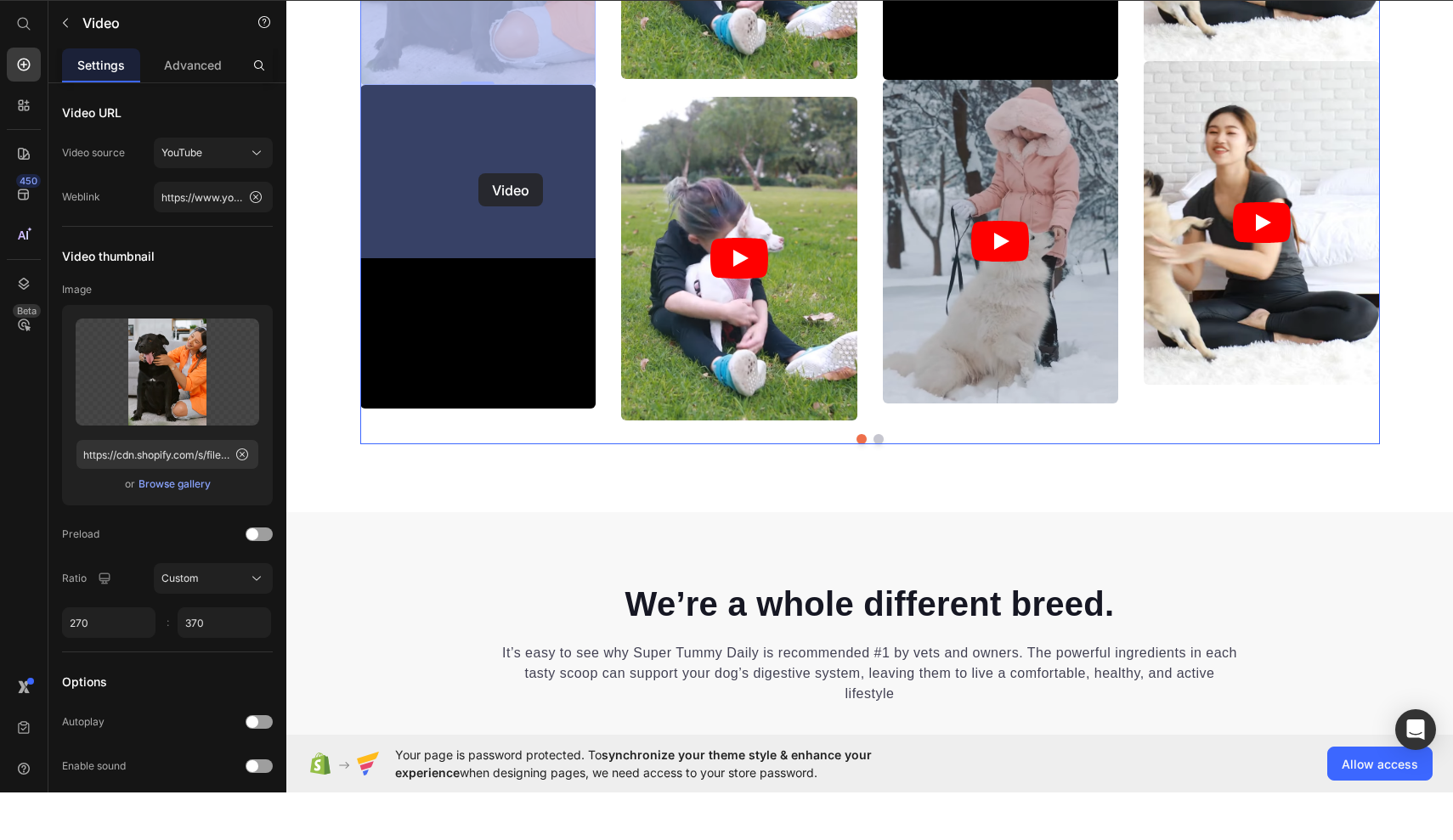 drag, startPoint x: 478, startPoint y: 257, endPoint x: 478, endPoint y: 222, distance: 35 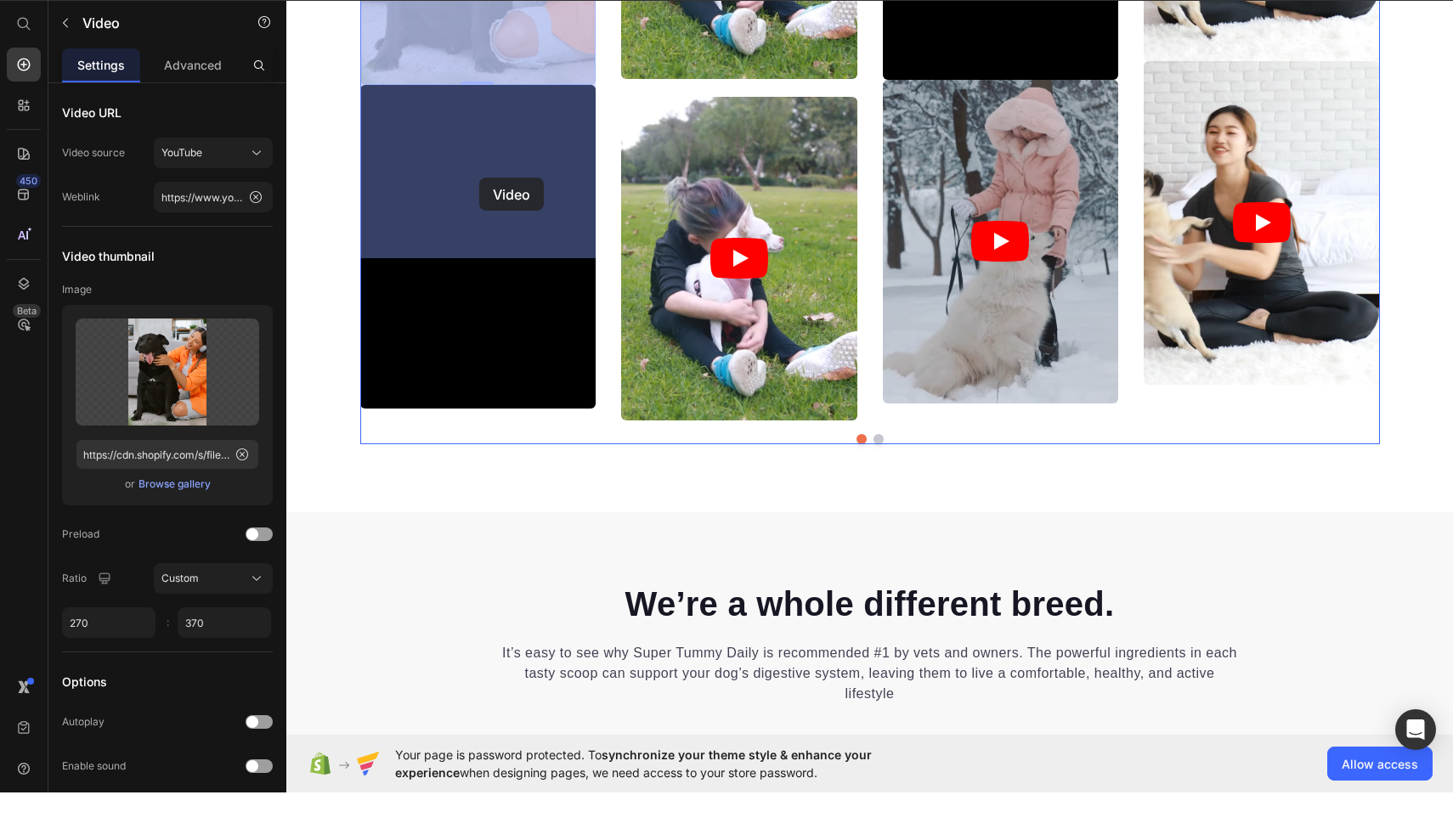 drag, startPoint x: 479, startPoint y: 253, endPoint x: 479, endPoint y: 226, distance: 27 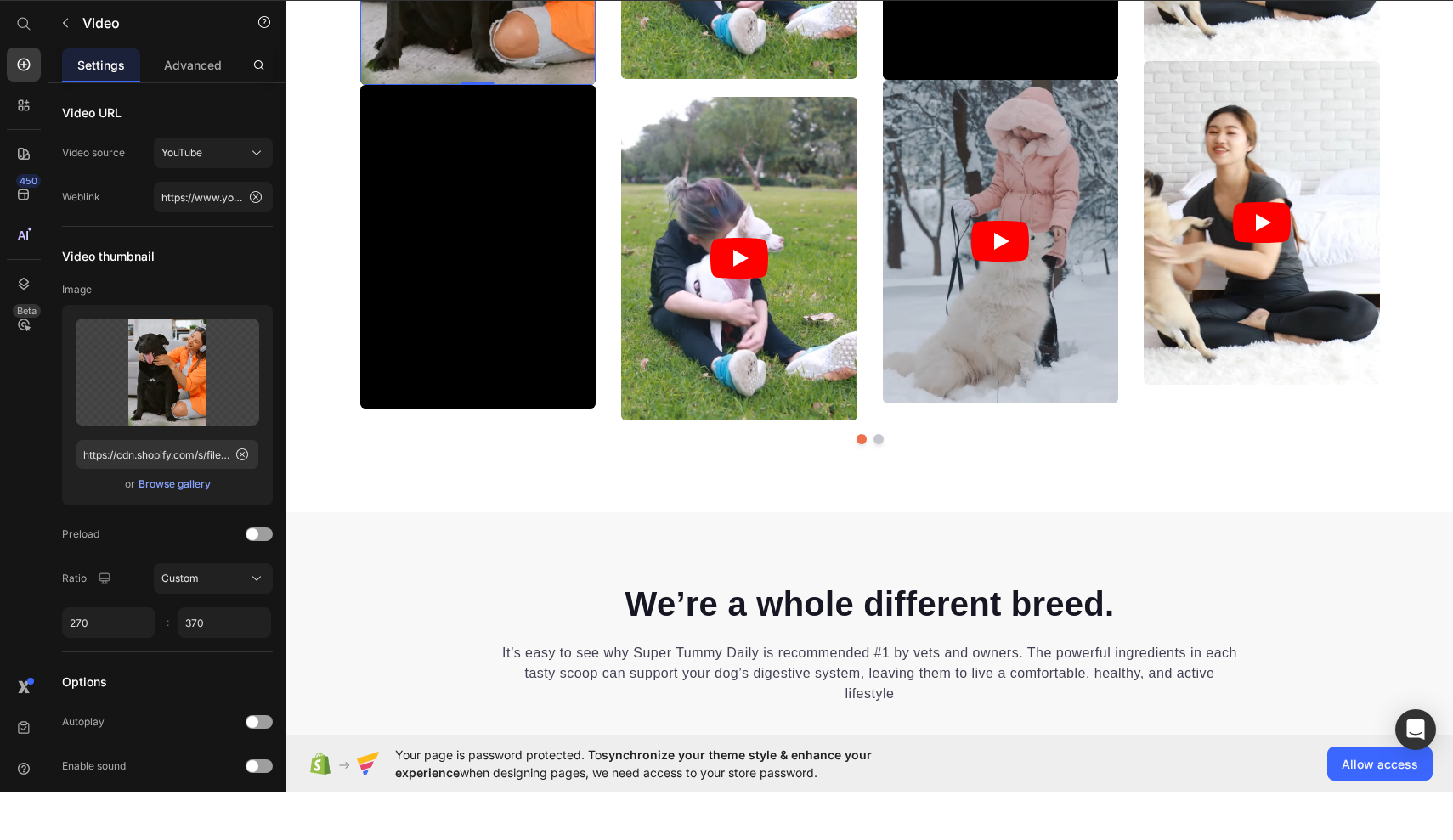 drag, startPoint x: 480, startPoint y: 257, endPoint x: 483, endPoint y: 236, distance: 21.213203 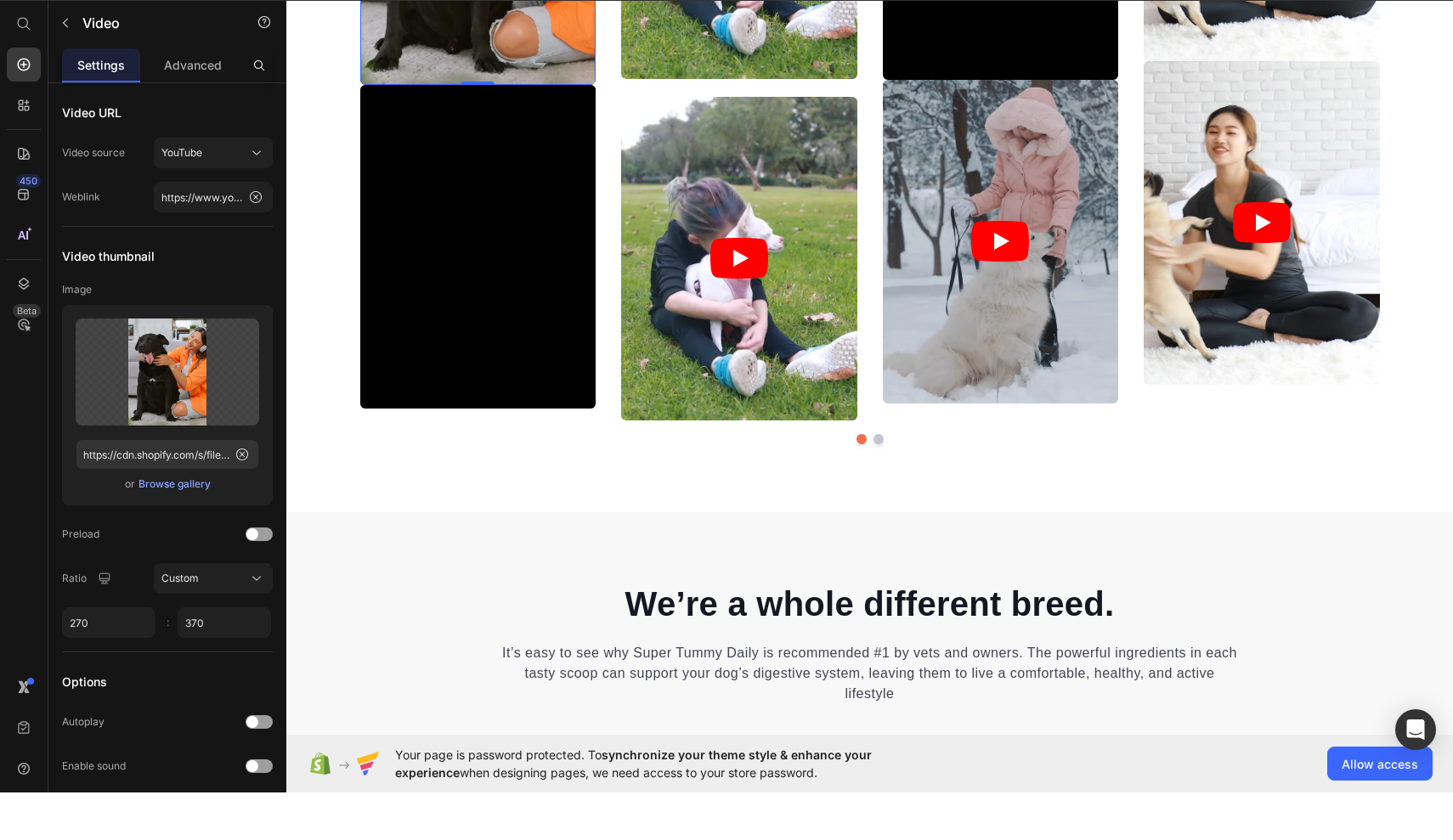 click on "Video   0" at bounding box center (478, -76) 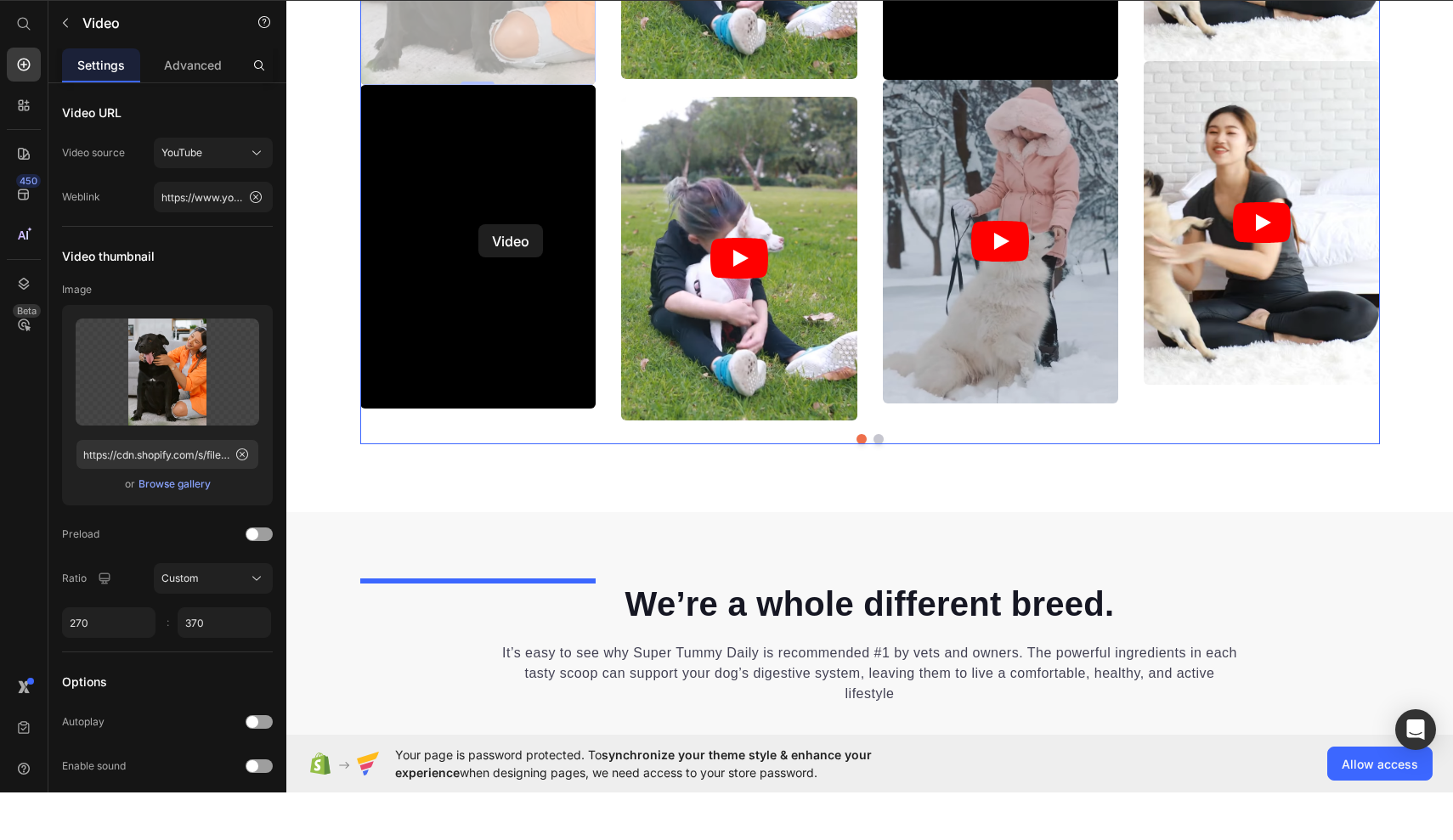 drag, startPoint x: 482, startPoint y: 252, endPoint x: 478, endPoint y: 269, distance: 17.464249 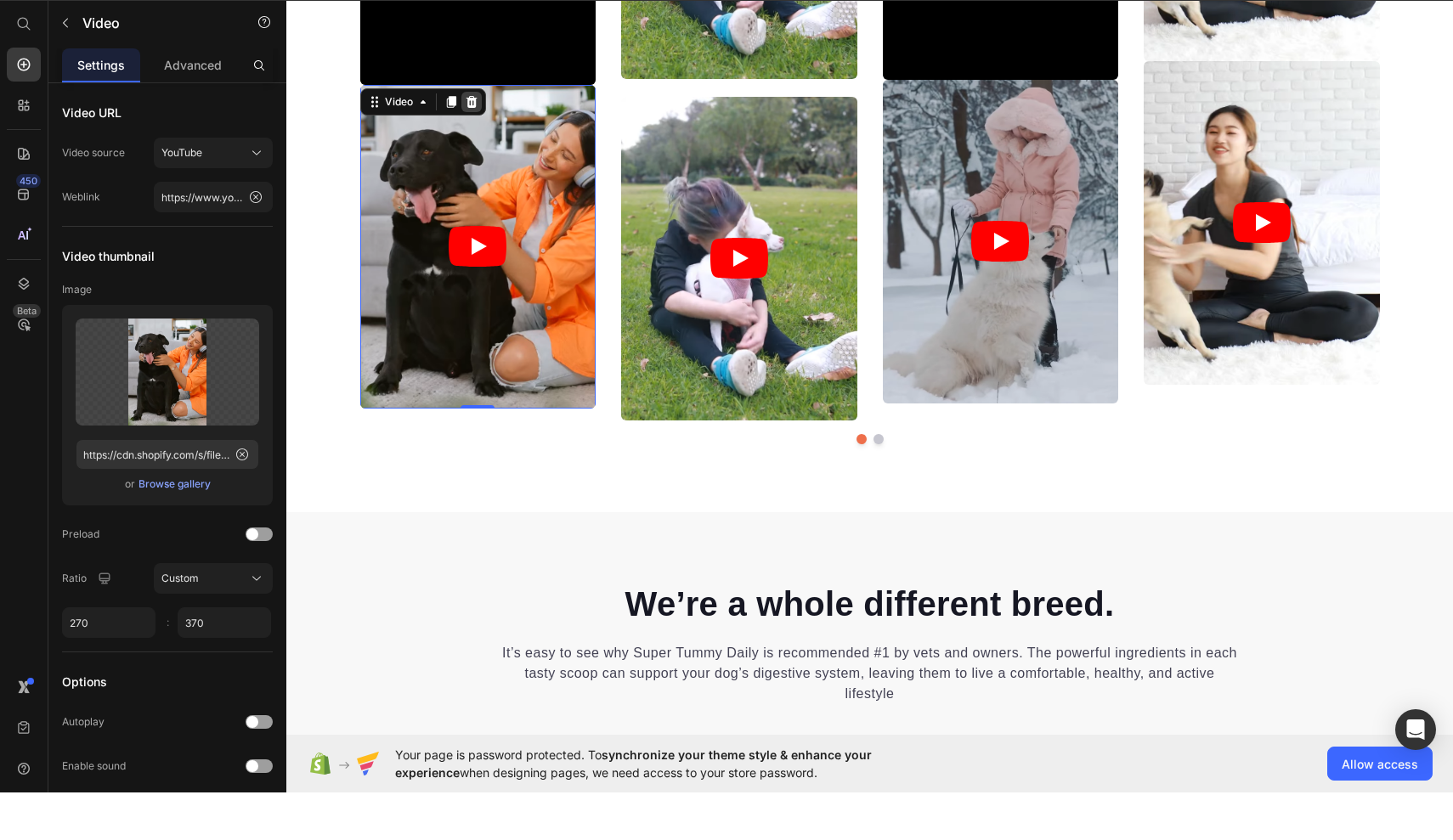 click at bounding box center [472, 102] 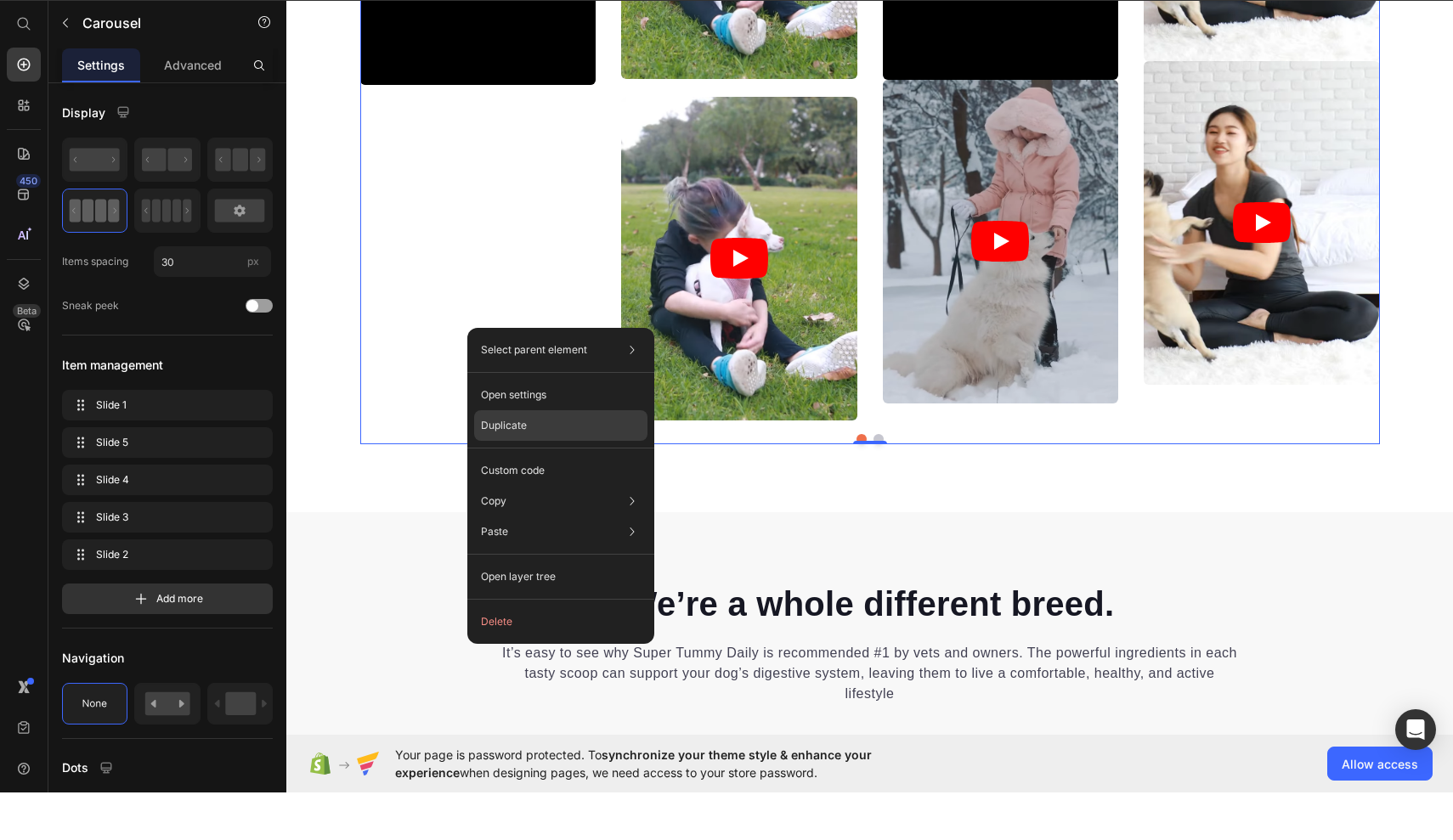 click on "Duplicate" at bounding box center (504, 473) 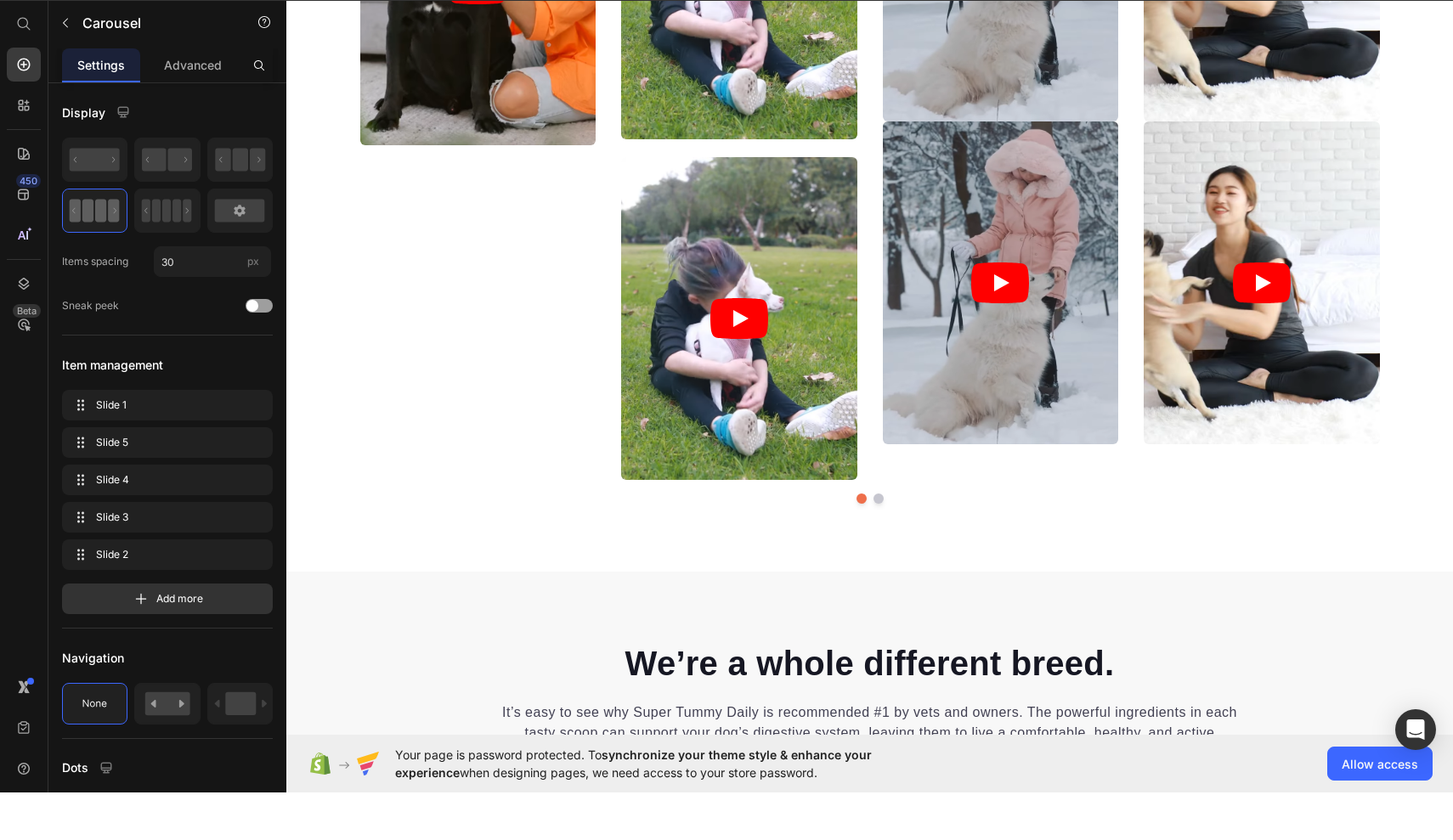 scroll, scrollTop: 10232, scrollLeft: 0, axis: vertical 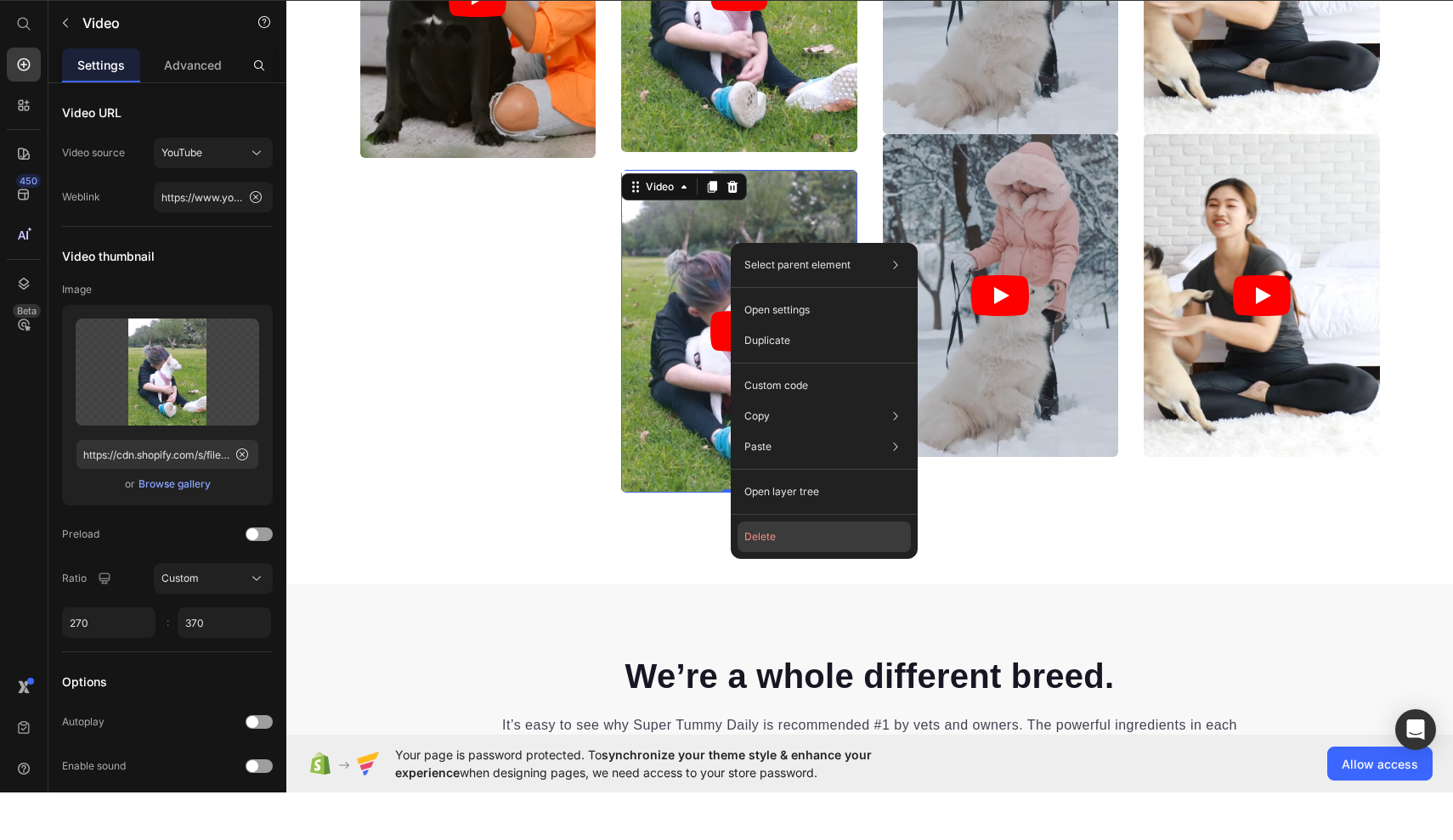 click on "Delete" 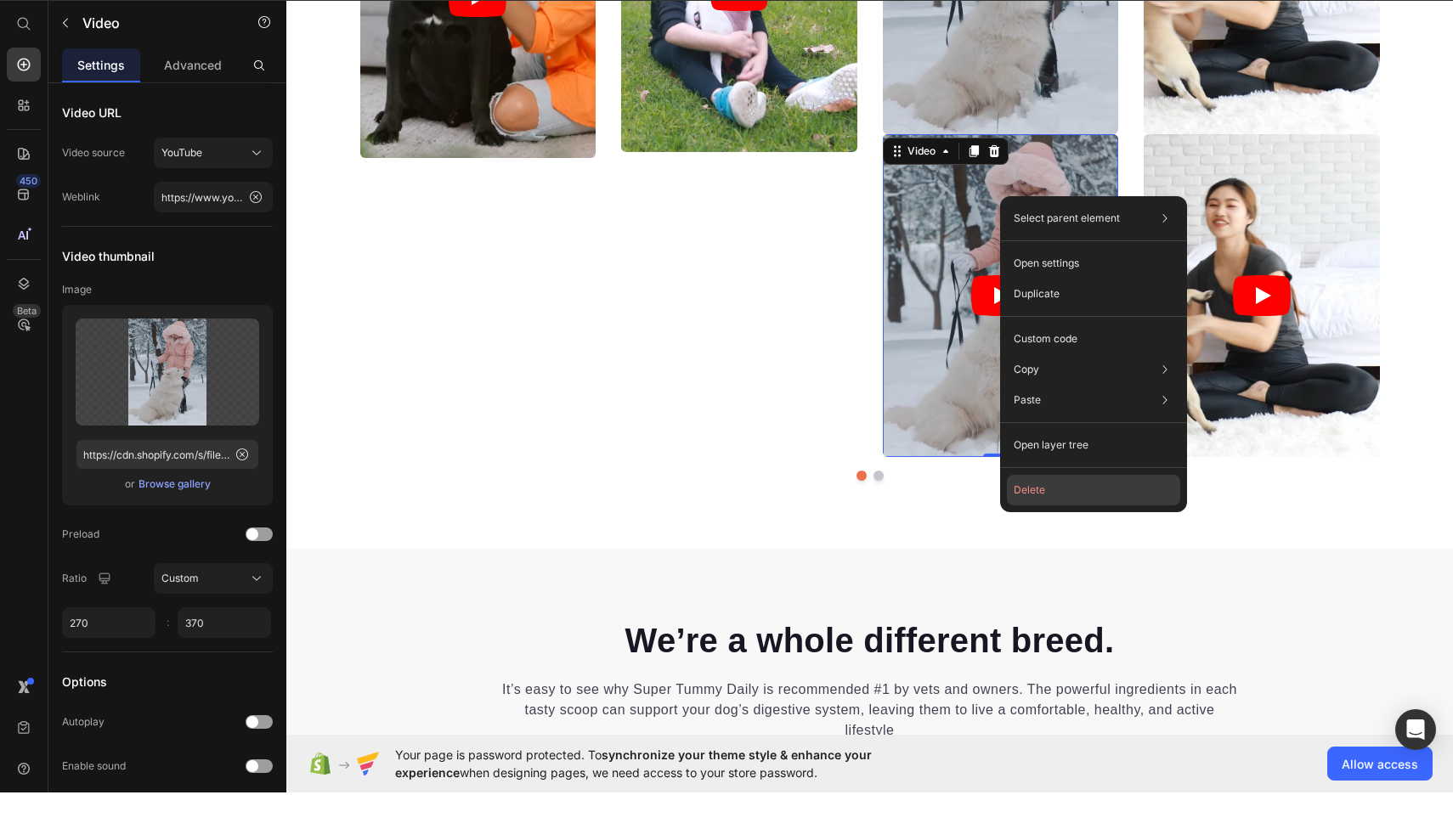 click on "Delete" 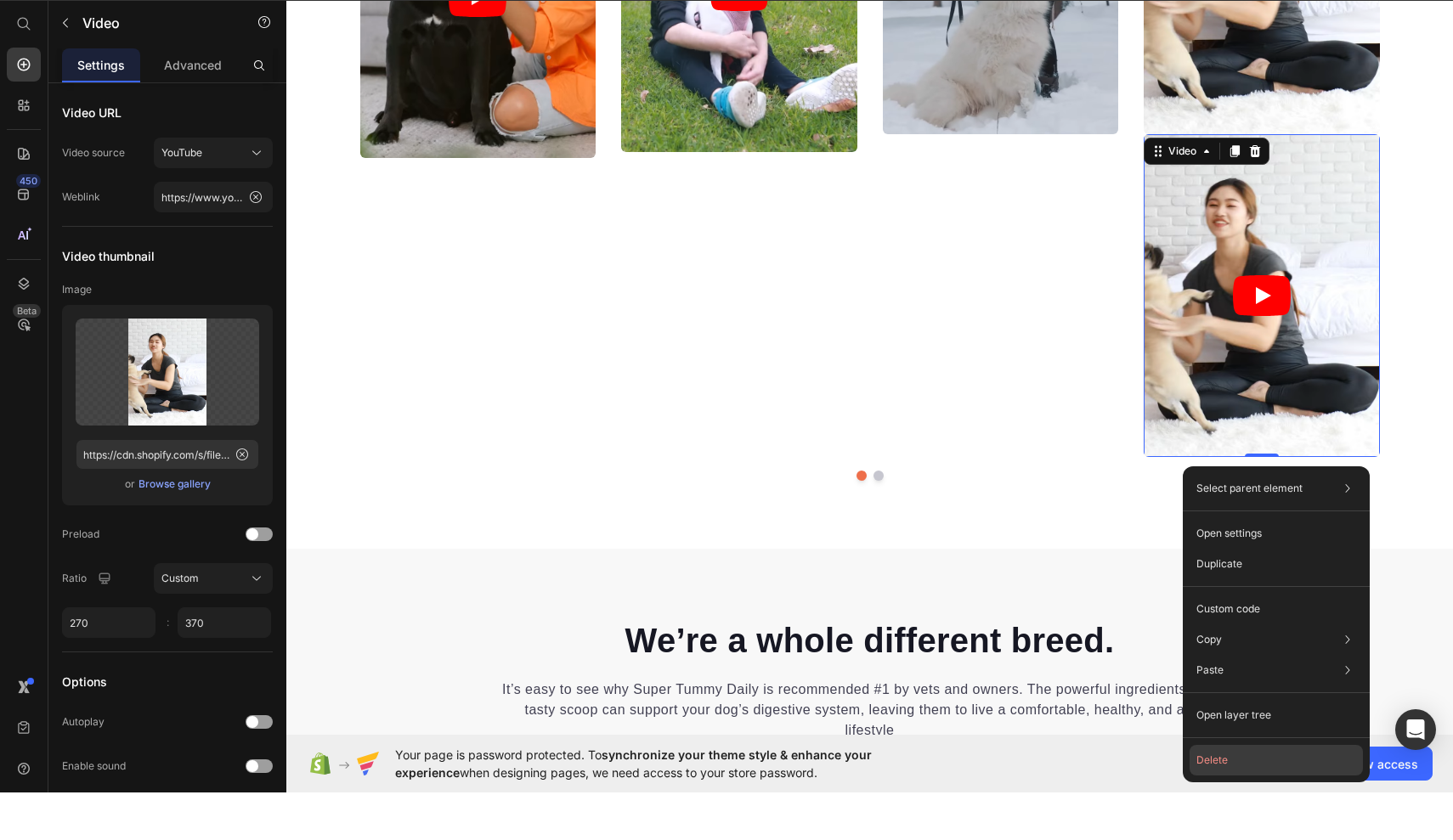 click on "Delete" 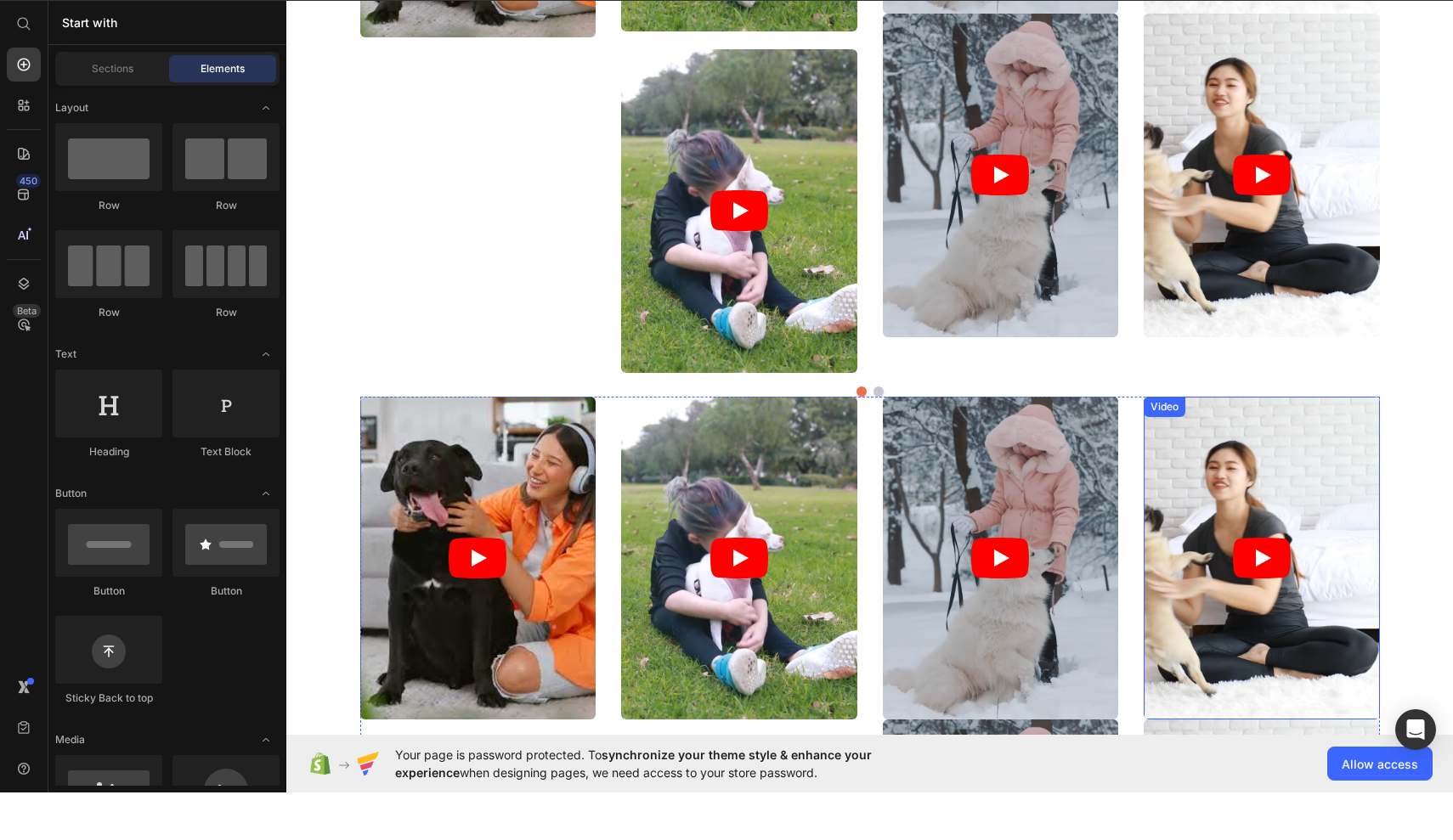 scroll, scrollTop: 9326, scrollLeft: 0, axis: vertical 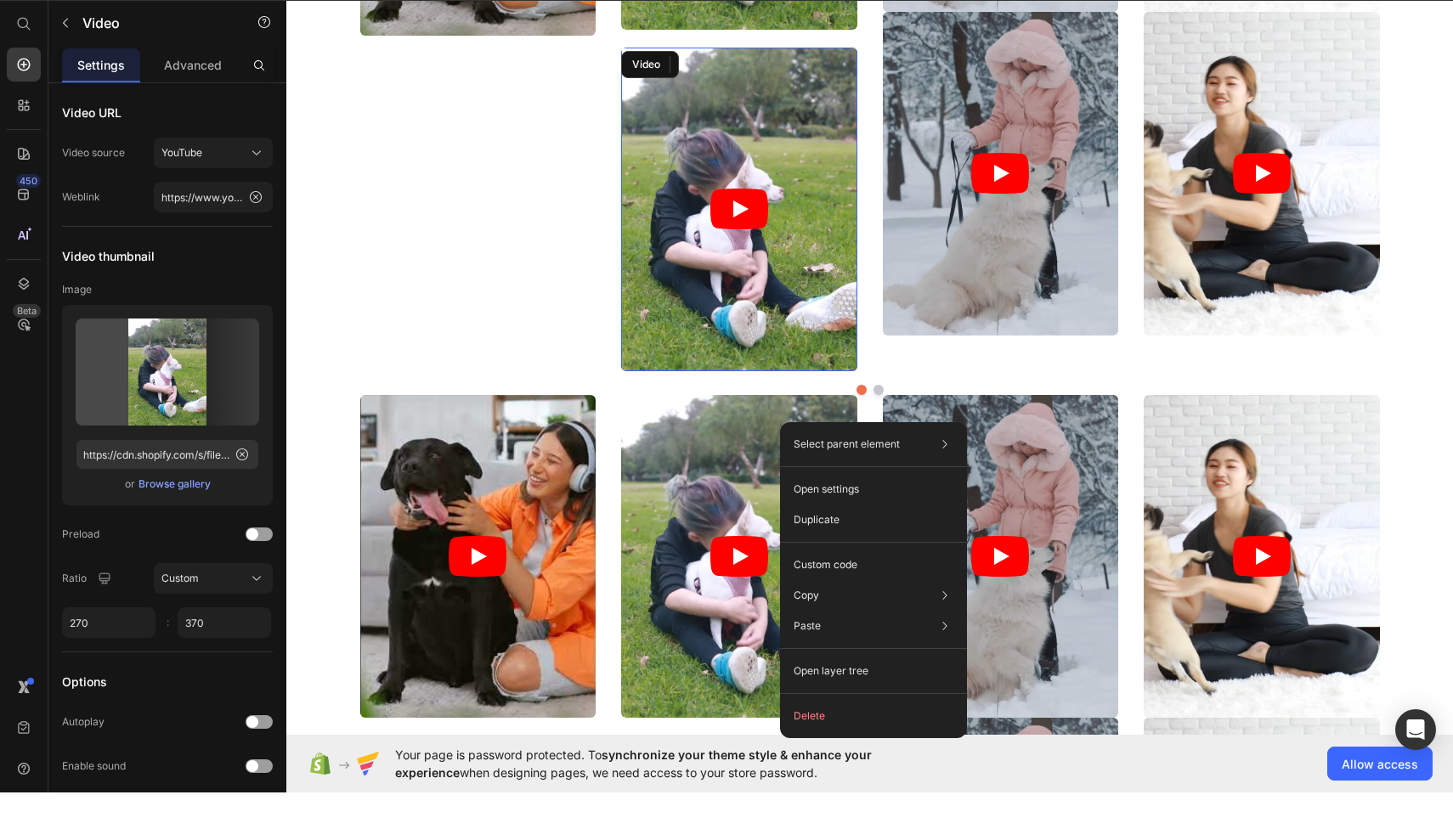 drag, startPoint x: 780, startPoint y: 422, endPoint x: 1081, endPoint y: 452, distance: 302.491 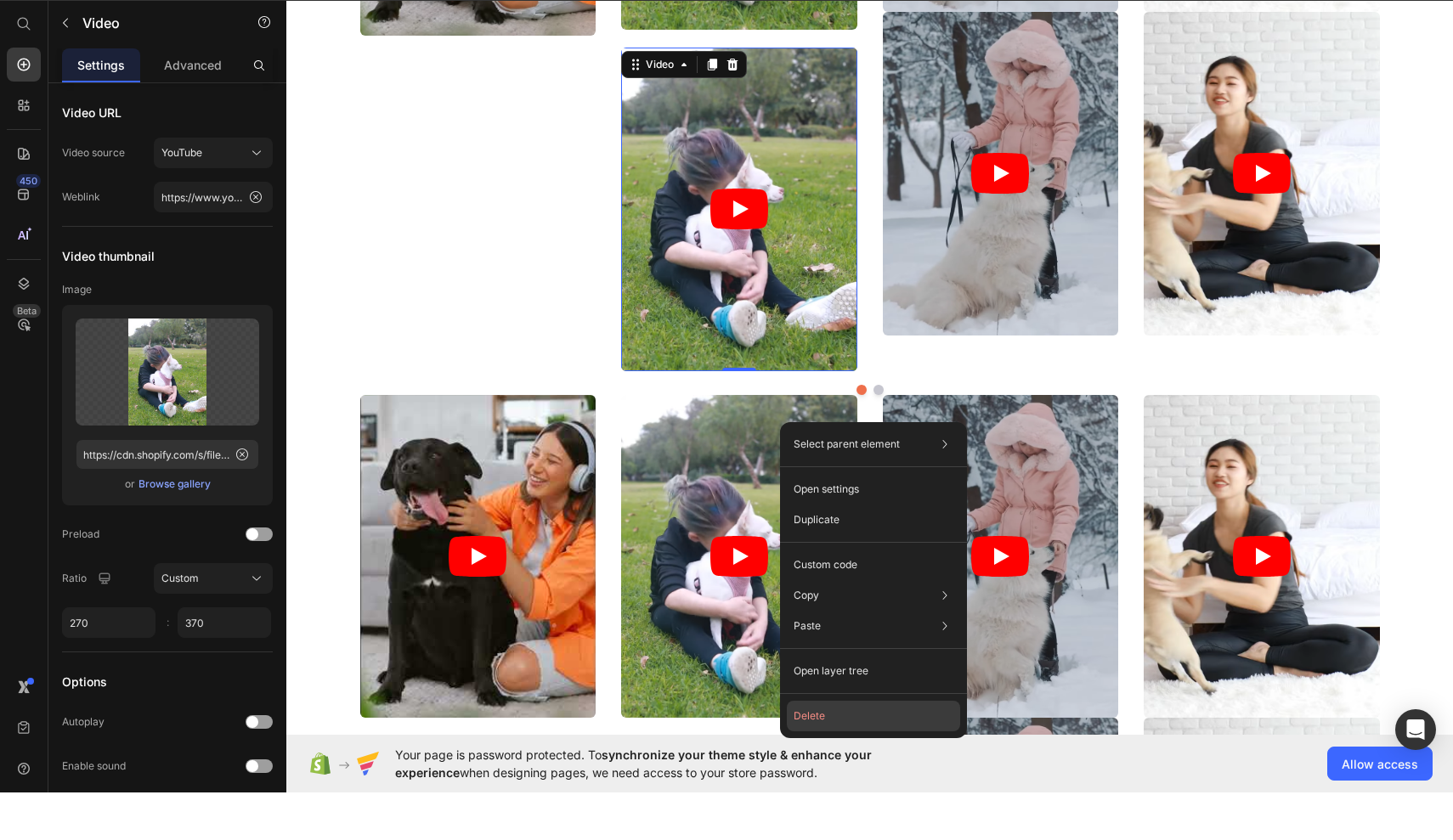 click on "Delete" 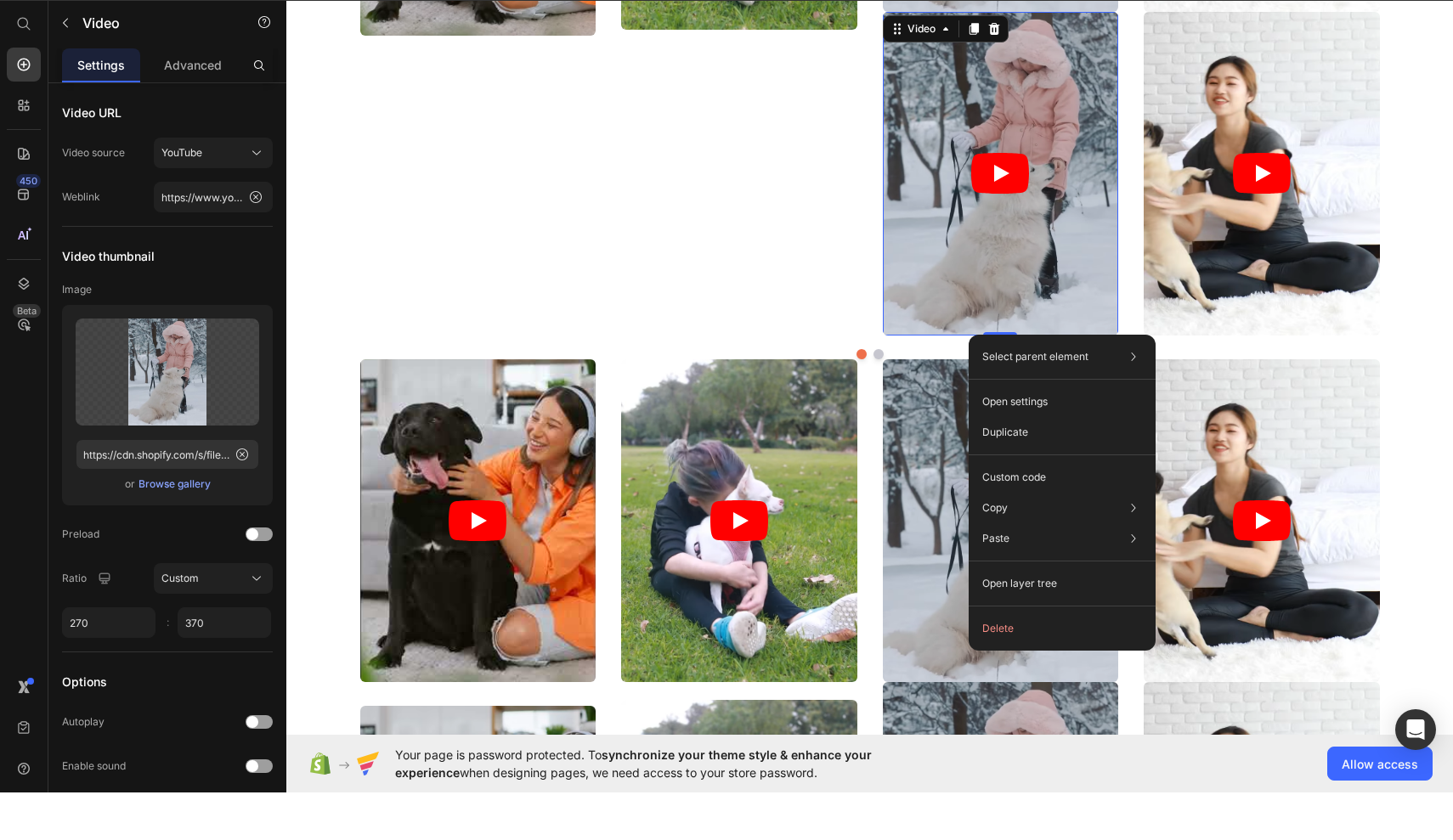 drag, startPoint x: 969, startPoint y: 335, endPoint x: 1255, endPoint y: 347, distance: 286.25164 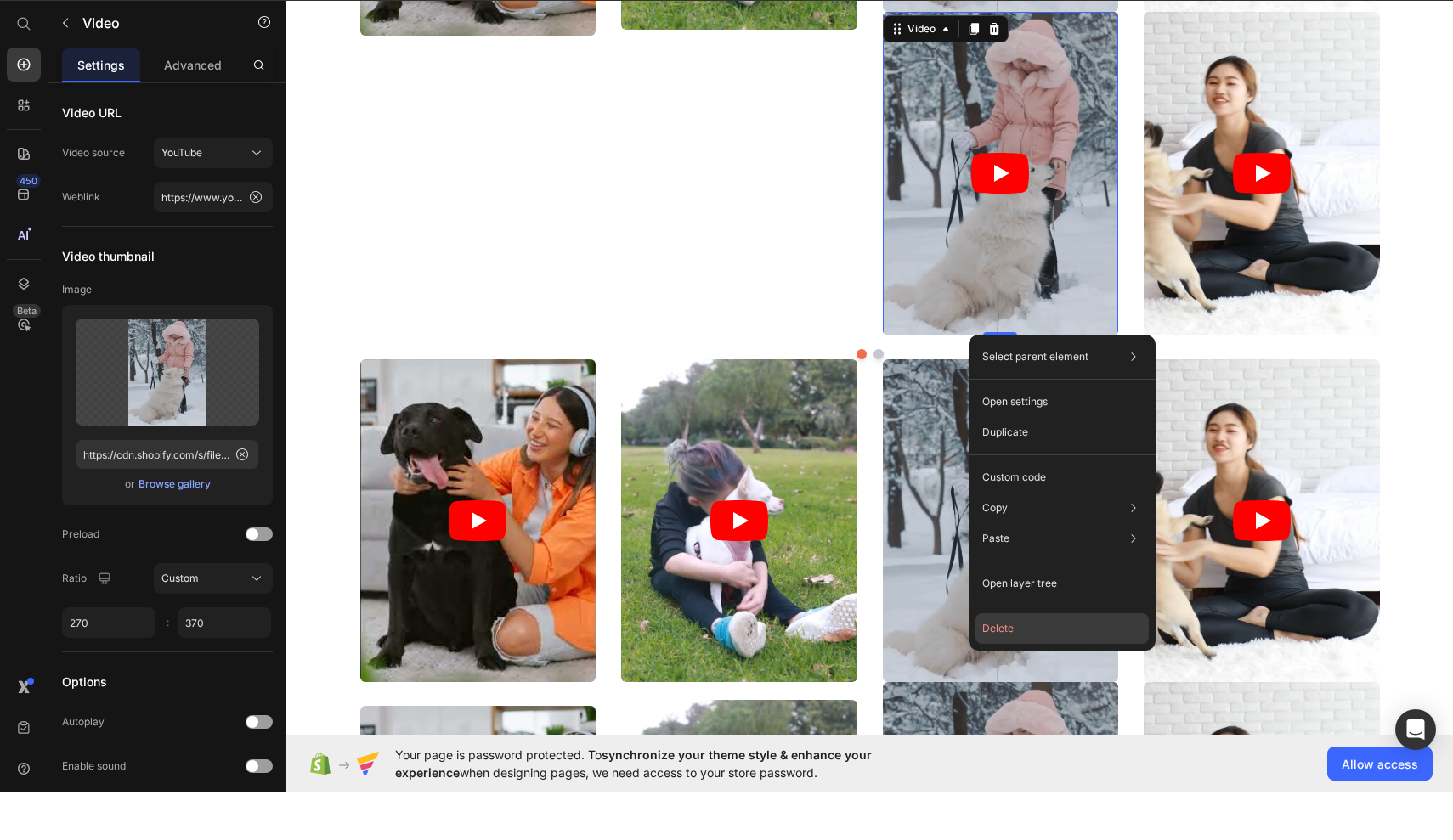 click on "Delete" 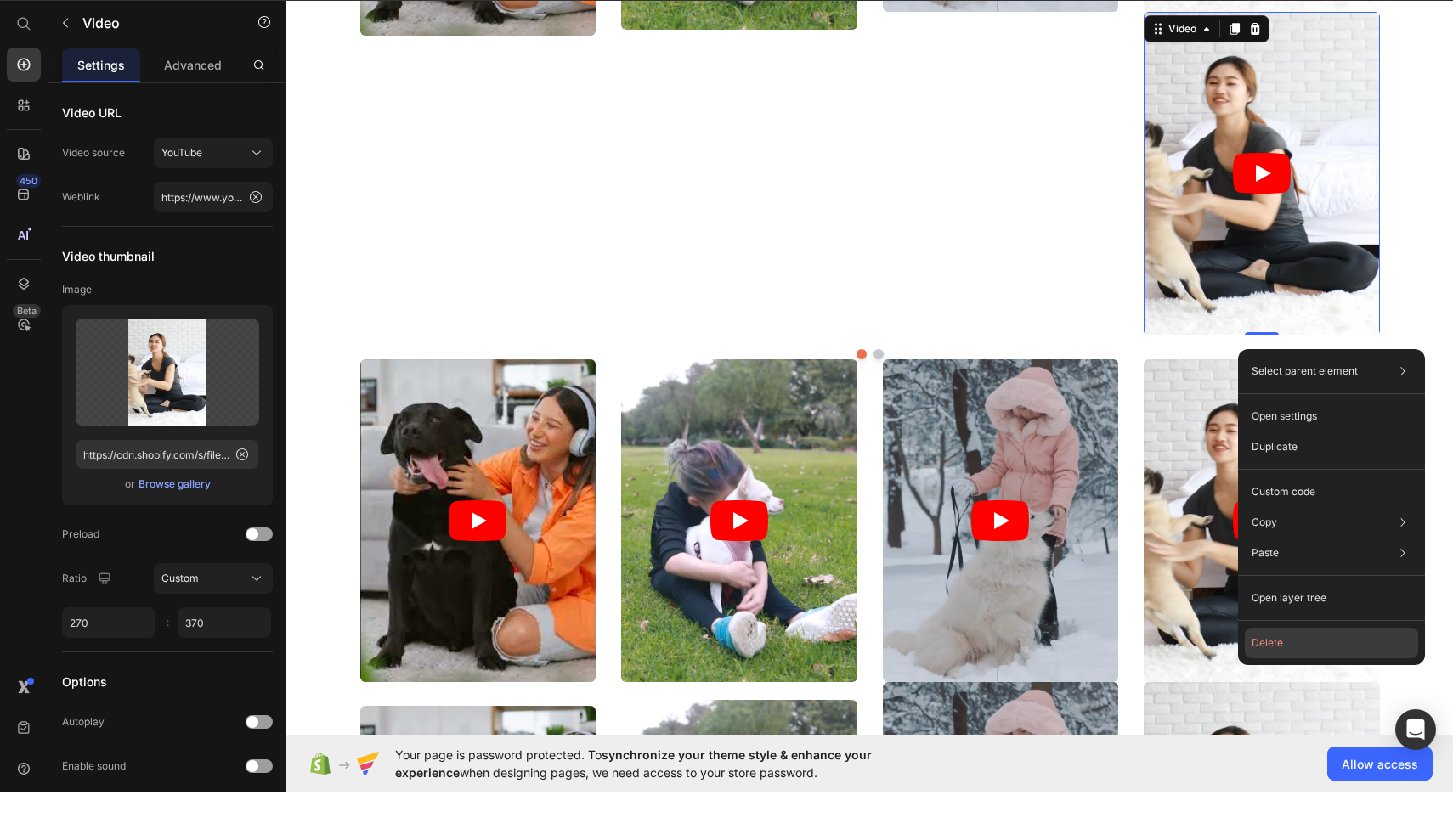 click on "Delete" 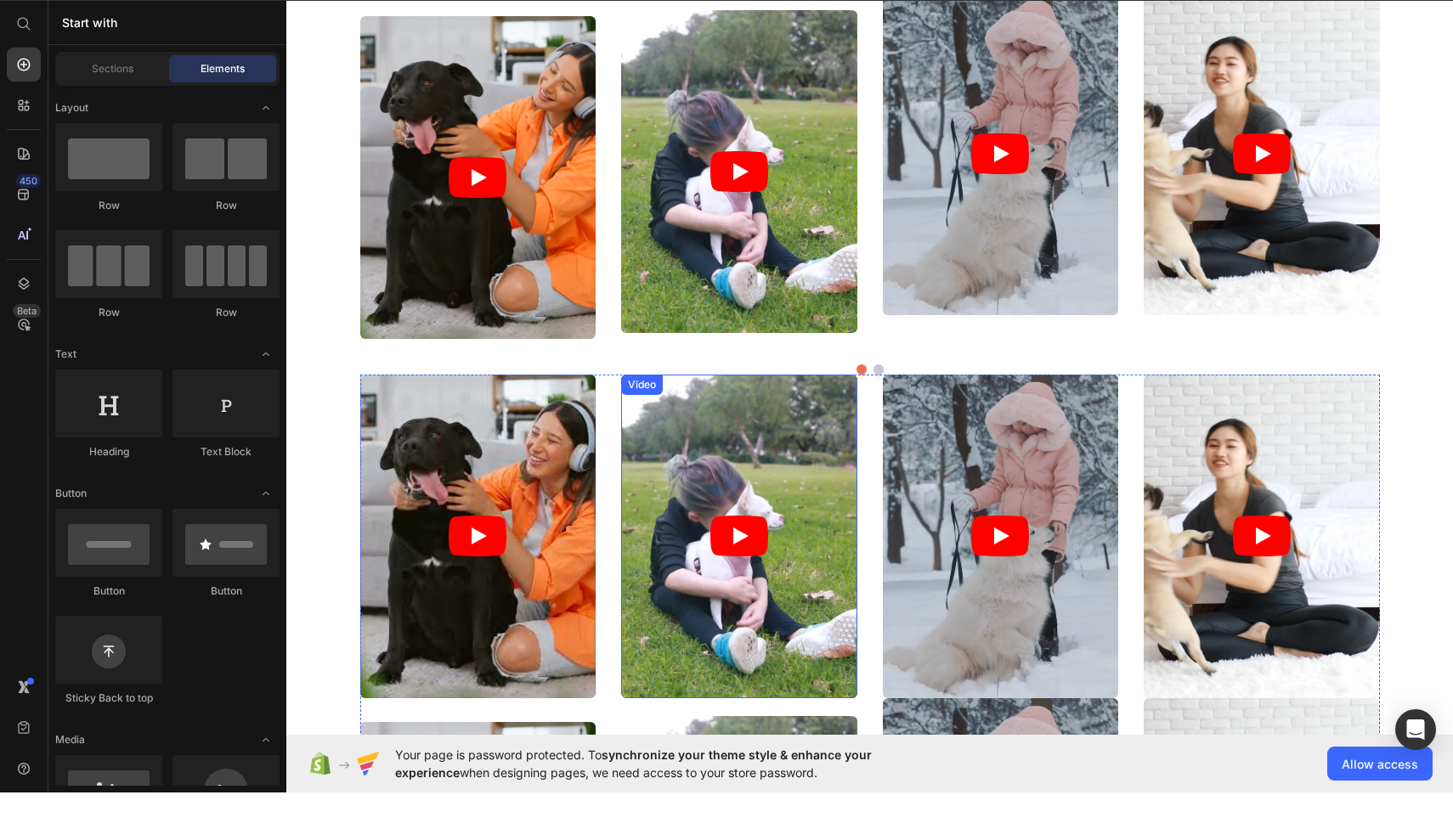 scroll, scrollTop: 9010, scrollLeft: 0, axis: vertical 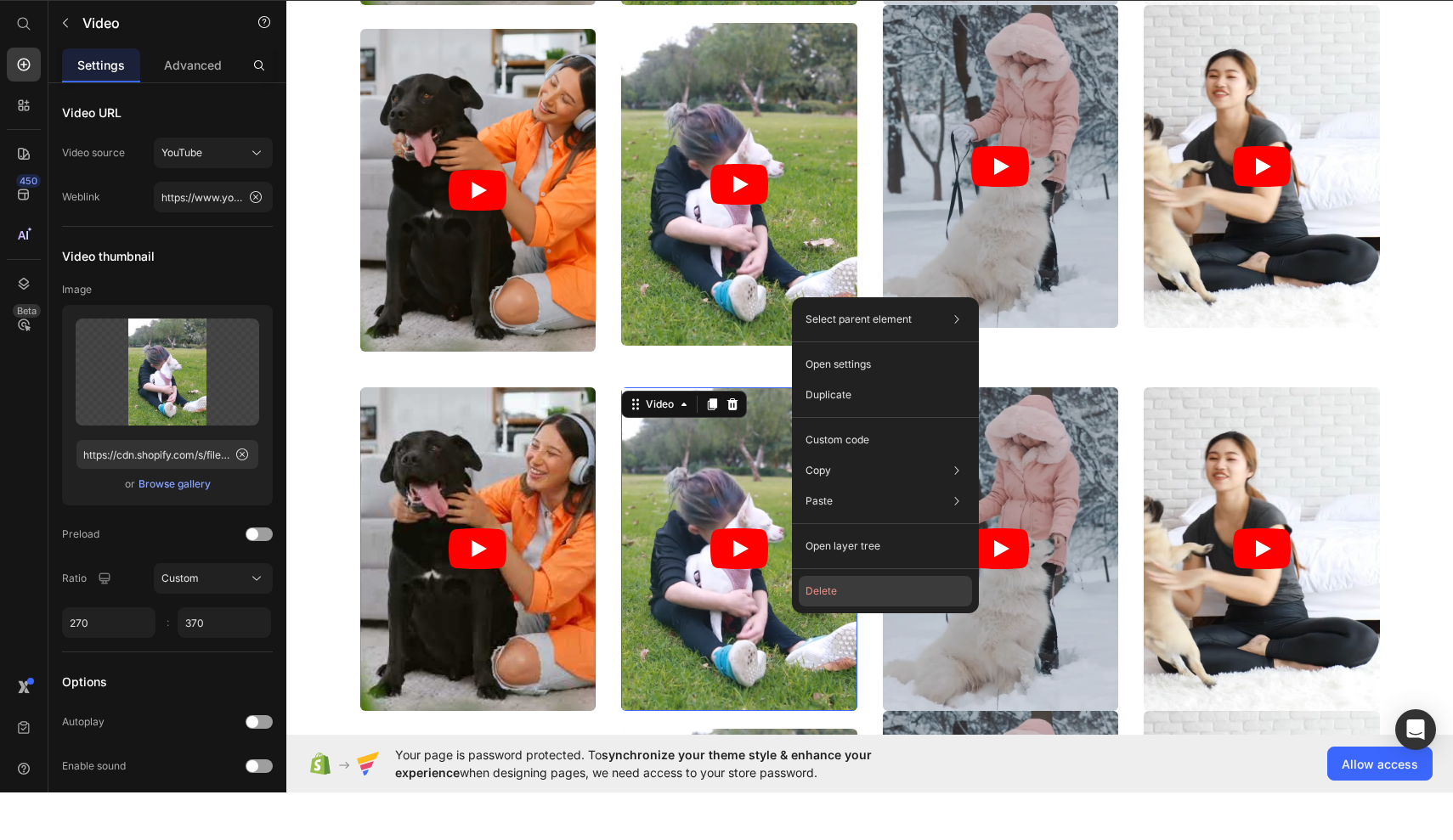 click on "Delete" 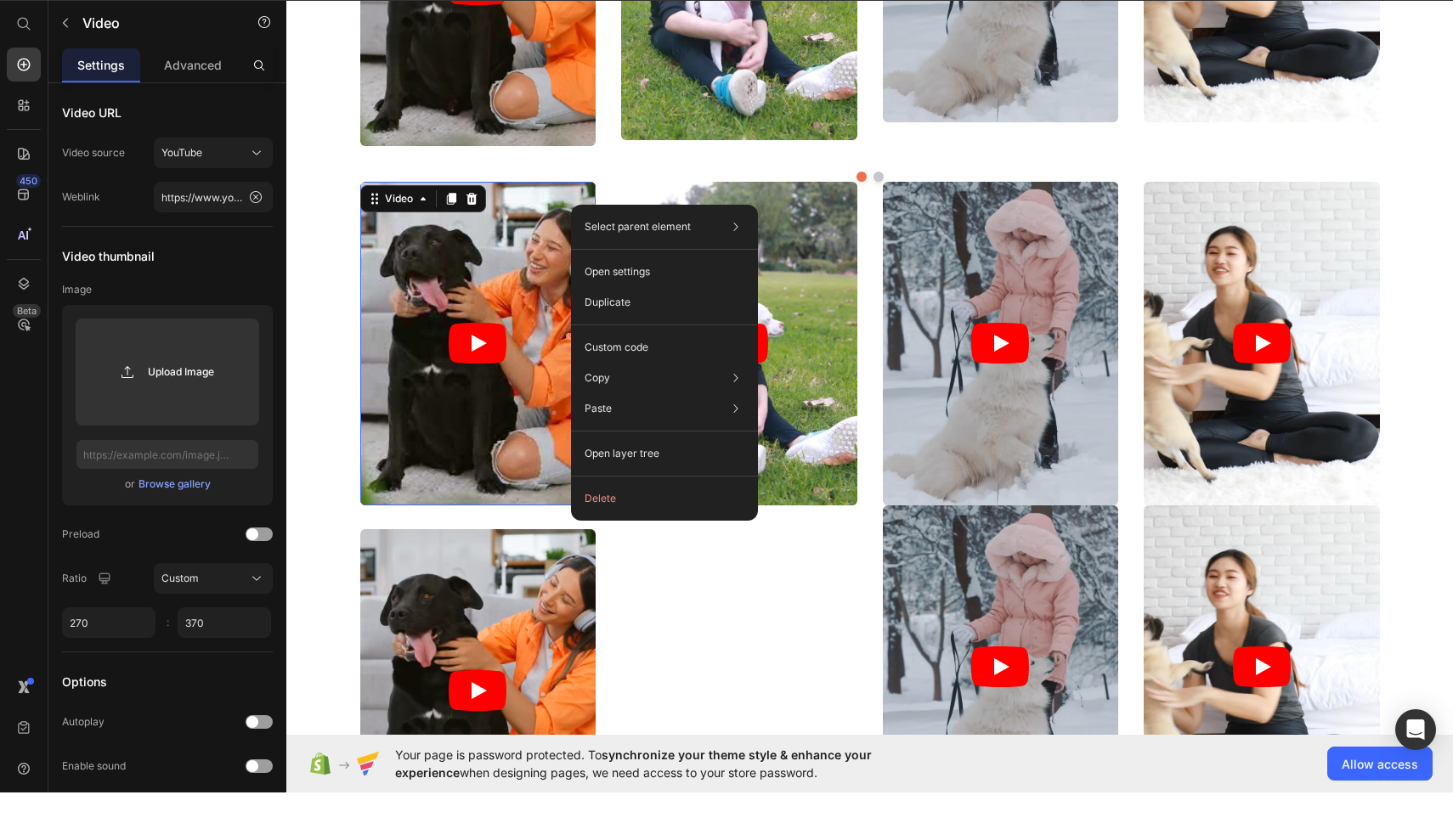 scroll, scrollTop: 0, scrollLeft: 0, axis: both 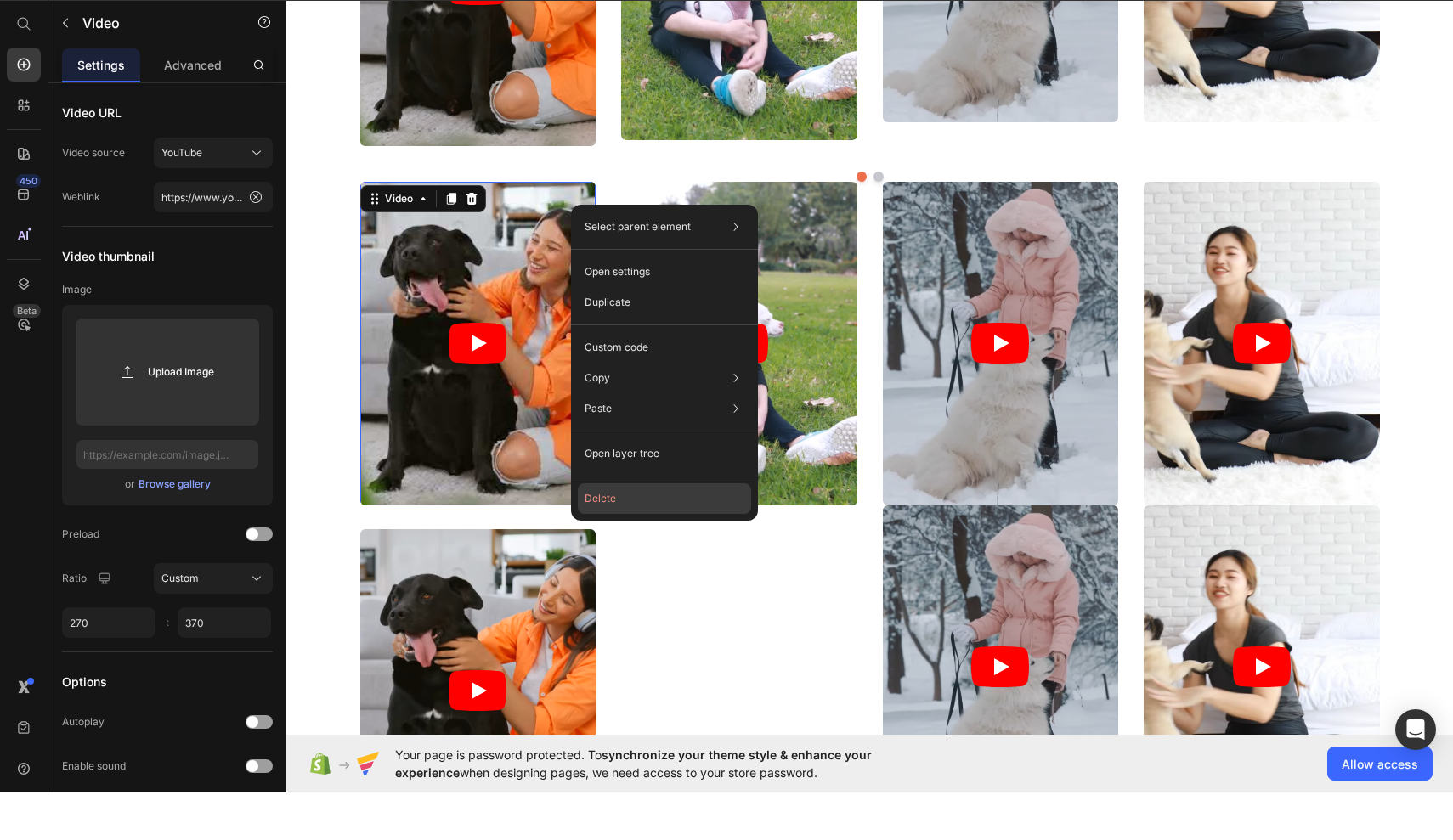 click on "Delete" 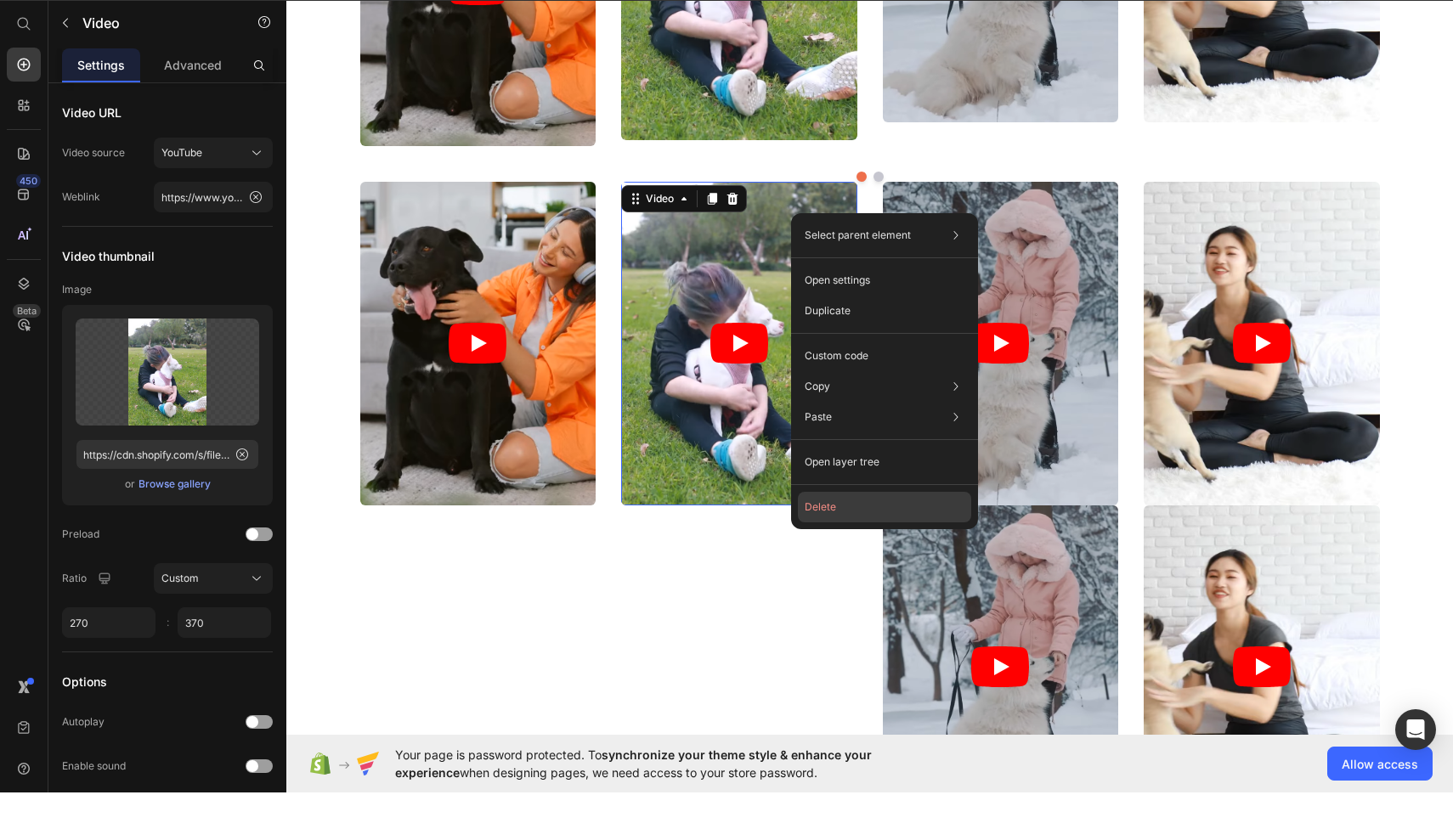 click on "Delete" 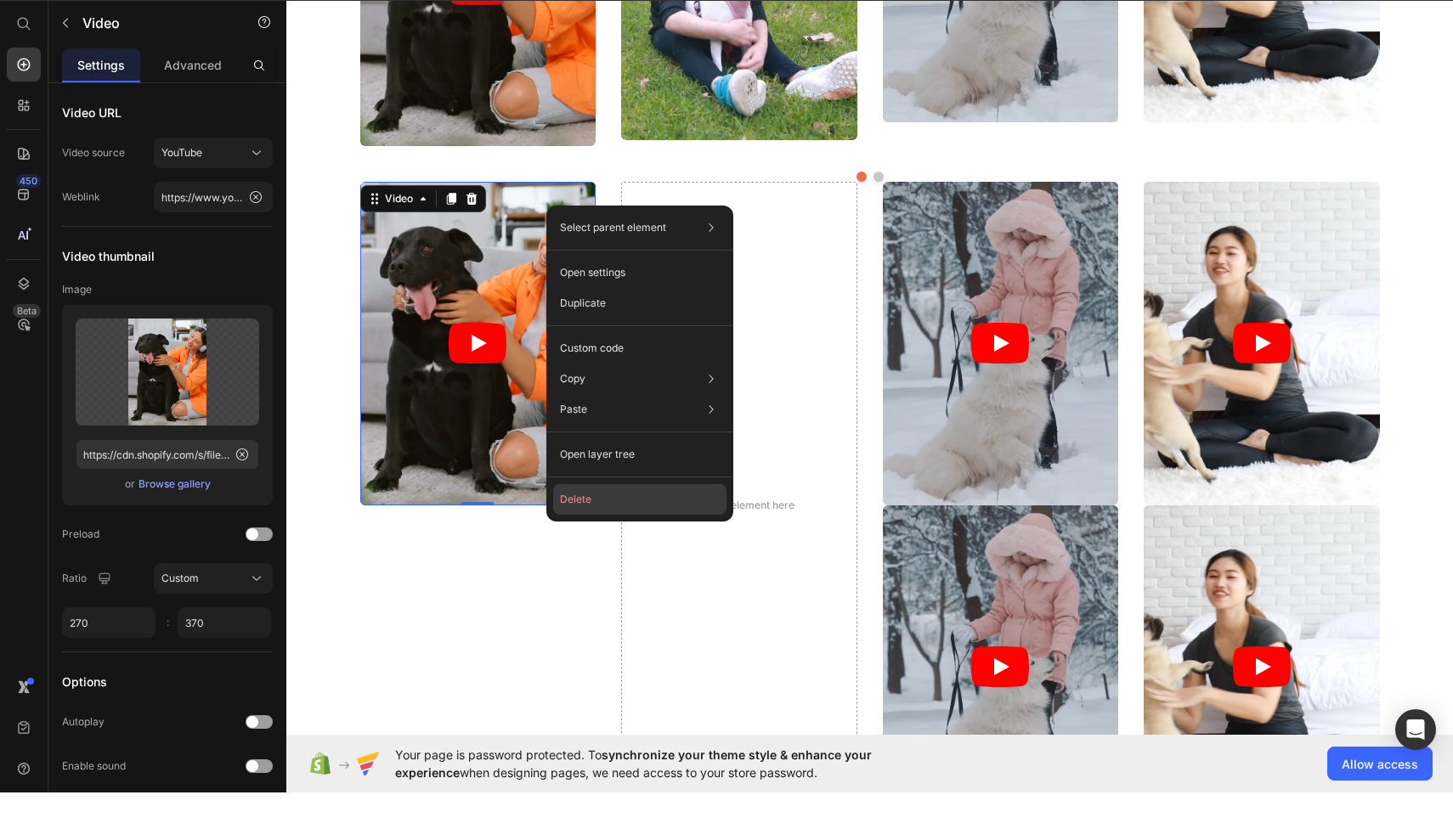 click on "Delete" 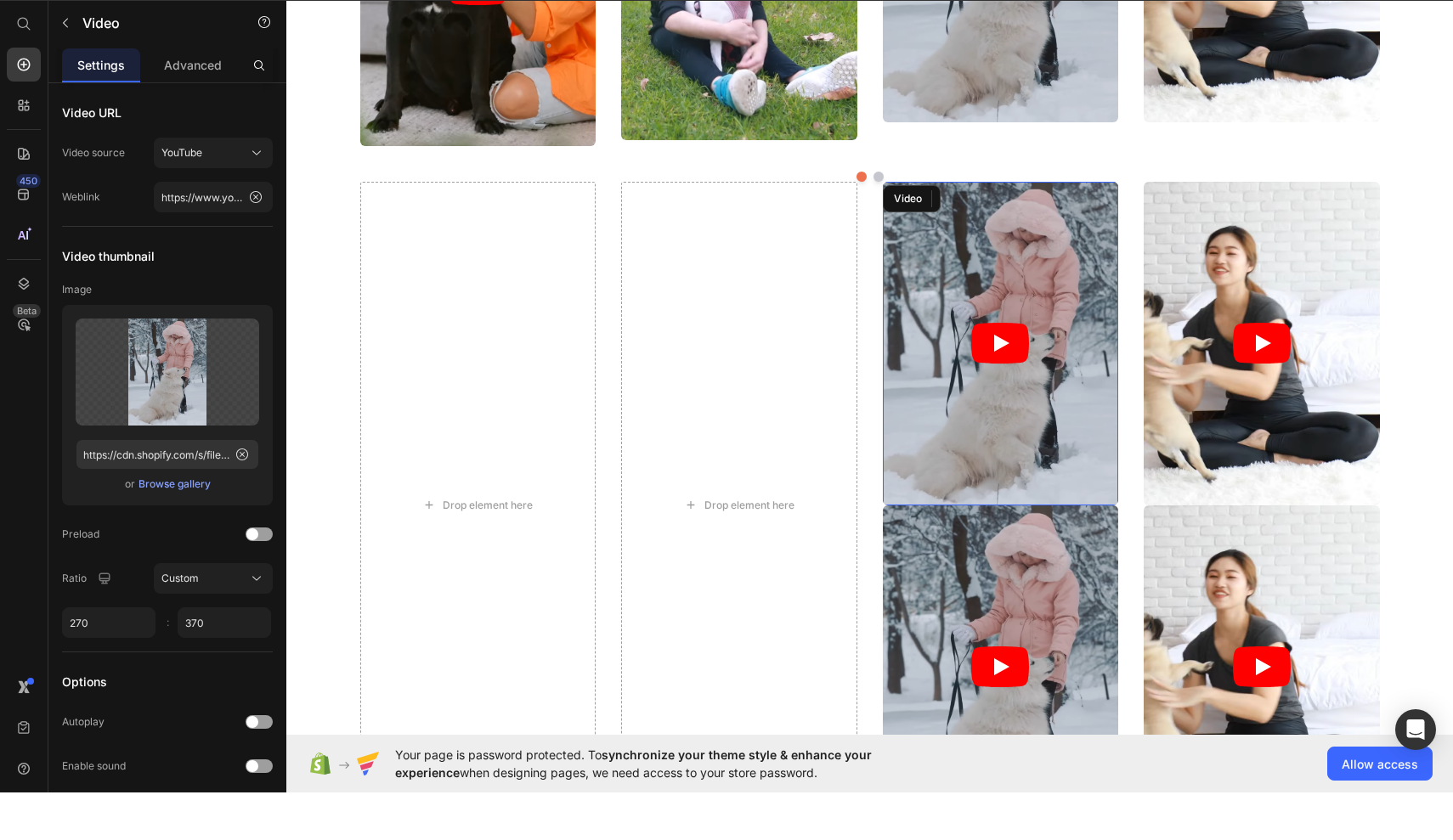 click at bounding box center (1001, 343) 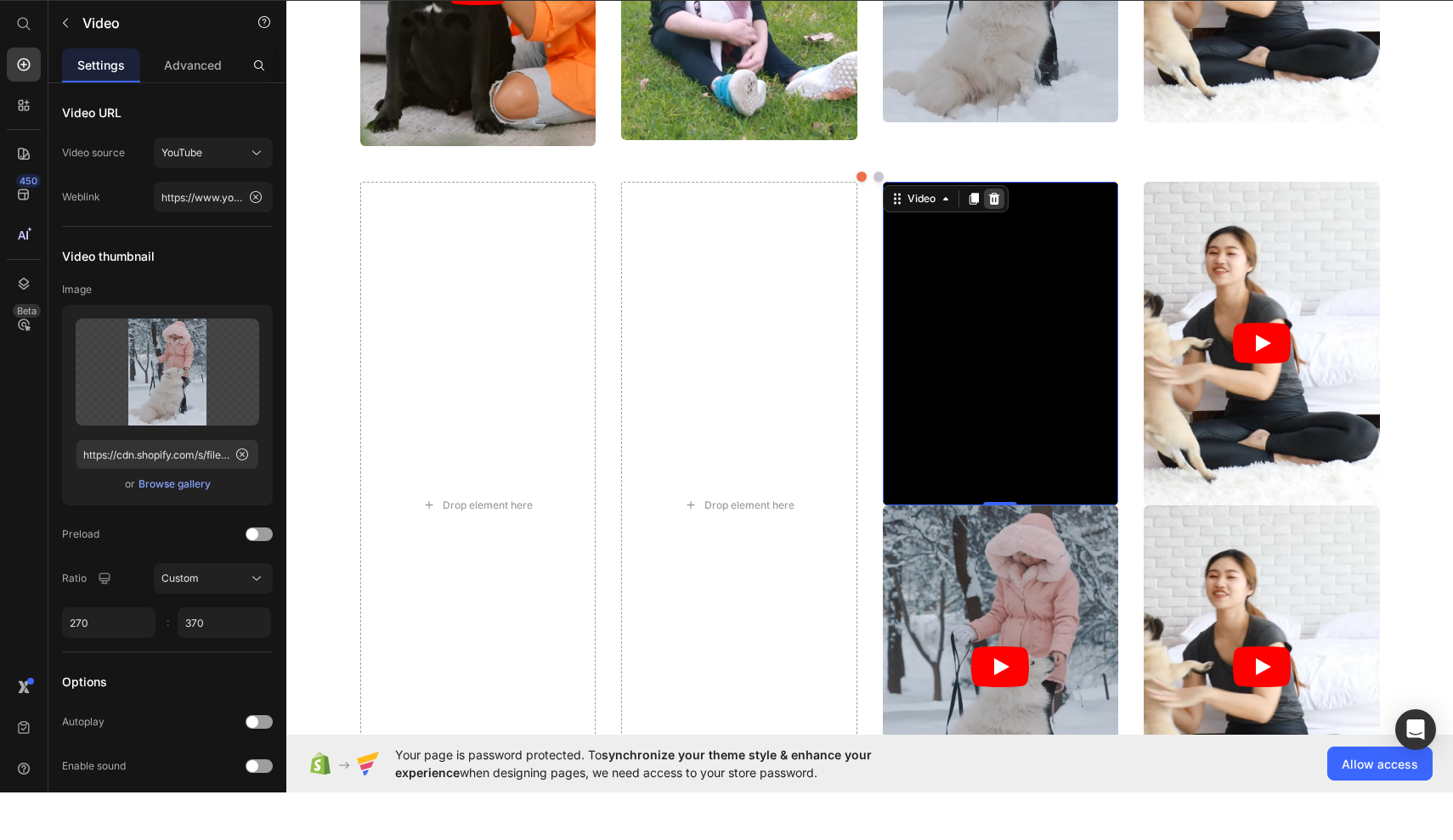 click 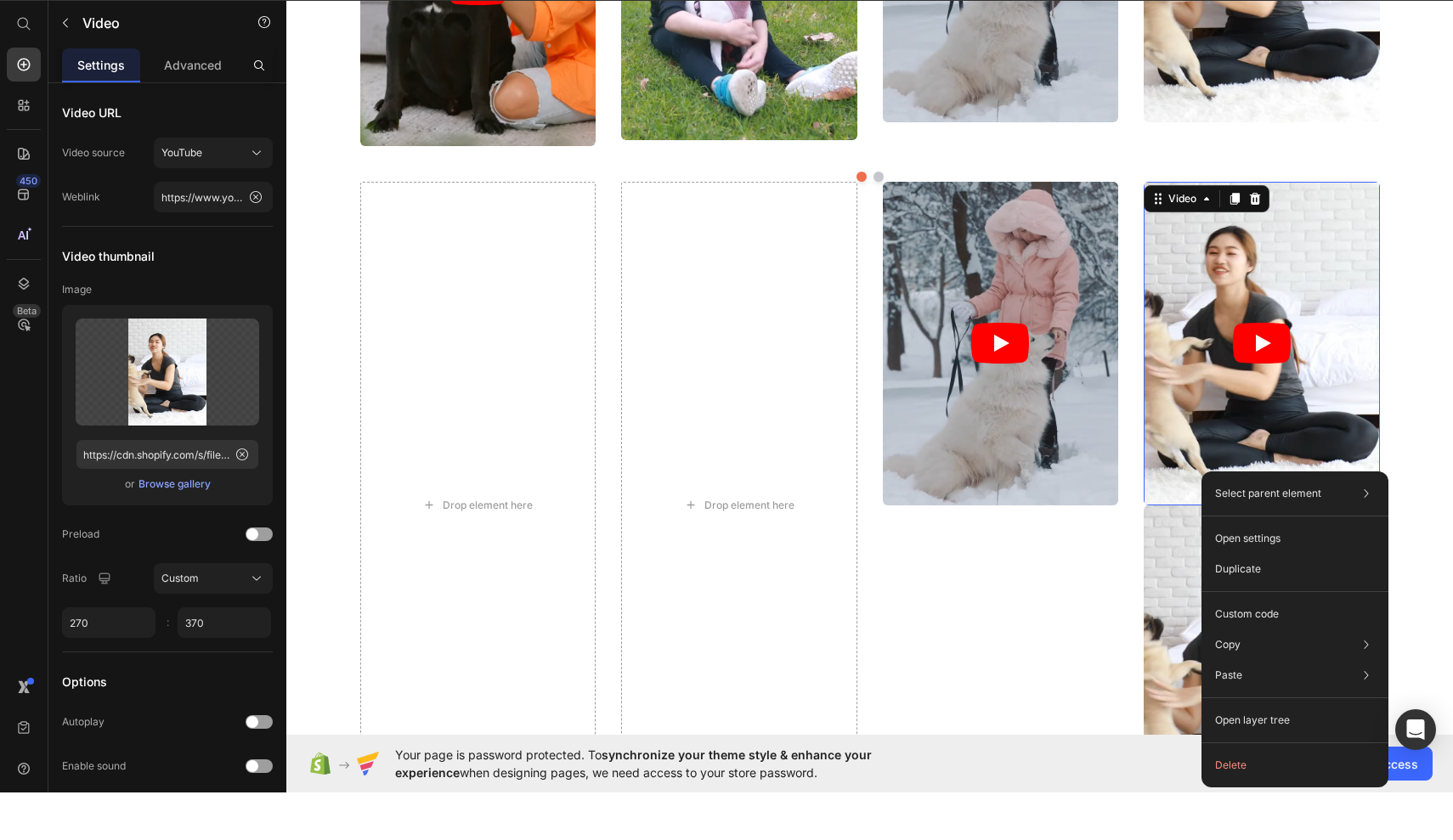 drag, startPoint x: 1201, startPoint y: 471, endPoint x: 1488, endPoint y: 472, distance: 287.0017 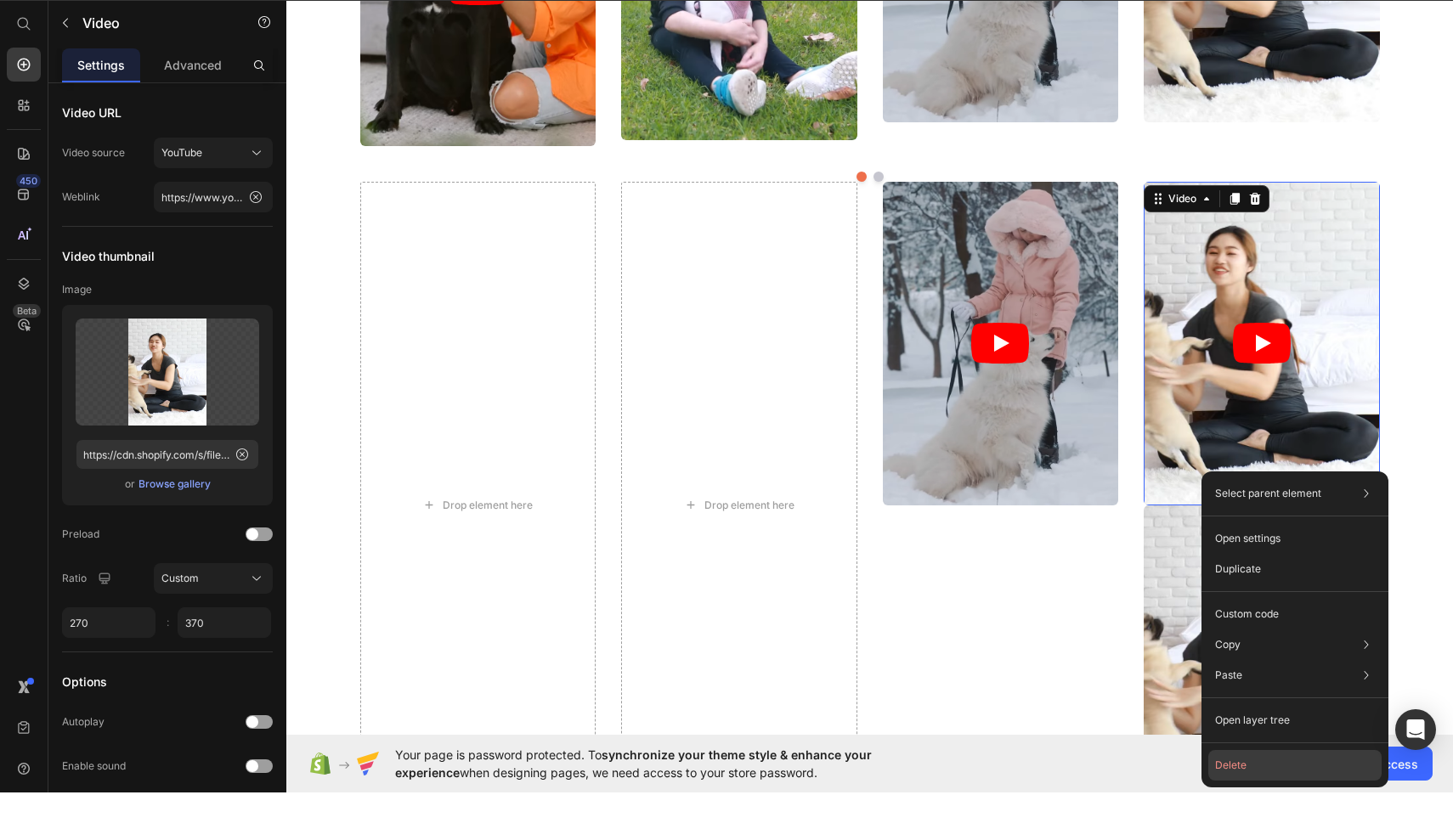 click on "Delete" 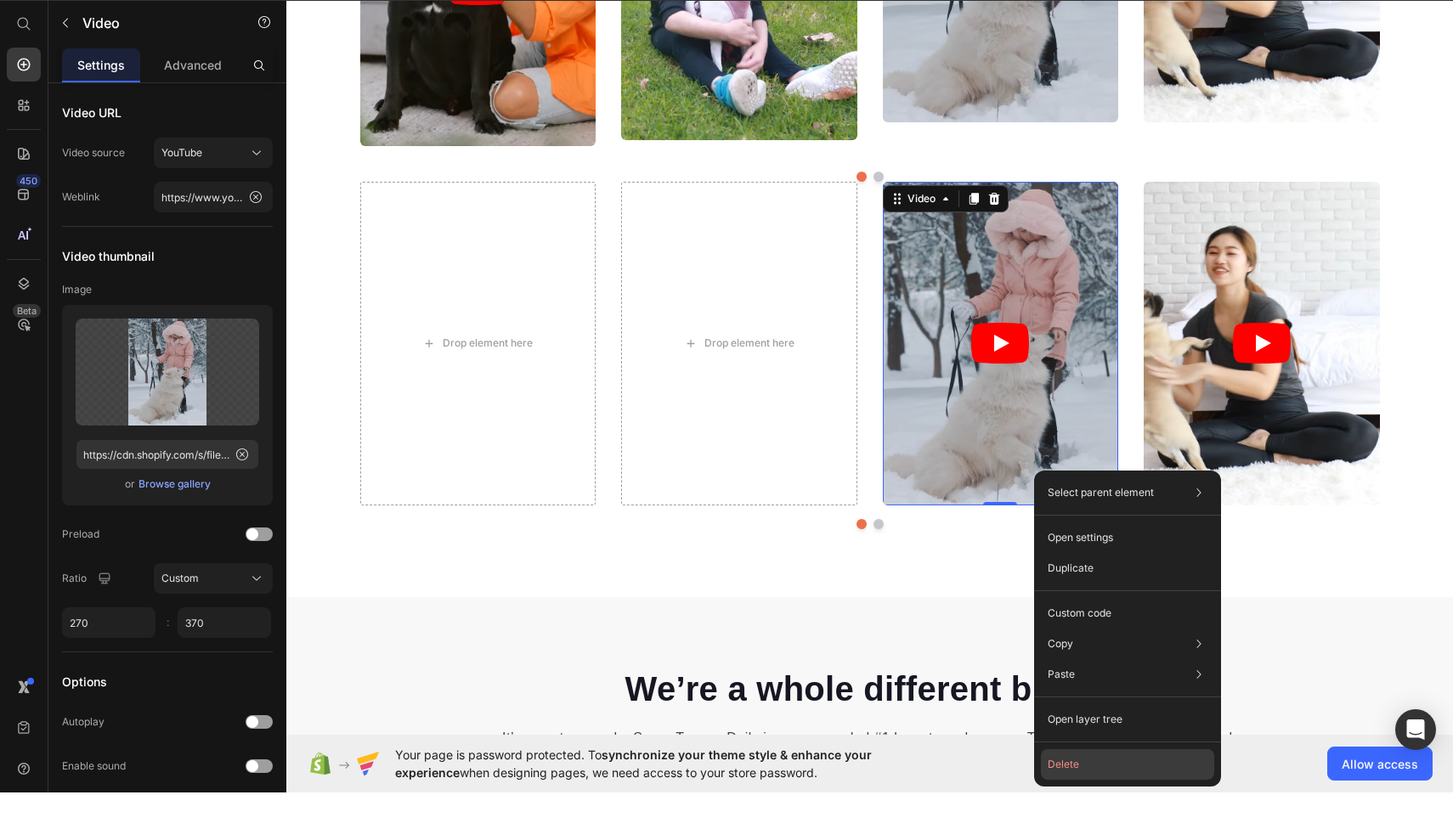 click on "Delete" 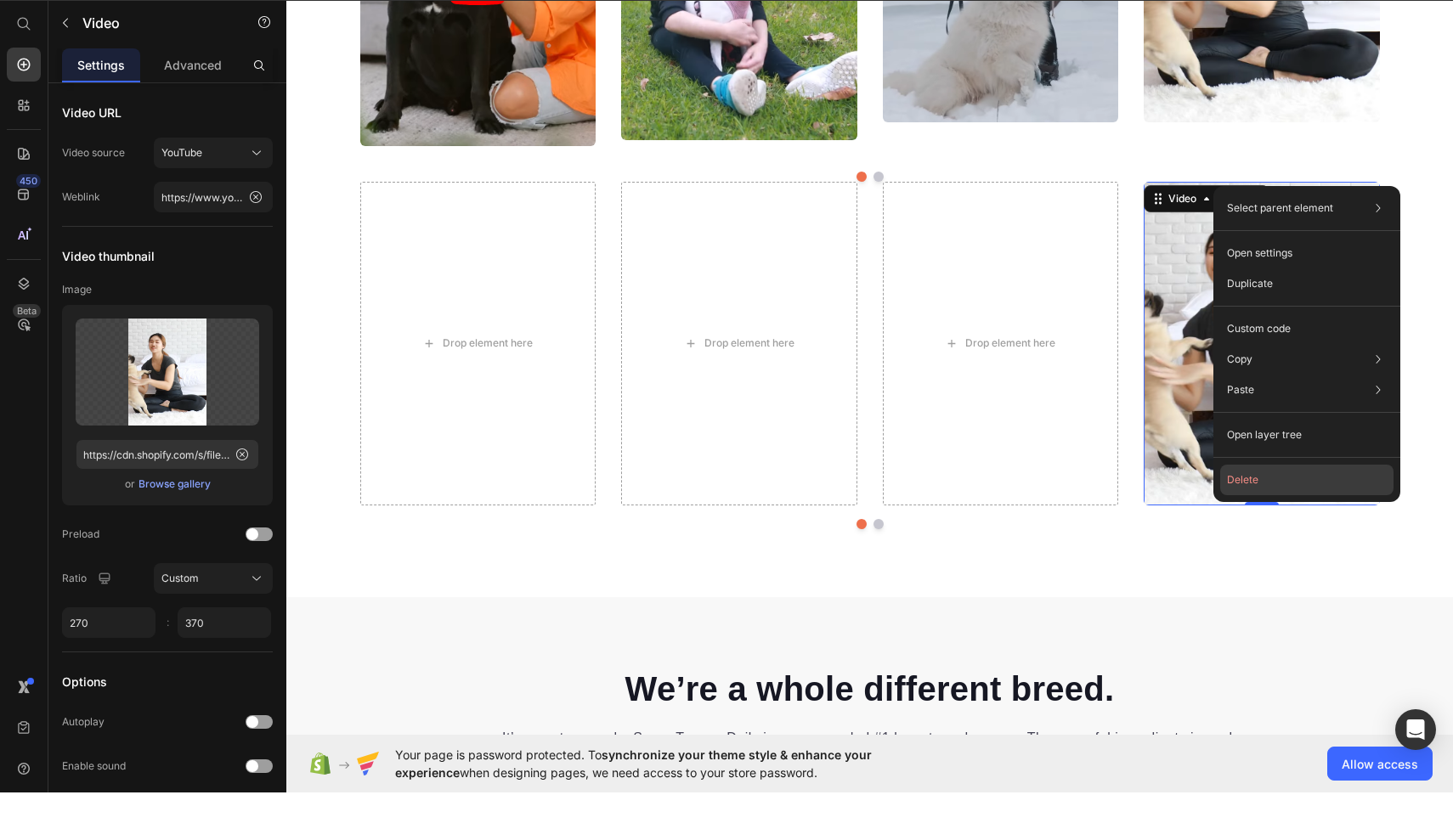 click on "Delete" 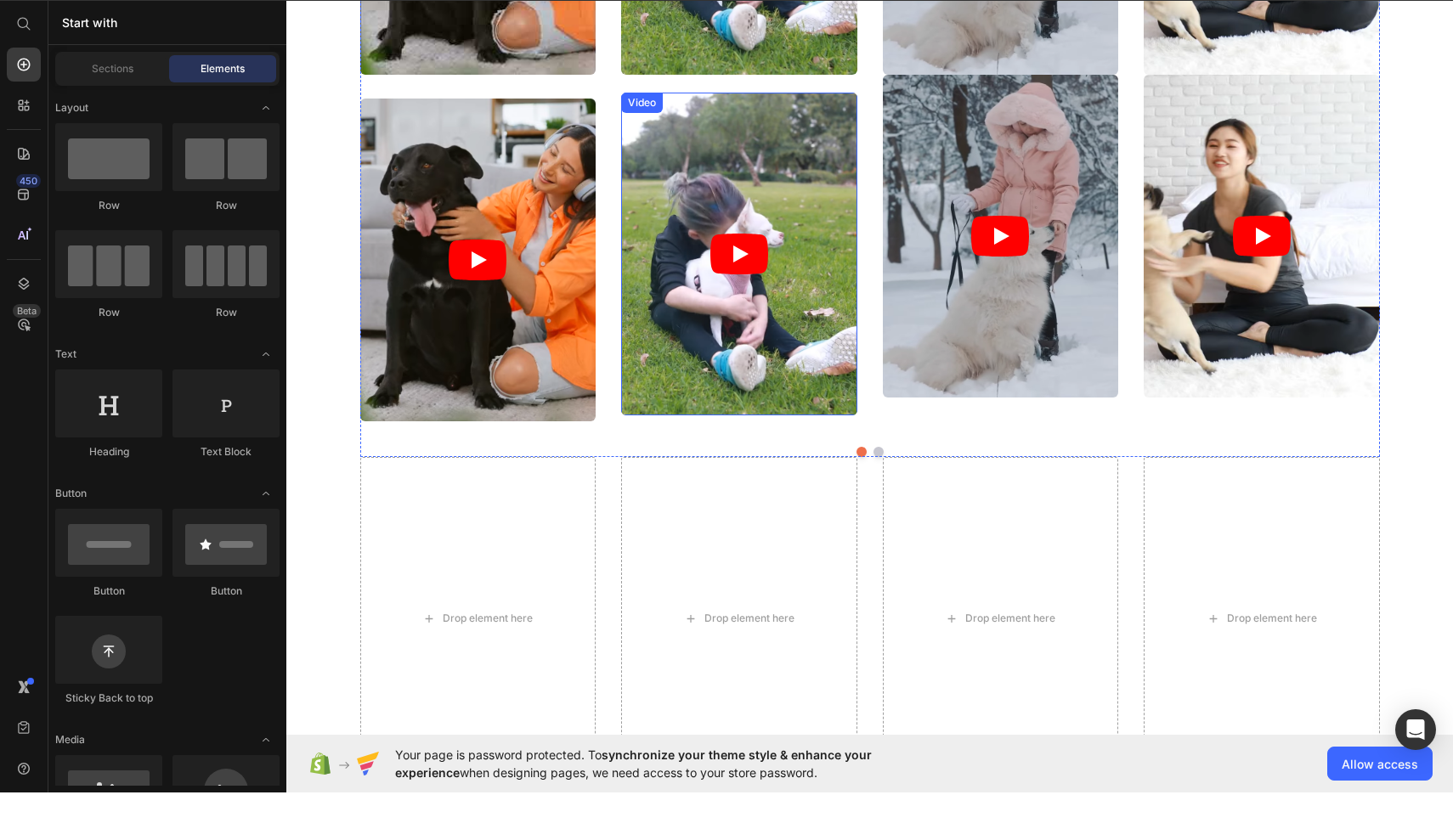 scroll, scrollTop: 8963, scrollLeft: 0, axis: vertical 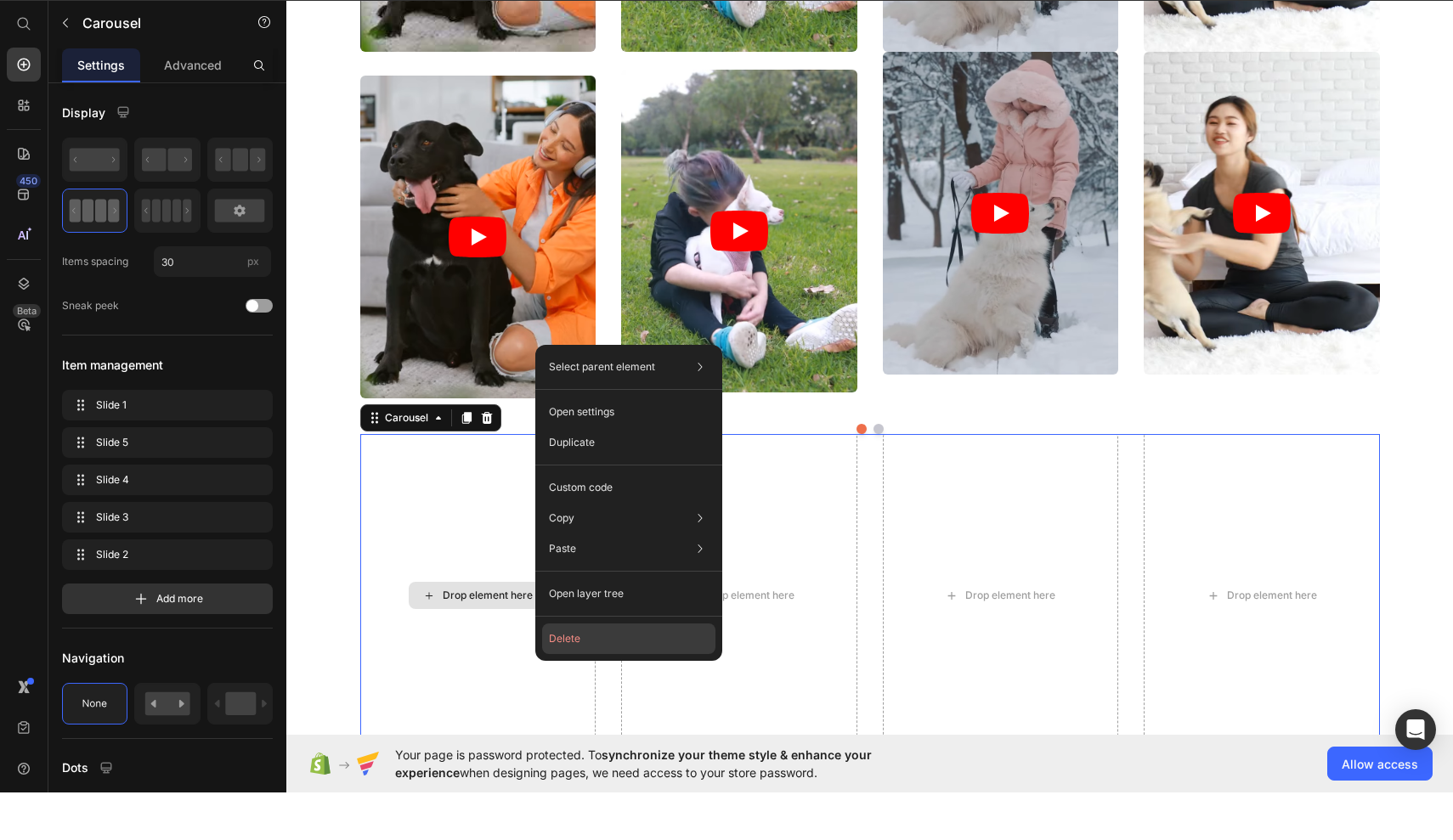 click on "Delete" 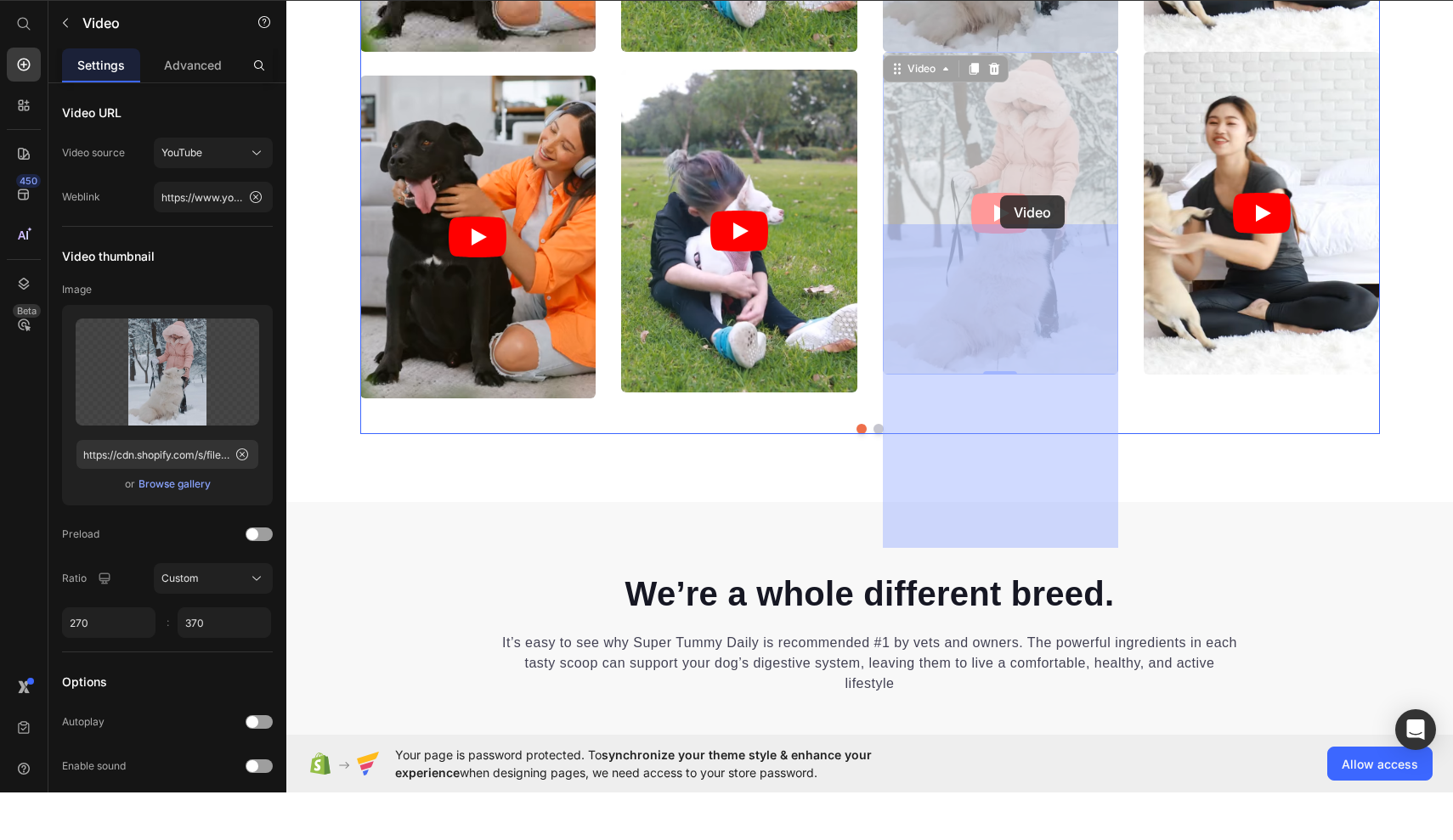 drag, startPoint x: 1000, startPoint y: 228, endPoint x: 1000, endPoint y: 243, distance: 15 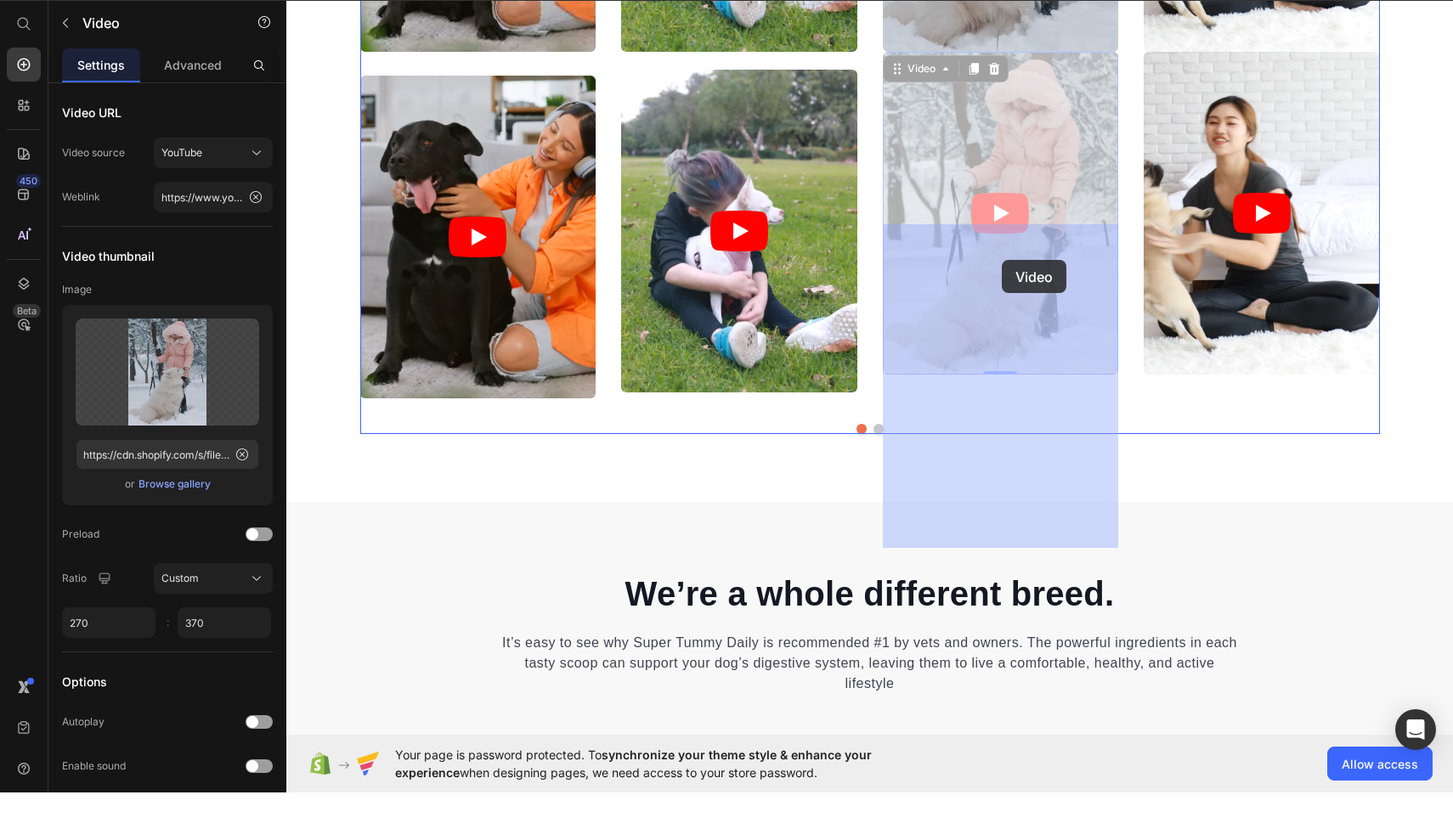 drag, startPoint x: 1003, startPoint y: 275, endPoint x: 1003, endPoint y: 307, distance: 32 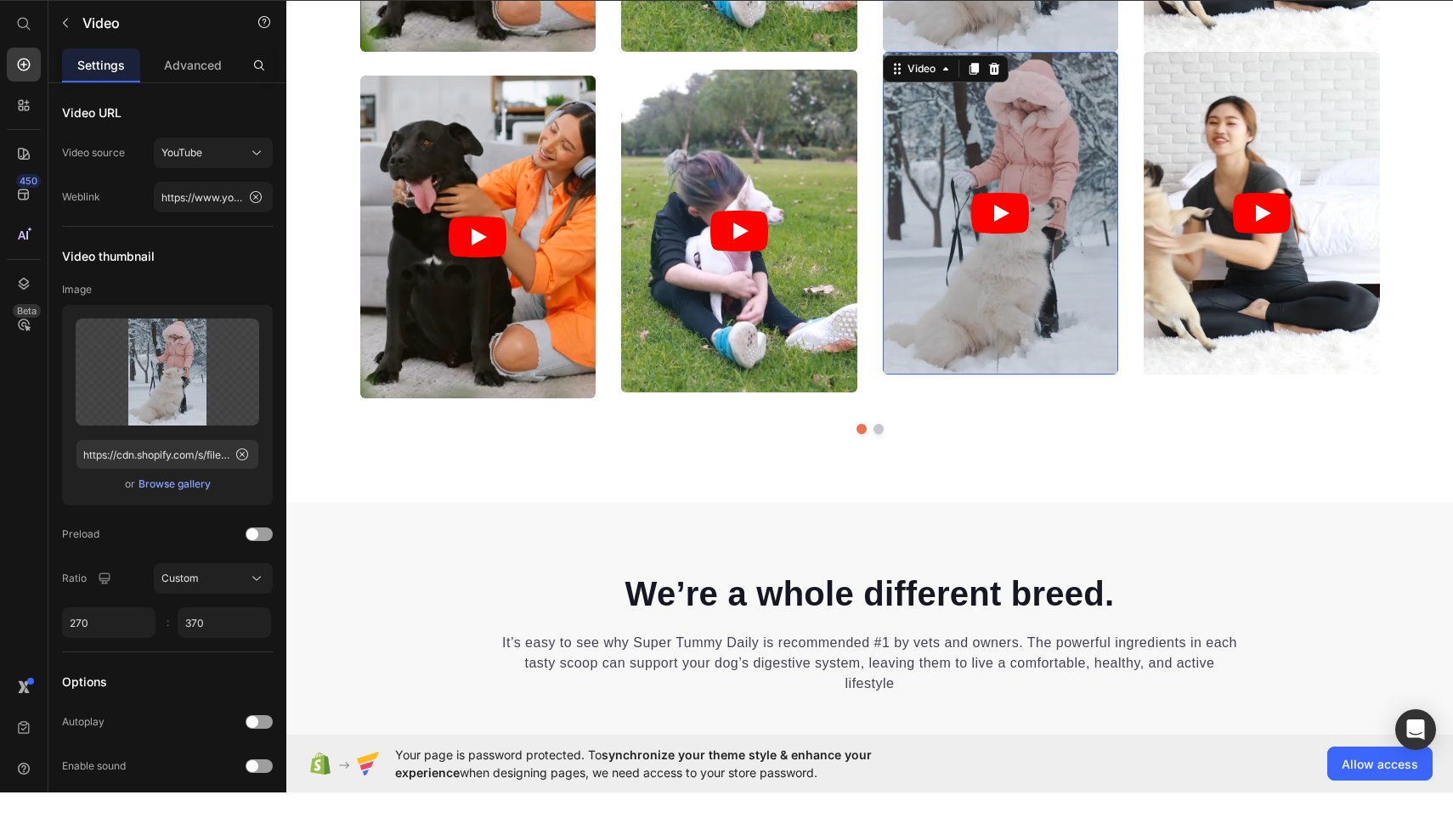 drag, startPoint x: 1002, startPoint y: 547, endPoint x: 1001, endPoint y: 560, distance: 13.038405 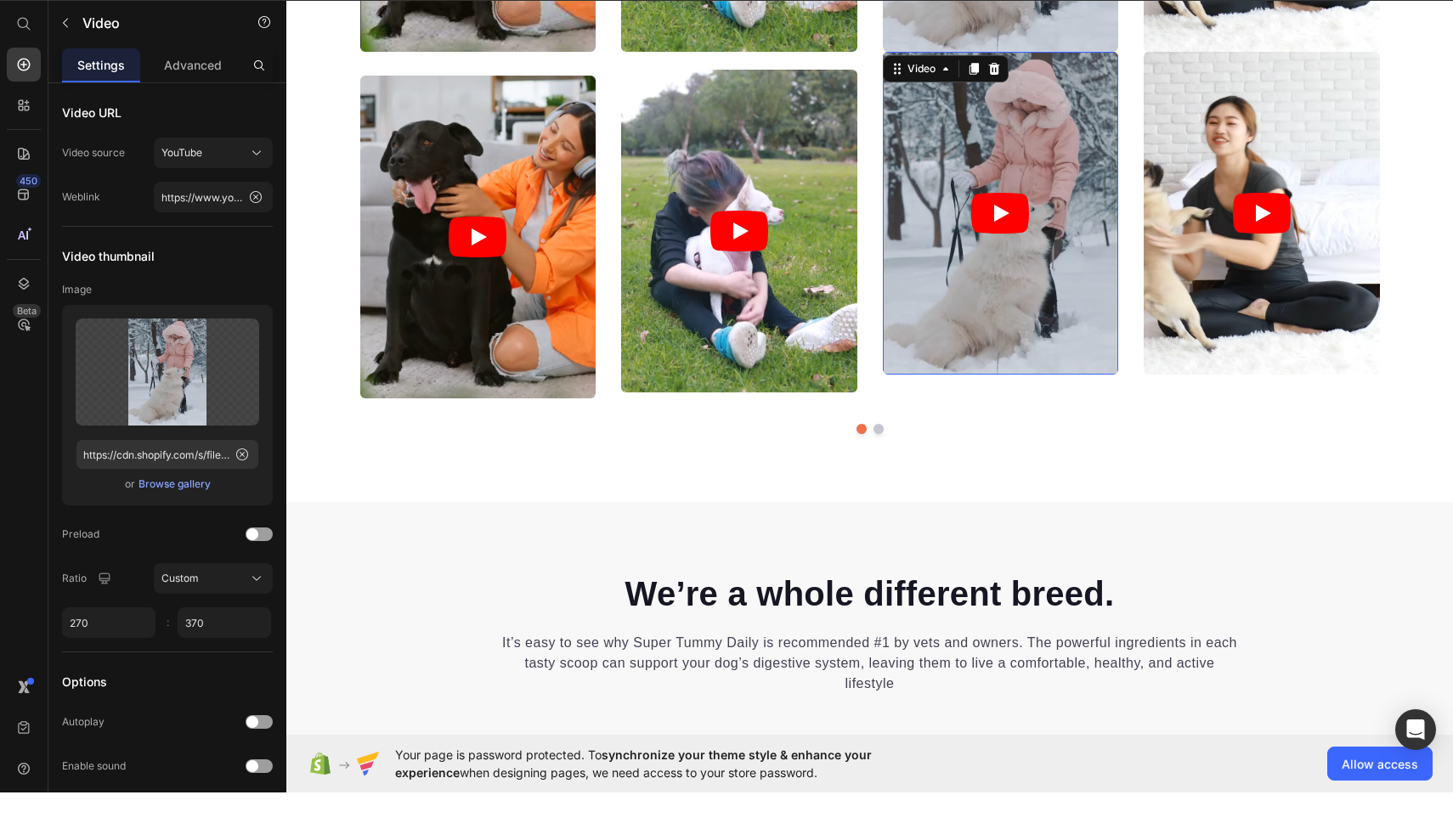click on "Video Video   16" at bounding box center (1001, 70) 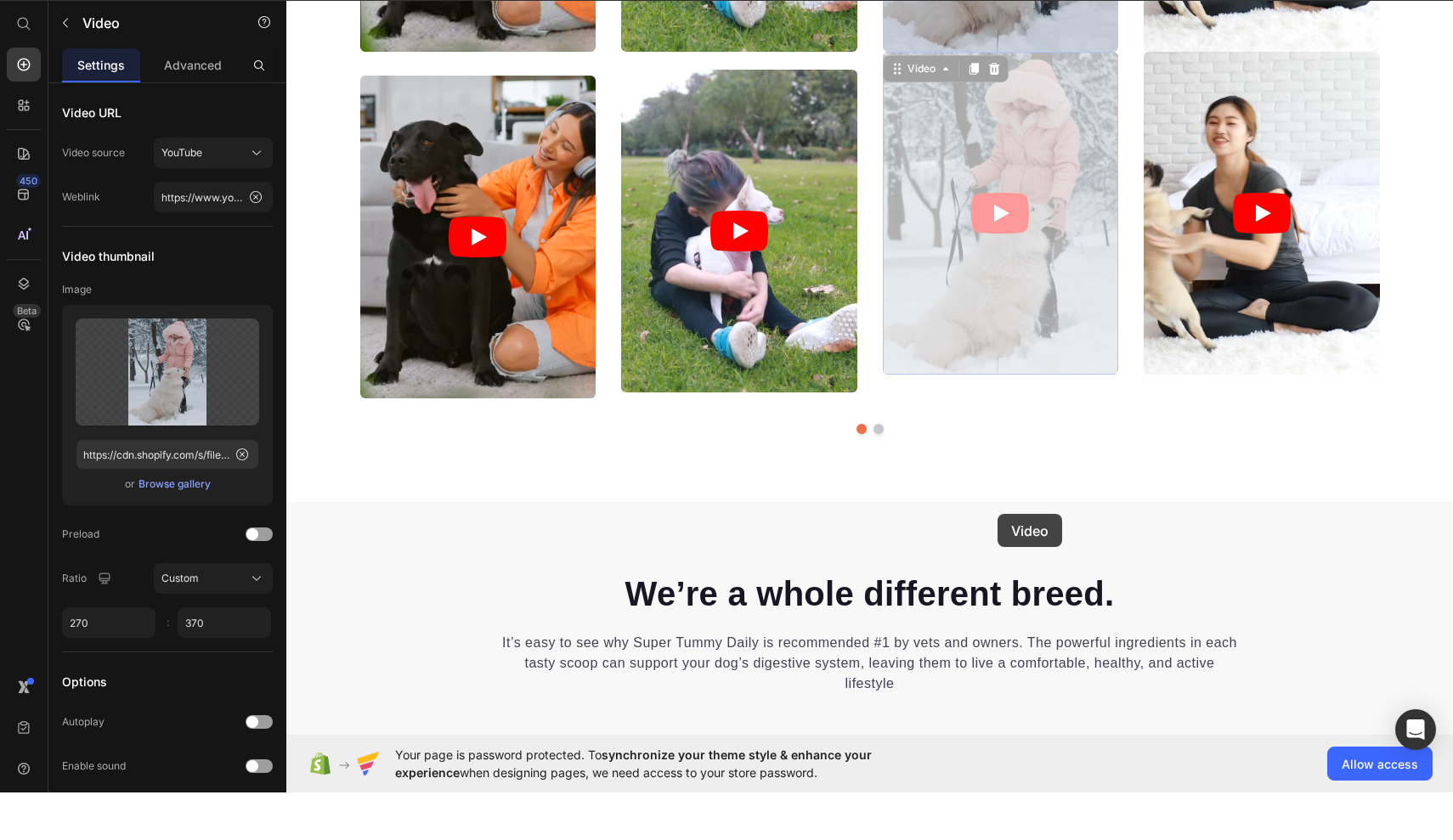 drag, startPoint x: 998, startPoint y: 543, endPoint x: 998, endPoint y: 561, distance: 18 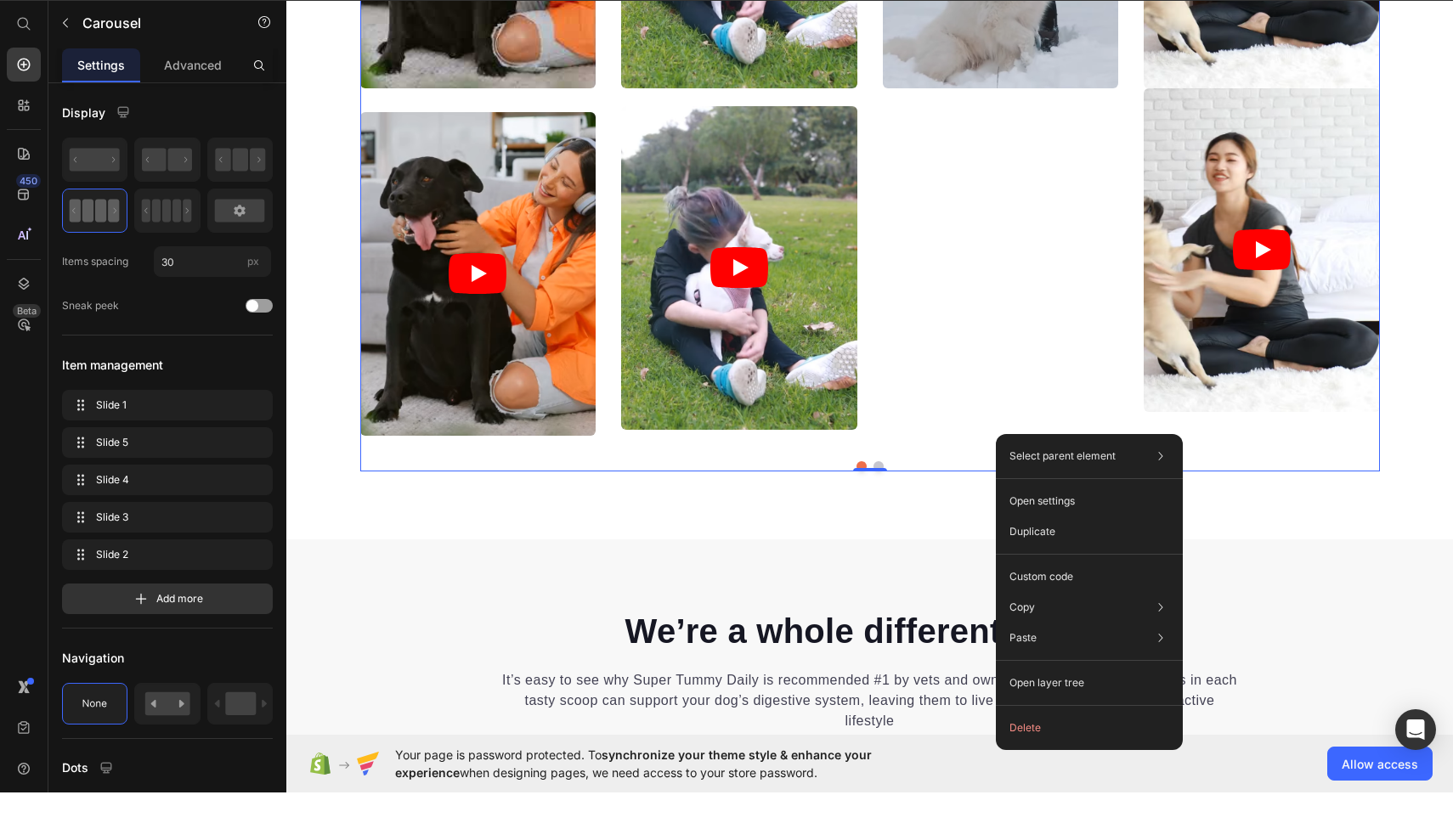 click on "Video" at bounding box center [1001, 106] 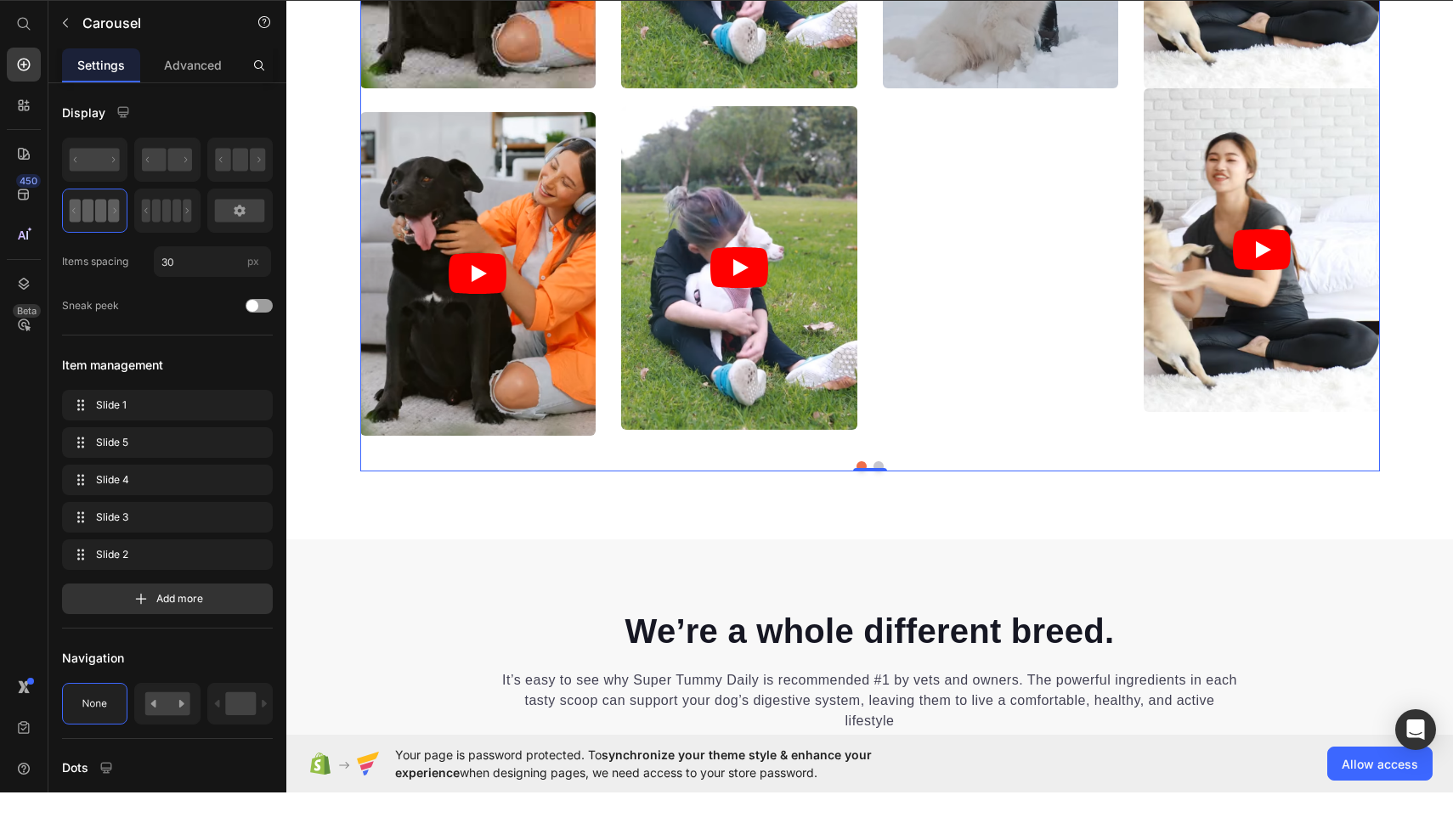 click on "Video" at bounding box center [1001, 106] 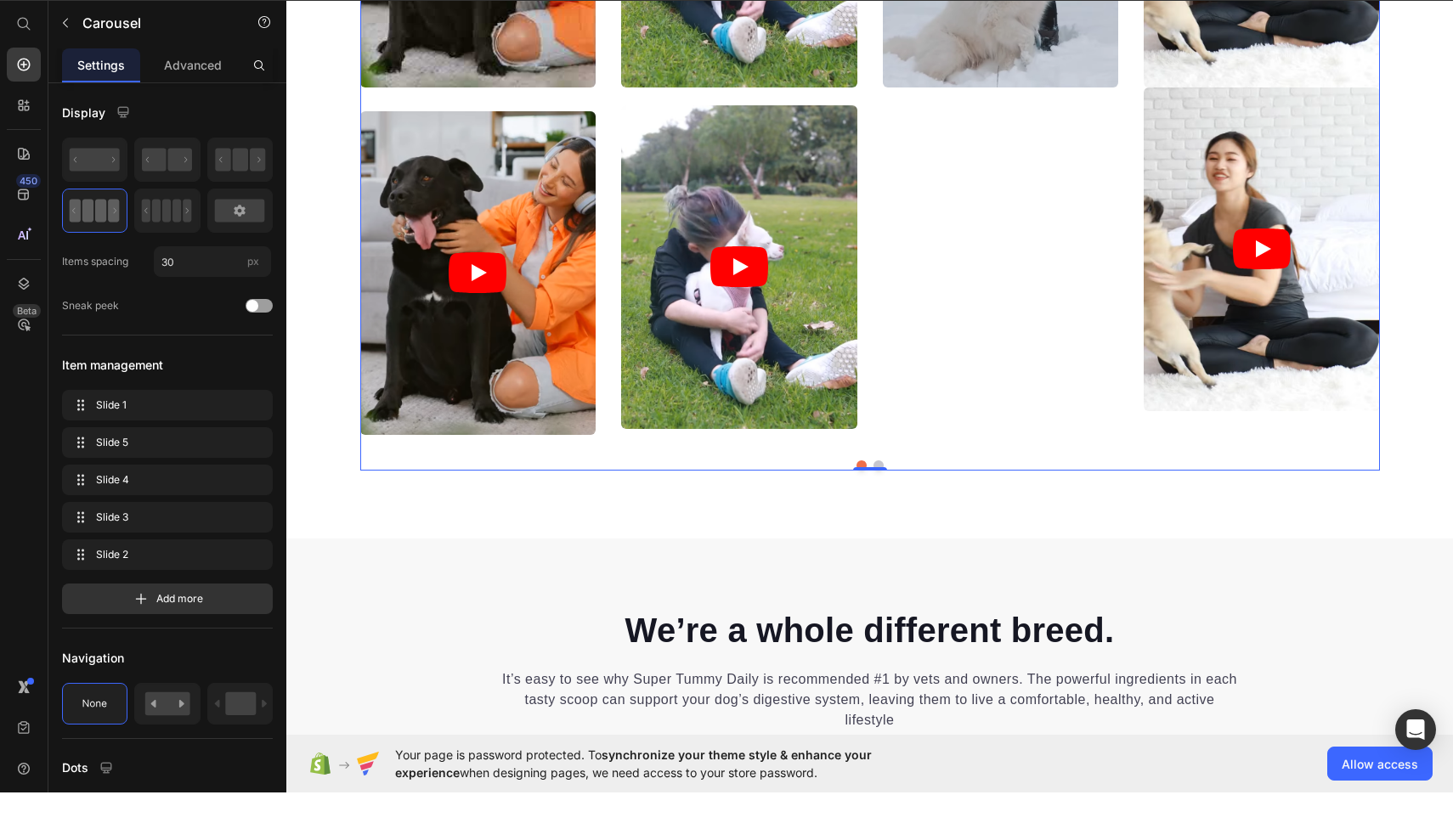 scroll, scrollTop: 0, scrollLeft: 0, axis: both 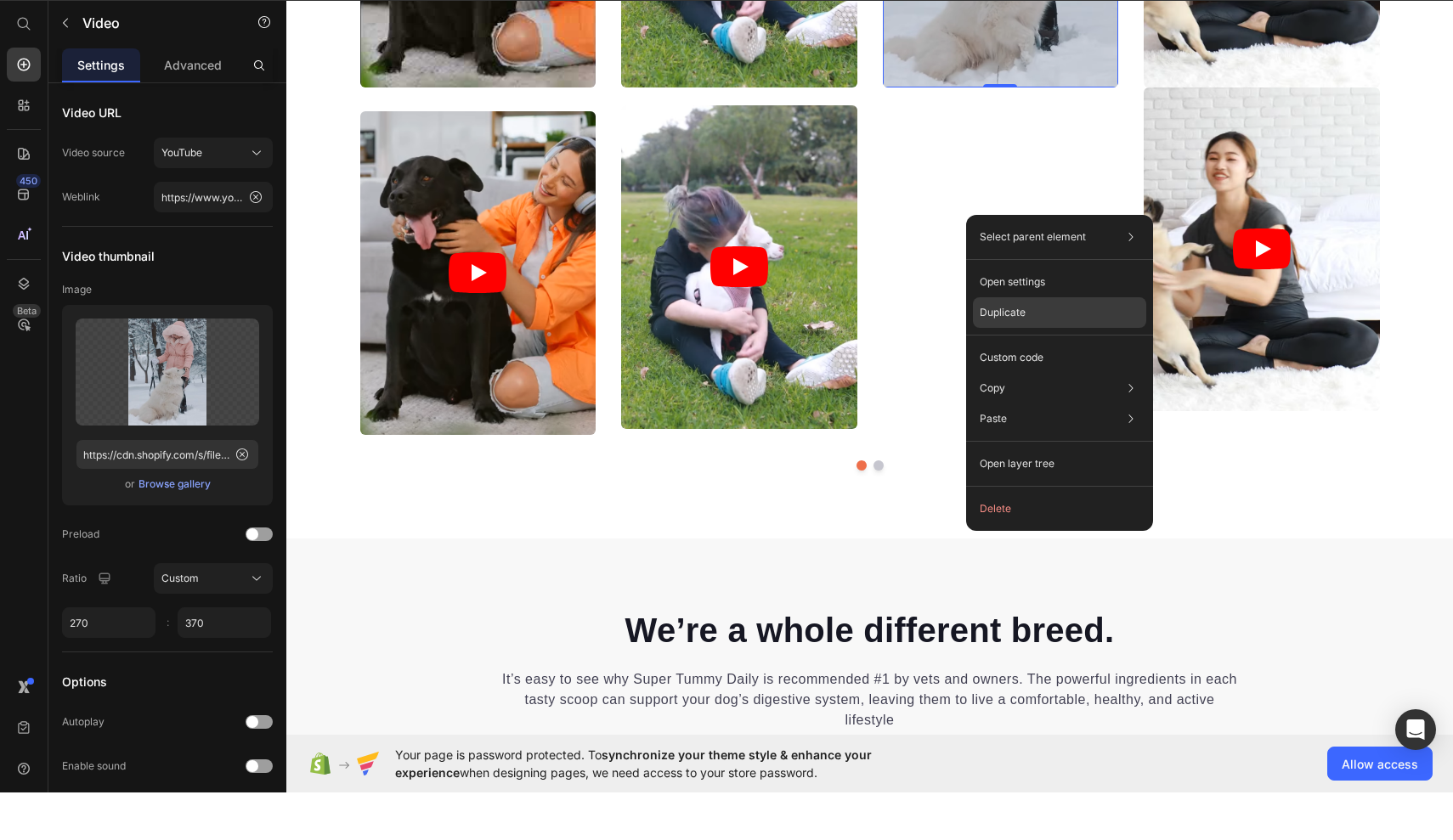 click on "Duplicate" at bounding box center (1003, 360) 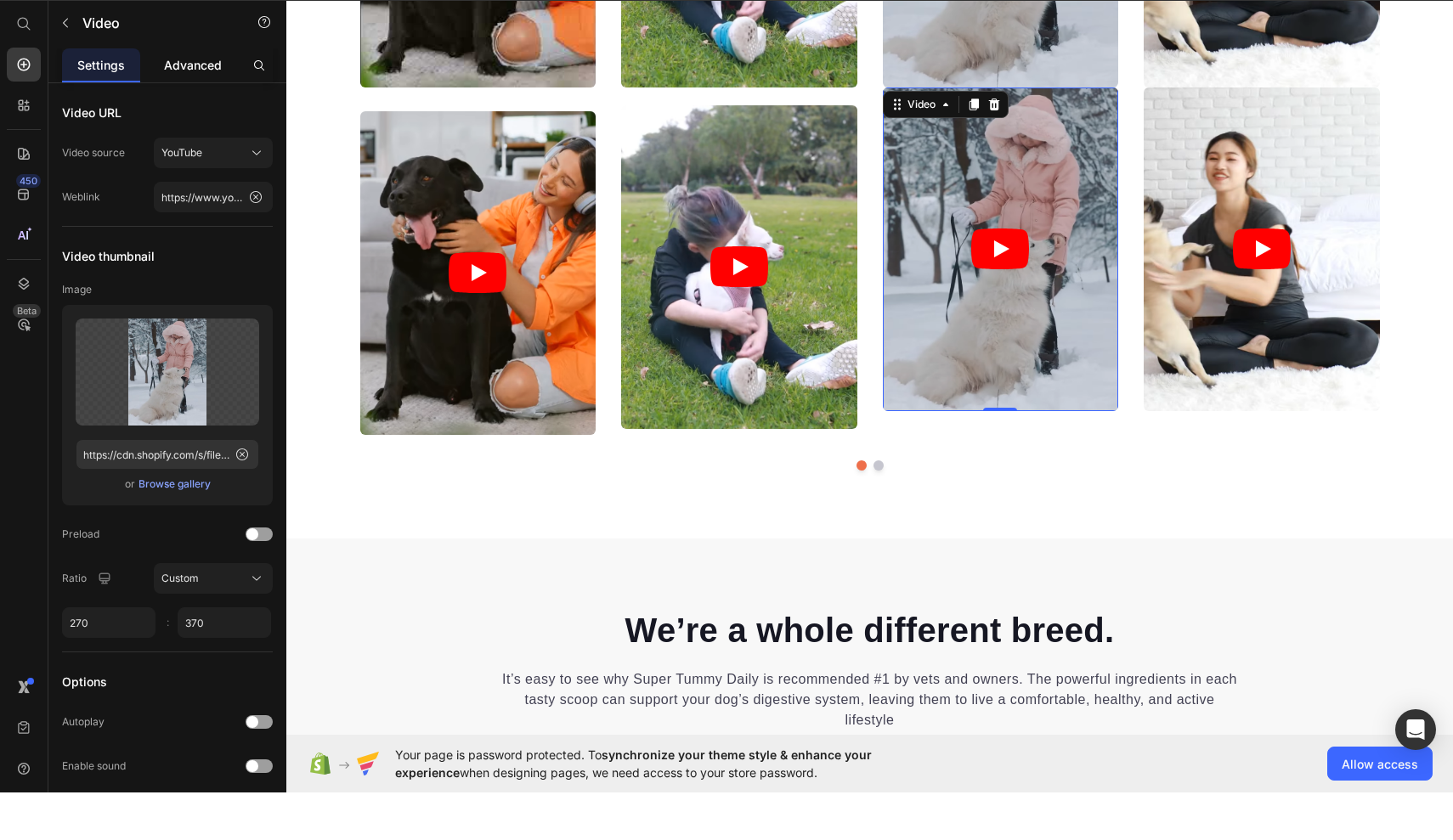 click on "Advanced" at bounding box center (193, 112) 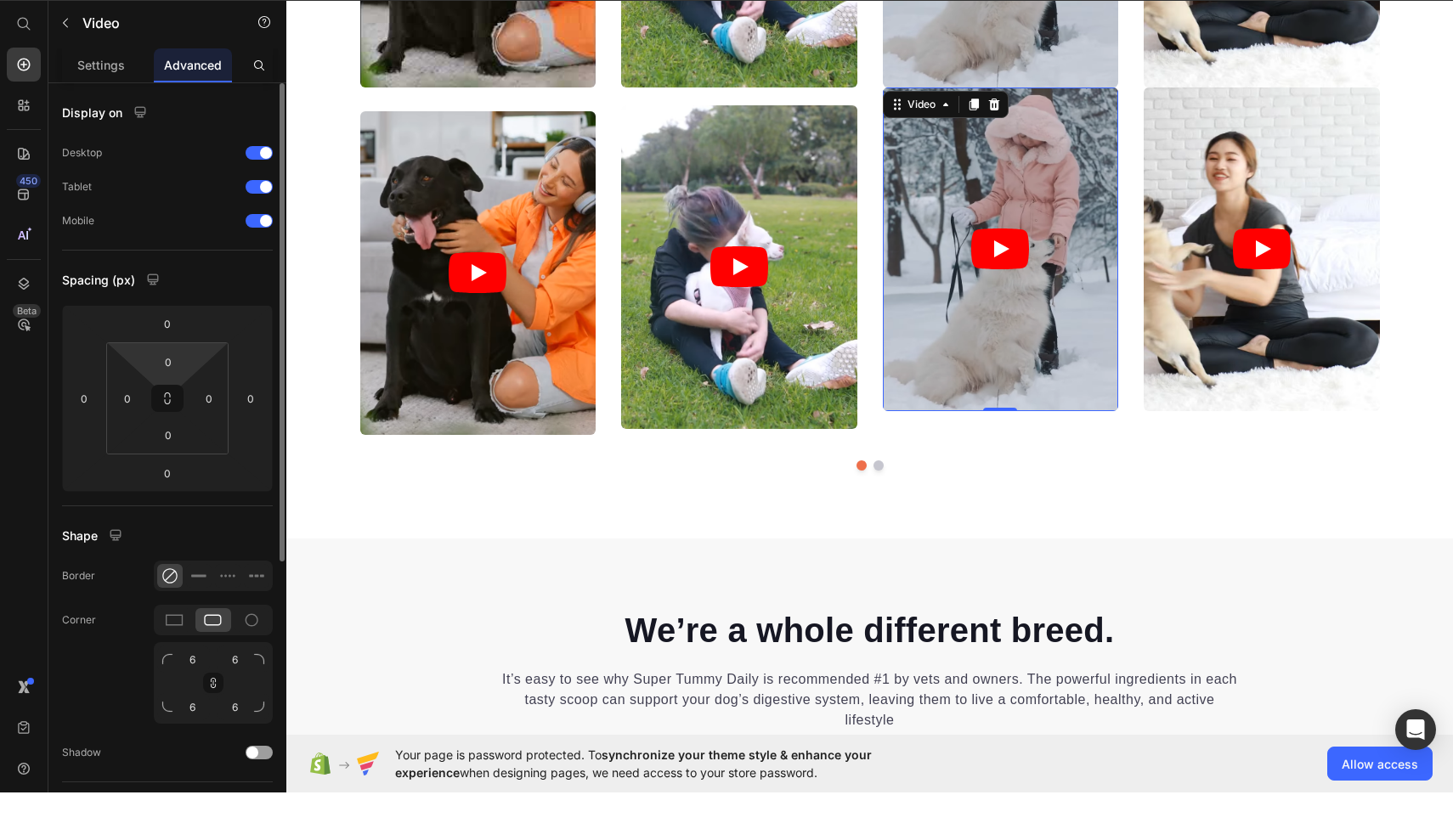 click on "7   /  Home Page ORIGINAL Draft Preview  Save  Upgrade to publish 450 Beta Start with Sections Elements Hero Section Product Detail Brands Trusted Badges Guarantee Product Breakdown How to use Testimonials Compare Bundle FAQs Social Proof Brand Story Product List Collection Blog List Contact Sticky Add to Cart Custom Footer Browse Library 450 Layout
Row
Row
Row
Row Text
Heading
Text Block Button
Button
Button
Sticky Back to top Media
Image
Image" at bounding box center [726, 0] 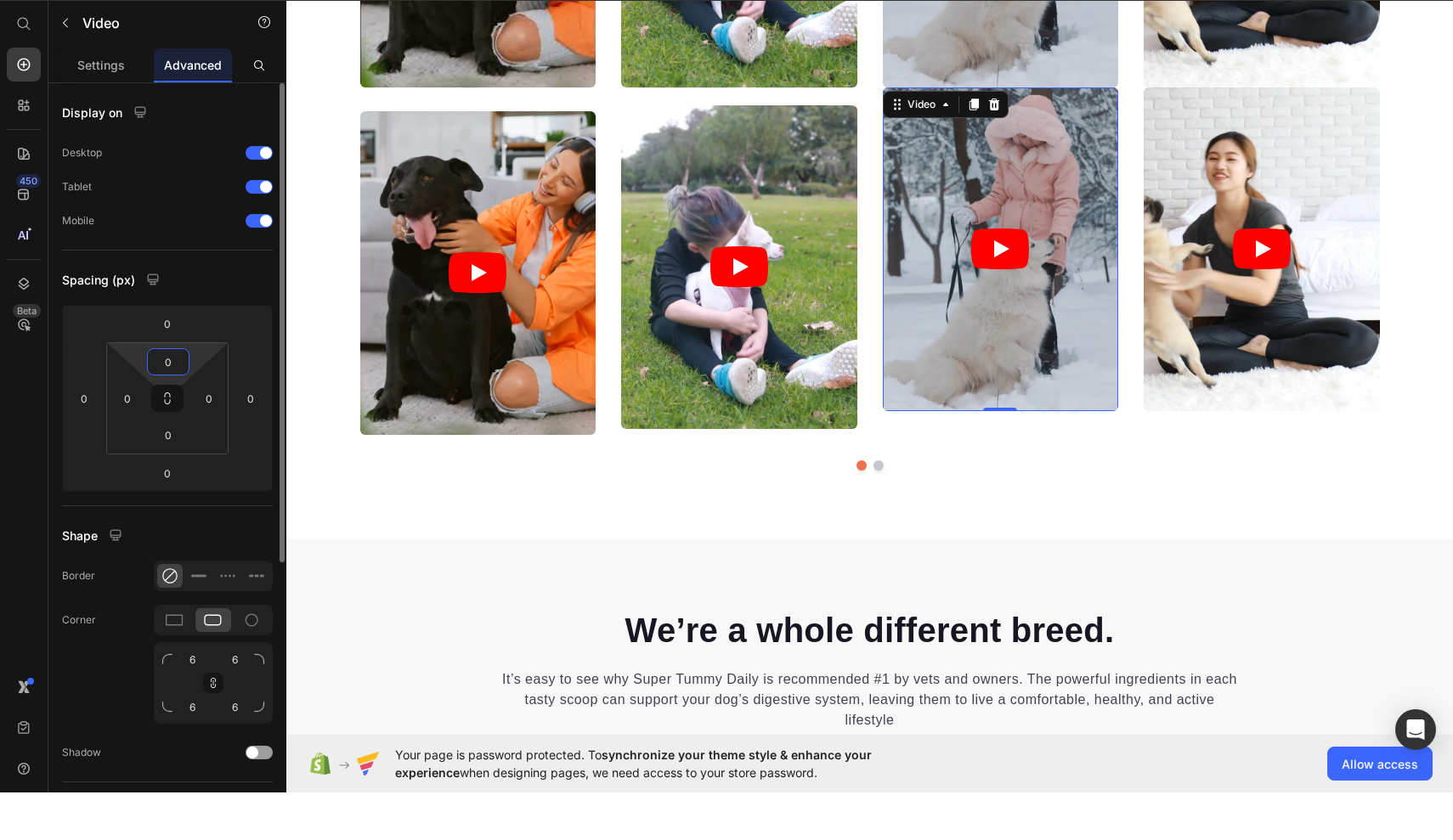 click on "0" at bounding box center [168, 409] 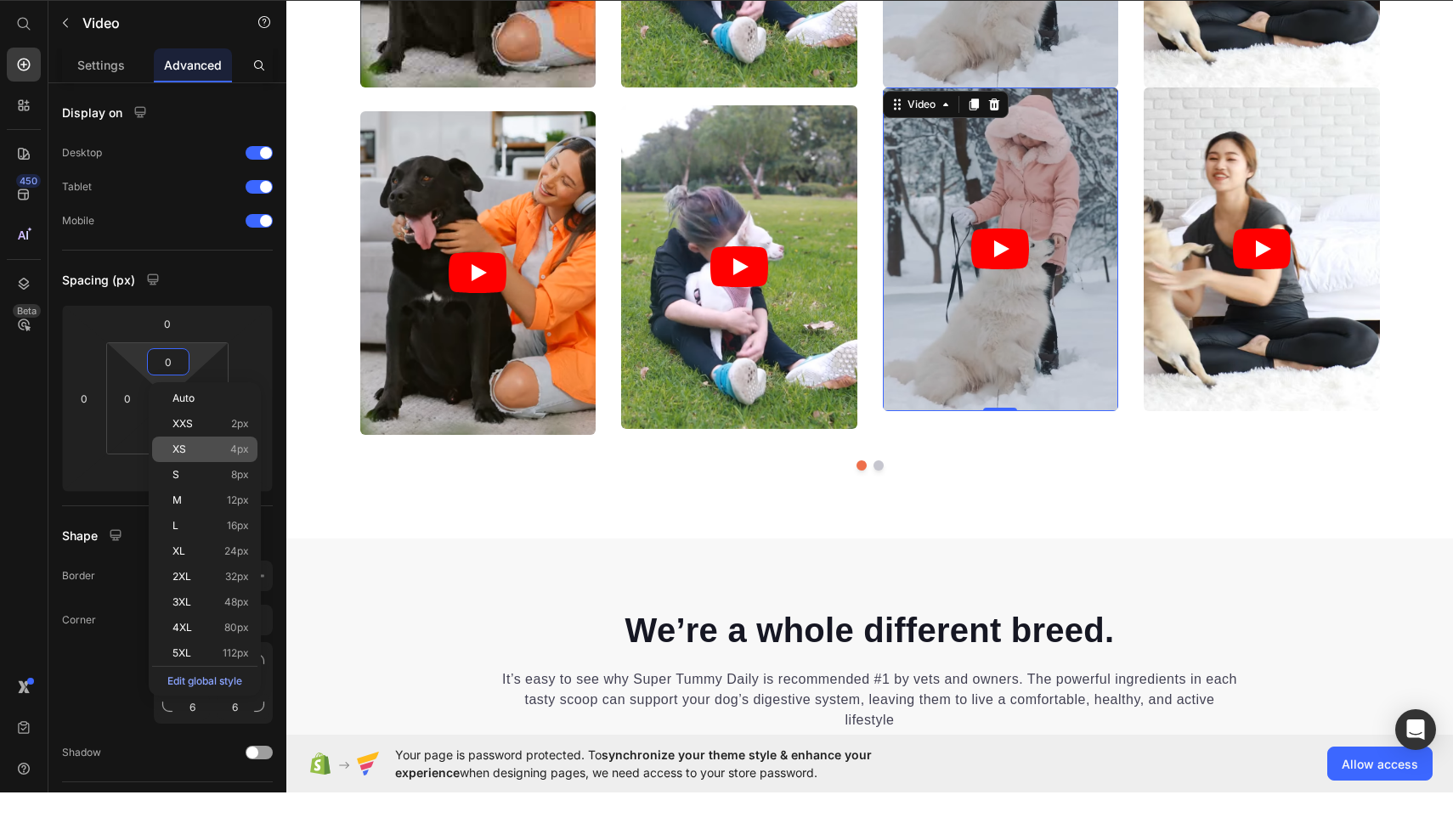 click on "XS 4px" at bounding box center [211, 497] 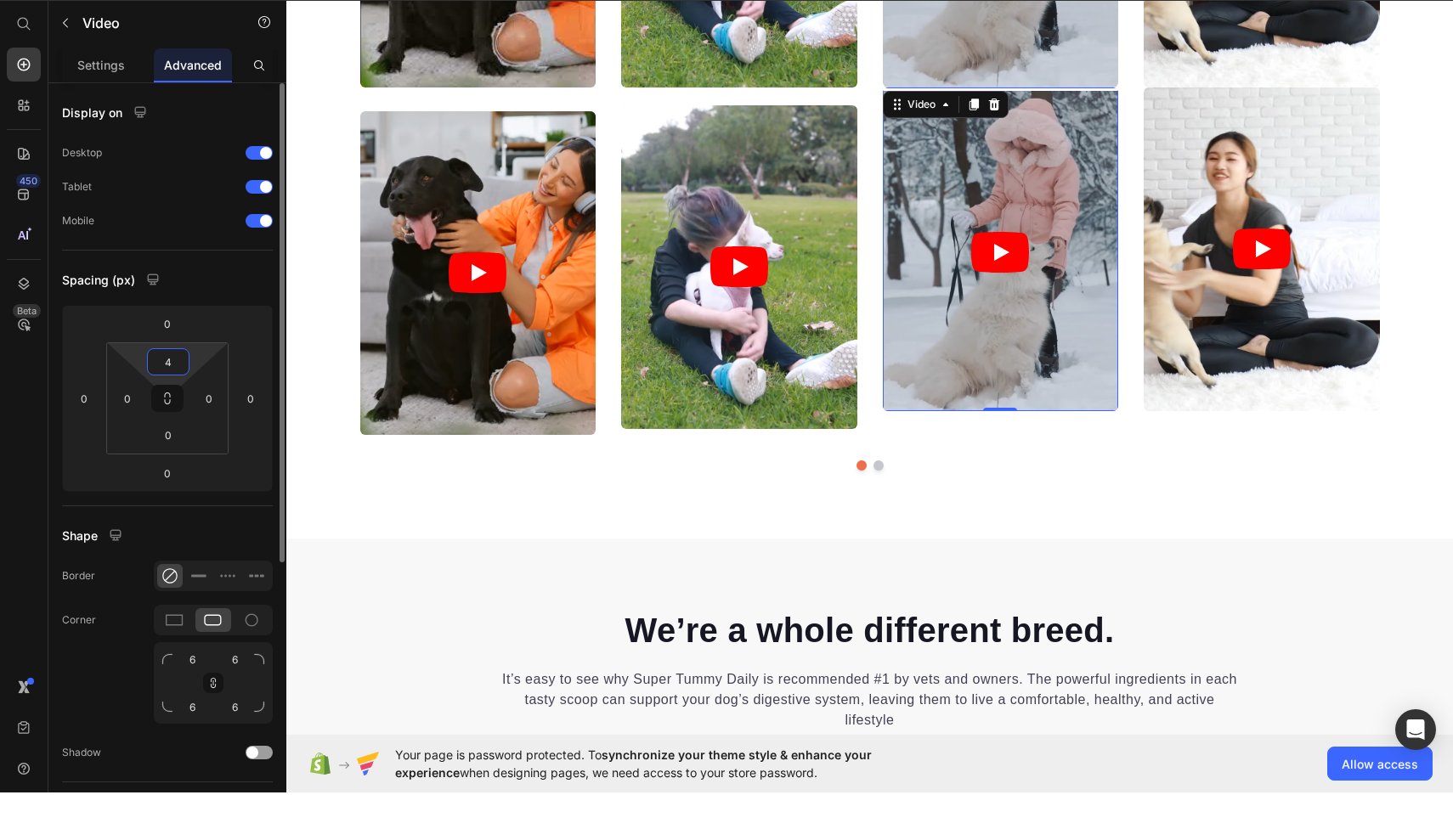 click on "4" at bounding box center [168, 409] 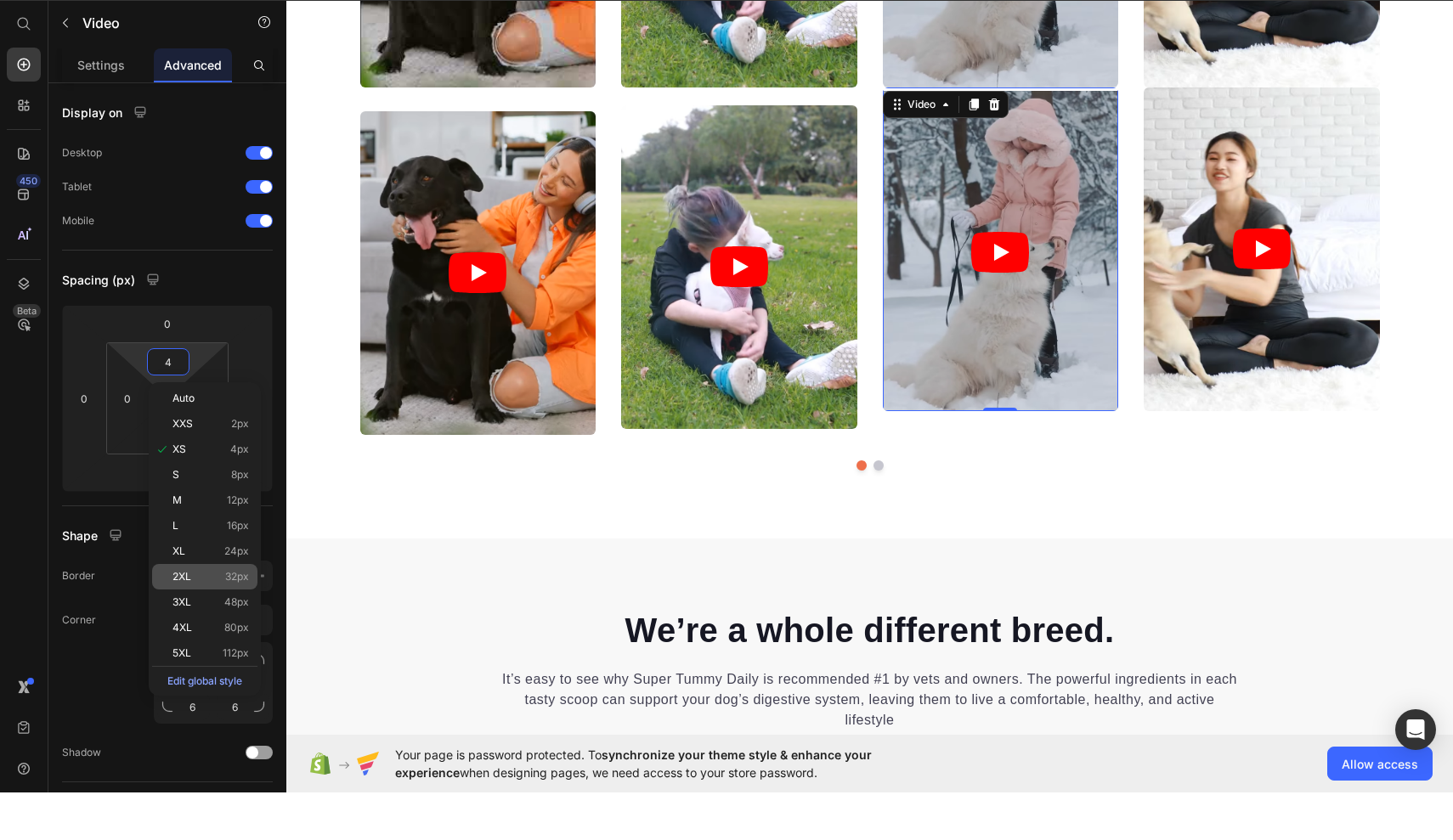 click on "2XL 32px" 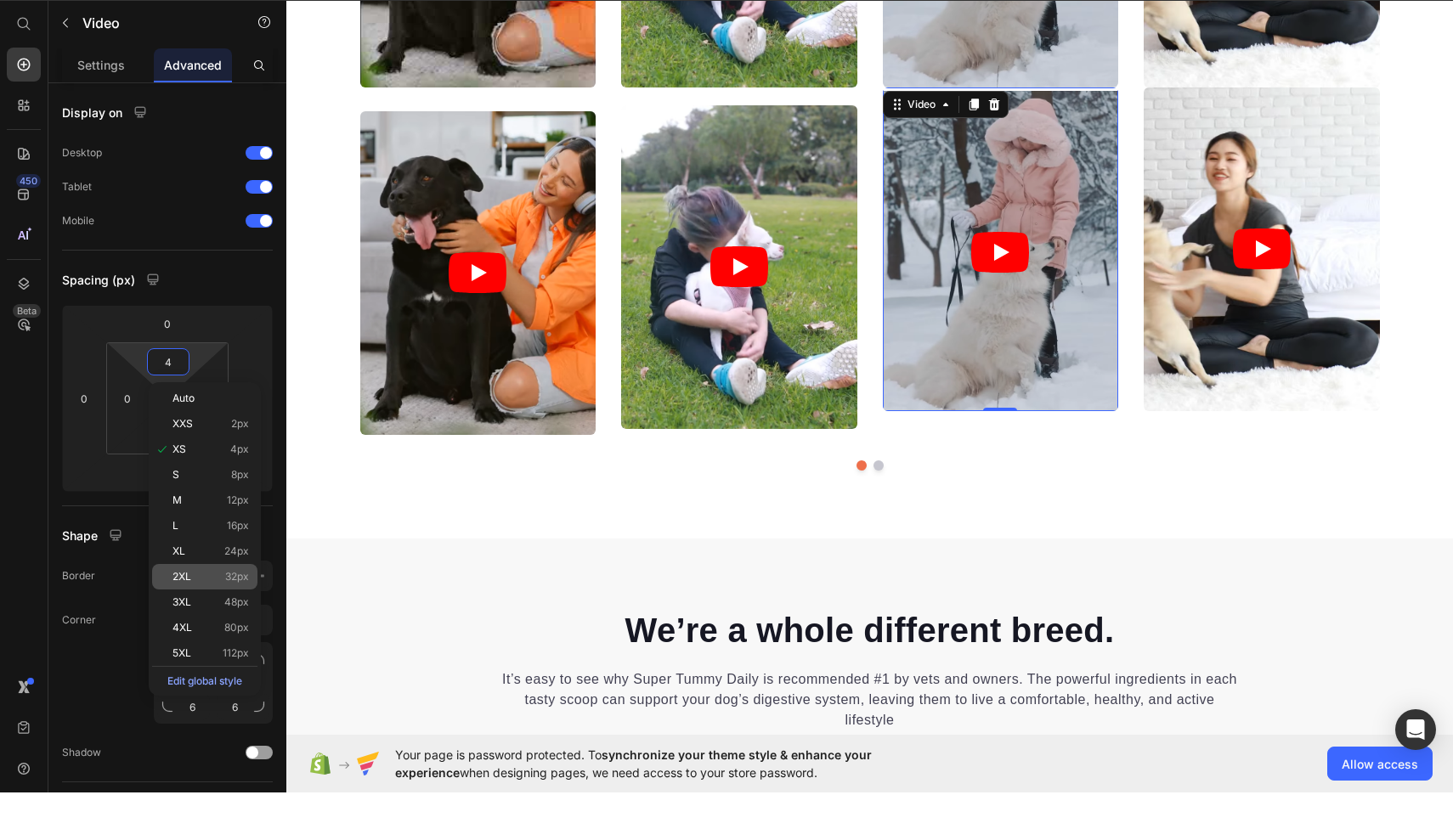 type on "32" 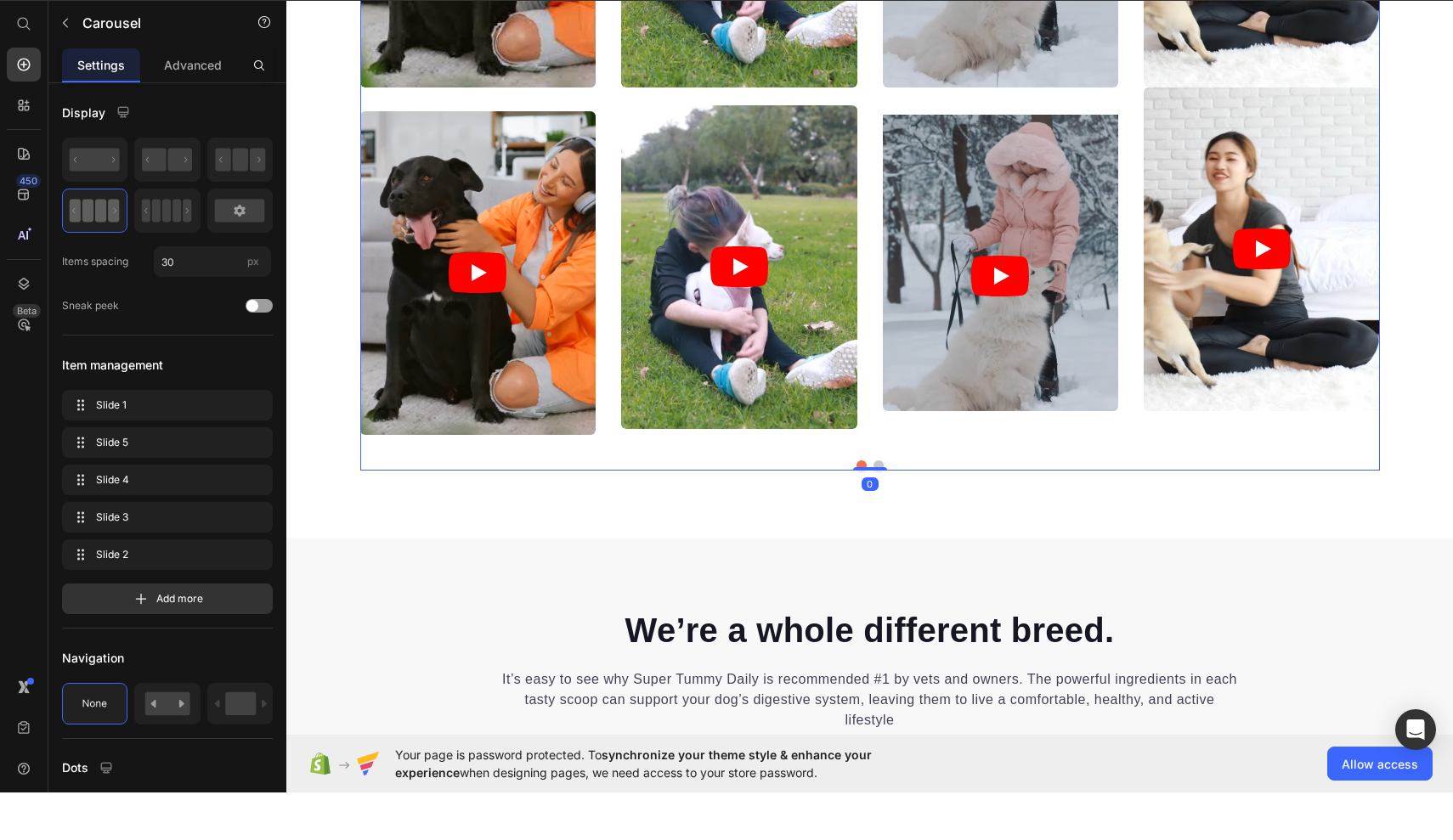click on "Video Video" at bounding box center (1001, 105) 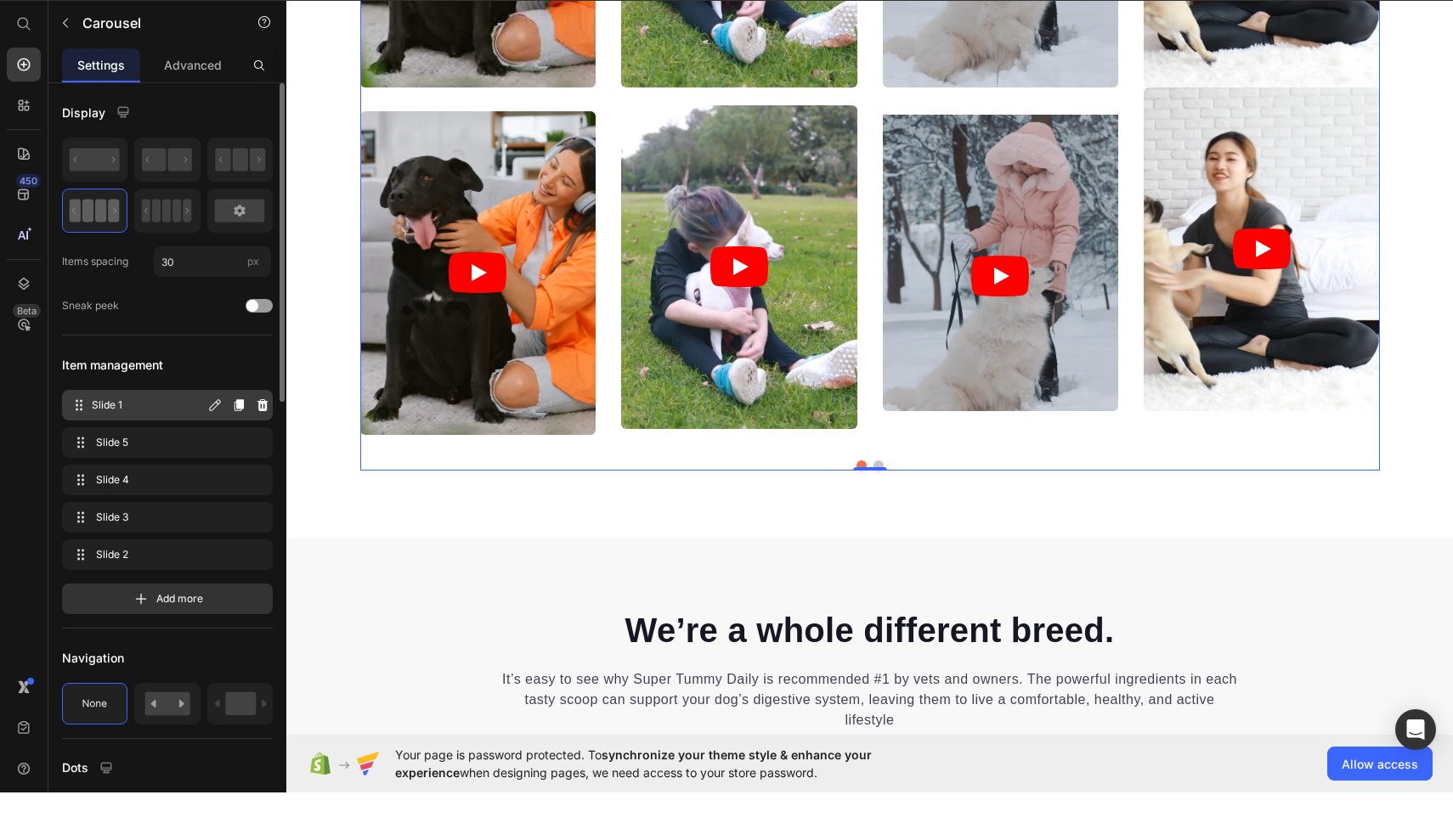 click on "Slide 1 Slide 1" at bounding box center [137, 453] 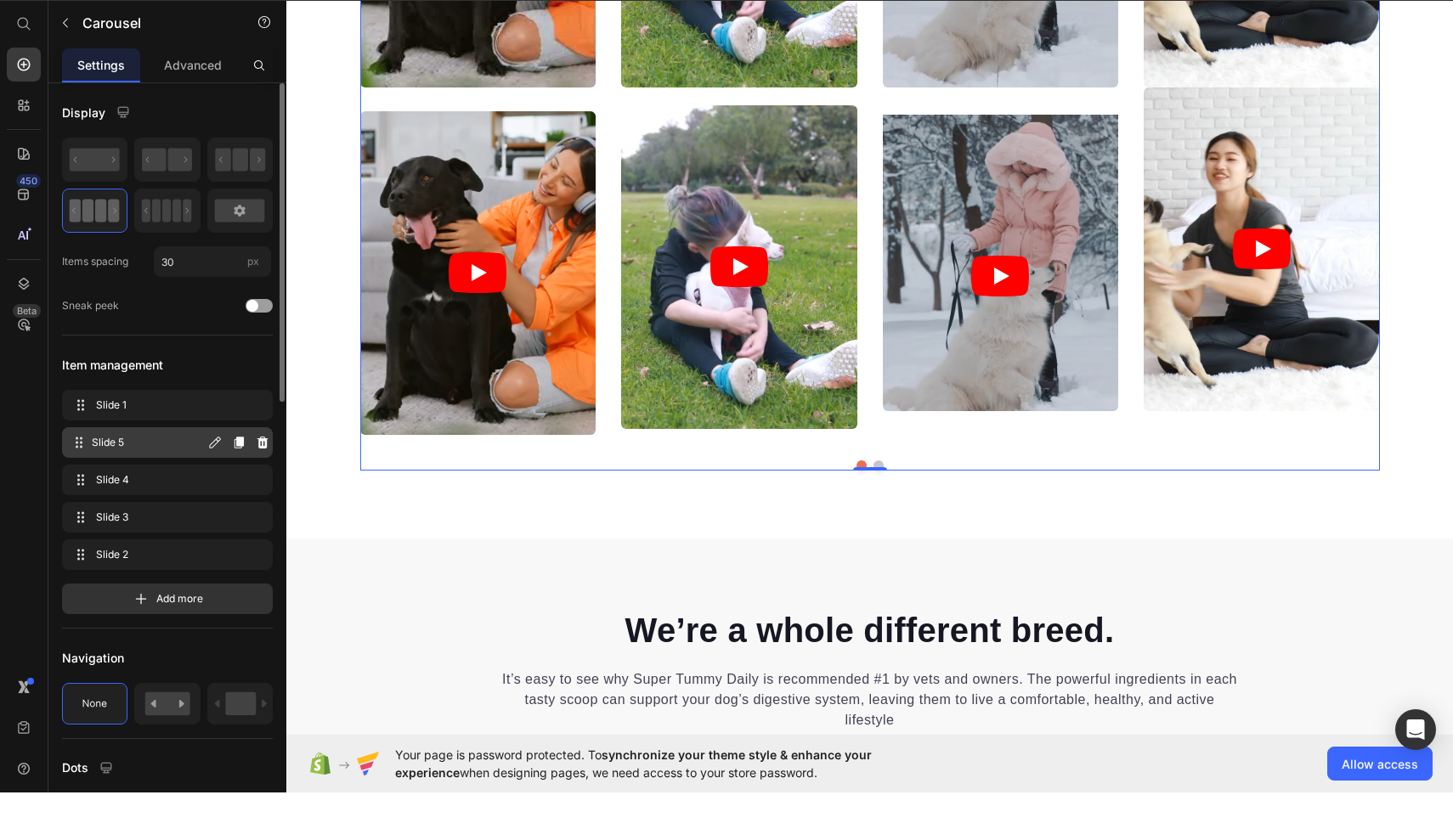 click on "Slide 5" at bounding box center (148, 490) 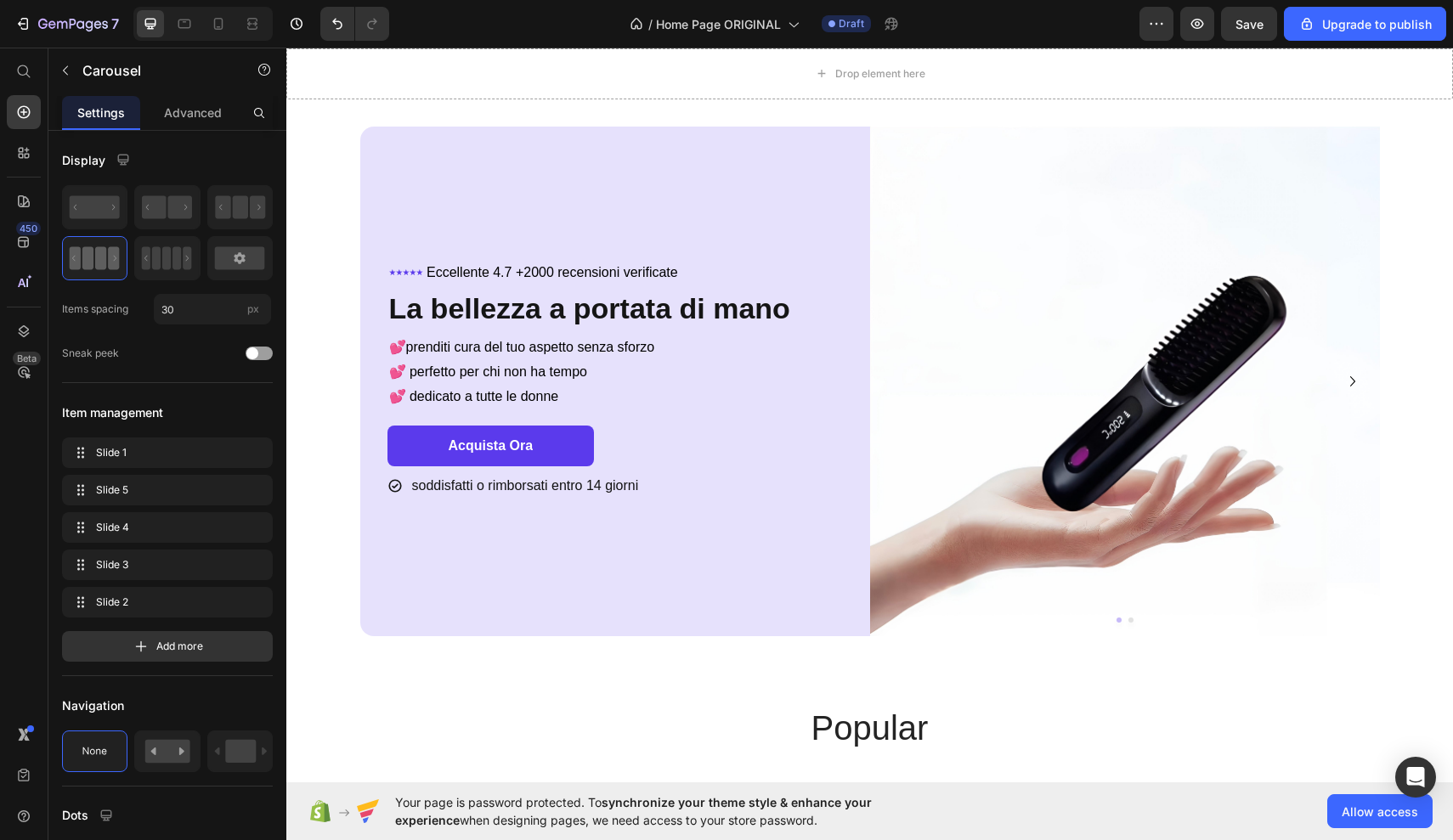 scroll, scrollTop: 0, scrollLeft: 0, axis: both 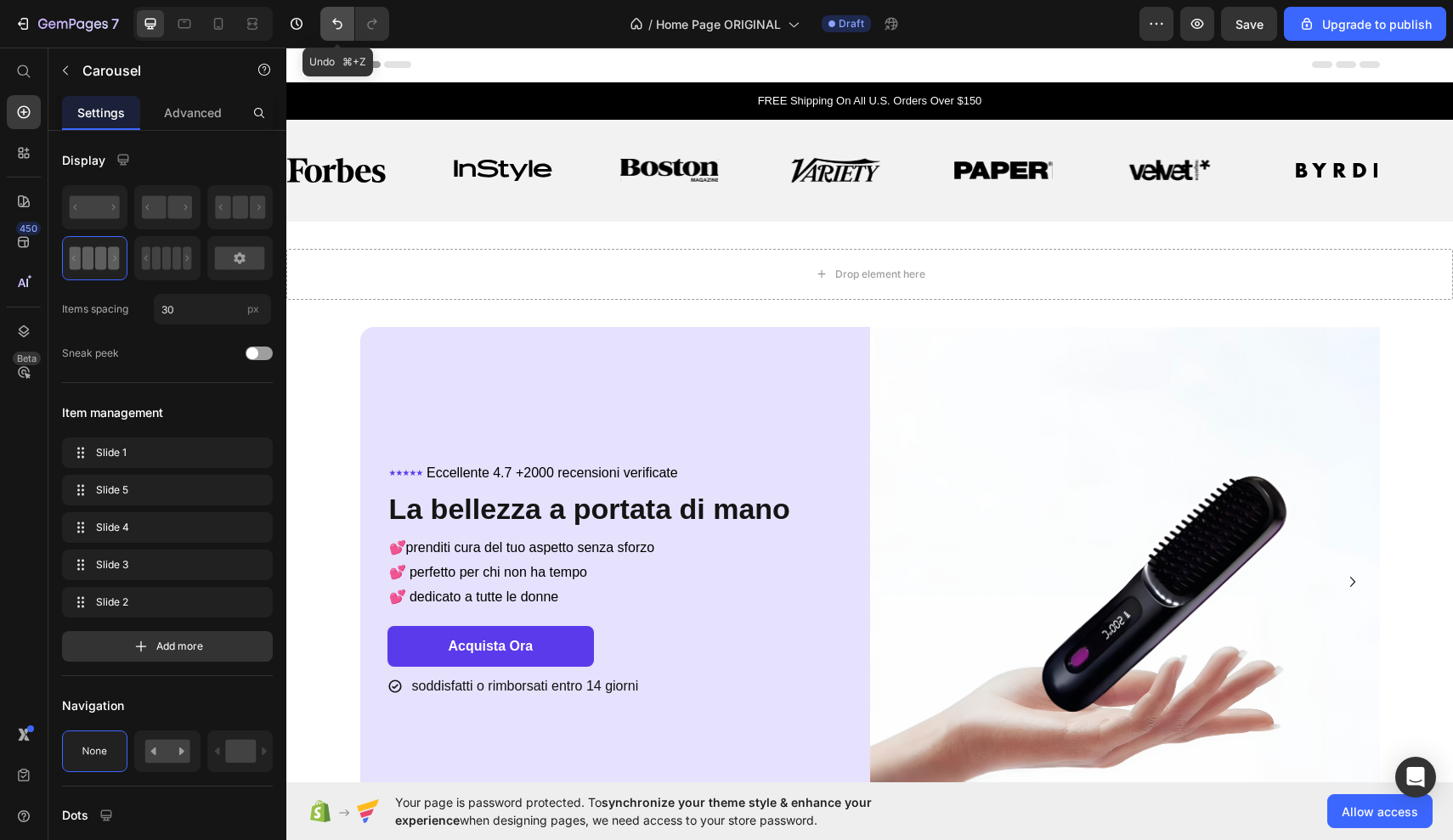 click 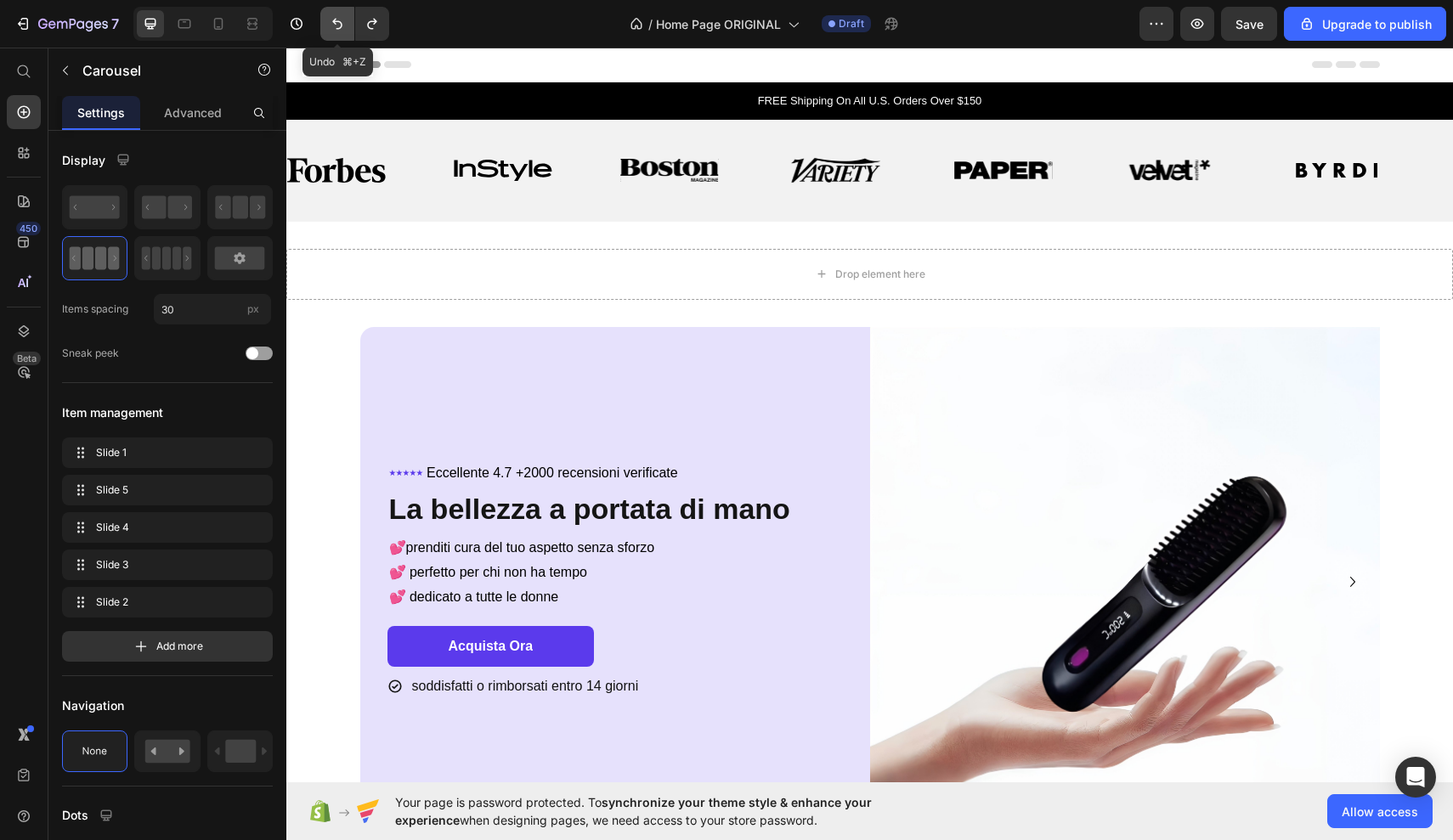 click 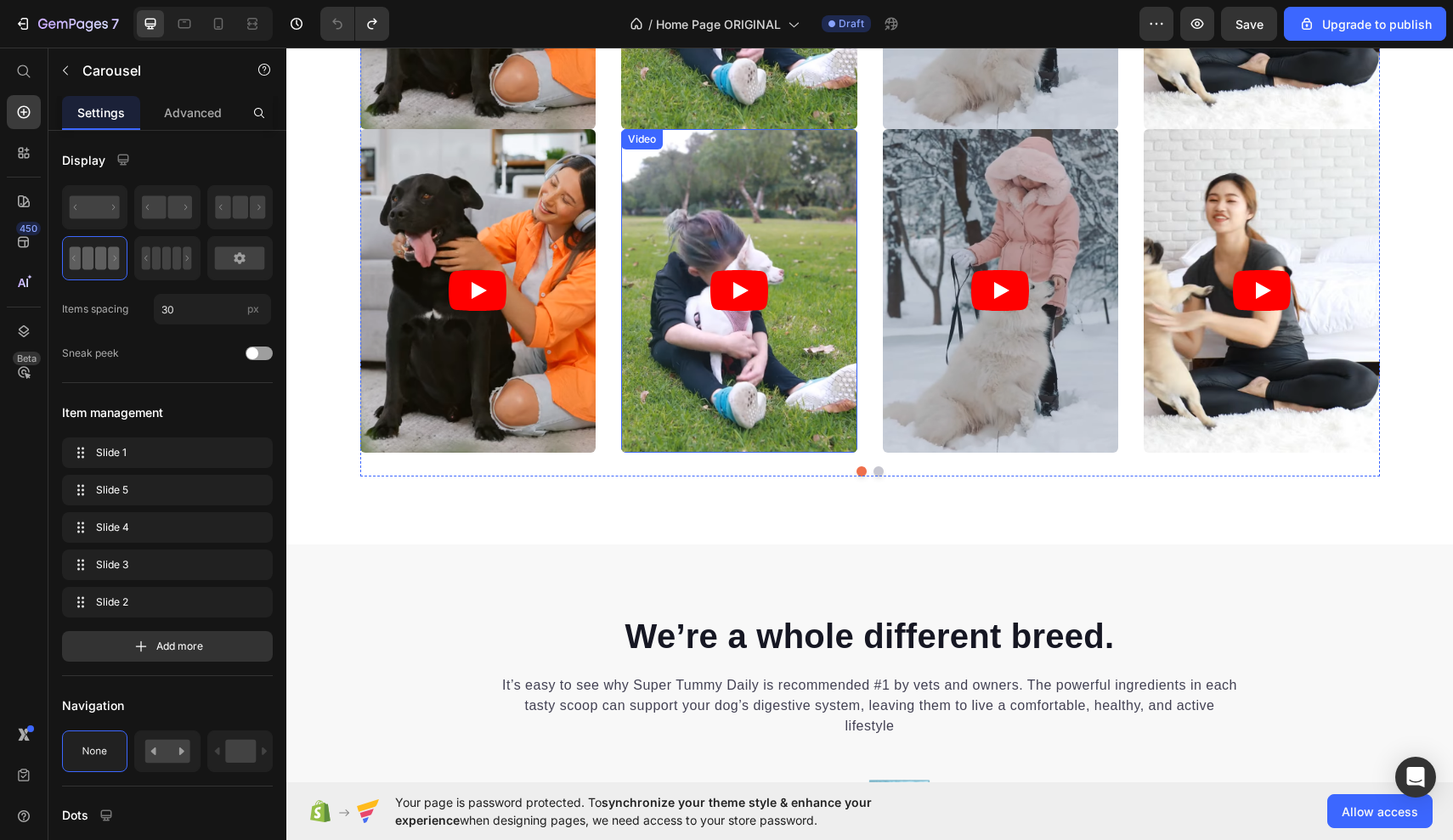 scroll, scrollTop: 9276, scrollLeft: 0, axis: vertical 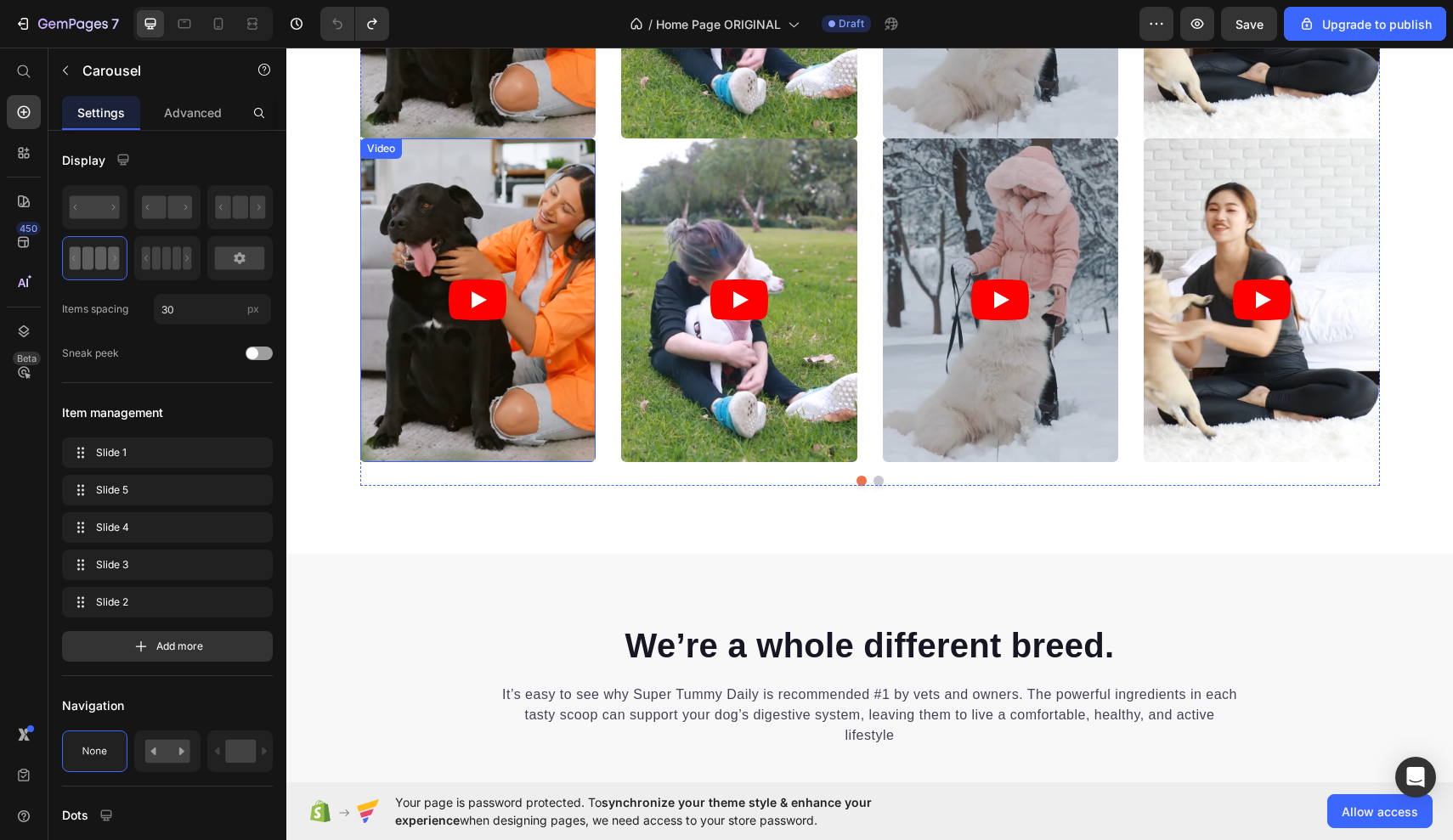 click at bounding box center (478, 300) 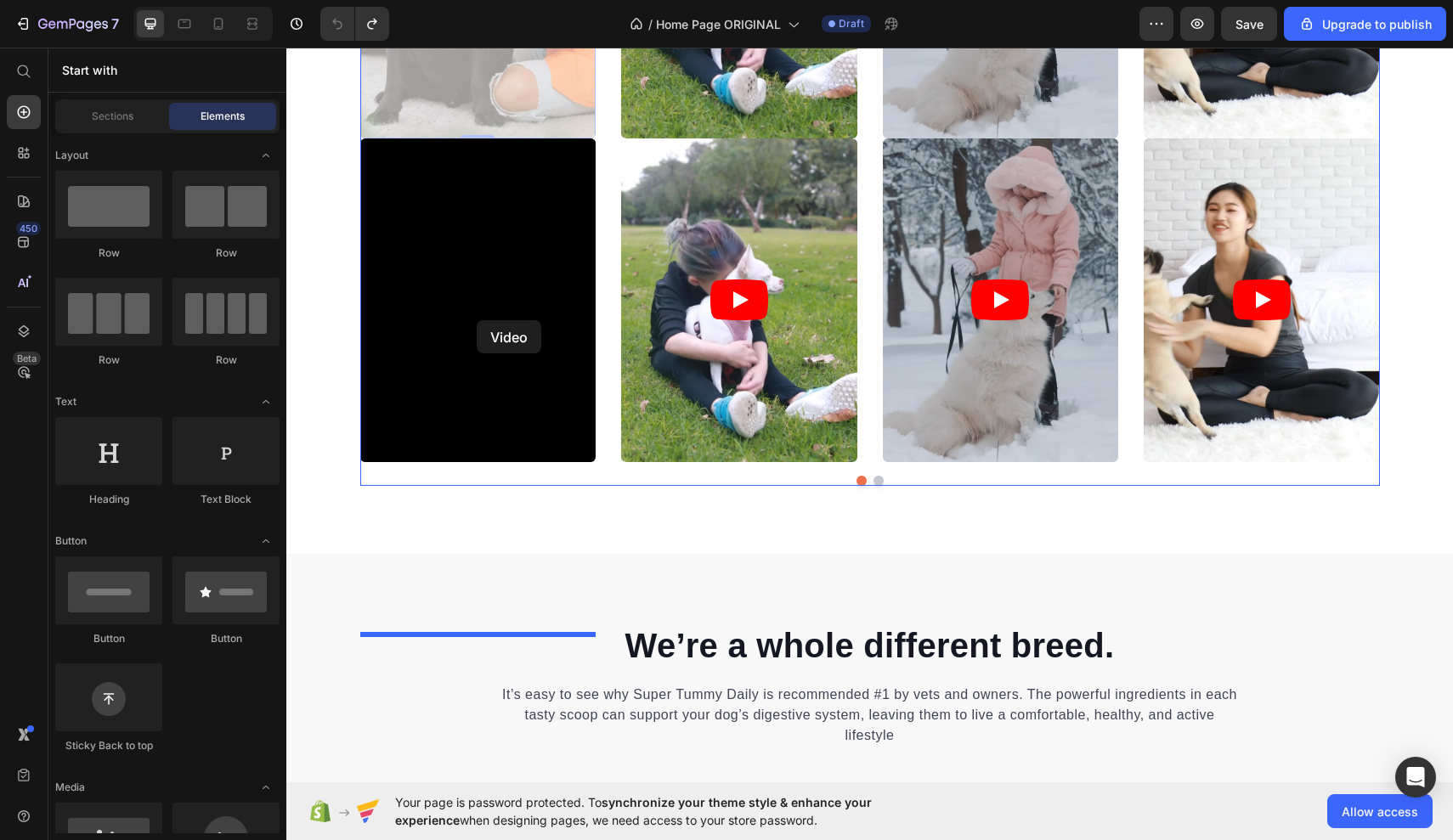 drag, startPoint x: 479, startPoint y: 310, endPoint x: 477, endPoint y: 319, distance: 9.219544 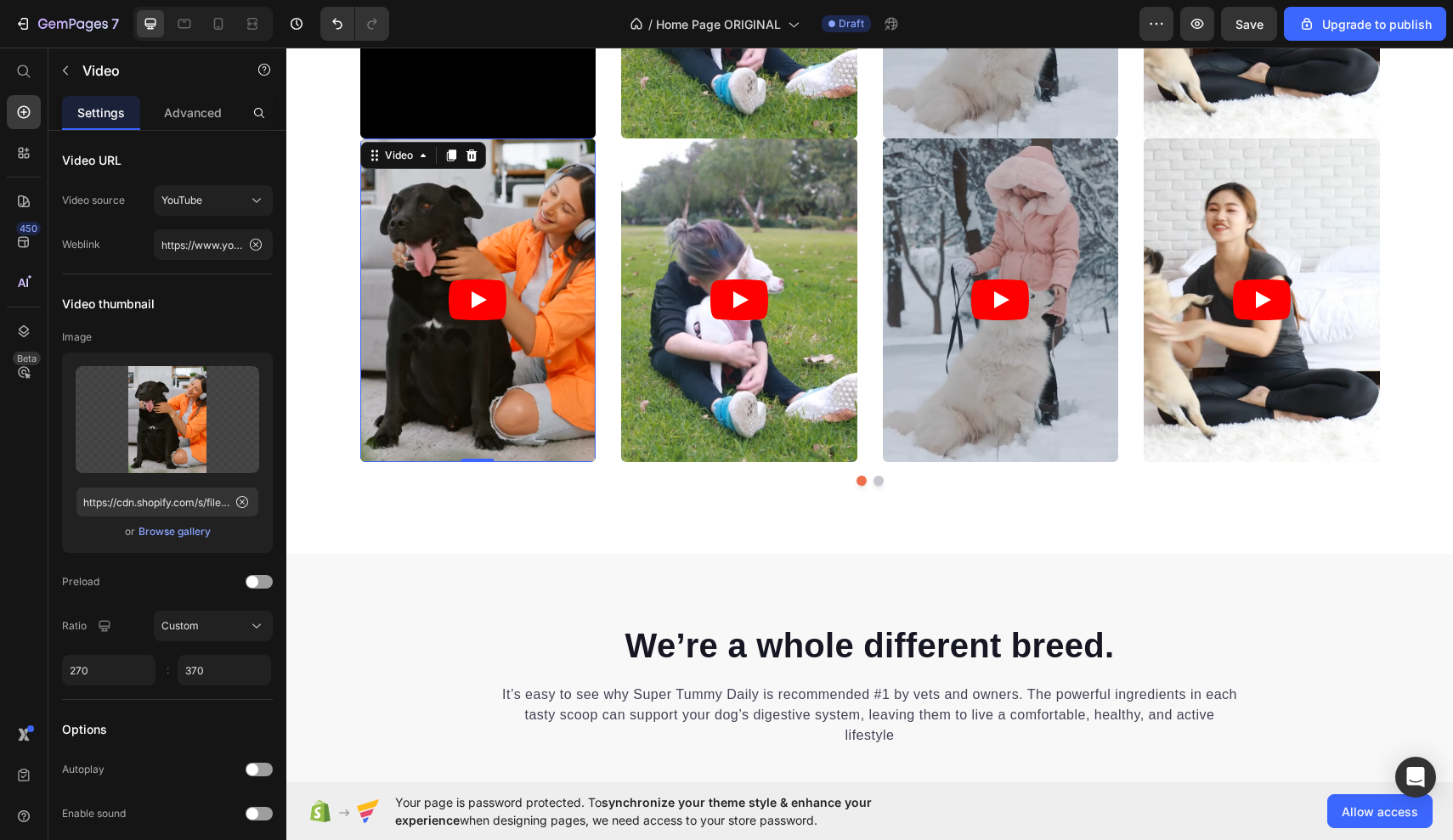 click at bounding box center (478, 300) 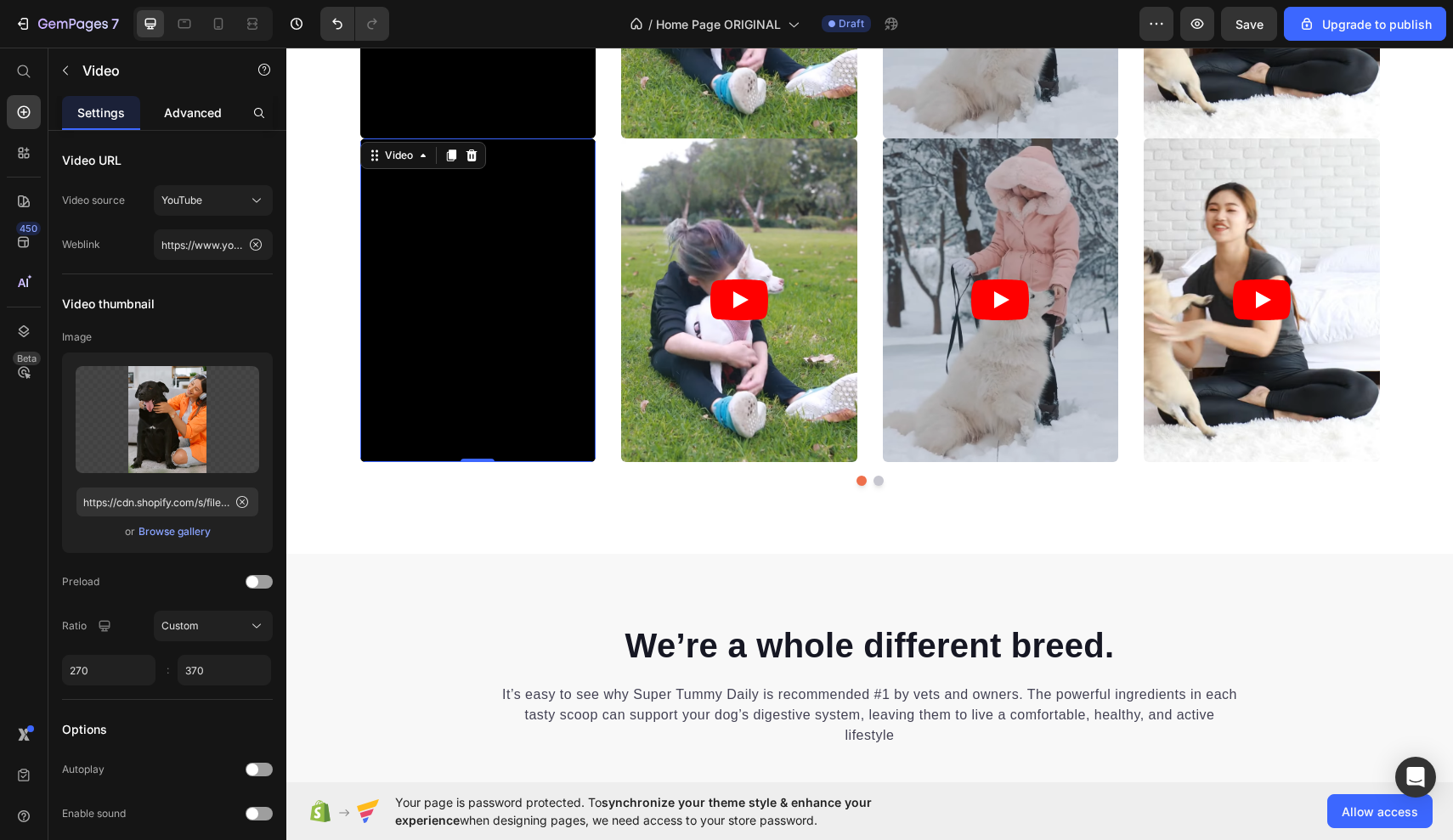 click on "Advanced" 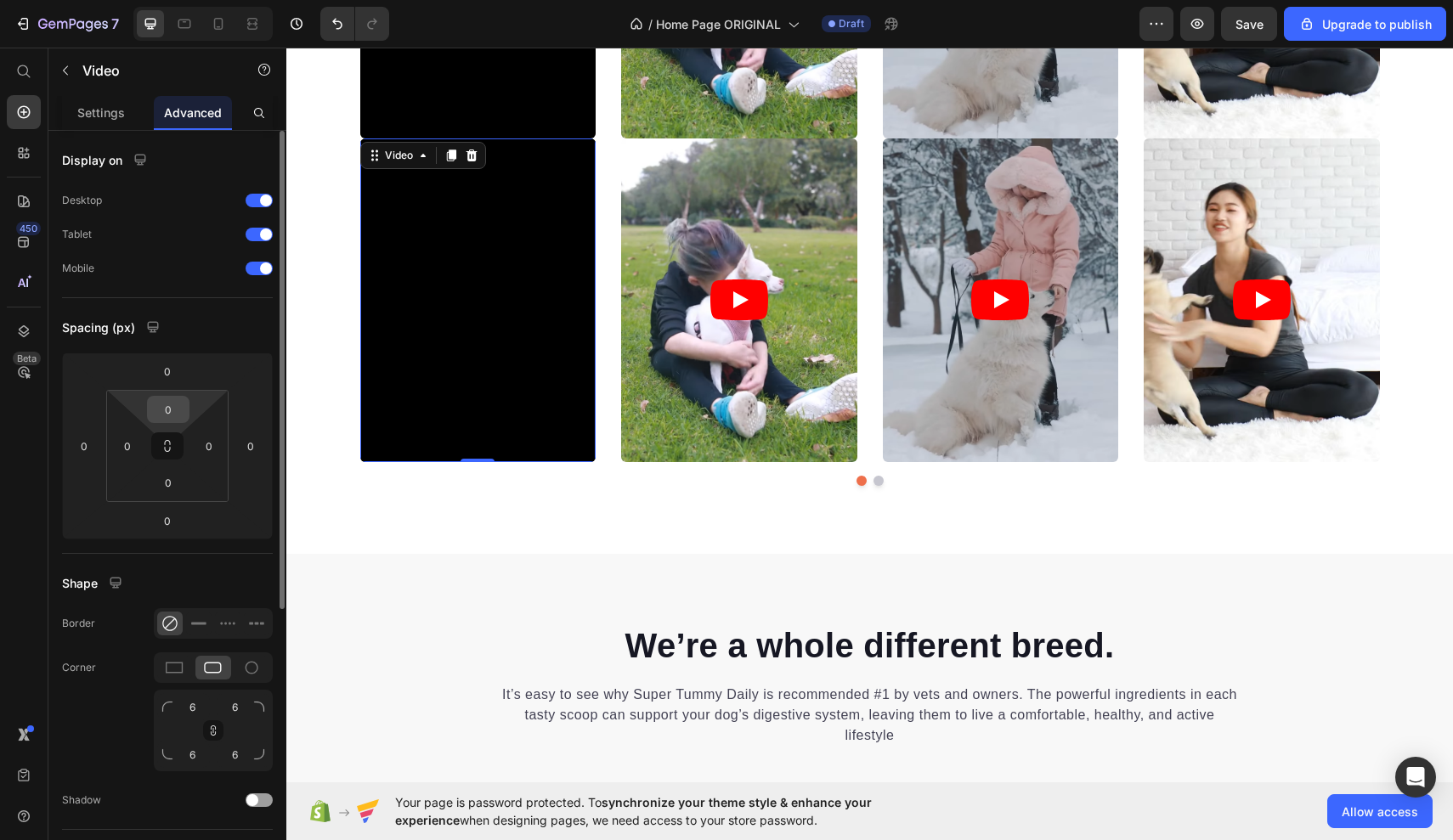 click on "0" at bounding box center (168, 409) 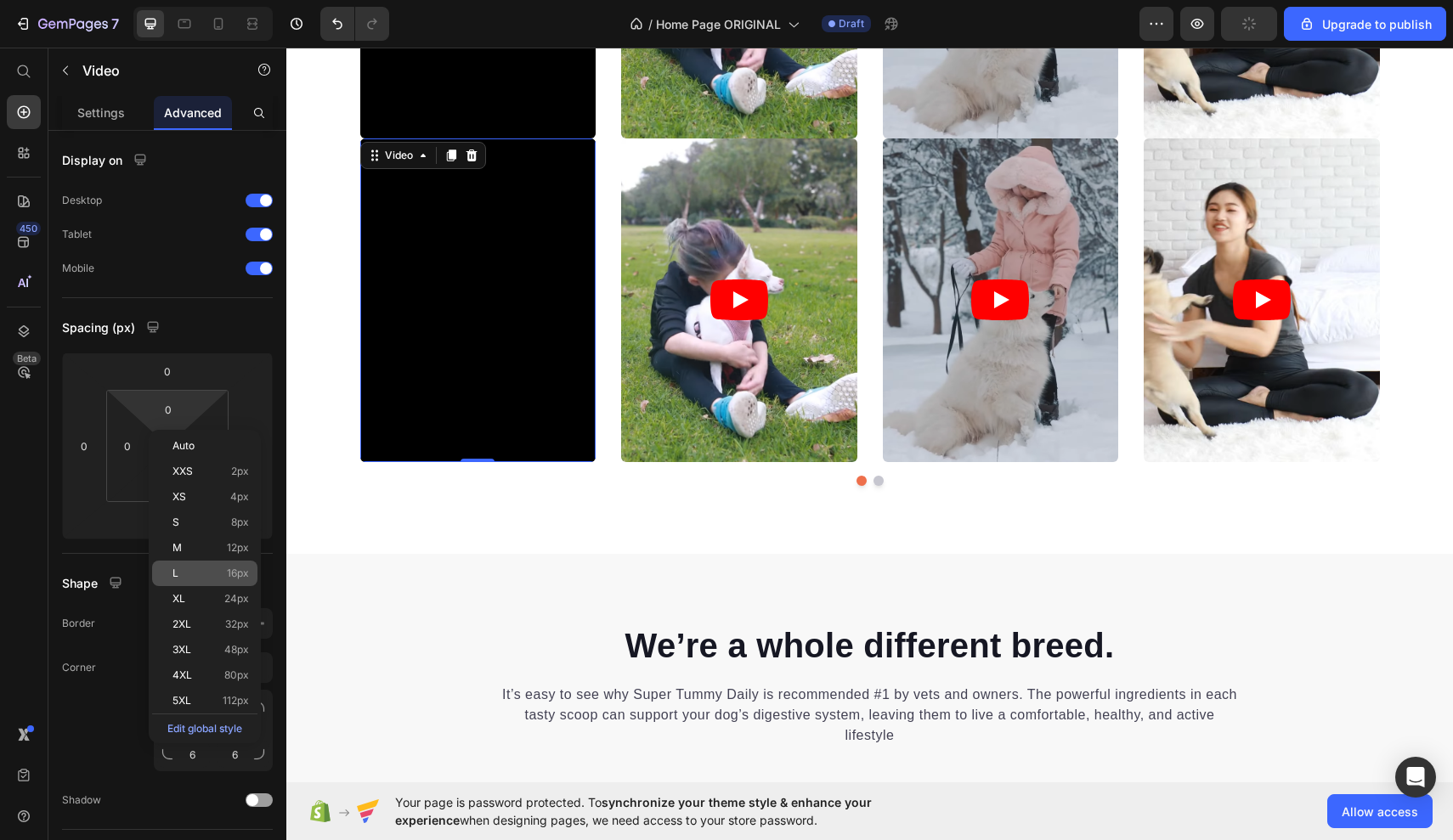 click on "L 16px" at bounding box center (211, 573) 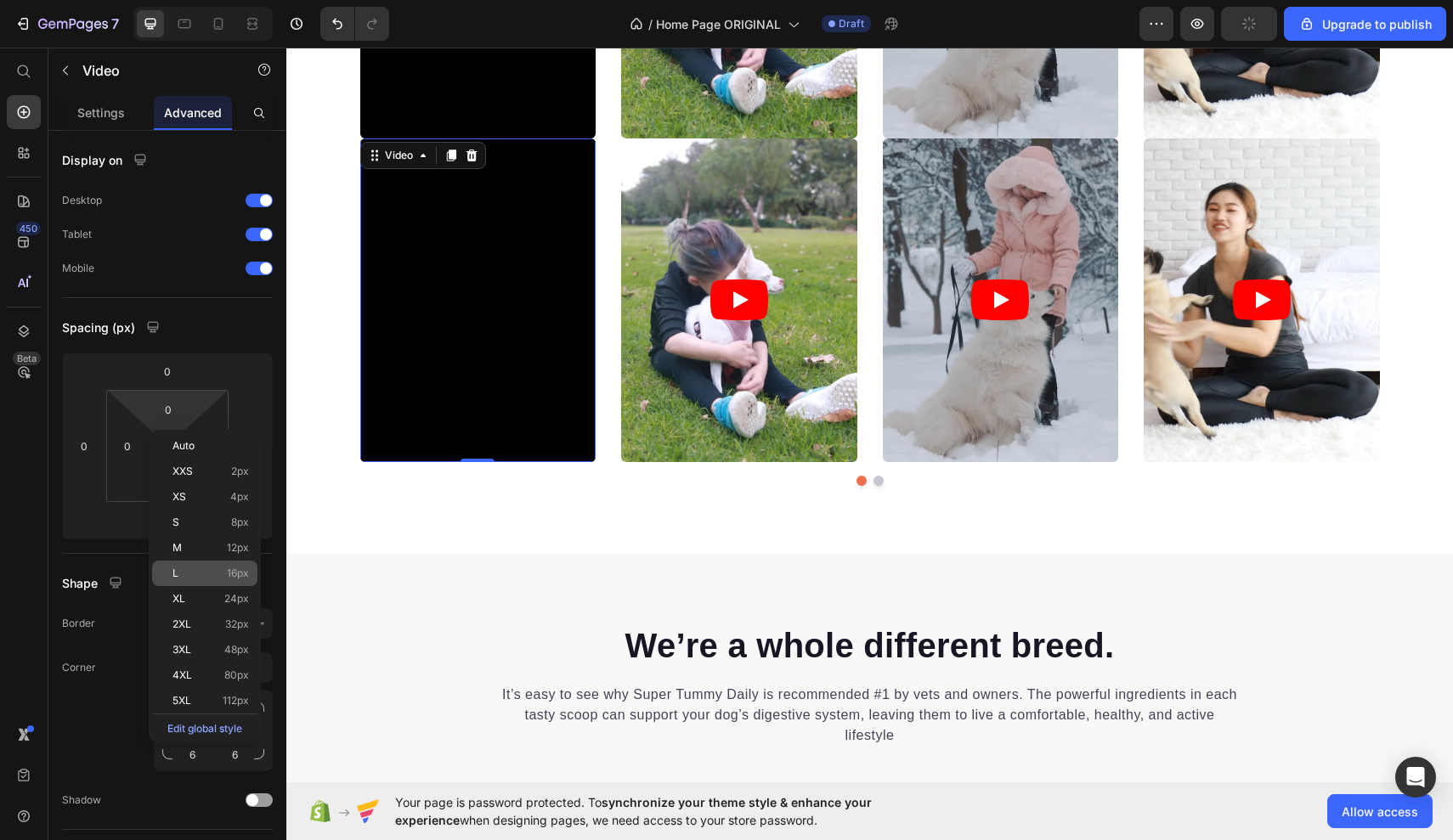 type on "16" 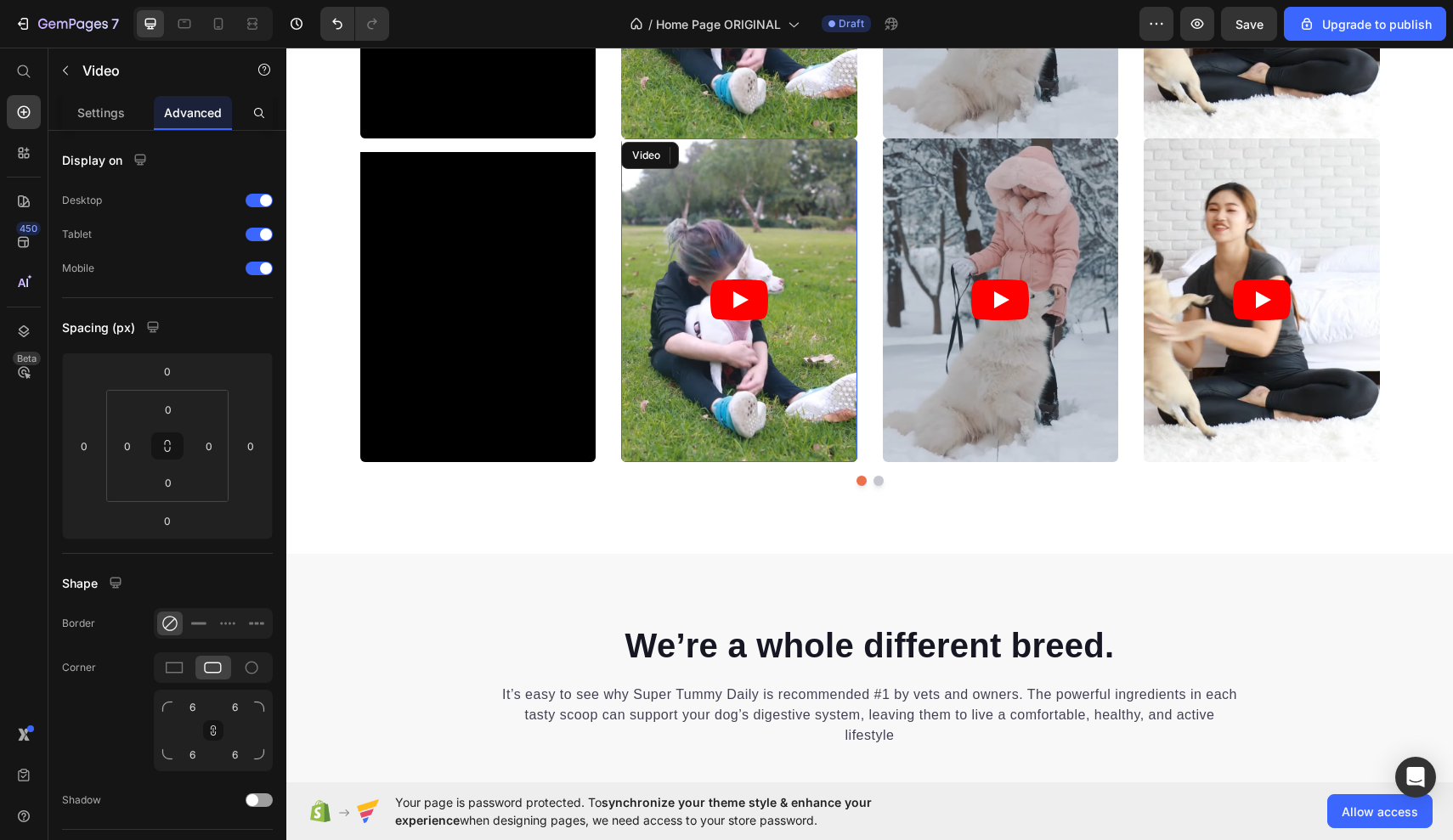 click at bounding box center [739, 300] 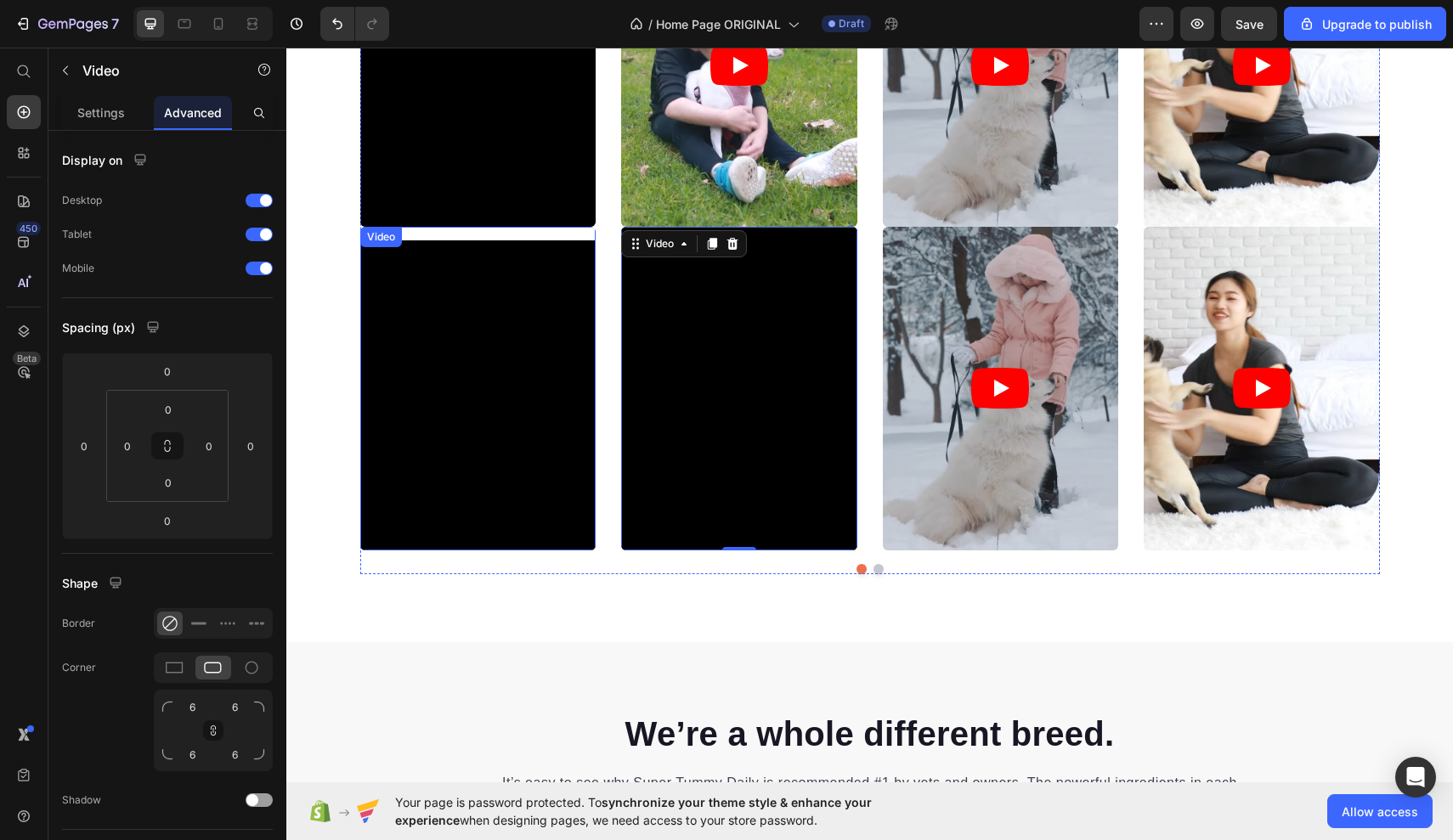 scroll, scrollTop: 9191, scrollLeft: 0, axis: vertical 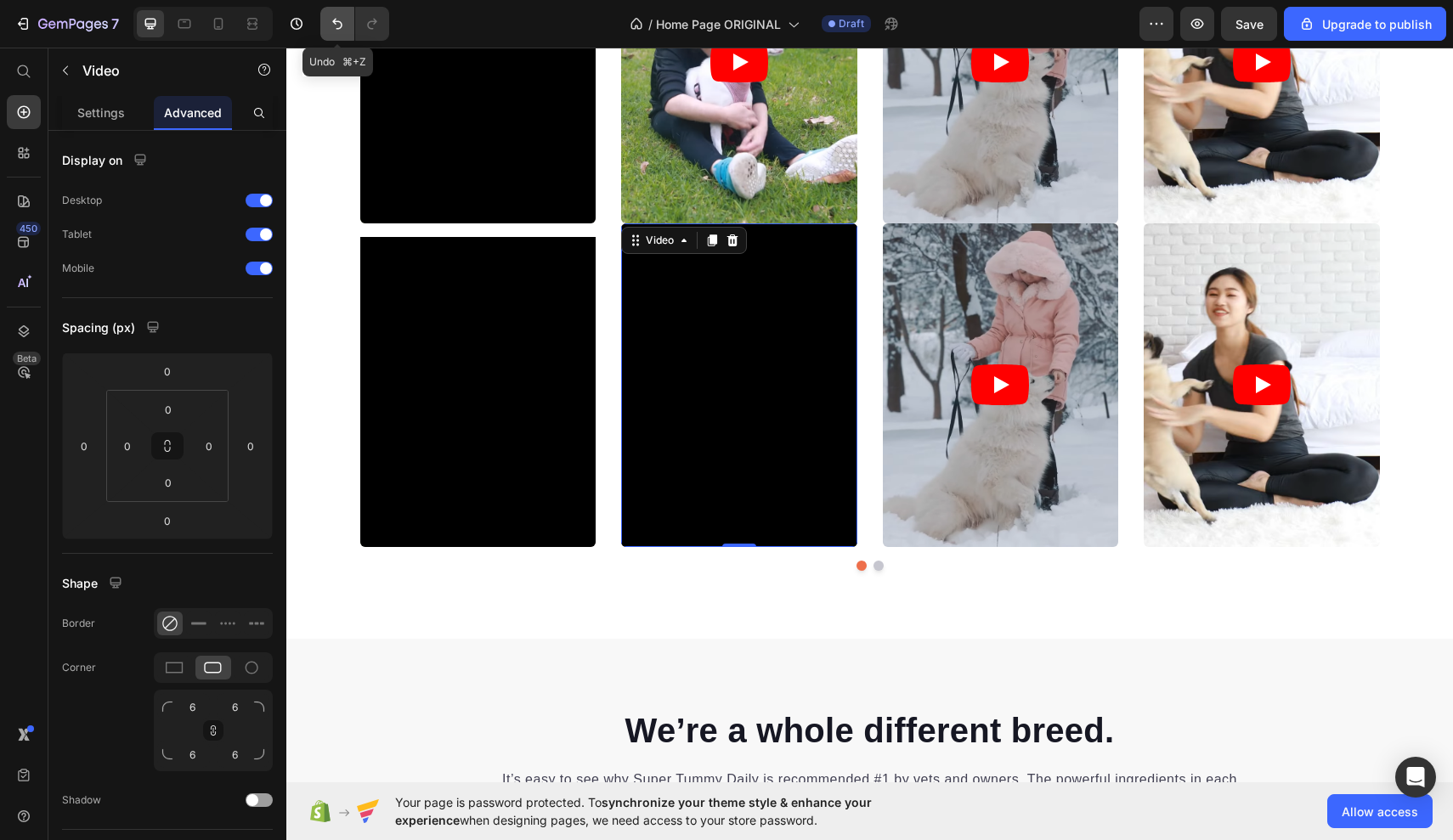 click 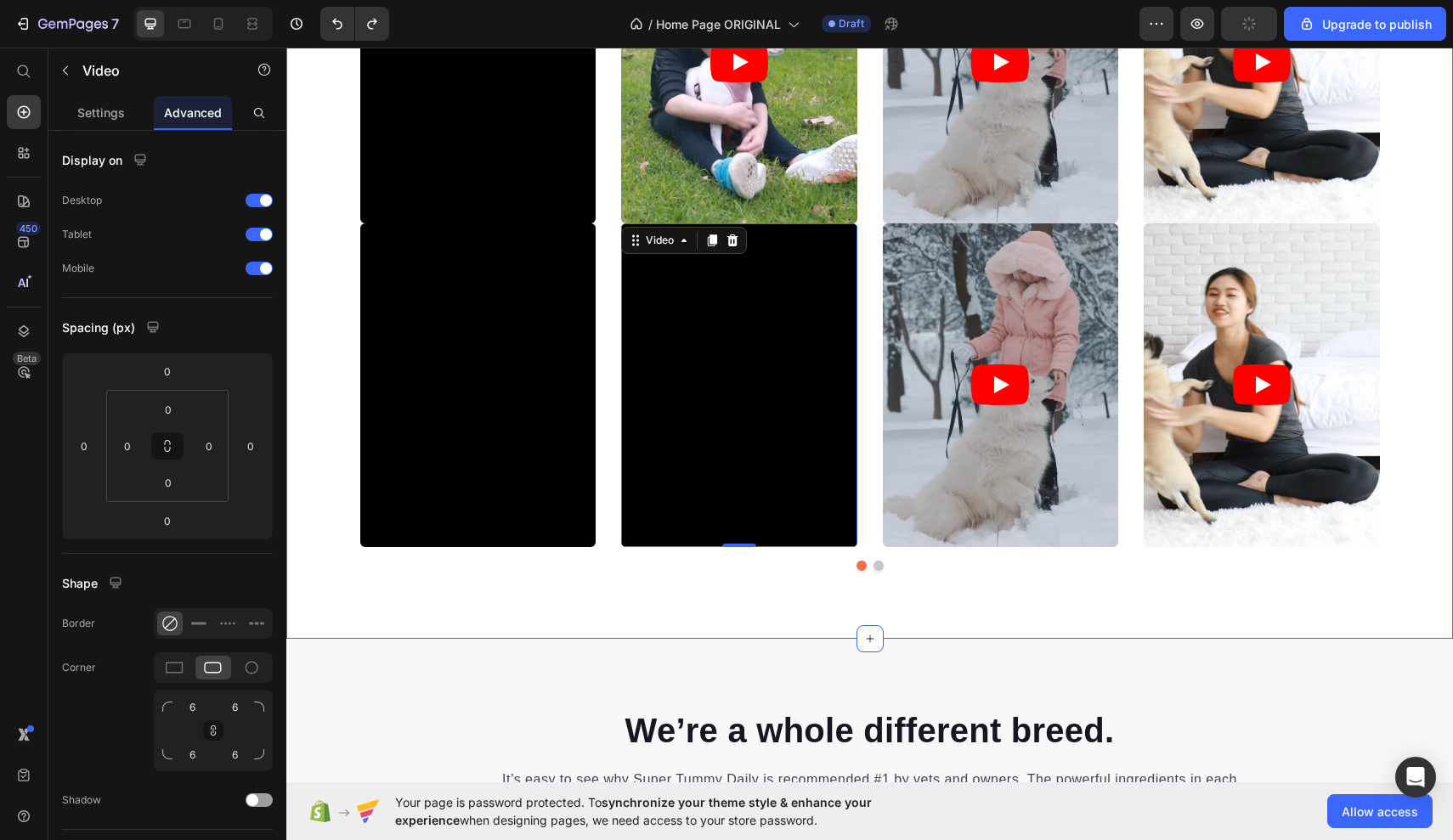 click on "Video Video Video Video Video Video   0 Video Video Video Video Video Video Video Carousel" at bounding box center (869, 74) 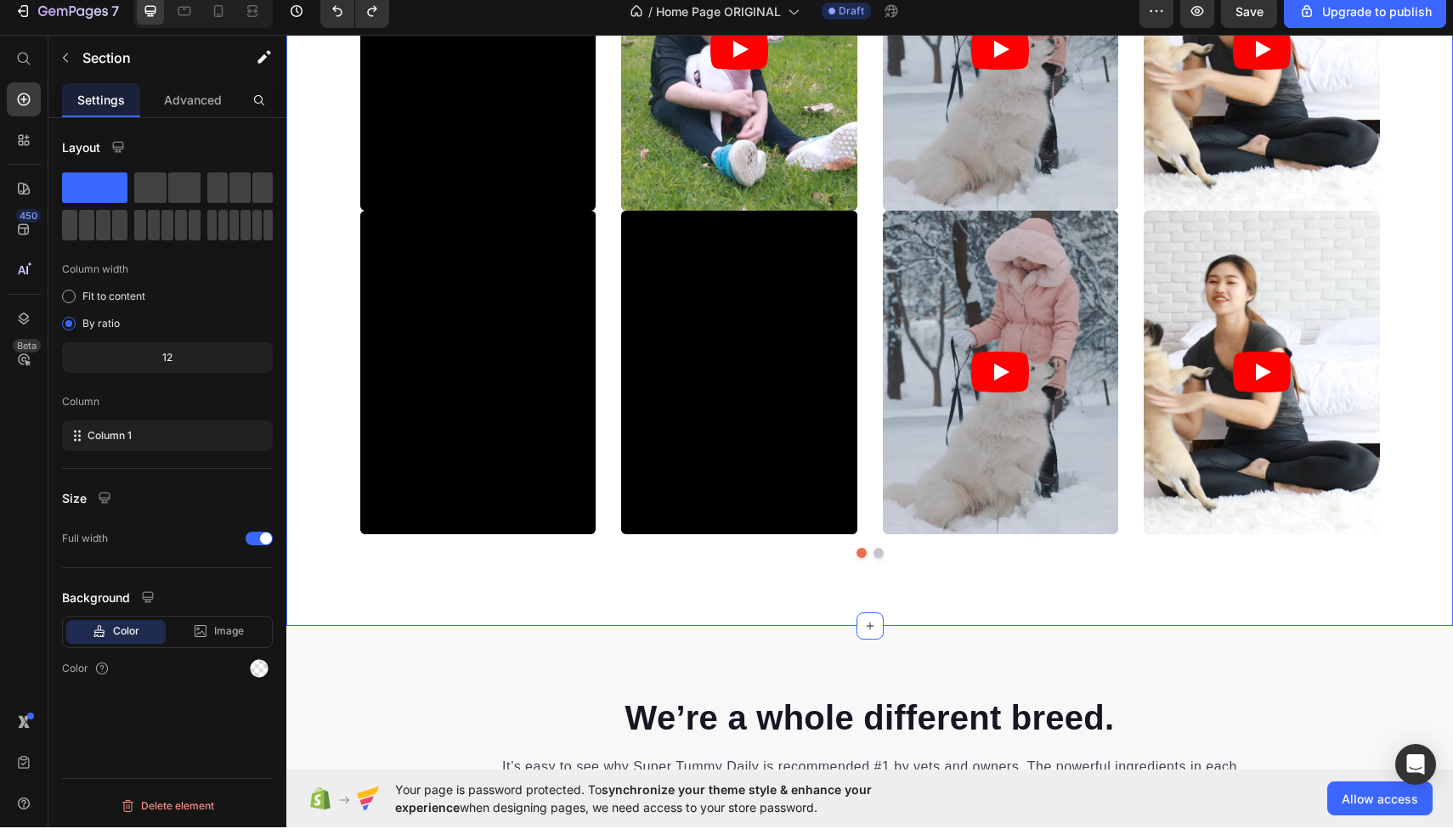 click on "Video Video Video Video Video Video Video Video Video Video Video Video Video Carousel" at bounding box center [869, 61] 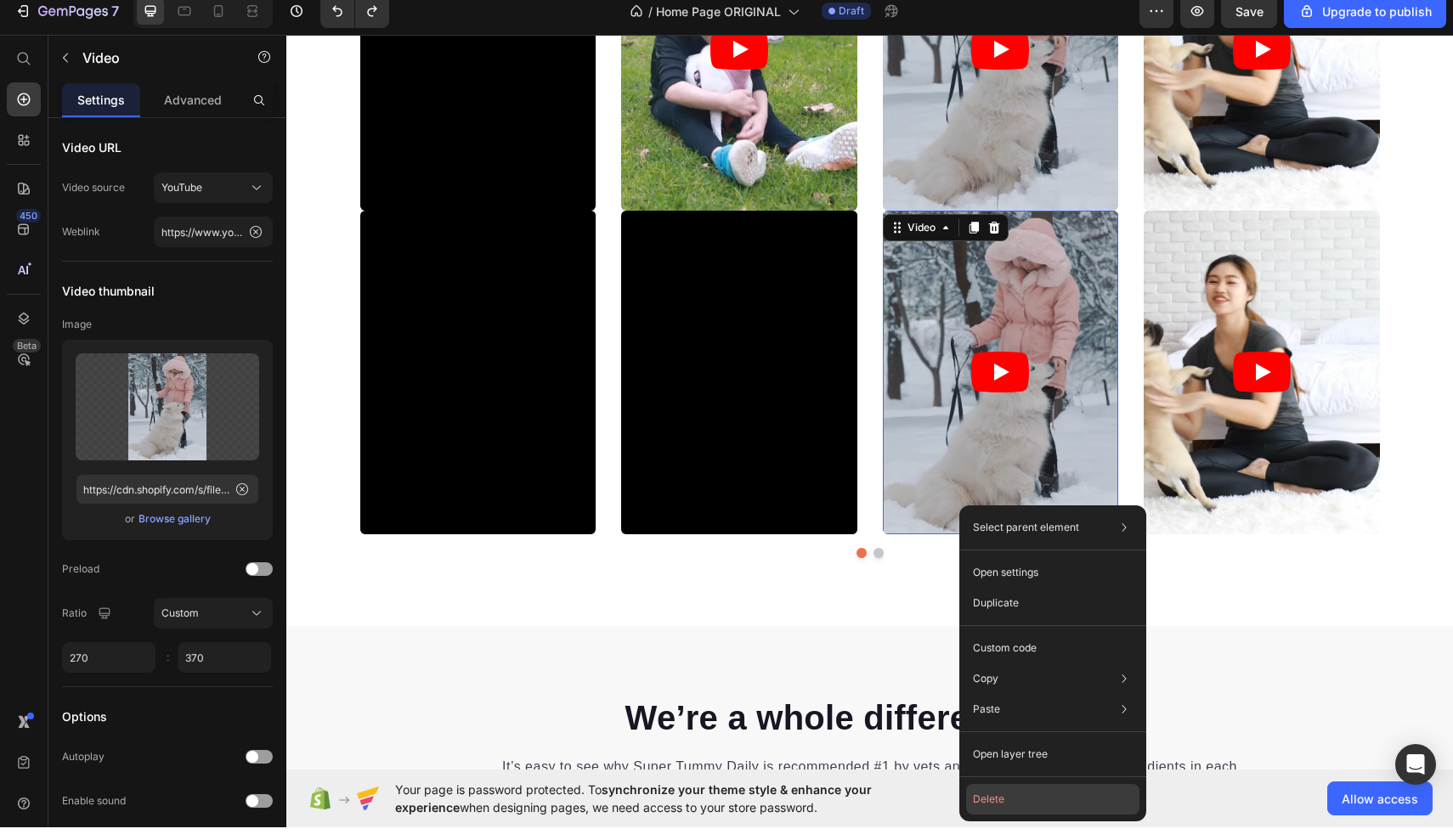 click on "Delete" 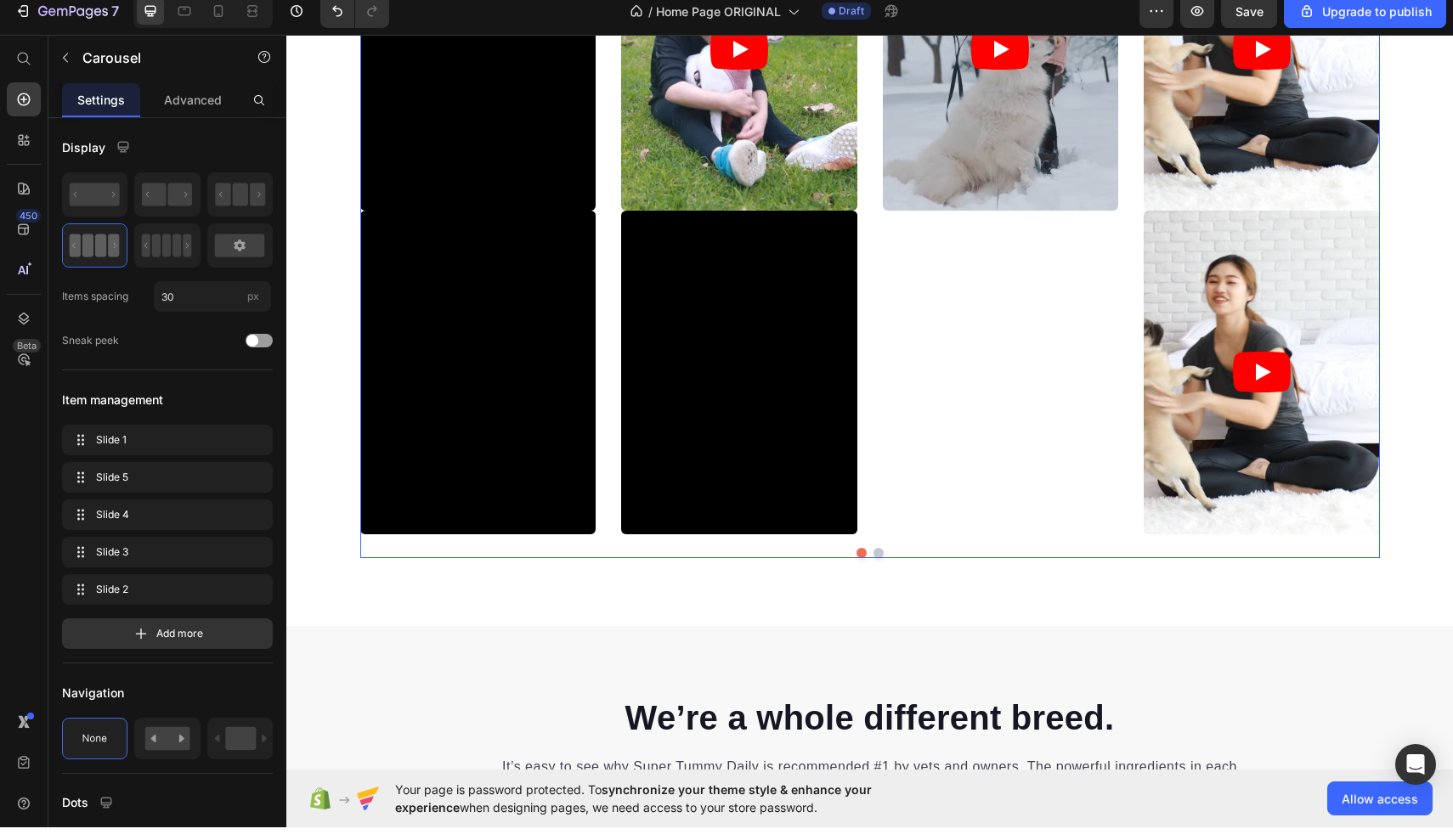 click on "Video Video" at bounding box center (1001, 49) 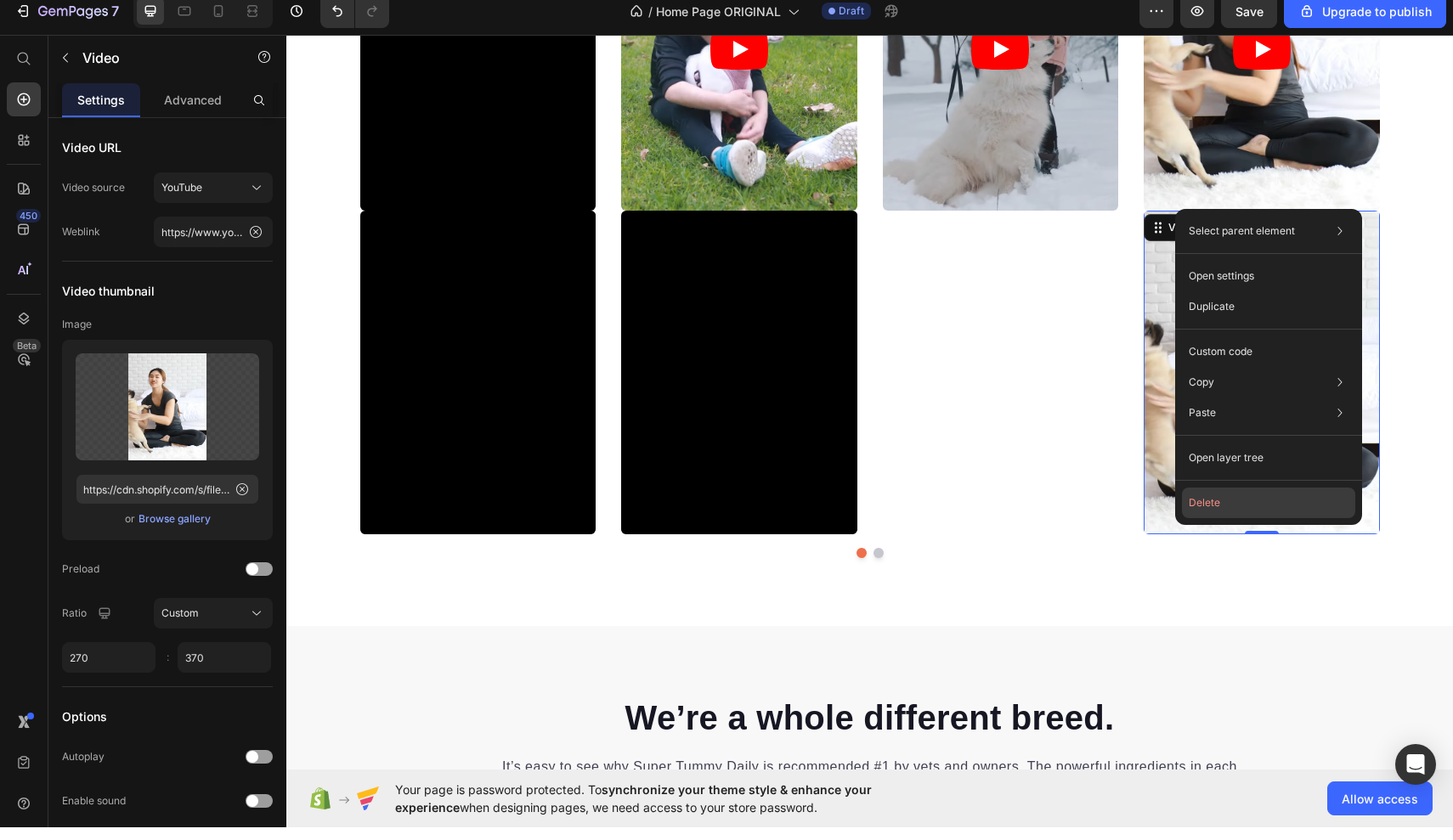 click on "Delete" 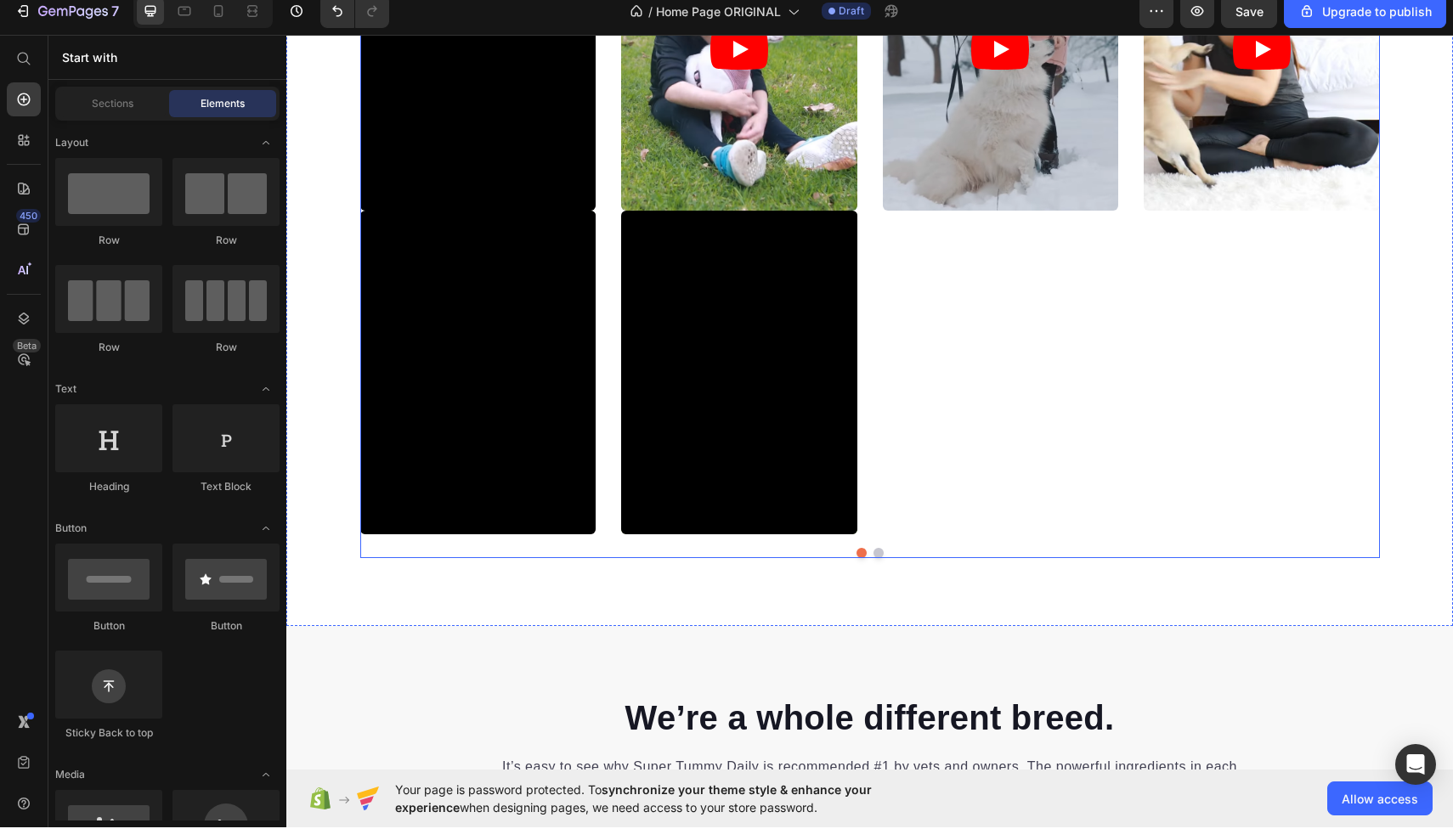 click on "Video Video" at bounding box center (1001, 49) 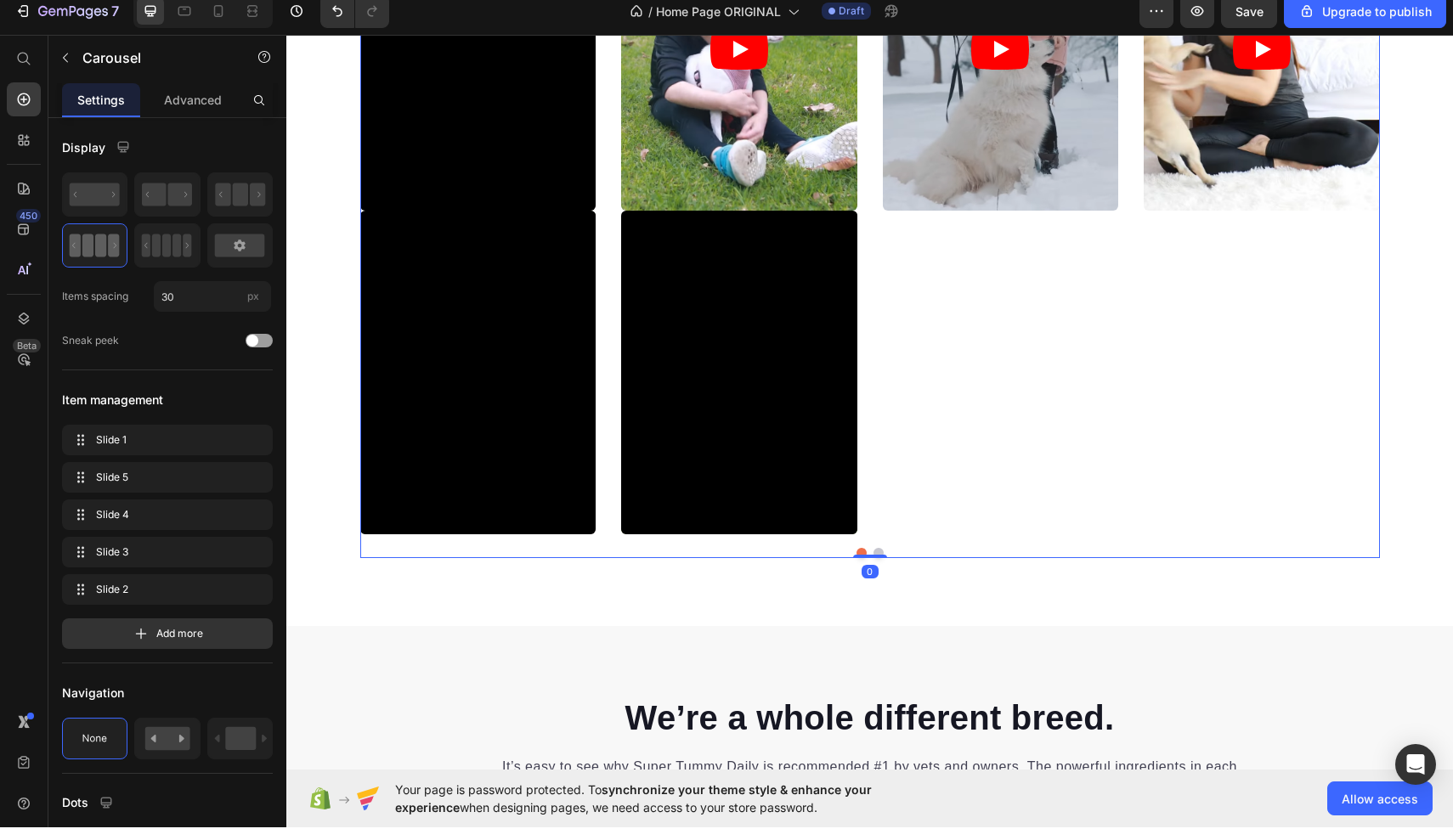 click on "Video Video" at bounding box center [1001, 49] 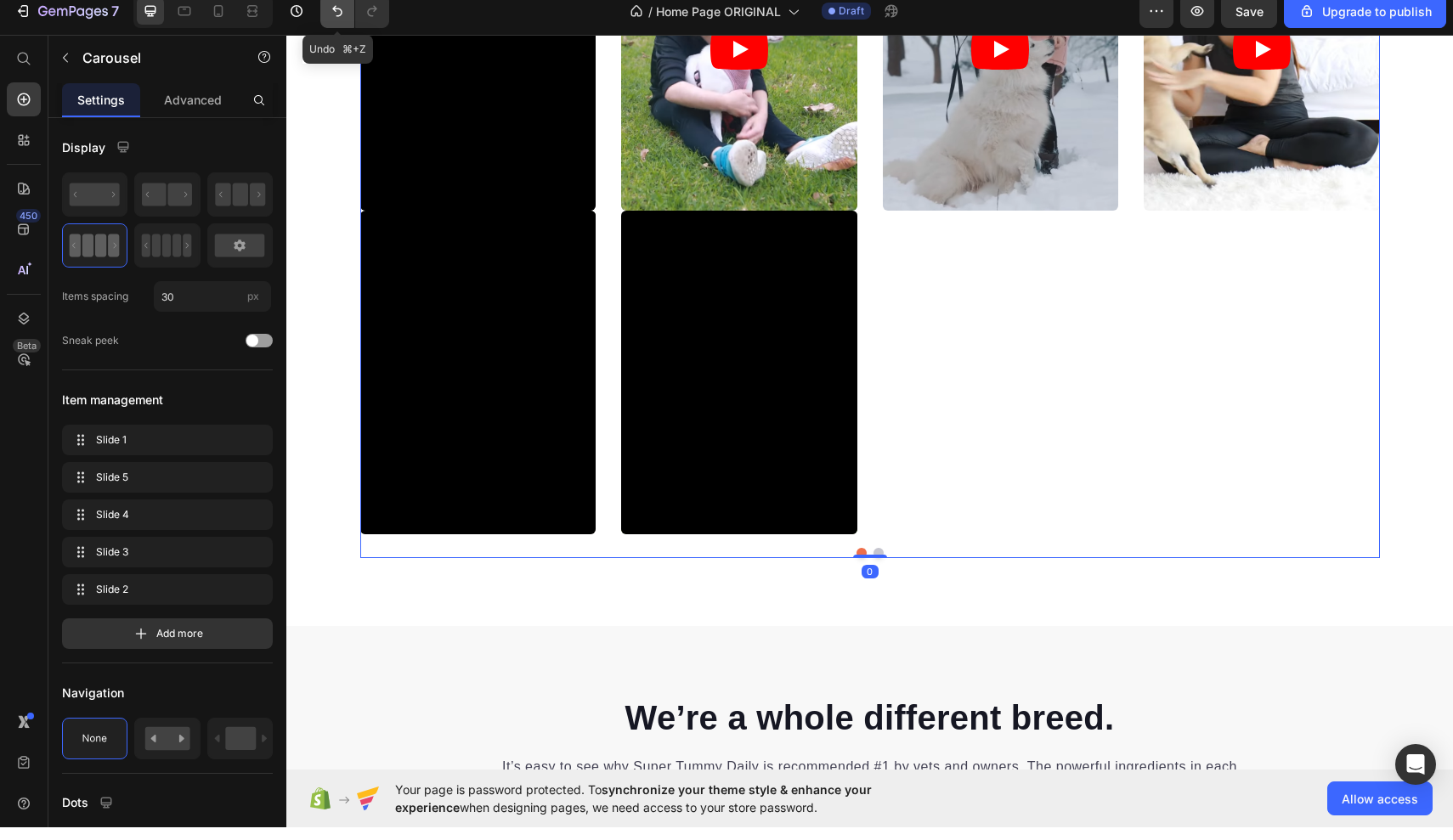 click 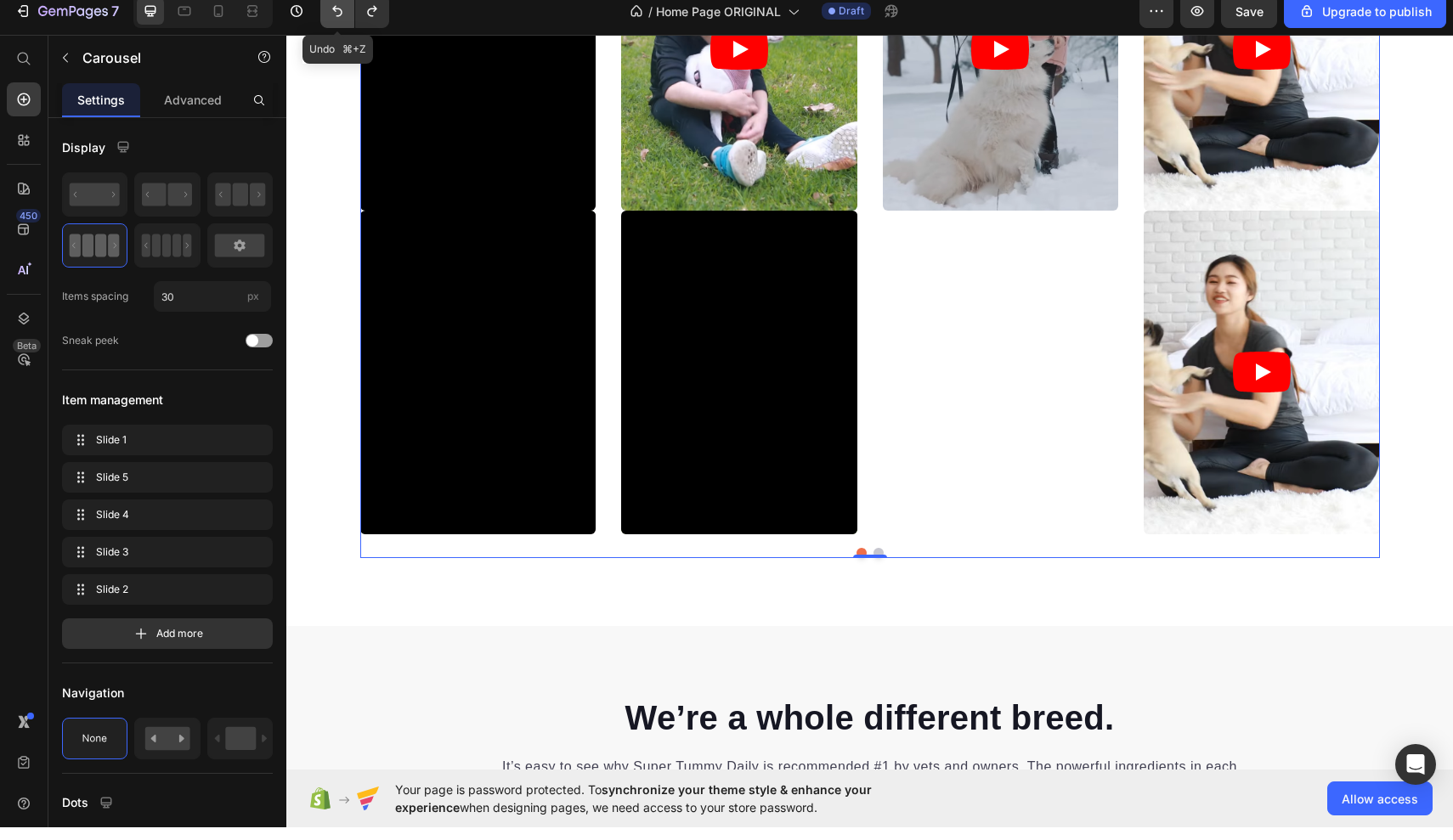 click 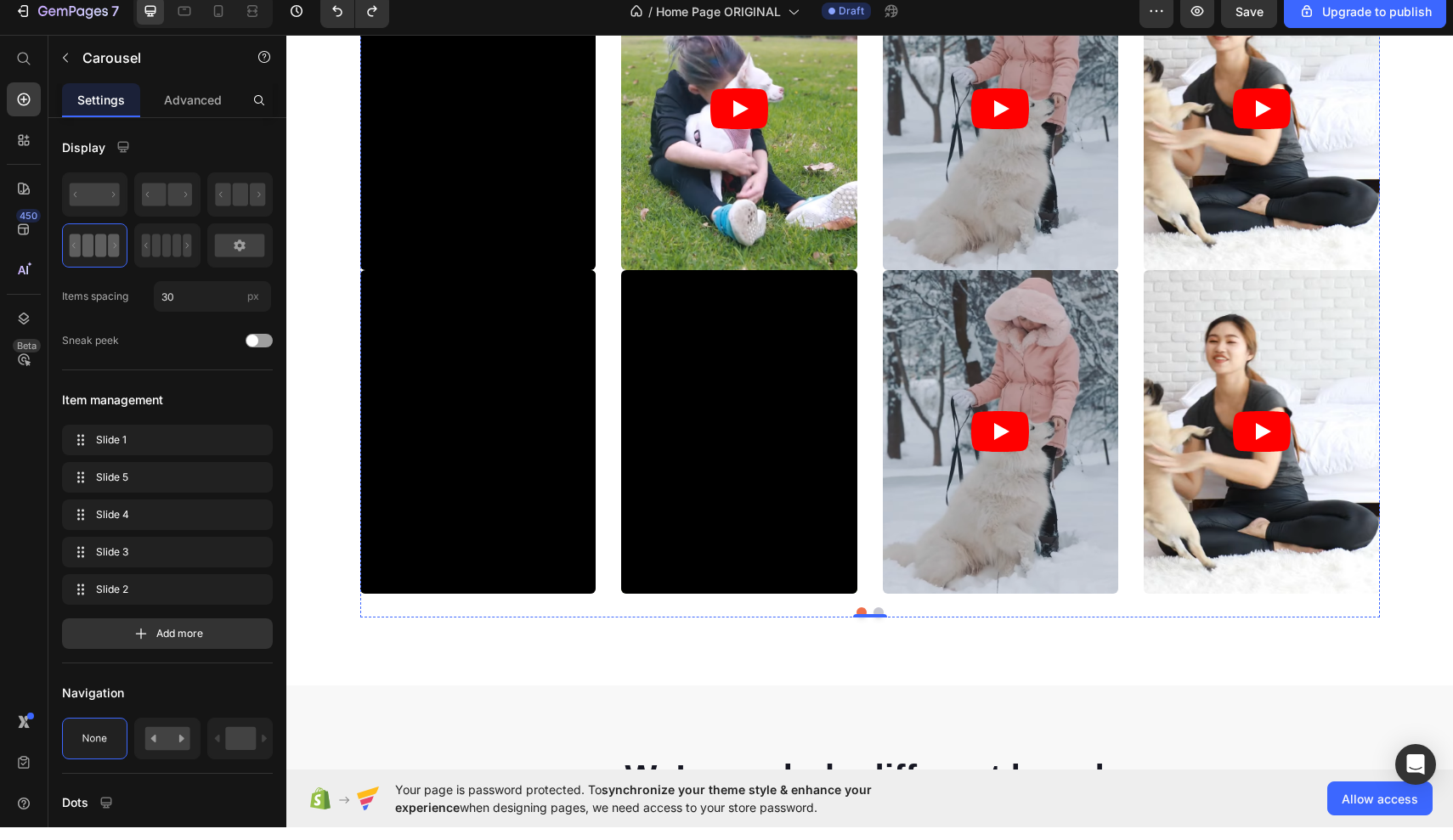scroll, scrollTop: 9105, scrollLeft: 0, axis: vertical 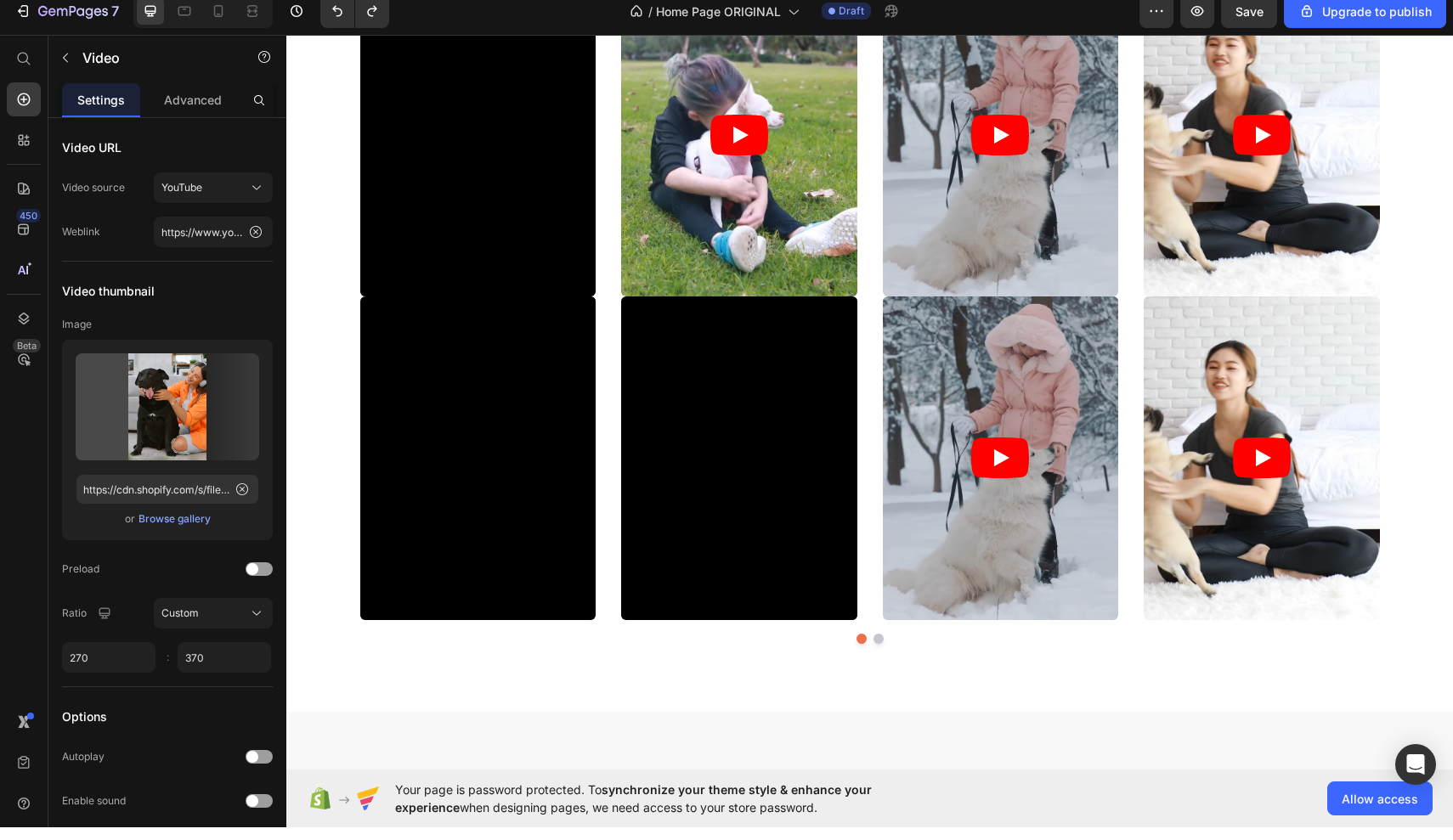 click at bounding box center (478, -188) 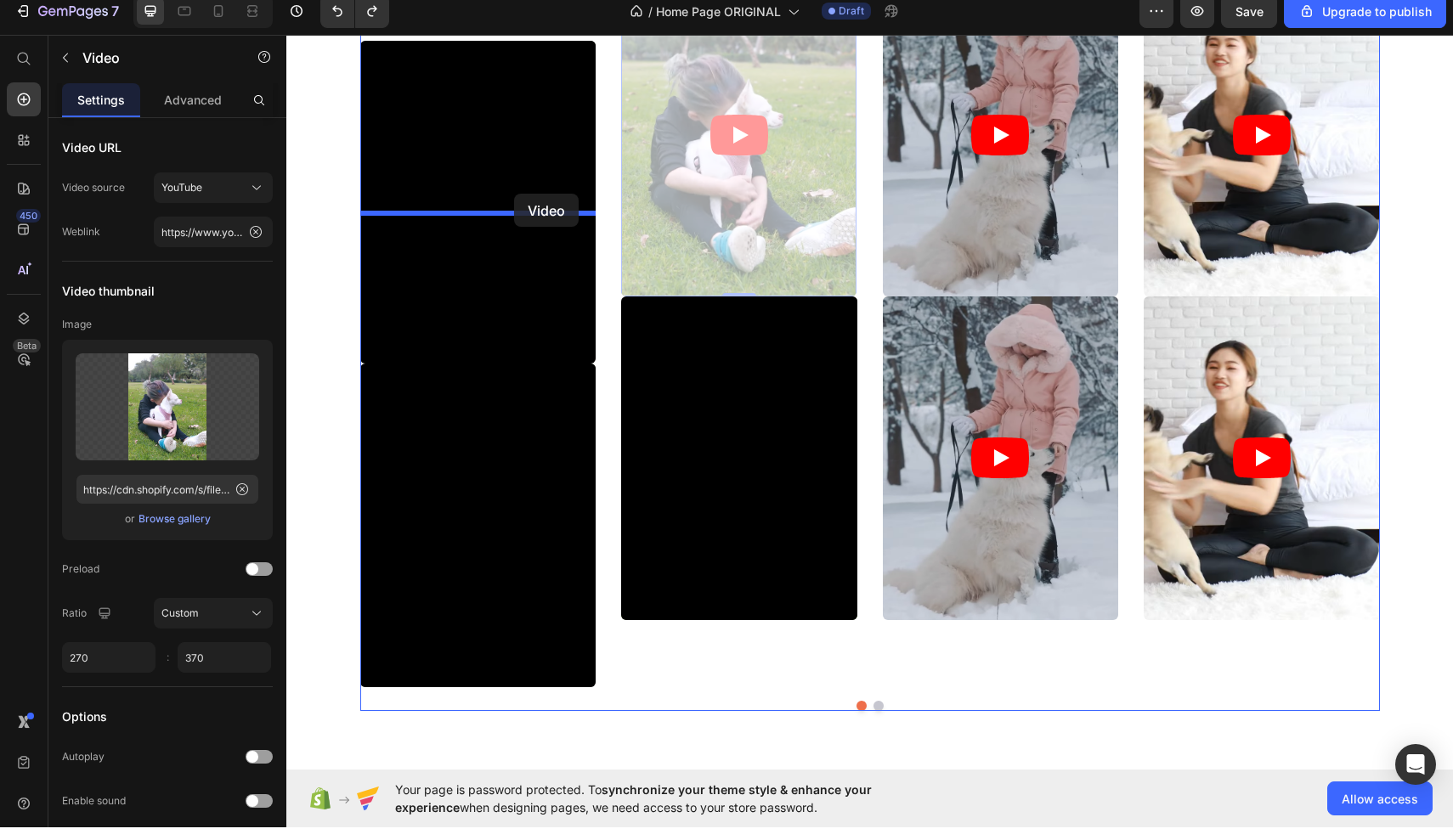 drag, startPoint x: 717, startPoint y: 211, endPoint x: 515, endPoint y: 207, distance: 202.0396 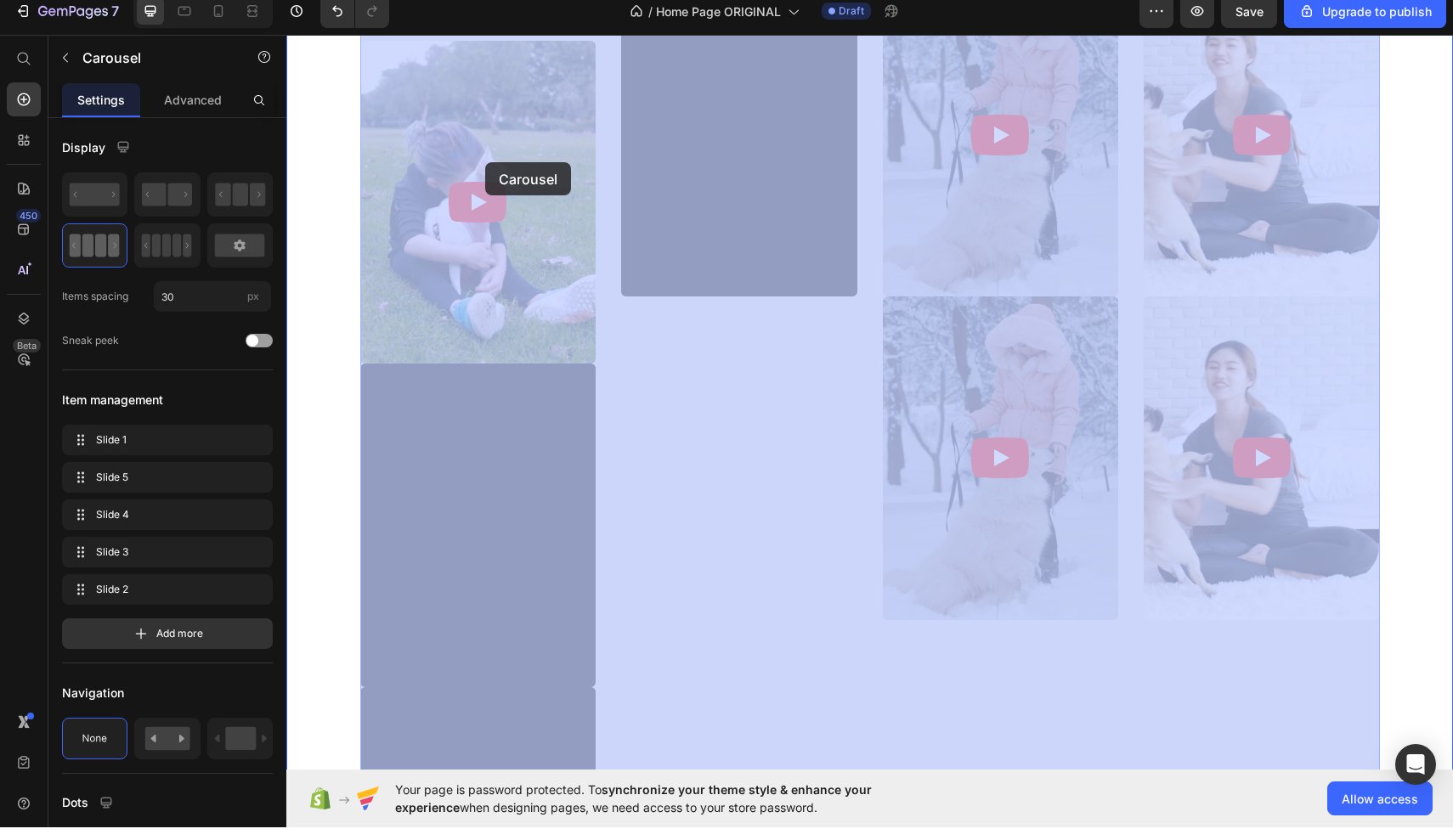 drag, startPoint x: 485, startPoint y: 211, endPoint x: 485, endPoint y: 176, distance: 35 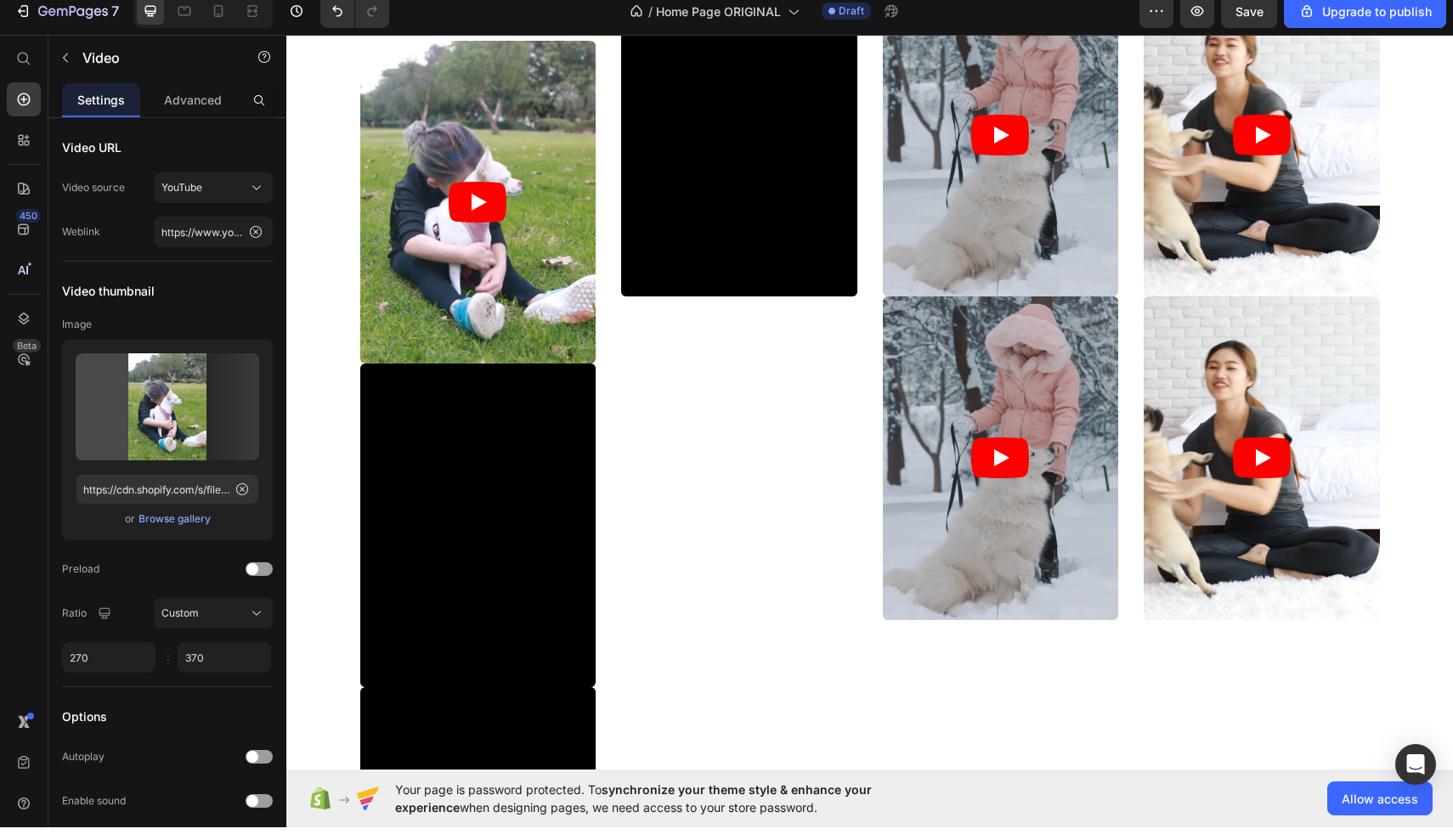 click at bounding box center (739, -188) 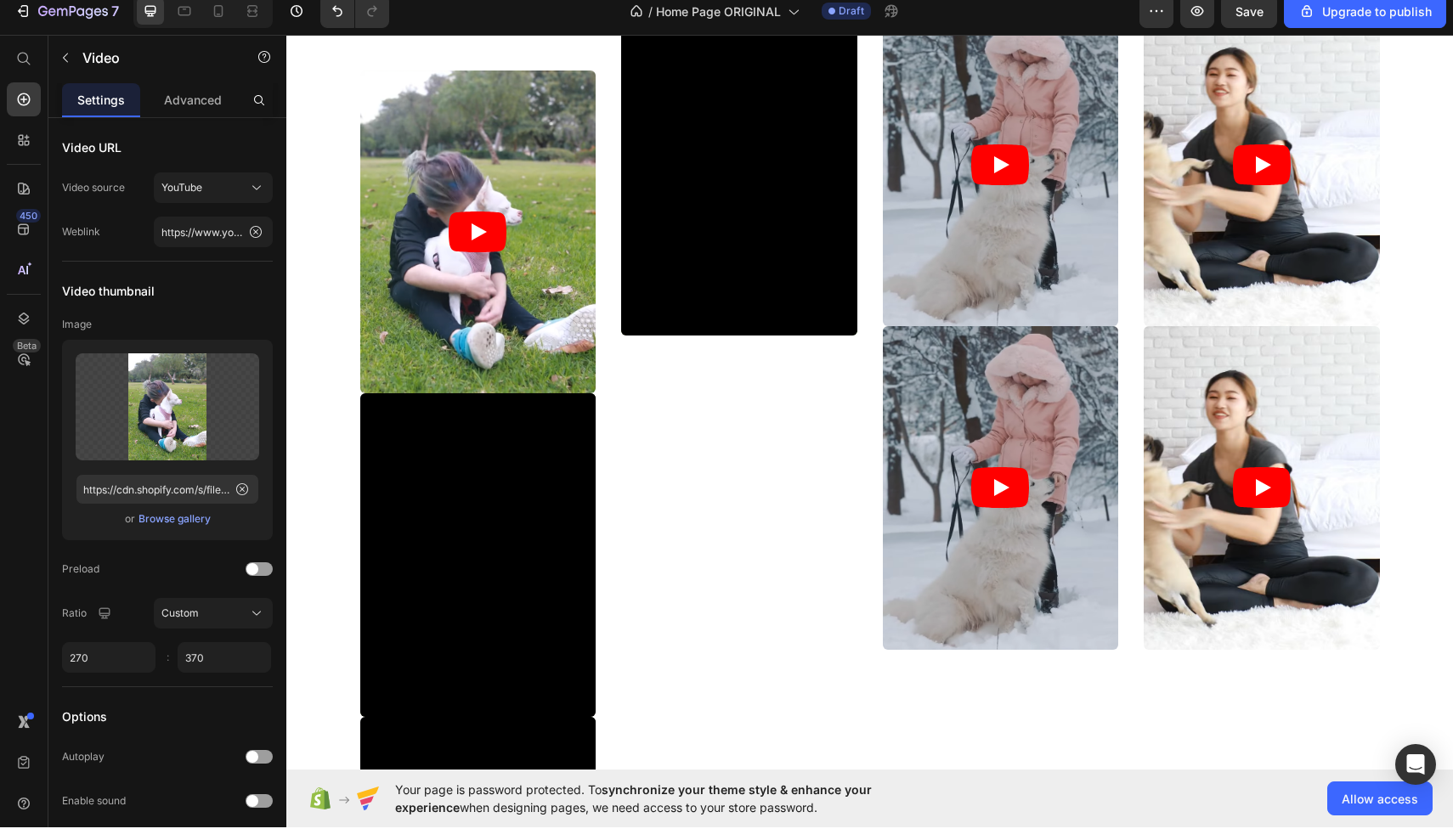 scroll, scrollTop: 9076, scrollLeft: 0, axis: vertical 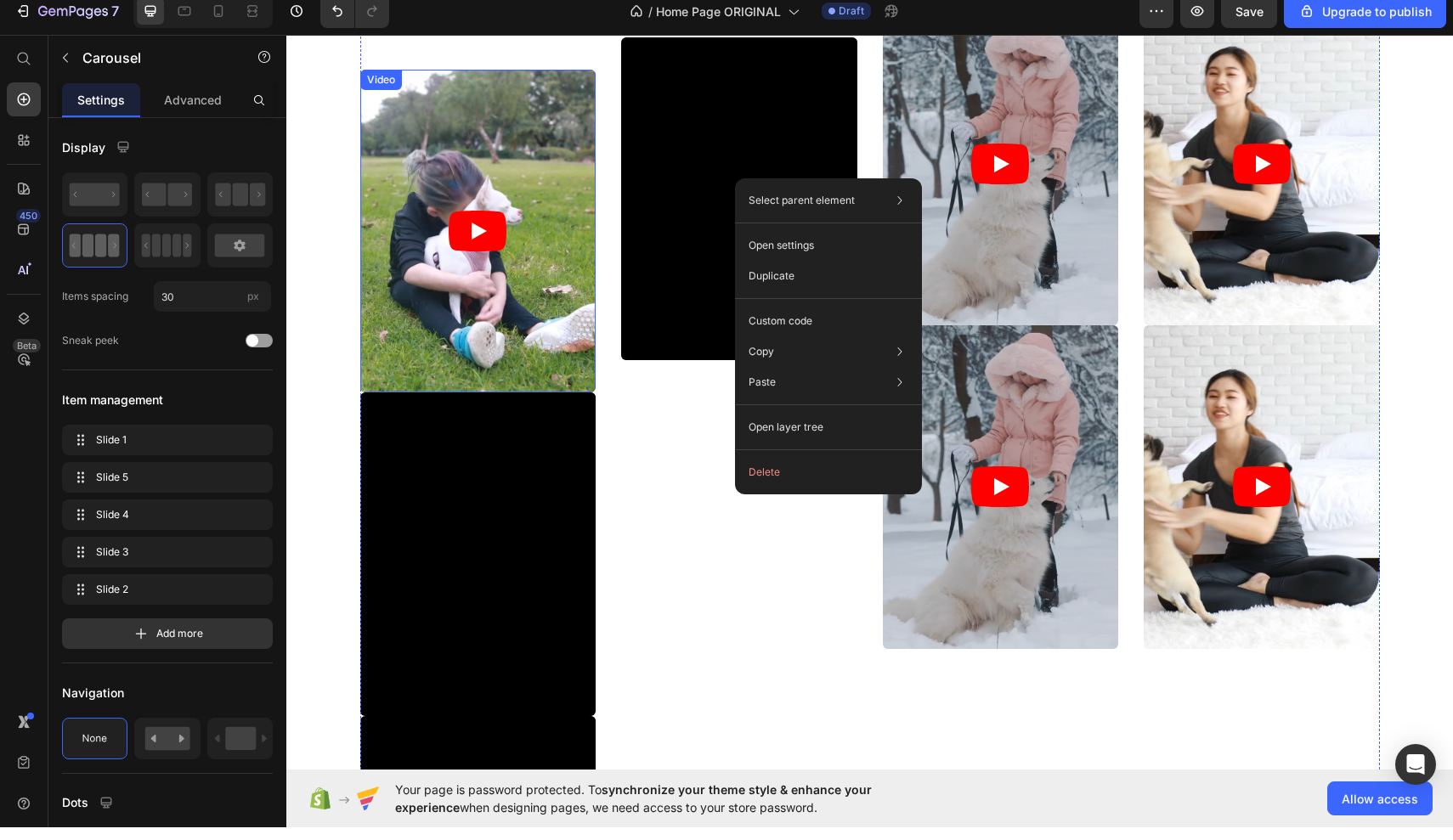 click at bounding box center [478, 231] 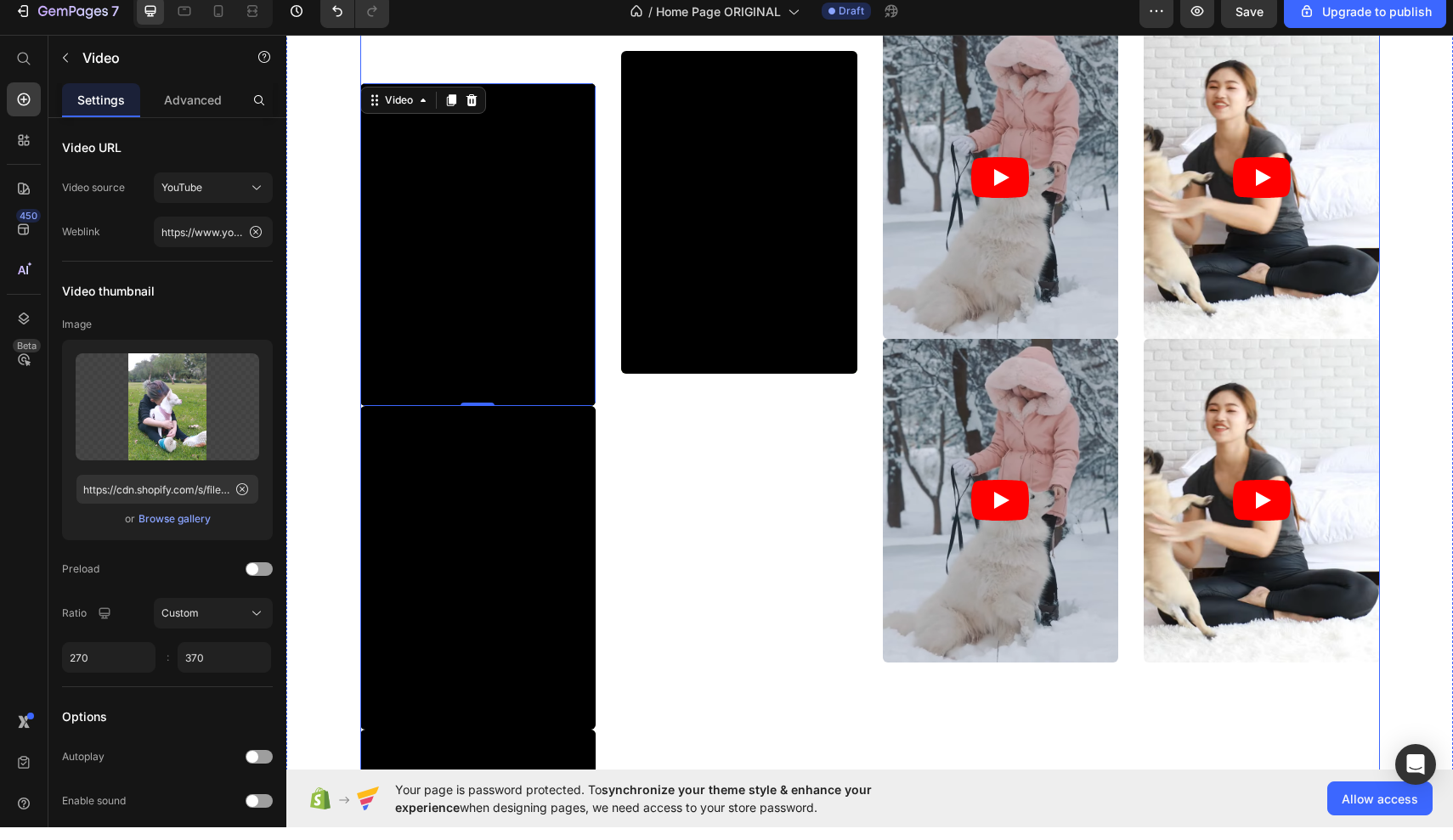scroll, scrollTop: 9063, scrollLeft: 0, axis: vertical 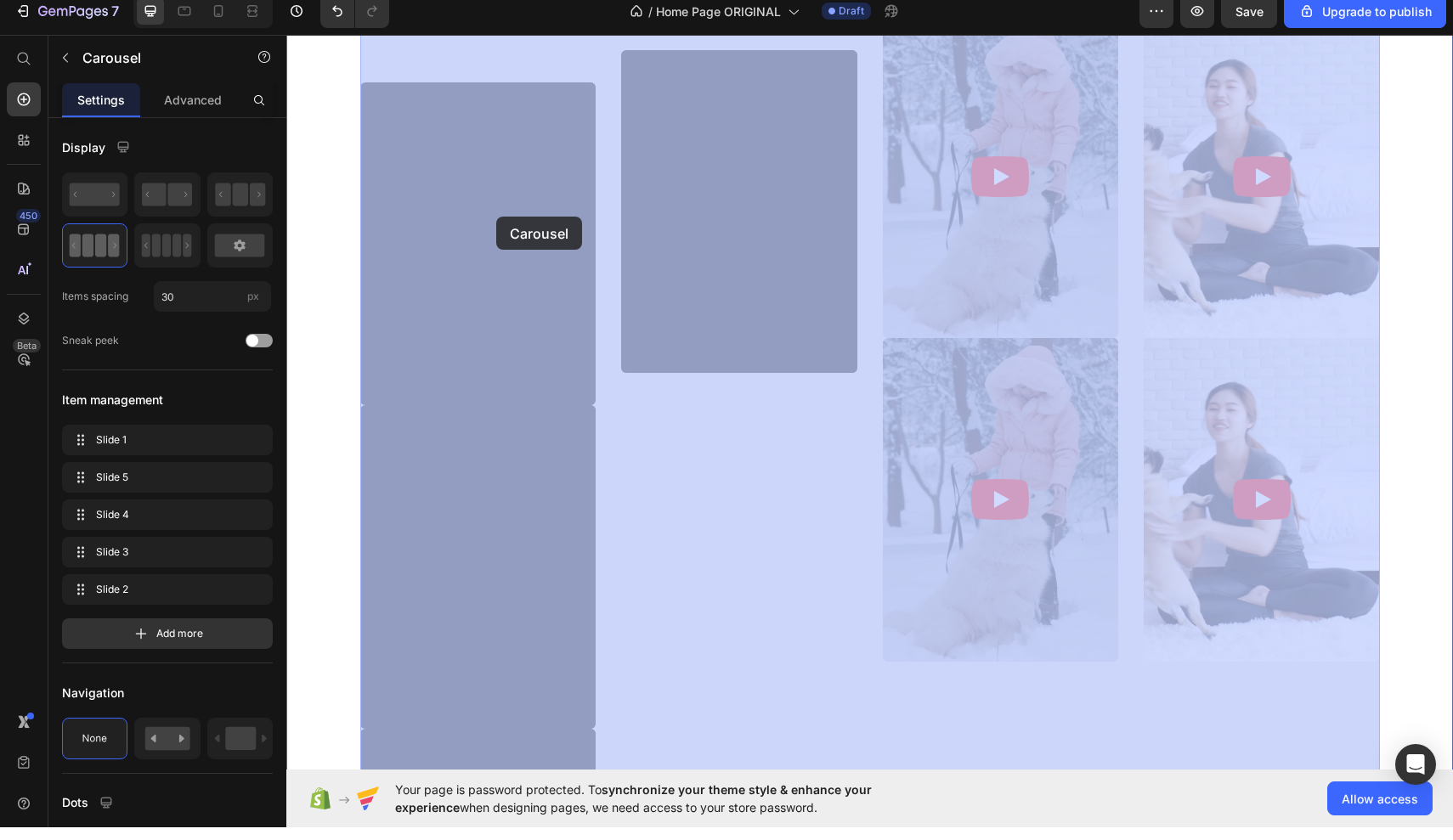 drag, startPoint x: 495, startPoint y: 255, endPoint x: 496, endPoint y: 231, distance: 24.02082 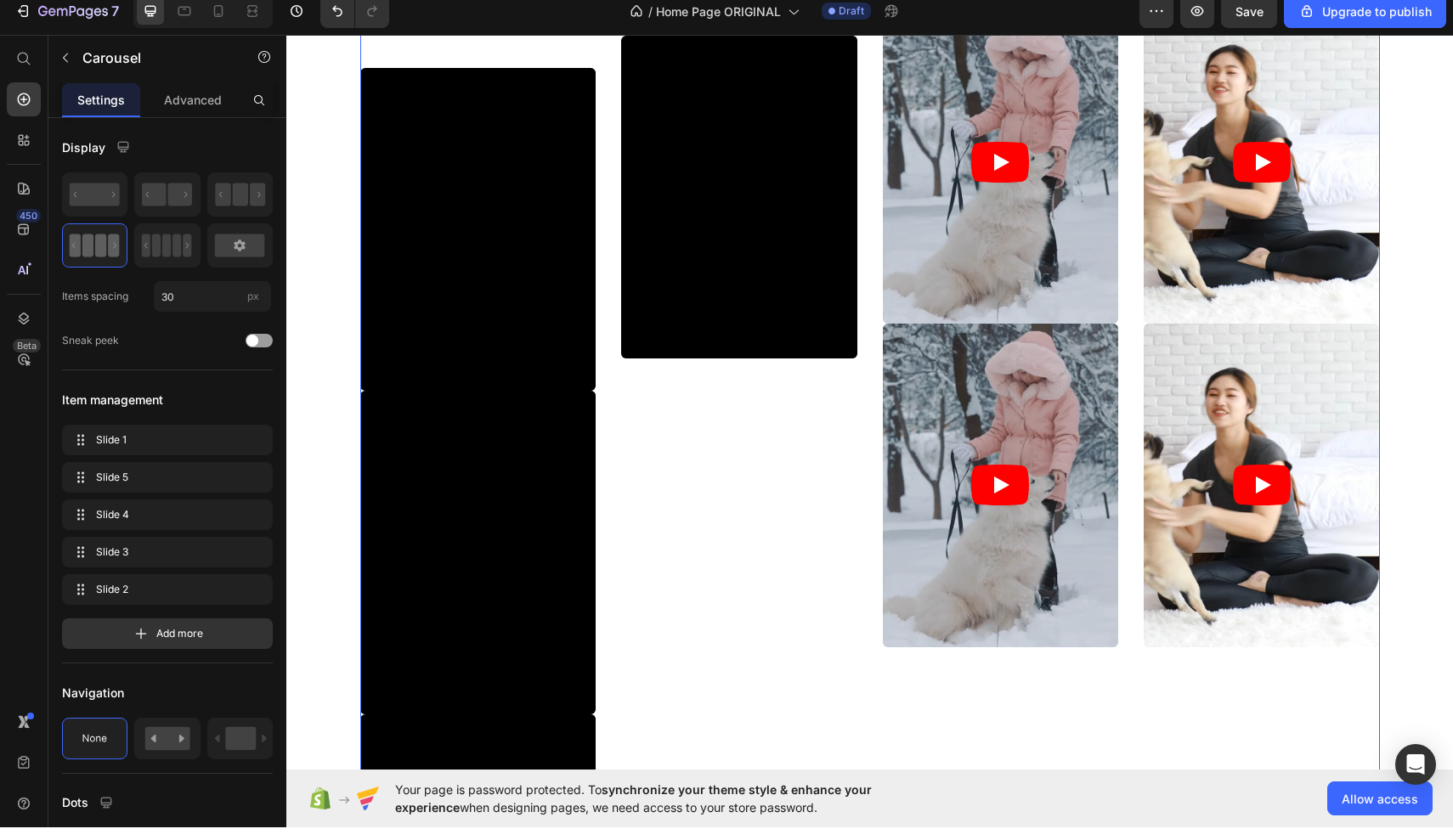 scroll, scrollTop: 9079, scrollLeft: 0, axis: vertical 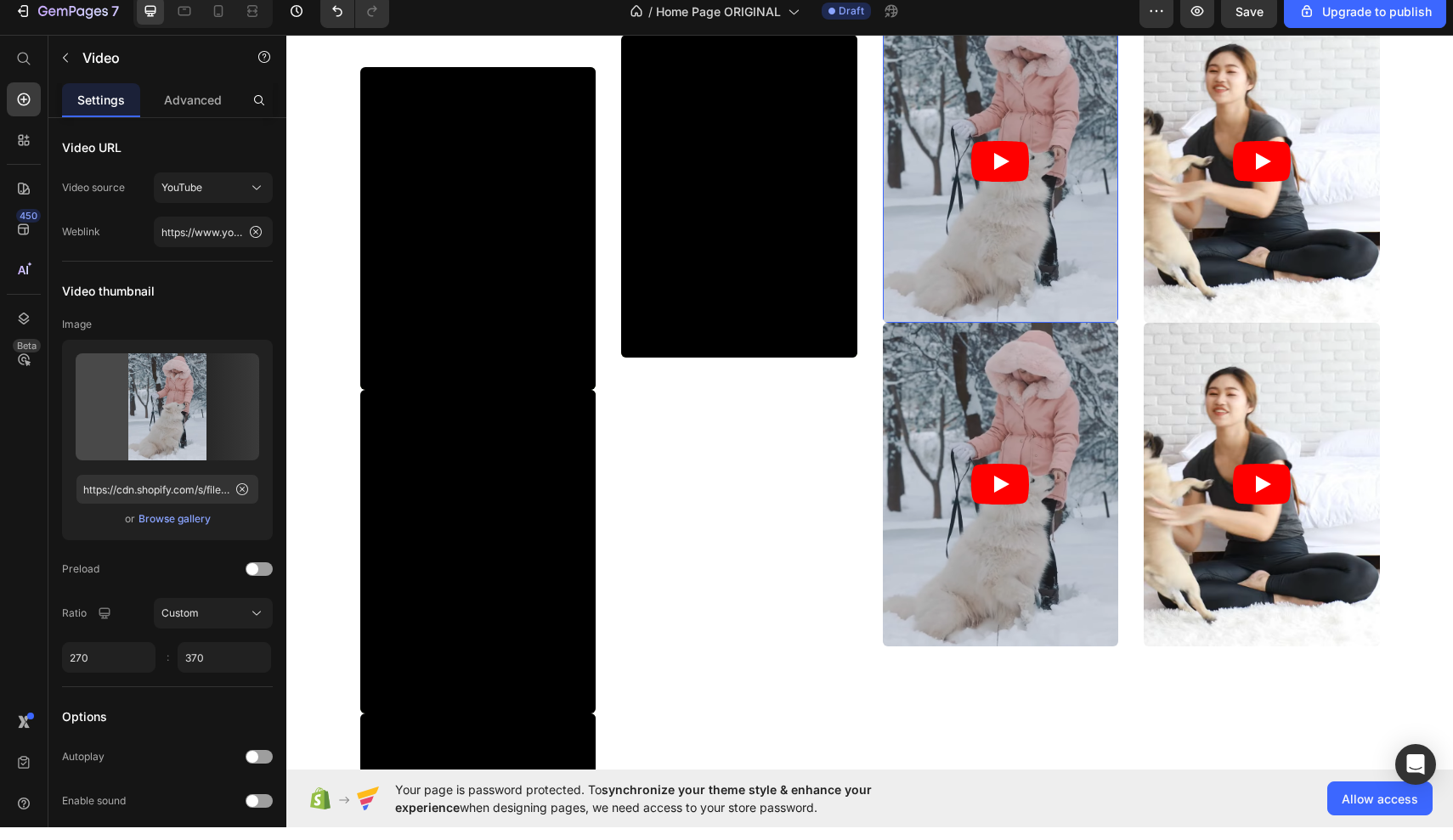 click at bounding box center (1001, 161) 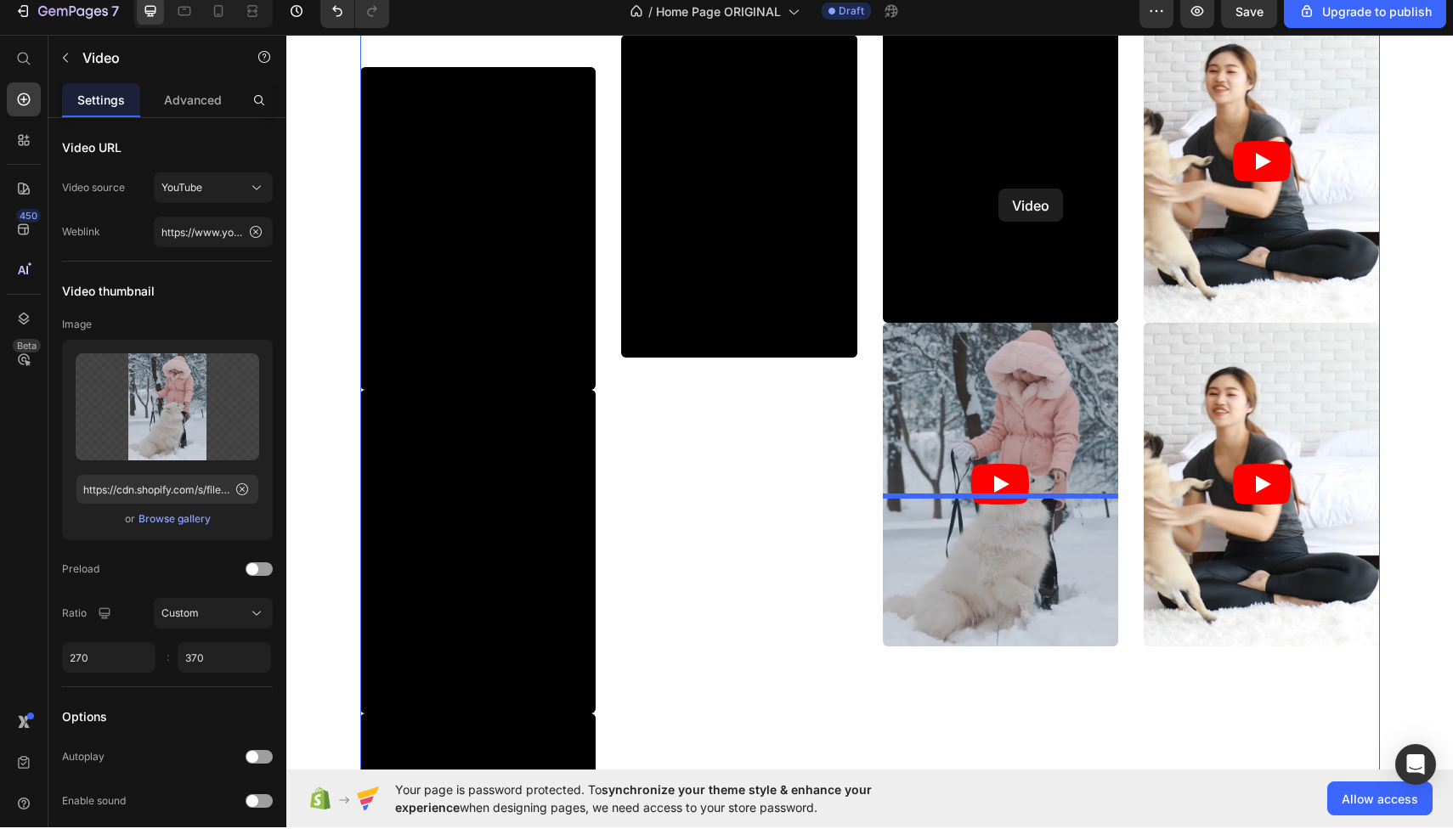 drag, startPoint x: 997, startPoint y: 169, endPoint x: 998, endPoint y: 197, distance: 28.01785 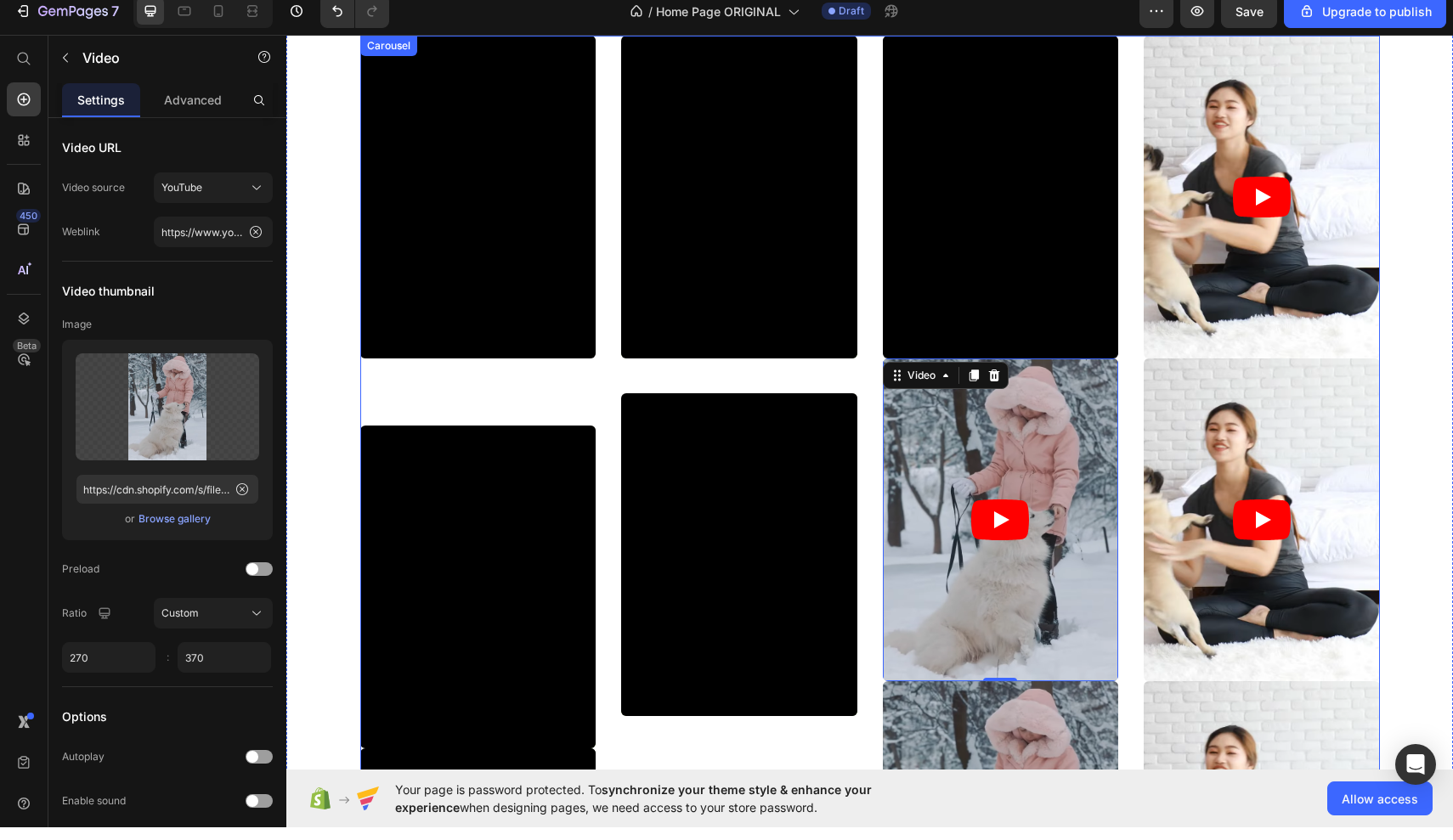 scroll, scrollTop: 8719, scrollLeft: 0, axis: vertical 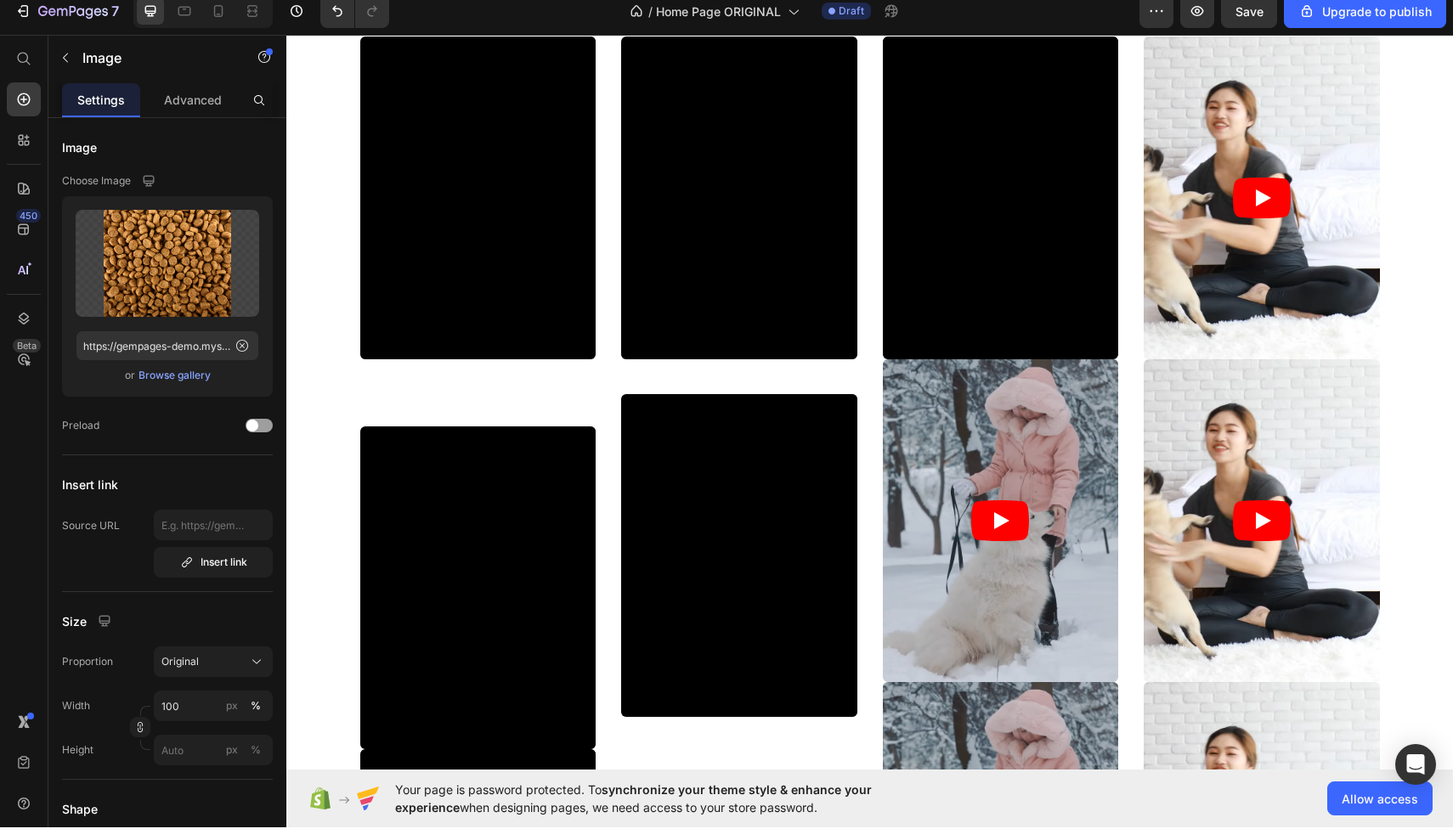 click at bounding box center (1125, -81) 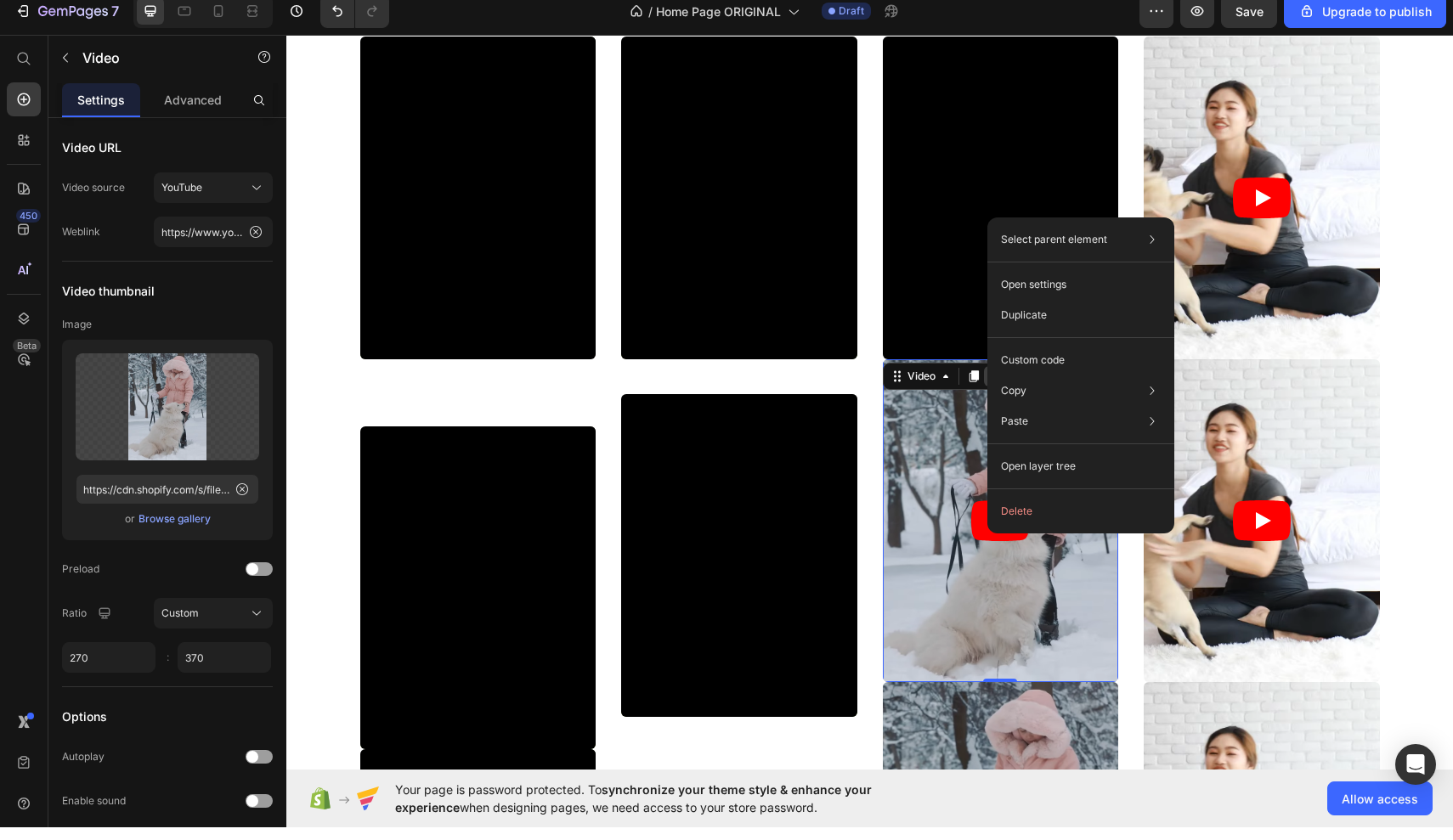 drag, startPoint x: 987, startPoint y: 533, endPoint x: 987, endPoint y: 545, distance: 12 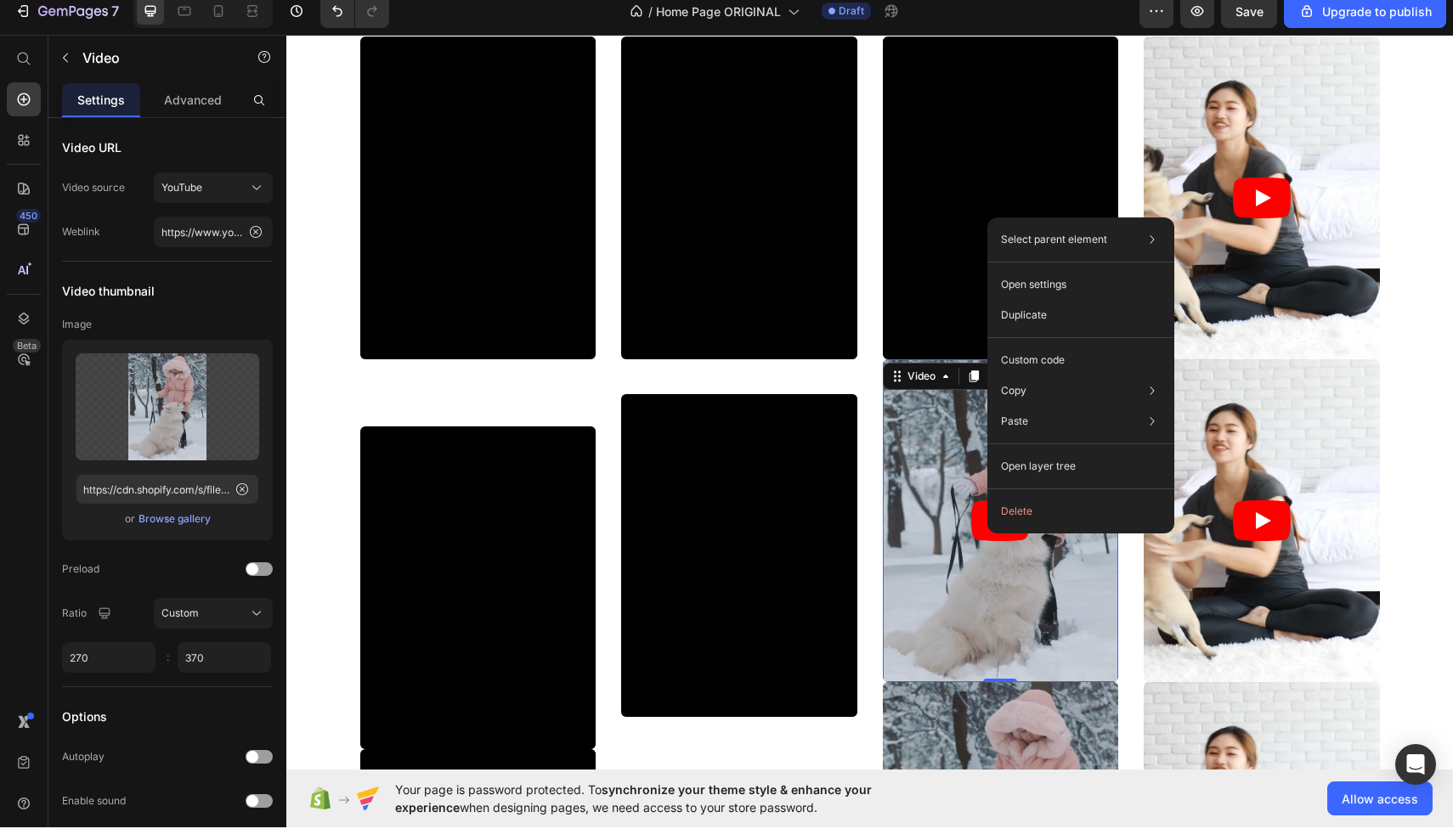 click at bounding box center [1001, 521] 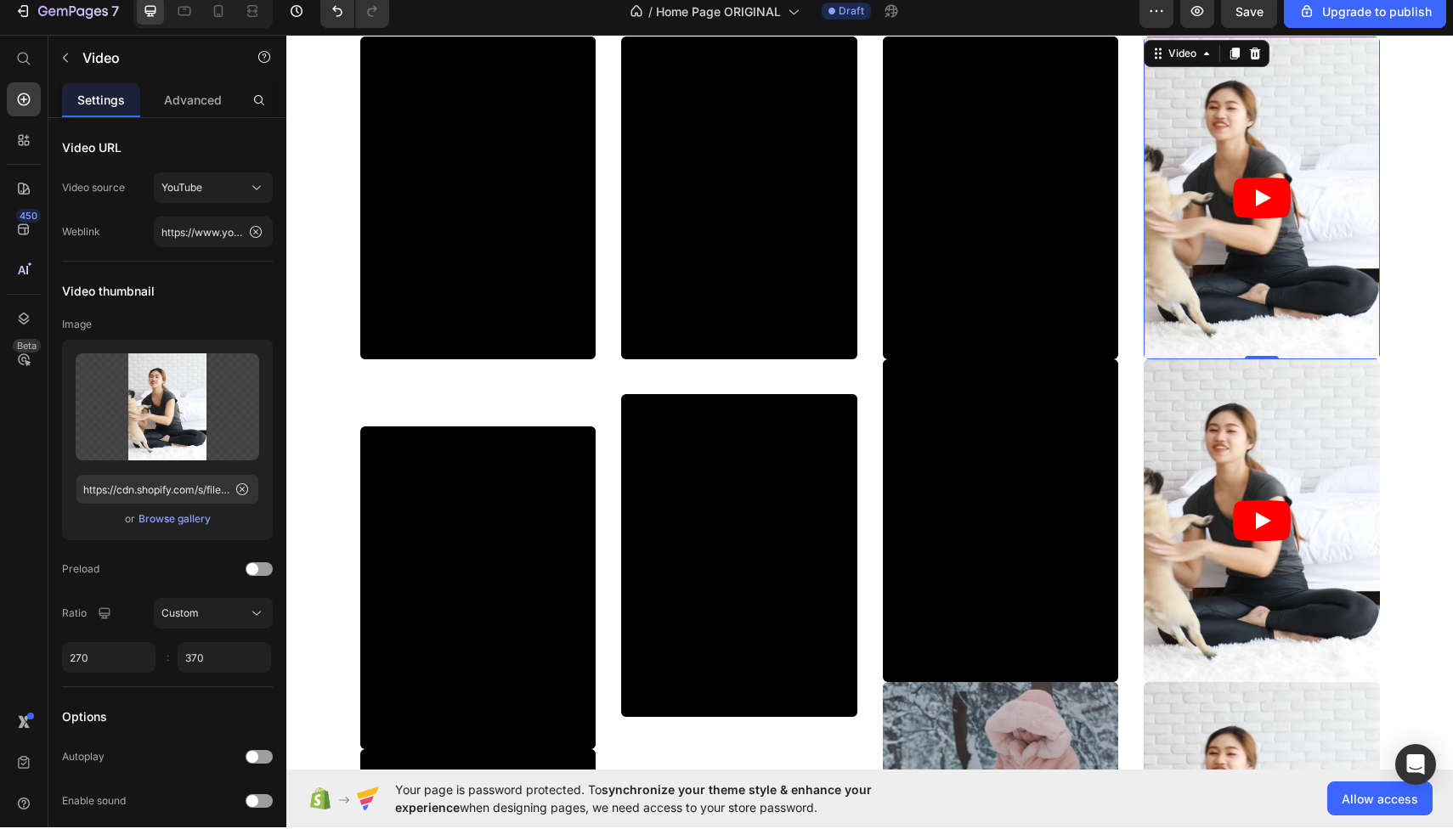 click at bounding box center [1262, 198] 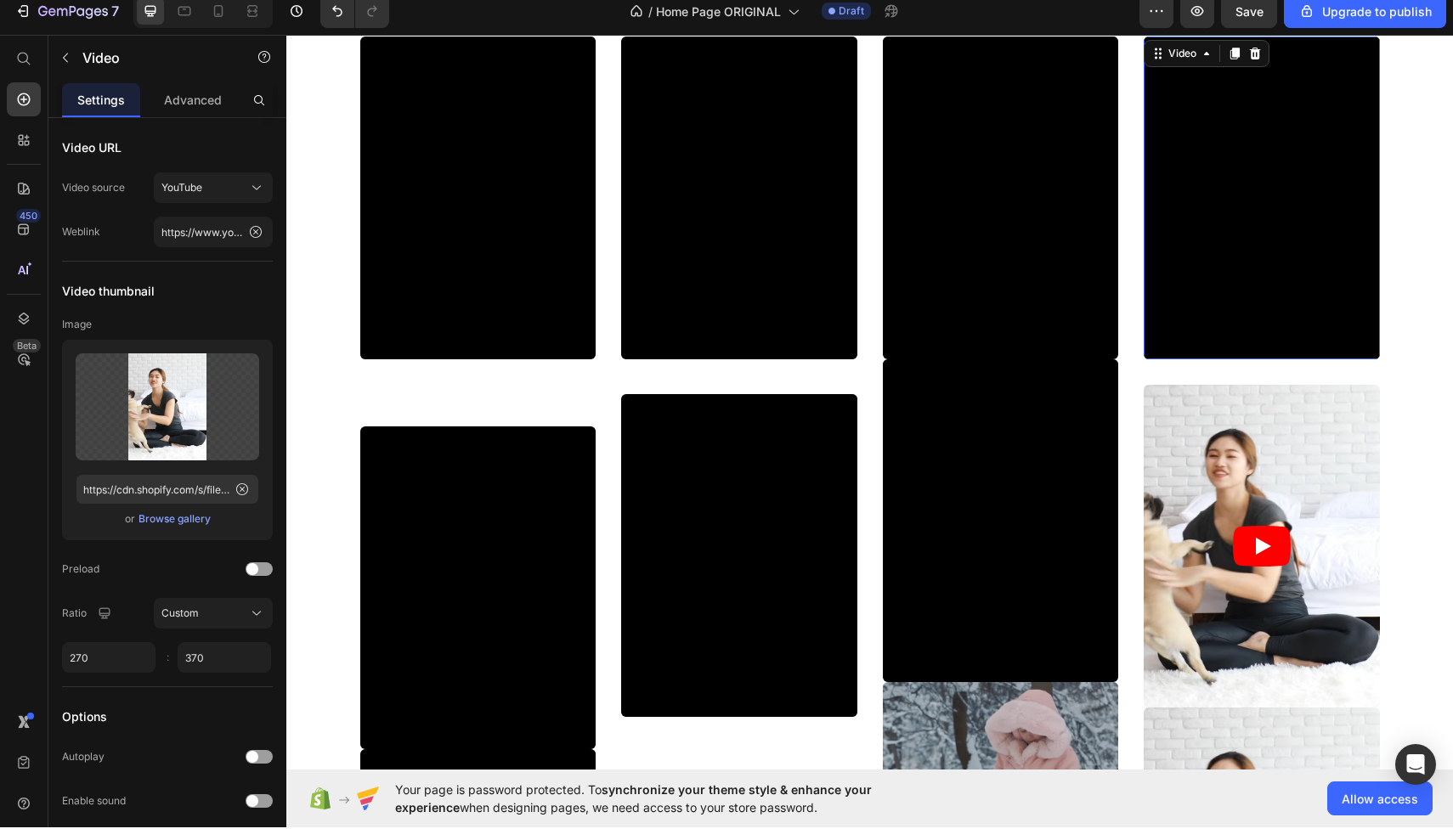 drag, startPoint x: 1265, startPoint y: 531, endPoint x: 1258, endPoint y: 556, distance: 25.96151 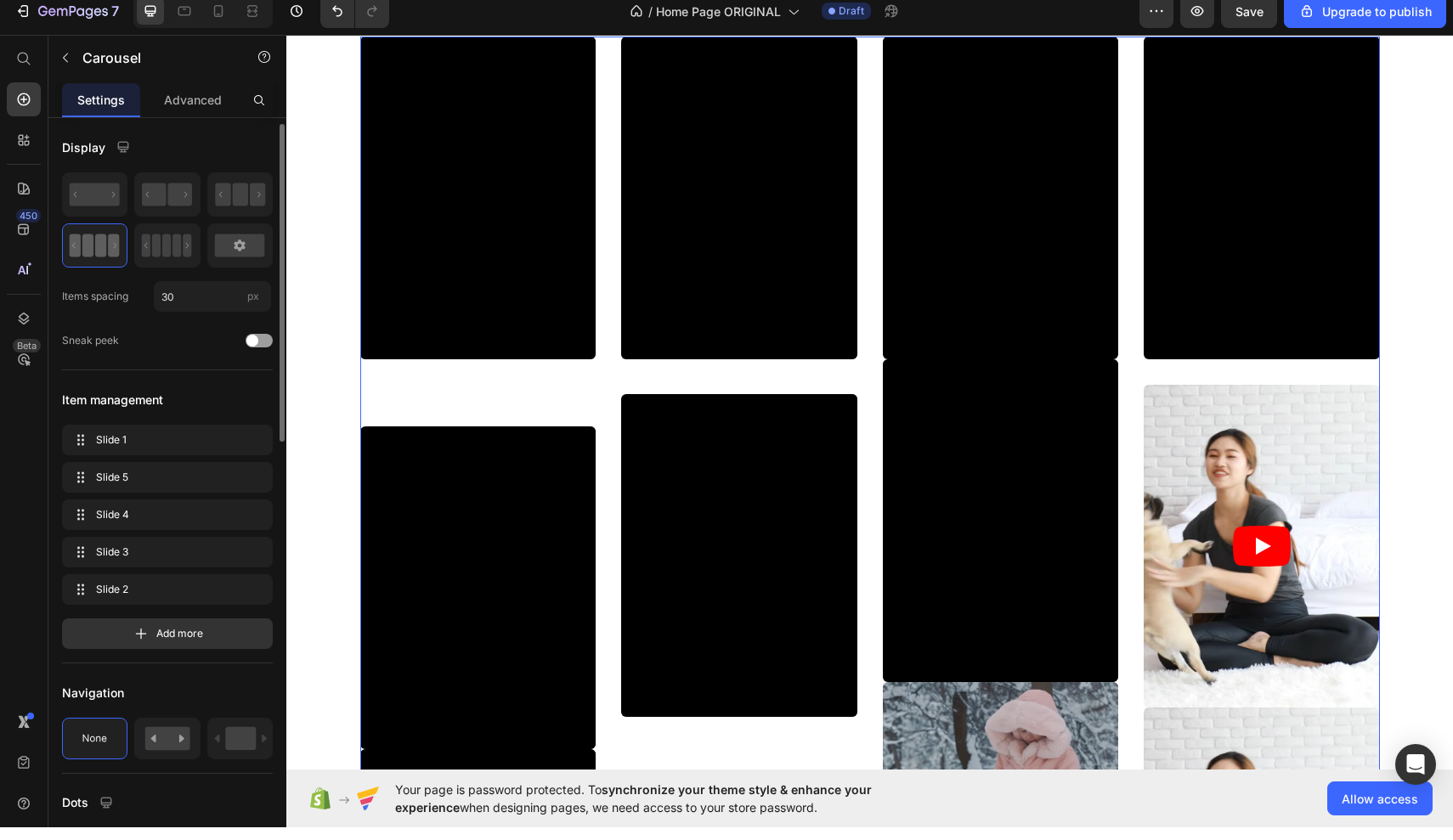 scroll, scrollTop: 4, scrollLeft: 0, axis: vertical 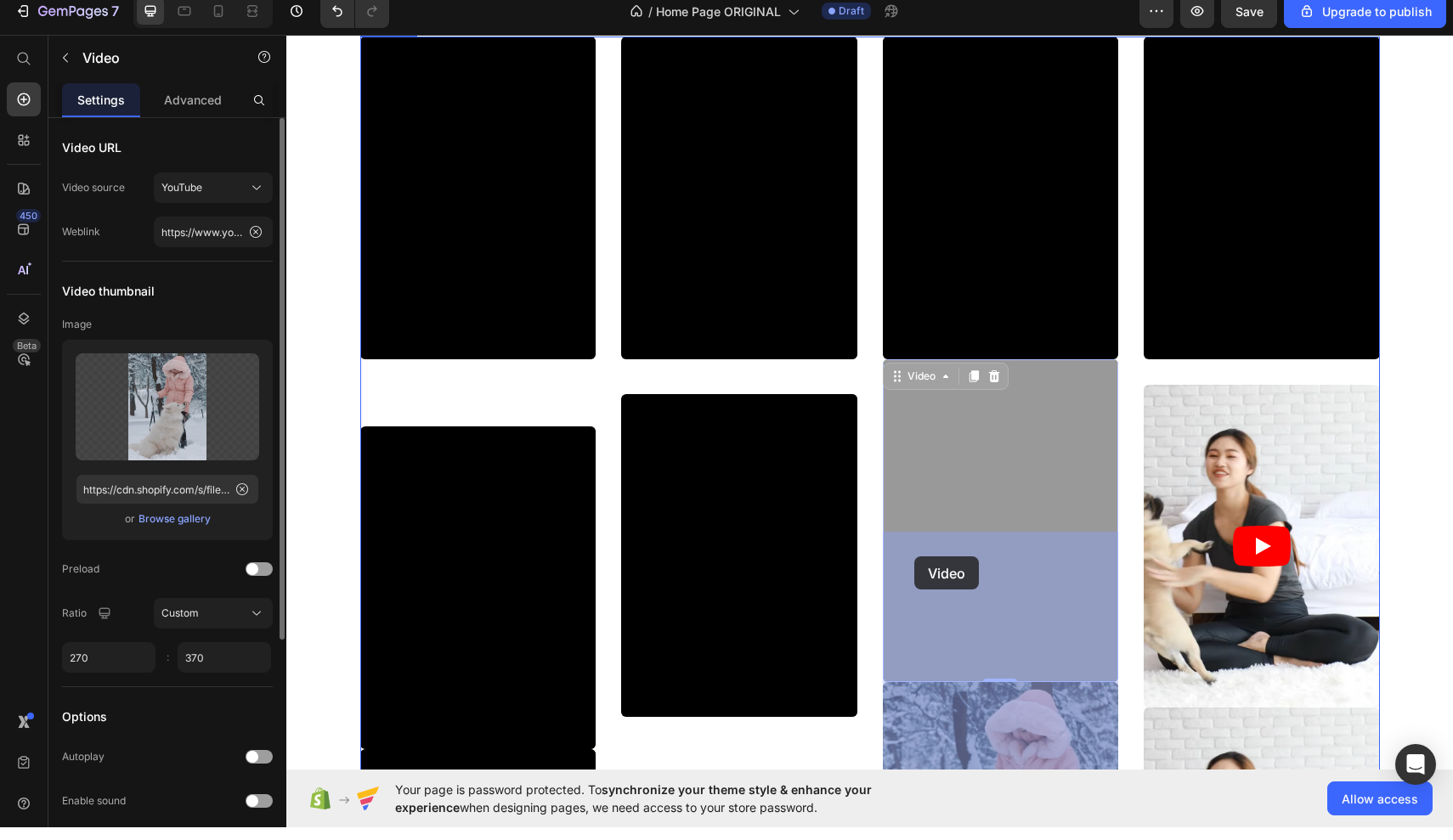 drag, startPoint x: 917, startPoint y: 543, endPoint x: 912, endPoint y: 570, distance: 27.45906 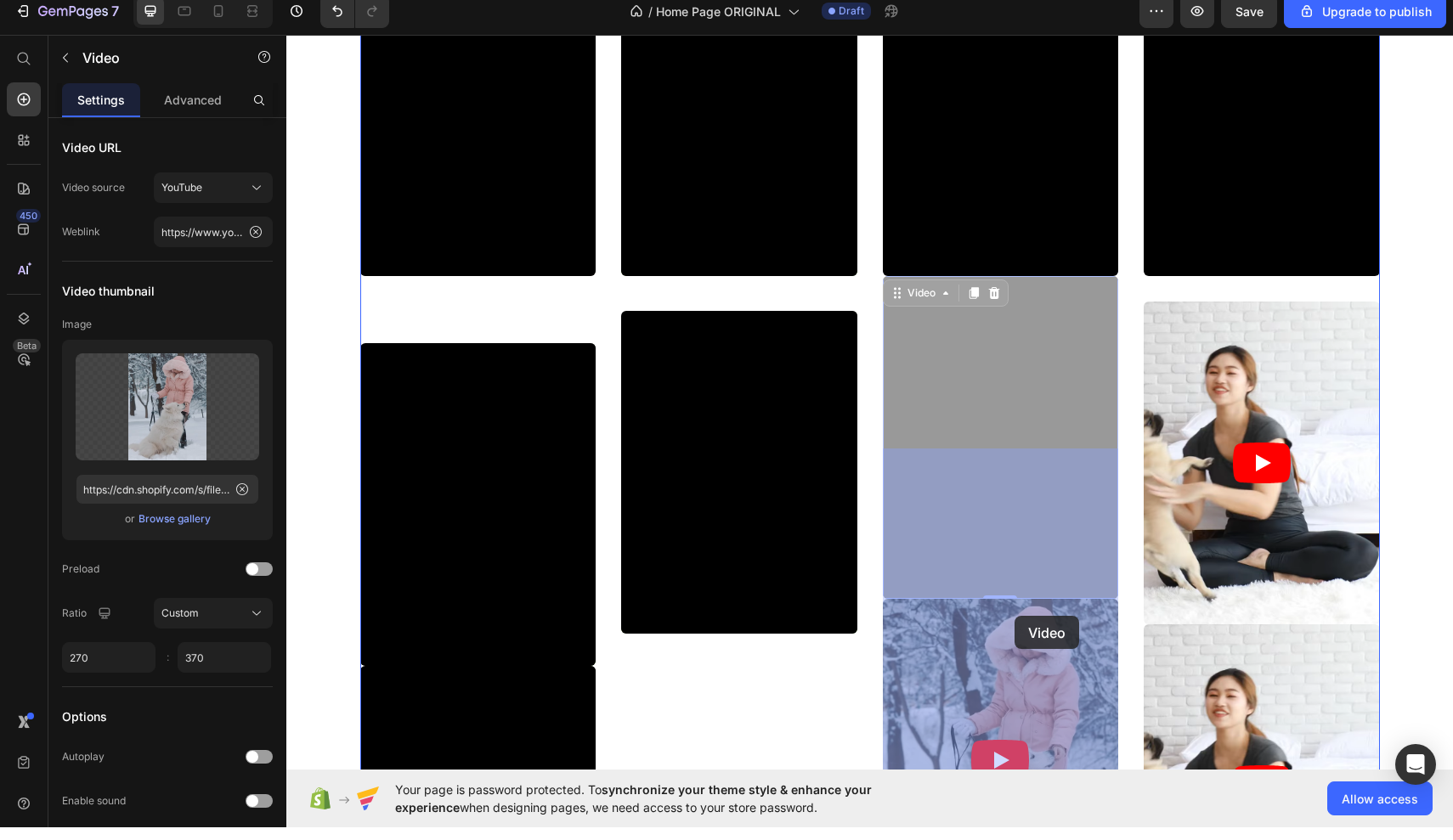 scroll, scrollTop: 8819, scrollLeft: 0, axis: vertical 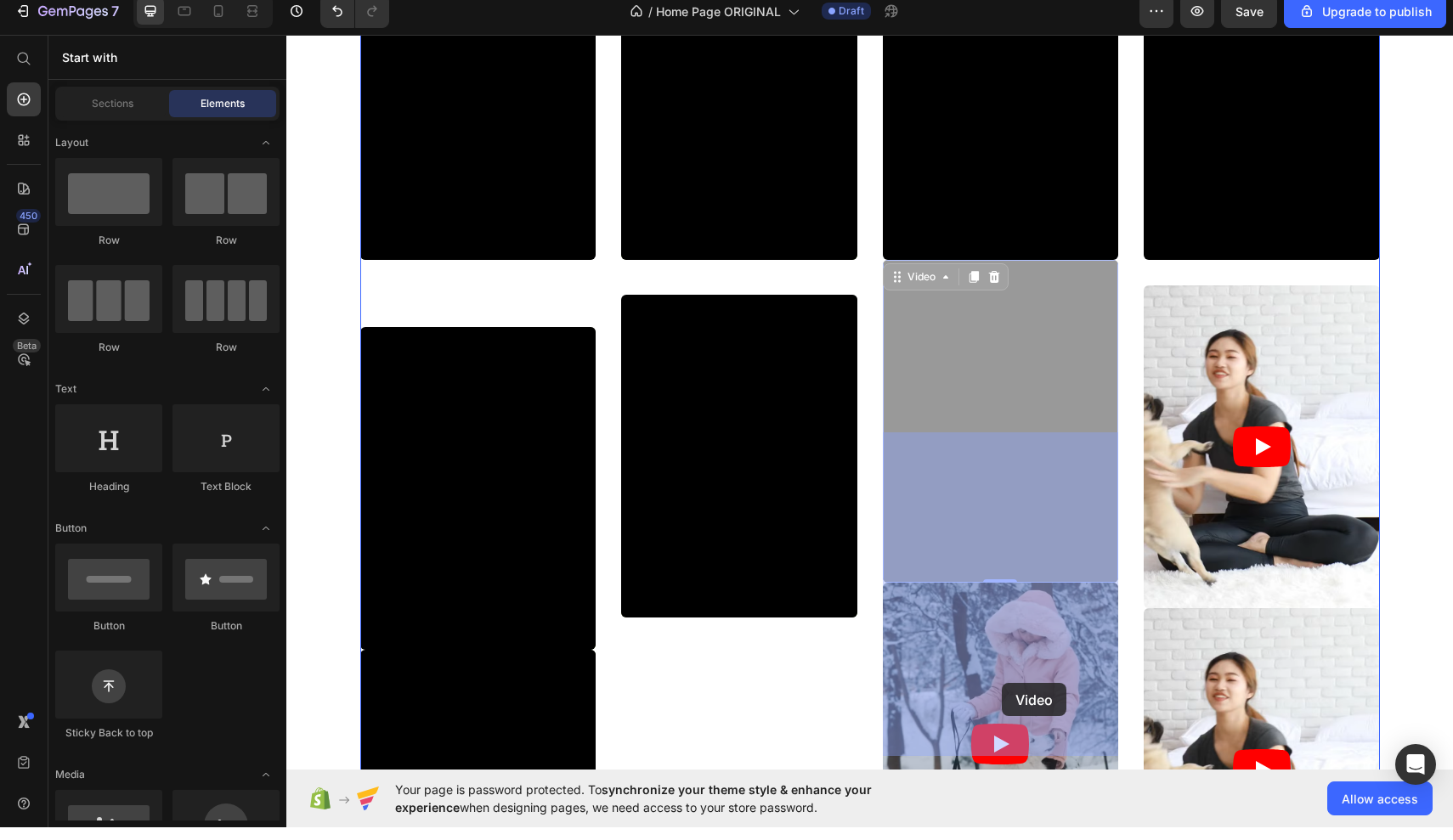 drag, startPoint x: 1002, startPoint y: 696, endPoint x: 990, endPoint y: 450, distance: 246.2925 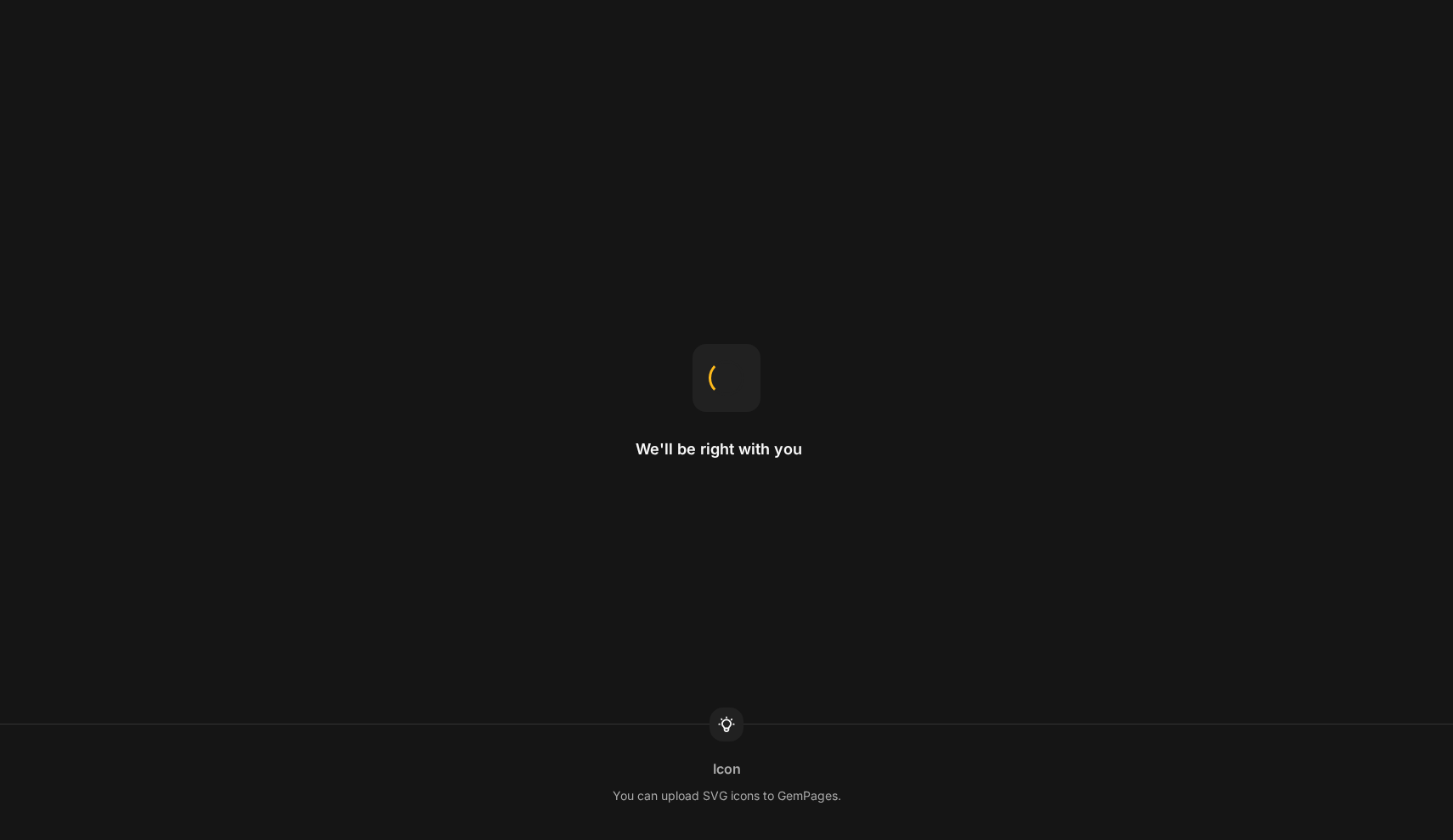 scroll, scrollTop: 0, scrollLeft: 0, axis: both 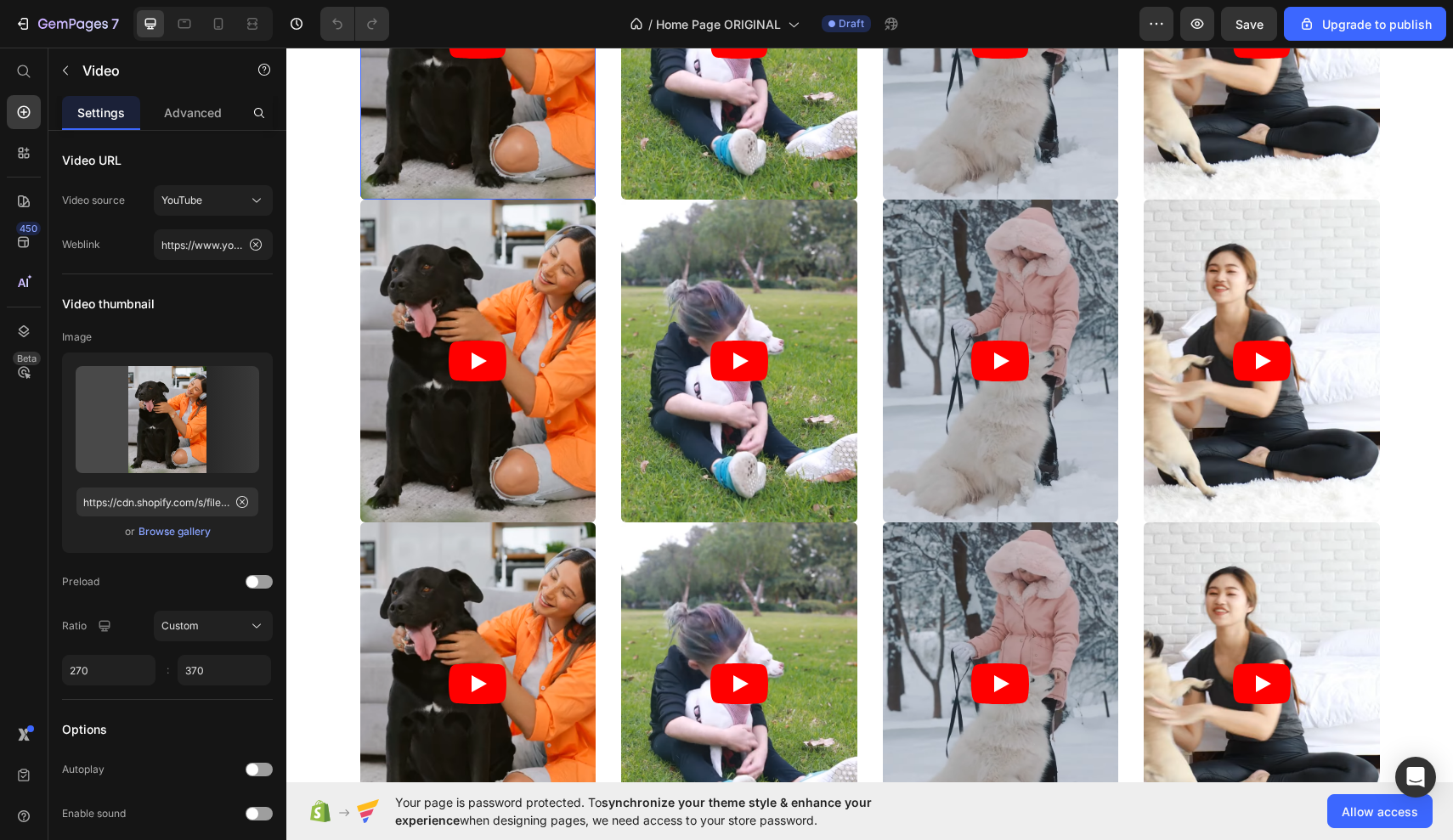 click at bounding box center [478, 38] 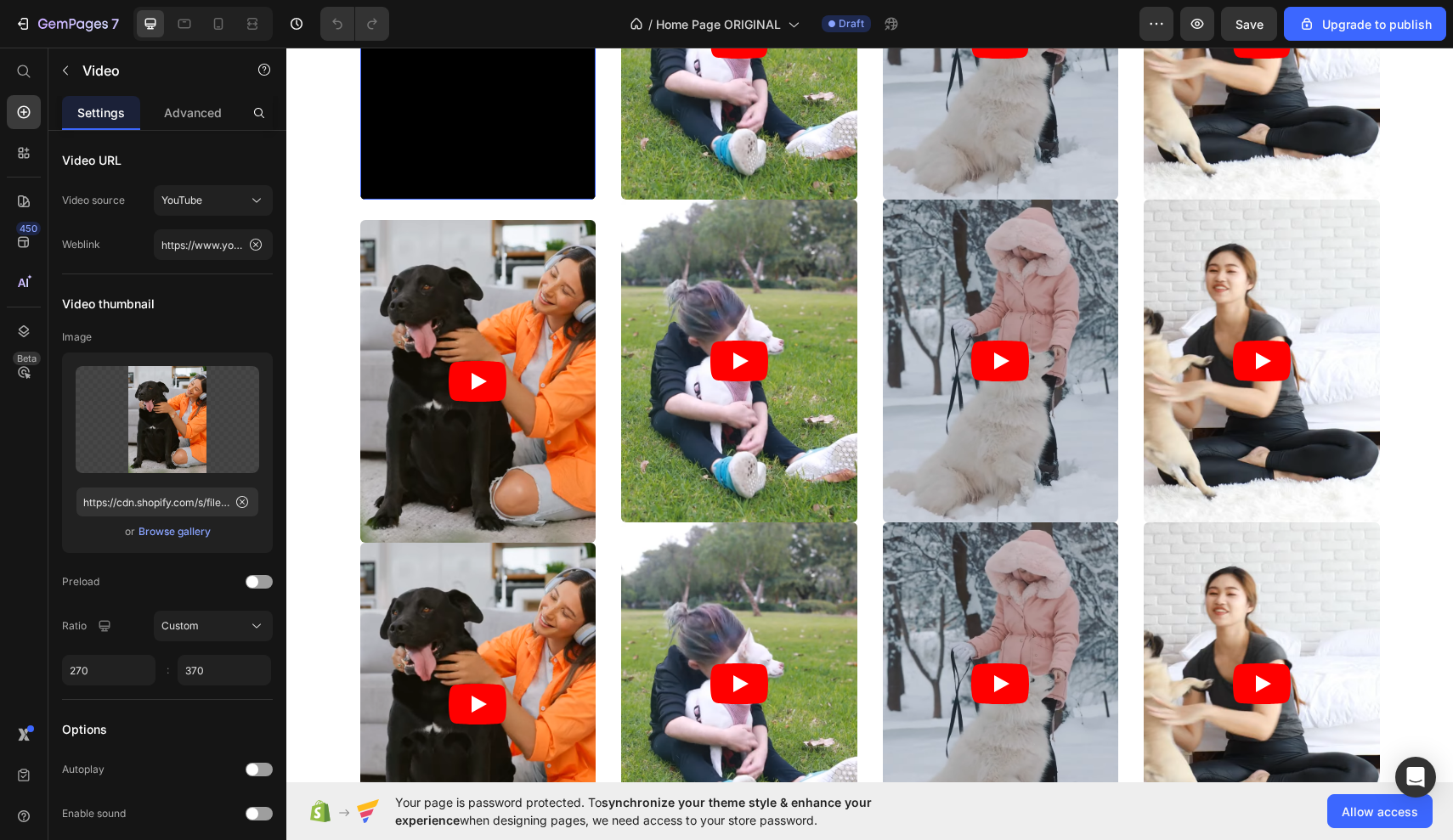 drag, startPoint x: 482, startPoint y: 371, endPoint x: 478, endPoint y: 392, distance: 21.3776 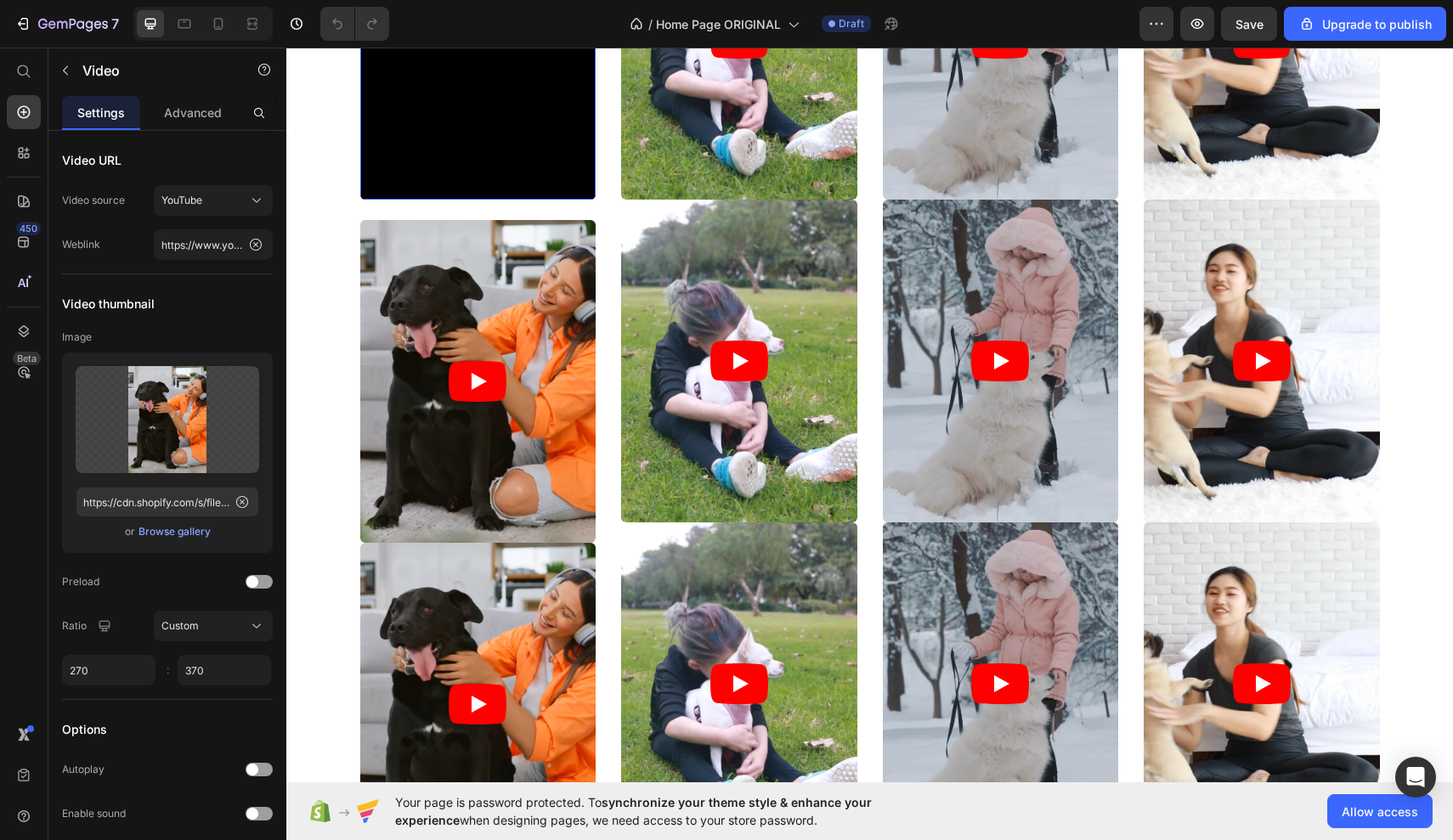 click on "Video   24 Video Video" at bounding box center [478, 371] 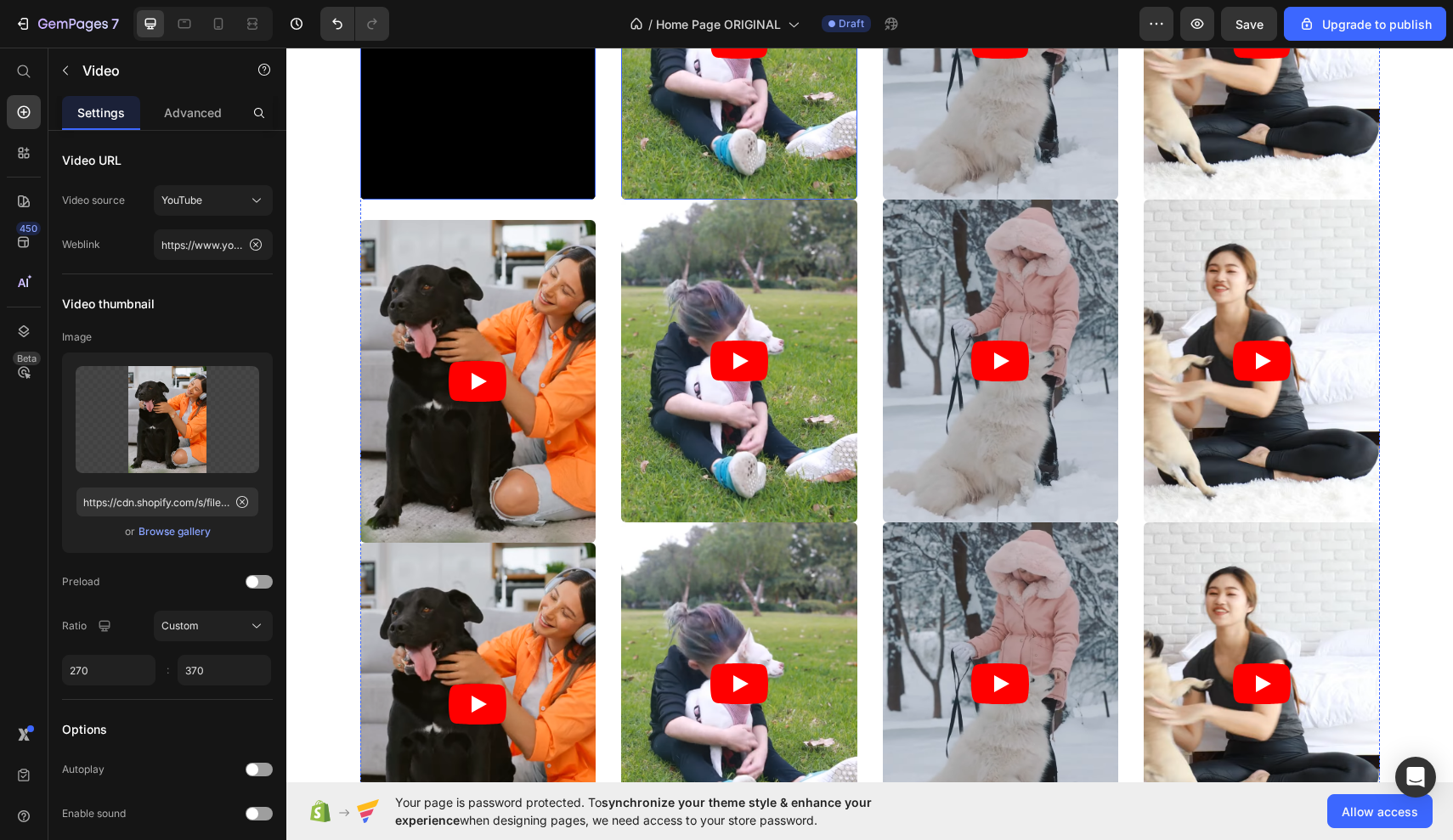 click on "Video" at bounding box center (739, 38) 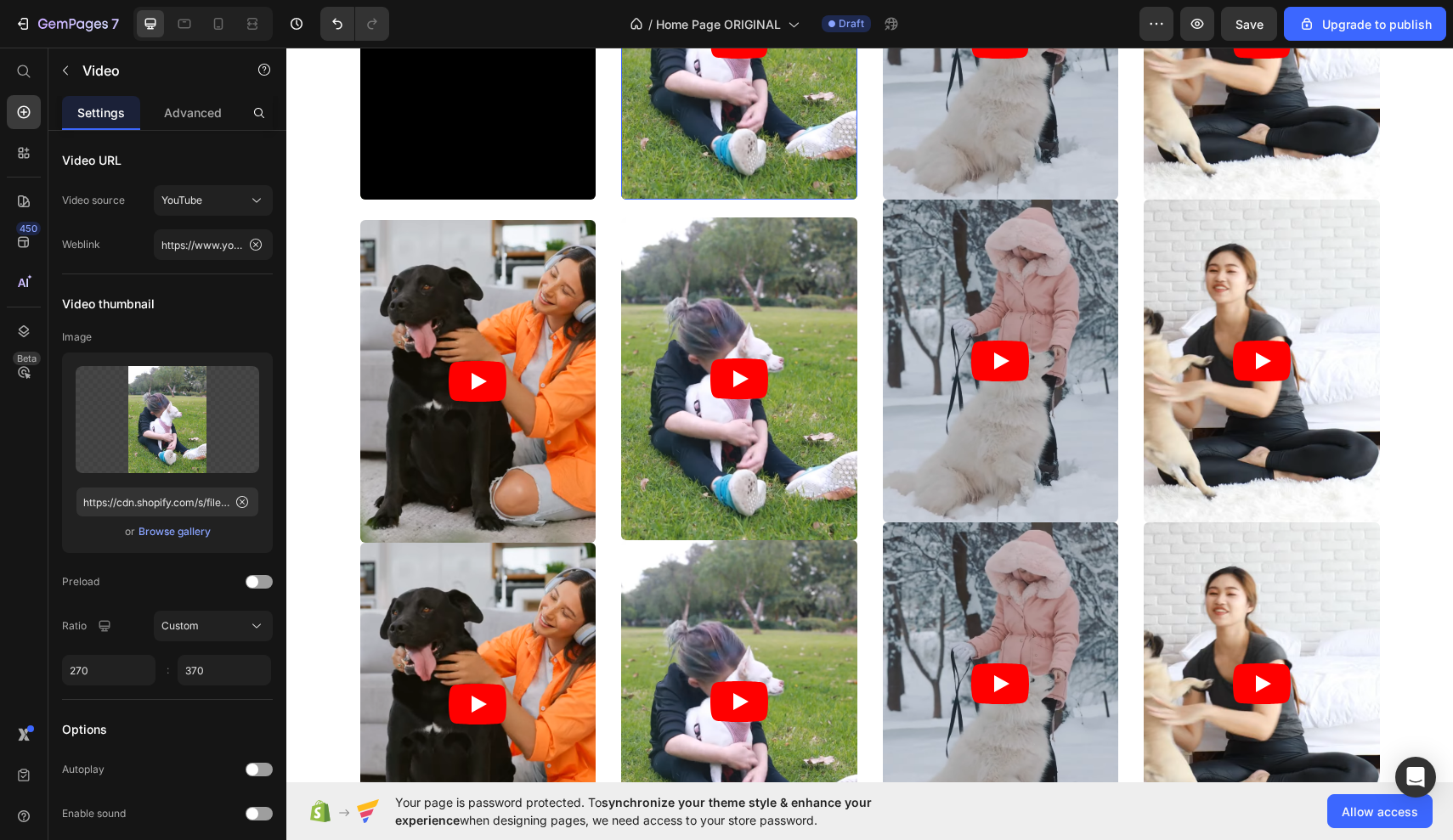 drag, startPoint x: 738, startPoint y: 370, endPoint x: 737, endPoint y: 388, distance: 18.027756 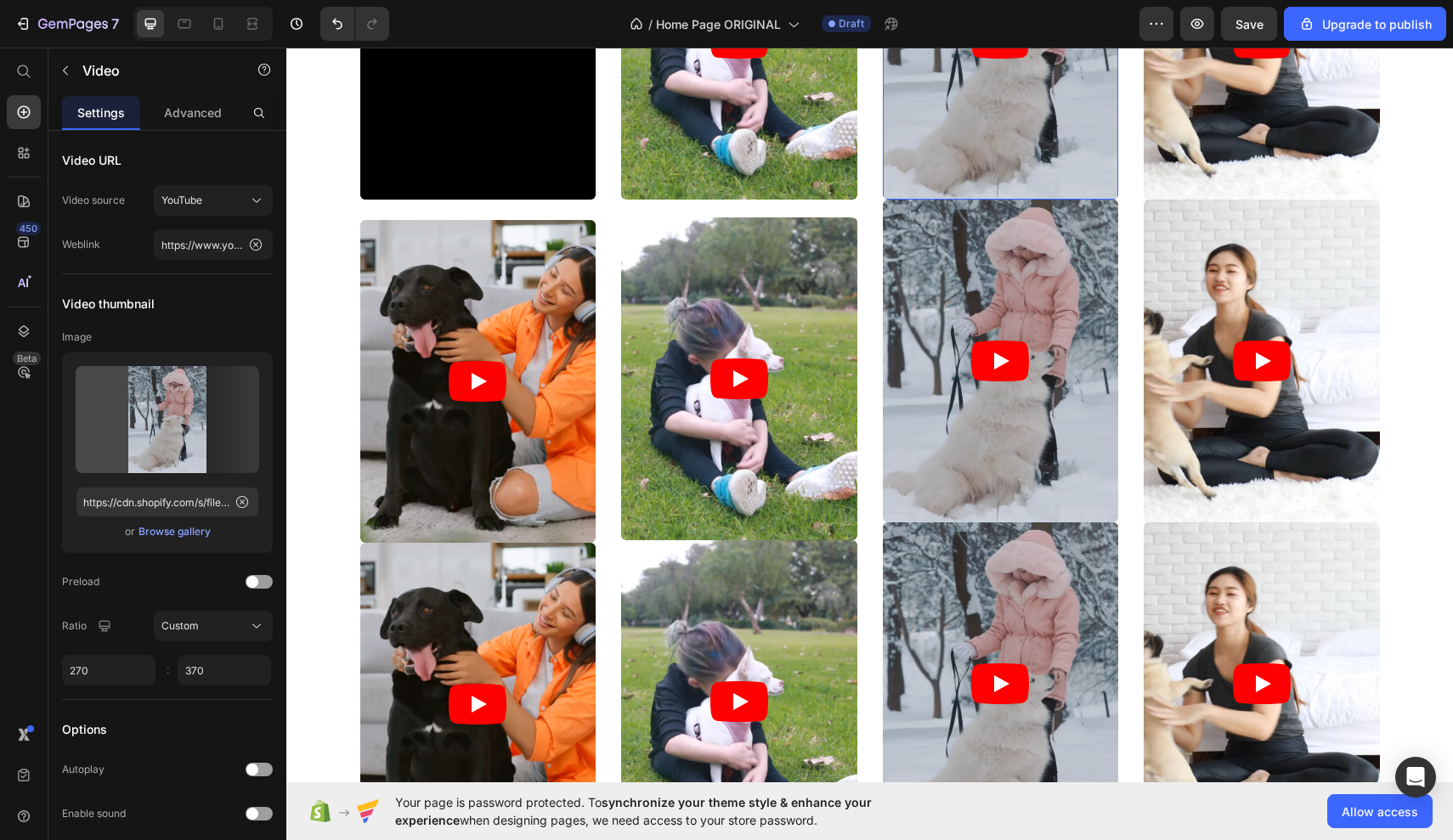 click on "Video" at bounding box center [1001, 38] 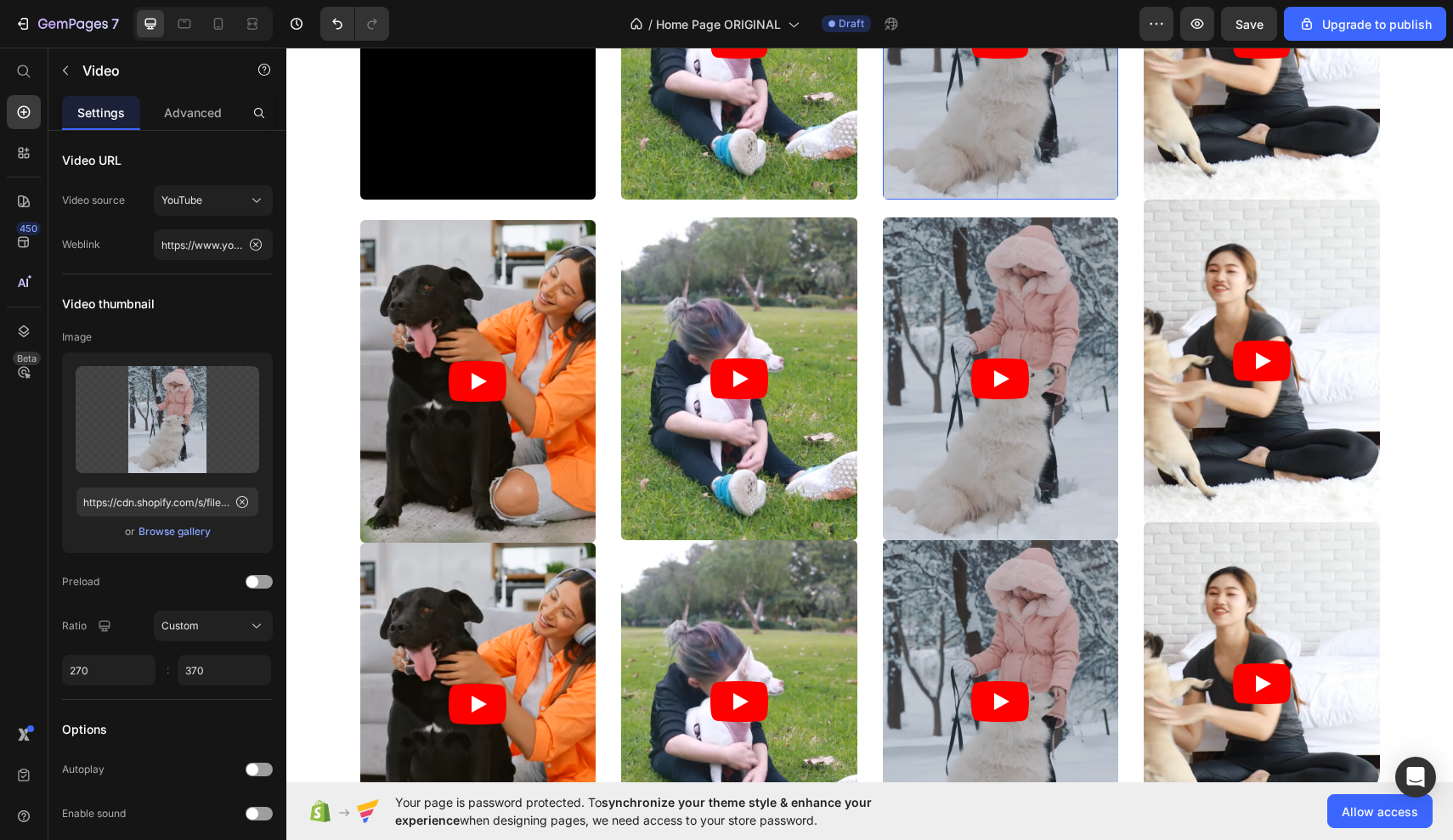drag, startPoint x: 1002, startPoint y: 369, endPoint x: 1002, endPoint y: 385, distance: 16 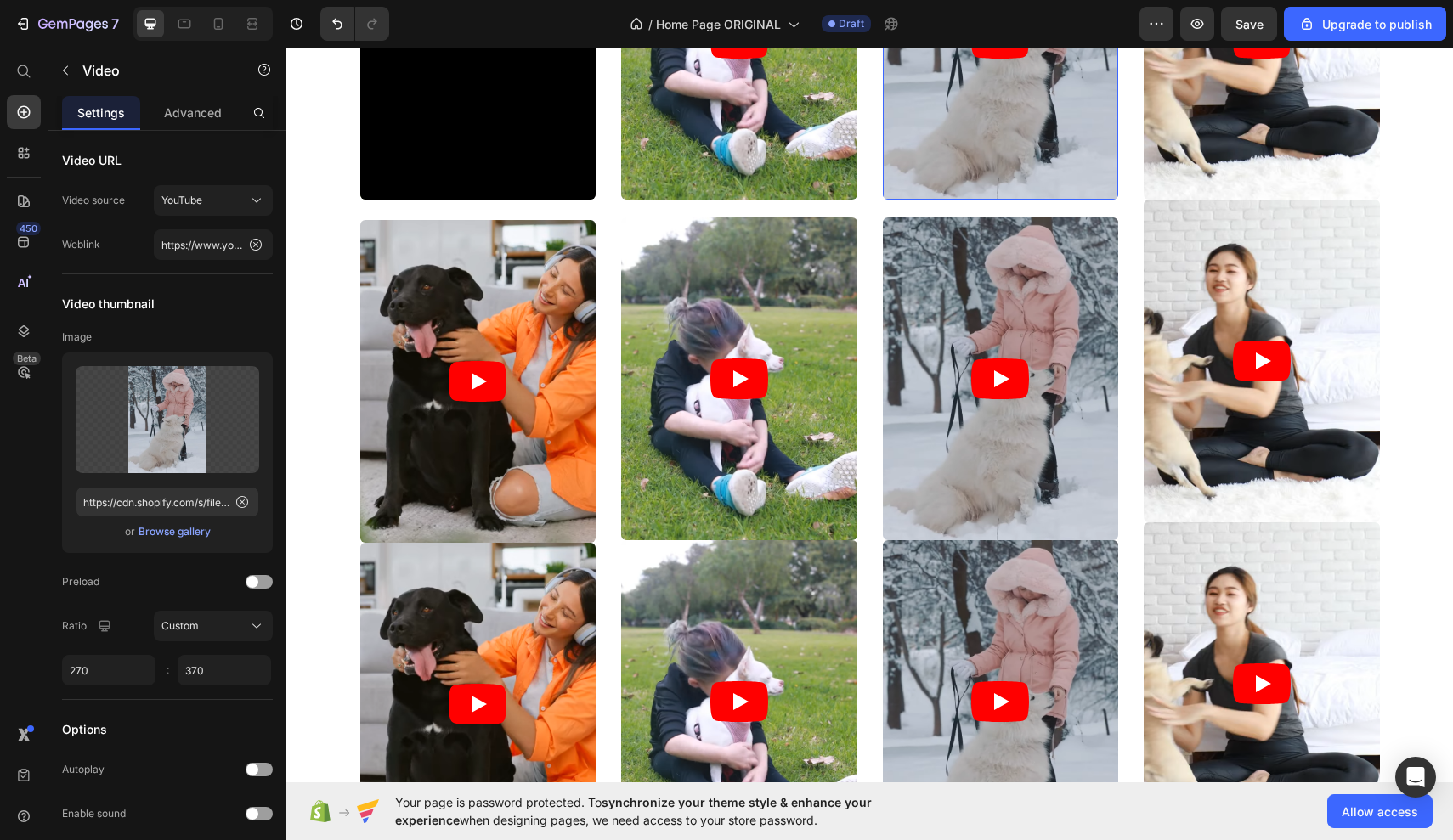 click on "Video   21 Video Video" at bounding box center (1001, 371) 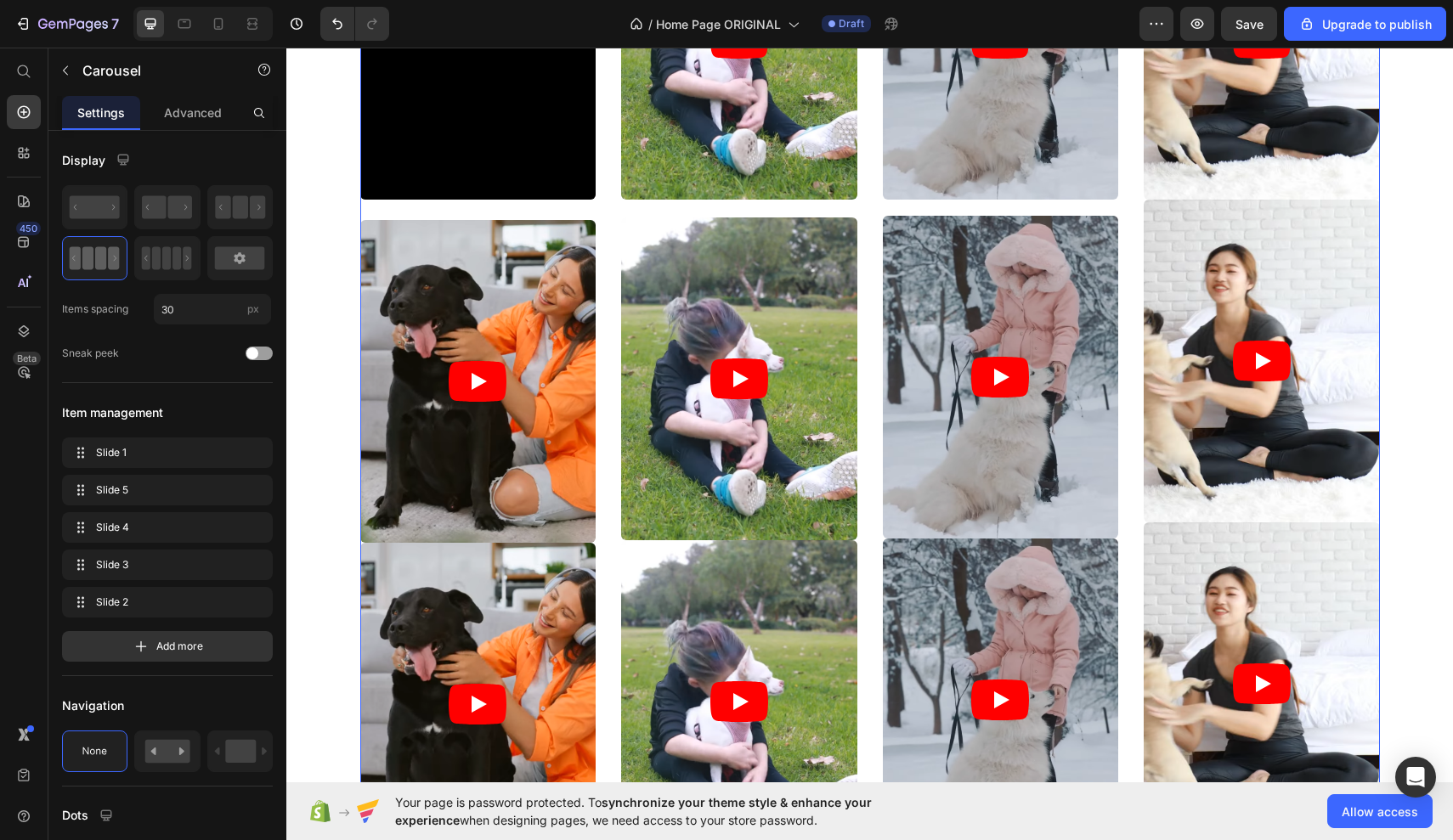 click on "Video Video Video Video Video Video Video Video   0 Video Video Video Video Video" at bounding box center (870, 371) 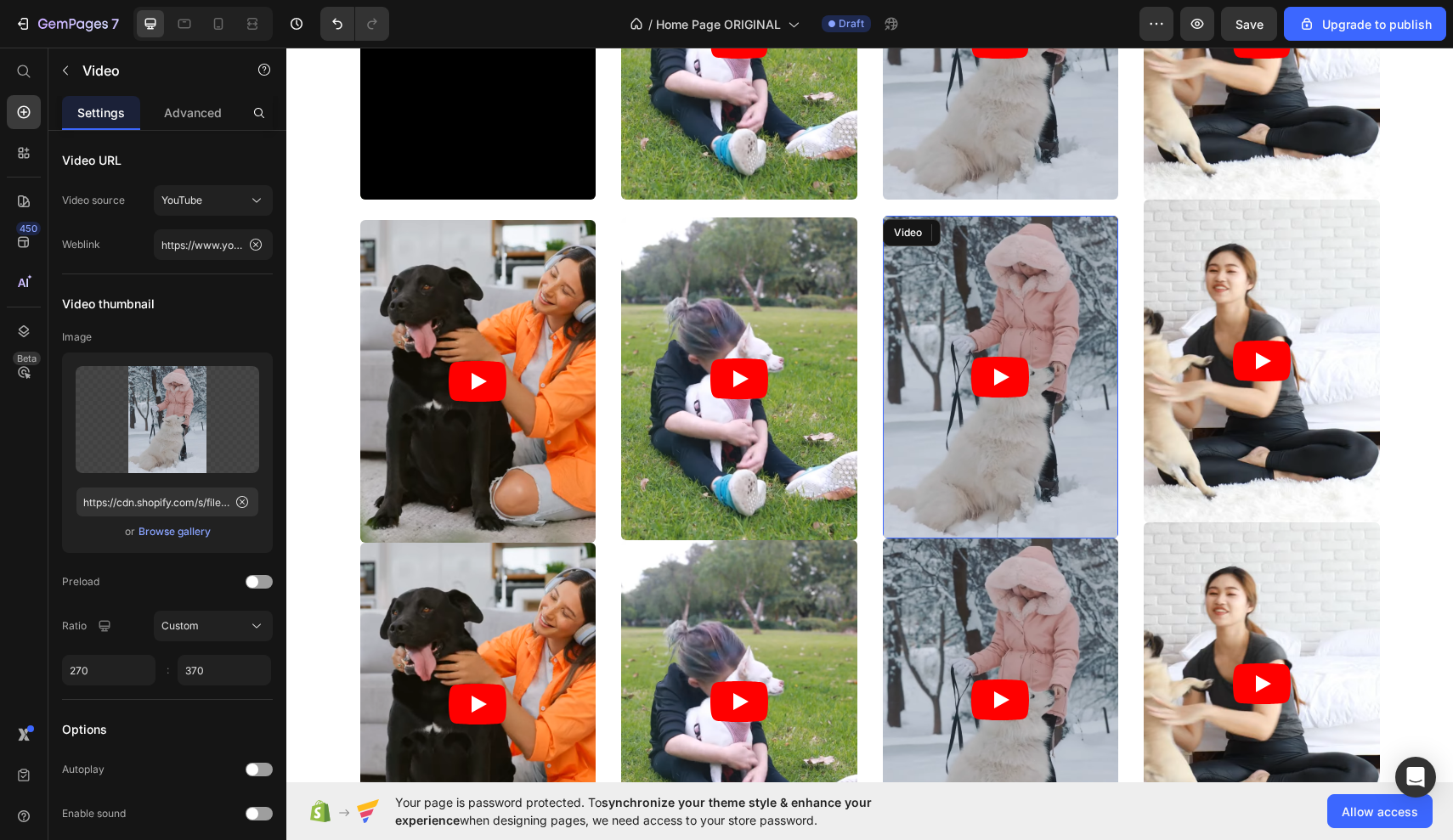 click at bounding box center [1001, 377] 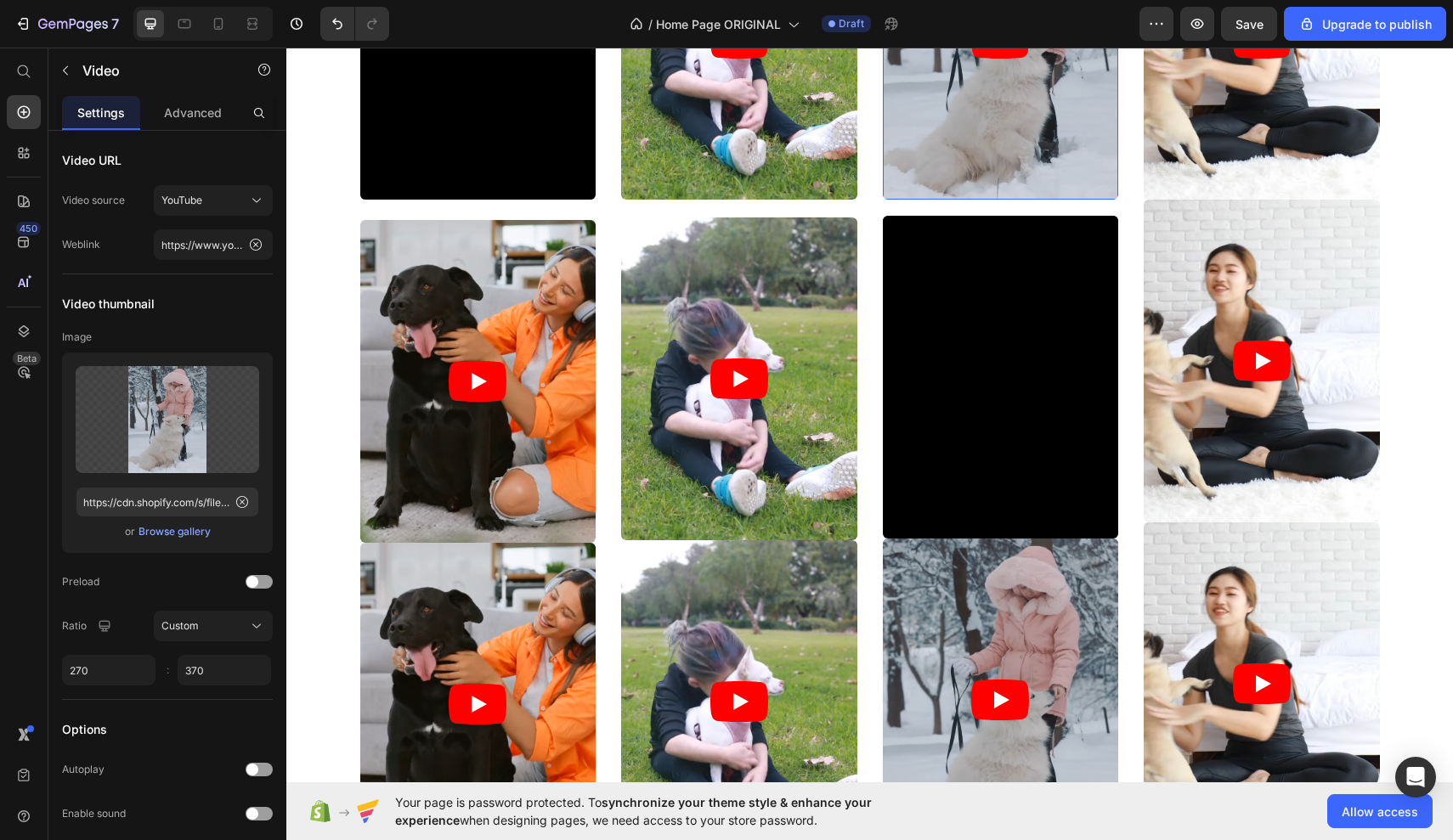 click at bounding box center [1001, 38] 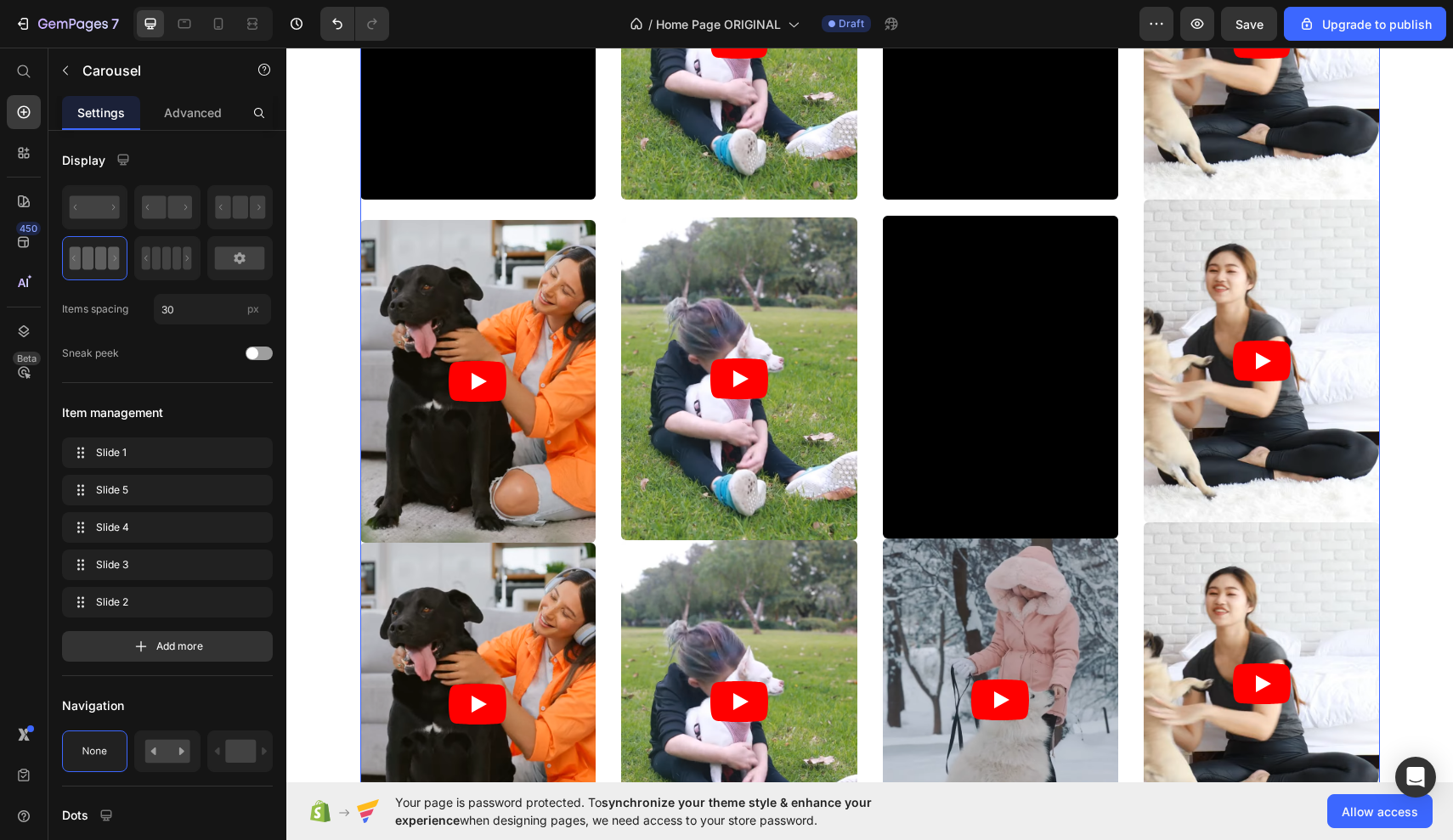 click on "Video   19 Video Video" at bounding box center [1001, 371] 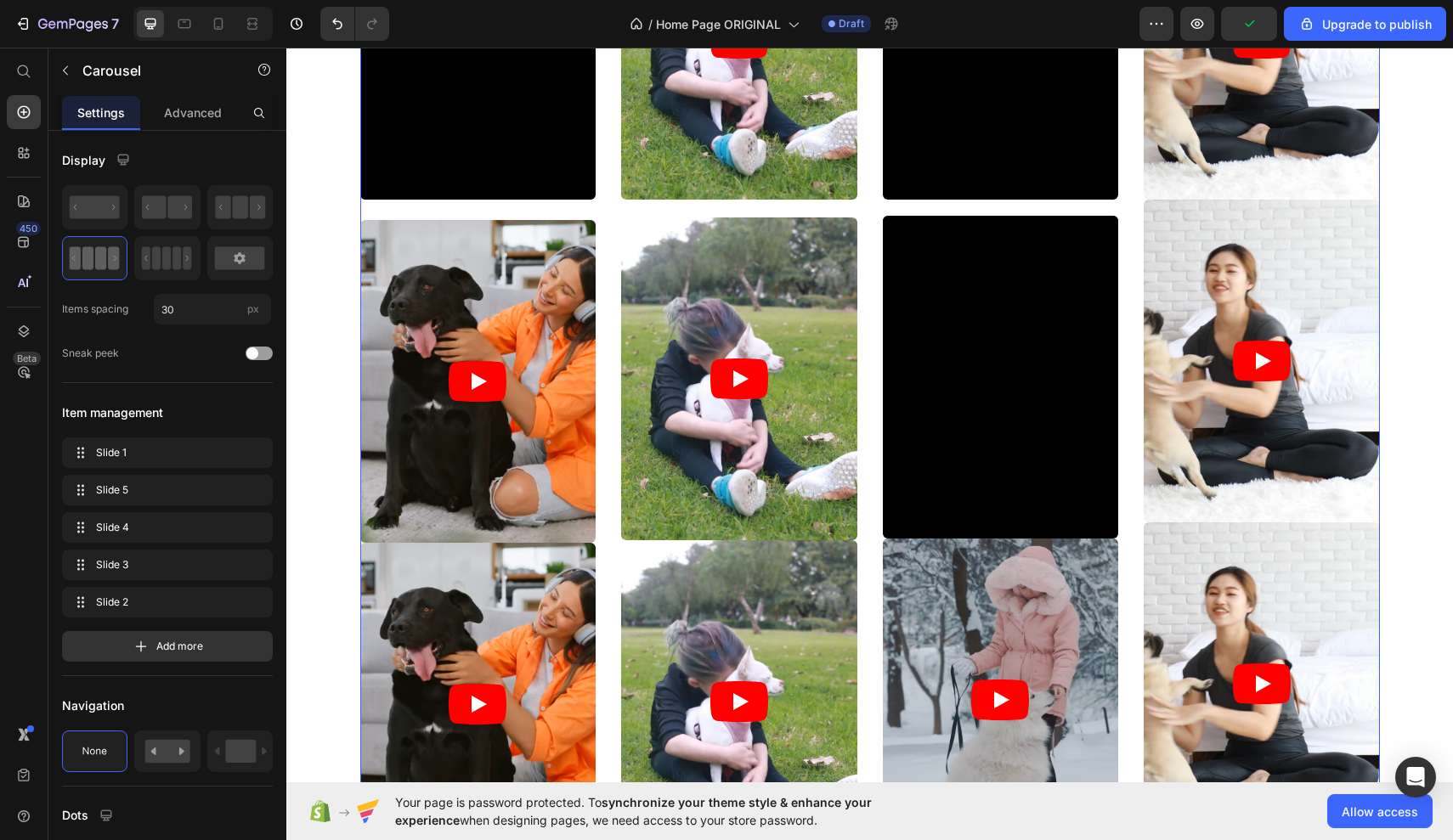 click on "Video Video Video" at bounding box center [739, 371] 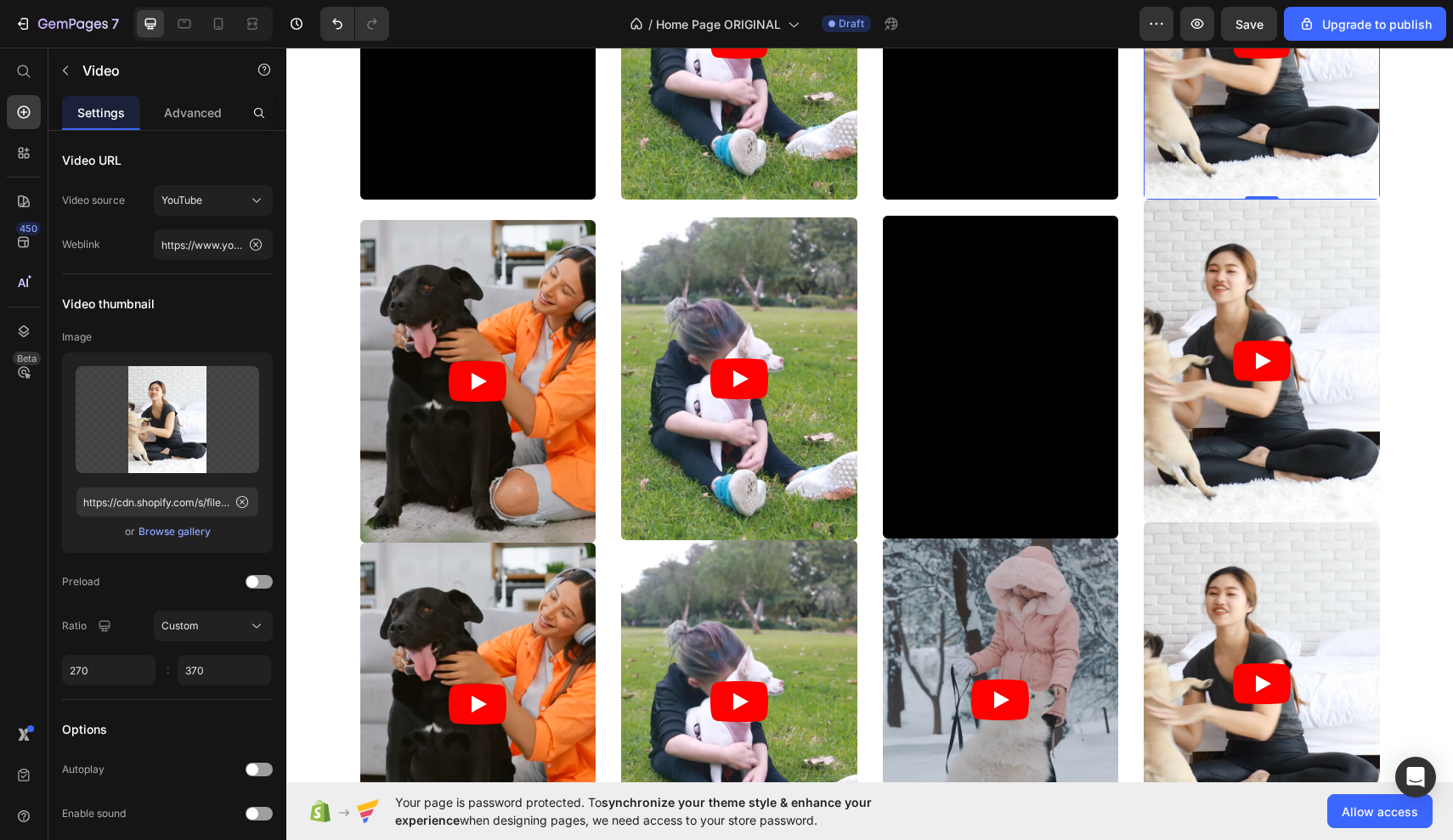 click on "Video   0" at bounding box center (1262, 38) 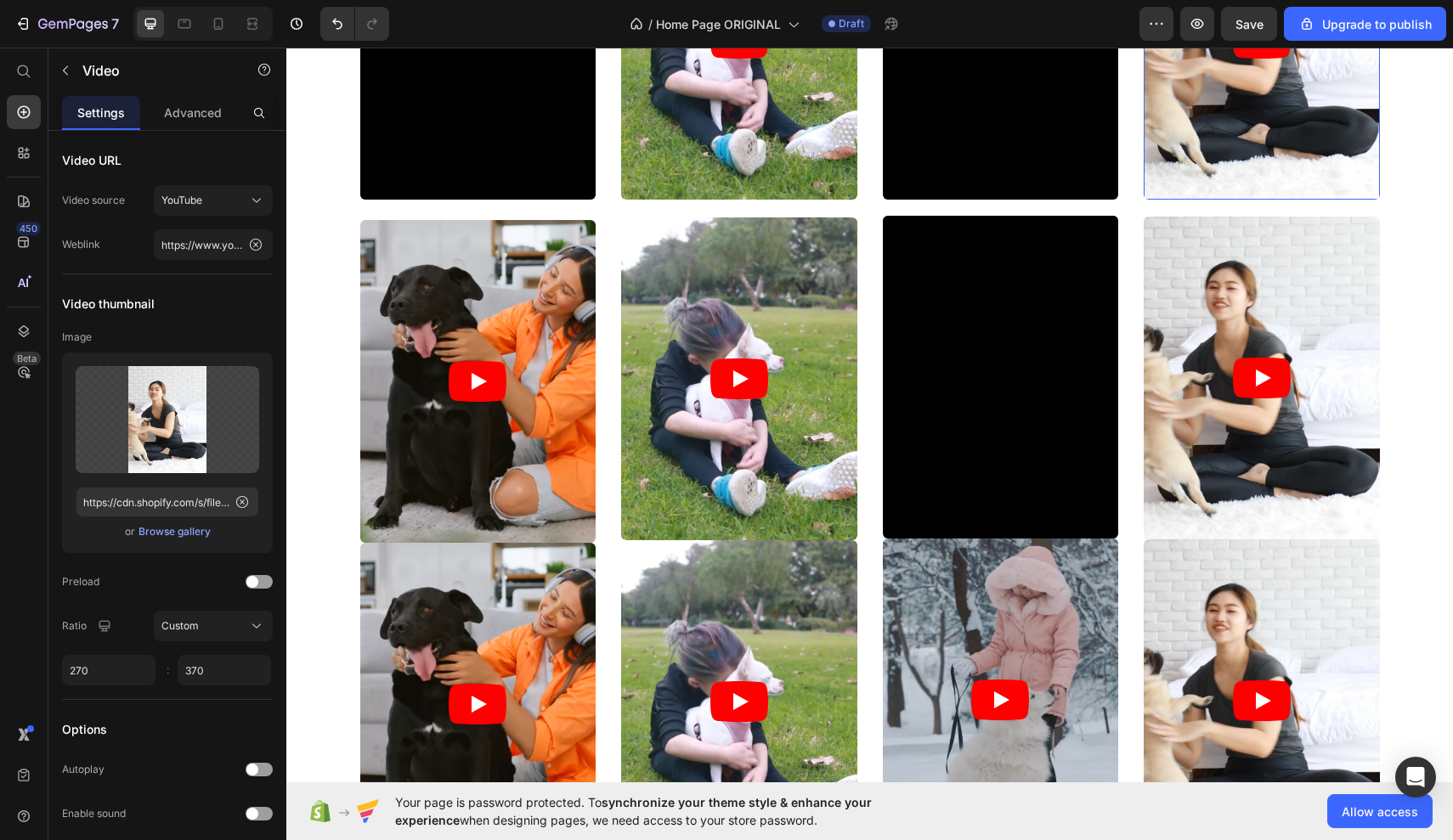 drag, startPoint x: 1262, startPoint y: 370, endPoint x: 1264, endPoint y: 387, distance: 17.11724 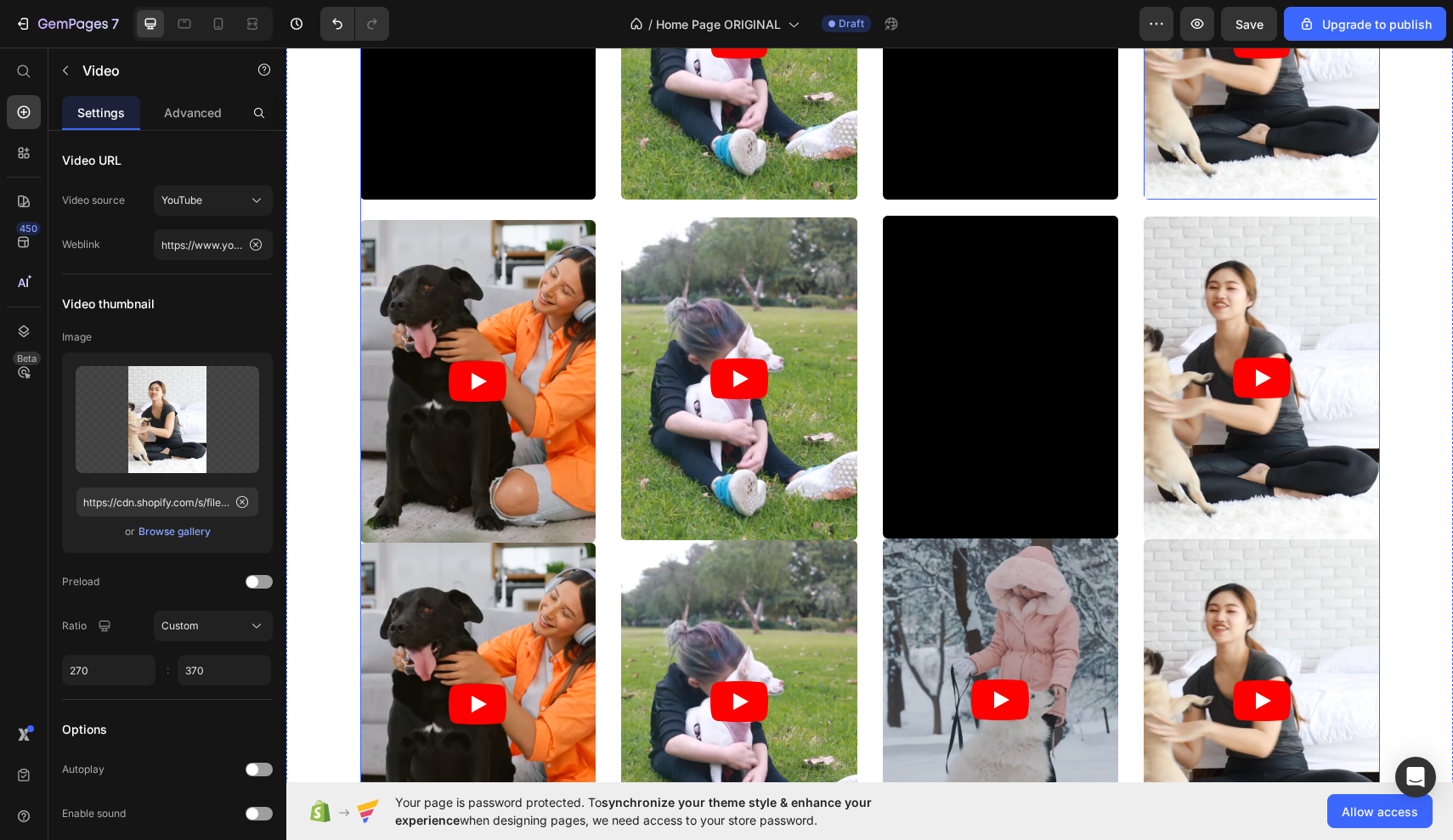 click on "Video Video Video" at bounding box center [1001, 371] 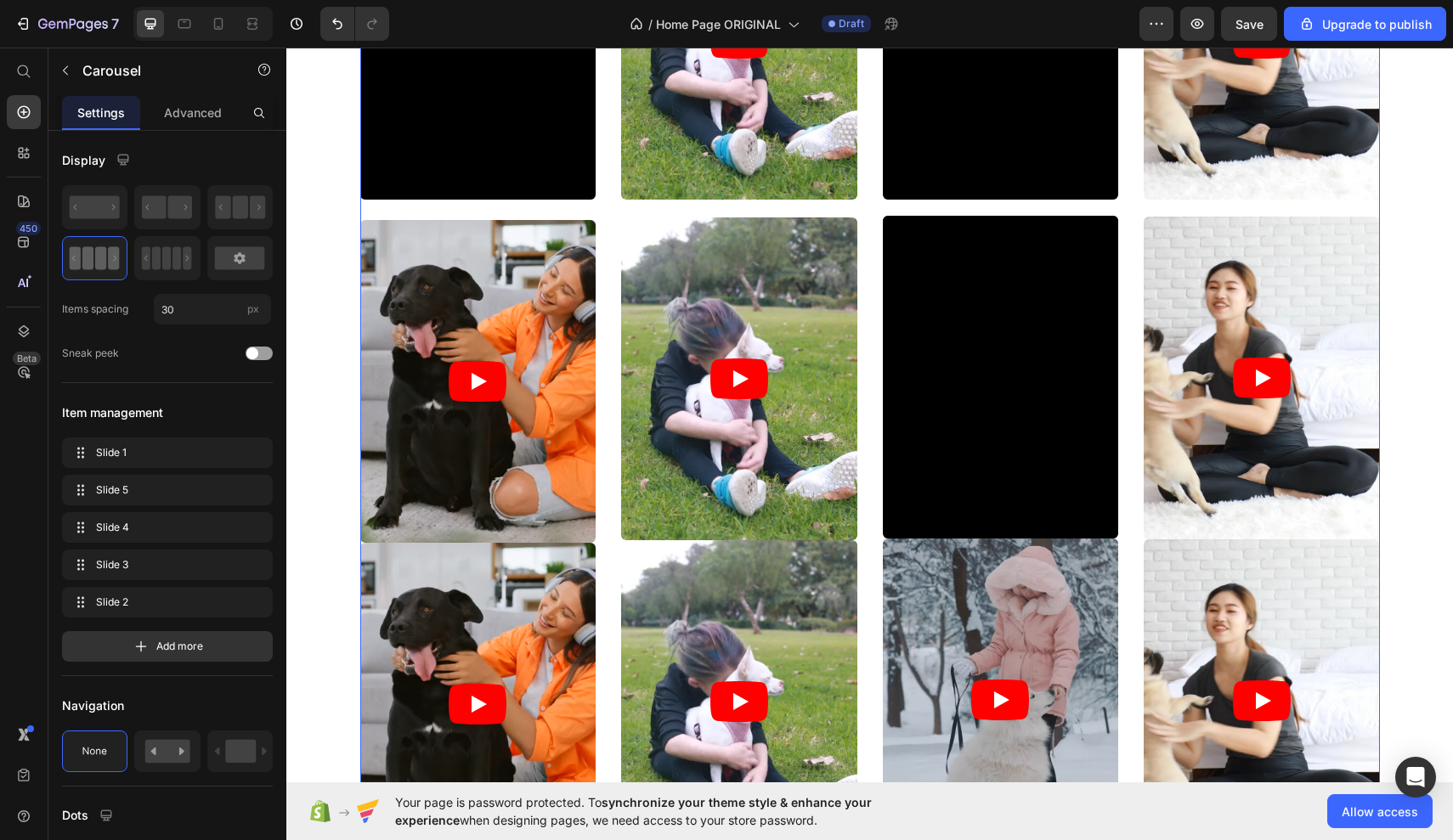 click on "Video Video Video" at bounding box center [1001, 371] 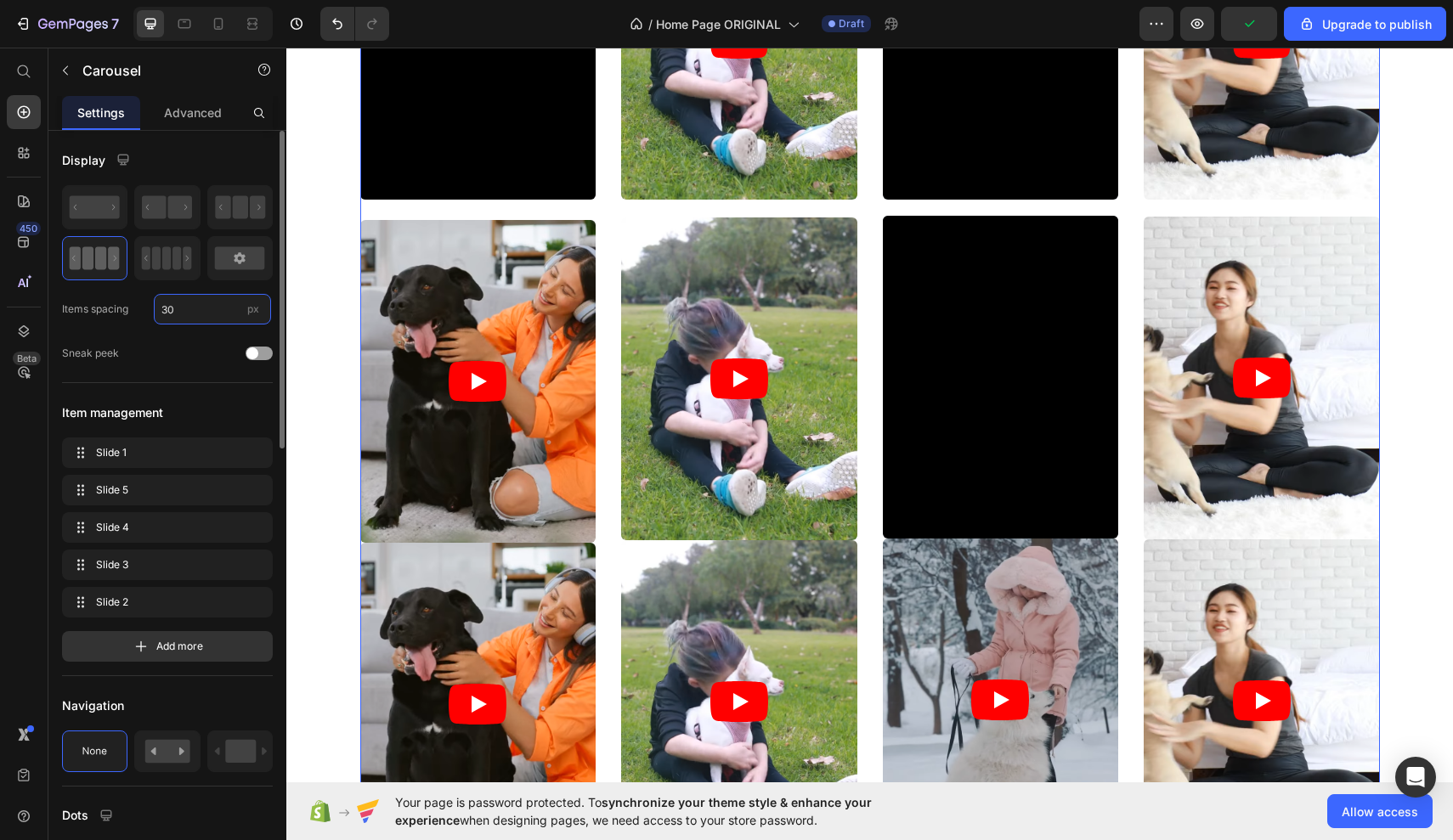 click on "30" at bounding box center [212, 309] 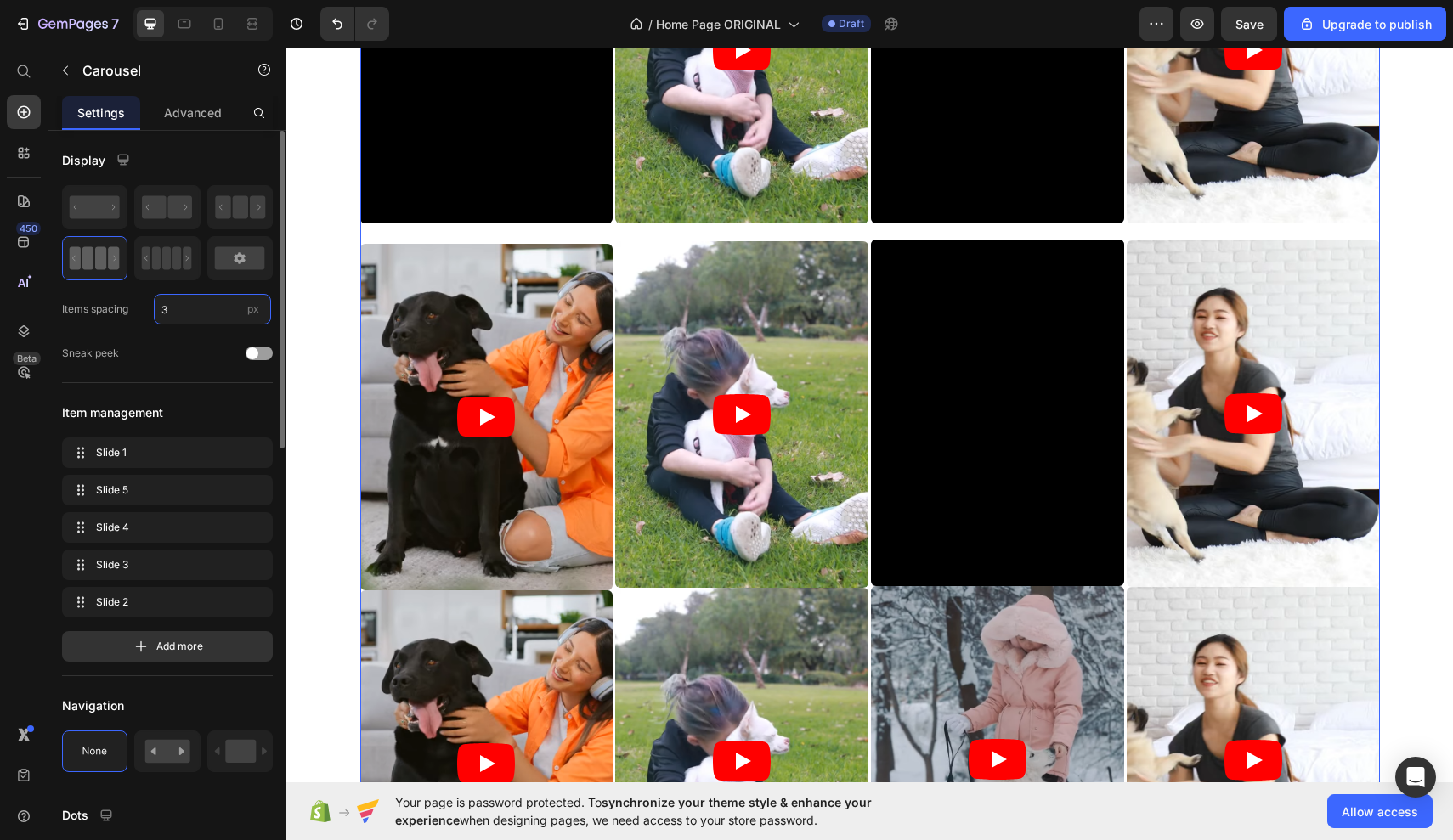 type on "30" 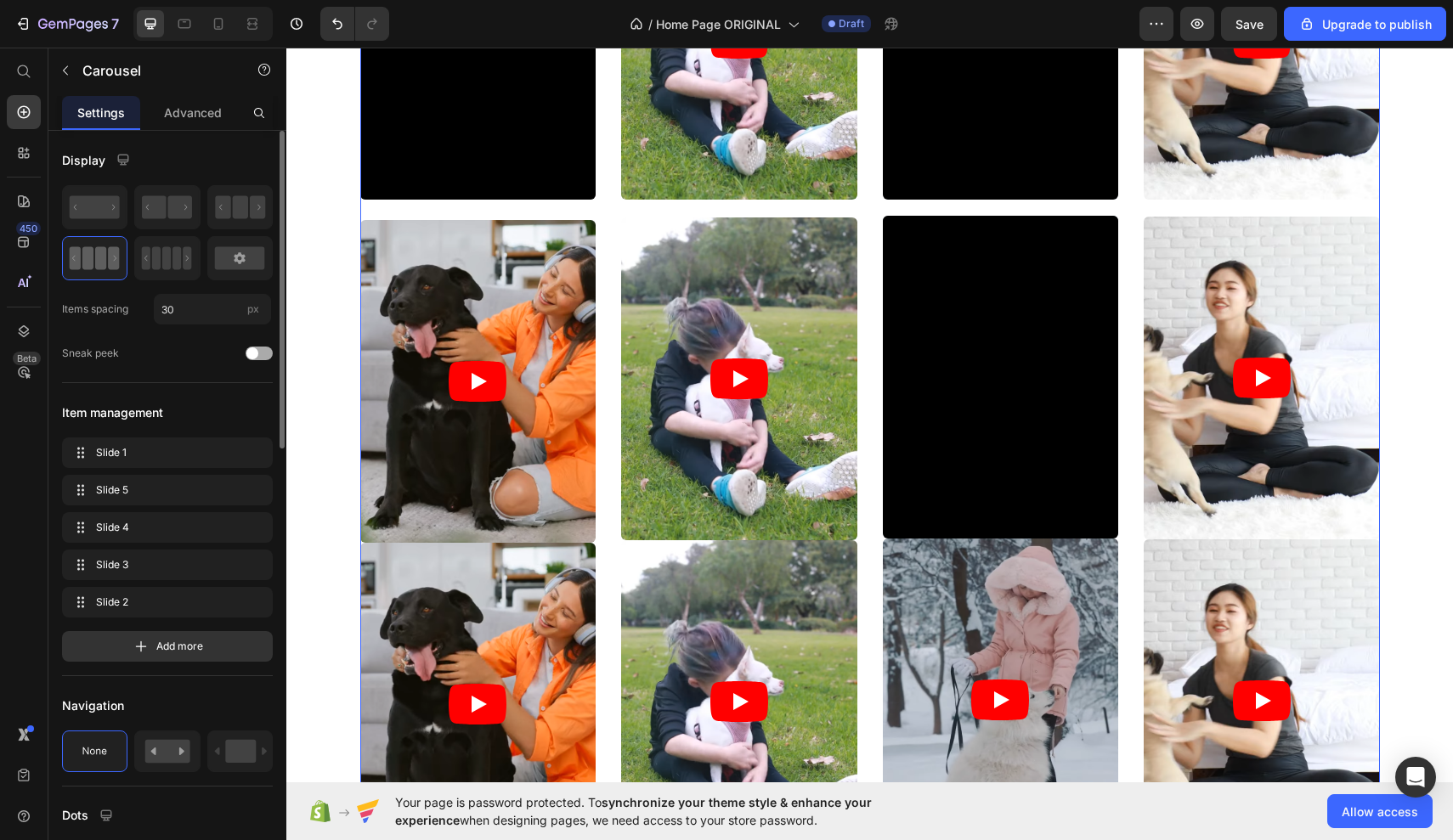 click at bounding box center (259, 353) 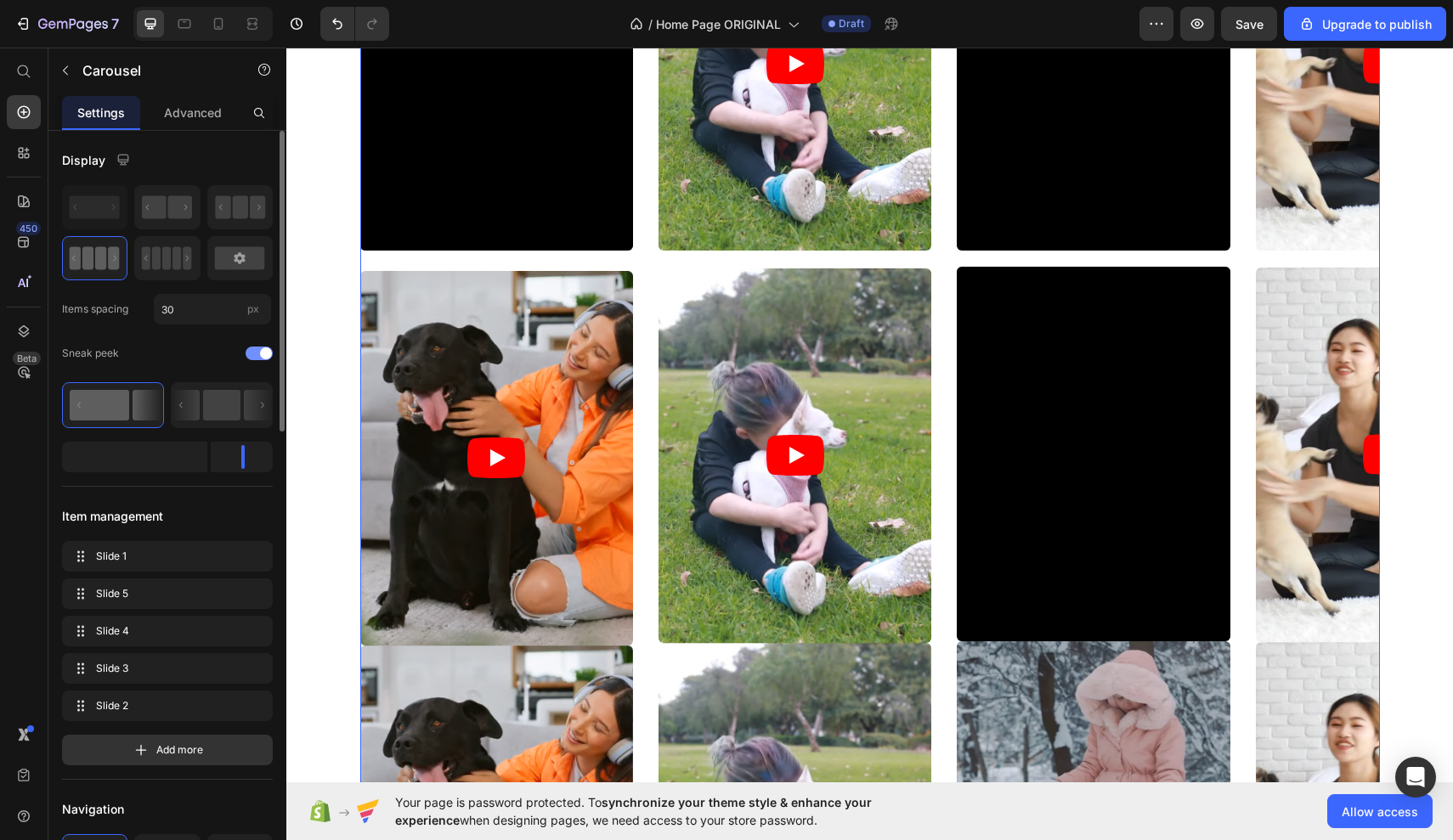 click at bounding box center [266, 353] 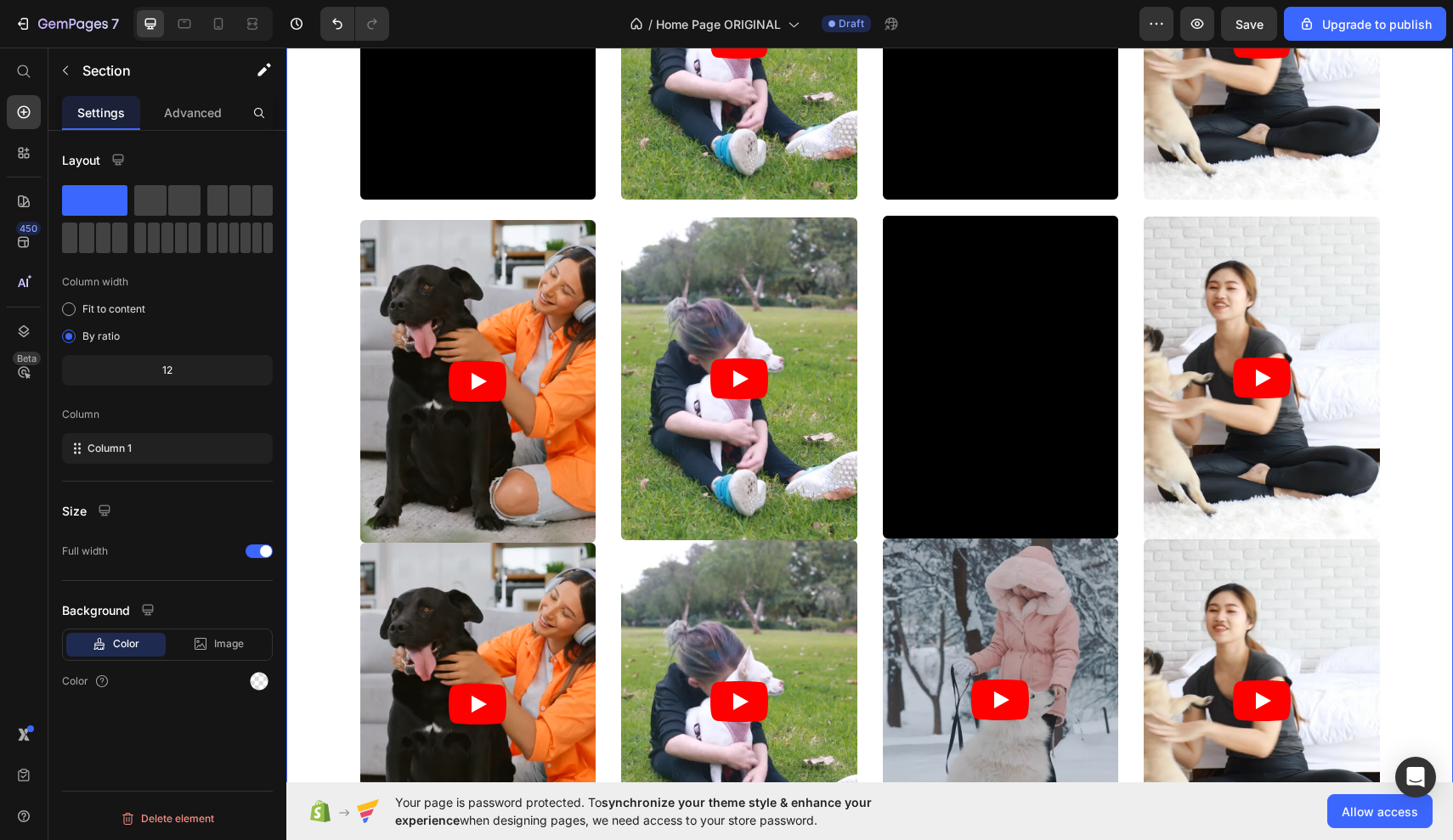 click on "Video Video Video Video Video Video Video Video Video Video Video Video Video Carousel" at bounding box center [869, 383] 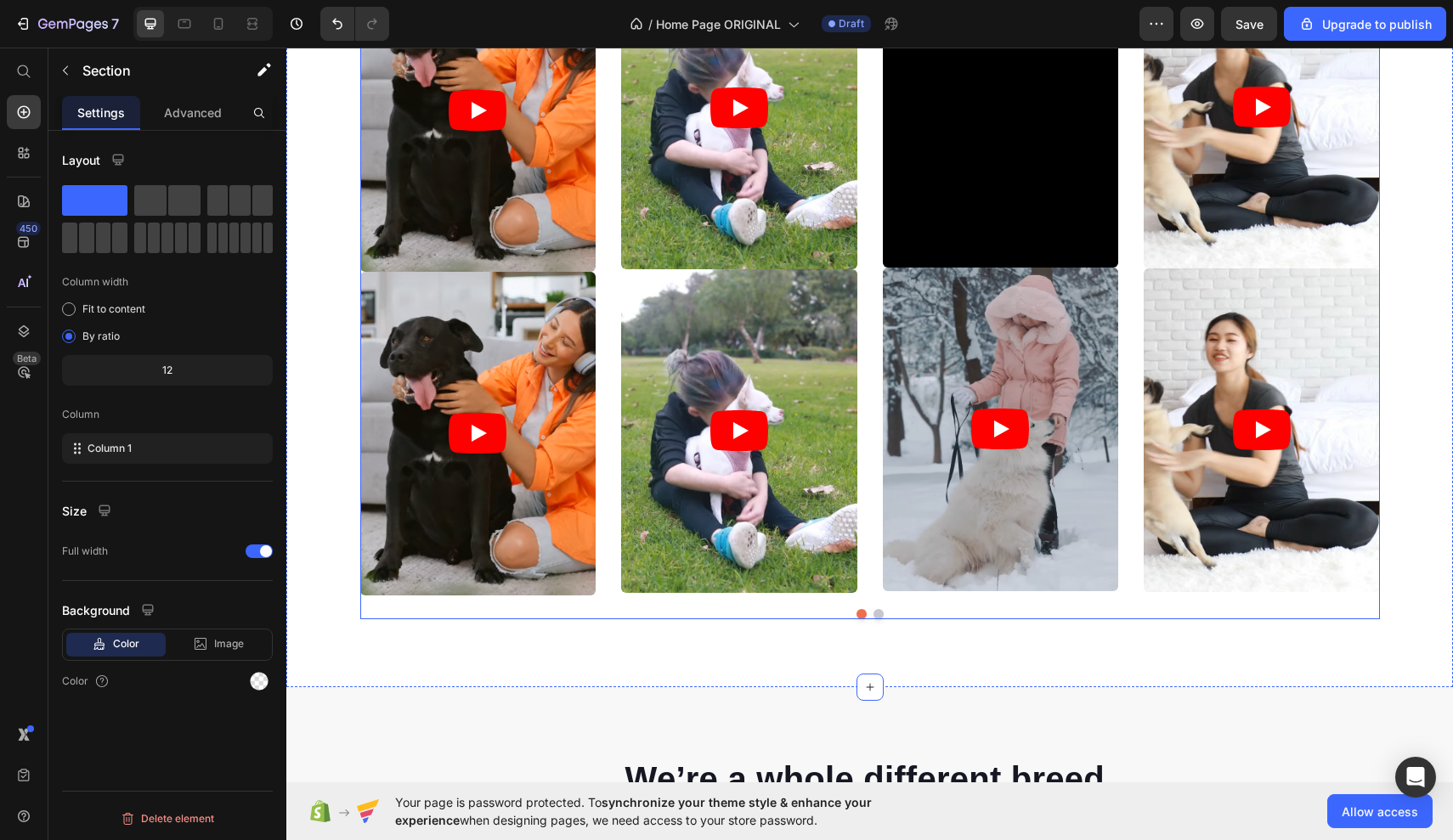 scroll, scrollTop: 9184, scrollLeft: 0, axis: vertical 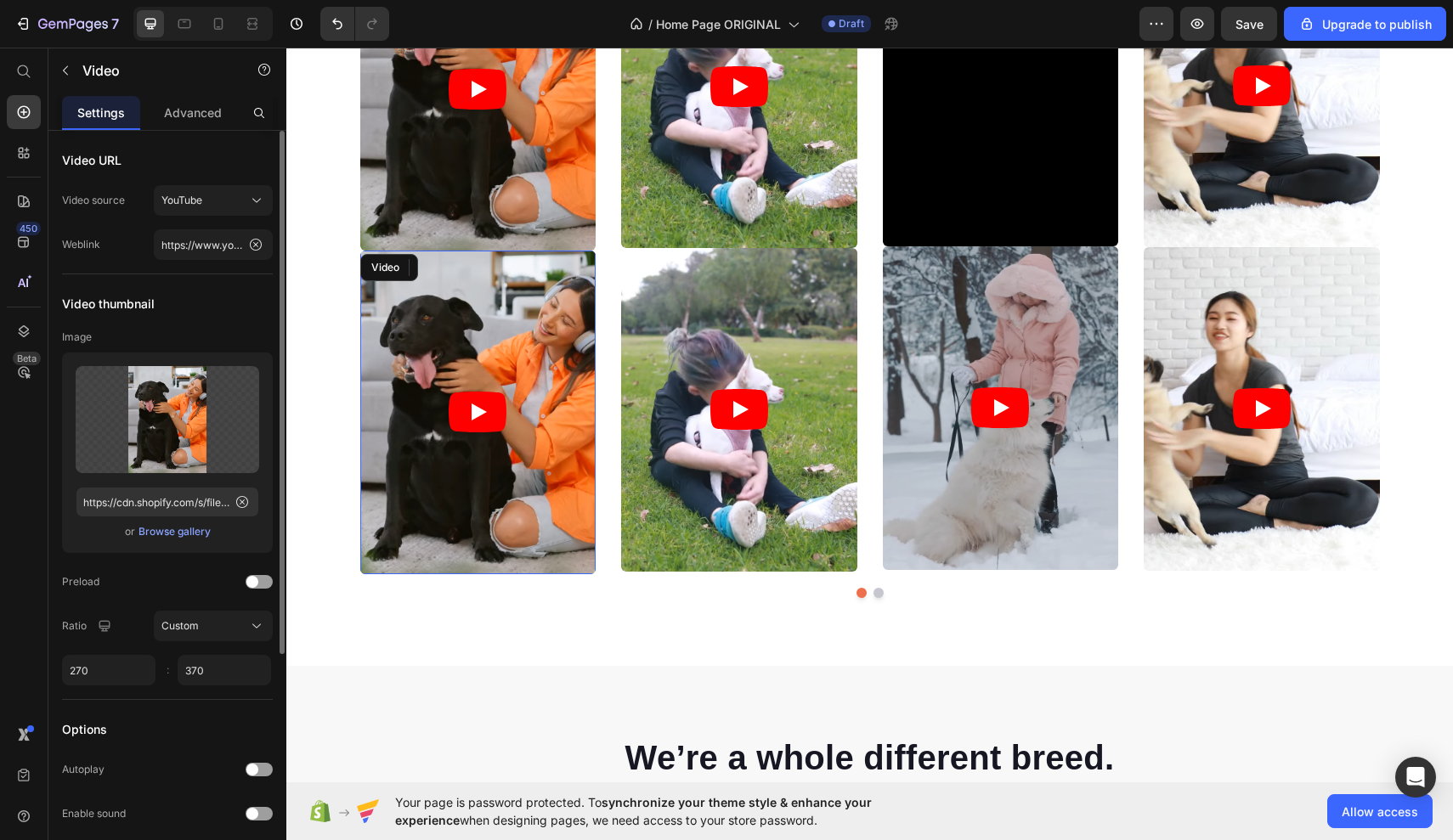 click at bounding box center (478, 412) 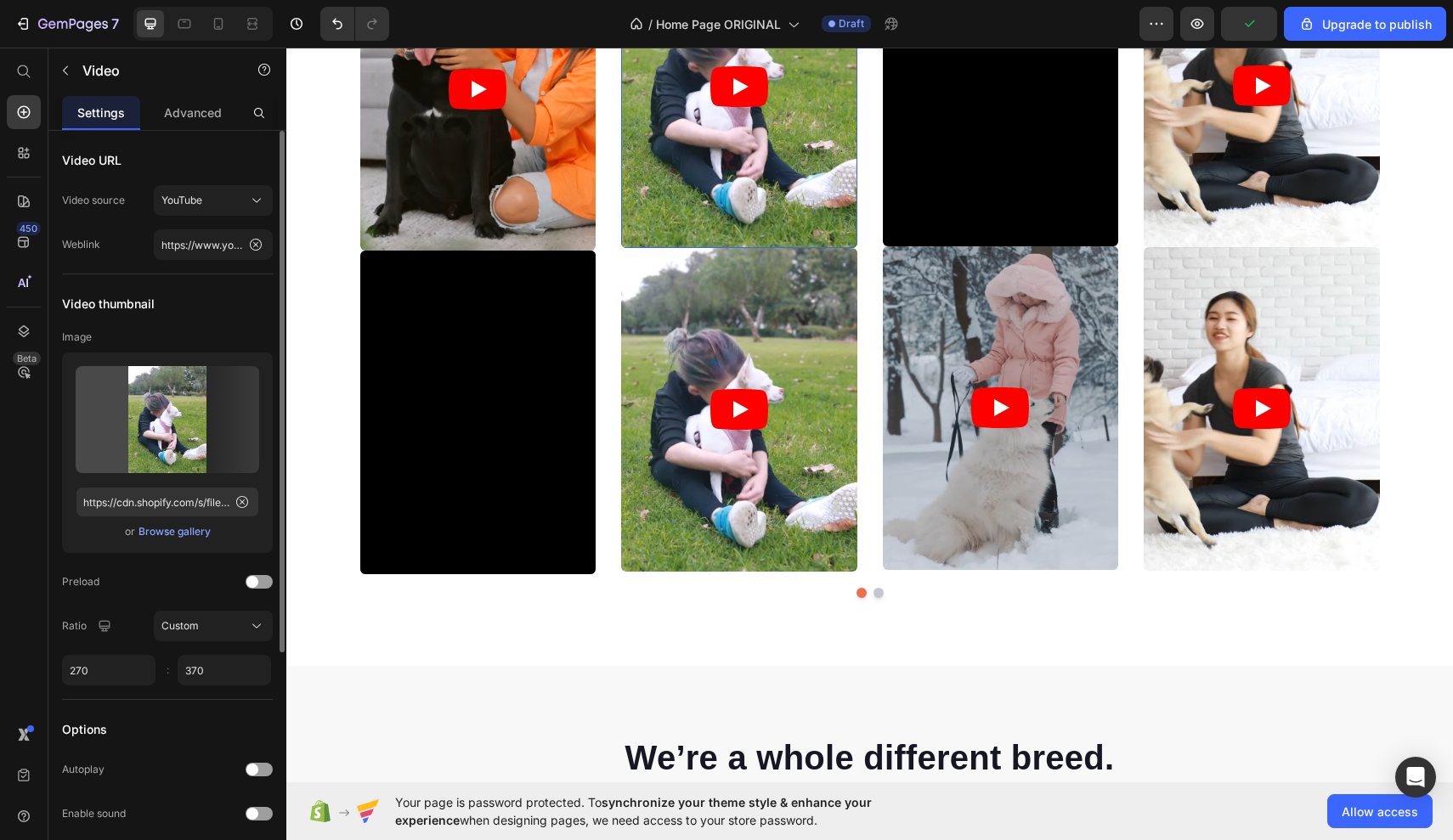 click at bounding box center (739, 87) 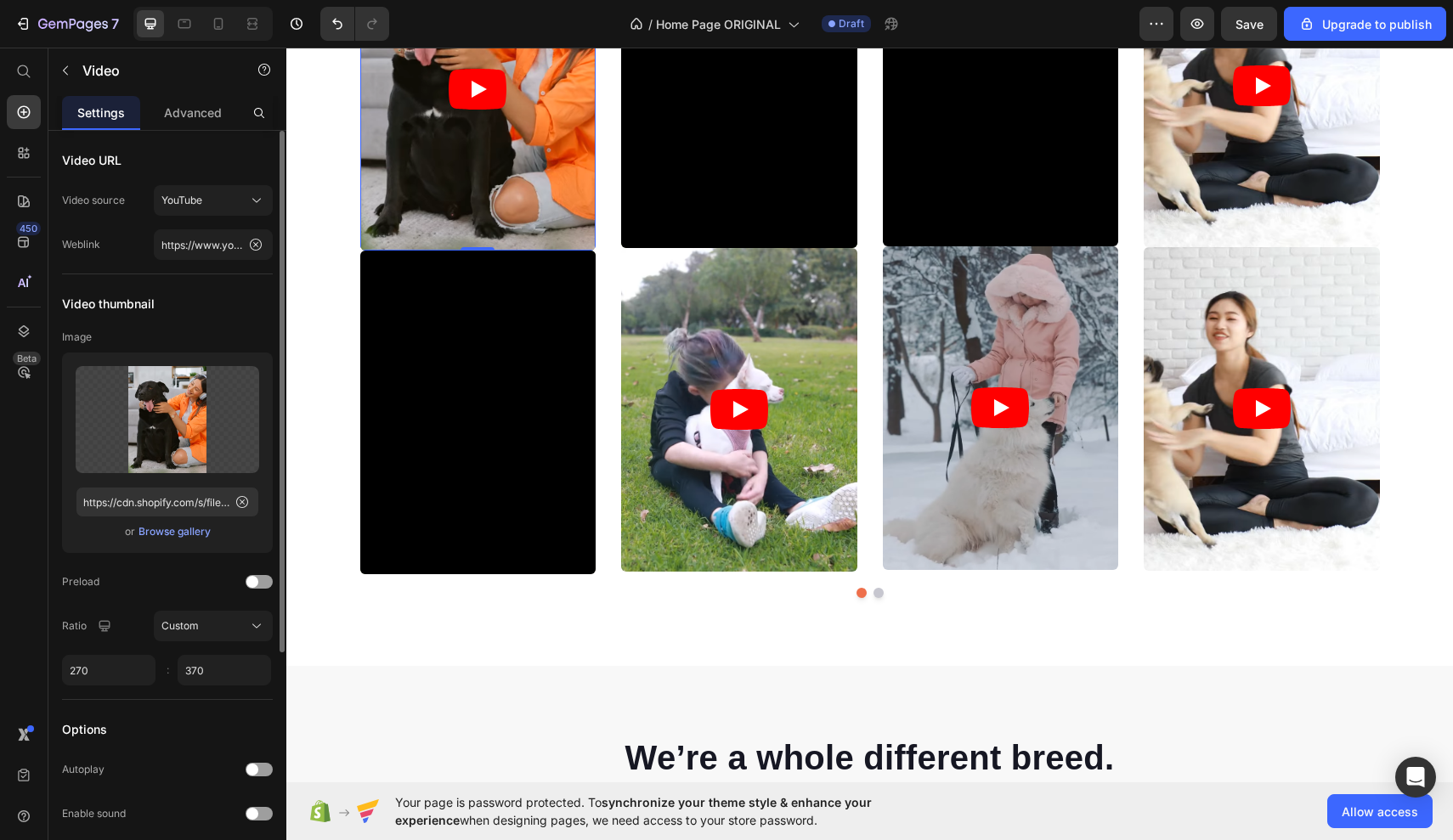 click at bounding box center (478, 89) 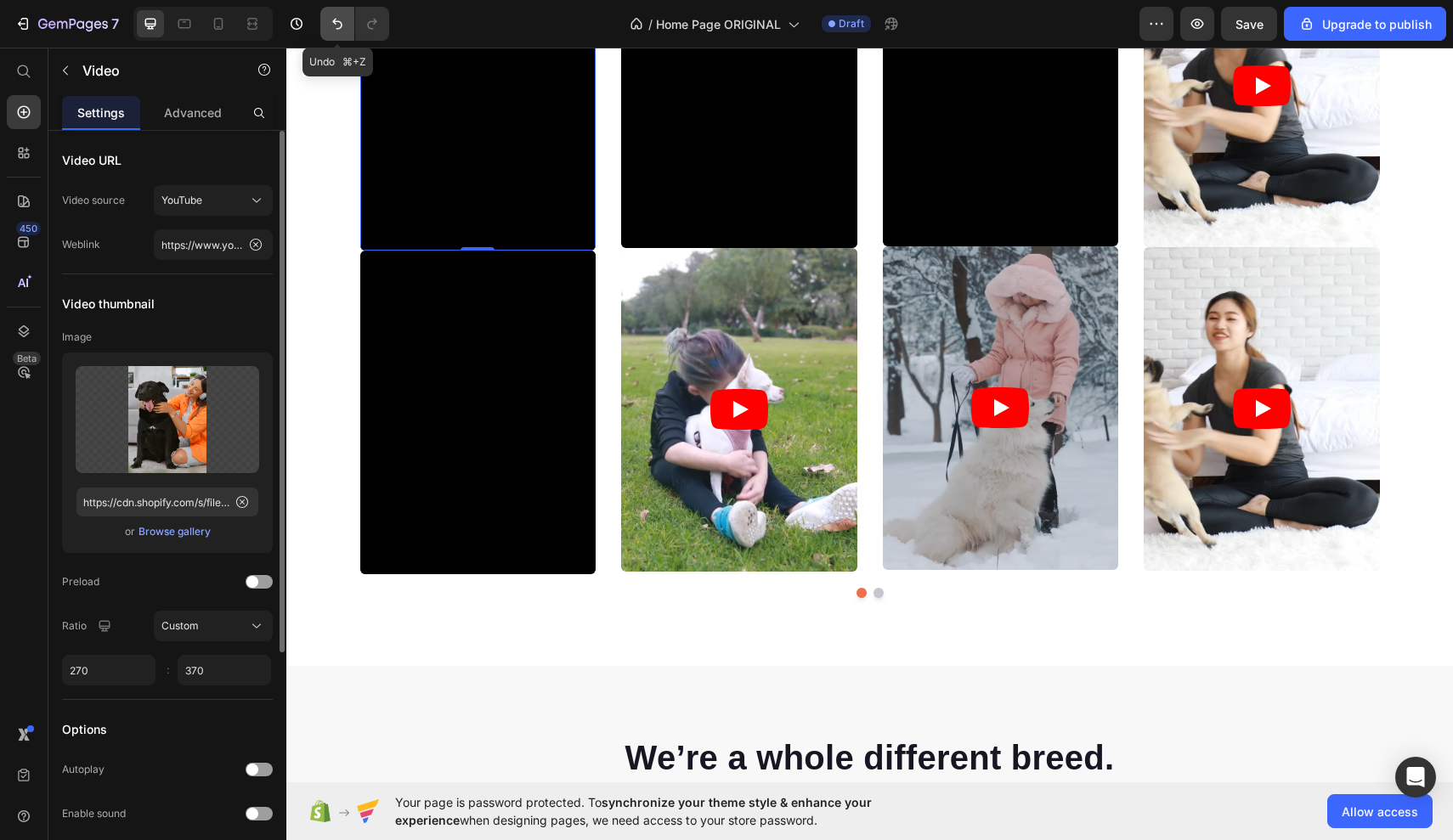 click 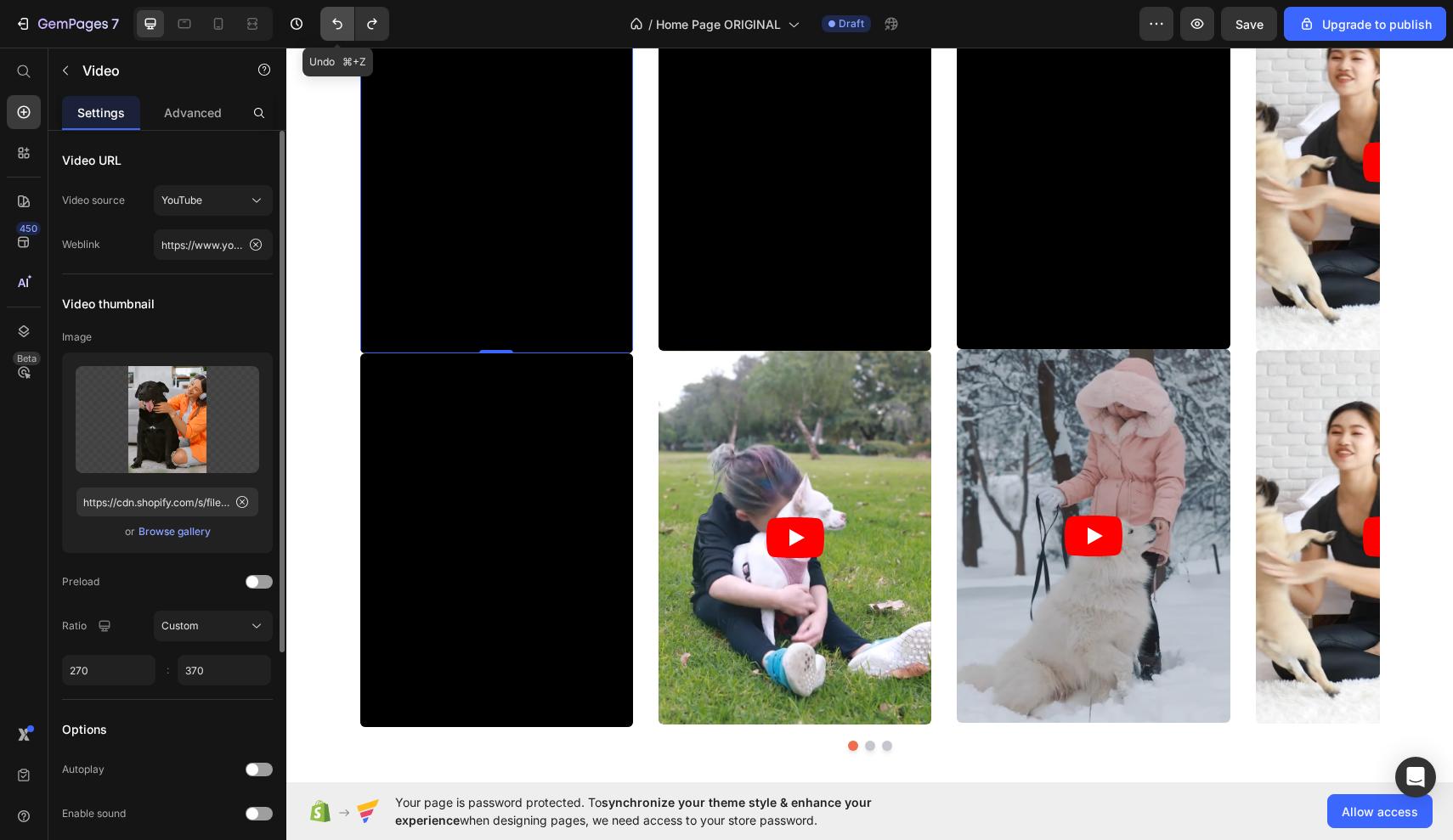 click 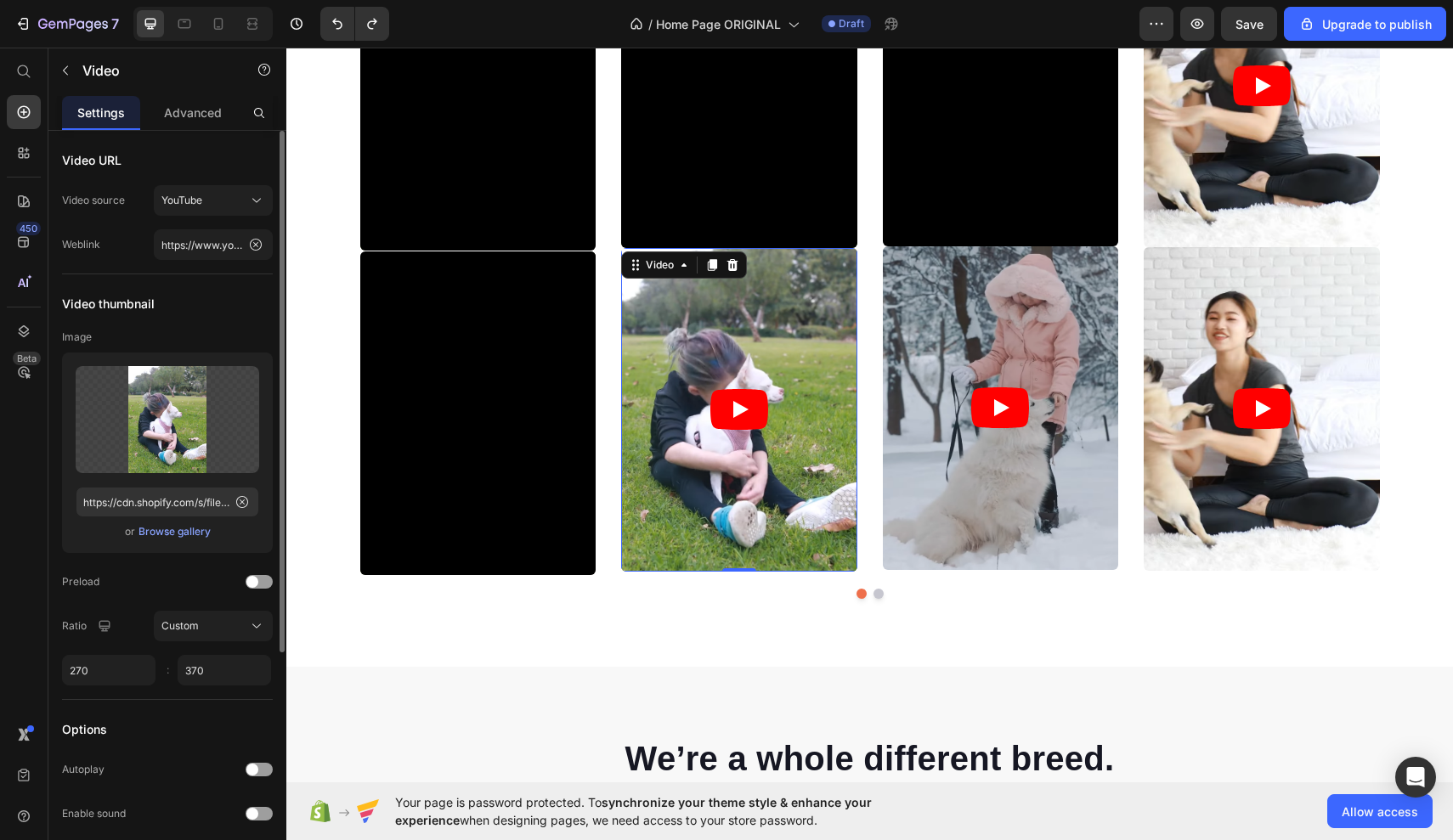click at bounding box center (739, 409) 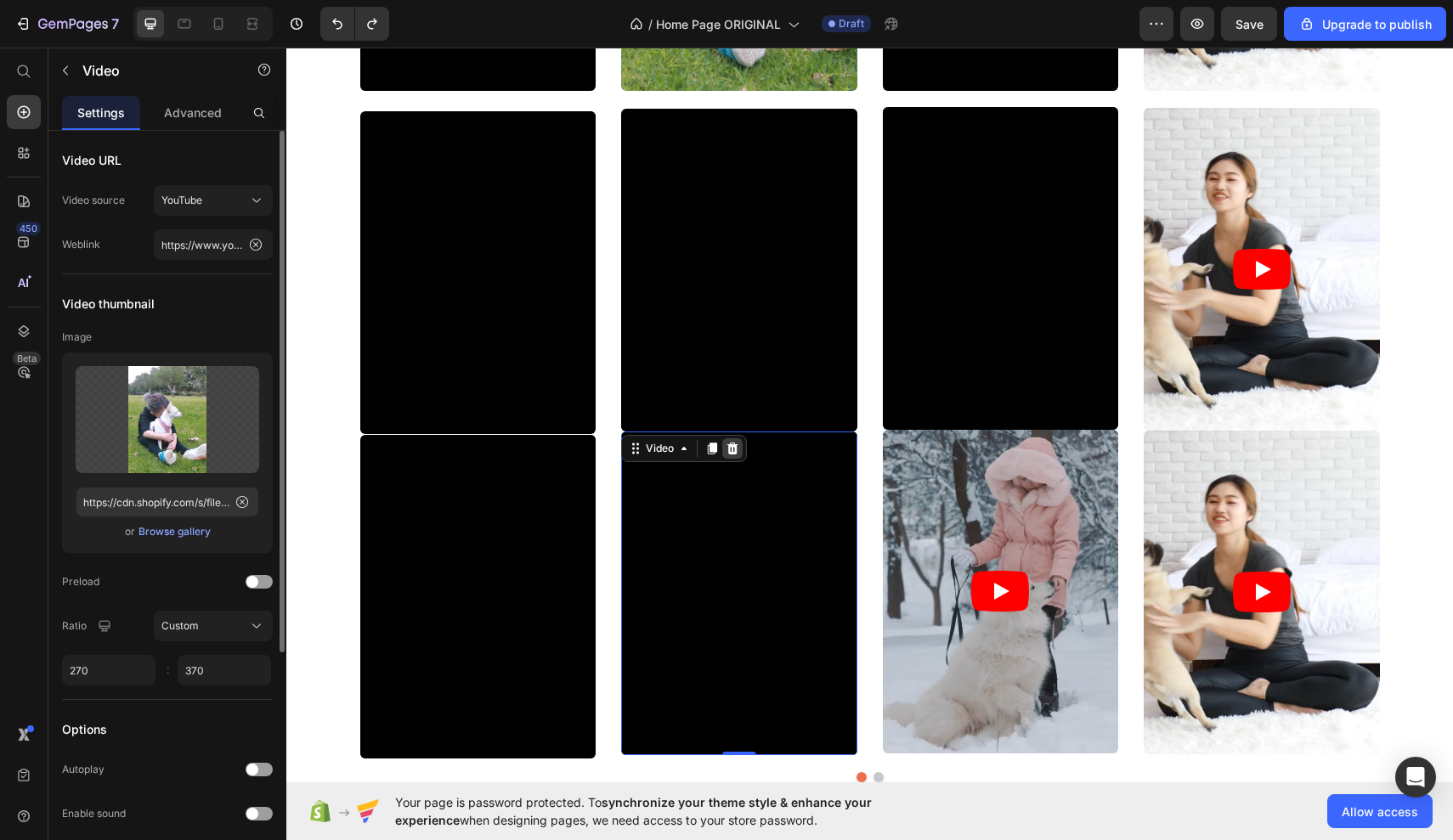 scroll, scrollTop: 9019, scrollLeft: 0, axis: vertical 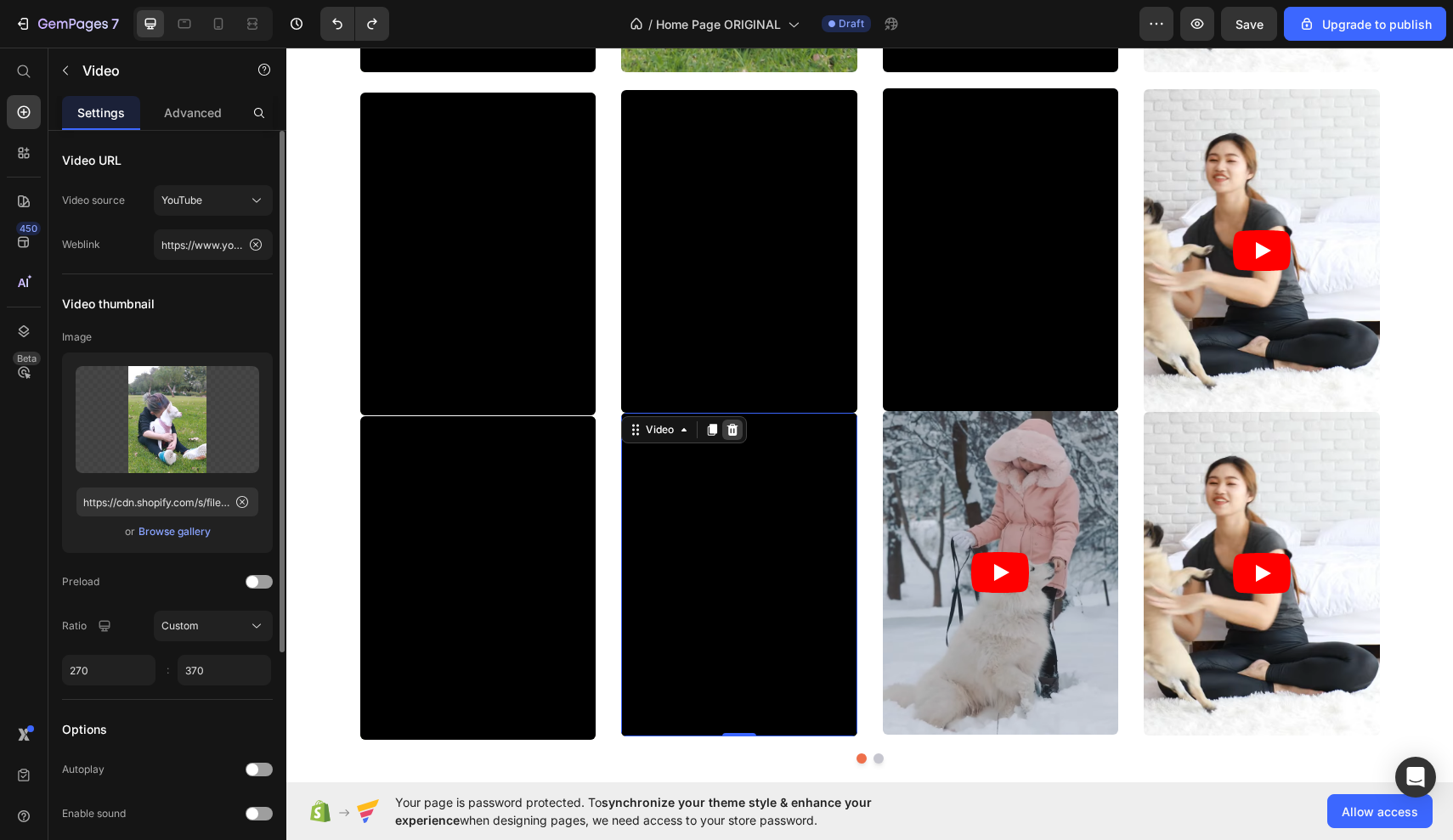 click 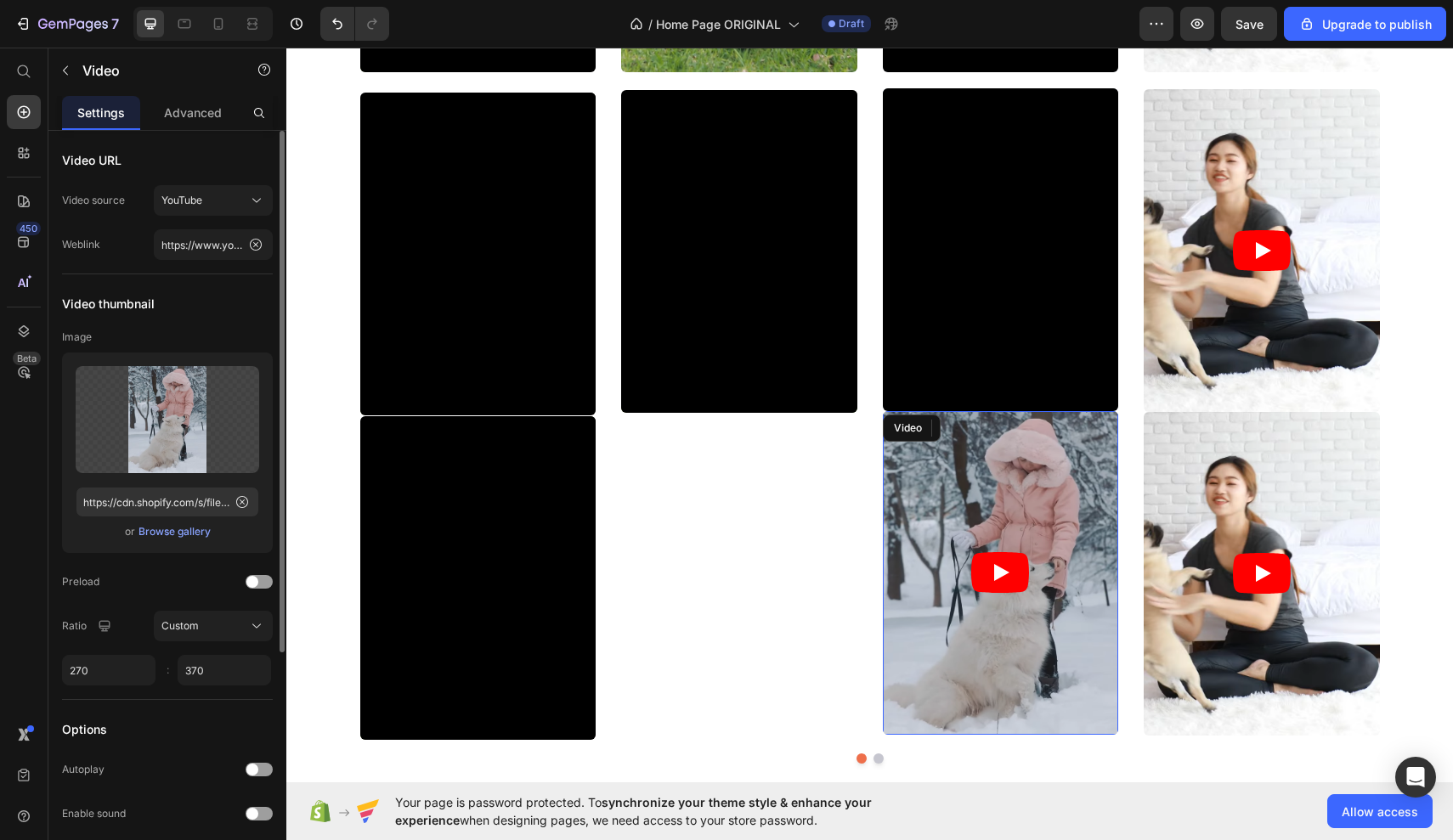 click at bounding box center [1001, 572] 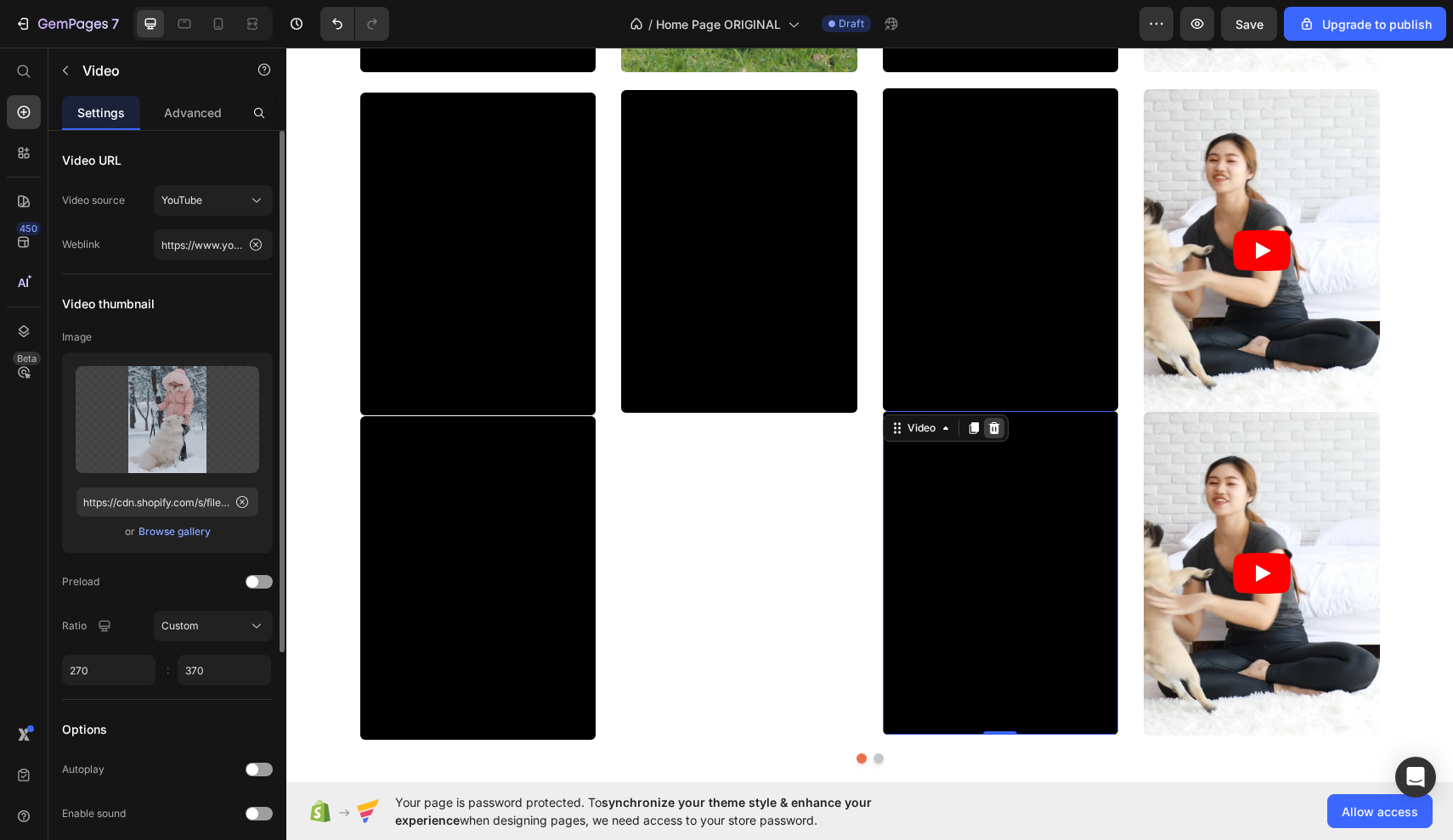 click 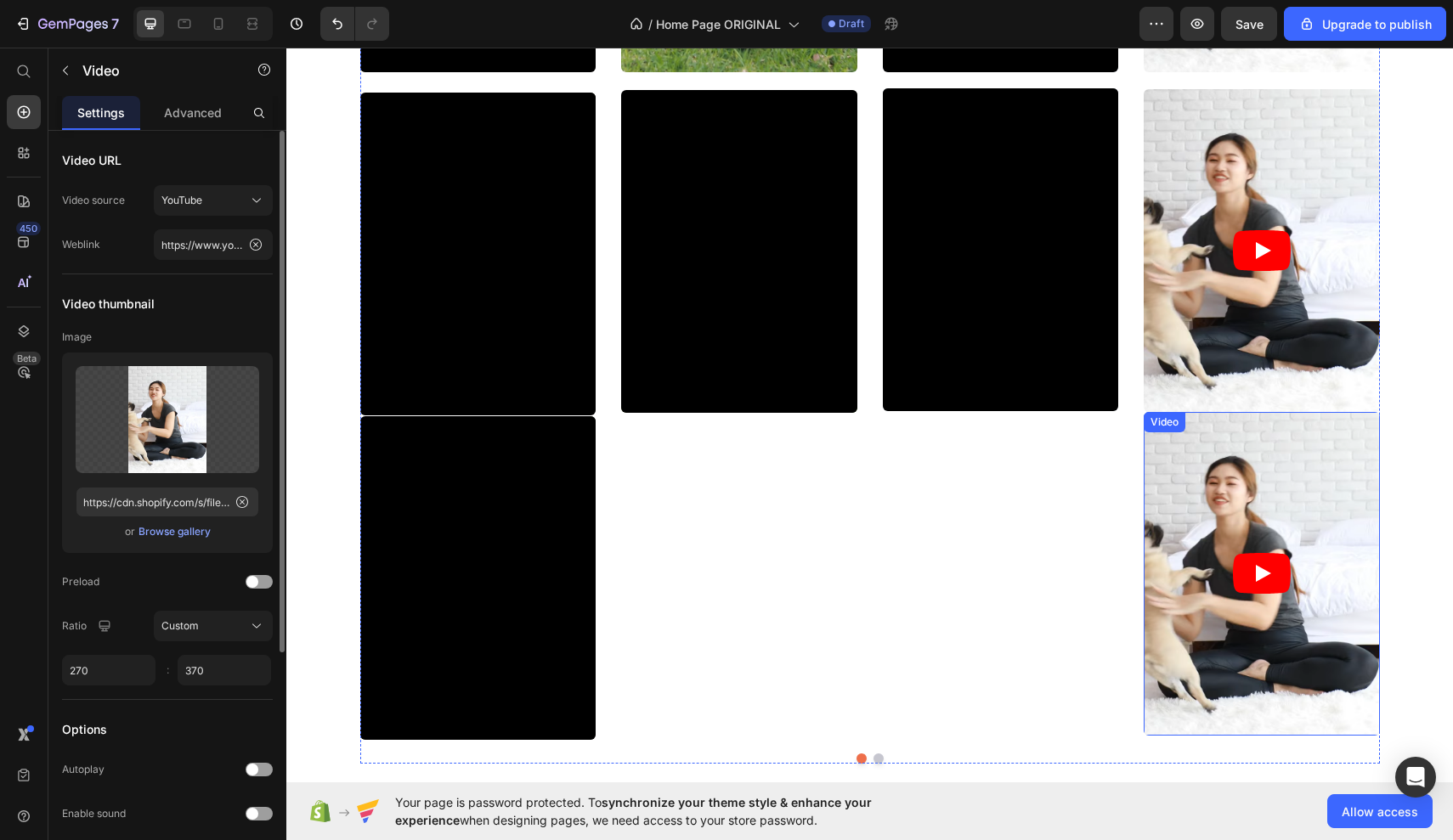 click at bounding box center (1262, 573) 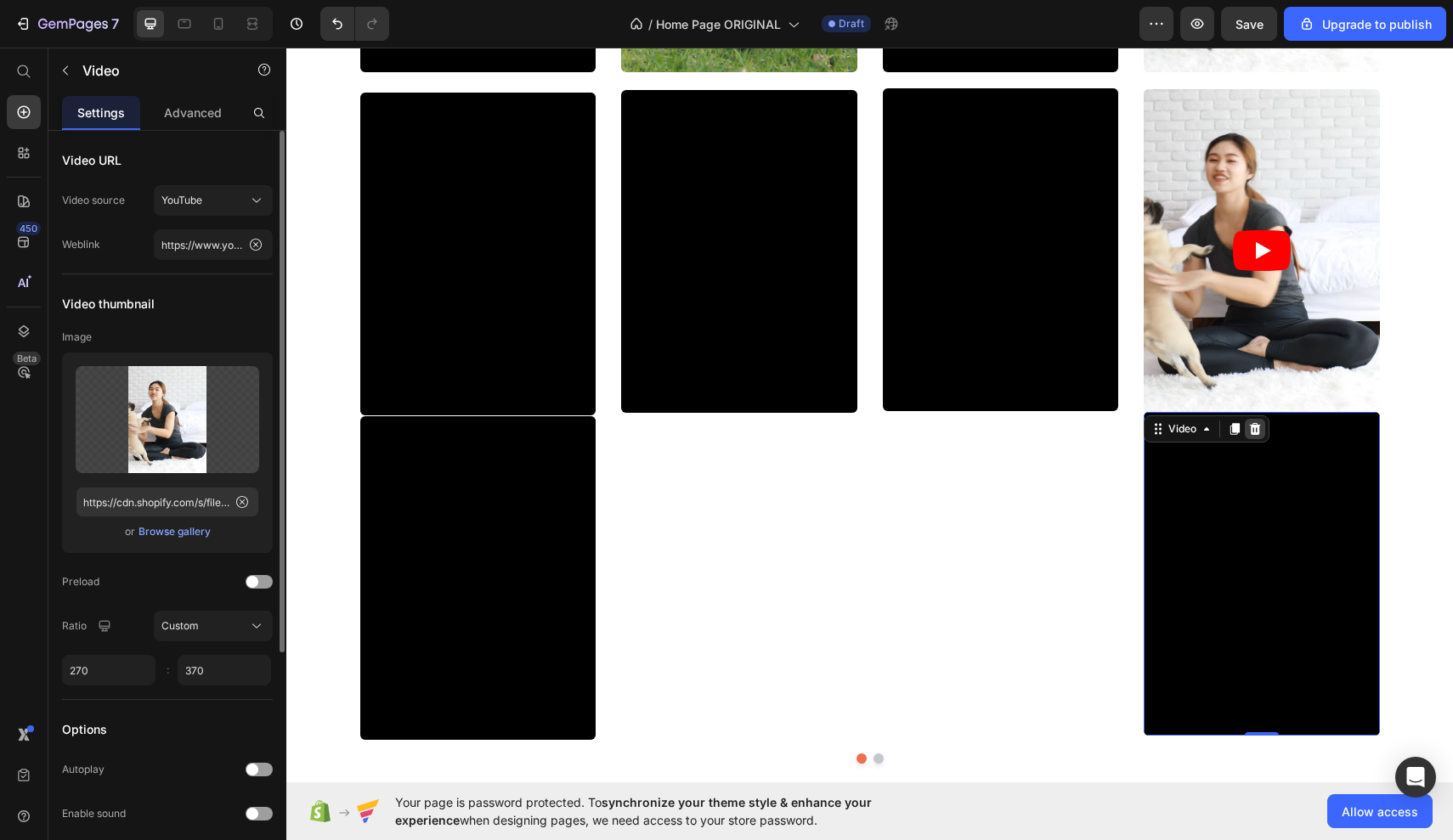 click 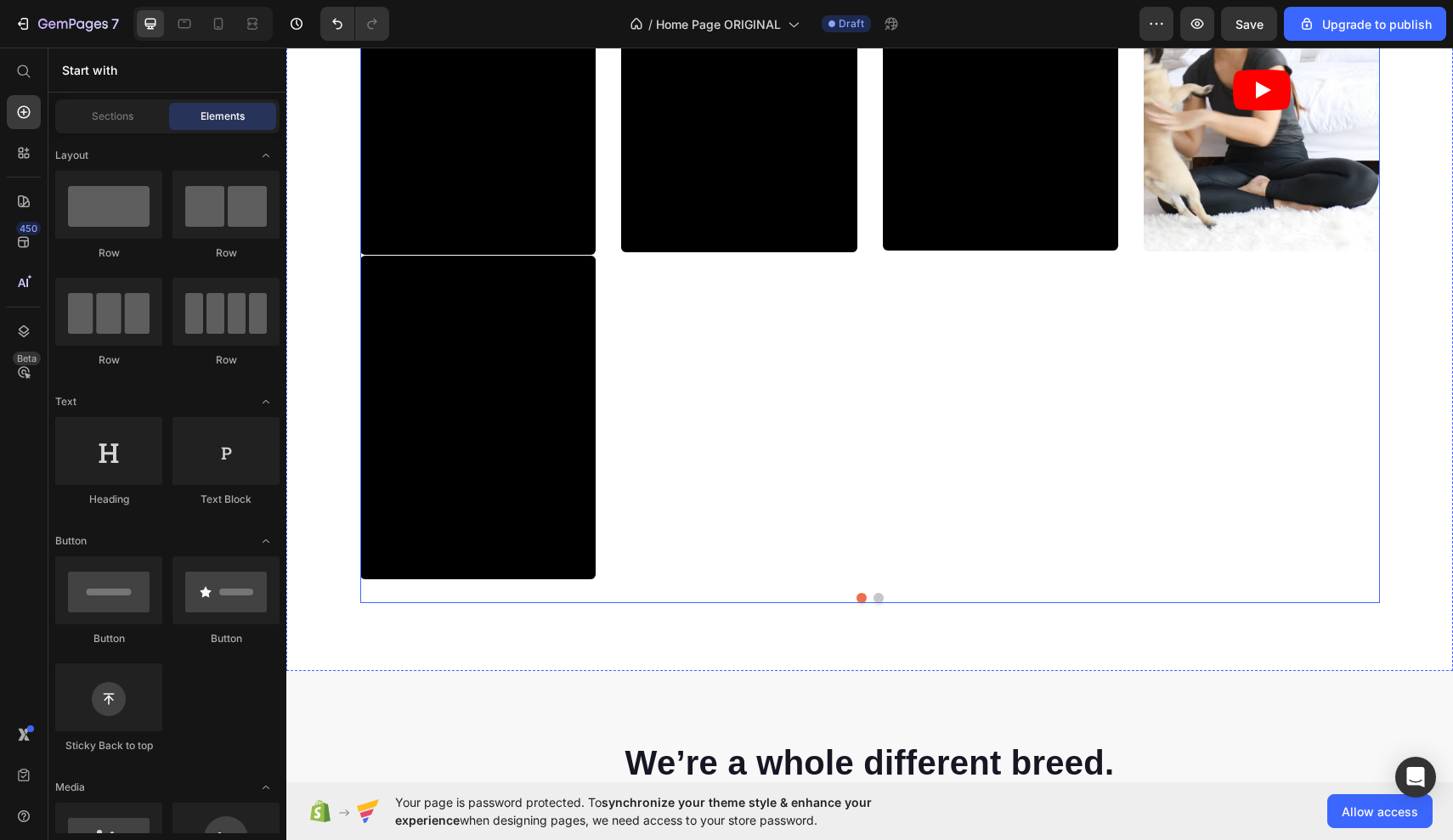 scroll, scrollTop: 9192, scrollLeft: 0, axis: vertical 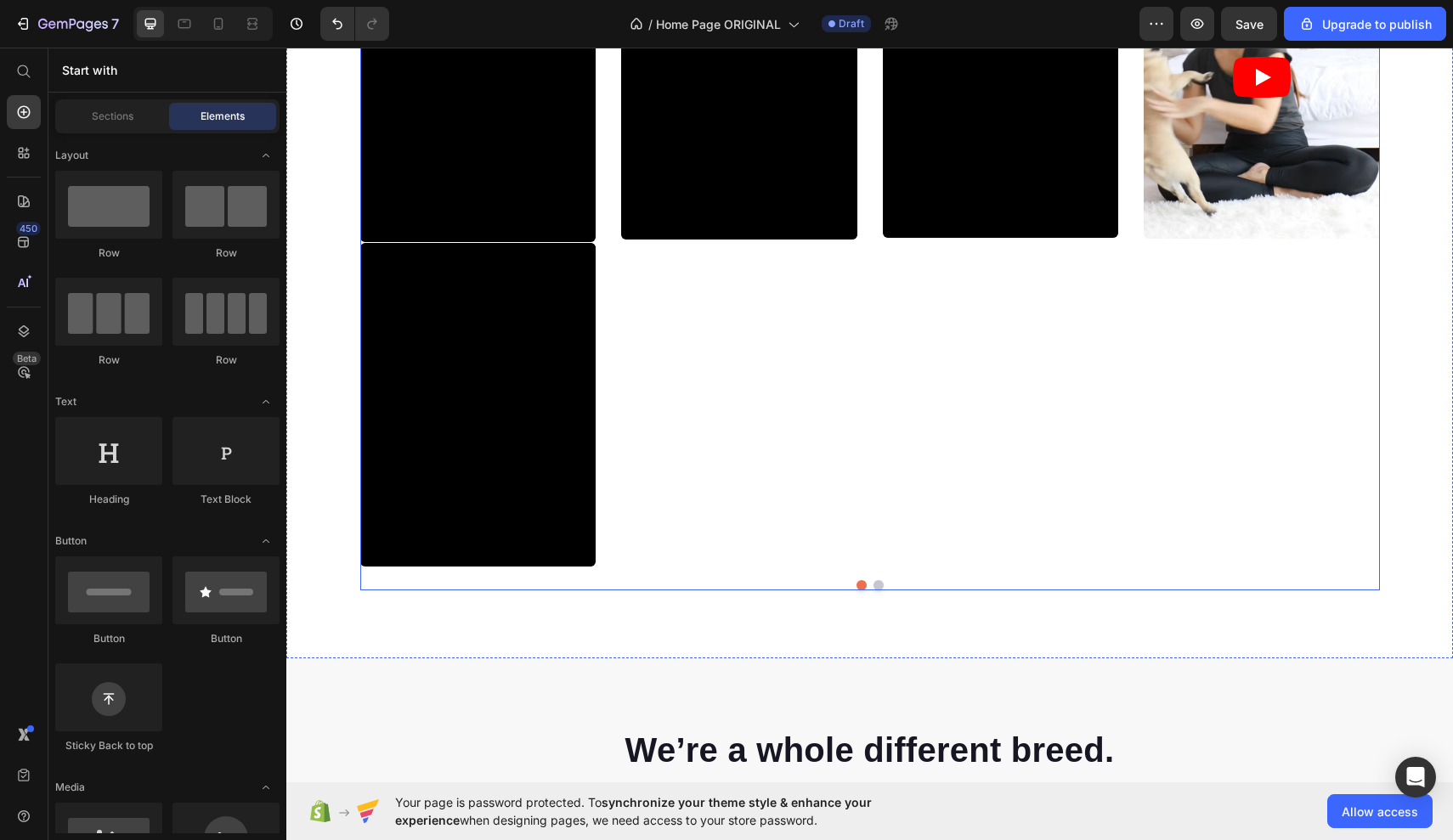 click on "Video Video" at bounding box center [739, 71] 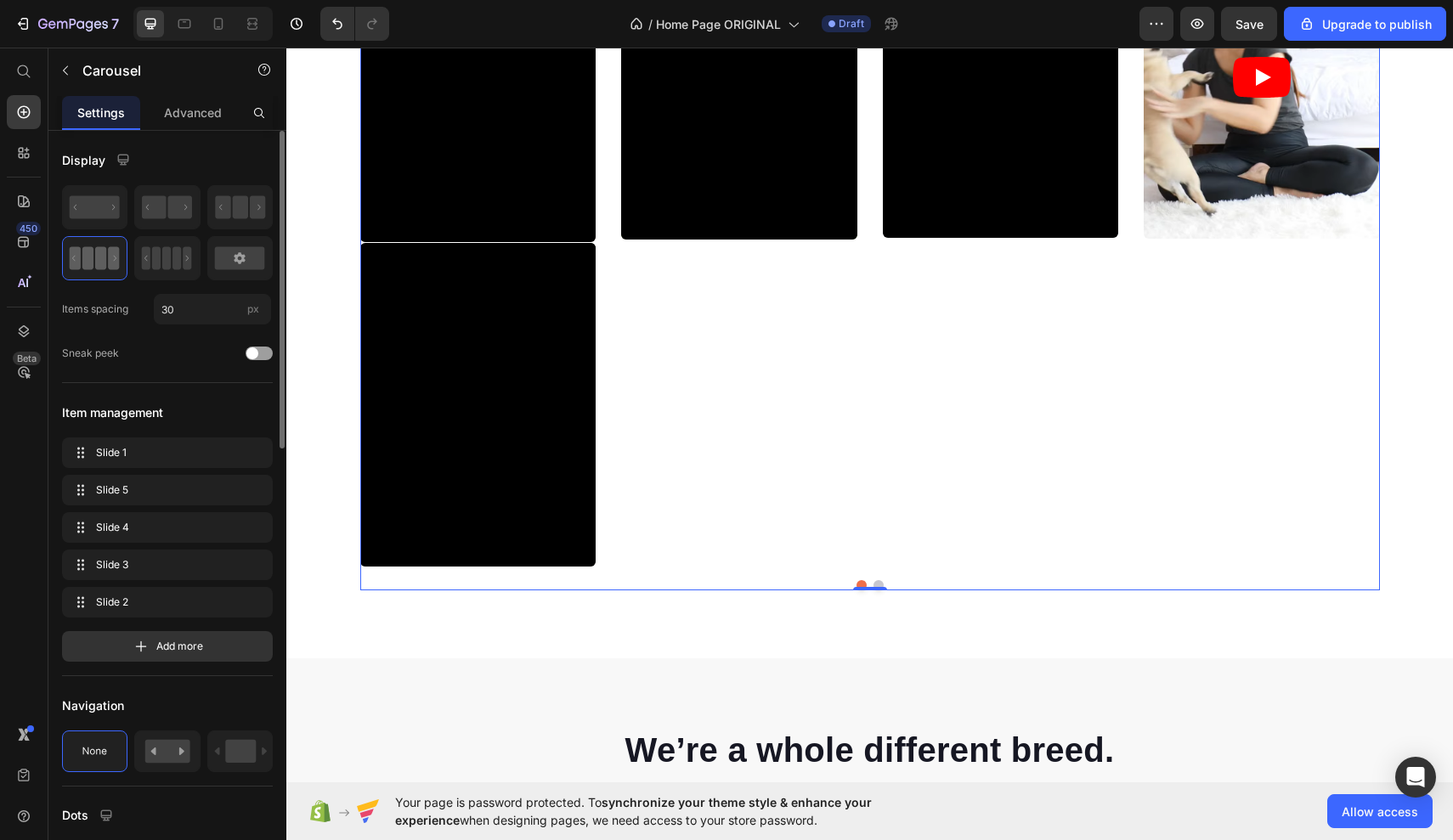 click on "Video Video" at bounding box center (739, 71) 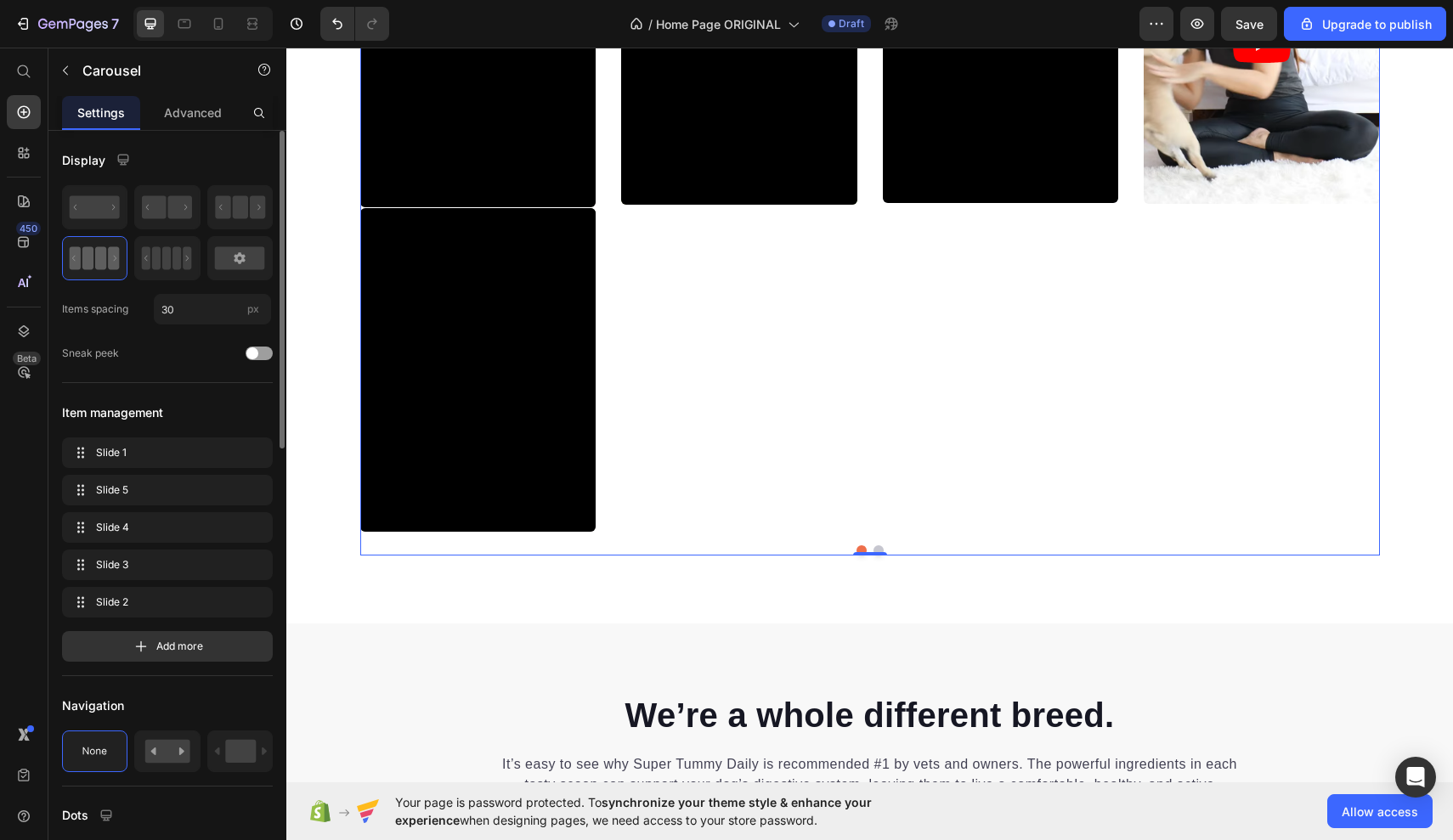 scroll, scrollTop: 9226, scrollLeft: 0, axis: vertical 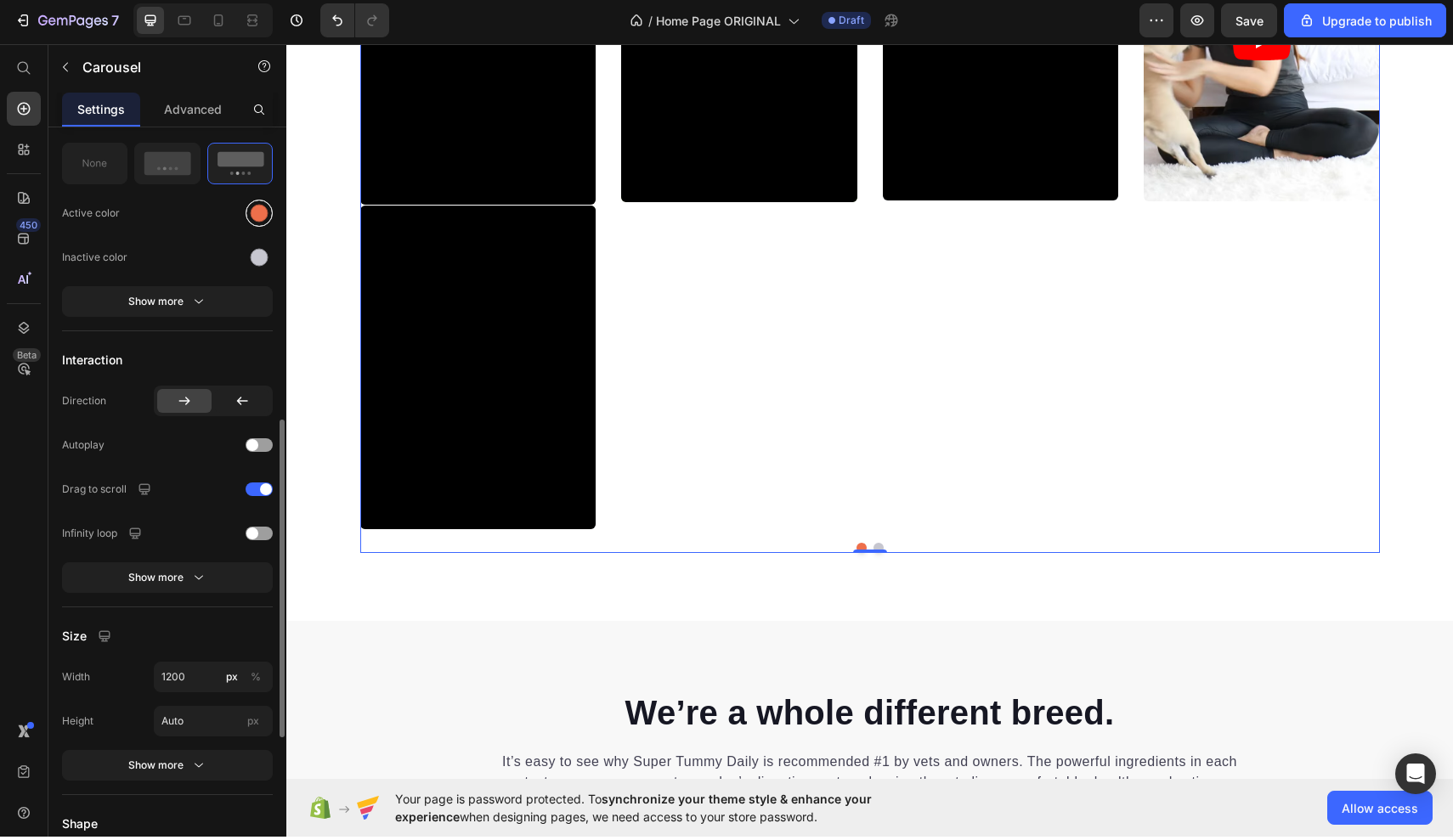 click at bounding box center [259, 216] 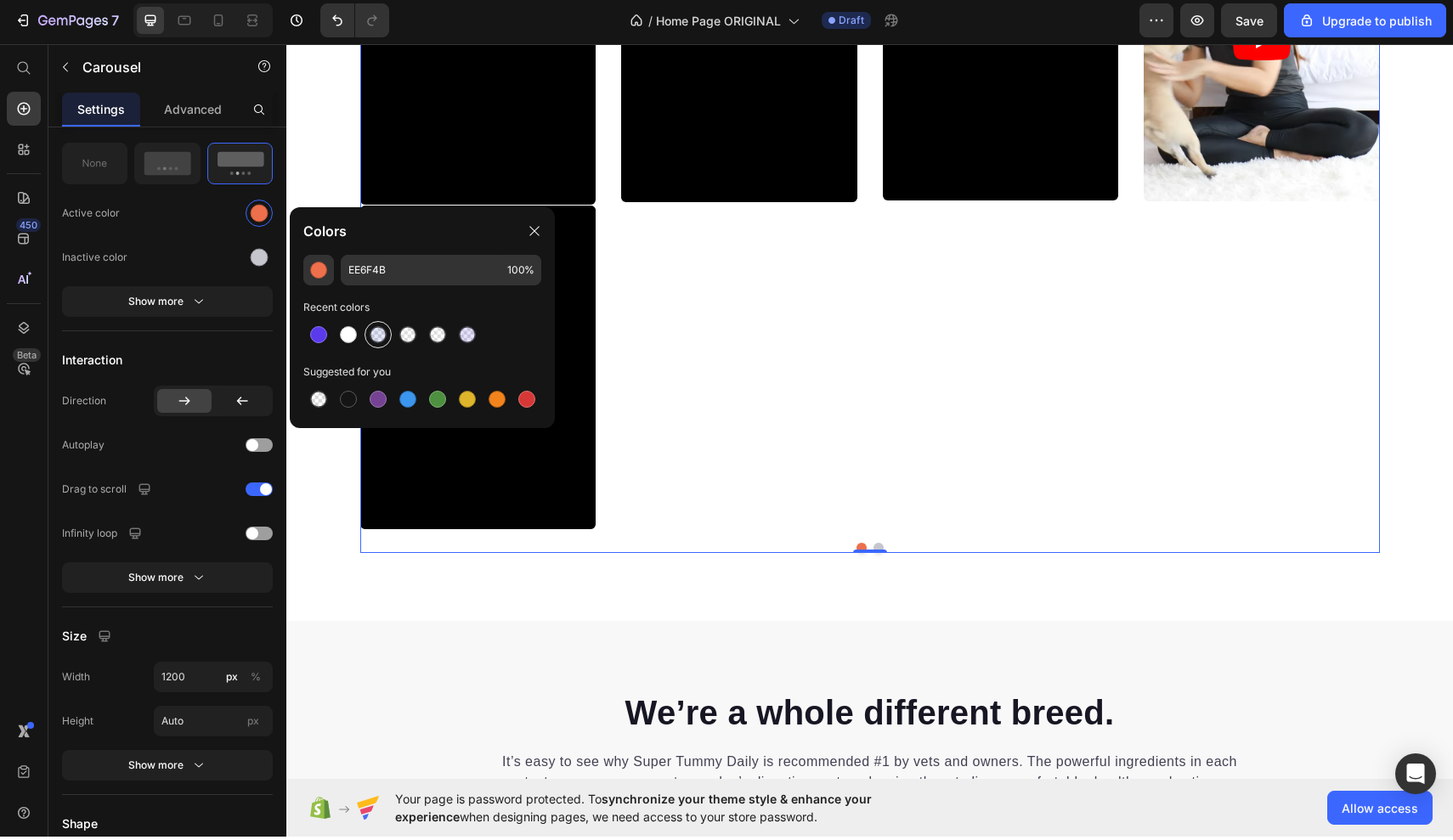 click at bounding box center (378, 338) 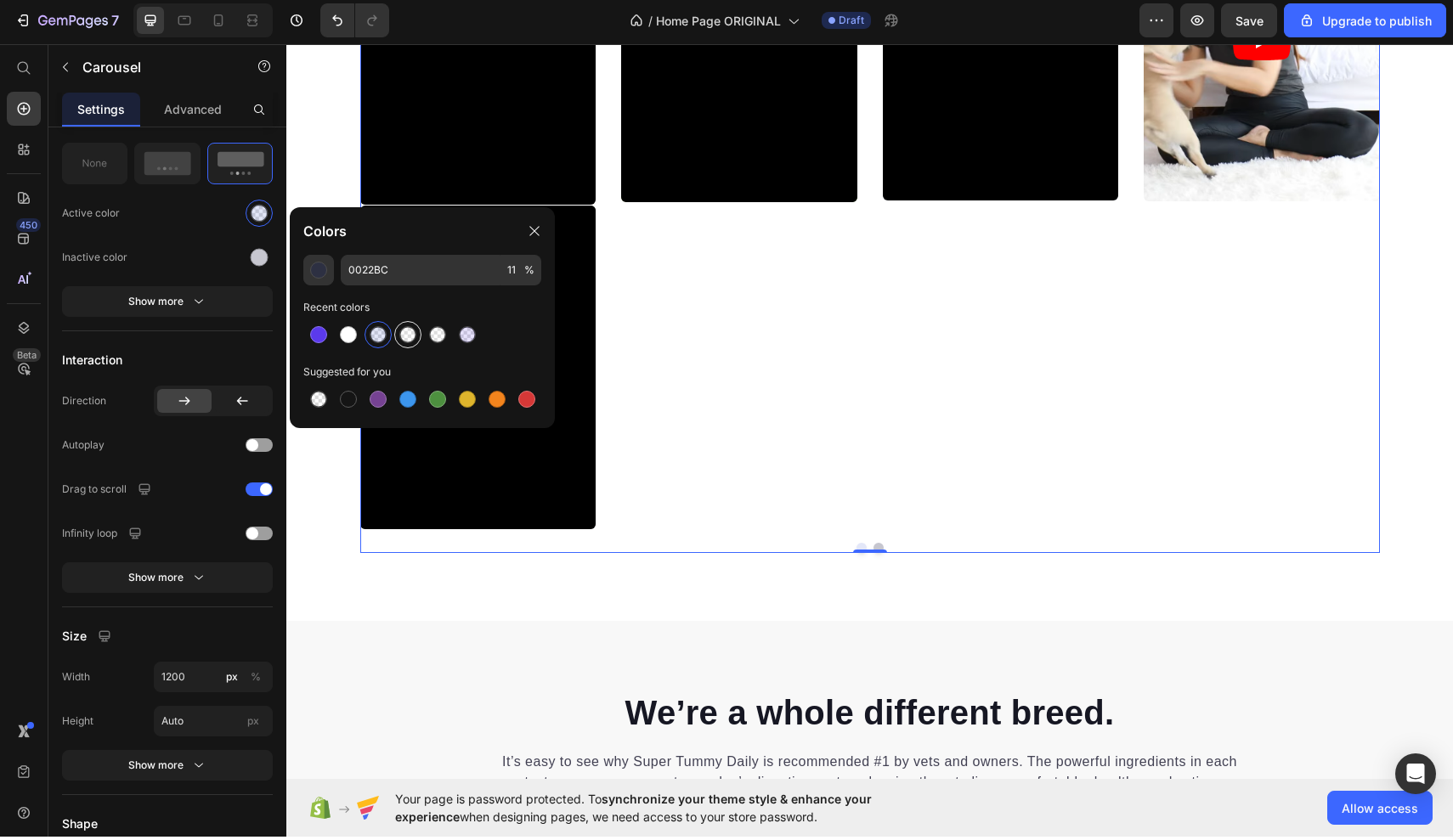 click at bounding box center [408, 338] 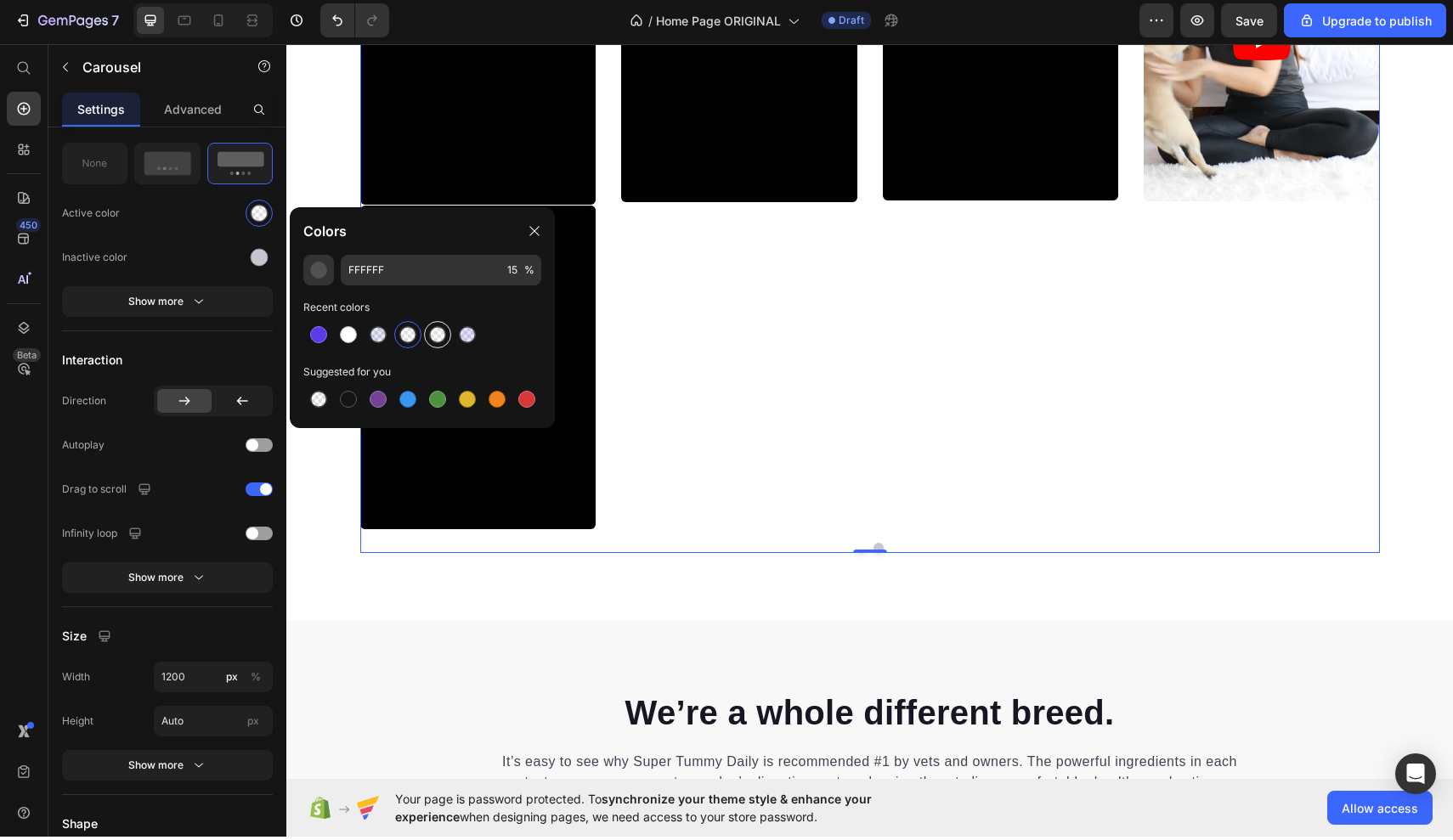 click at bounding box center [438, 338] 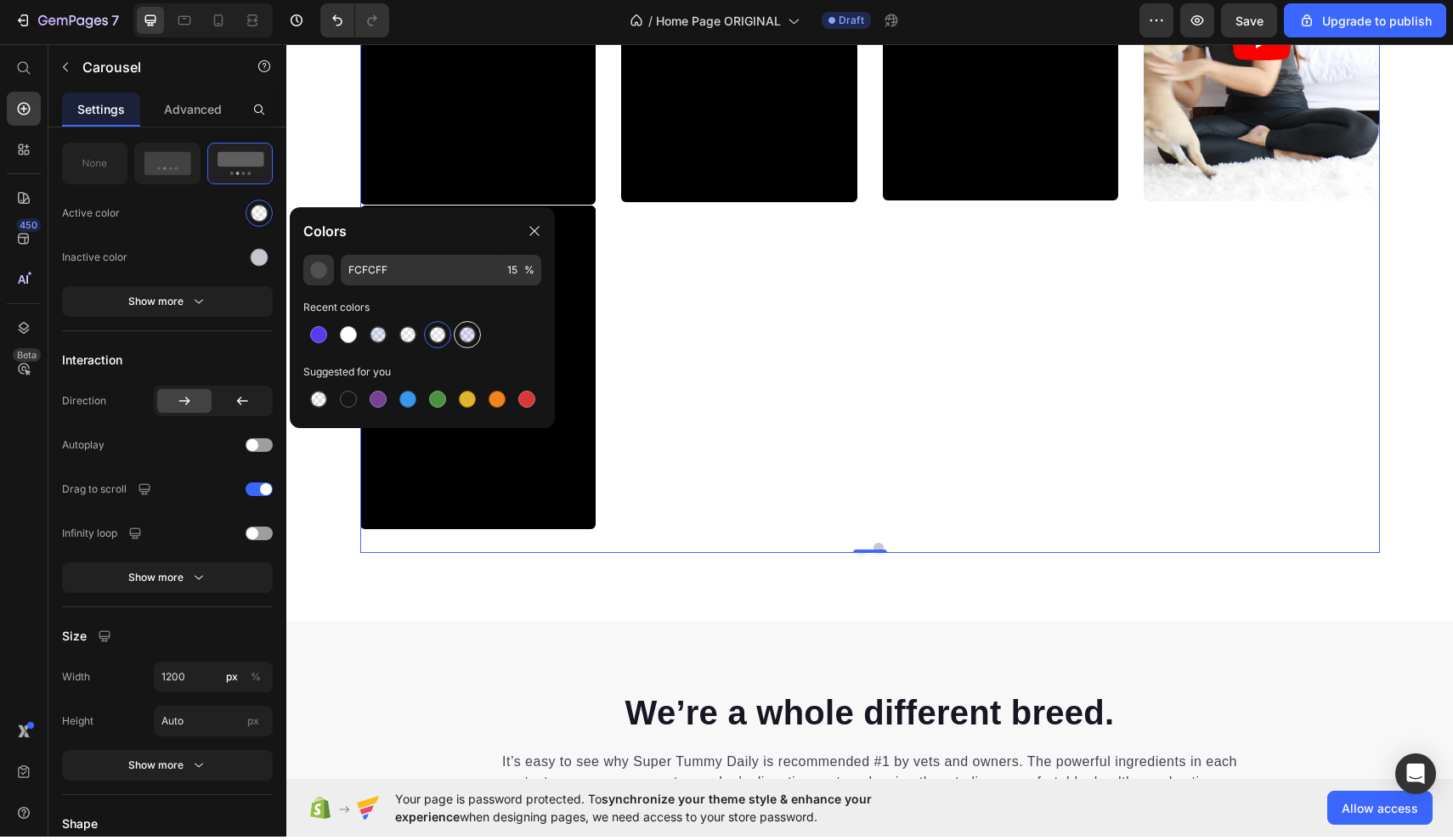 click at bounding box center (467, 338) 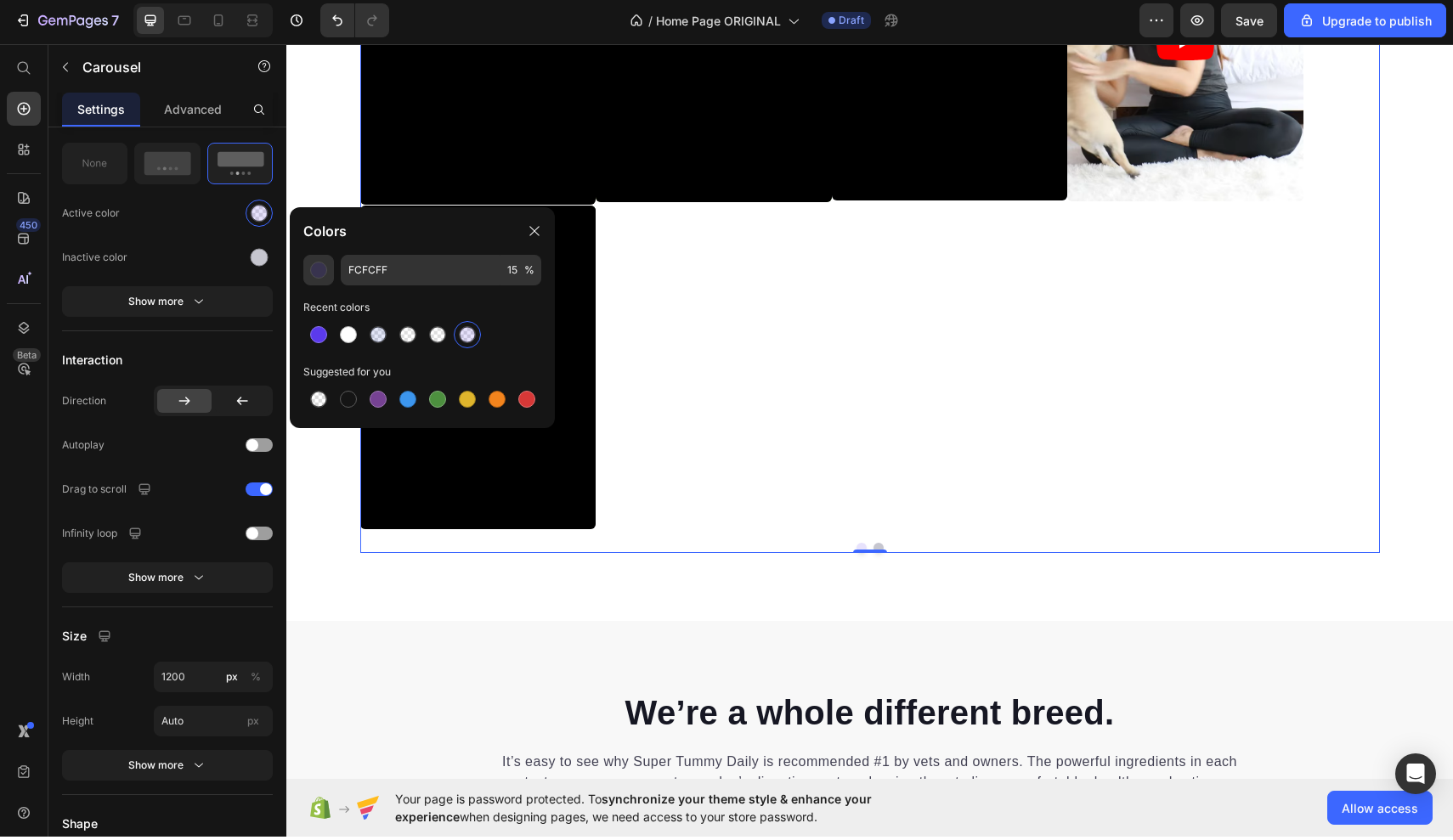 type on "5B3AEC" 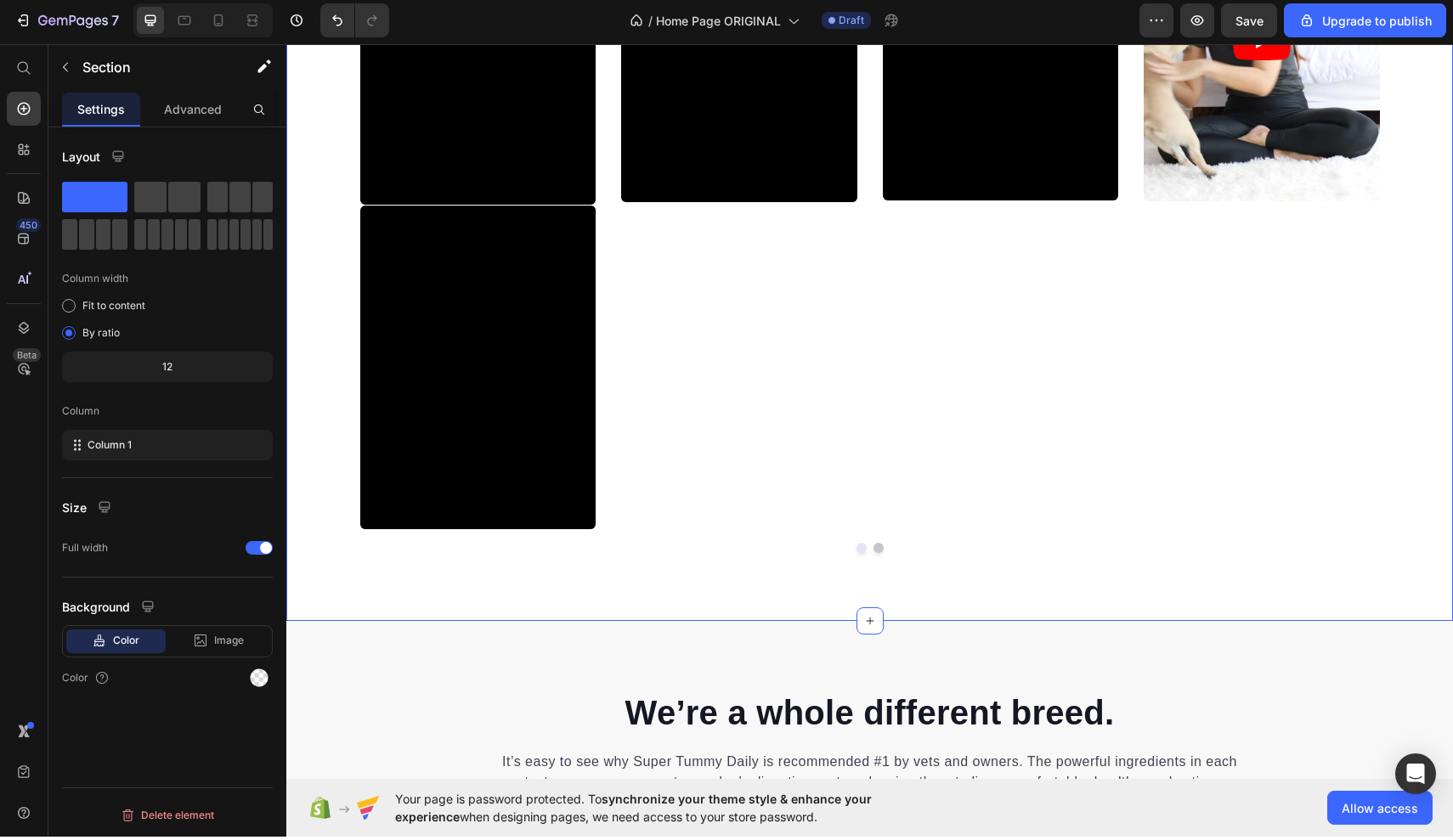 click on "Video Video Video Video Video Video Video Video Video Video Carousel" at bounding box center [869, 46] 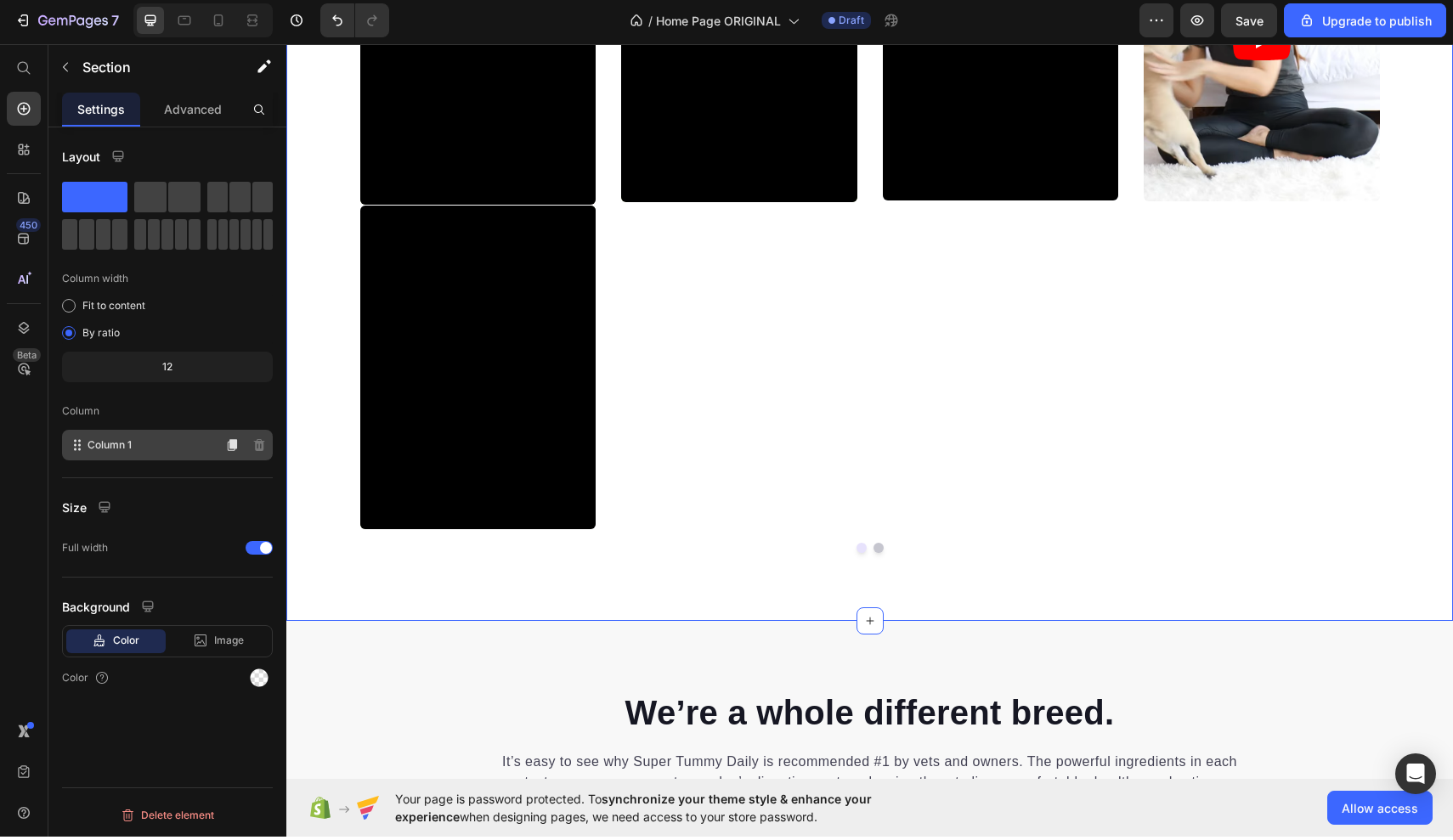 click on "Column 1" 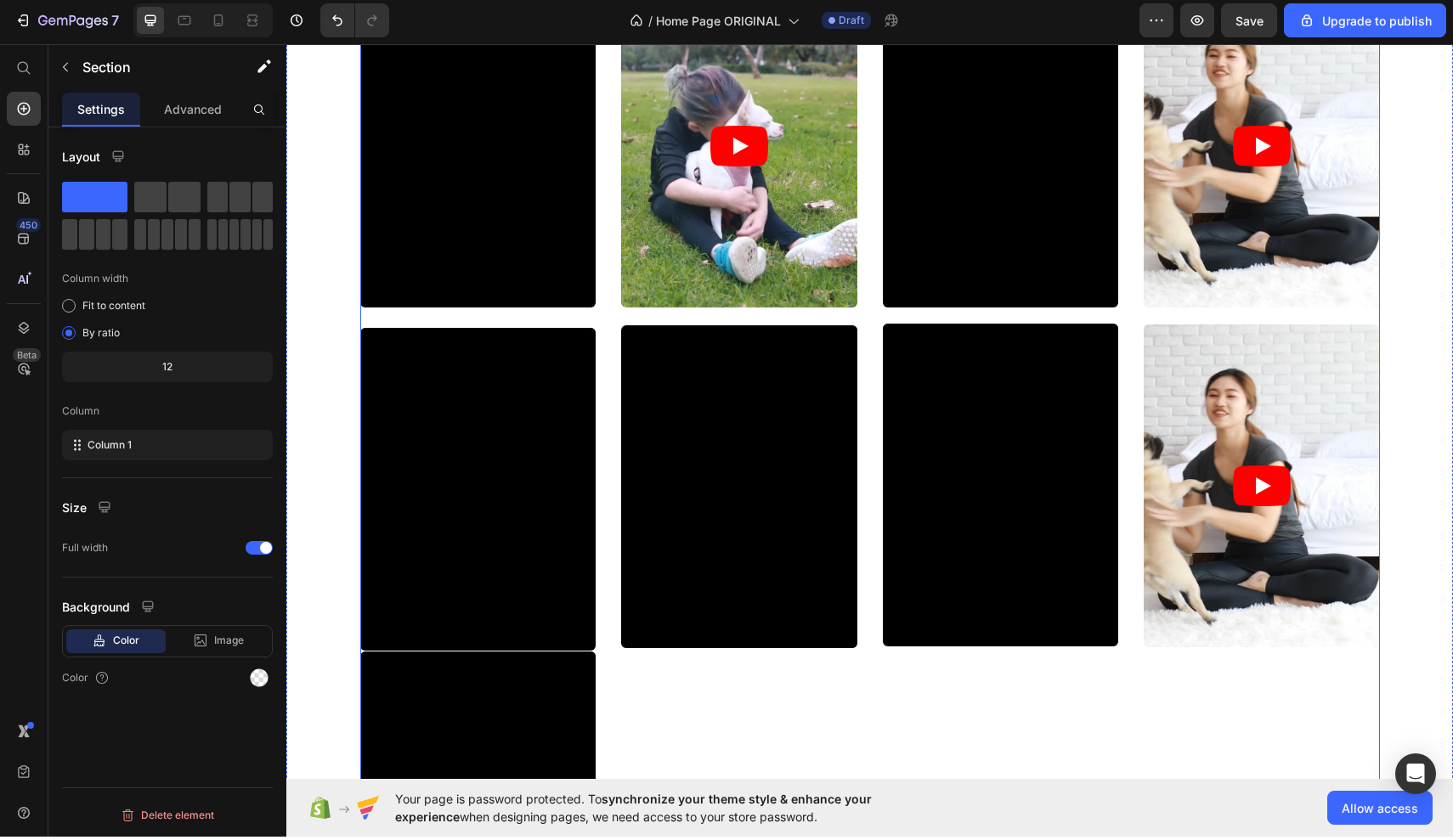 scroll, scrollTop: 8894, scrollLeft: 0, axis: vertical 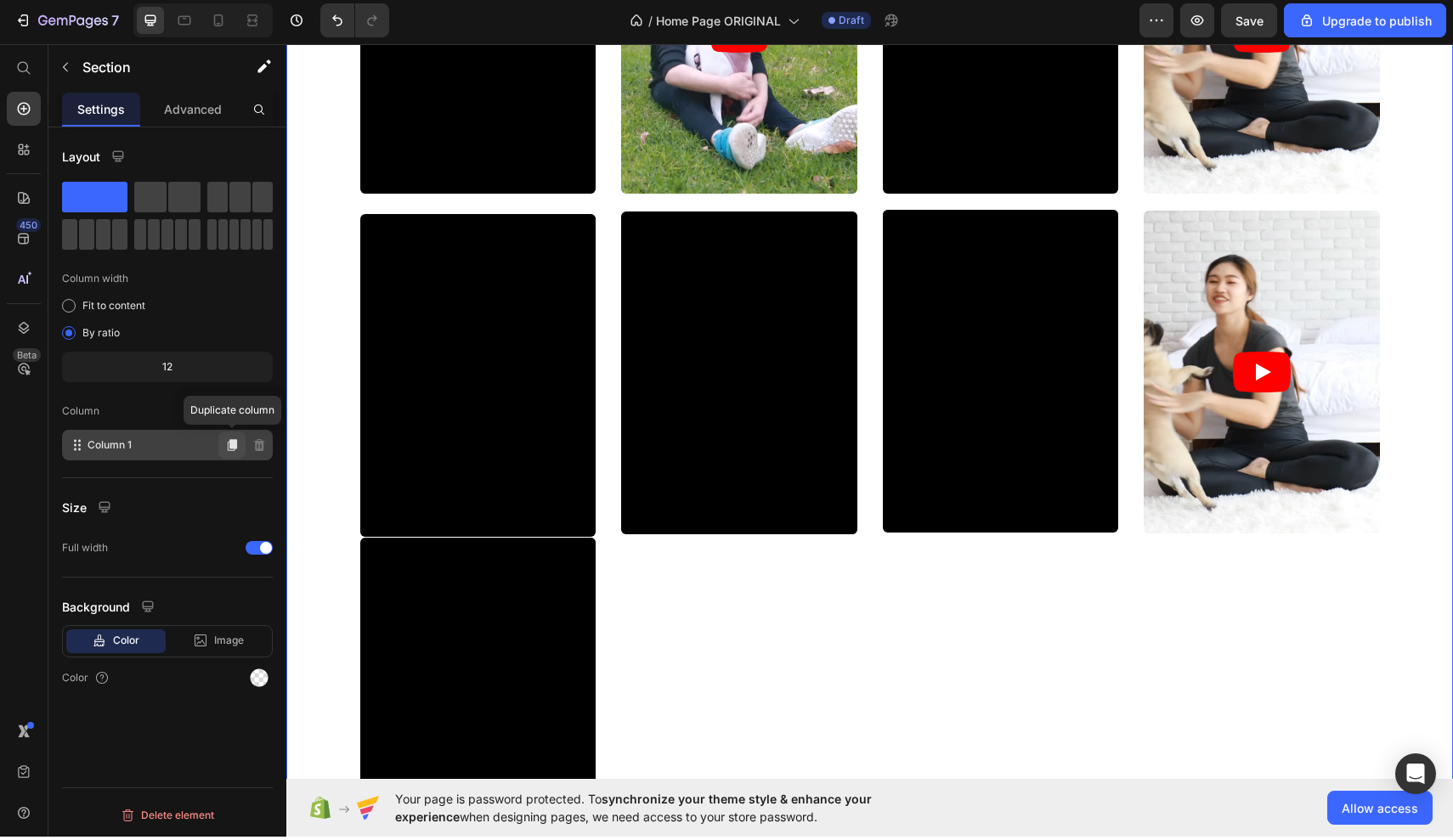 click 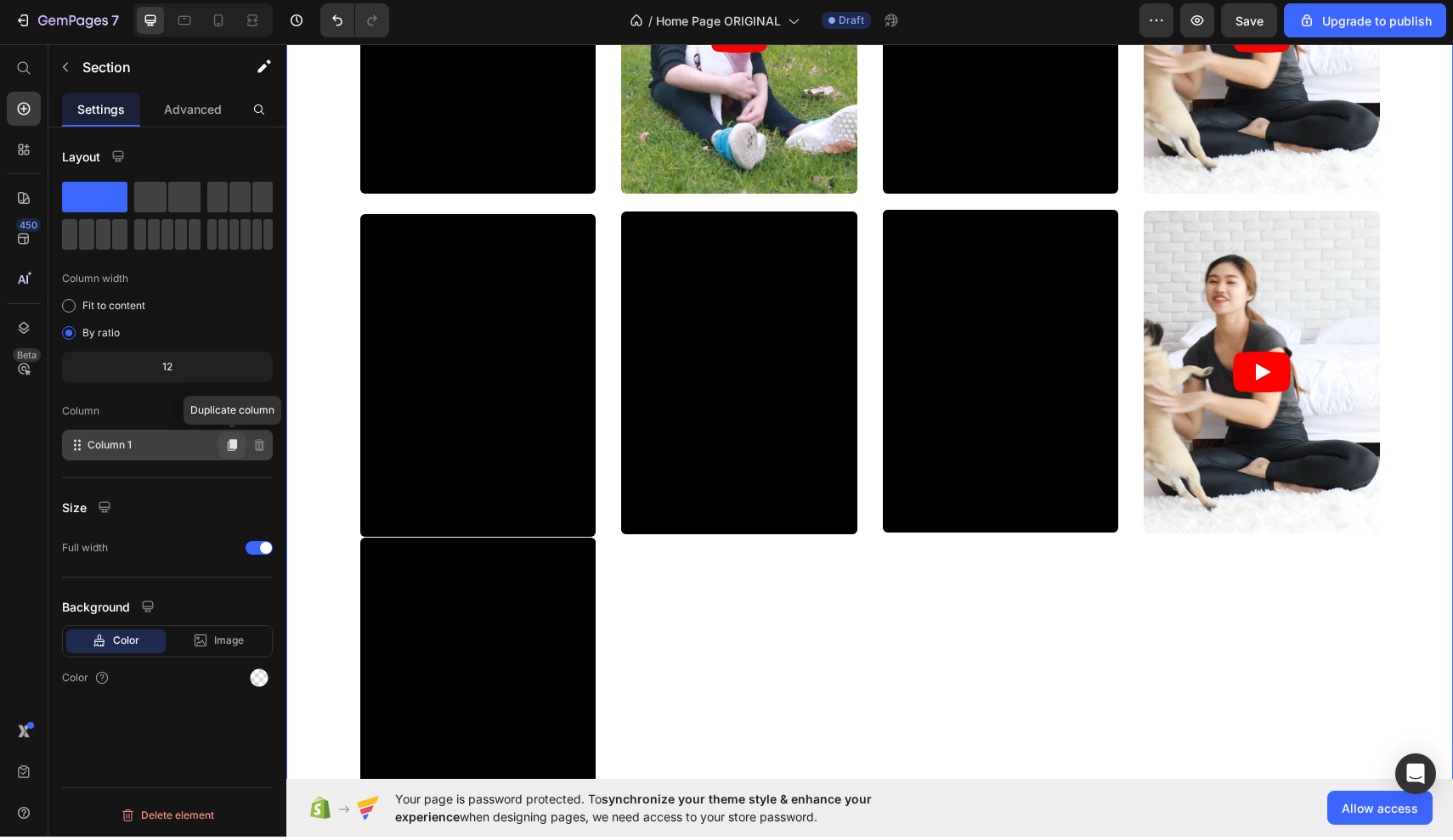 click 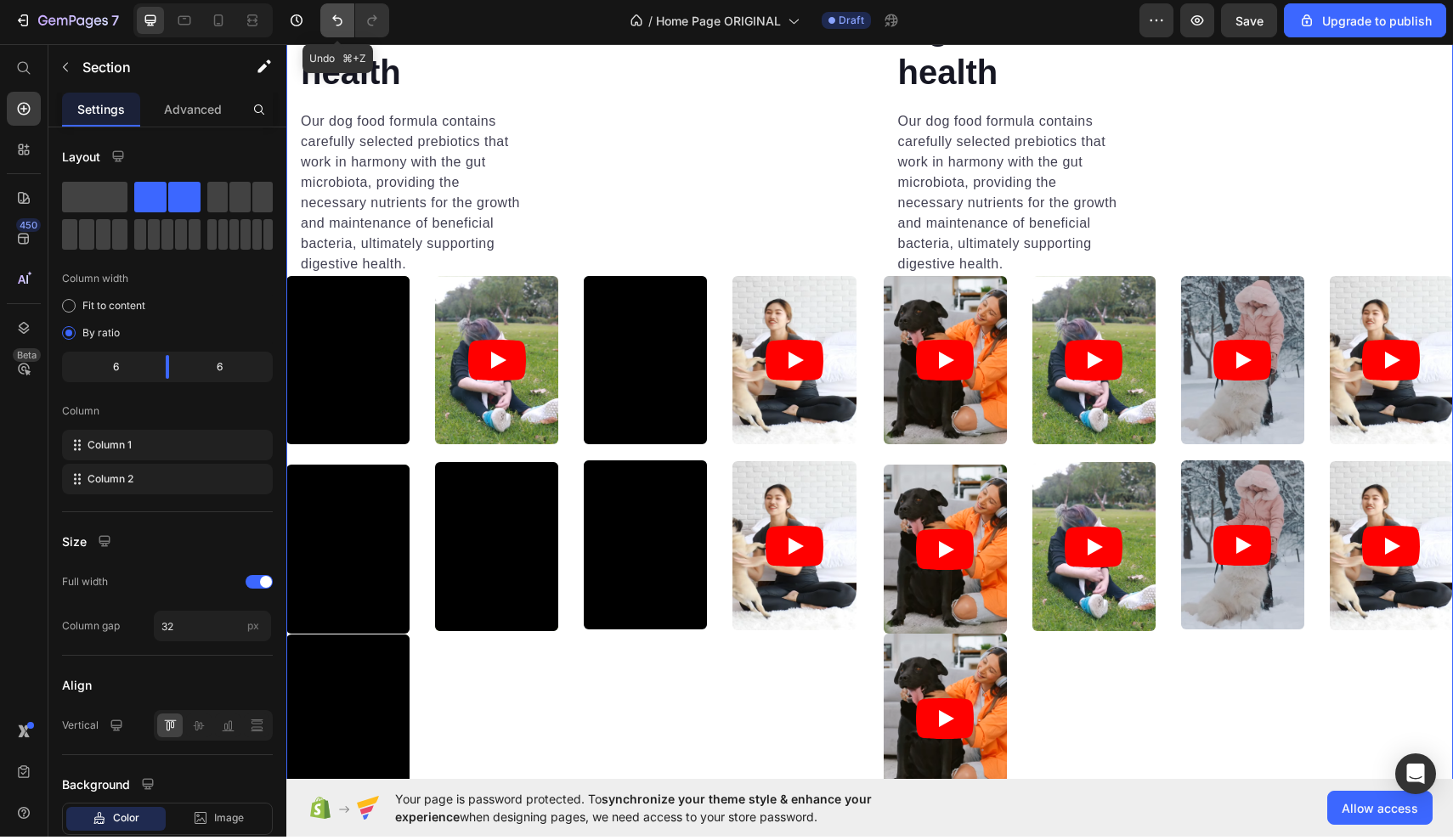 click 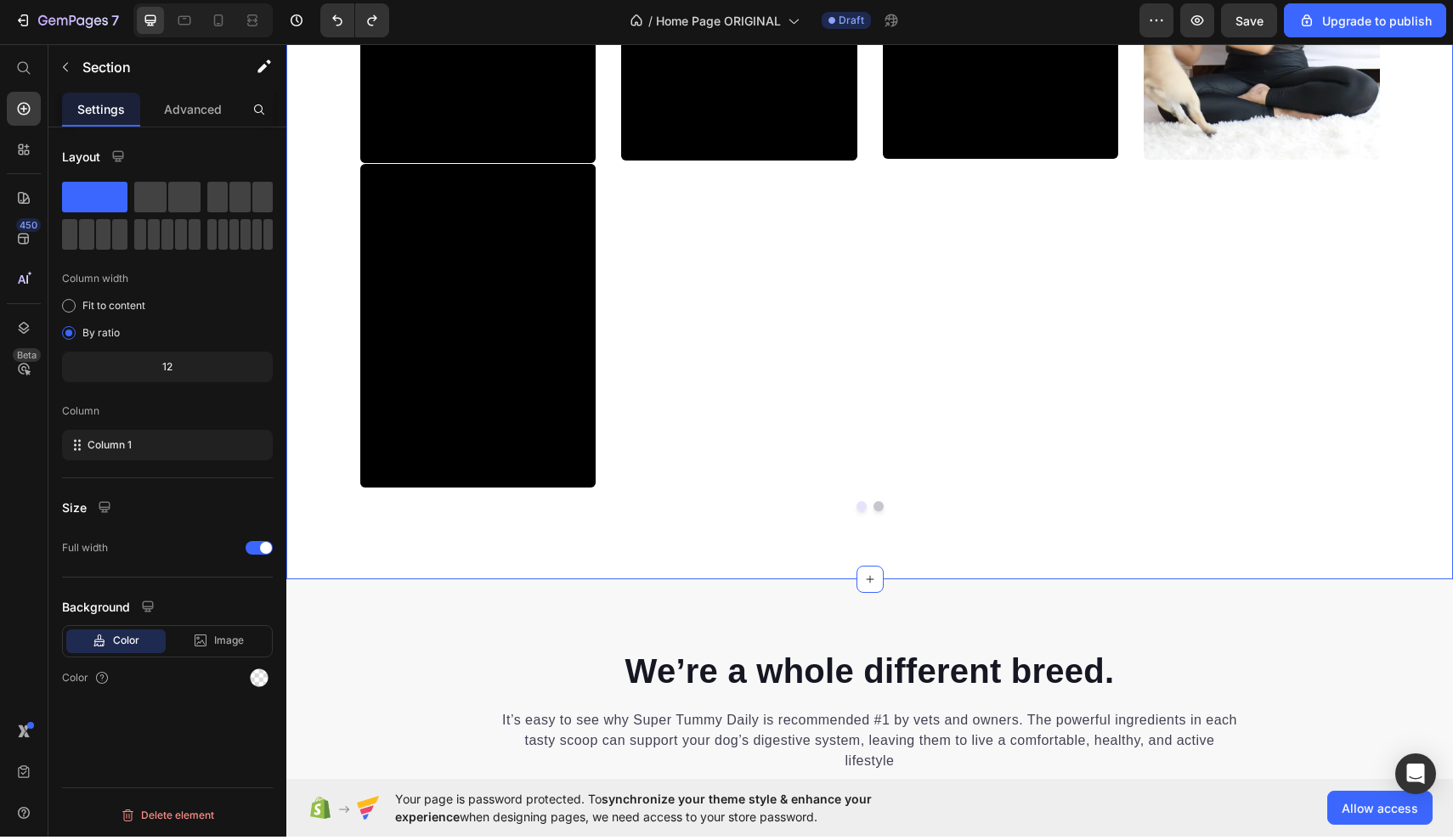 scroll, scrollTop: 9370, scrollLeft: 0, axis: vertical 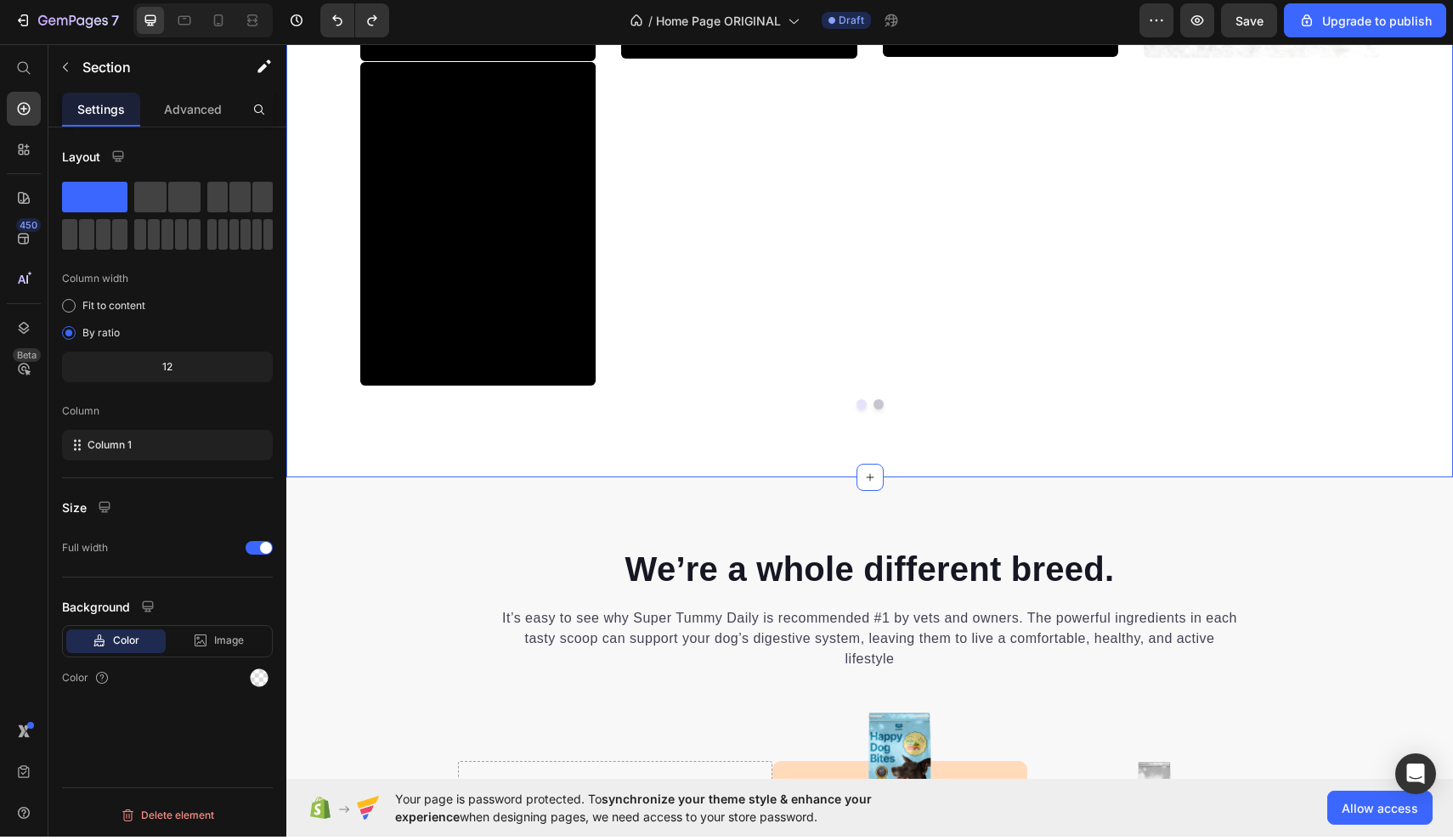 click on "Video Video Video Video Video Video Video Video Video Video Carousel" at bounding box center [869, -98] 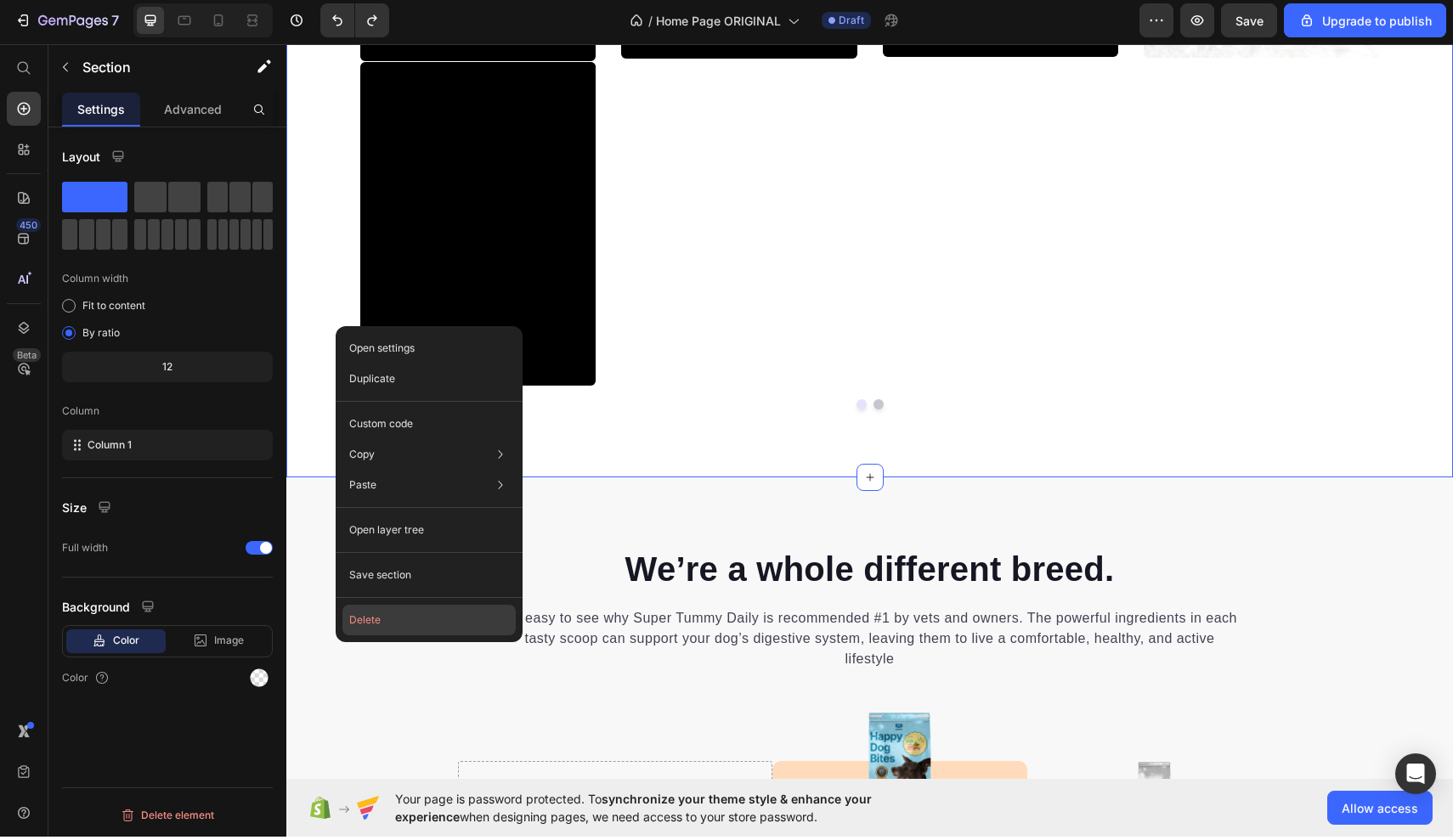 click on "Delete" 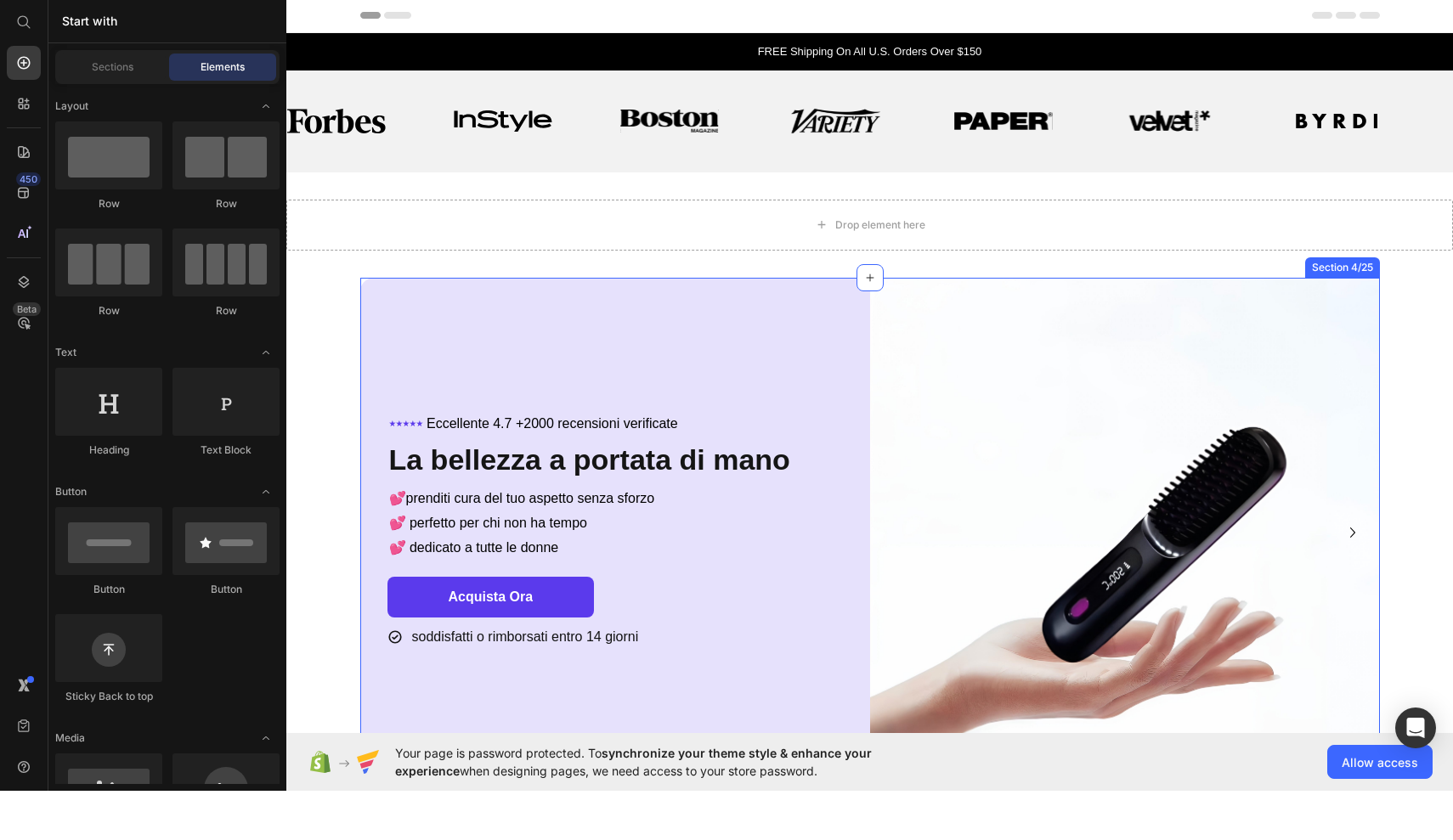scroll, scrollTop: 0, scrollLeft: 0, axis: both 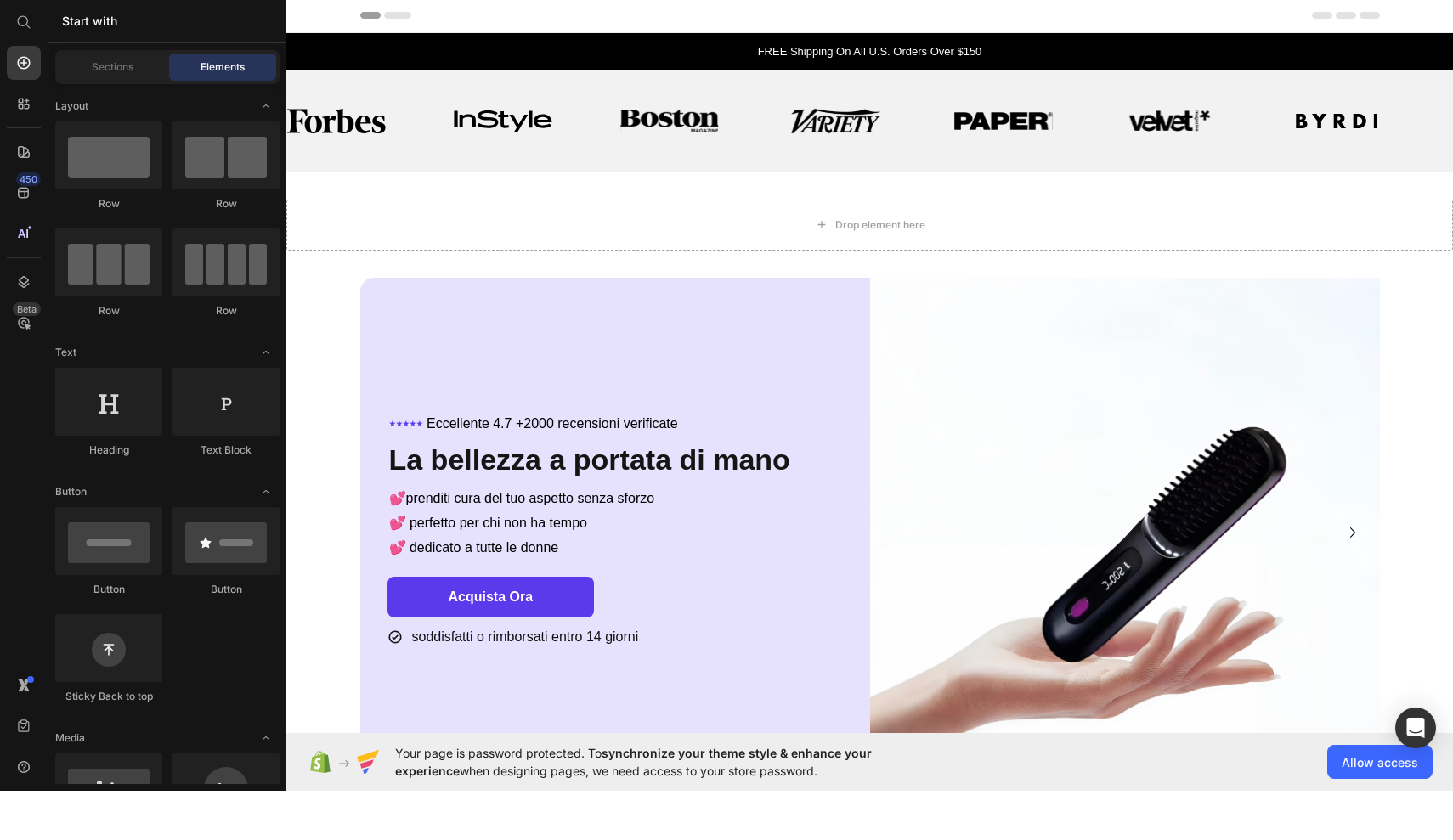 click 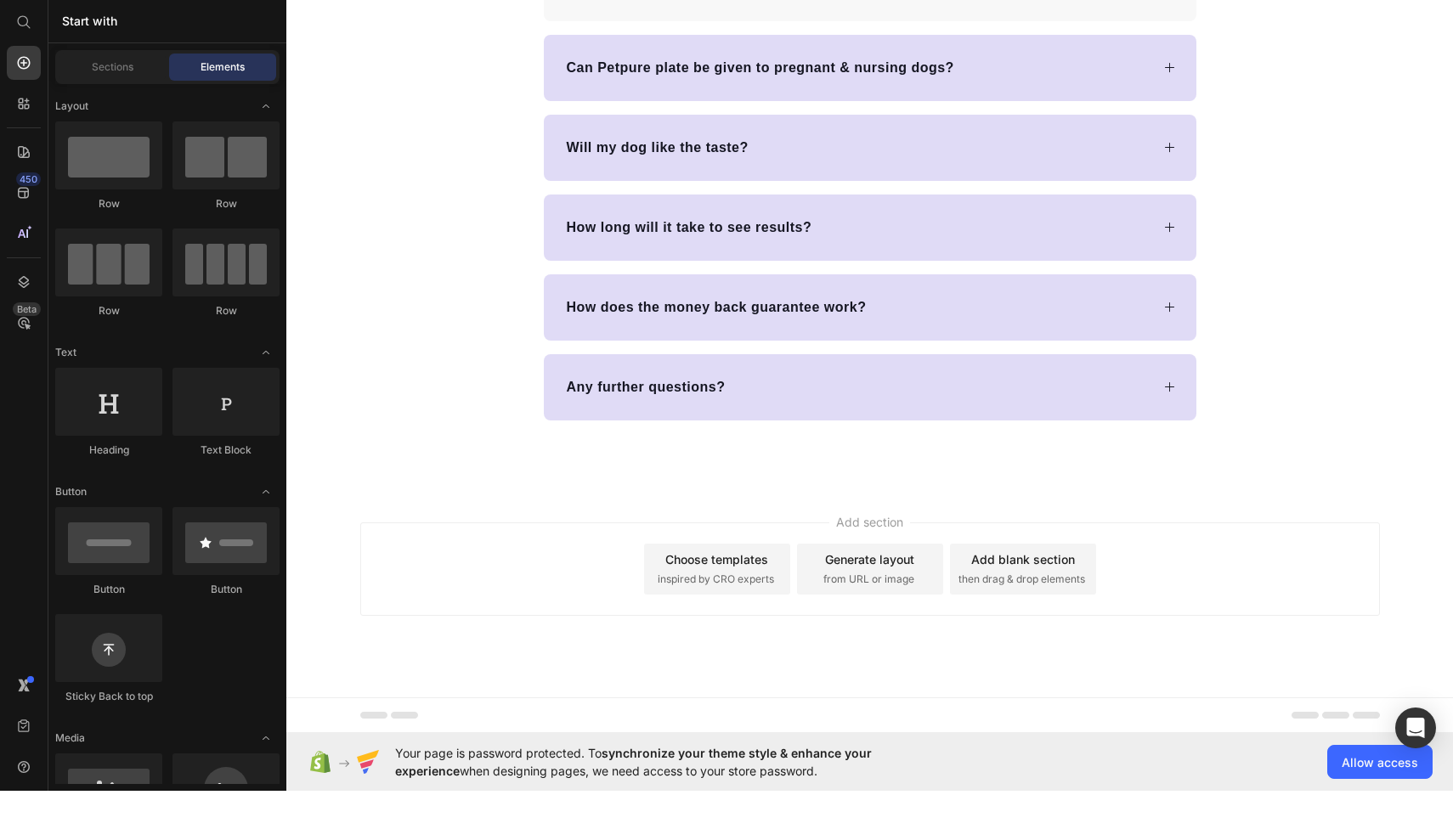 scroll, scrollTop: 9925, scrollLeft: 0, axis: vertical 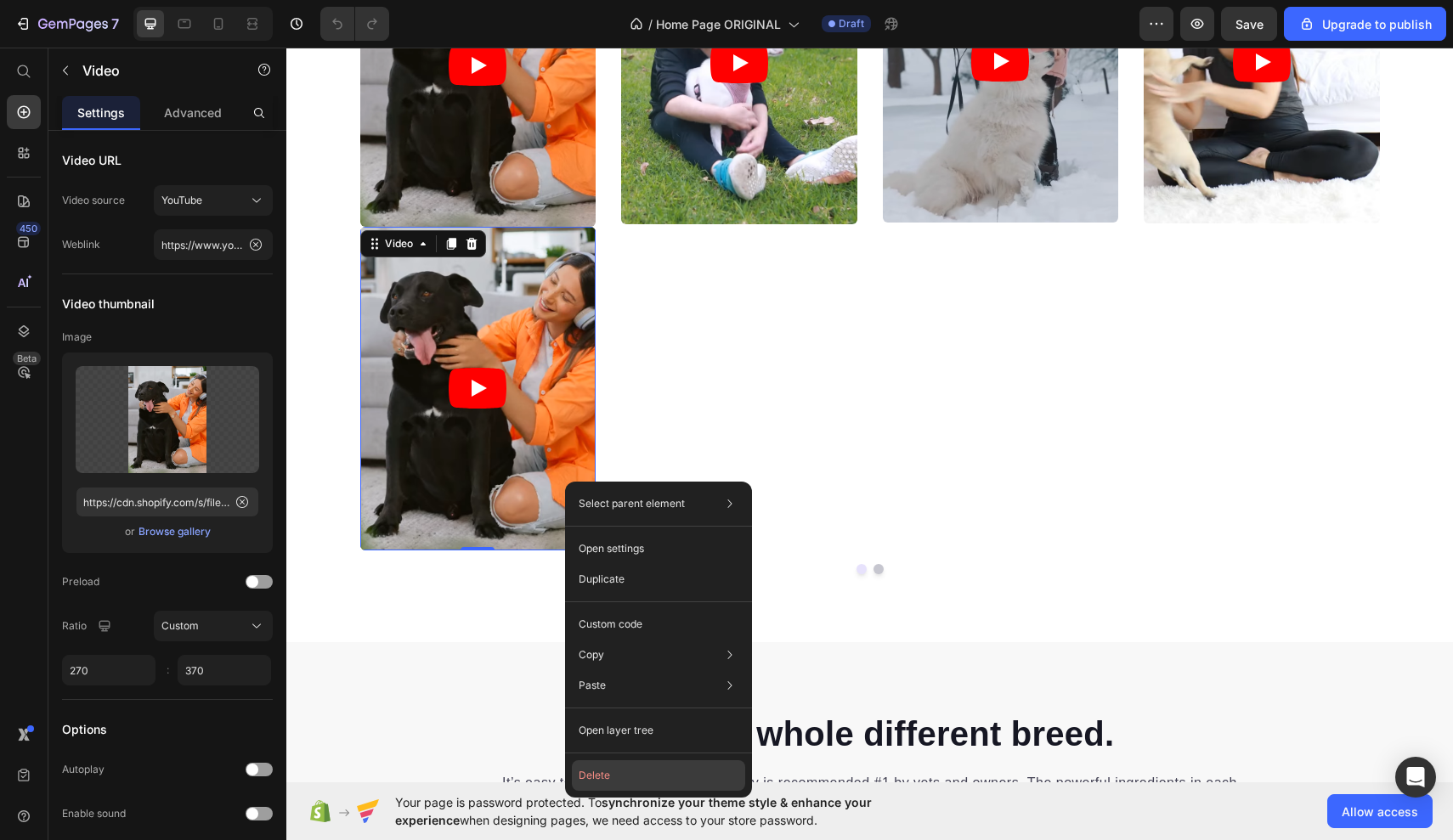 click on "Delete" 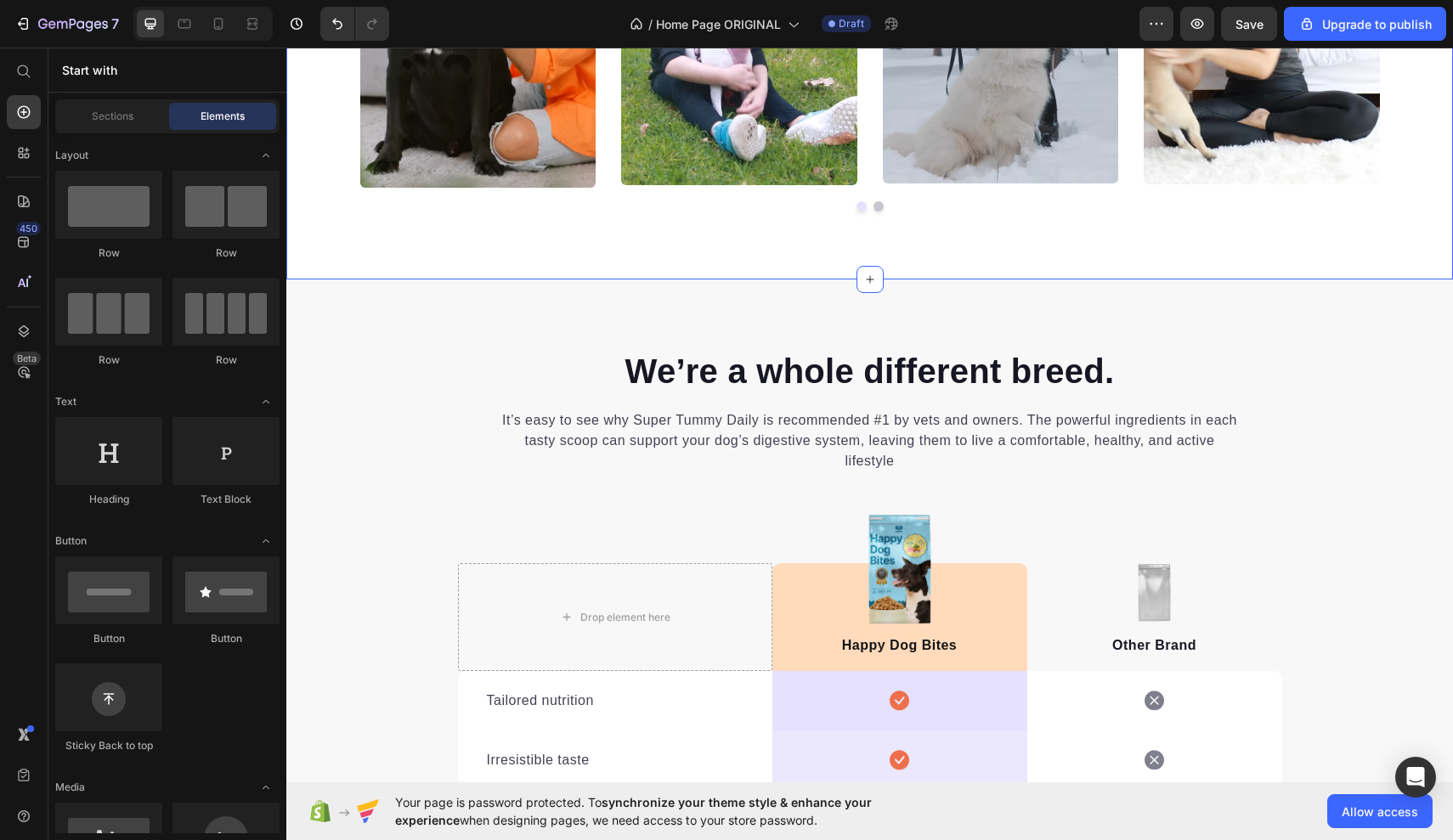 scroll, scrollTop: 9248, scrollLeft: 0, axis: vertical 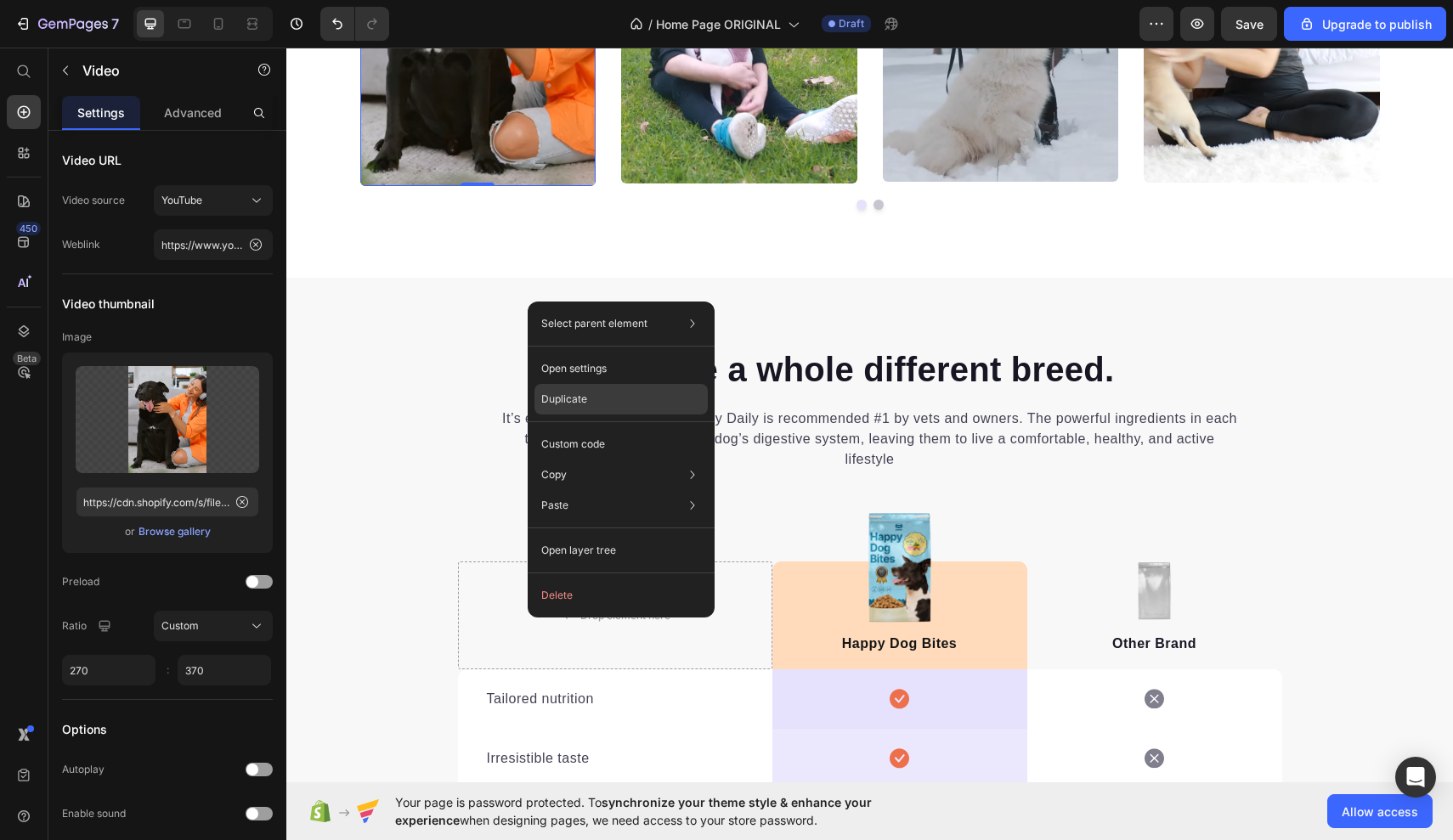 click on "Duplicate" at bounding box center (564, 399) 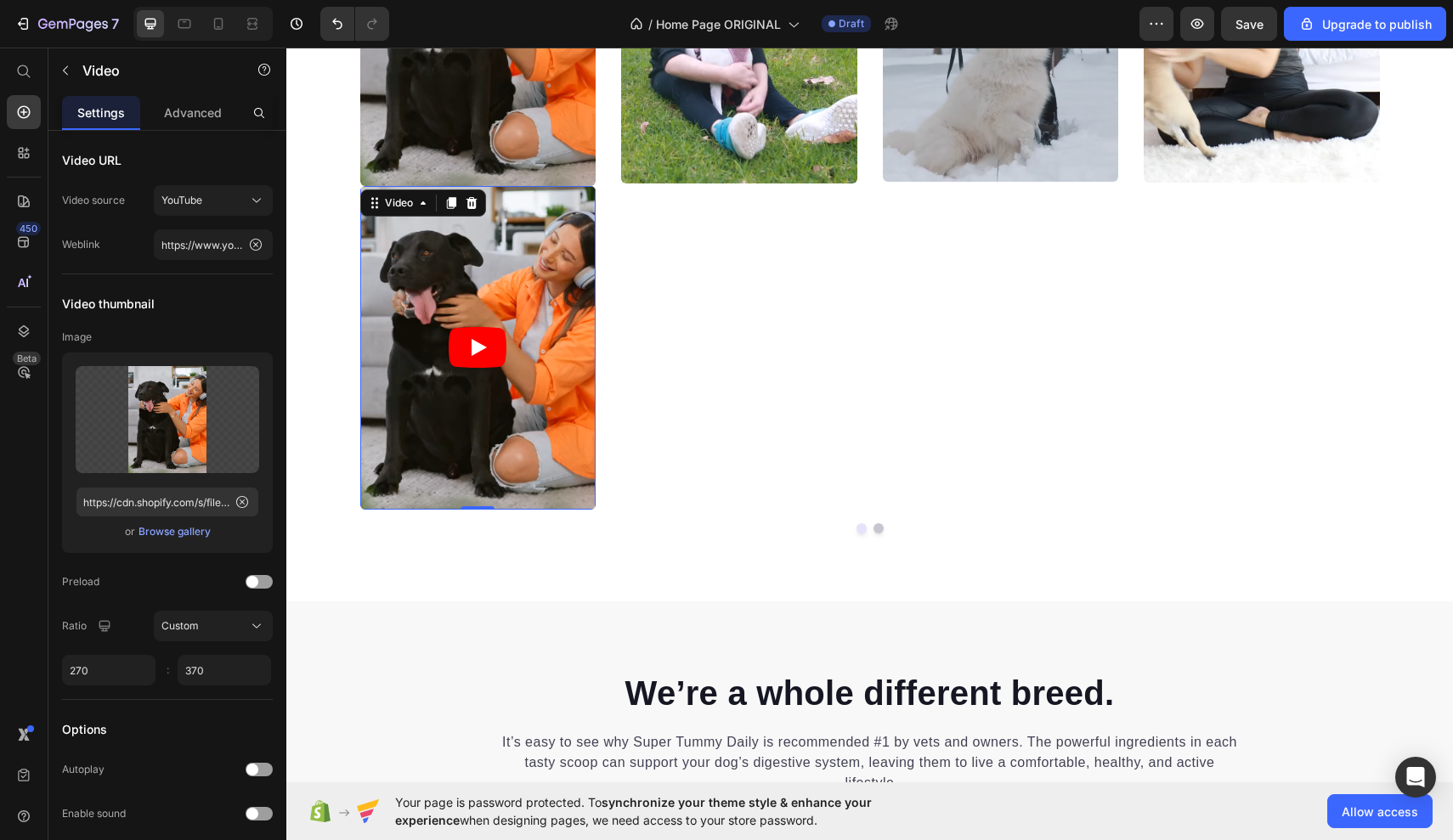 click at bounding box center (478, 347) 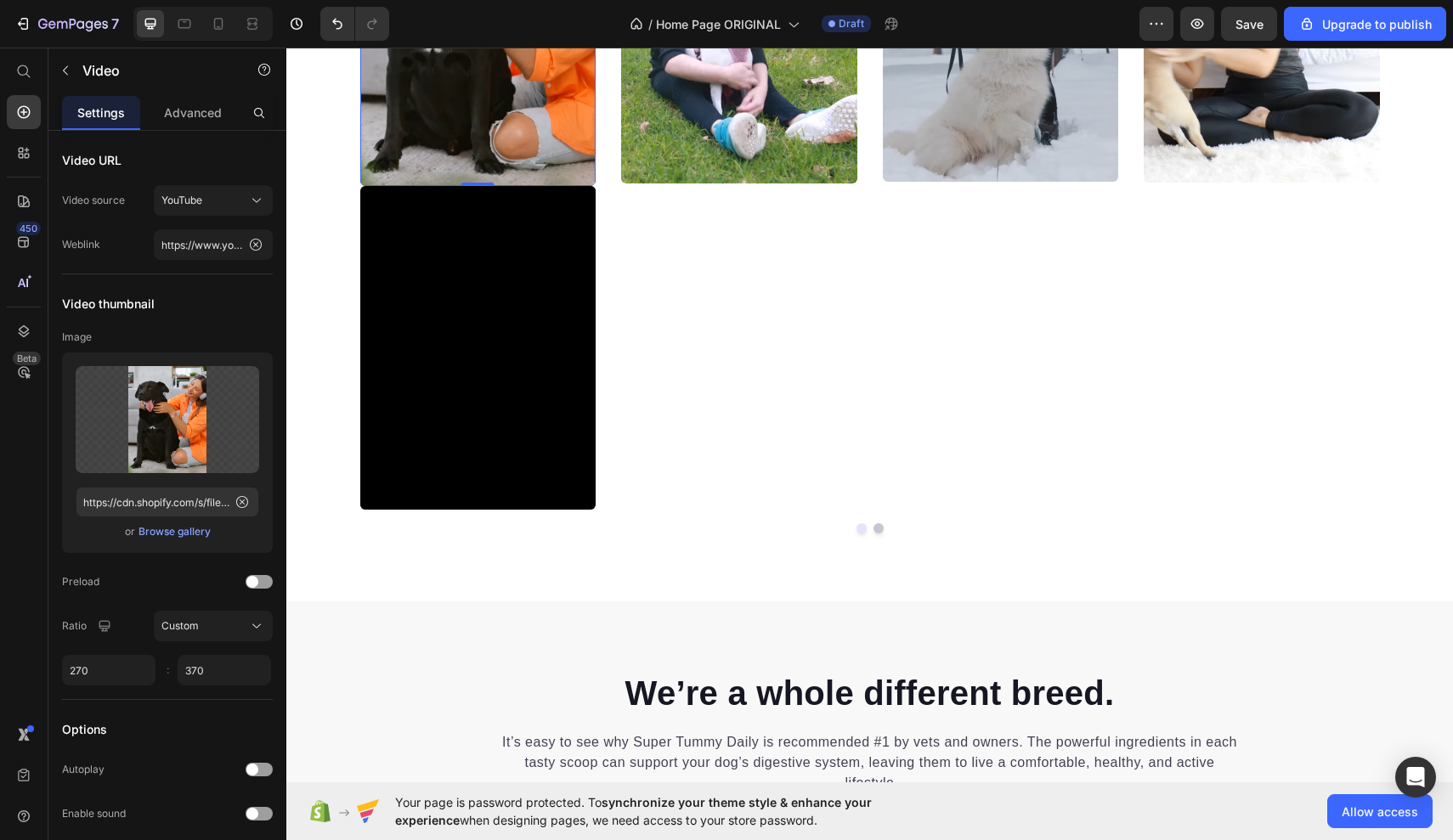 click on "Video   0" at bounding box center [478, 25] 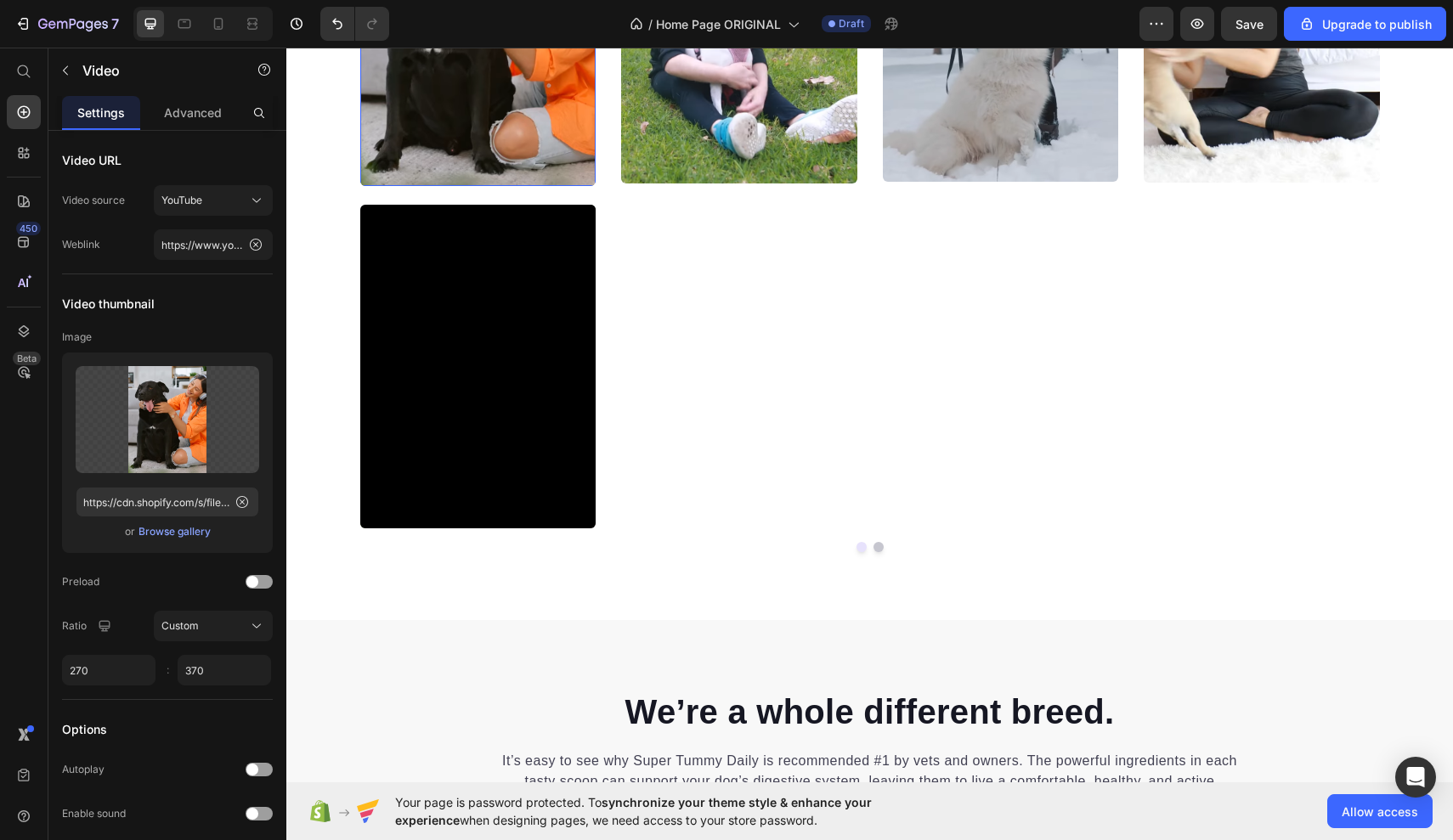 drag, startPoint x: 478, startPoint y: 357, endPoint x: 479, endPoint y: 375, distance: 18.027756 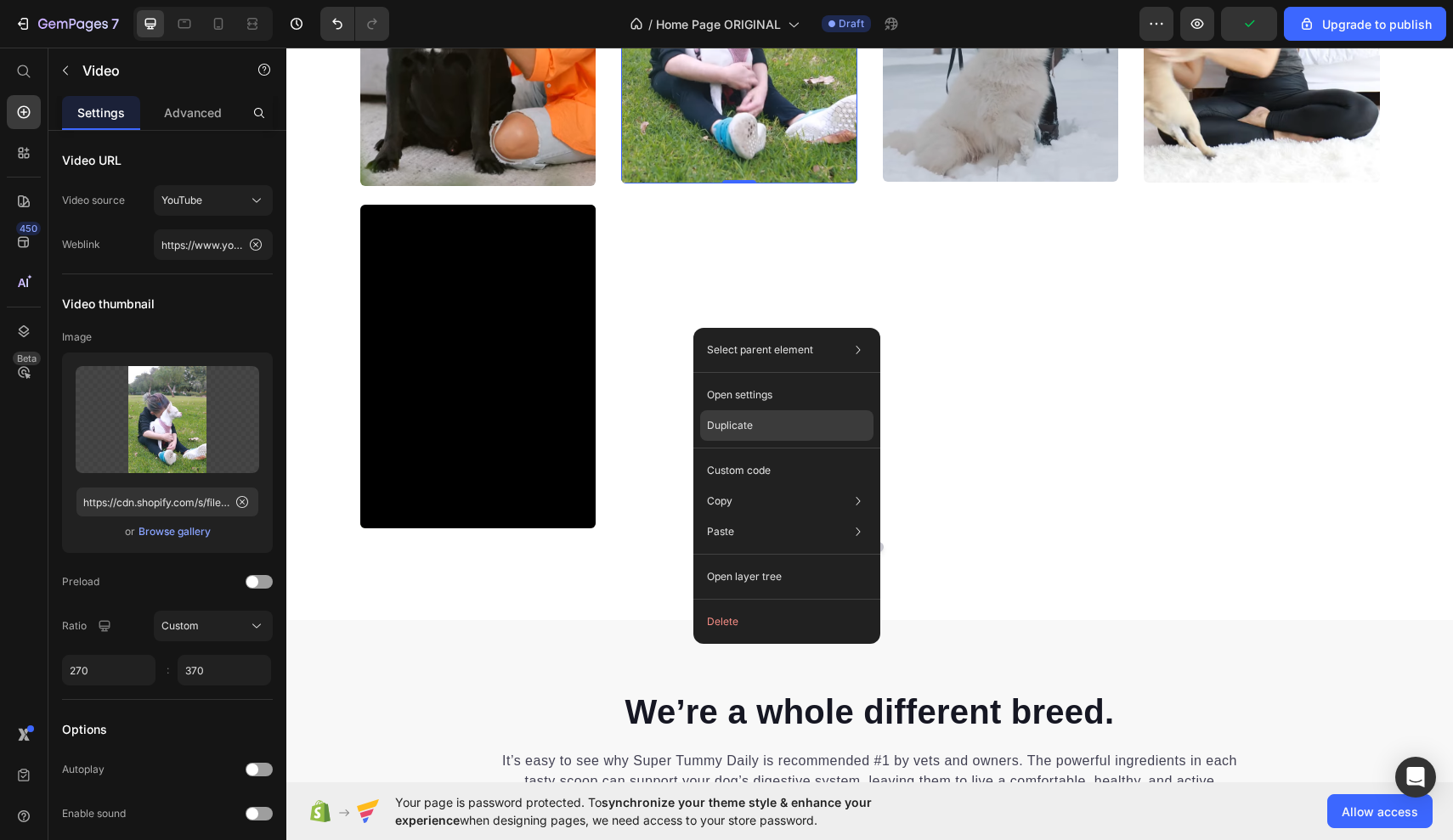 click on "Duplicate" at bounding box center (730, 426) 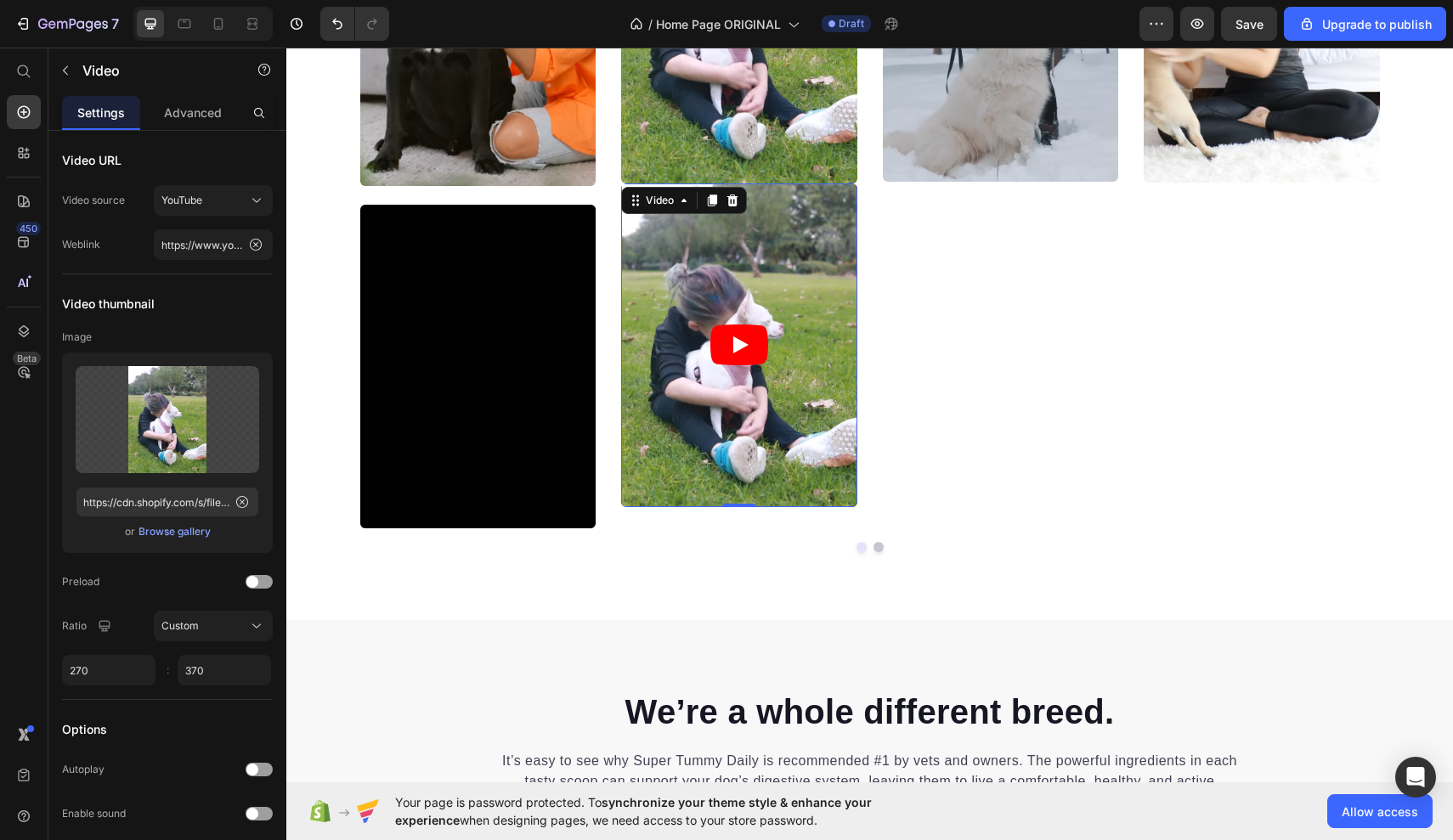 click at bounding box center (739, 345) 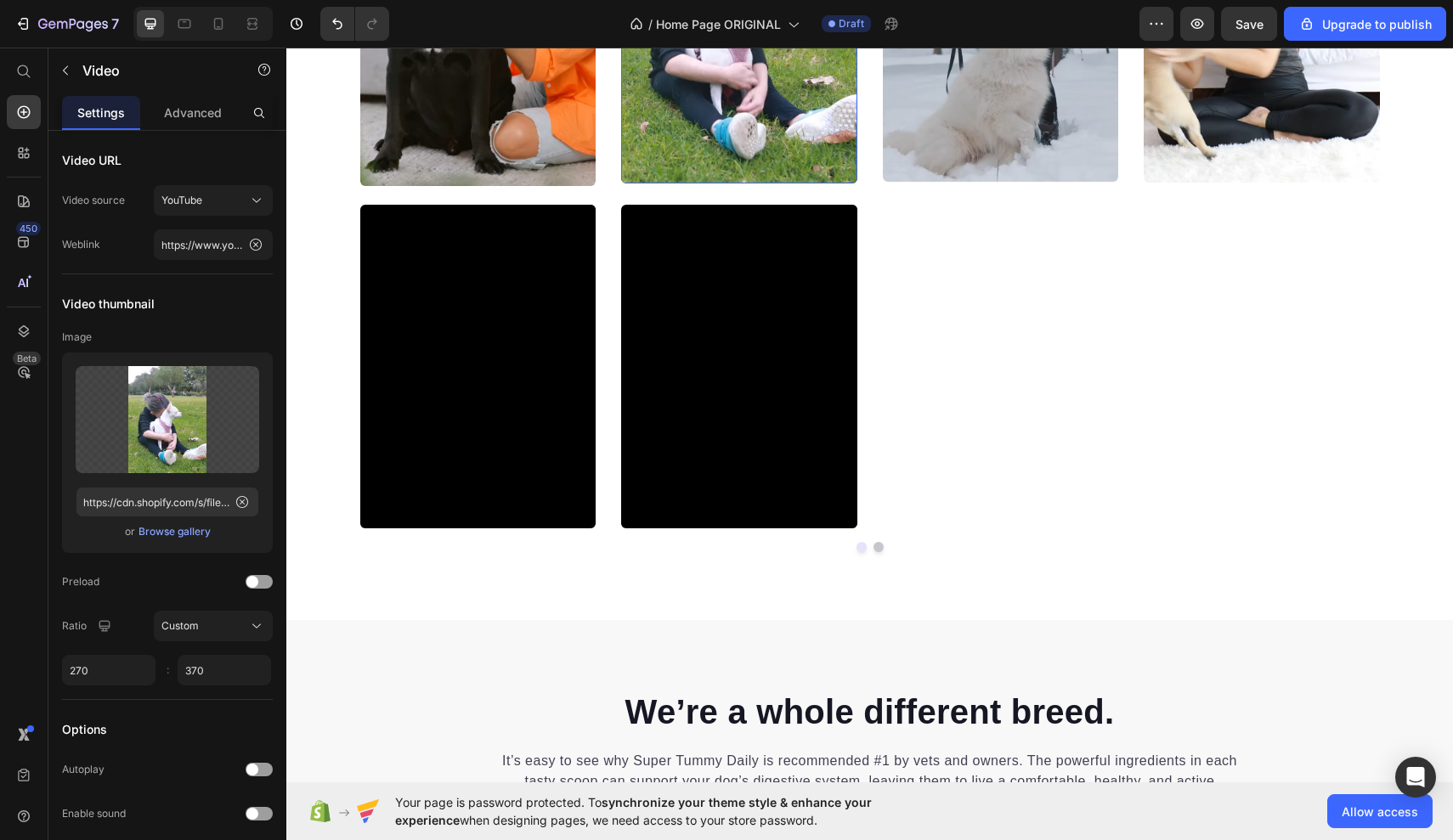 drag, startPoint x: 745, startPoint y: 353, endPoint x: 745, endPoint y: 375, distance: 22 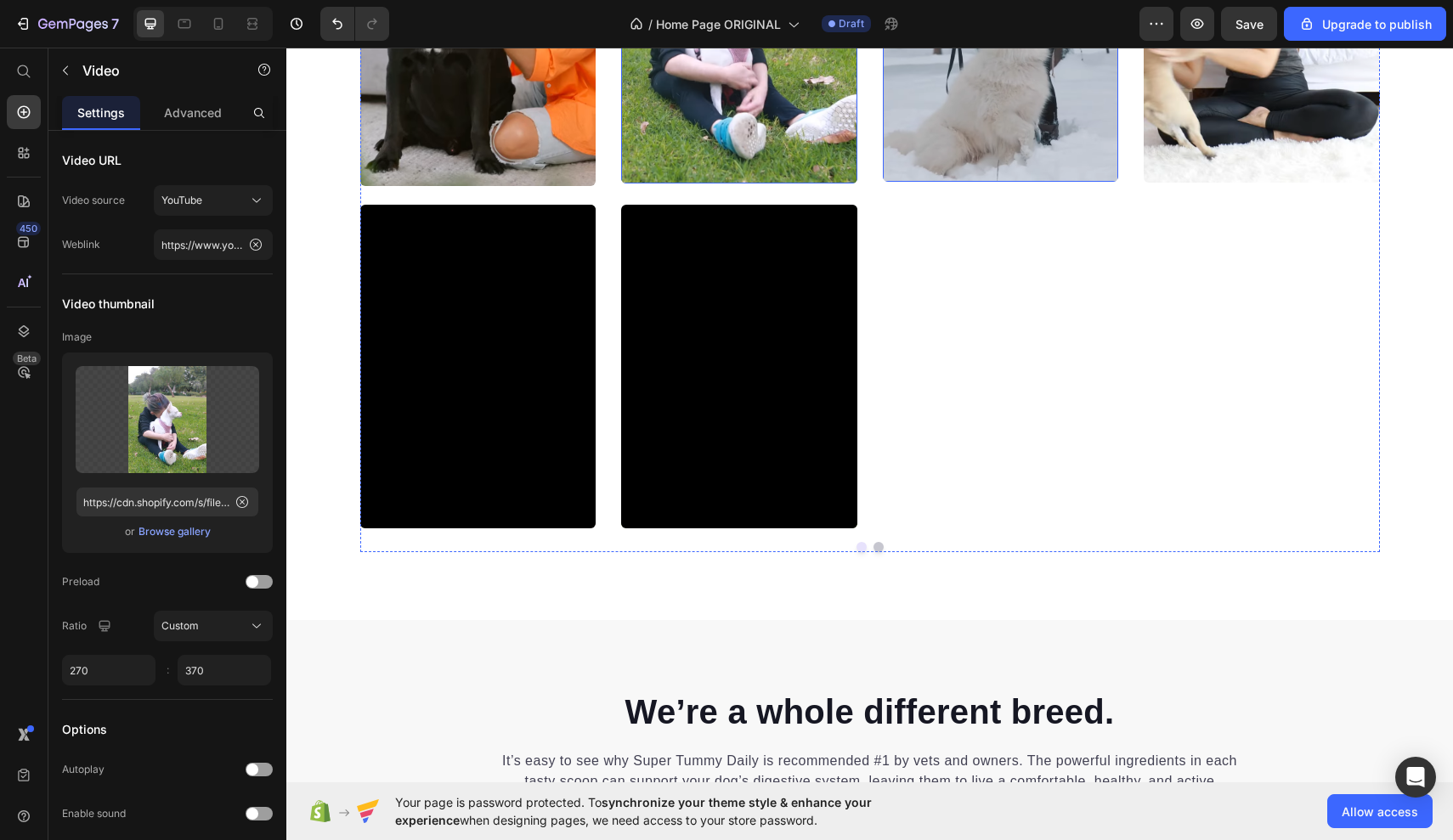 click at bounding box center (1001, 20) 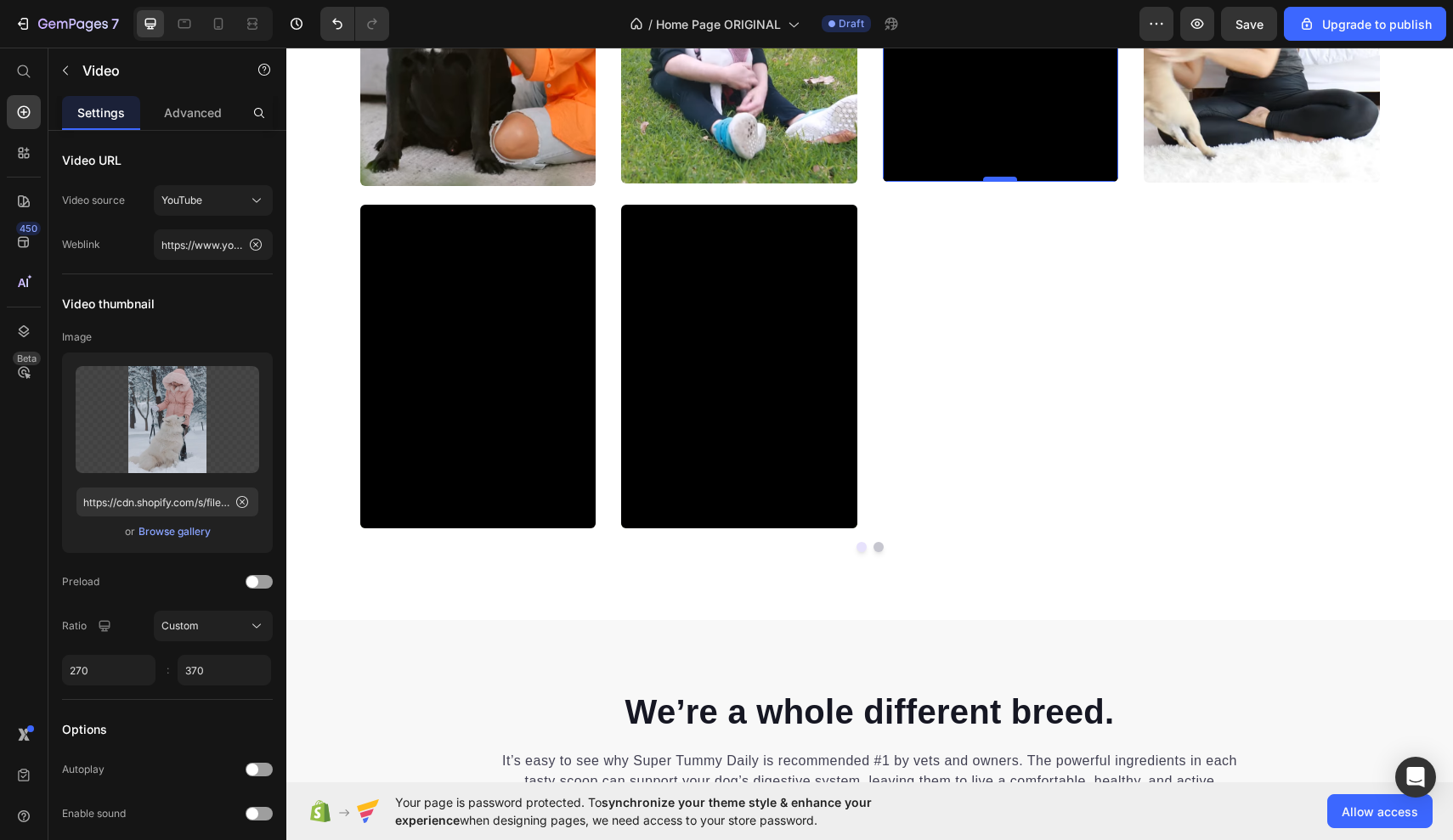 click at bounding box center (1000, 179) 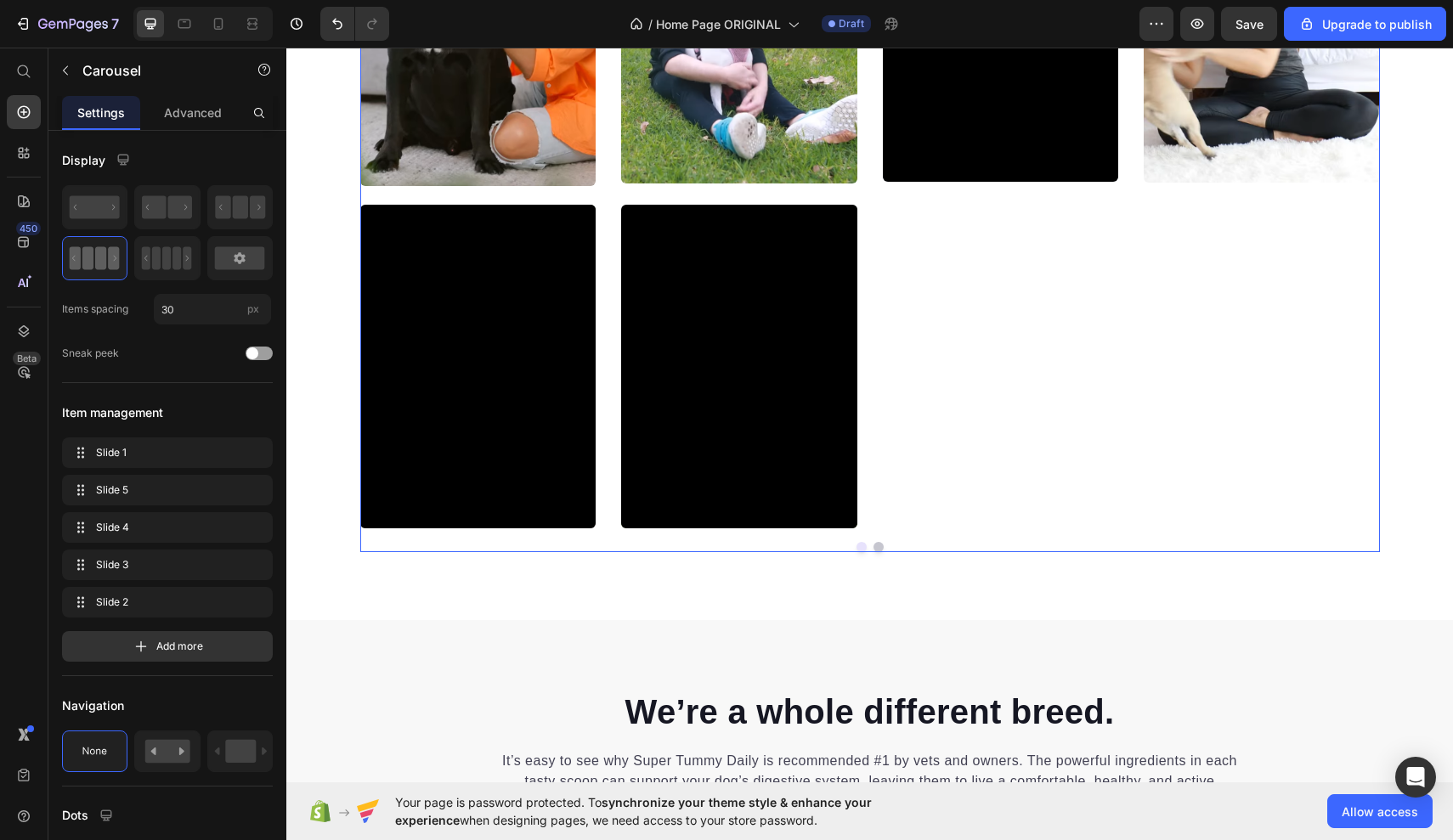 click on "Video Video   70" at bounding box center [1001, 24] 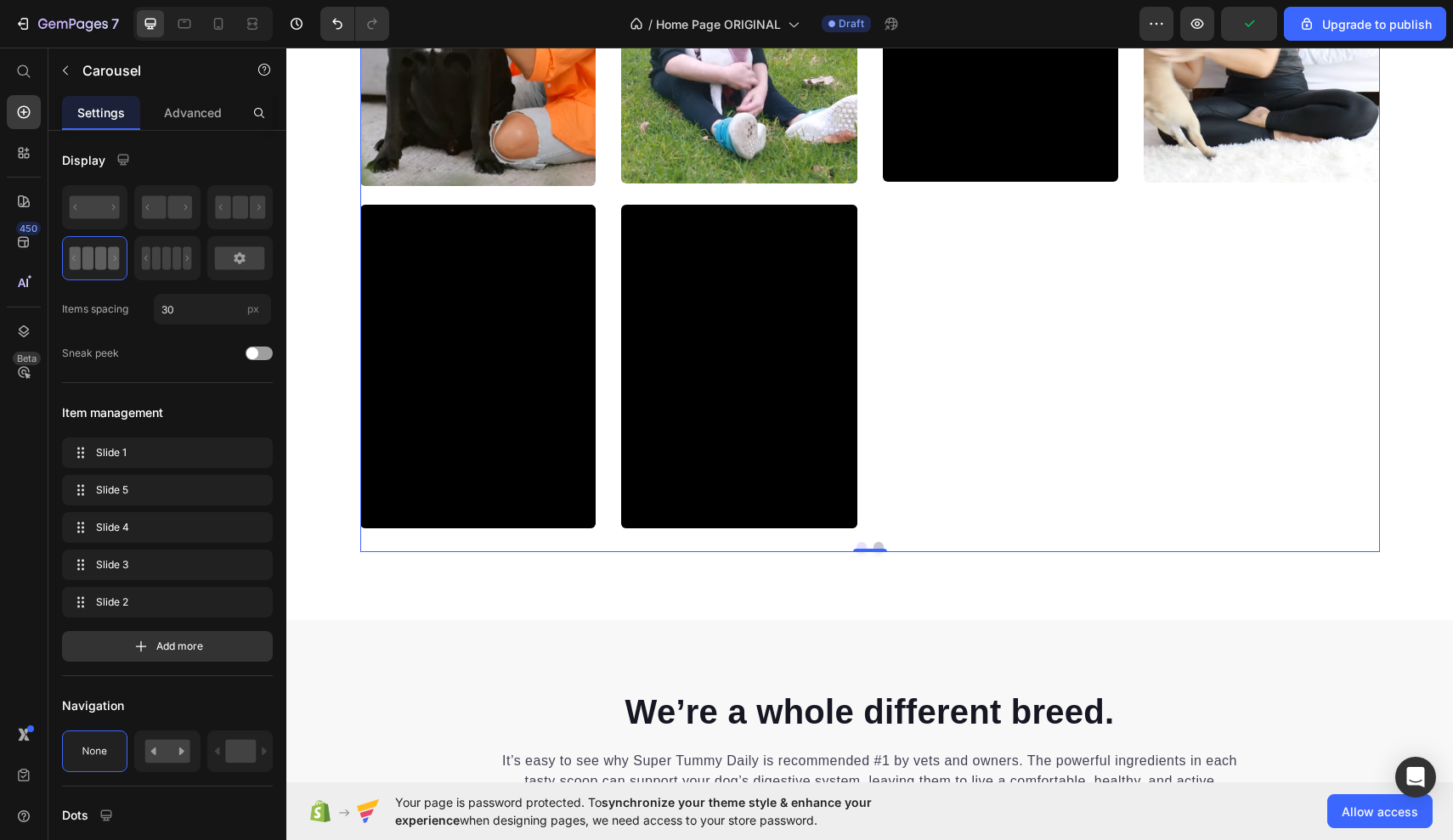 click on "Video Video" at bounding box center [1001, 24] 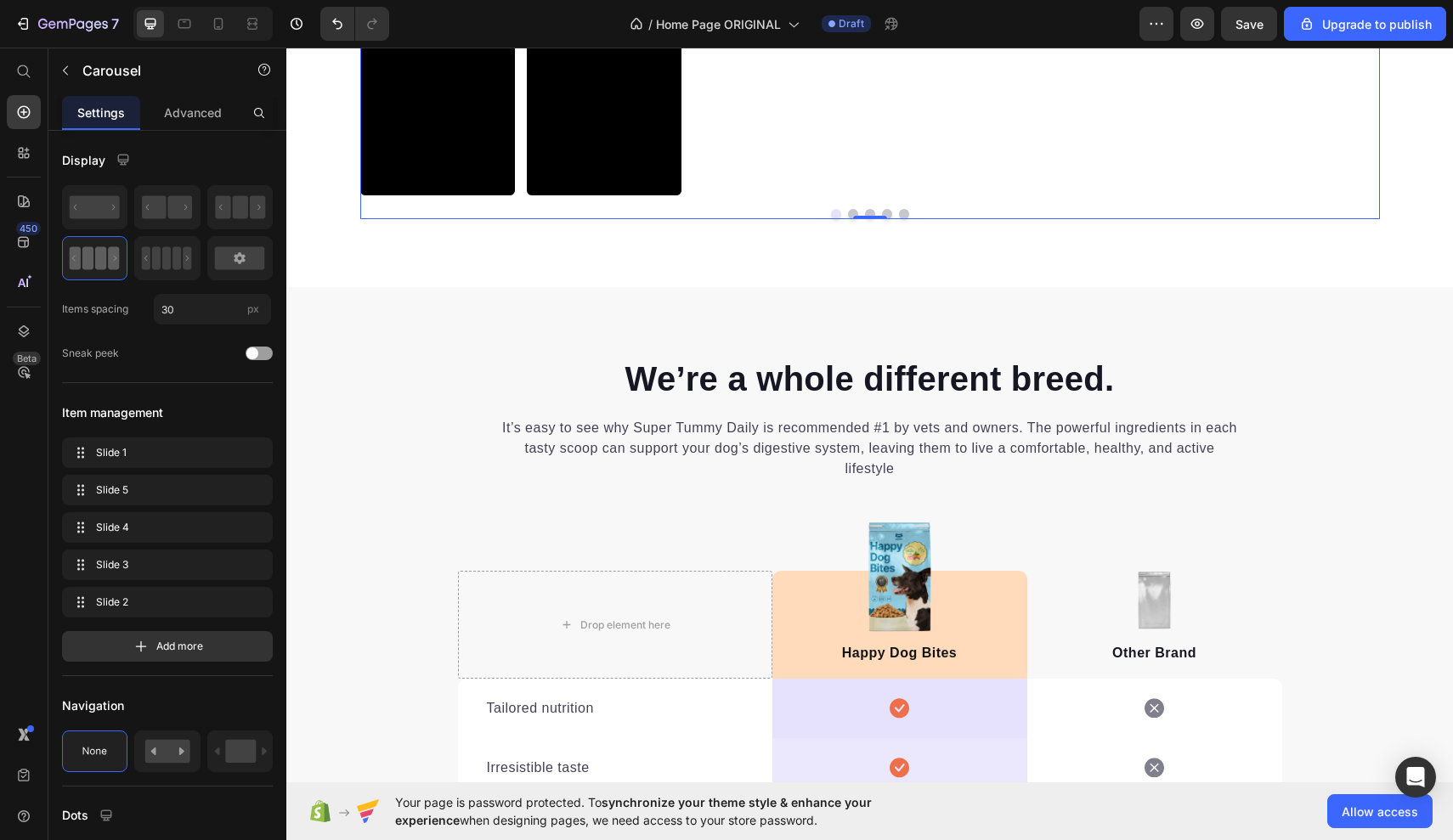 scroll, scrollTop: 0, scrollLeft: 0, axis: both 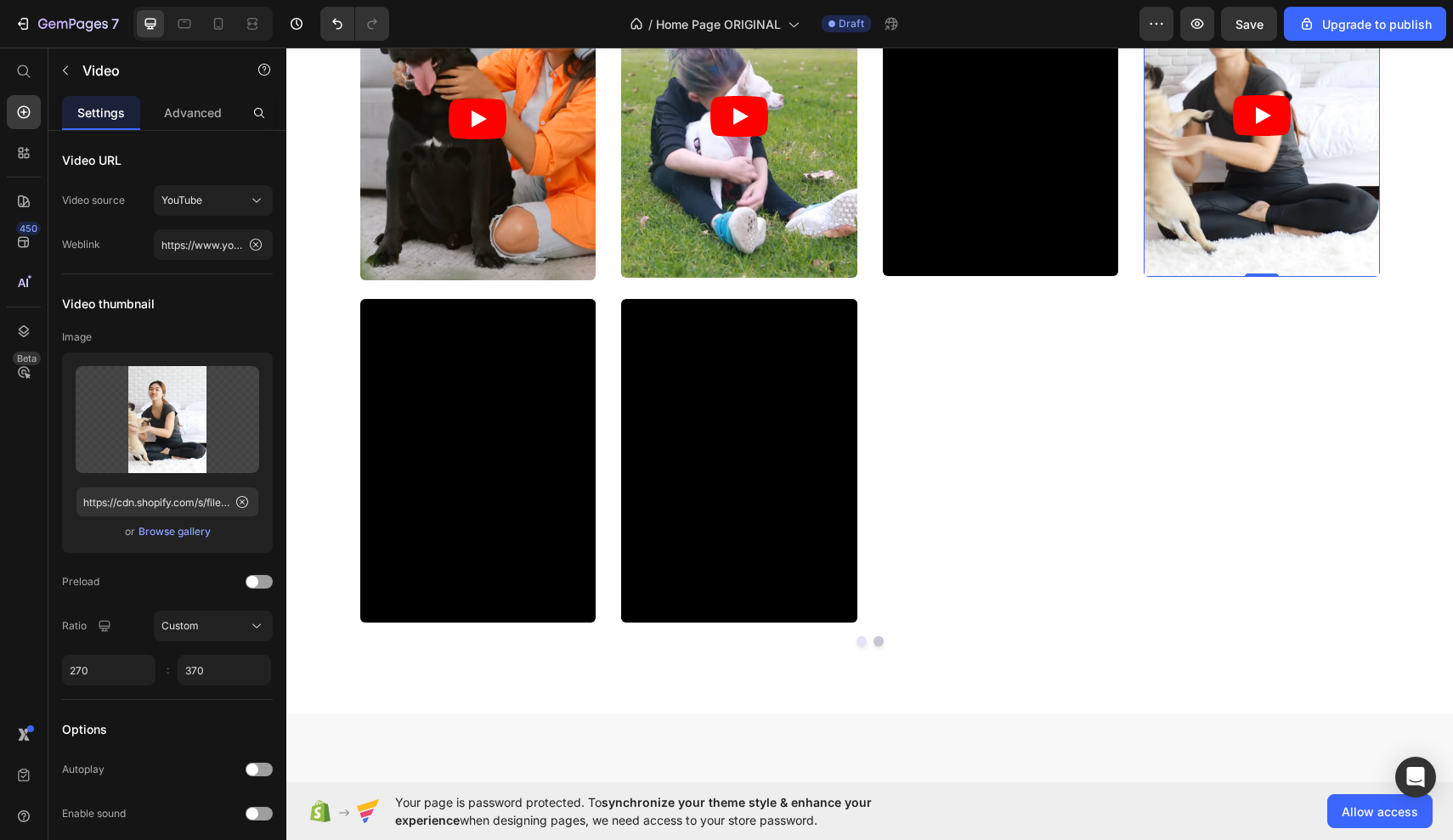 click on "Video" at bounding box center (1182, -29) 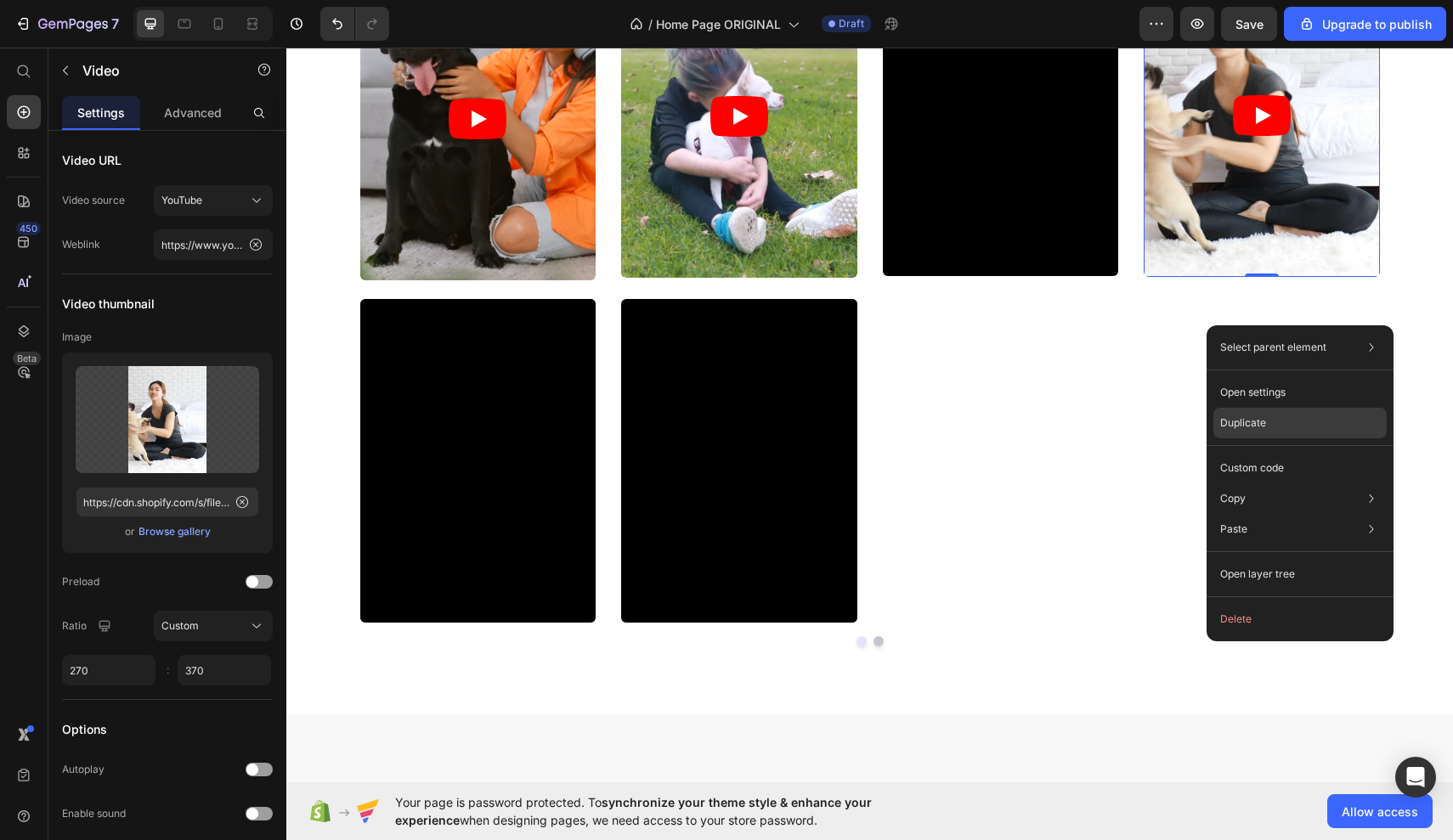 click on "Duplicate" at bounding box center [1243, 423] 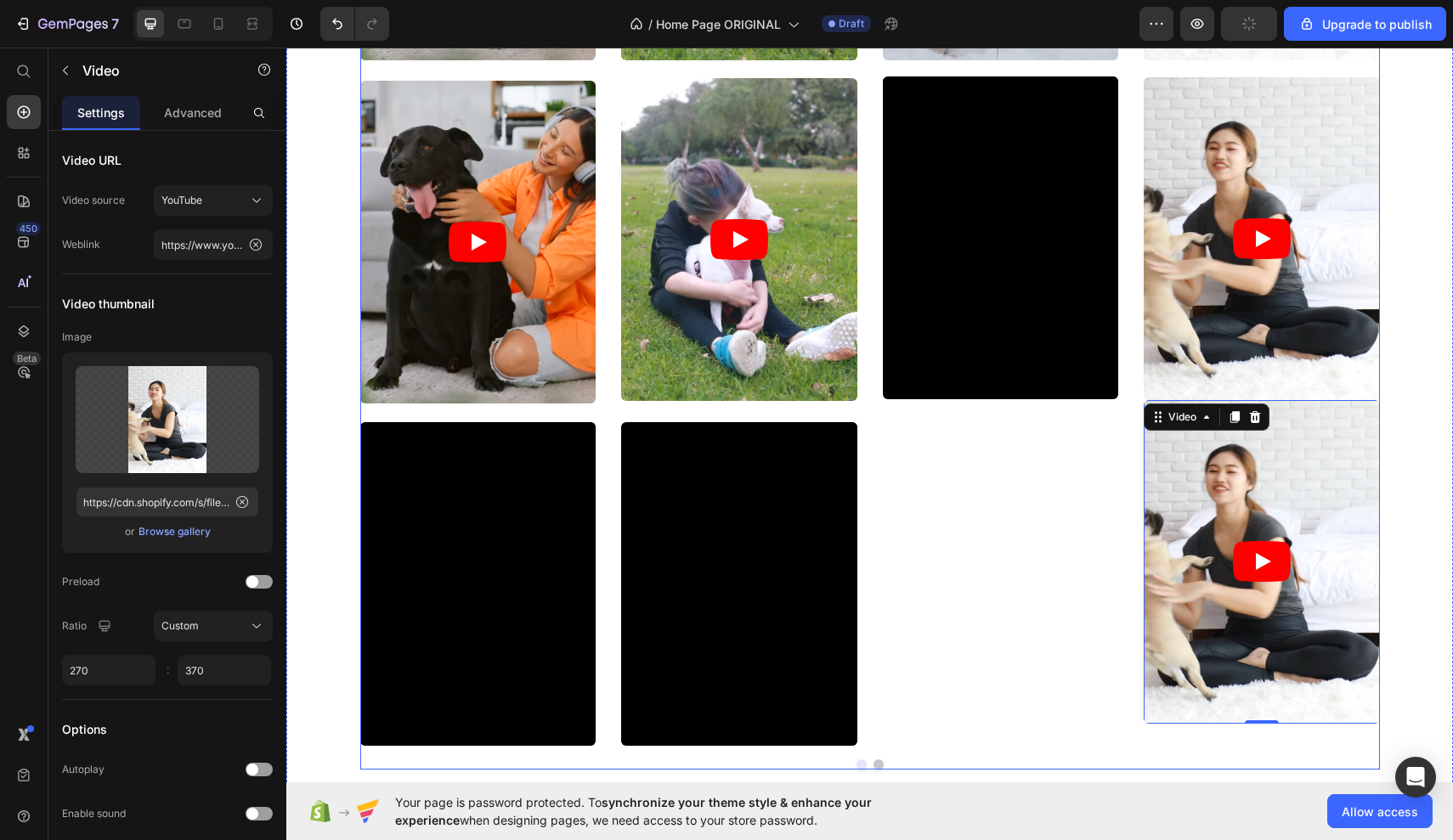 scroll, scrollTop: 9030, scrollLeft: 0, axis: vertical 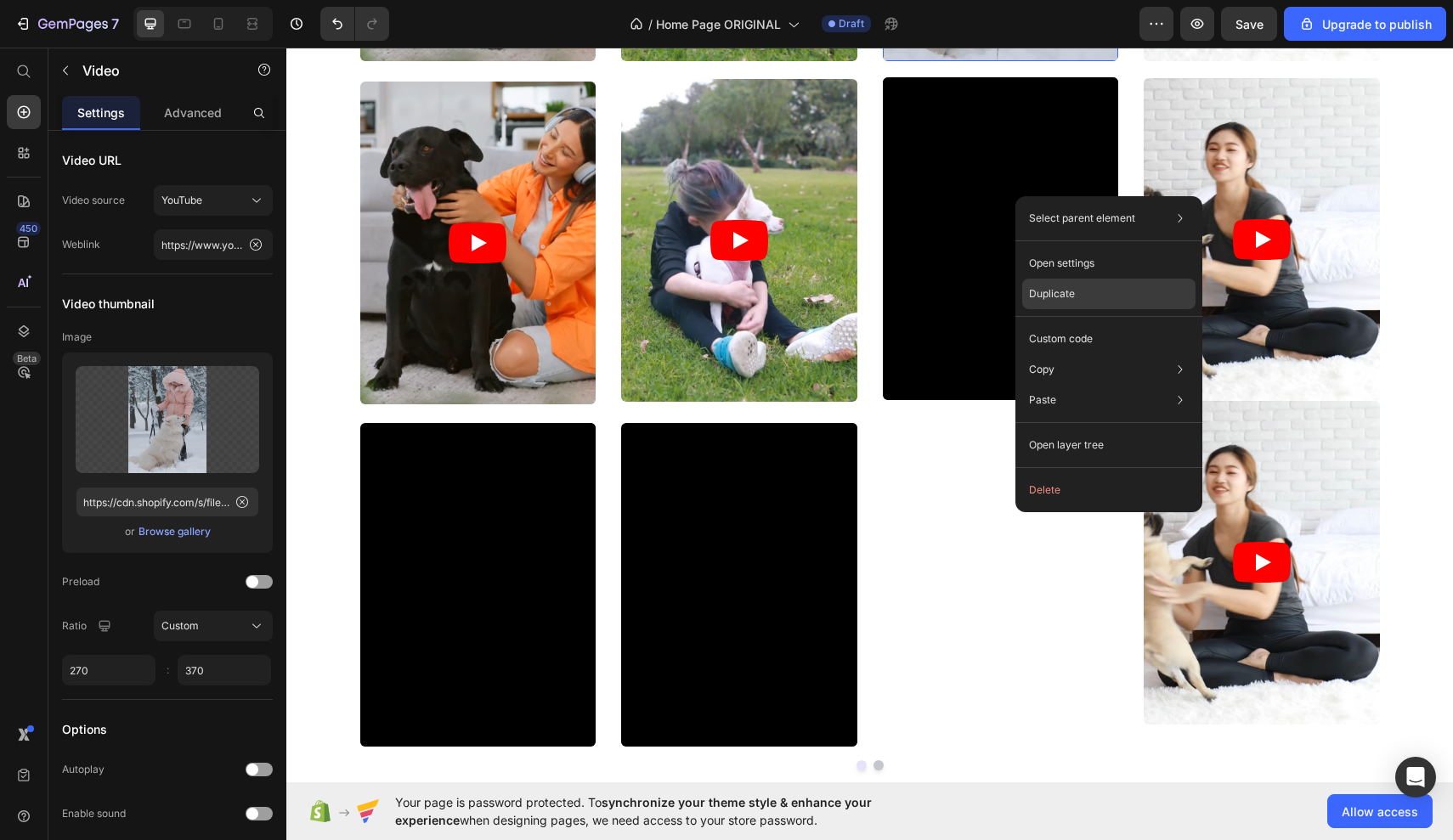 click on "Duplicate" at bounding box center [1052, 294] 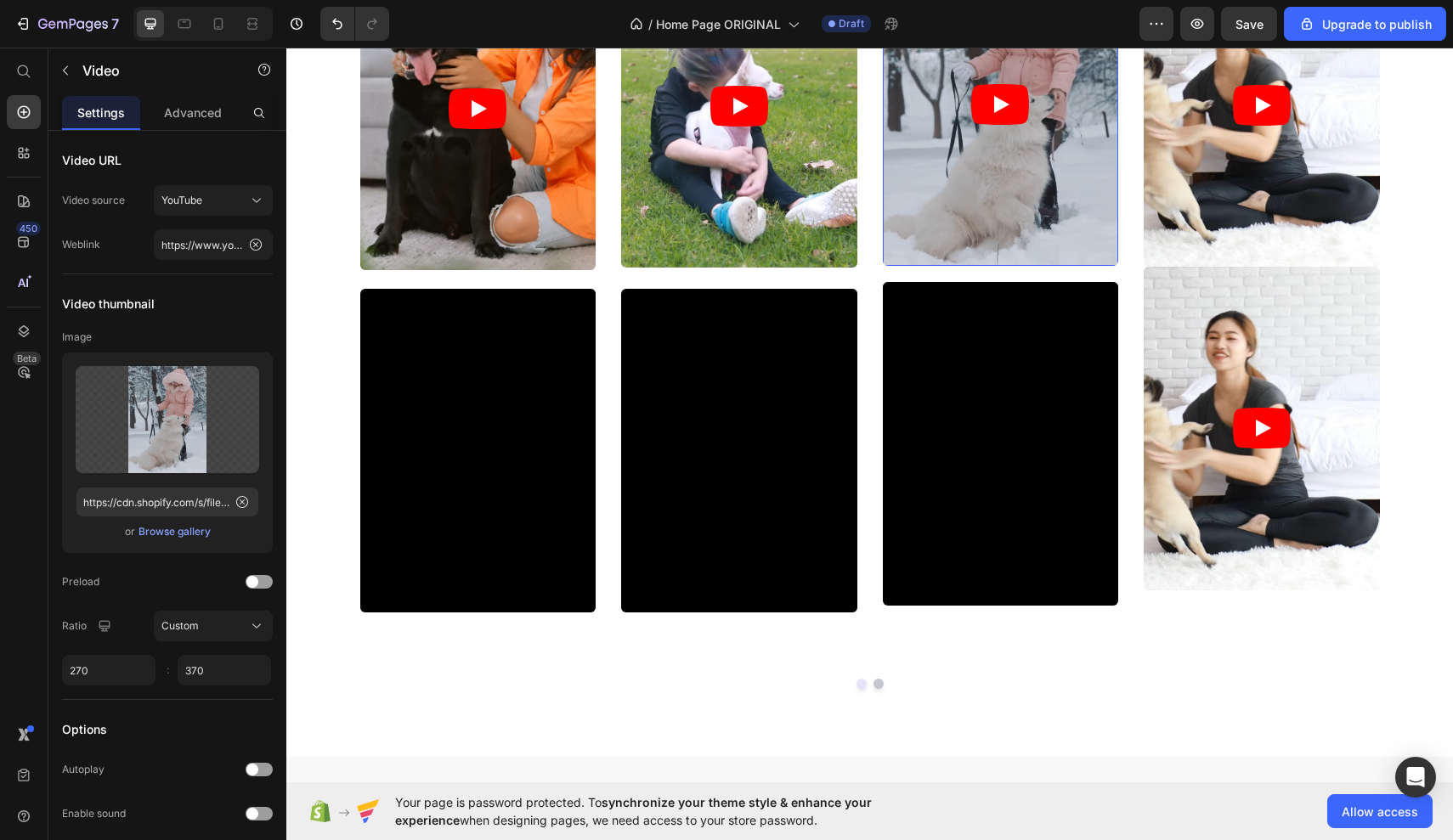 scroll, scrollTop: 9170, scrollLeft: 0, axis: vertical 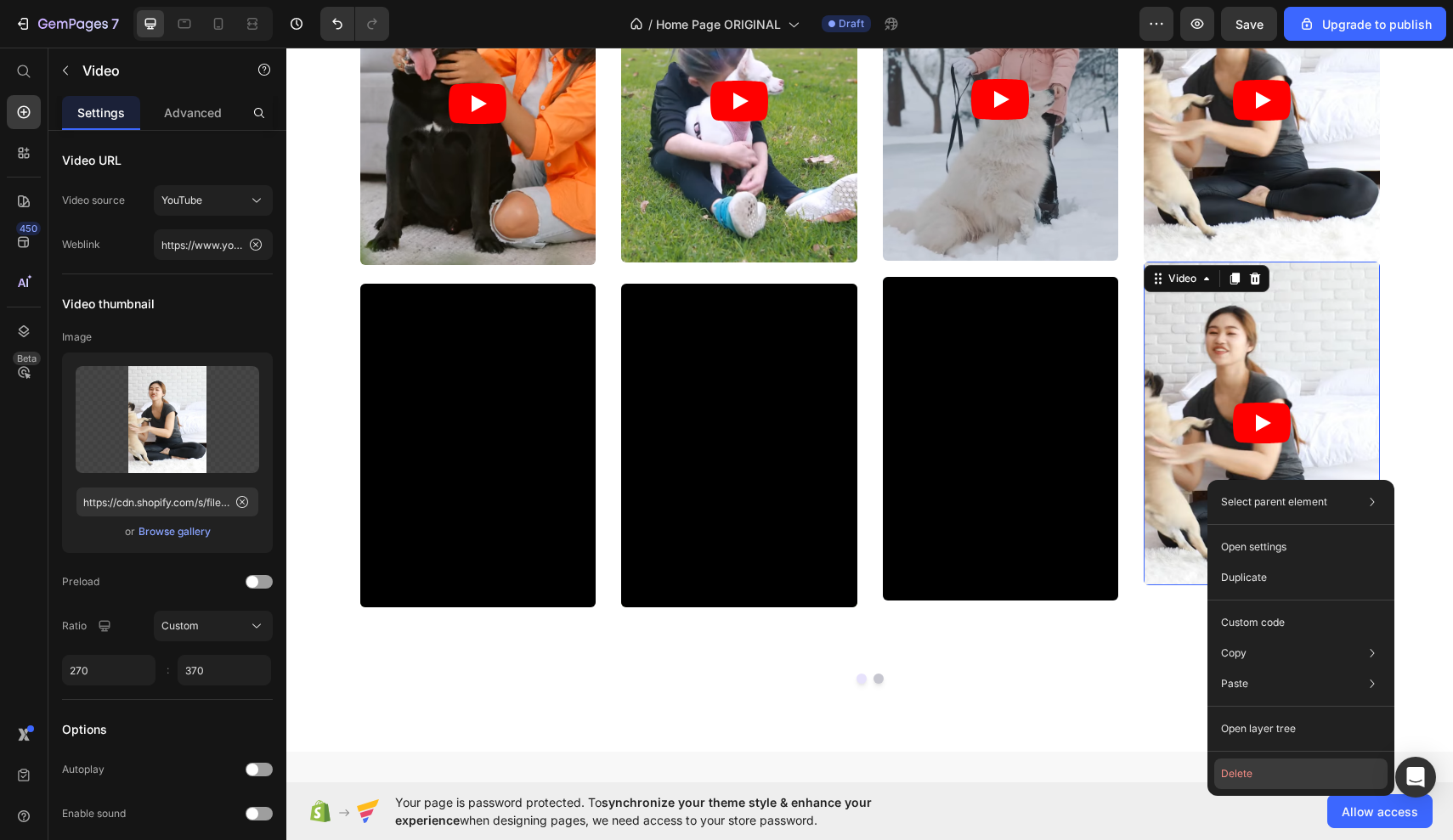 click on "Delete" 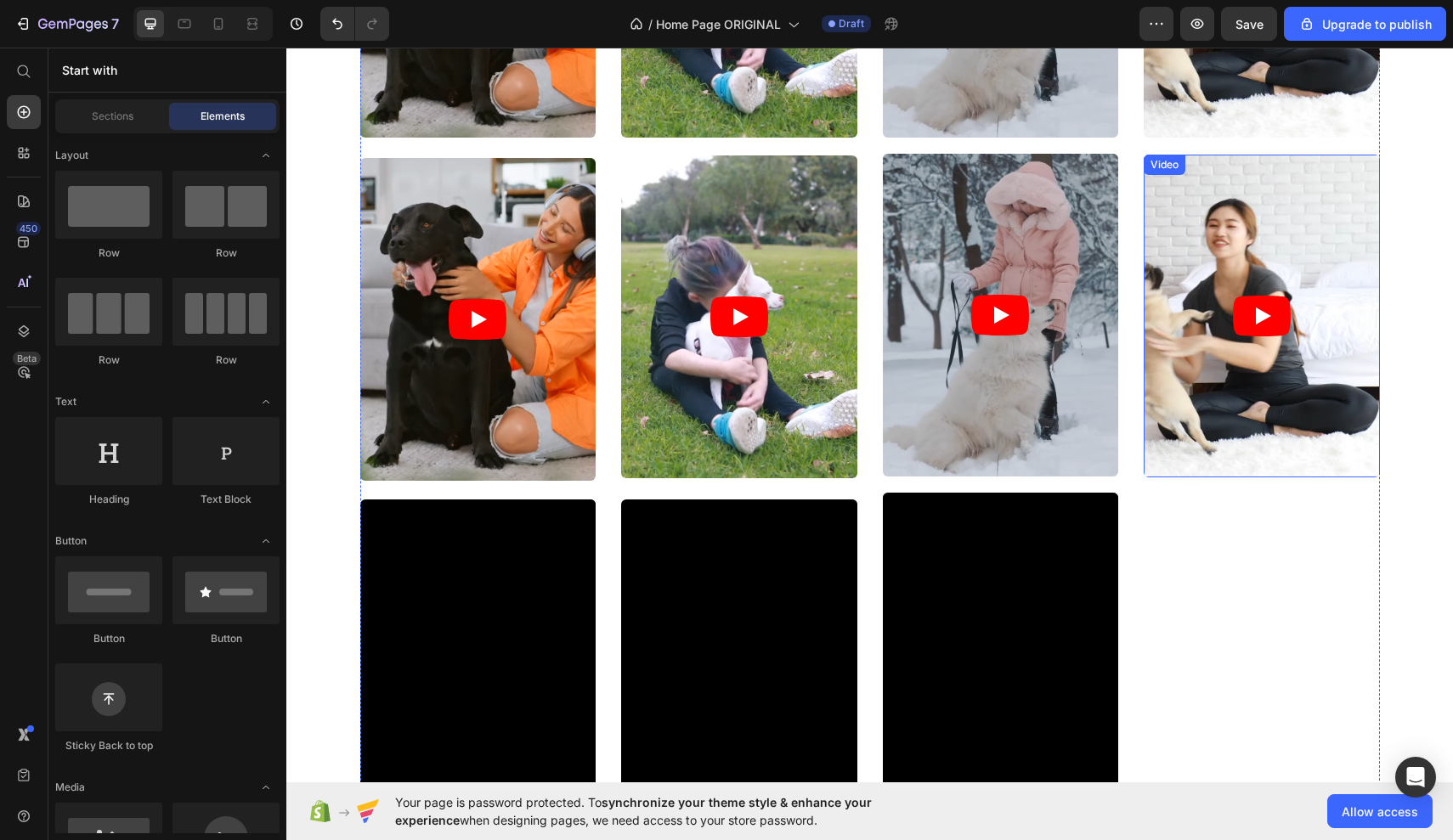 scroll, scrollTop: 8758, scrollLeft: 0, axis: vertical 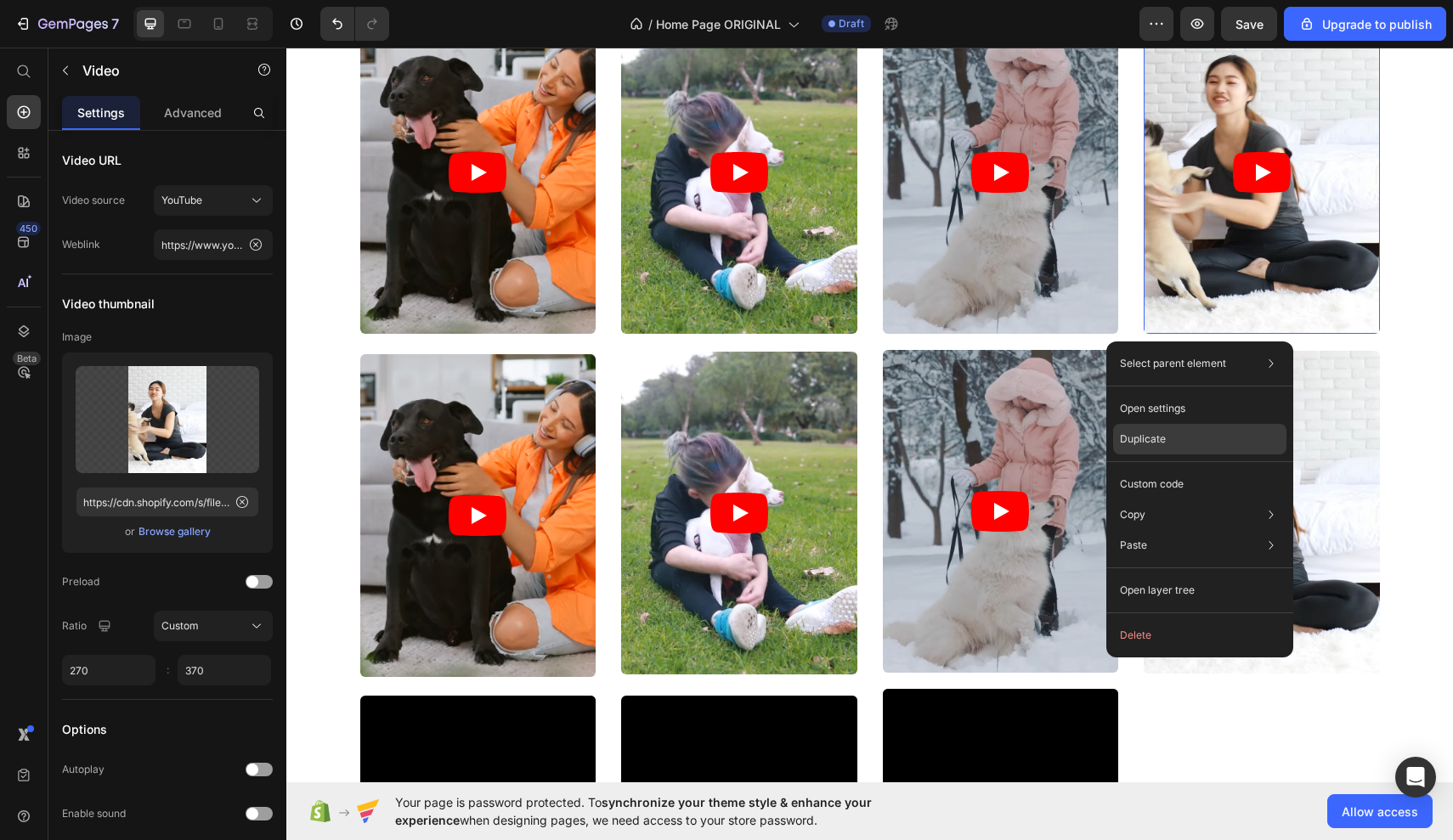 click on "Duplicate" 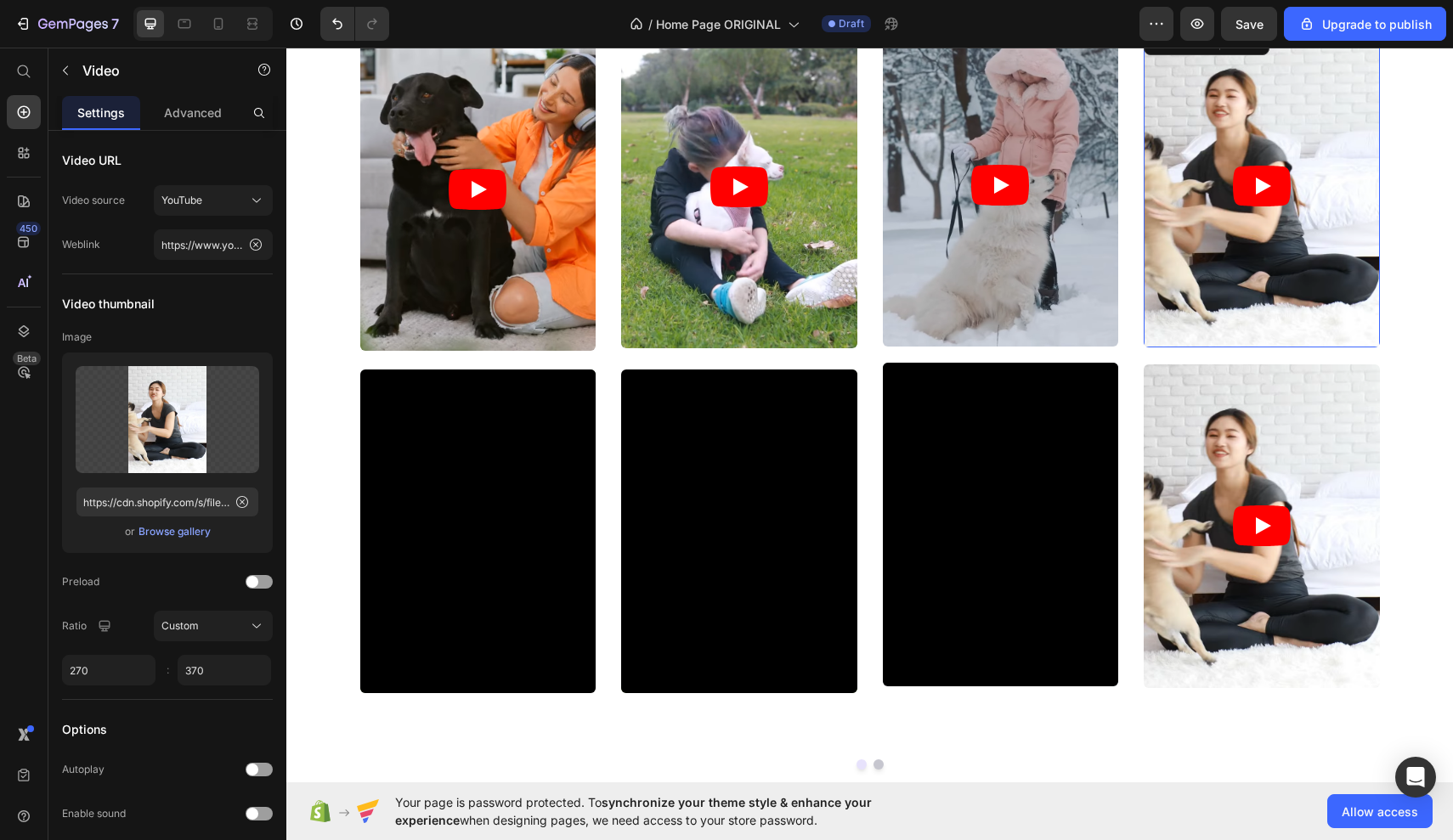scroll, scrollTop: 9085, scrollLeft: 0, axis: vertical 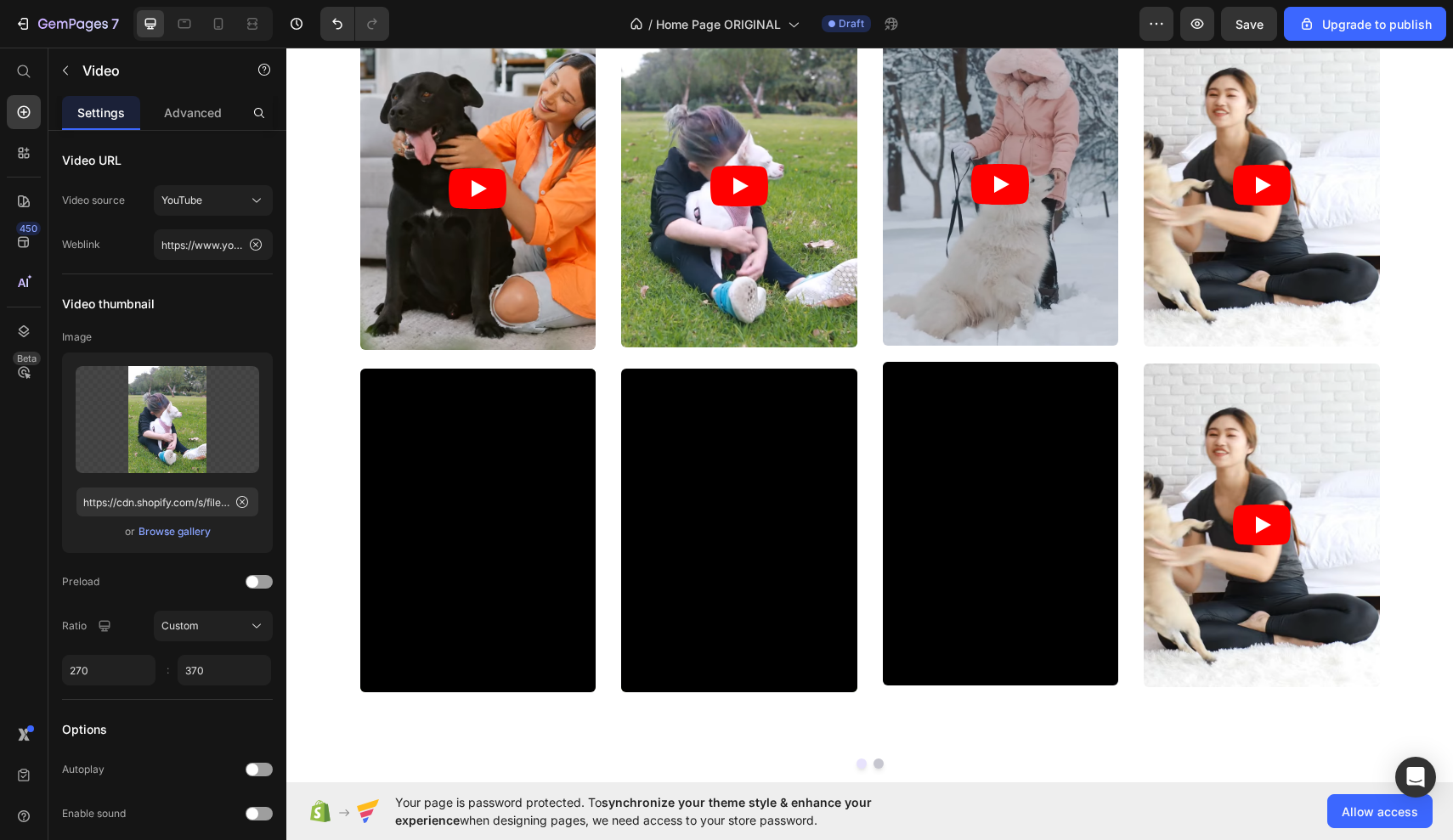 click at bounding box center (739, -155) 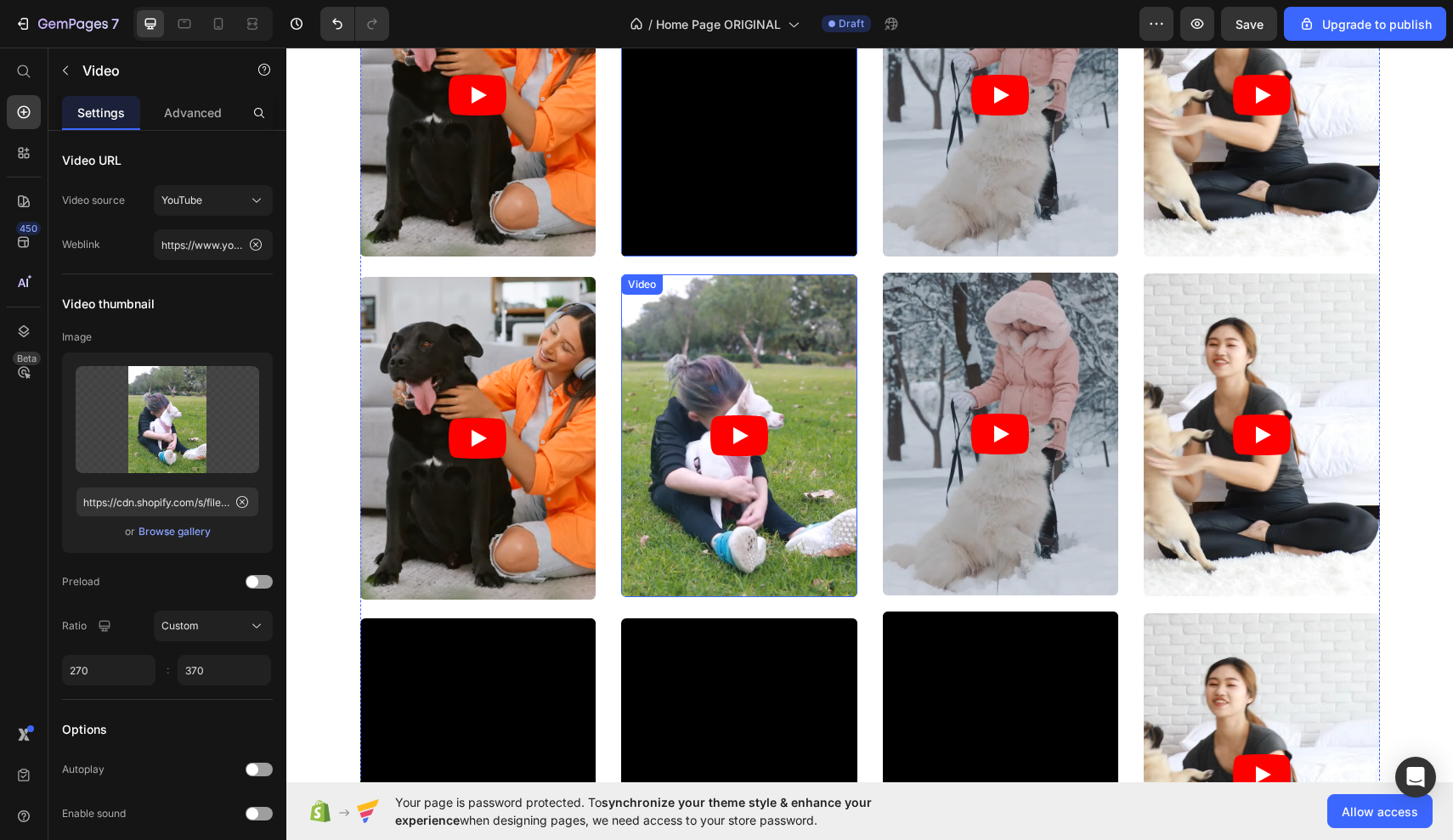 scroll, scrollTop: 8826, scrollLeft: 0, axis: vertical 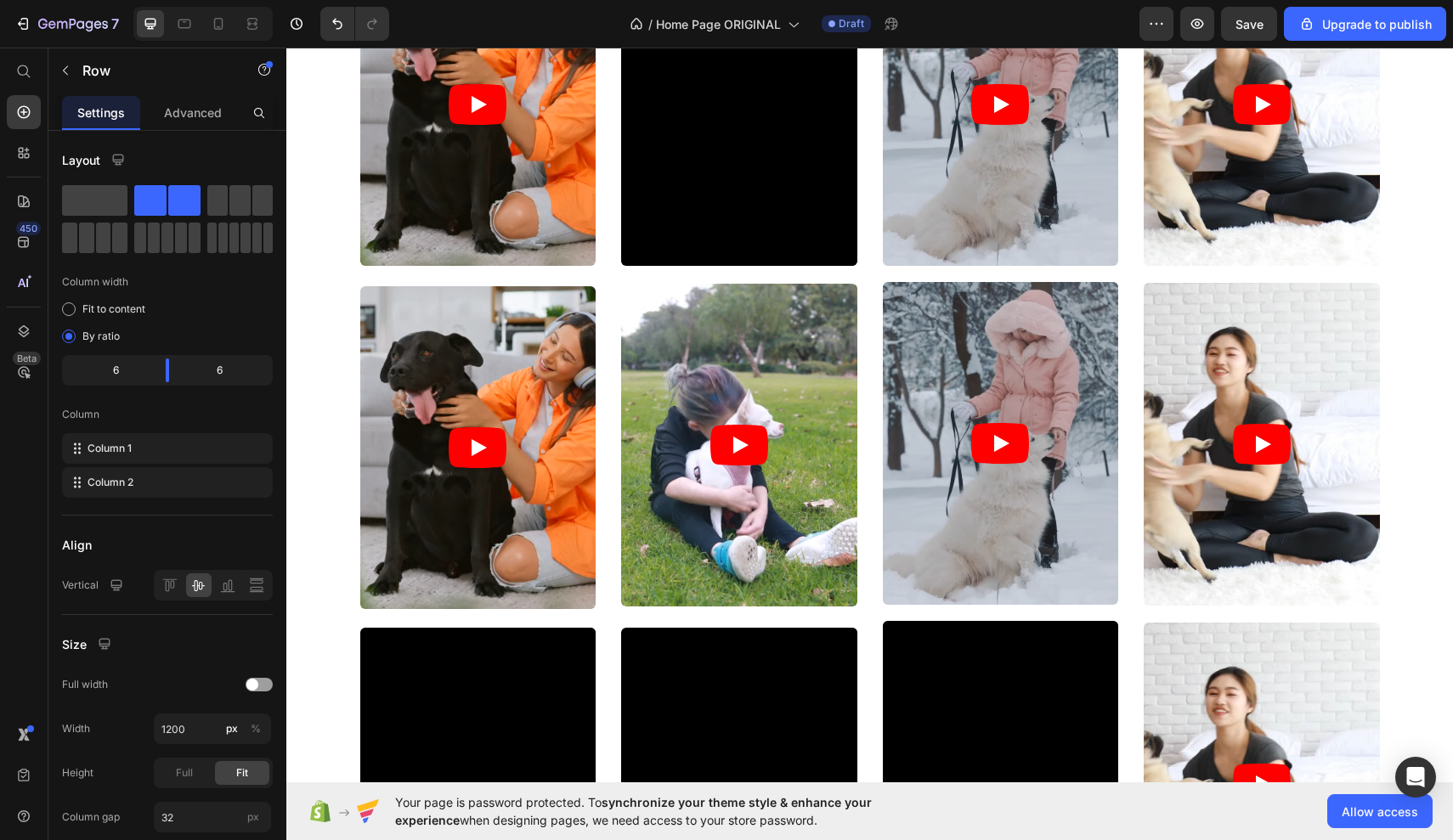 click on "Prebiotics nourish the beneficial gut bacteria, supporting digestive health Heading Our dog food formula contains carefully selected prebiotics that work in harmony with the gut microbiota, providing the necessary nutrients for the growth and maintenance of beneficial bacteria, ultimately supporting digestive health. Text block Row" at bounding box center [614, -174] 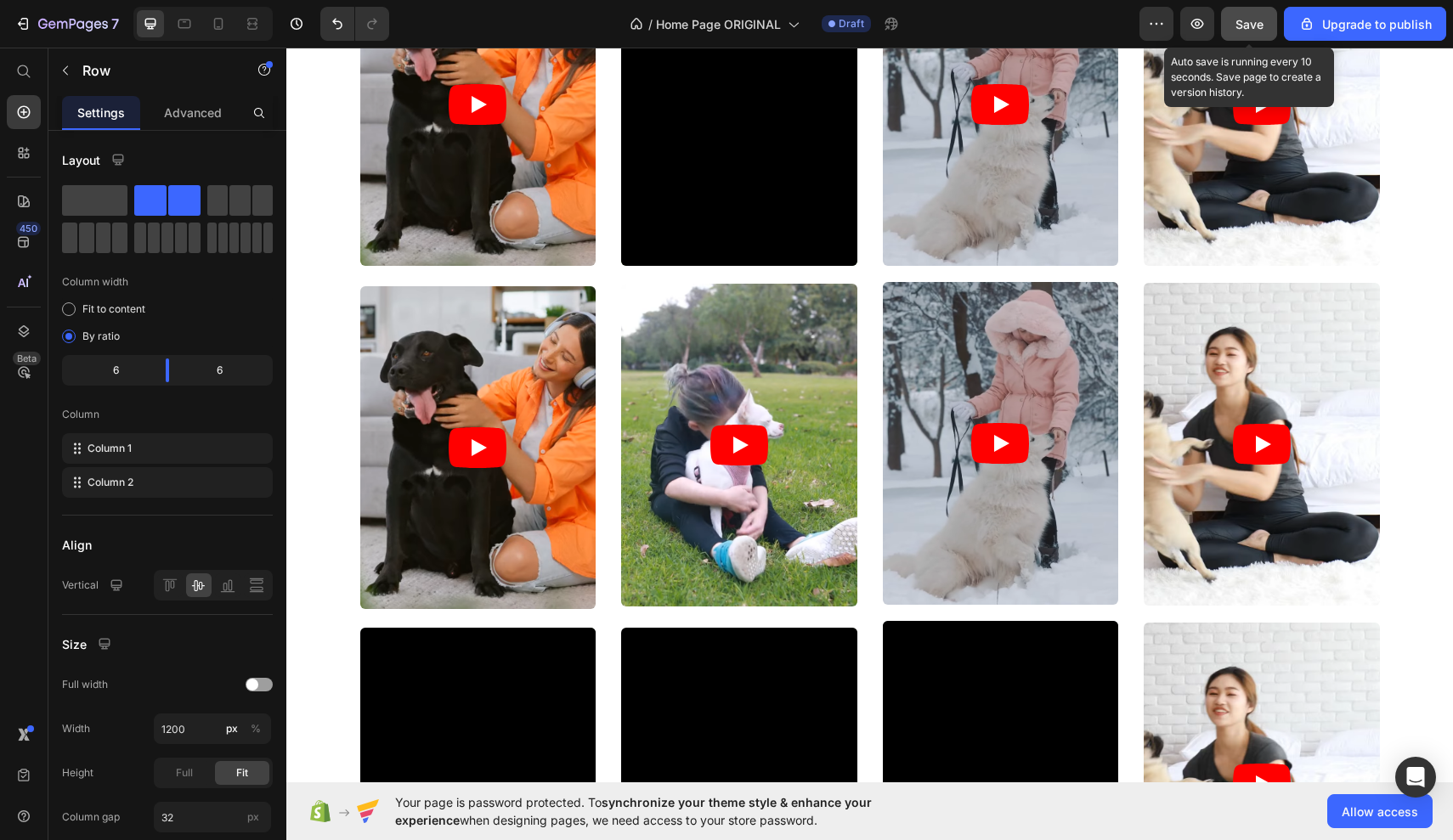 click on "Save" at bounding box center [1249, 24] 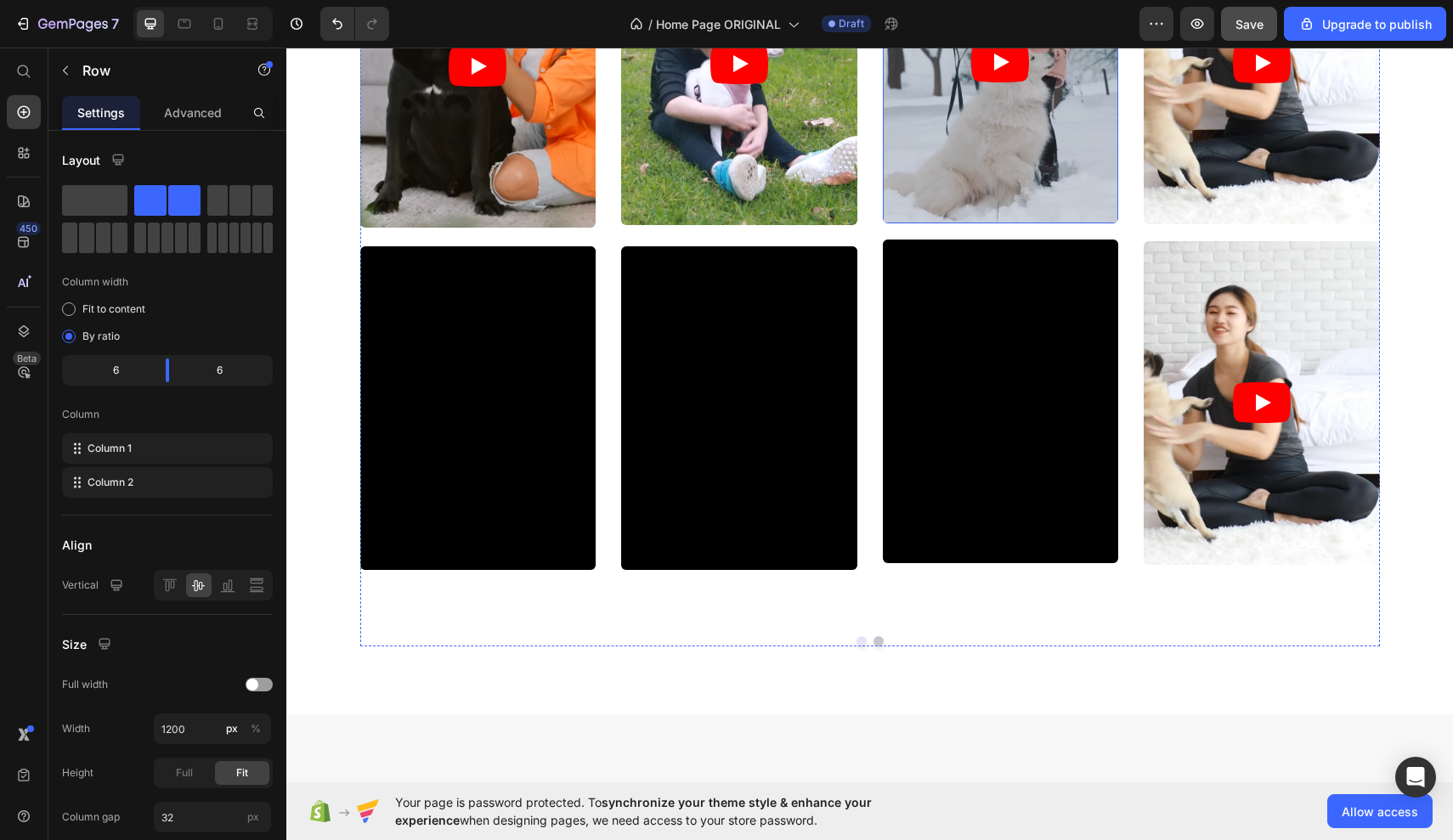 scroll, scrollTop: 9213, scrollLeft: 0, axis: vertical 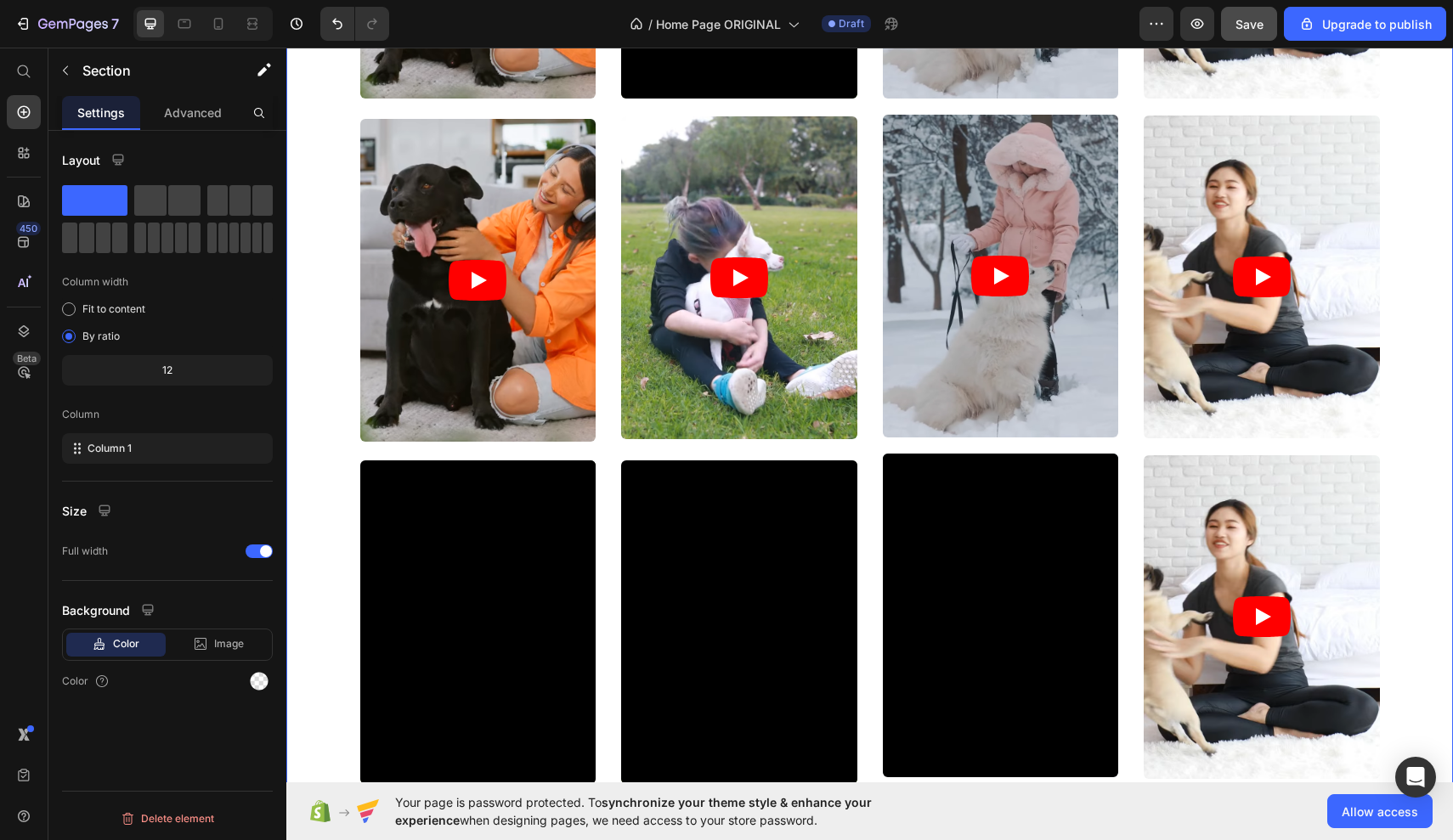 click on "Video Video Video Video Video Video Video Video Video Video Video Video Video Carousel" at bounding box center [869, 318] 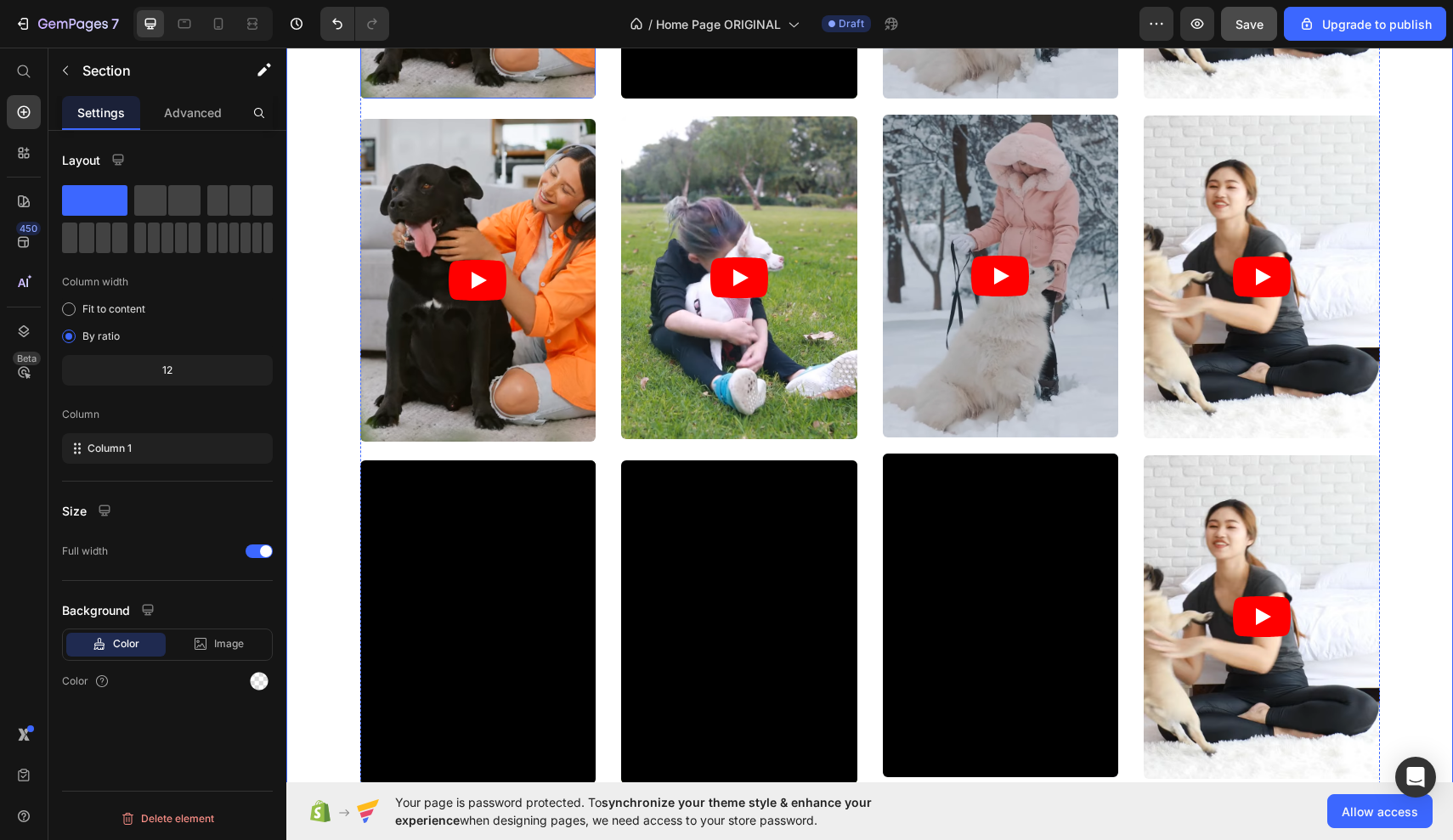 click at bounding box center [478, -63] 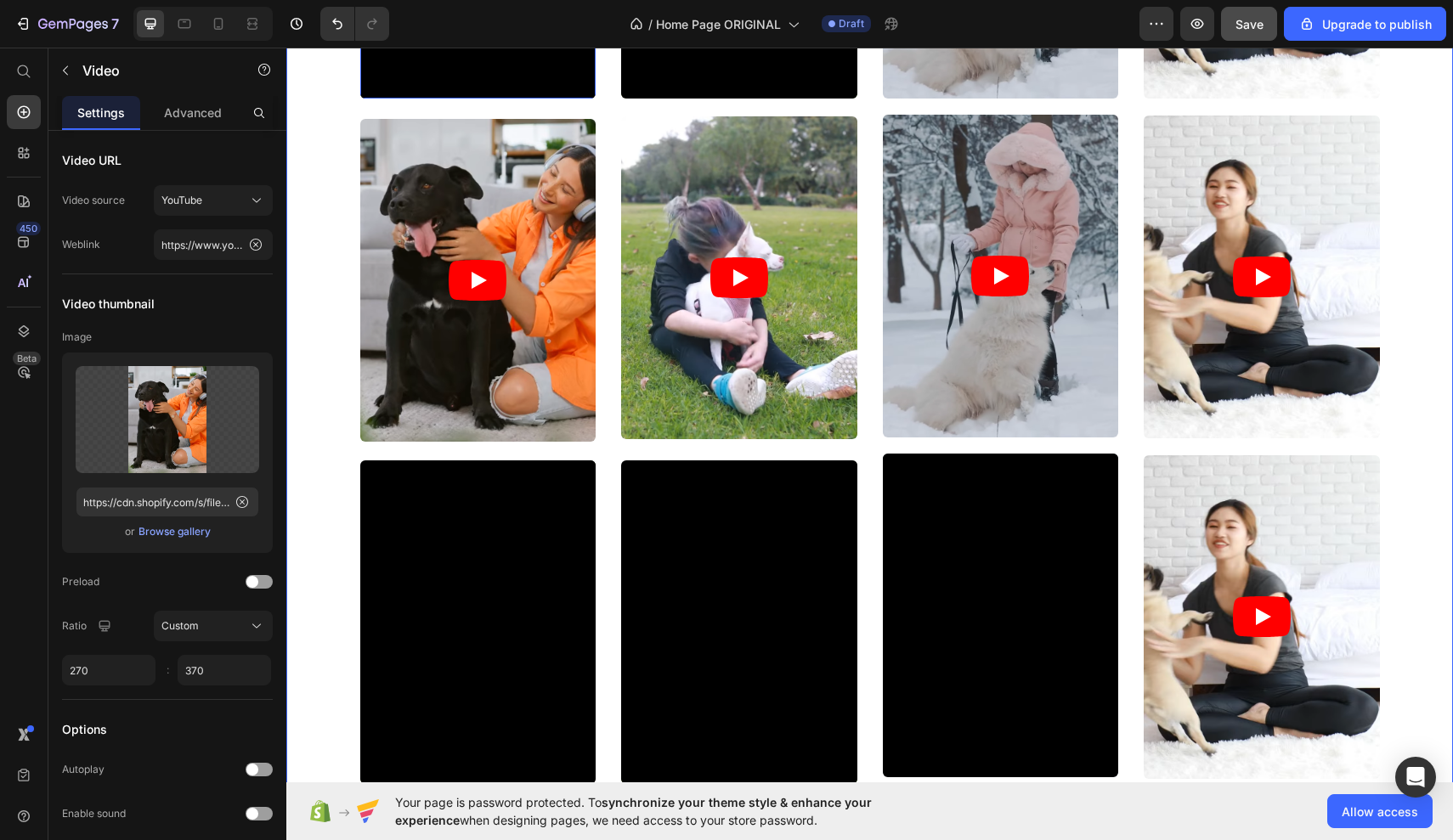 click on "Video   24 Video Video Video Video Video Video Video Video Video Video Video Video Carousel" at bounding box center [869, 318] 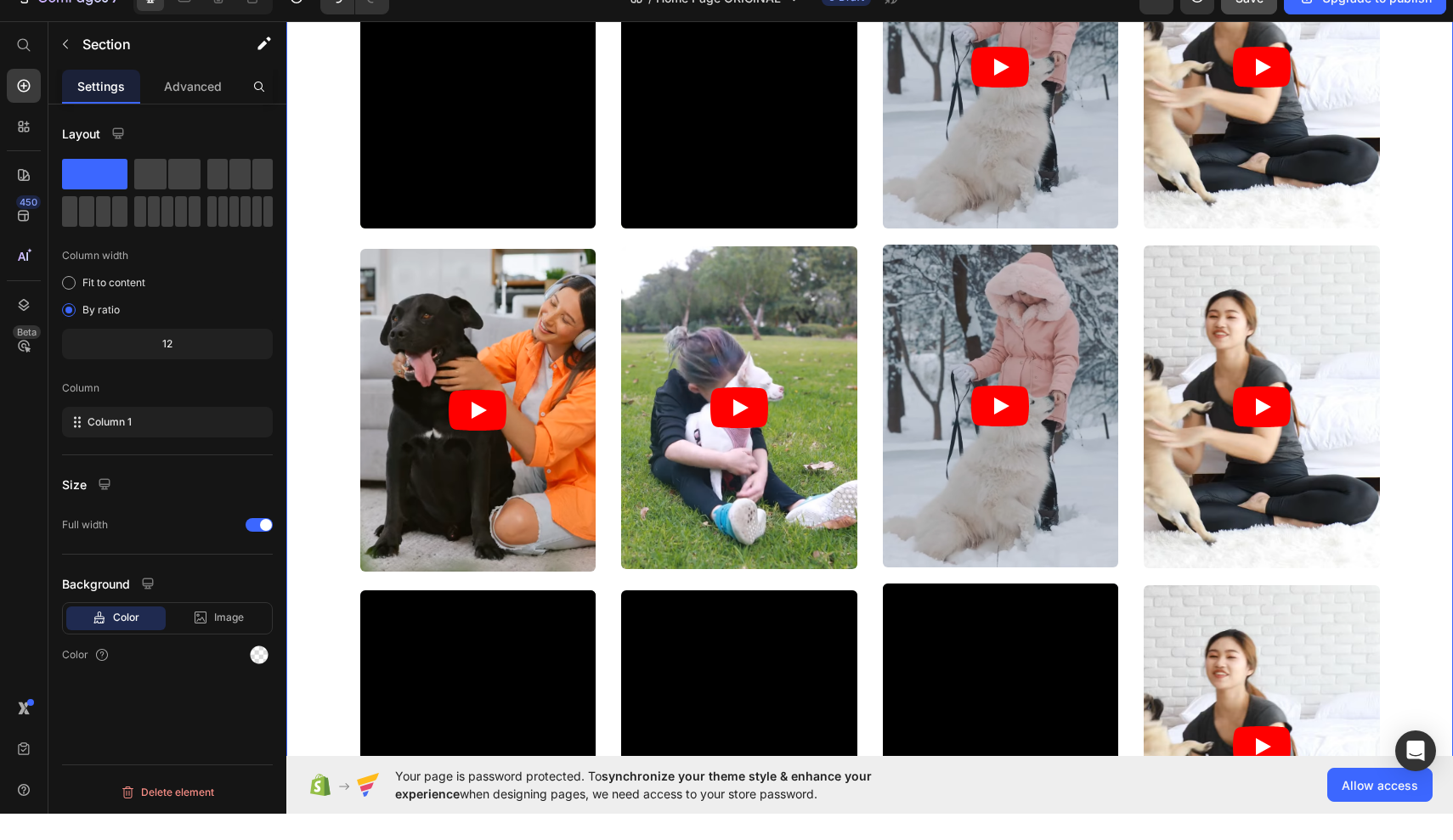 scroll, scrollTop: 0, scrollLeft: 0, axis: both 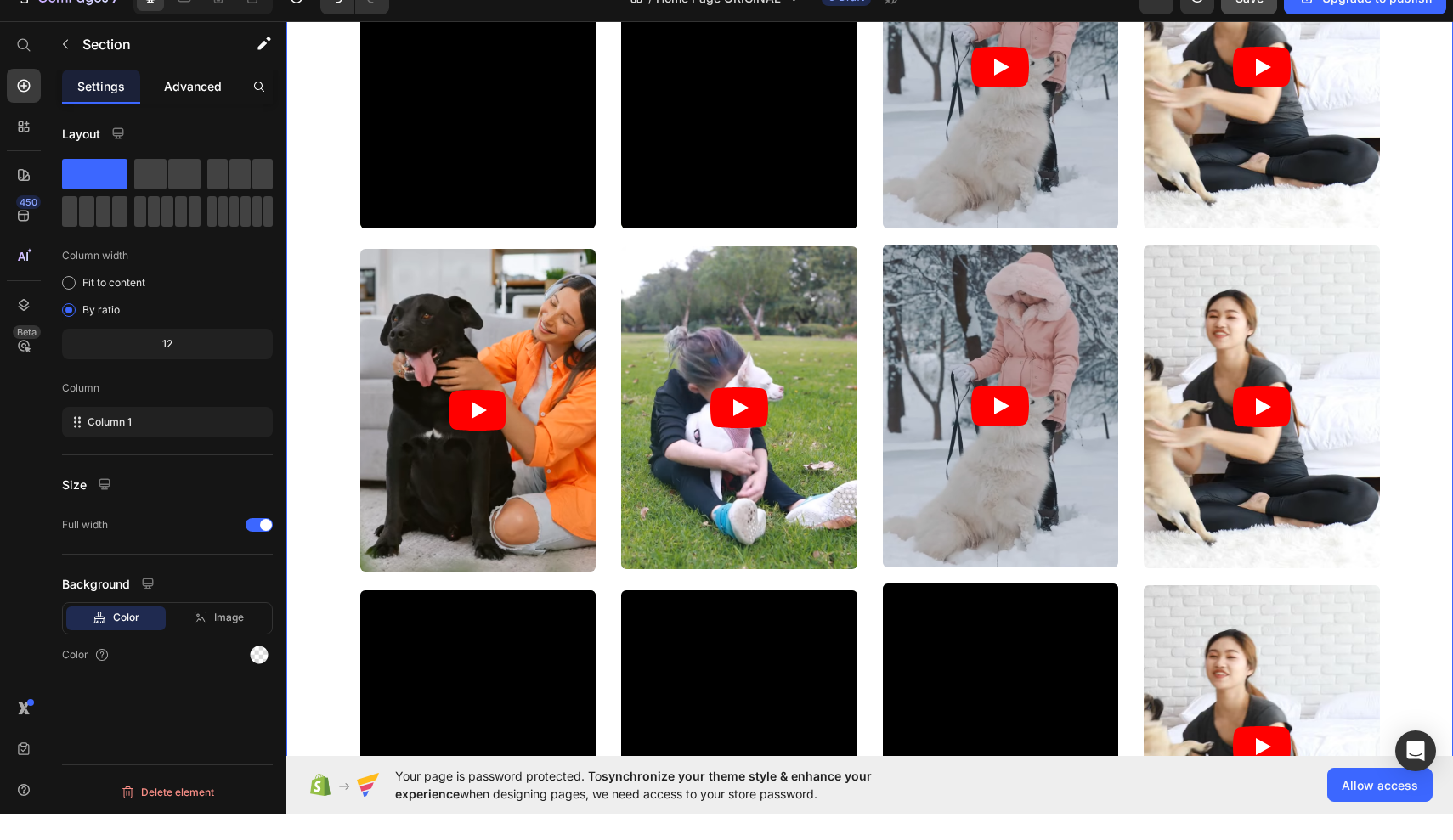 click on "Advanced" at bounding box center (193, 112) 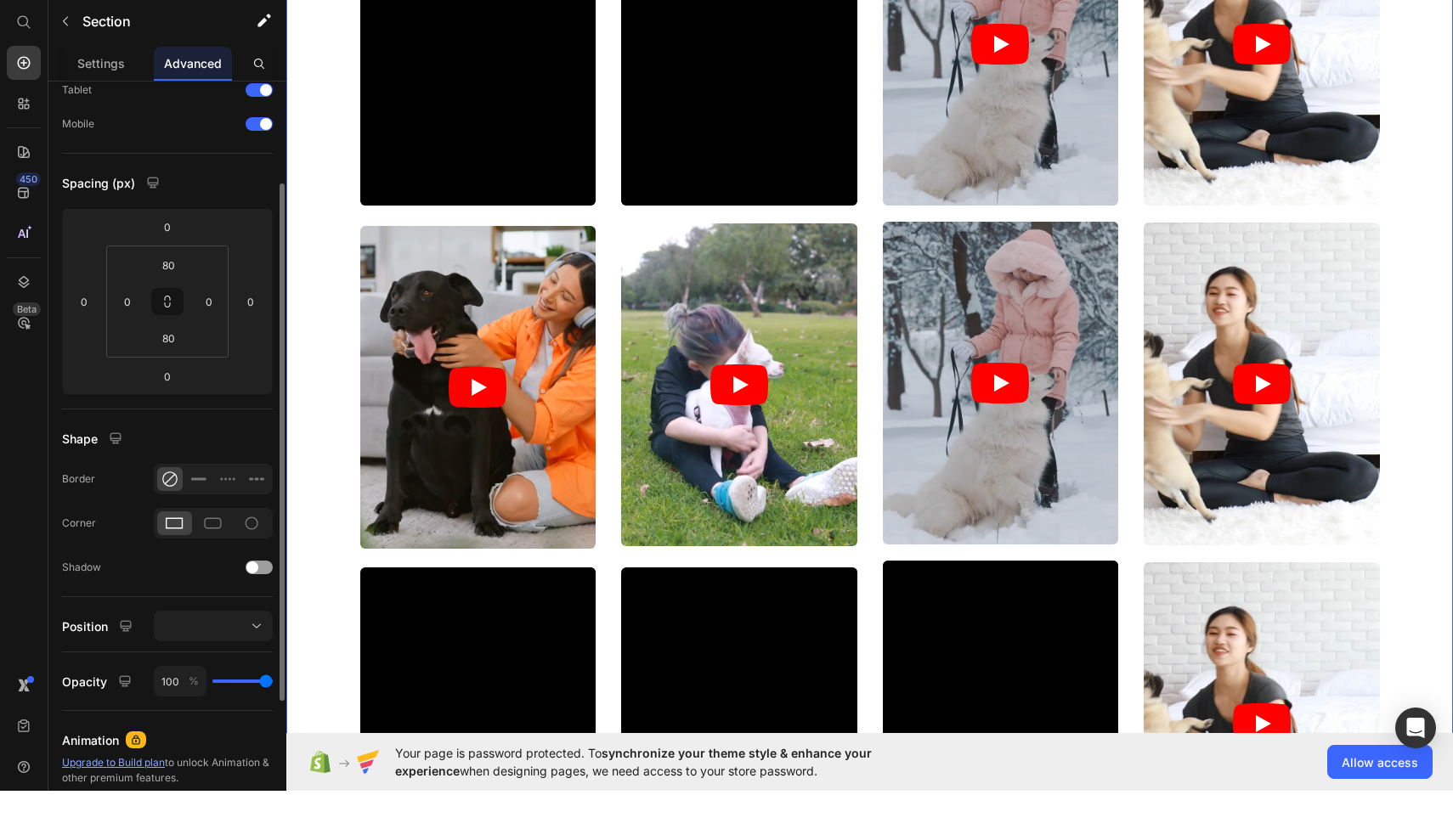 scroll, scrollTop: 0, scrollLeft: 0, axis: both 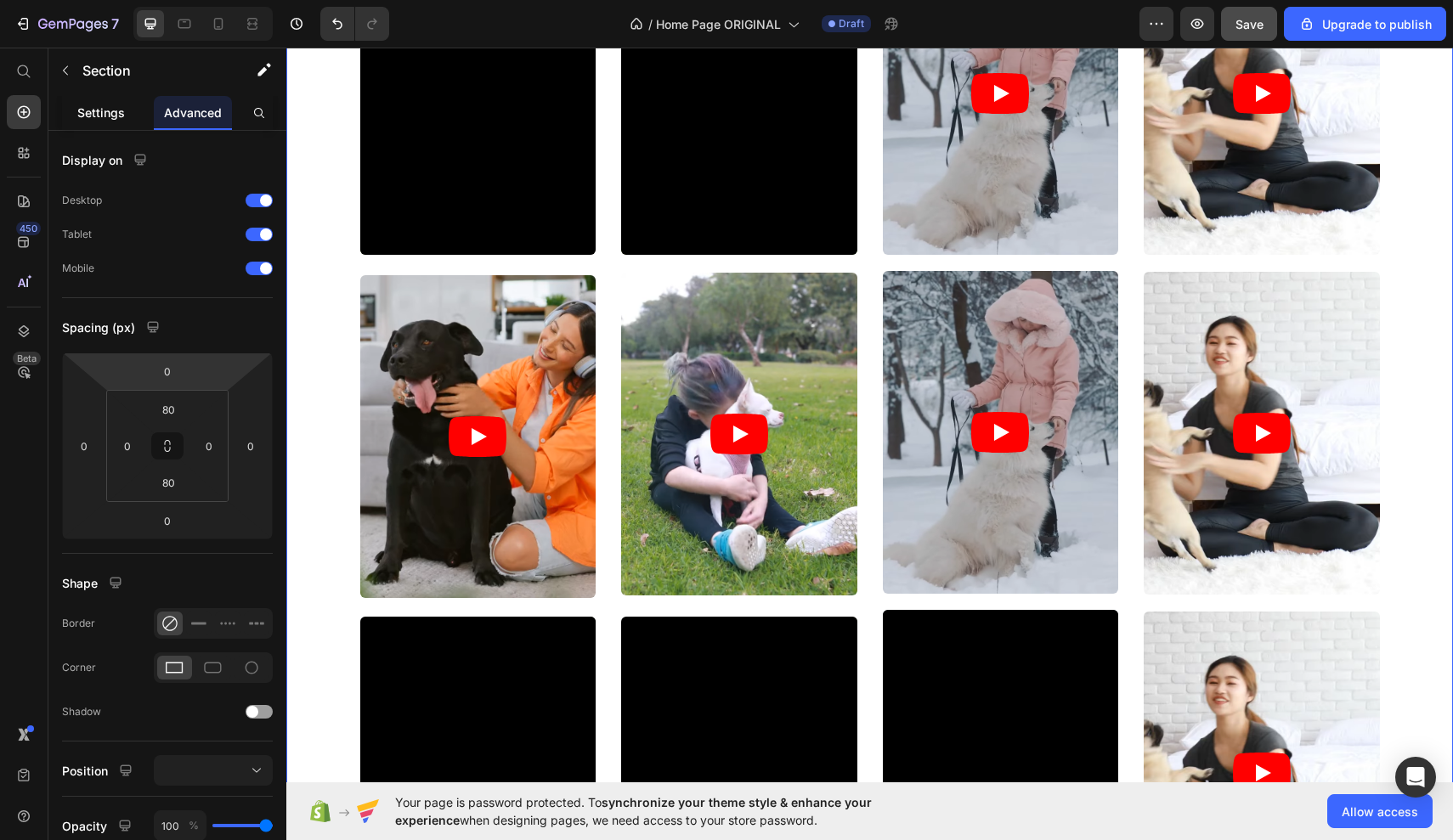 click on "Settings" at bounding box center [101, 112] 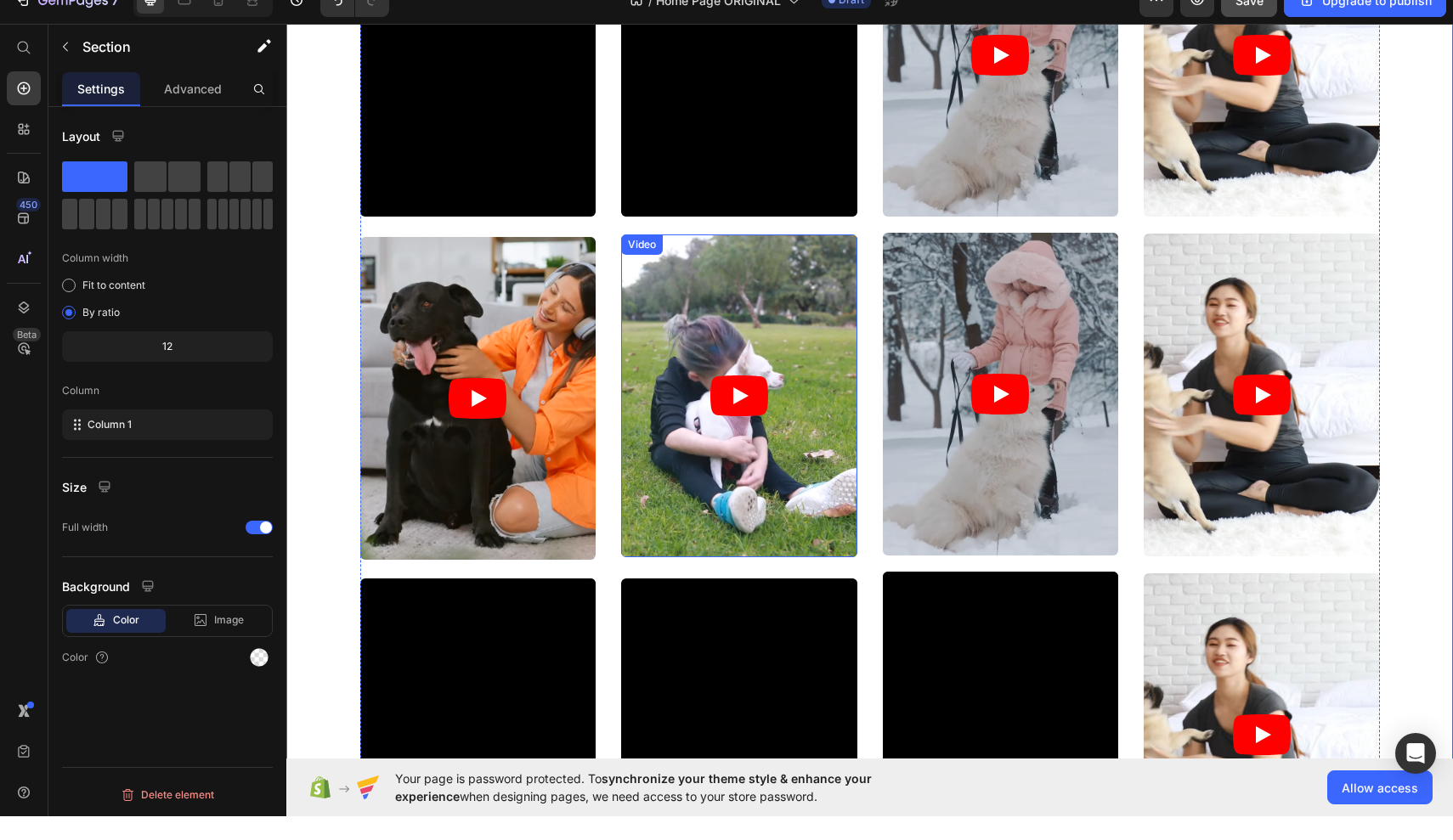 scroll, scrollTop: 8848, scrollLeft: 0, axis: vertical 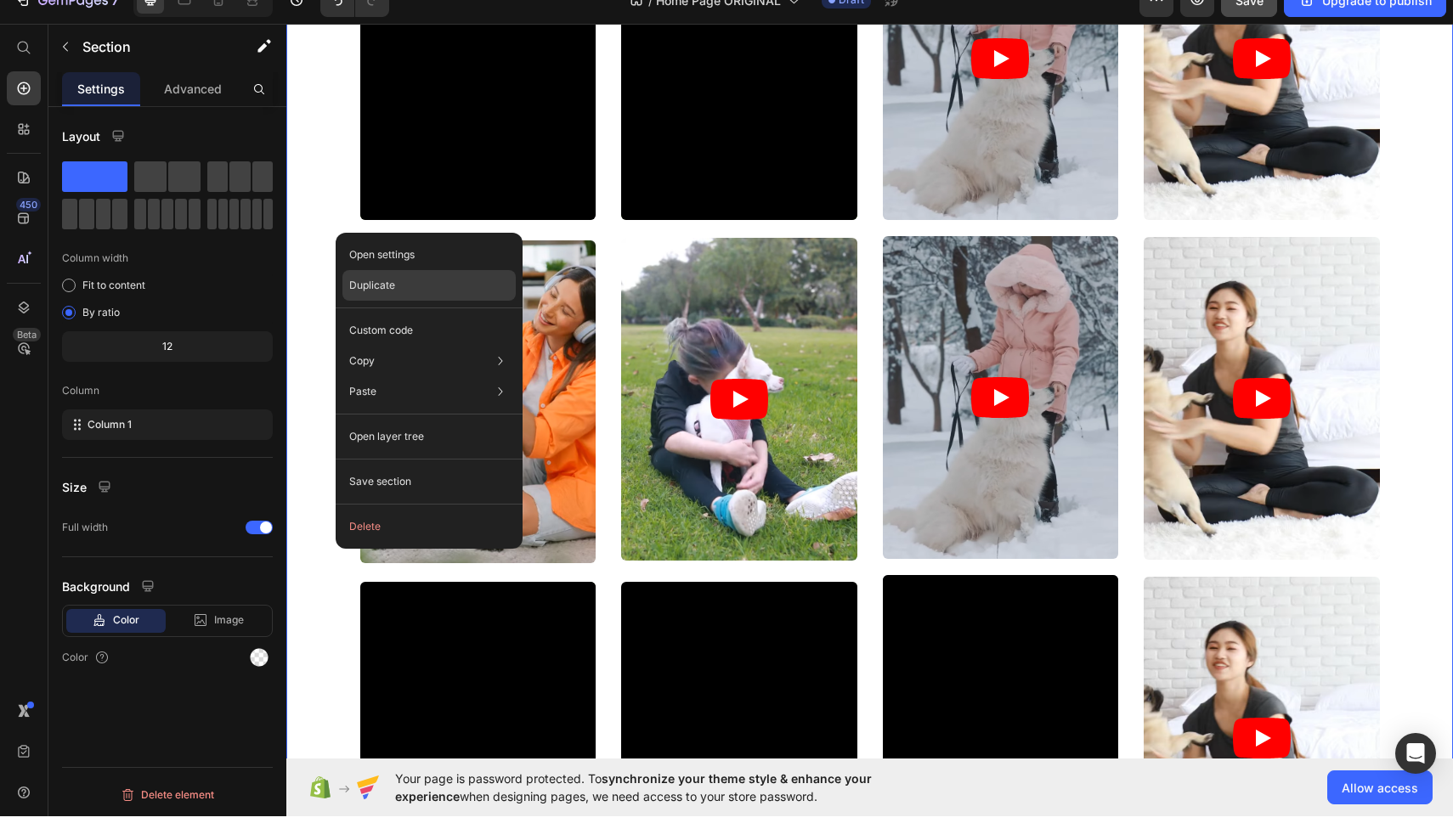 click on "Duplicate" at bounding box center (372, 309) 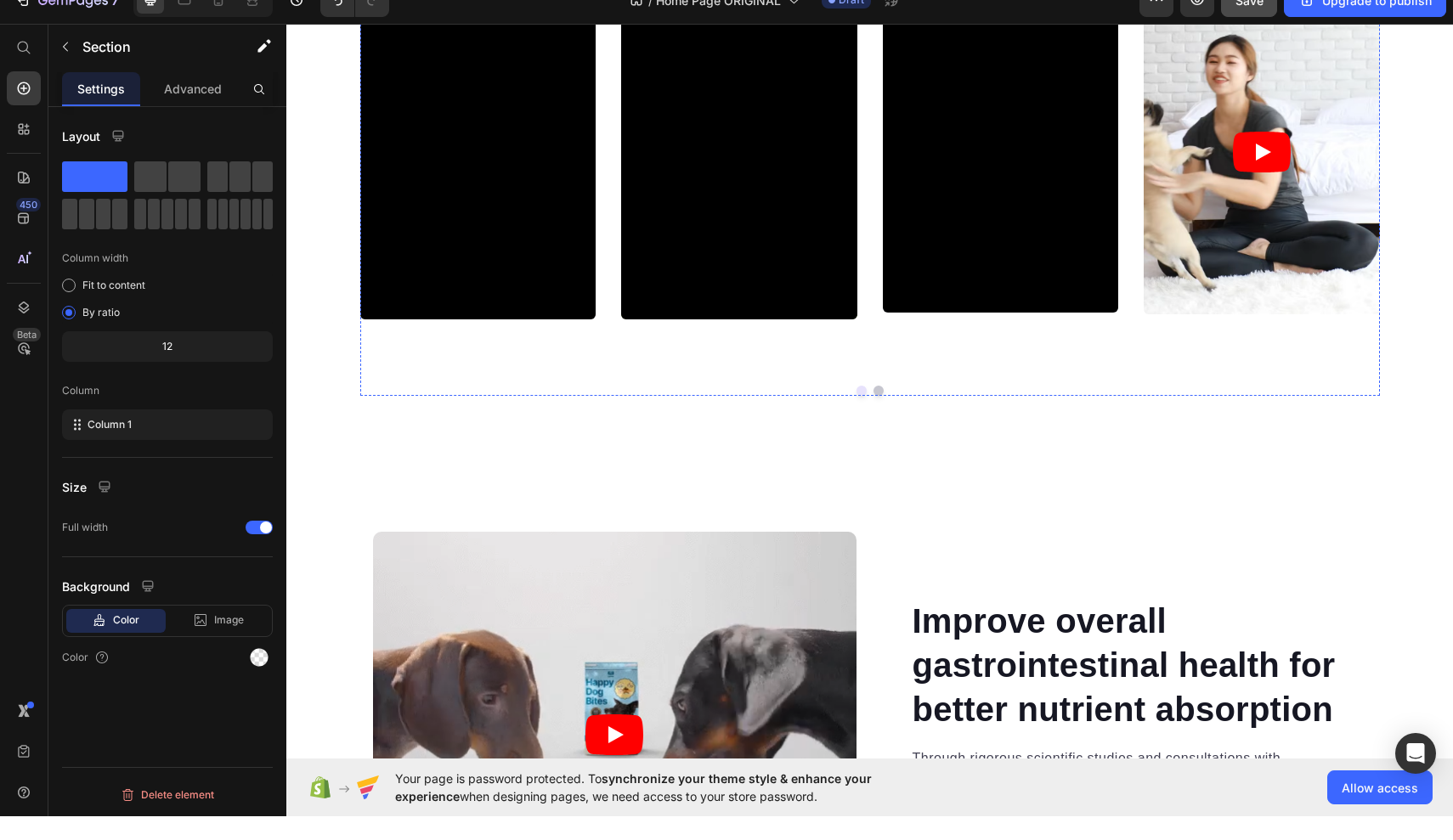 scroll, scrollTop: 9433, scrollLeft: 0, axis: vertical 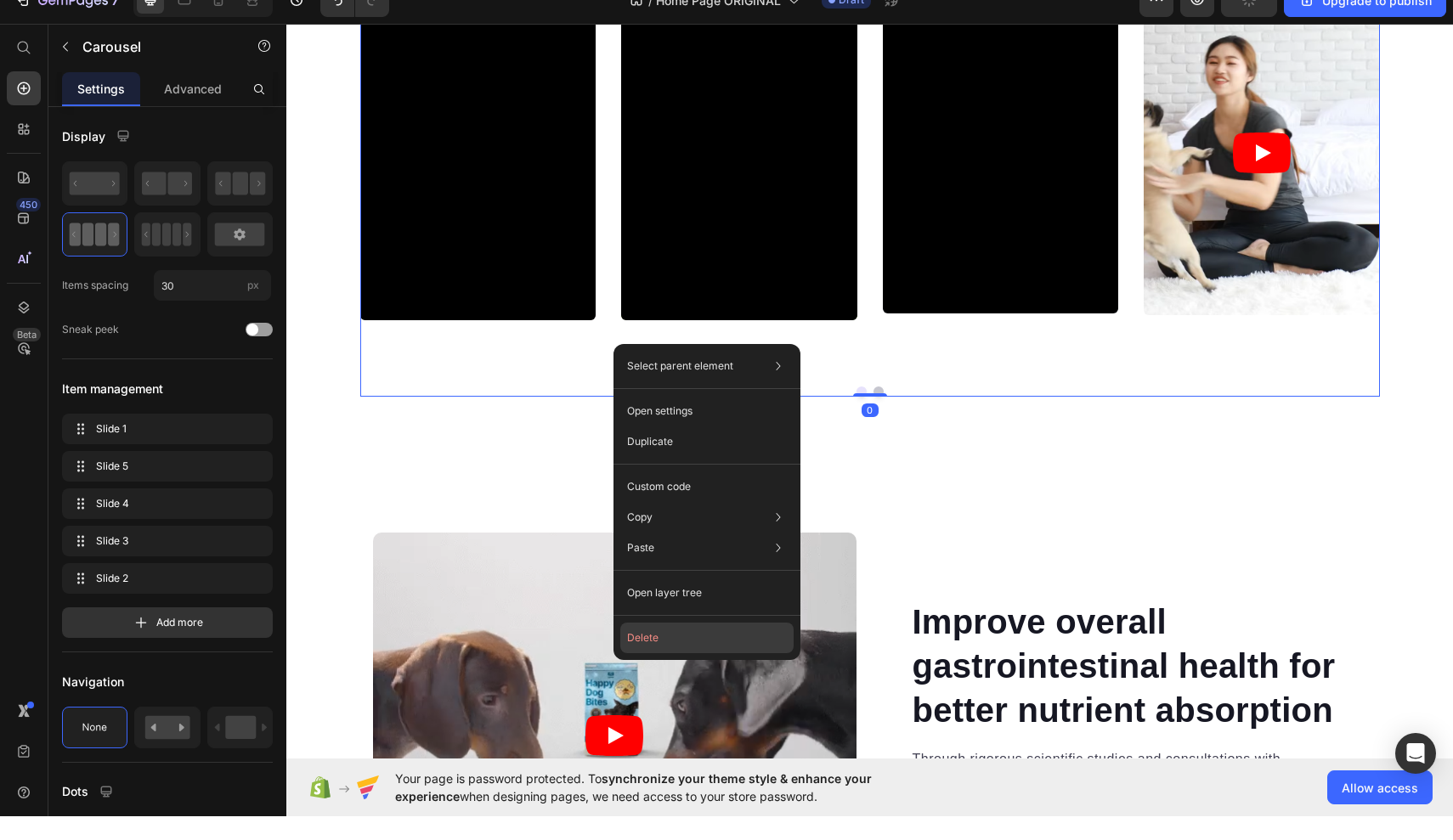 click on "Delete" 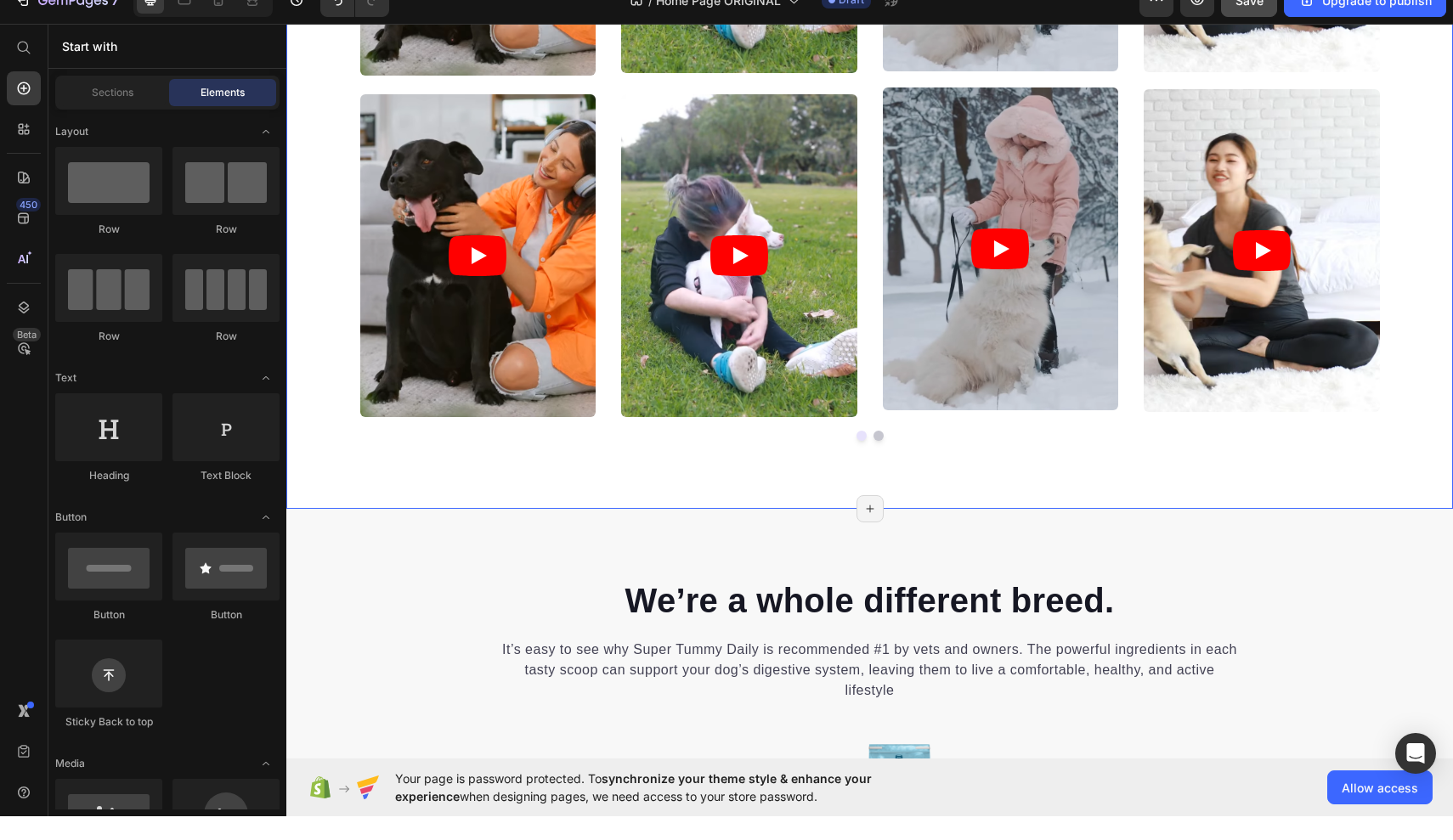 scroll, scrollTop: 10480, scrollLeft: 0, axis: vertical 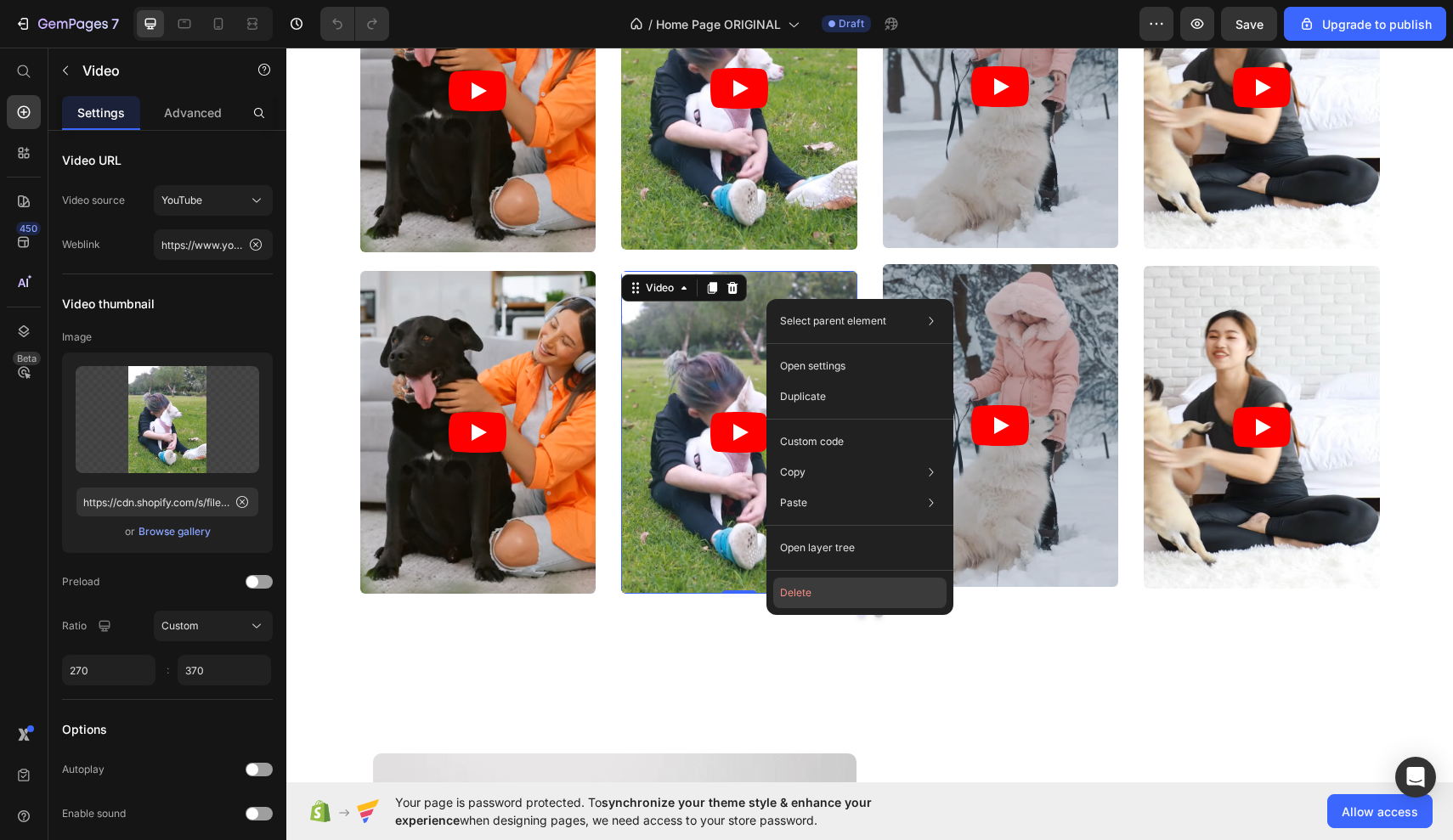 click on "Delete" 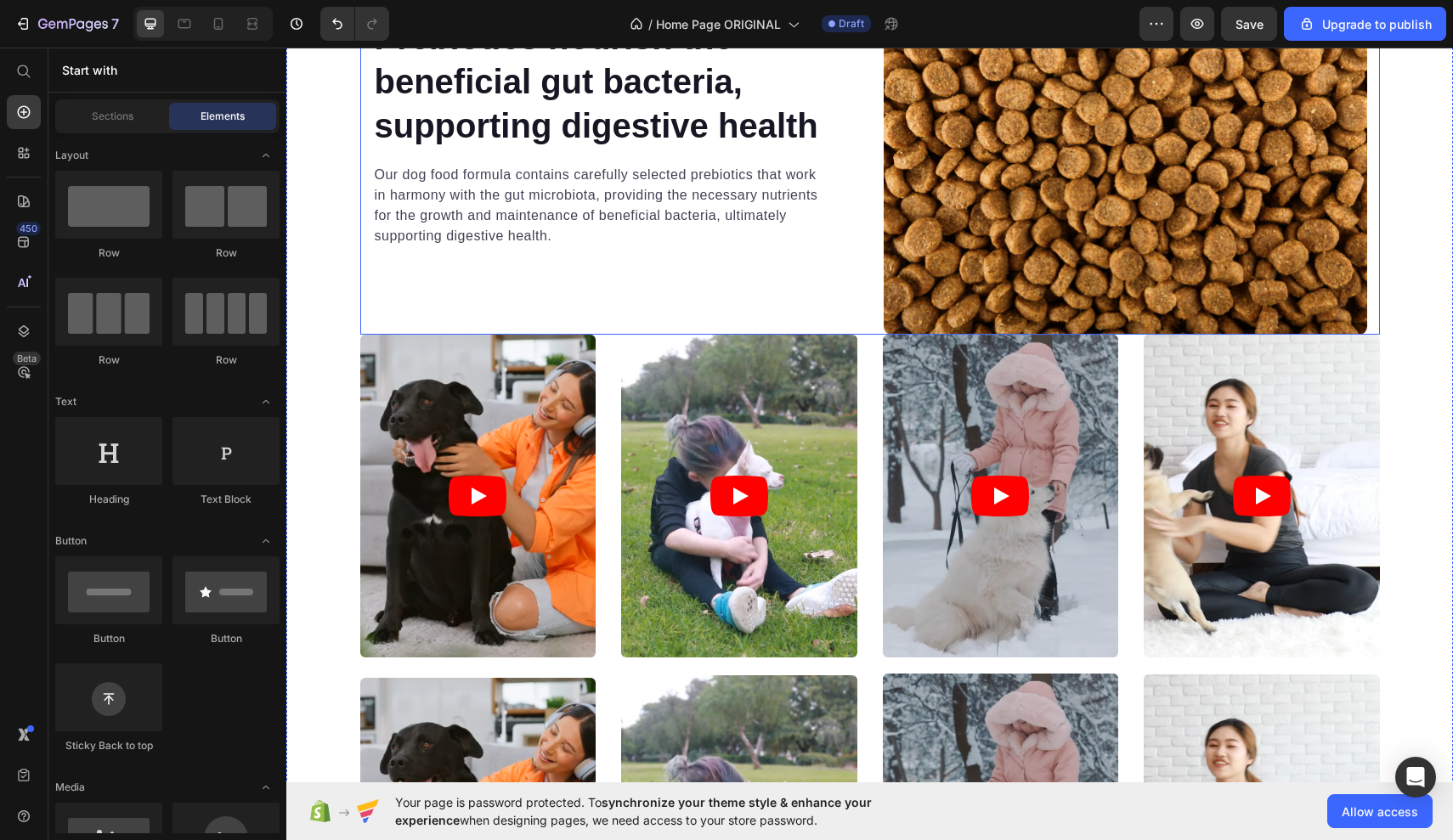 scroll, scrollTop: 8610, scrollLeft: 0, axis: vertical 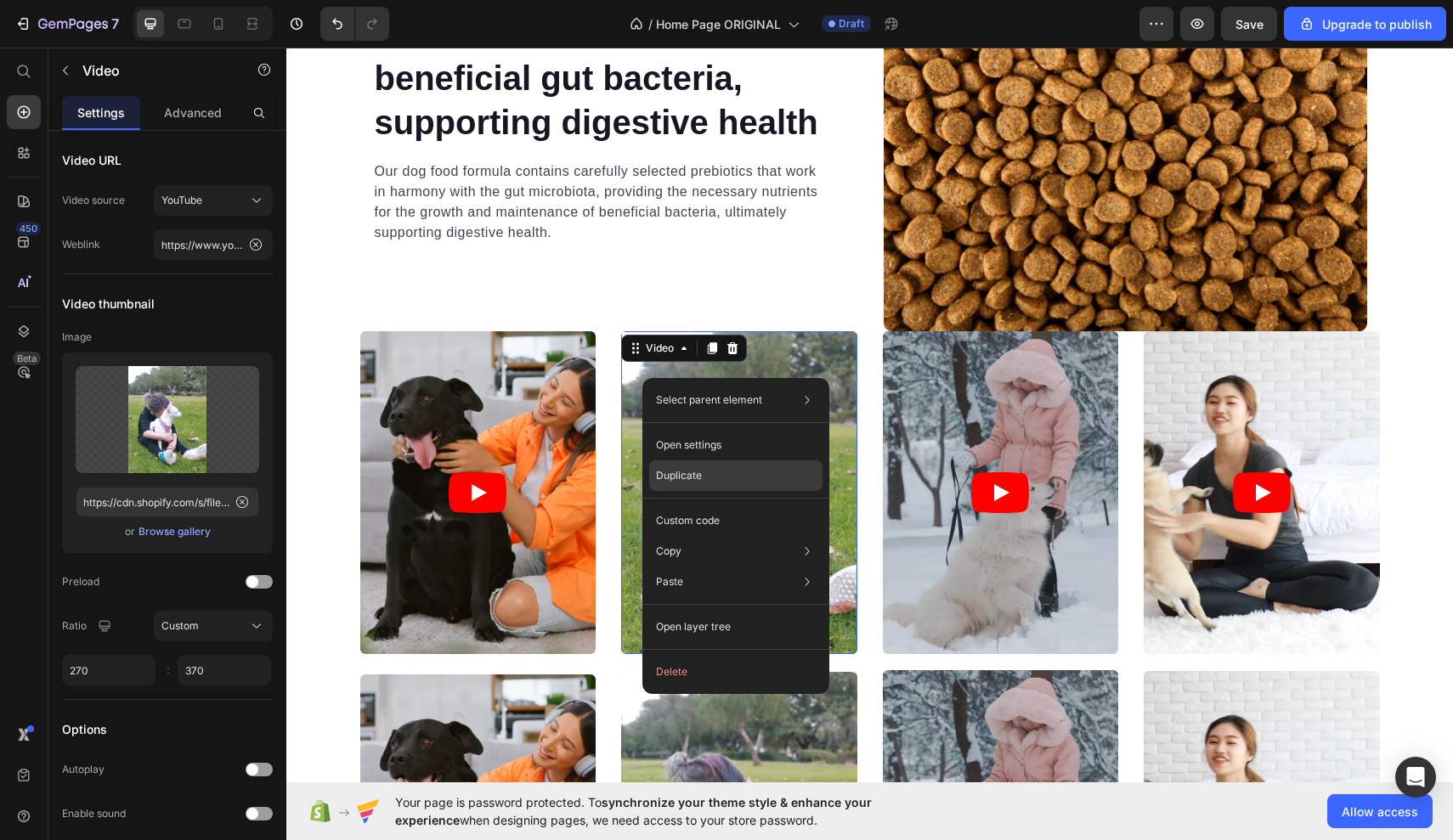 click on "Duplicate" at bounding box center [679, 476] 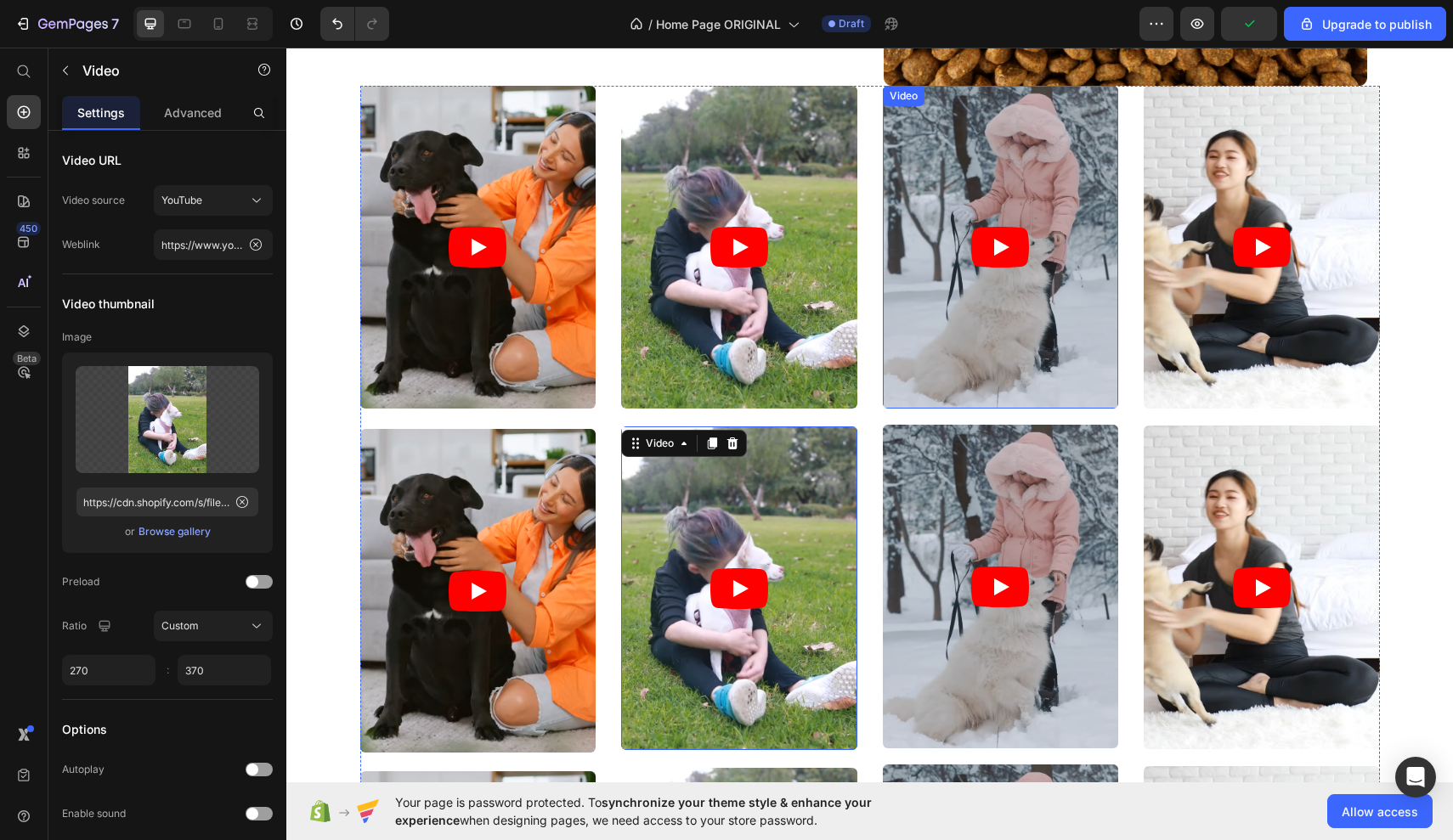 scroll, scrollTop: 8839, scrollLeft: 0, axis: vertical 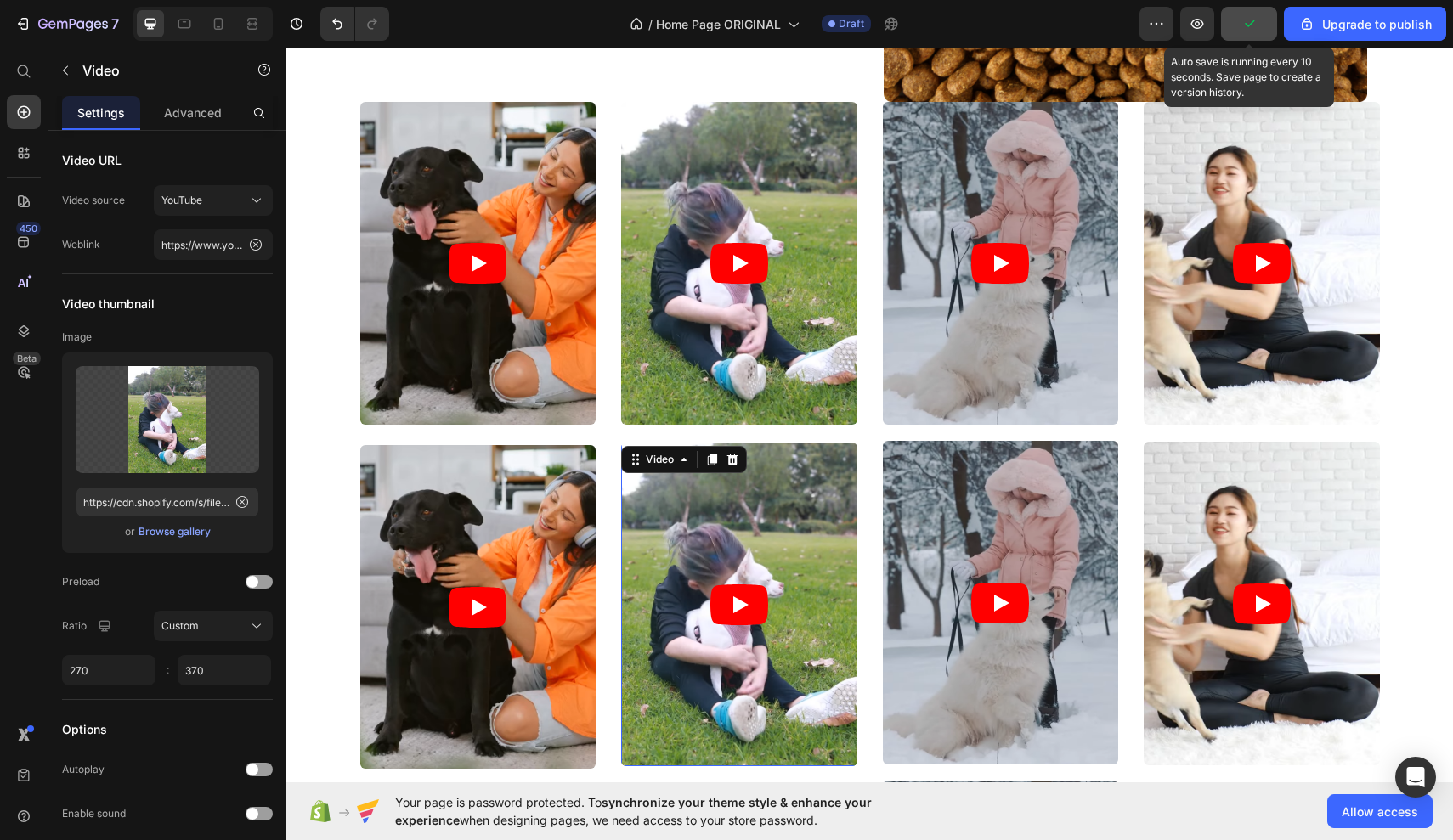 click 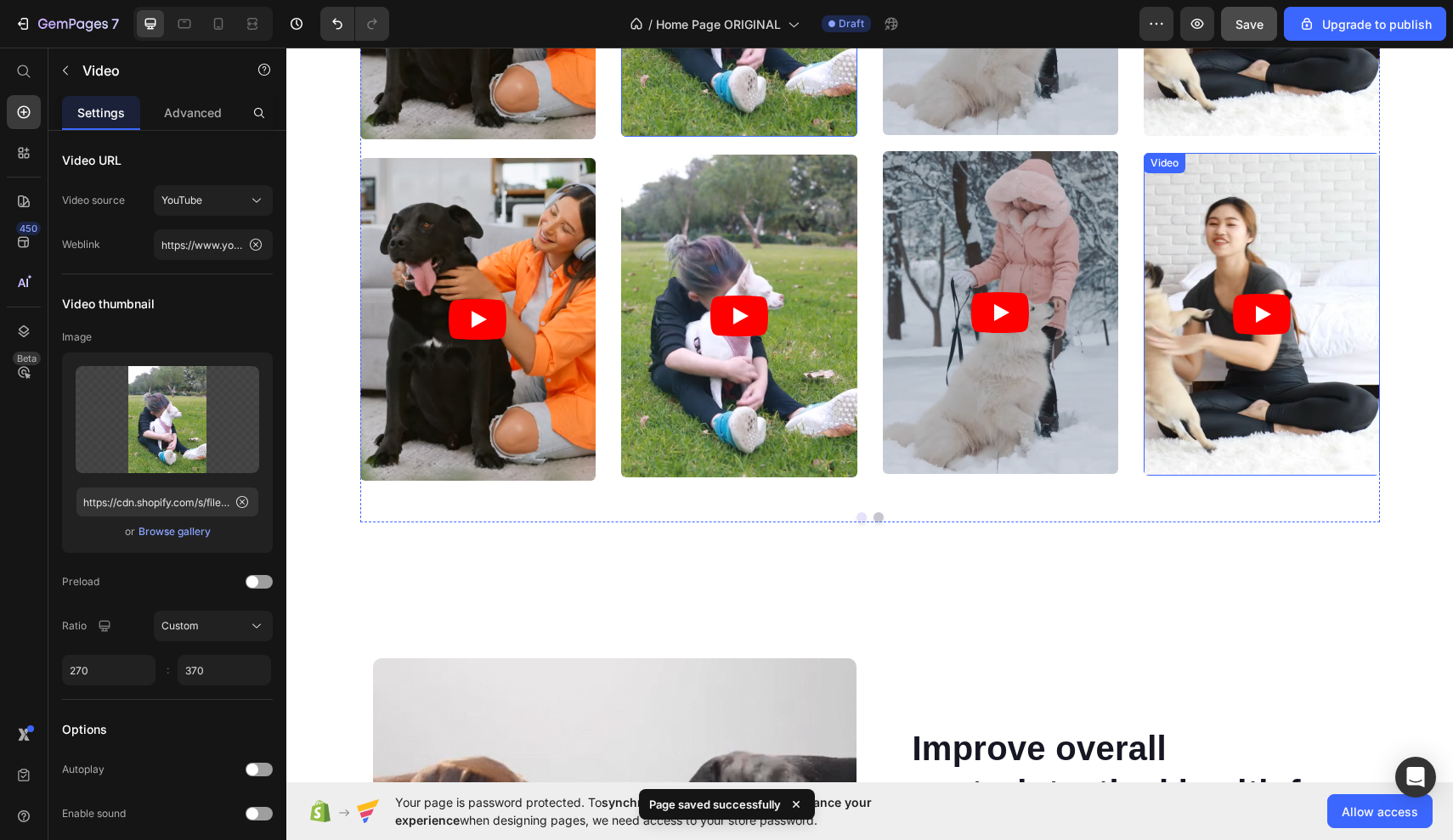scroll, scrollTop: 9508, scrollLeft: 0, axis: vertical 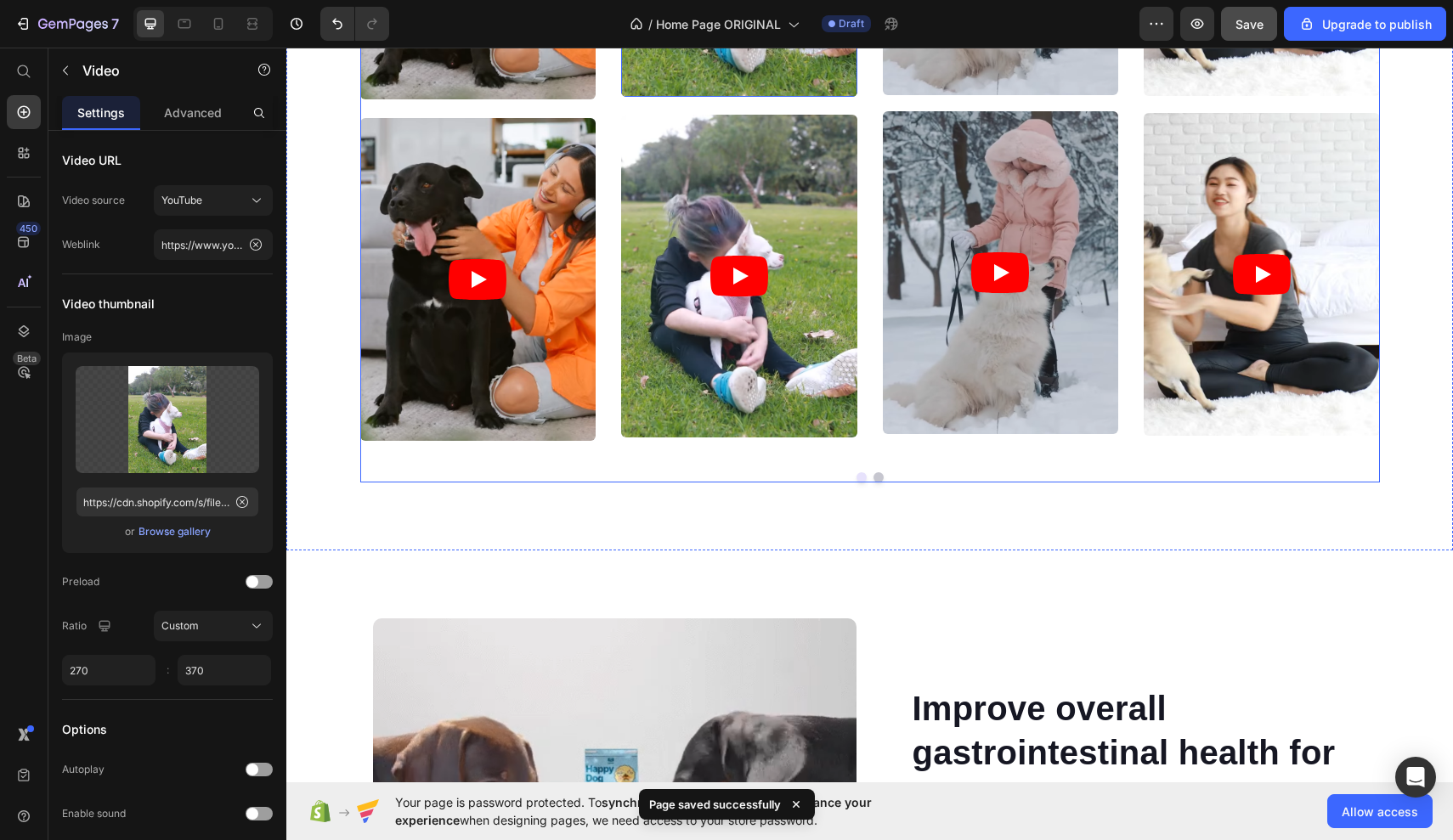 click on "Video Video Video Video Video   21 Video Video Video Video Video Video Video Video Carousel" at bounding box center (870, -42) 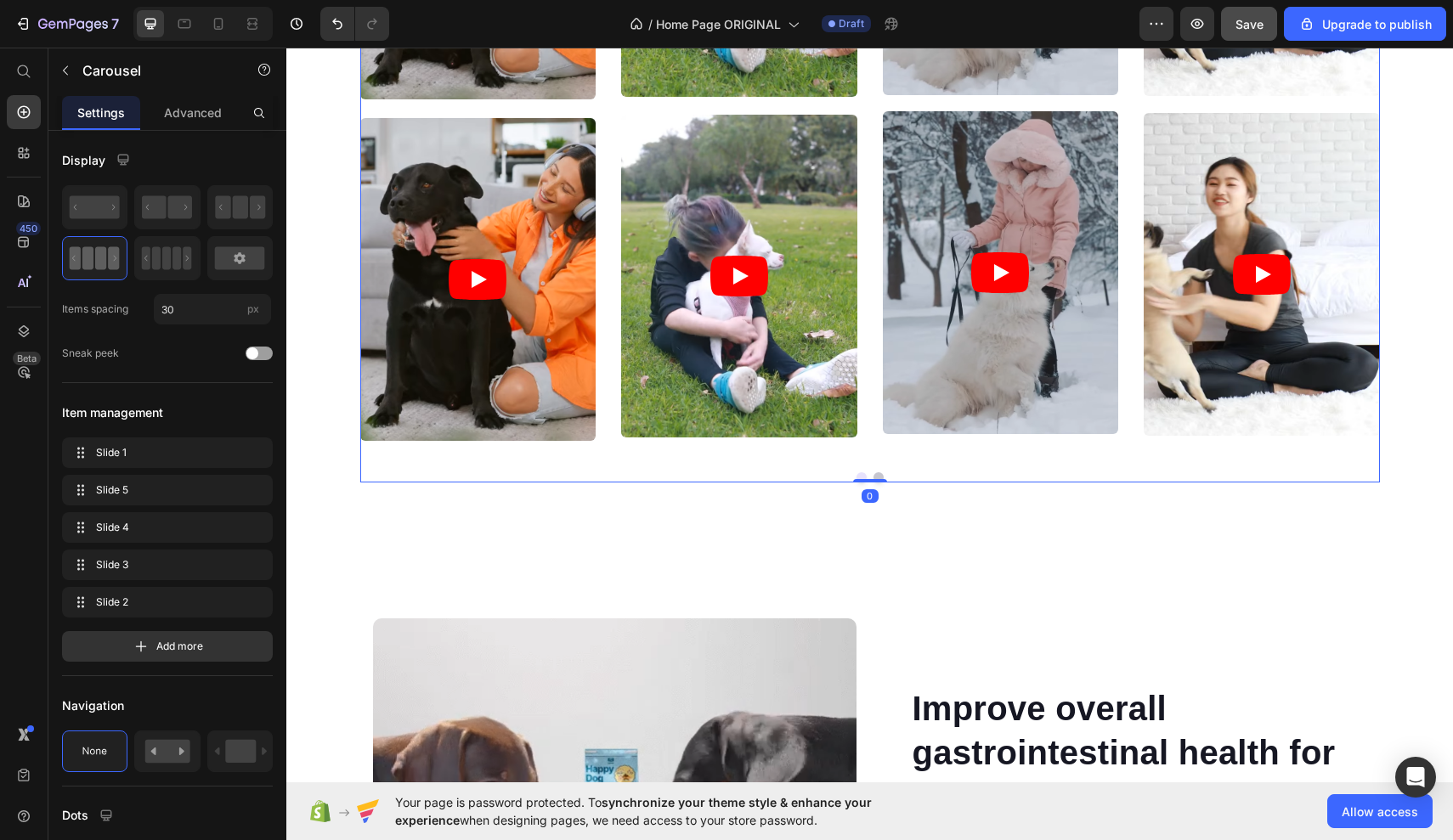 click at bounding box center (862, 477) 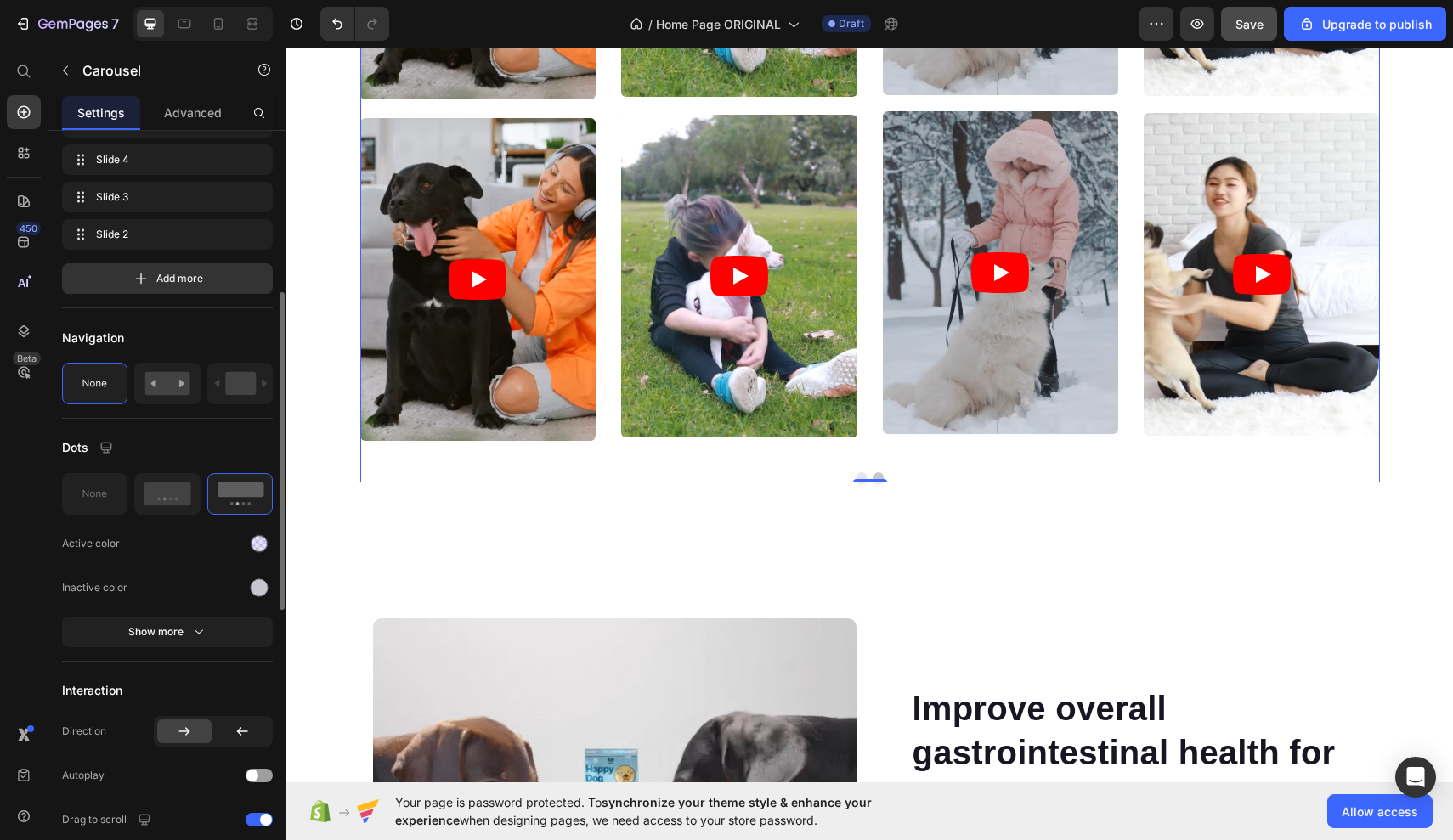 scroll, scrollTop: 373, scrollLeft: 0, axis: vertical 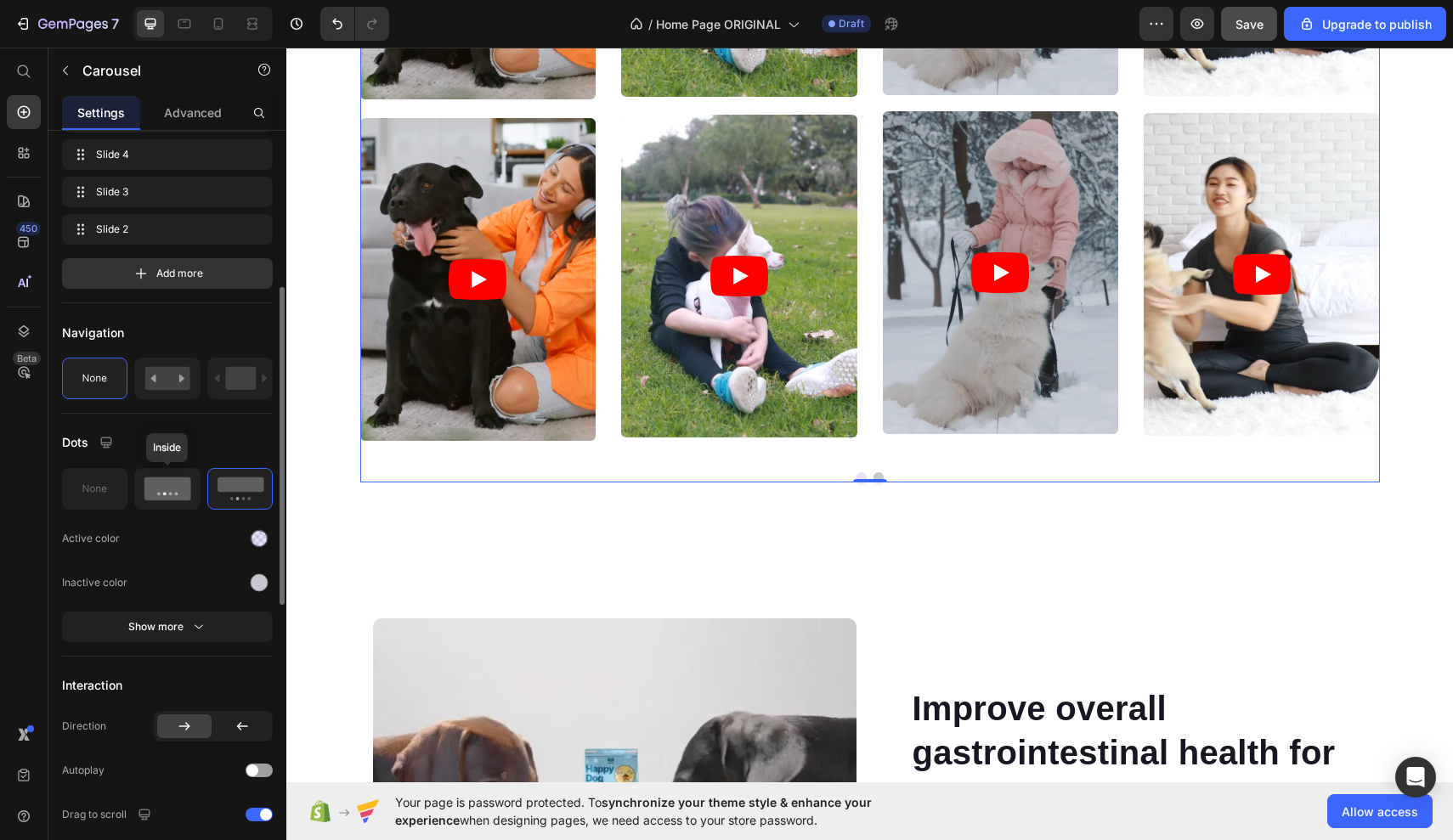 click 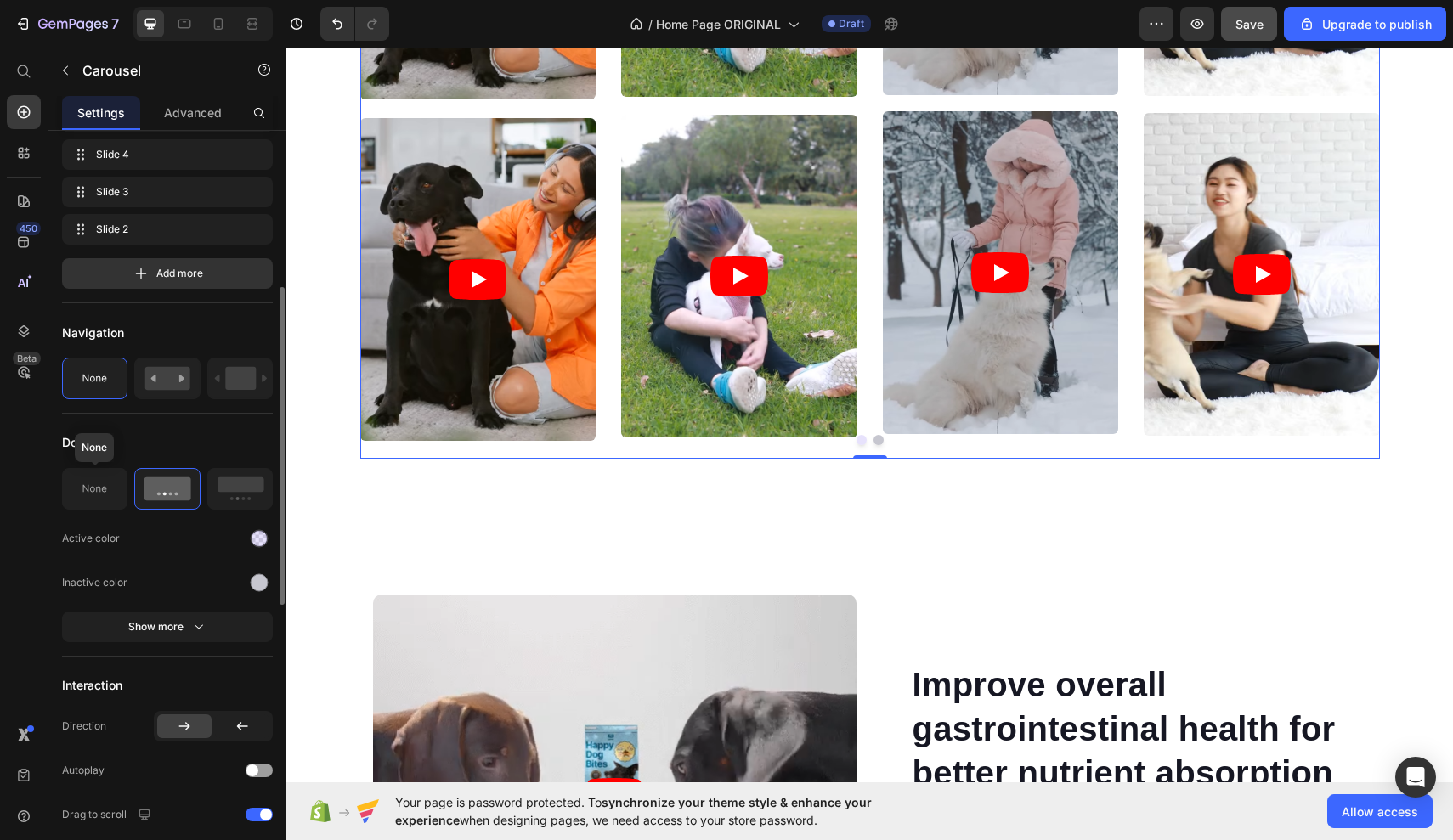 click 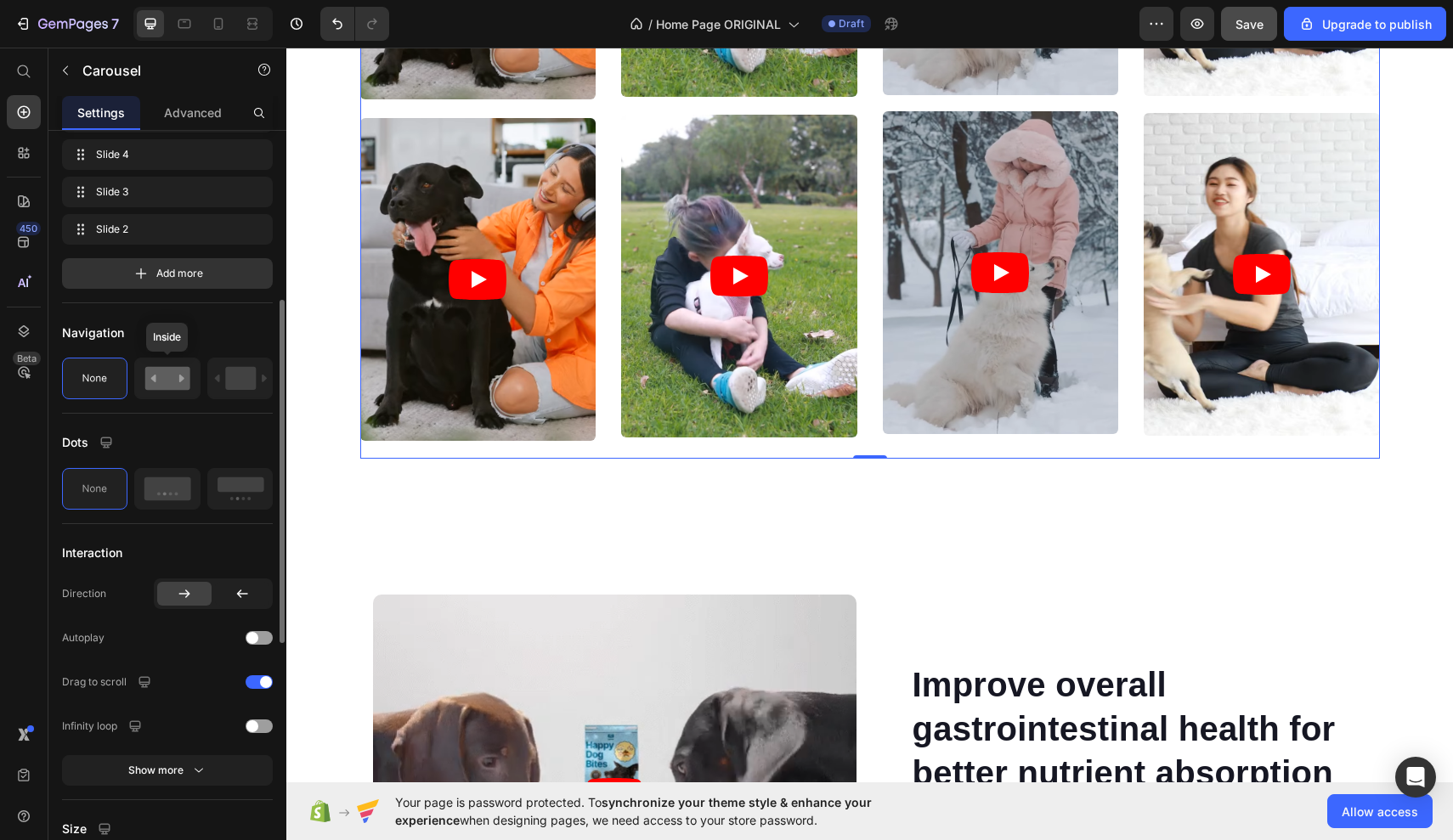 click 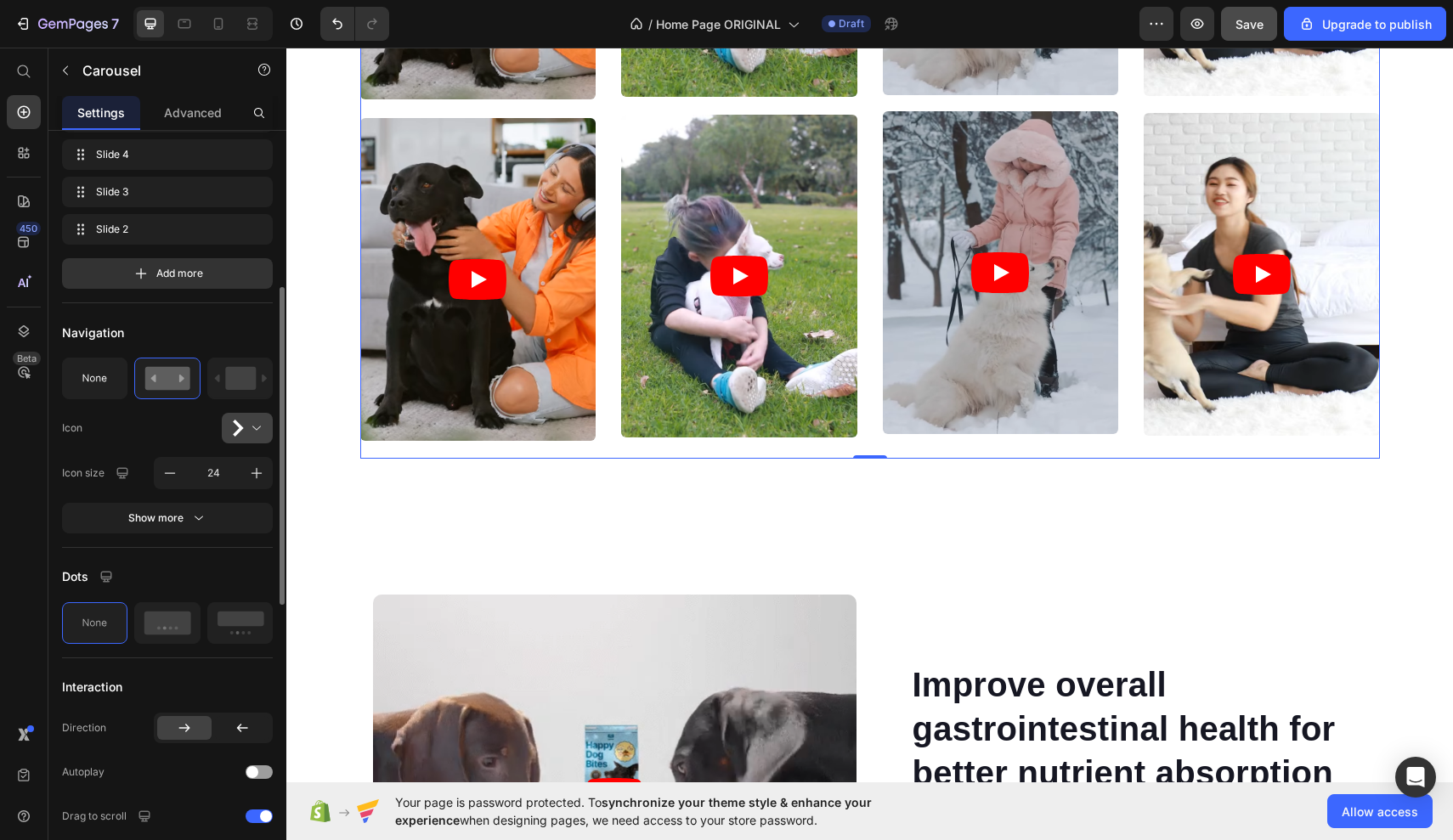click at bounding box center [254, 428] 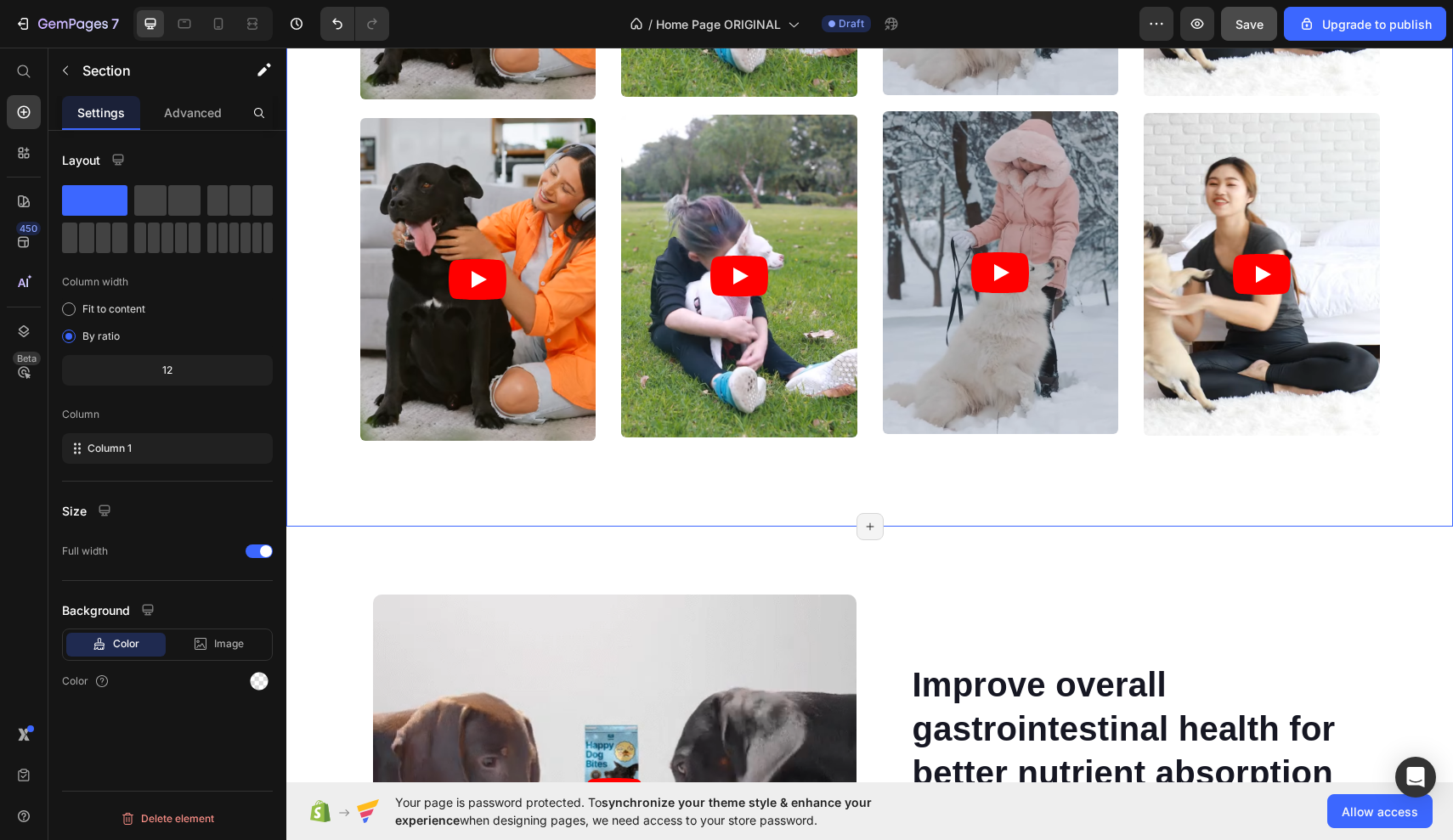 click on "Video Video Video Video Video Video Video Video Video Video Video Video Video Carousel   0" at bounding box center [869, -54] 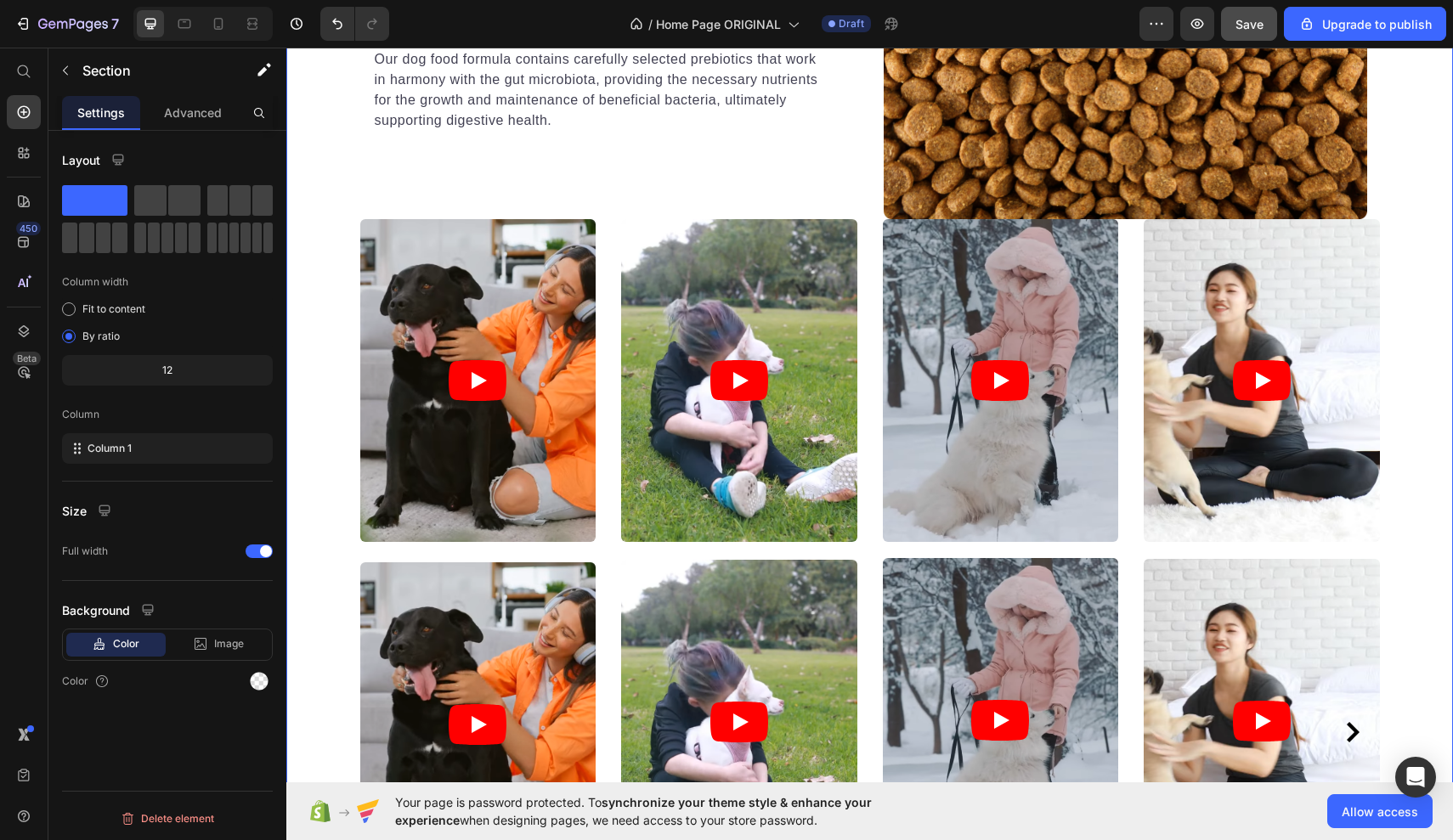 scroll, scrollTop: 8714, scrollLeft: 0, axis: vertical 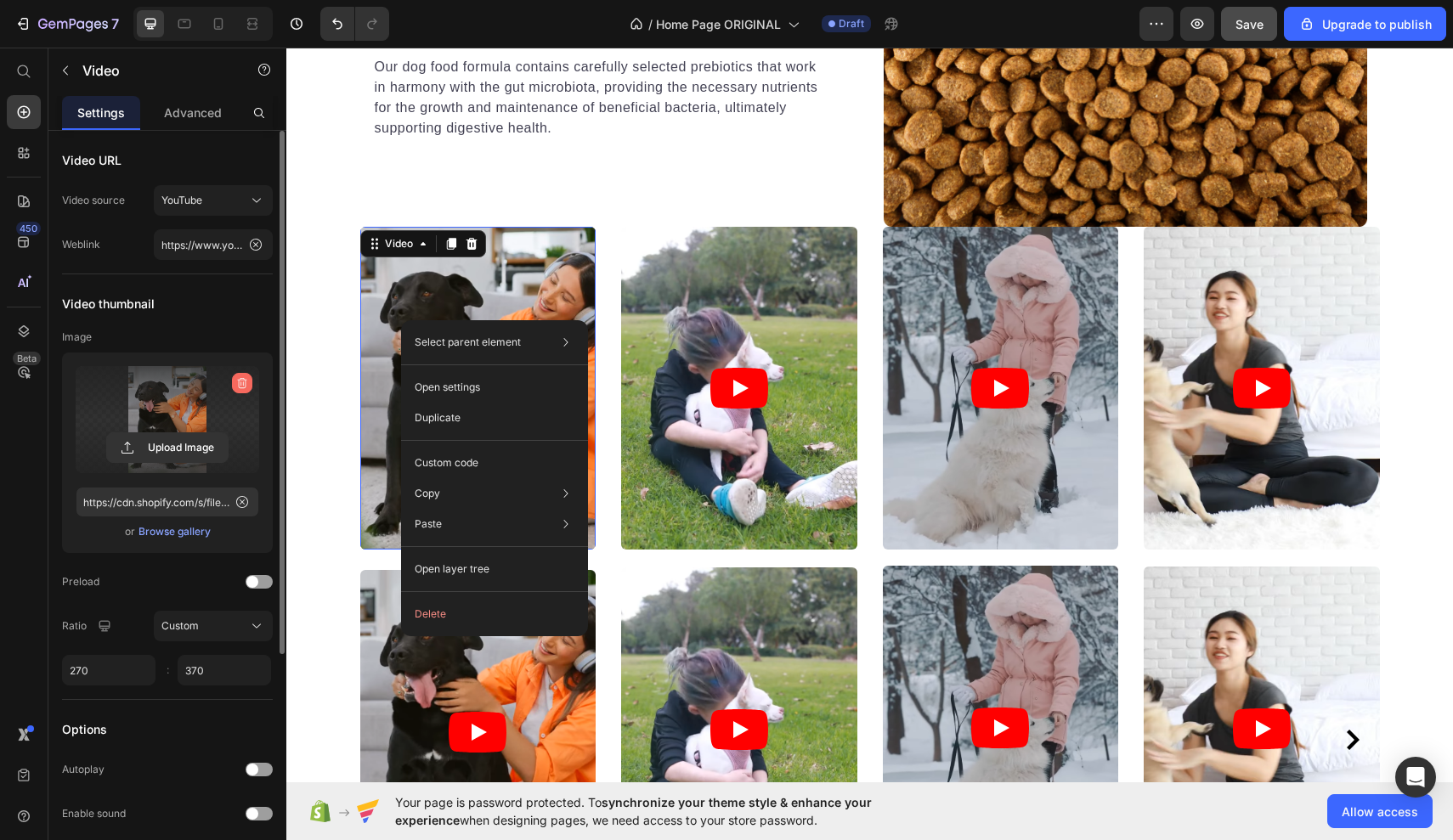click 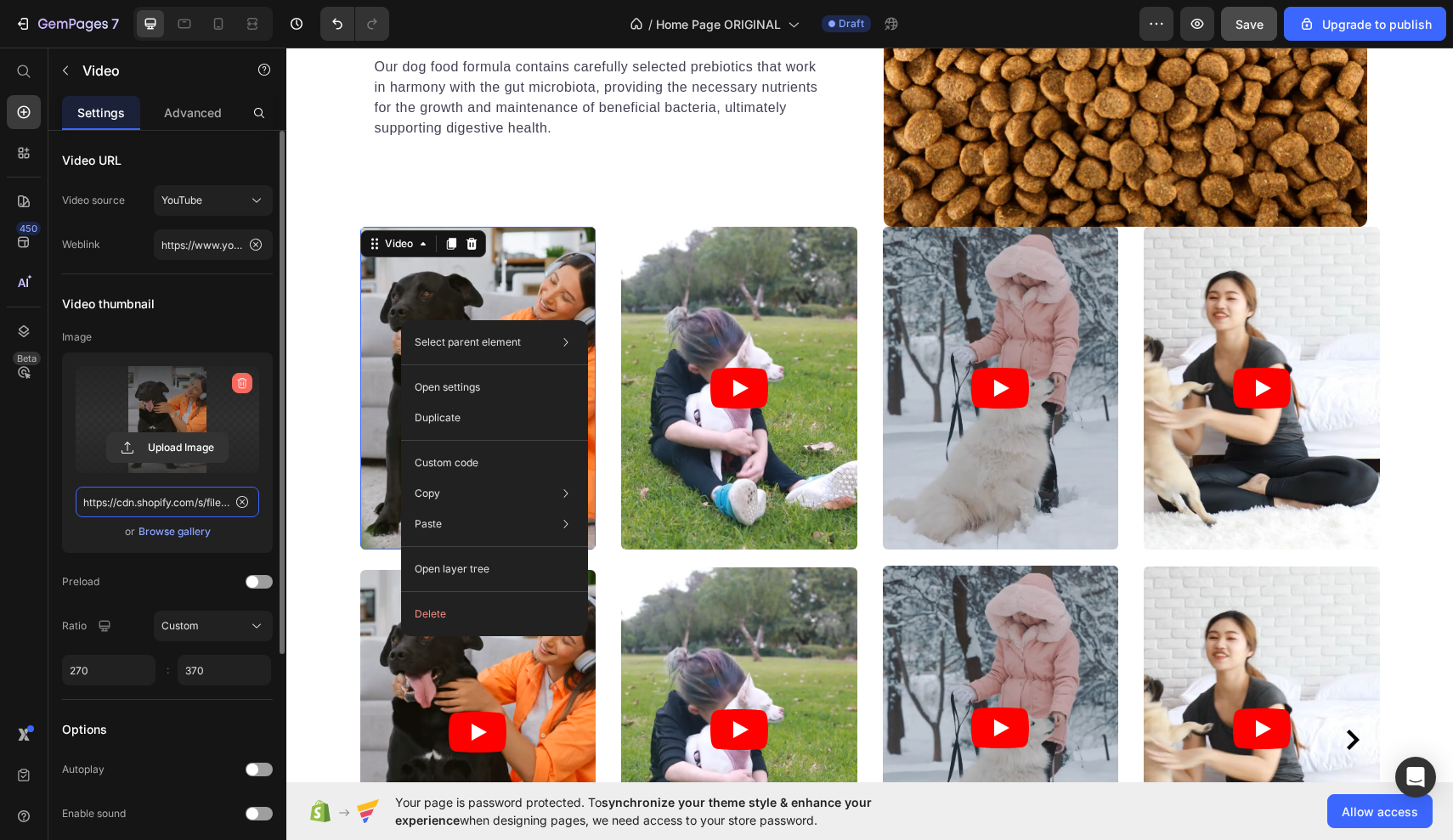 type 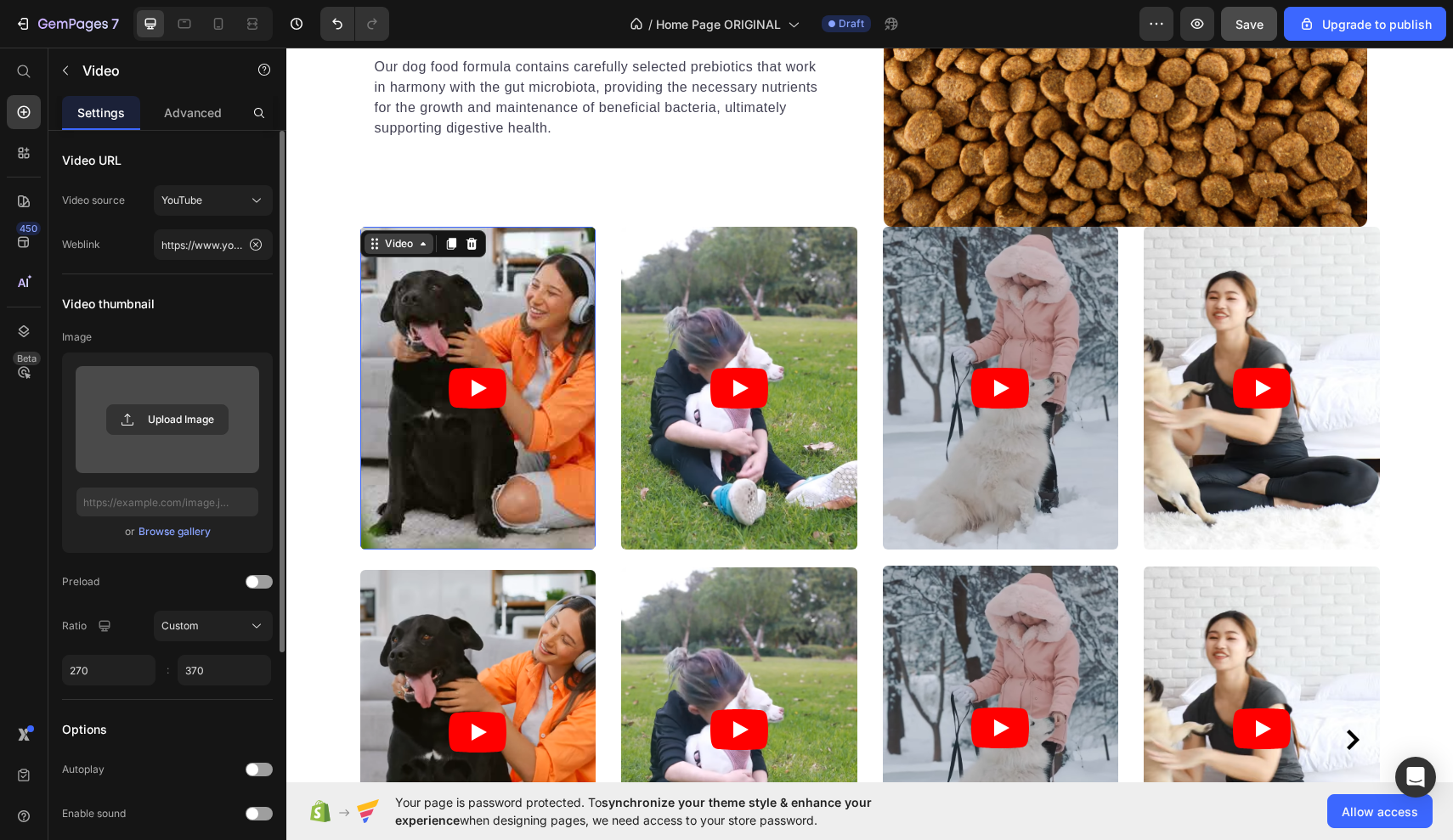click on "Video" at bounding box center (399, 244) 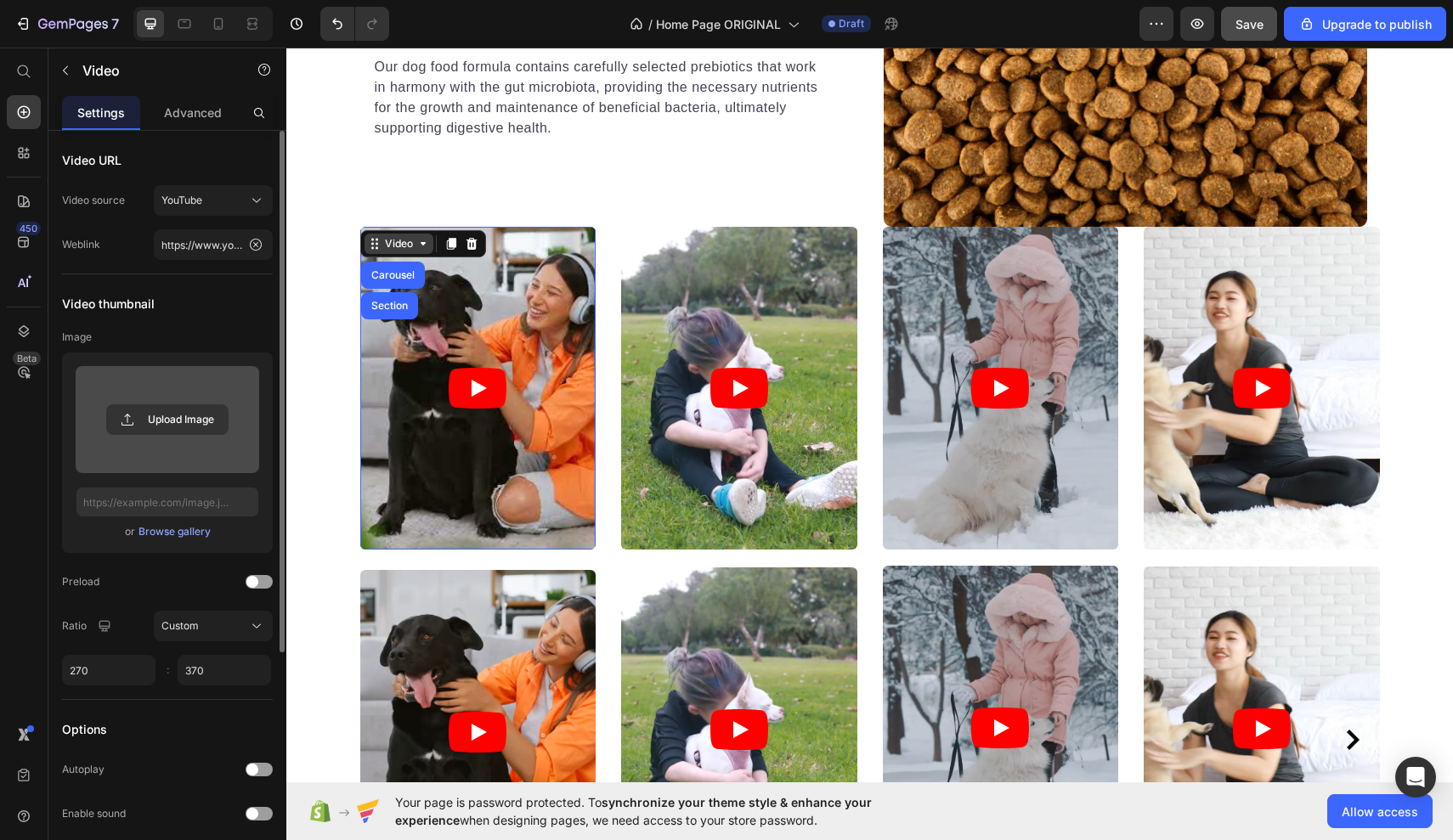 click on "Video" at bounding box center (399, 244) 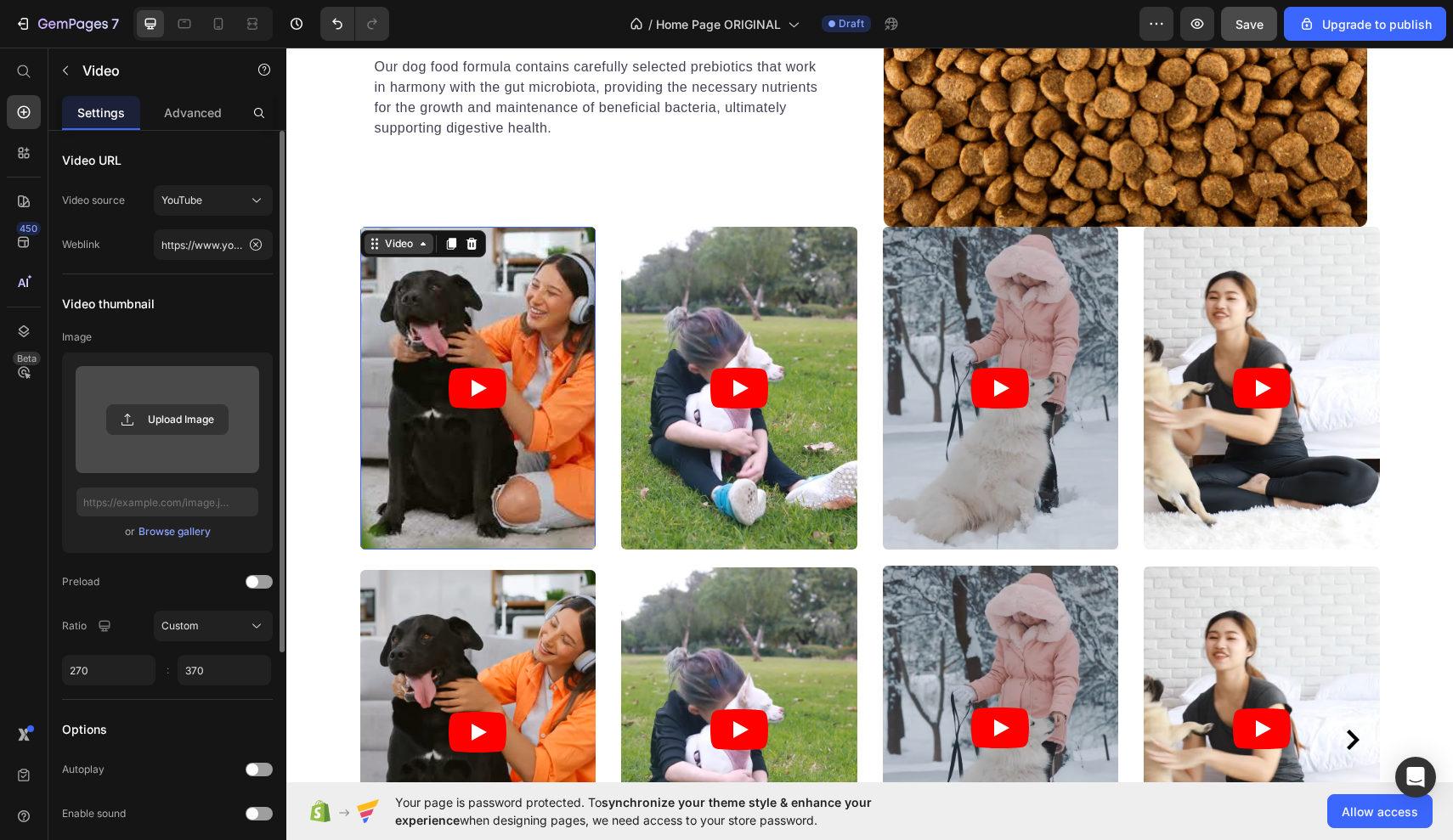 click on "Video" at bounding box center [399, 244] 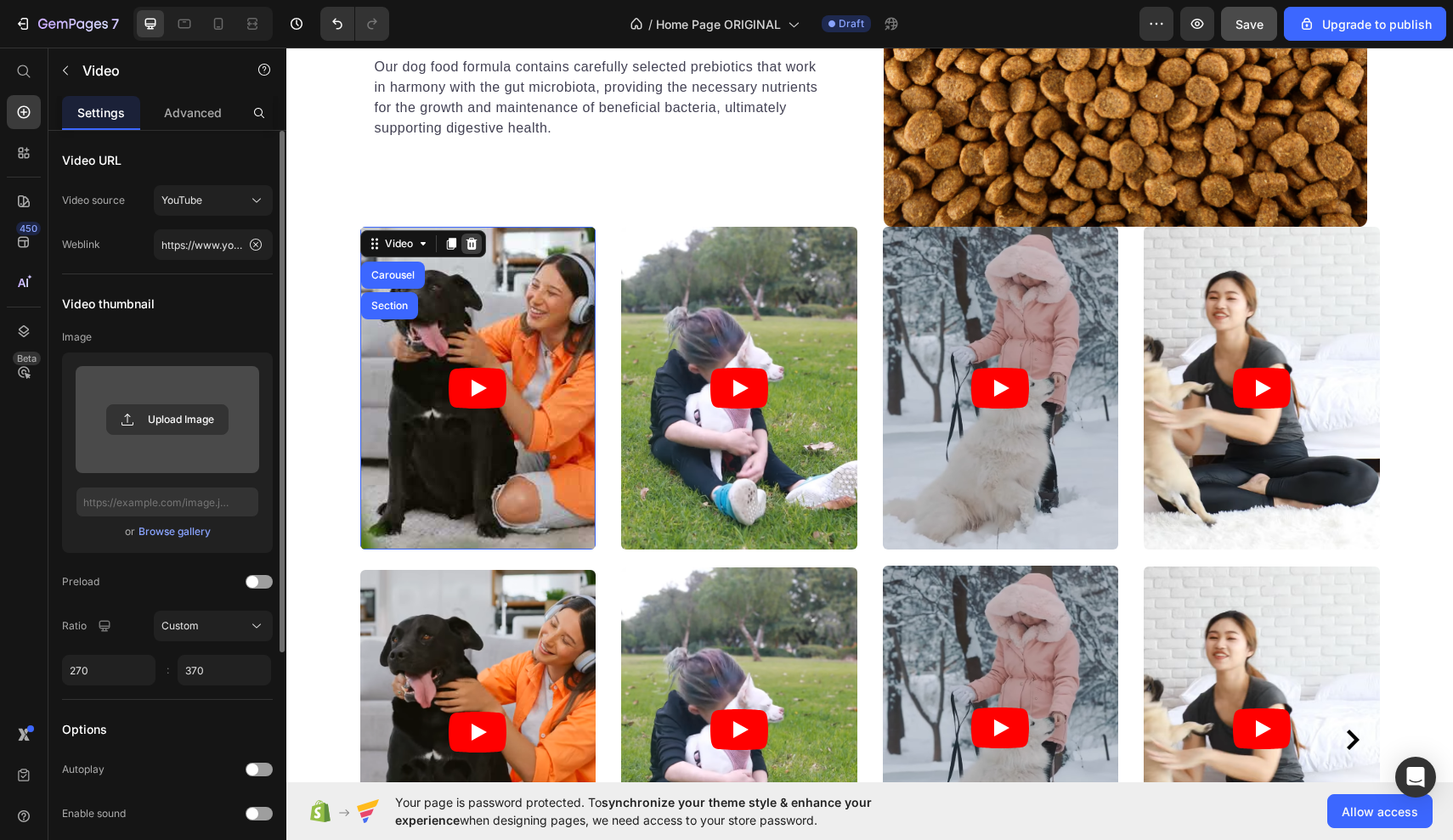 click 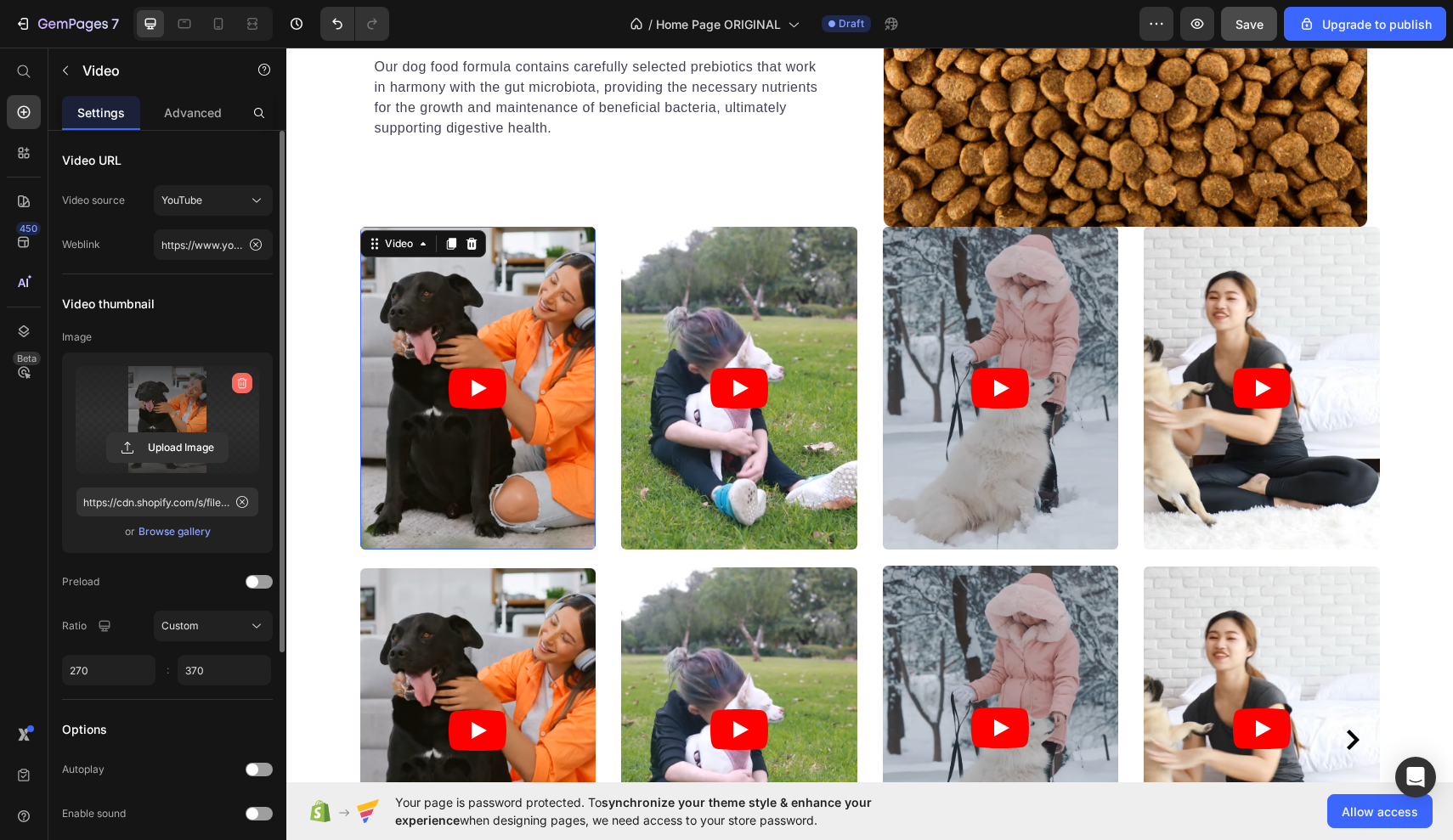 click 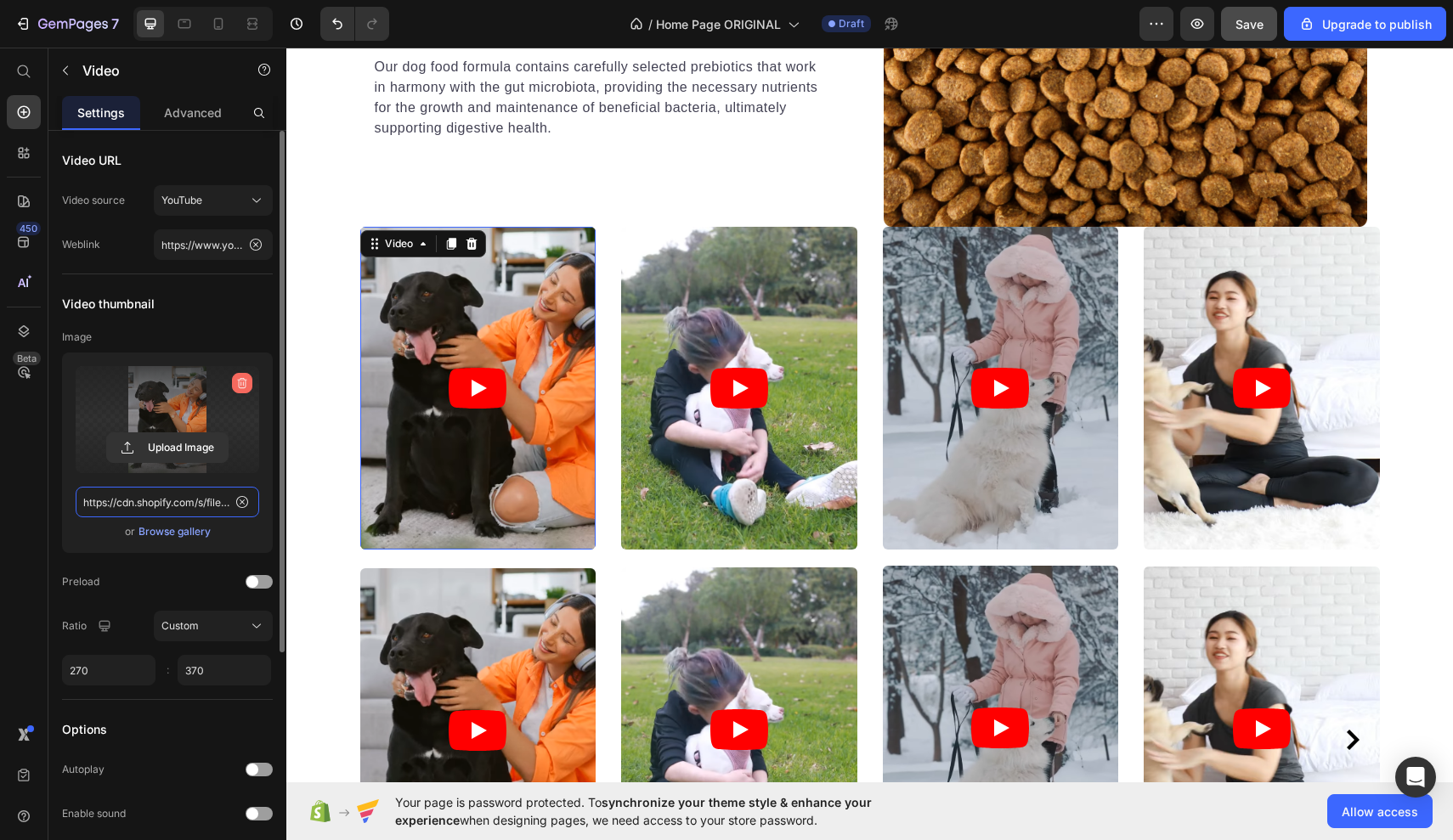 type 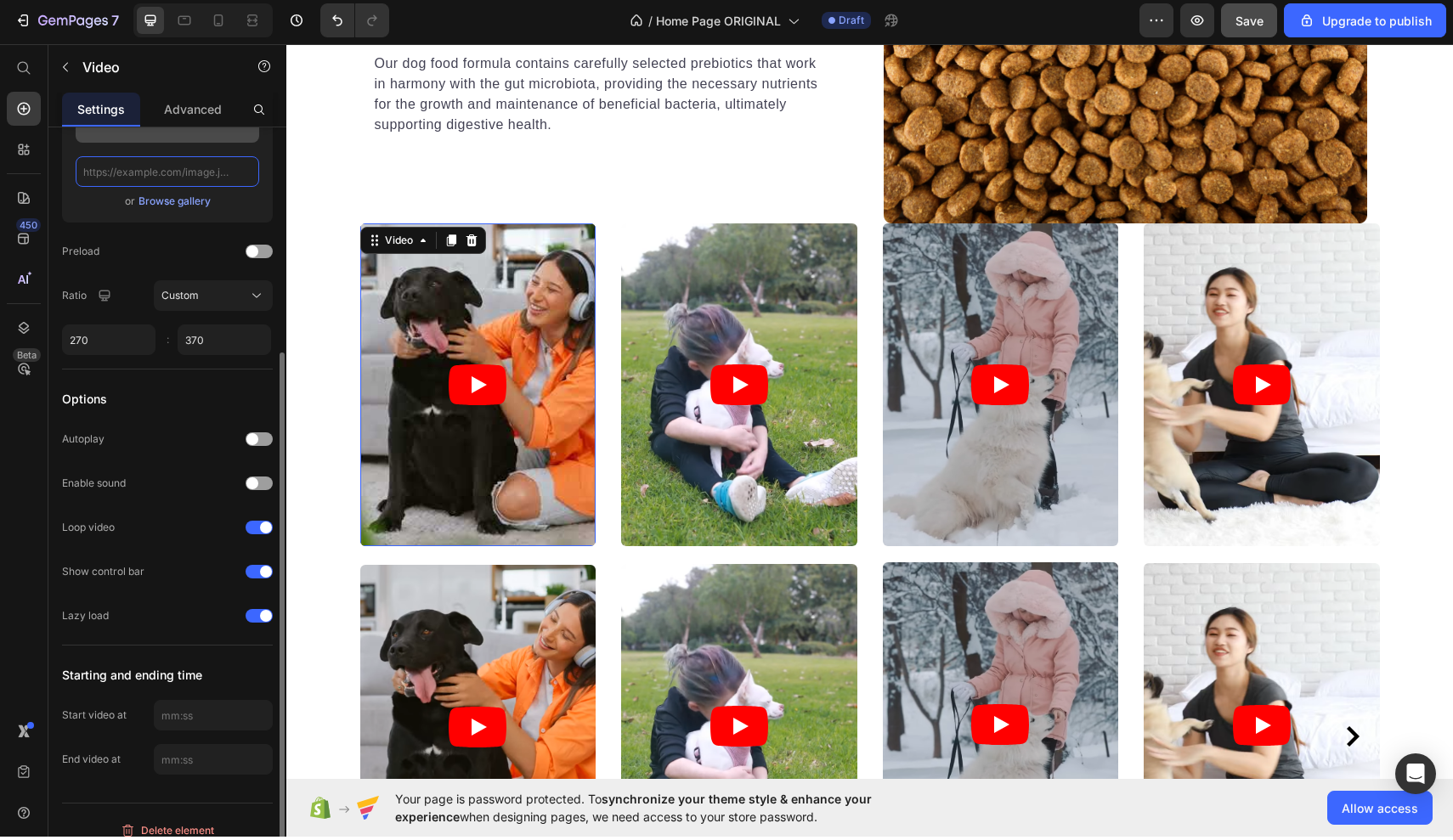 scroll, scrollTop: 328, scrollLeft: 0, axis: vertical 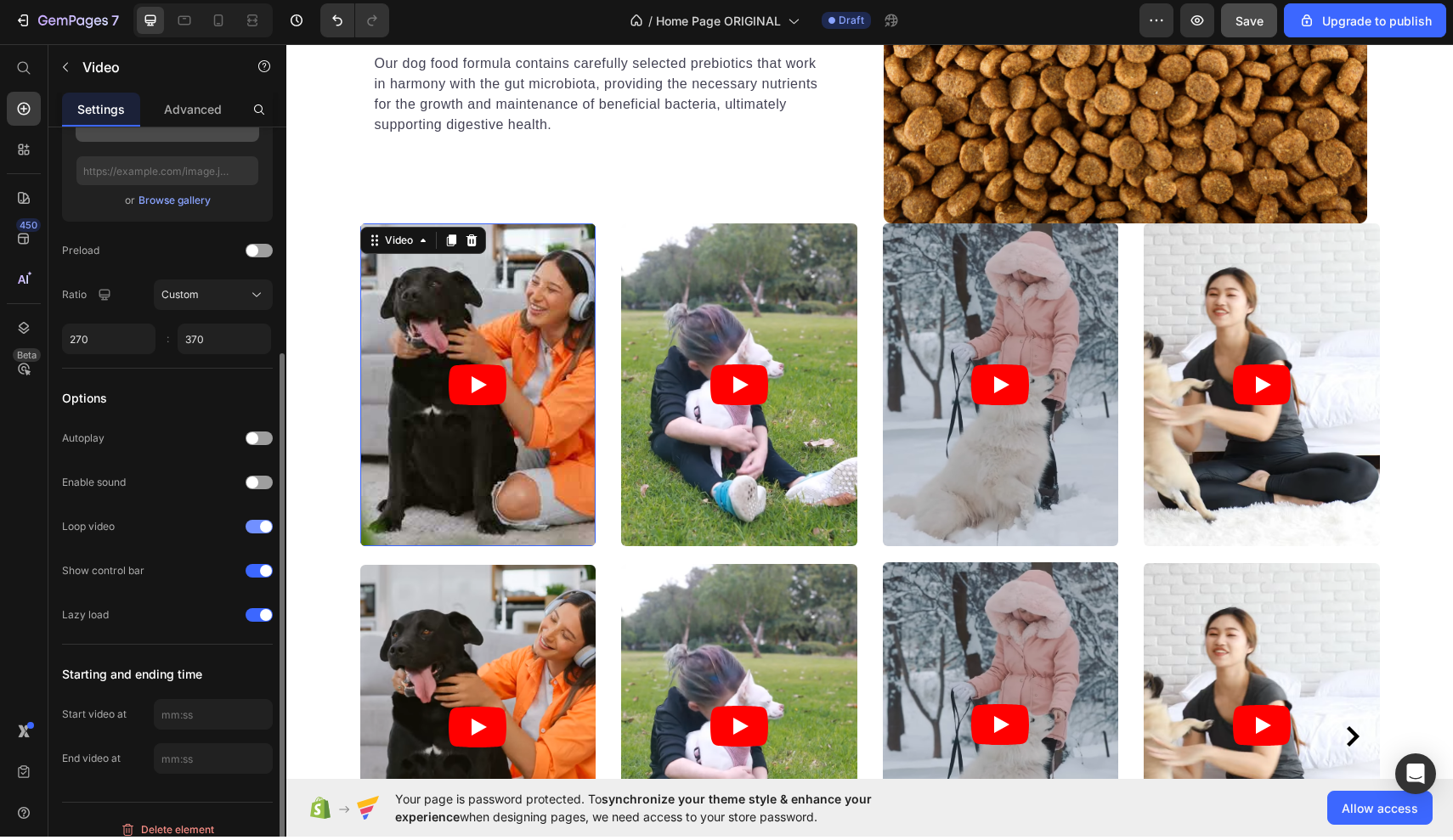 click at bounding box center (266, 530) 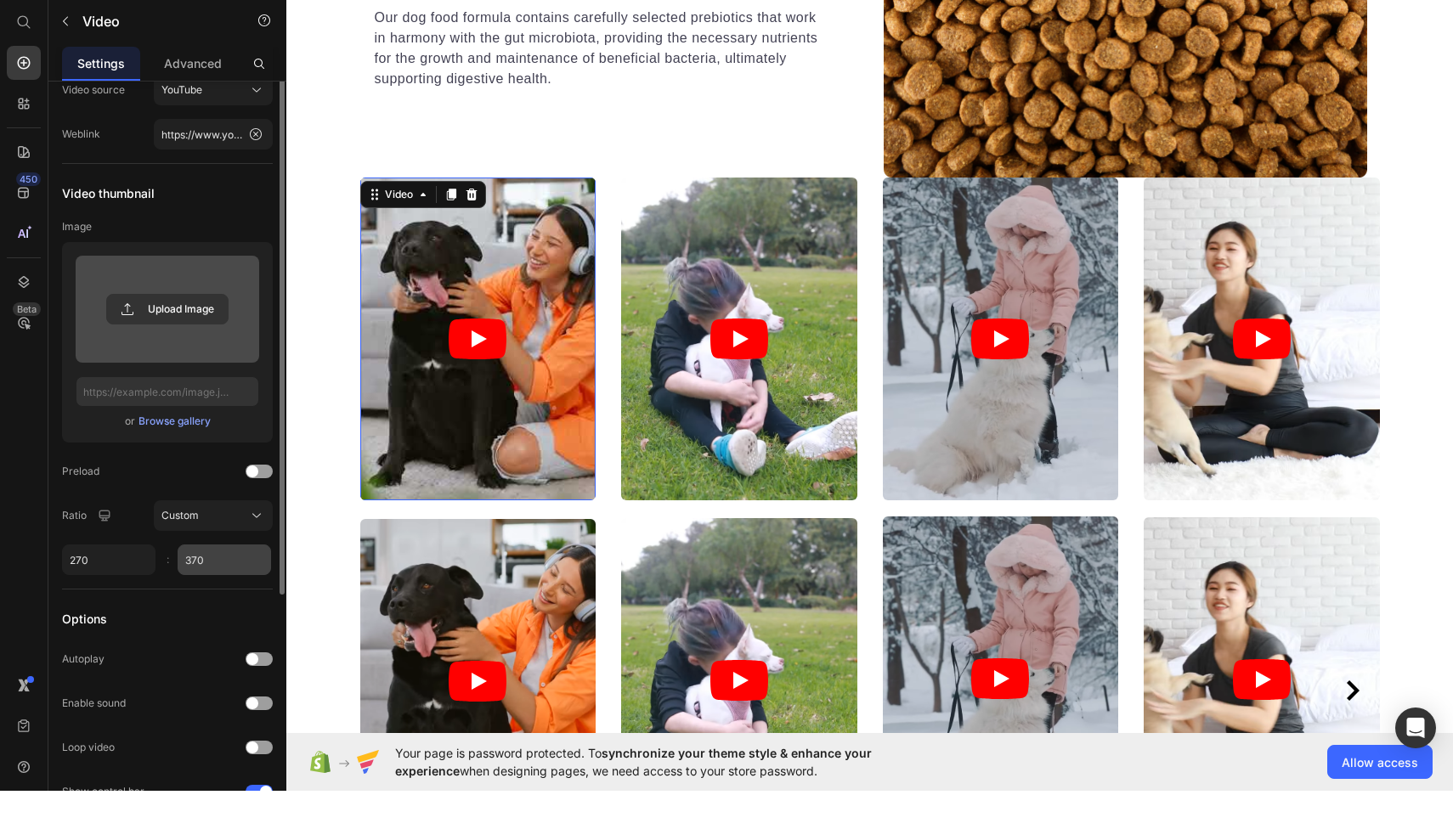 scroll, scrollTop: 0, scrollLeft: 0, axis: both 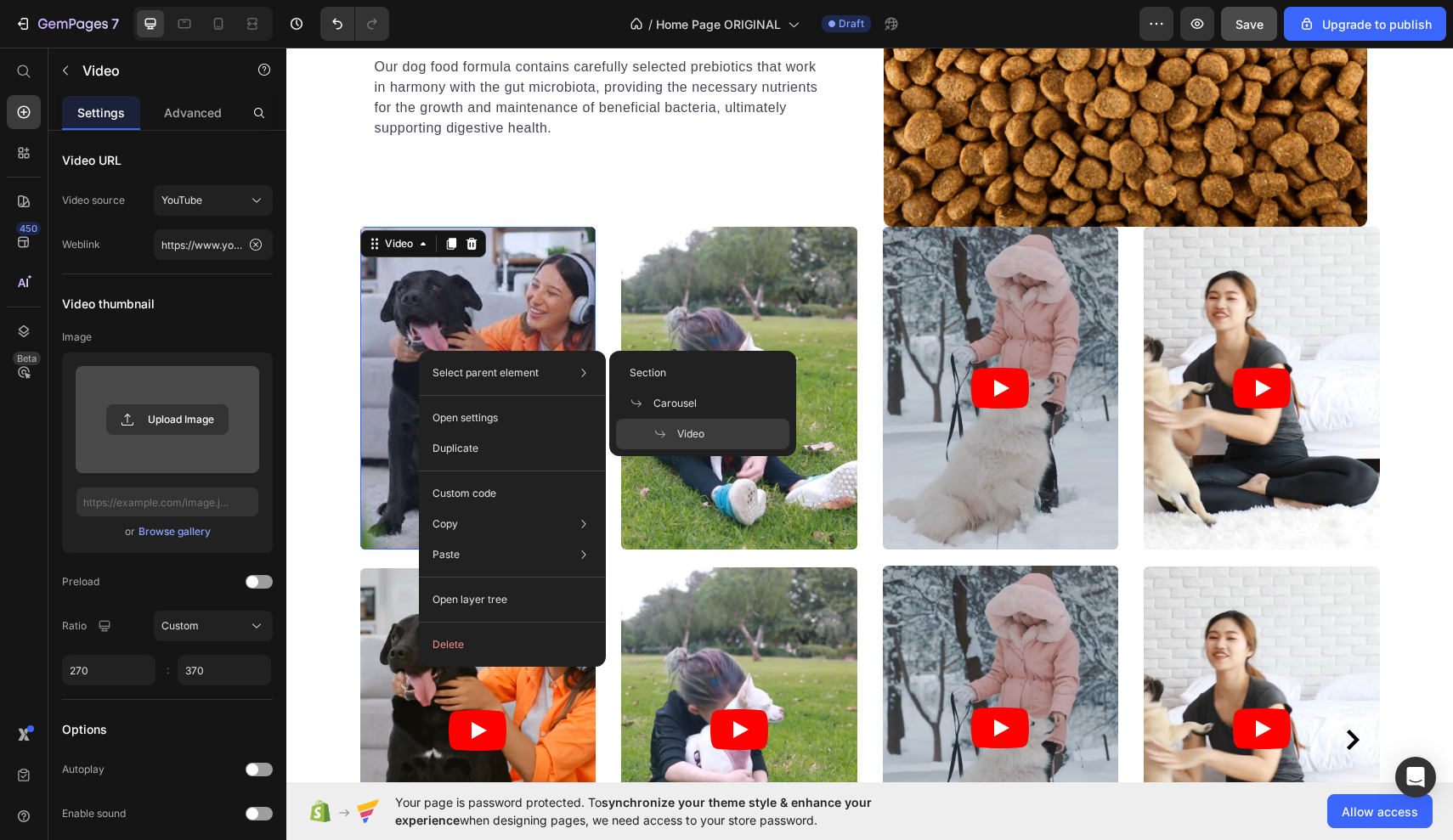 click 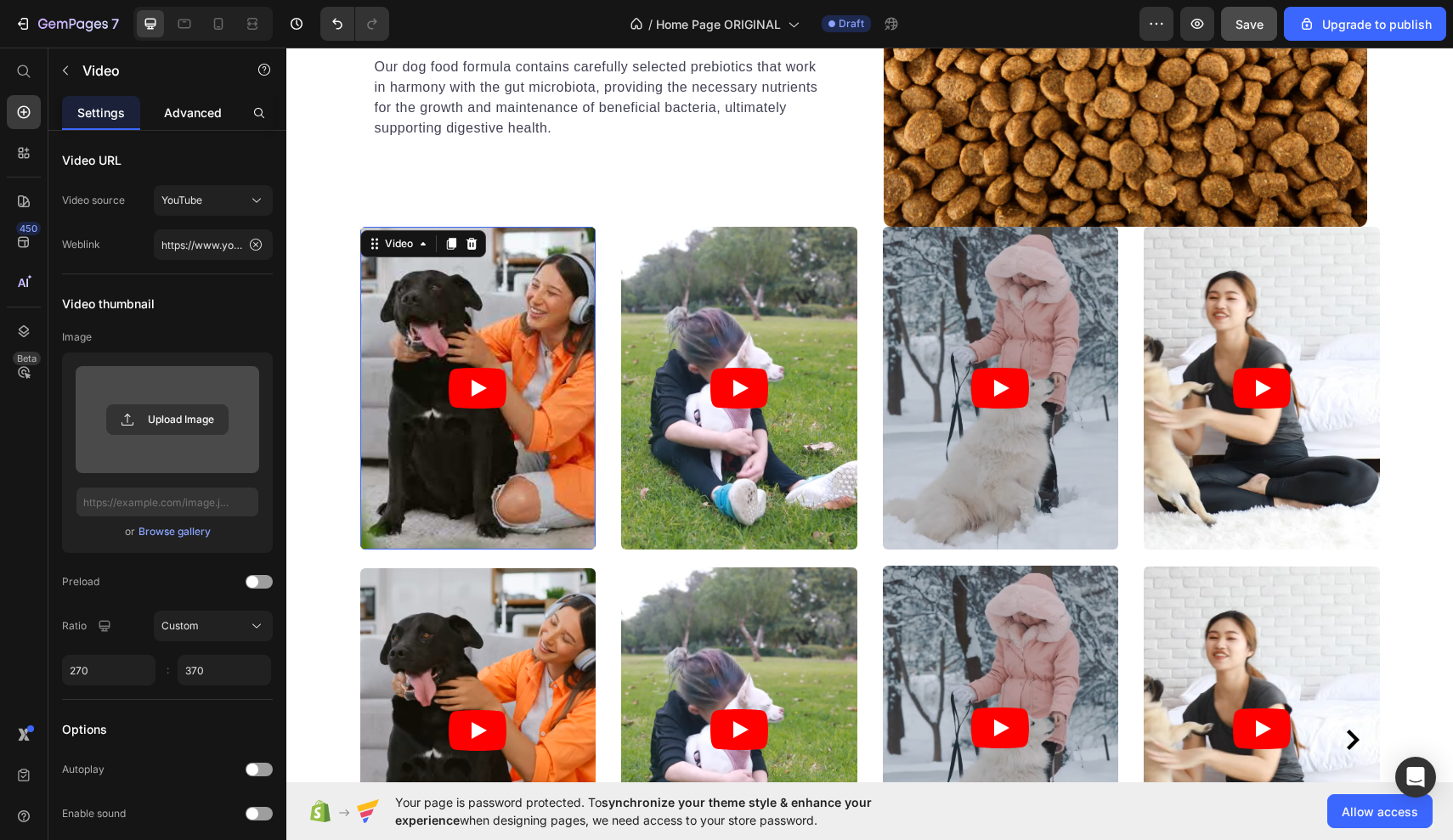 click on "Advanced" at bounding box center [193, 112] 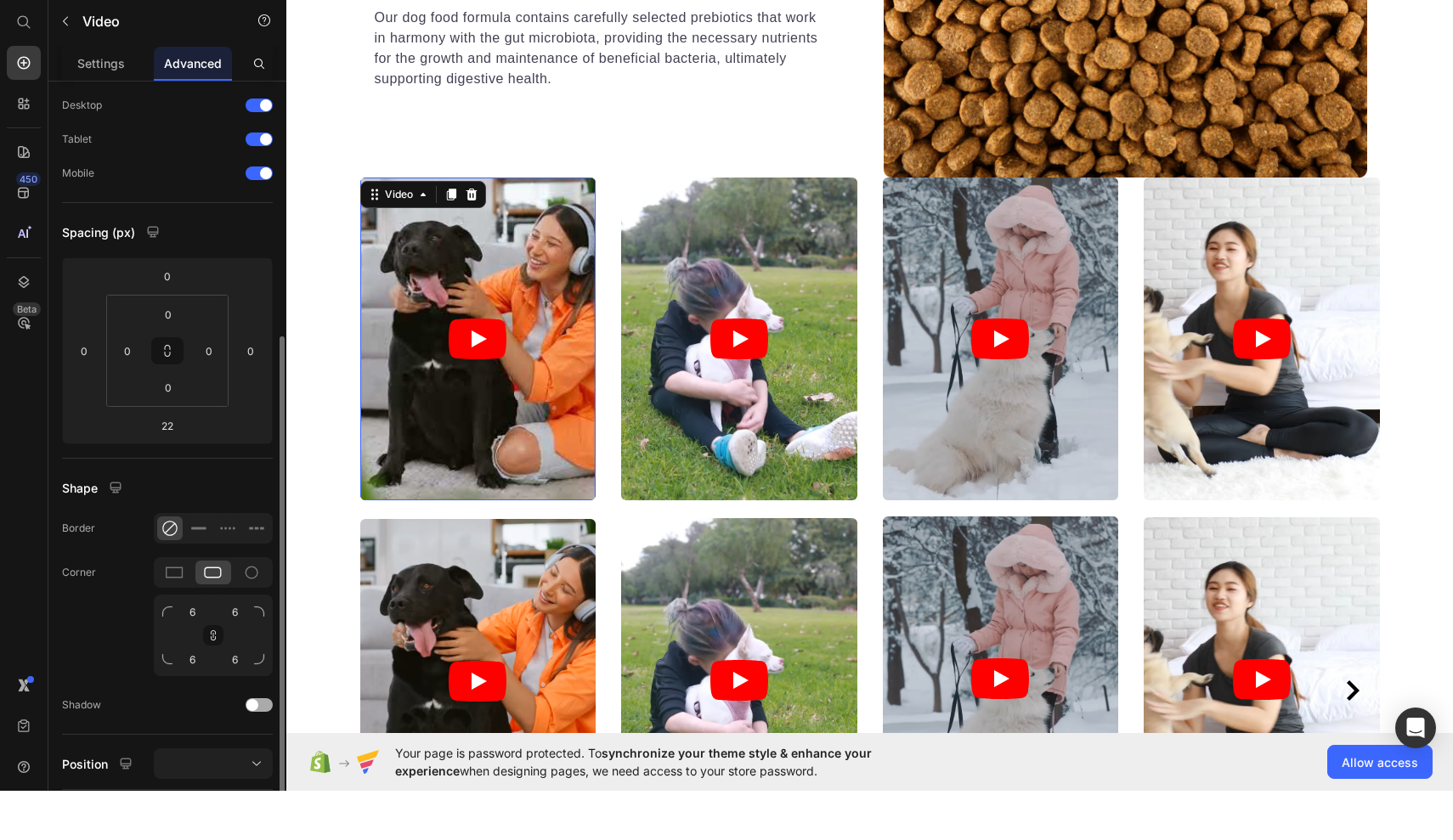 scroll, scrollTop: 0, scrollLeft: 0, axis: both 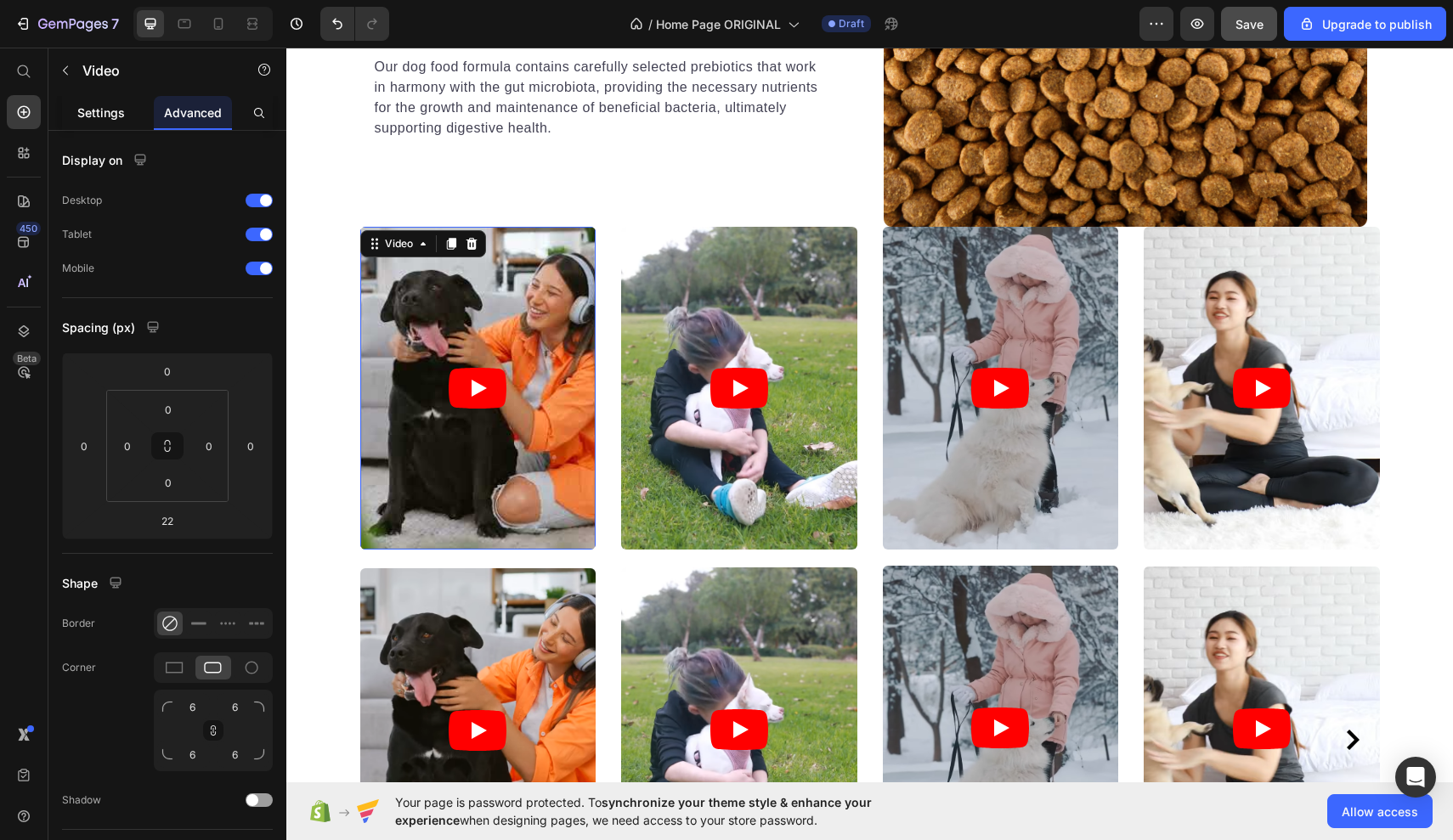 click on "Settings" at bounding box center [101, 112] 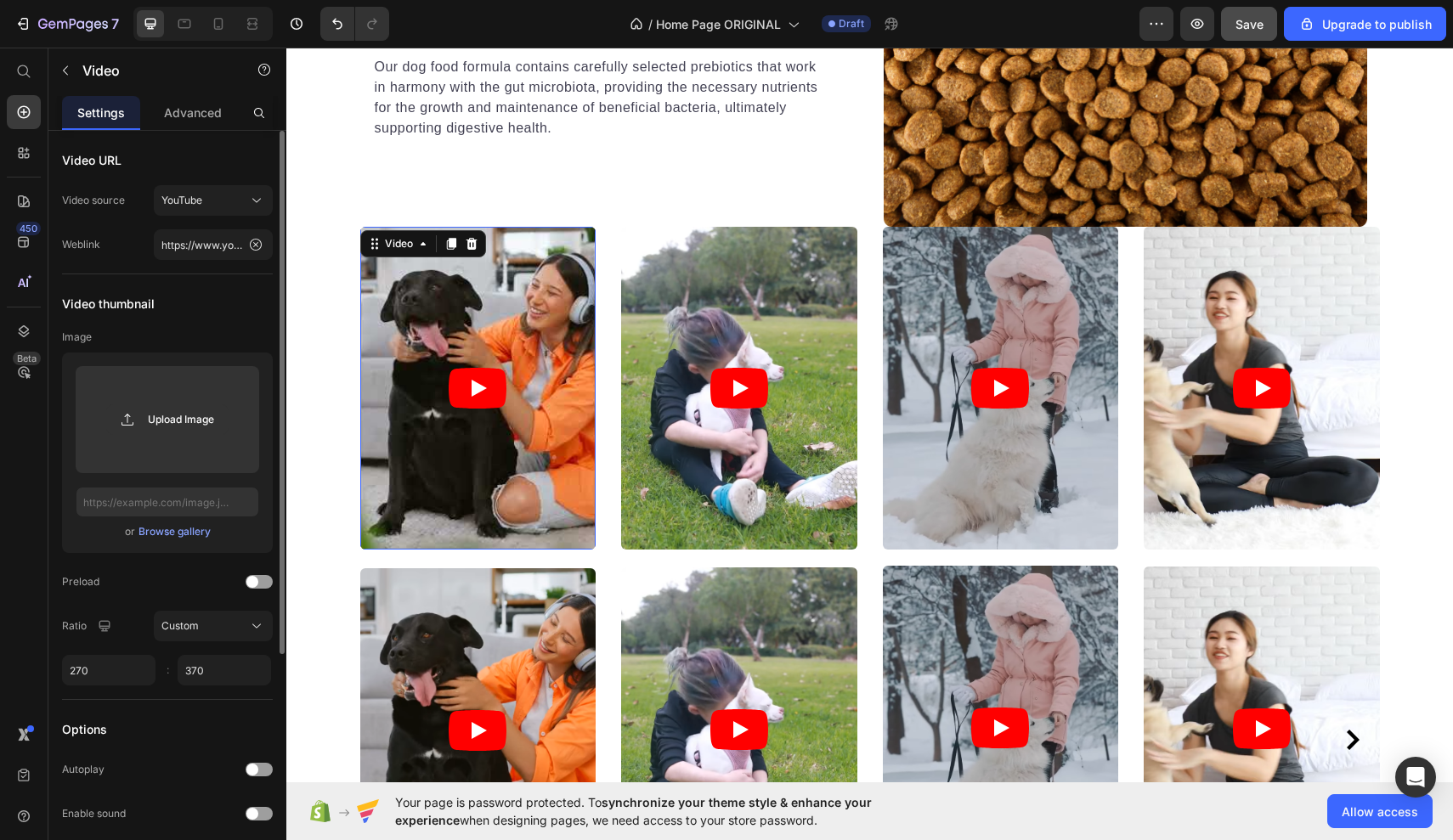 click on "Video URL" at bounding box center (92, 160) 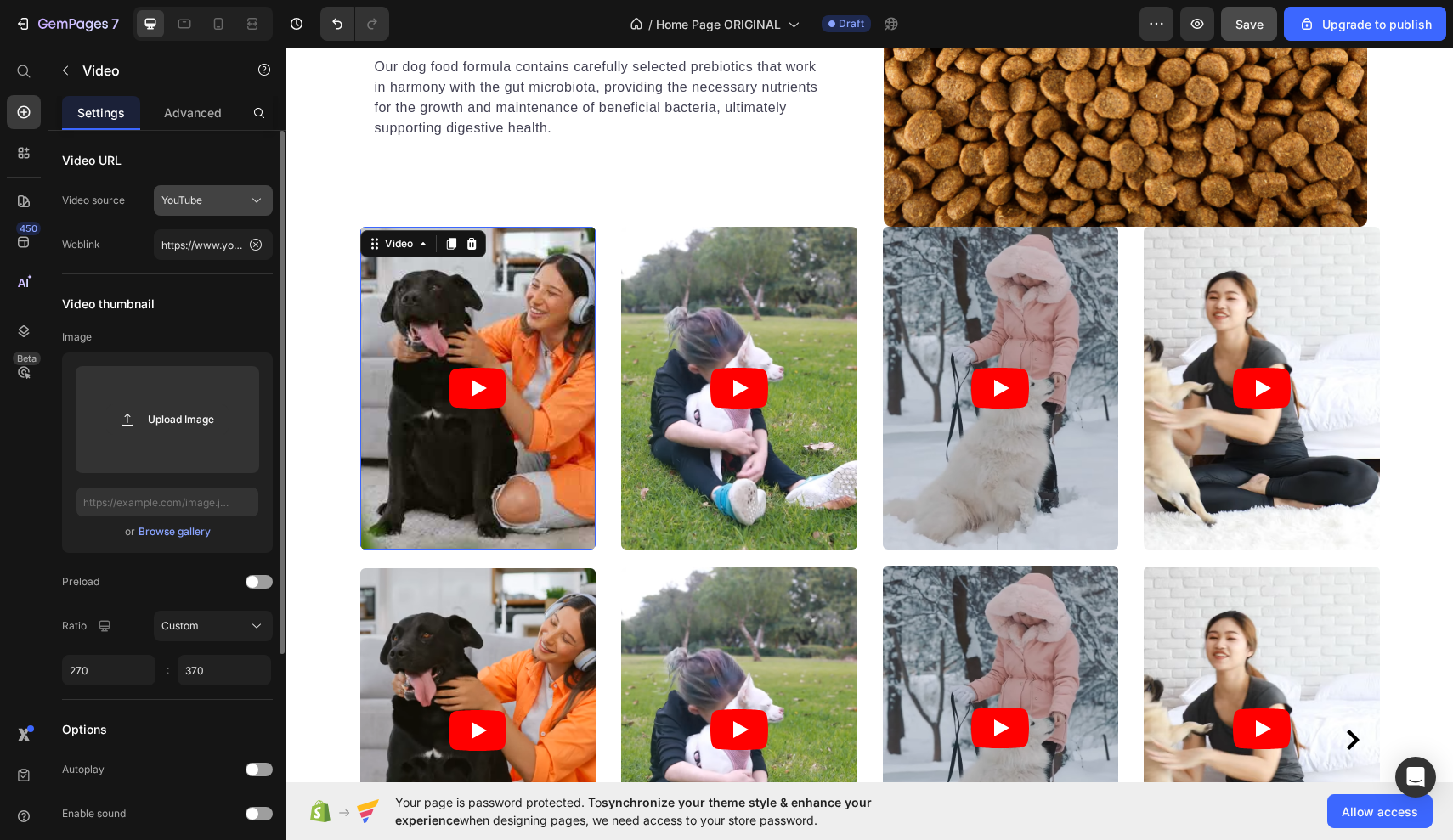 click on "YouTube" at bounding box center [182, 200] 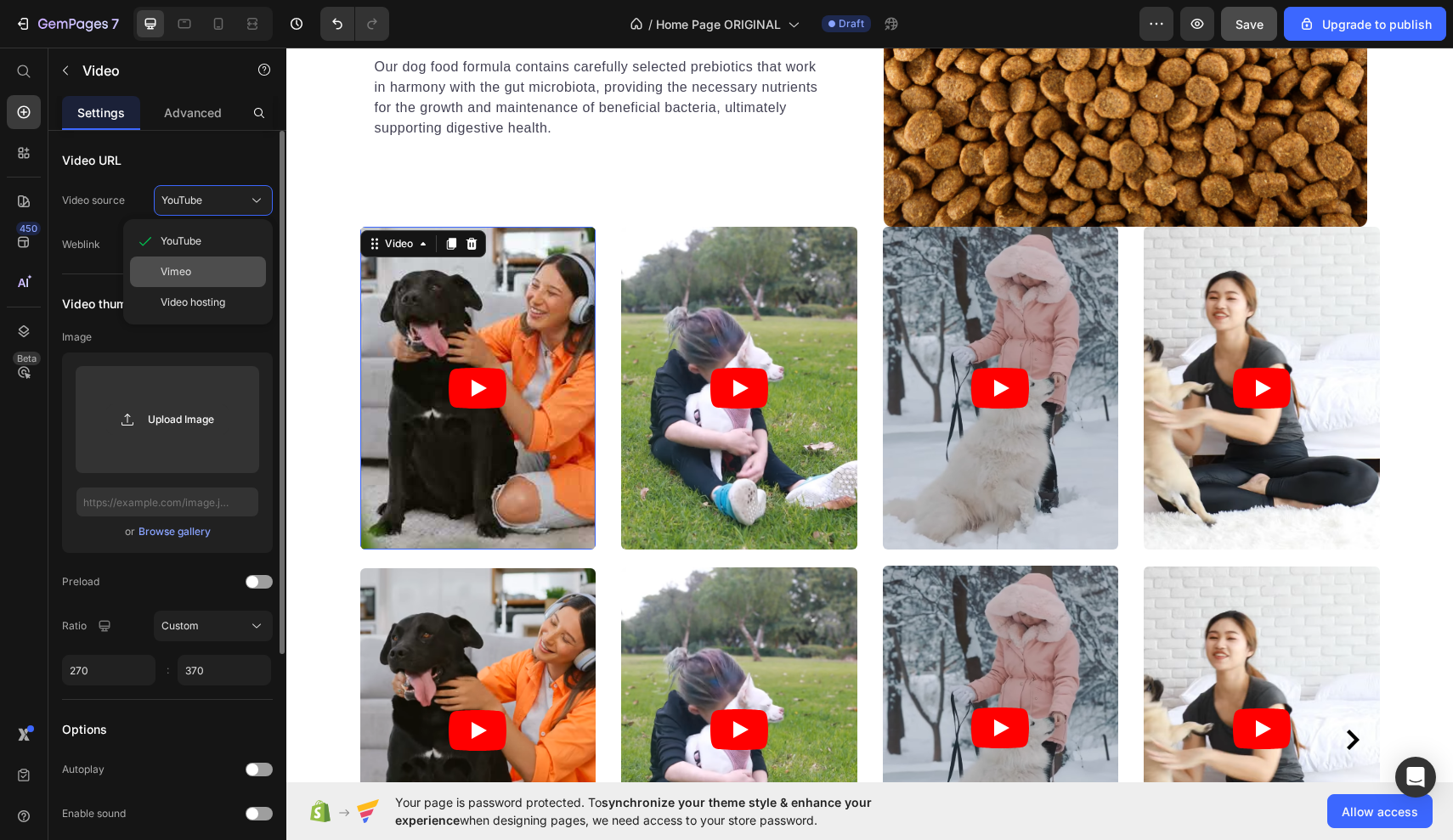 click on "Vimeo" 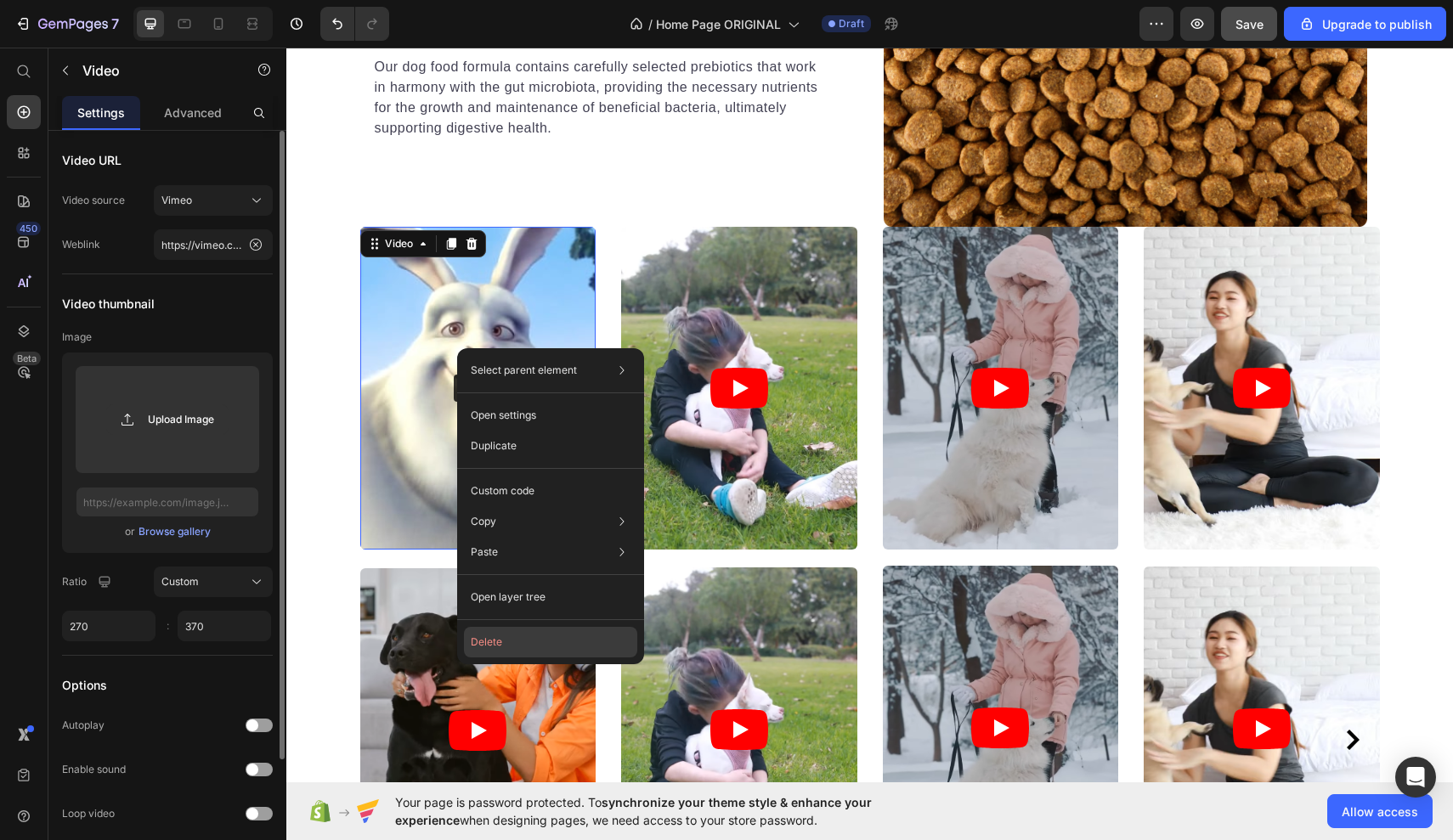 click on "Delete" 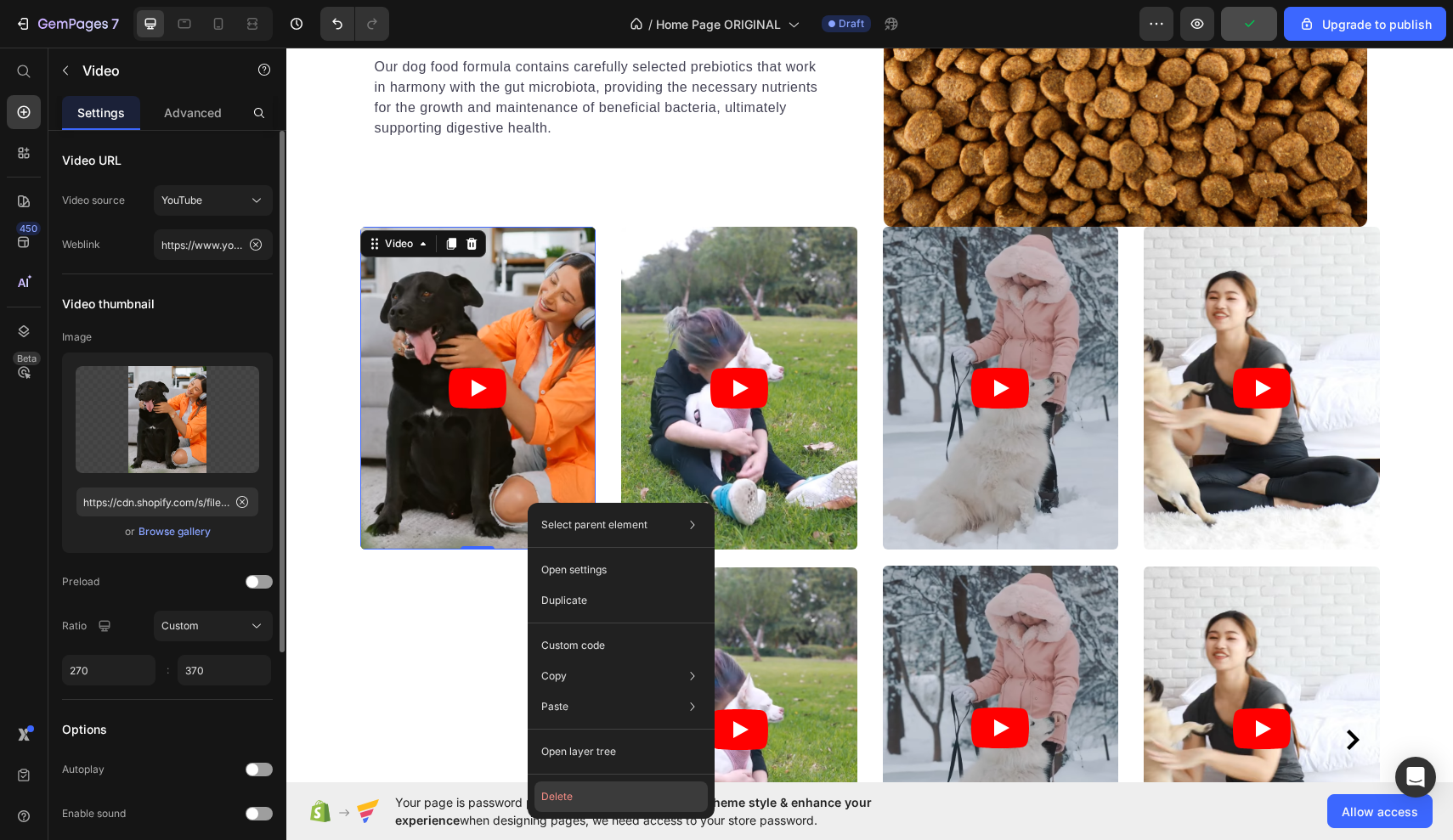 click on "Delete" 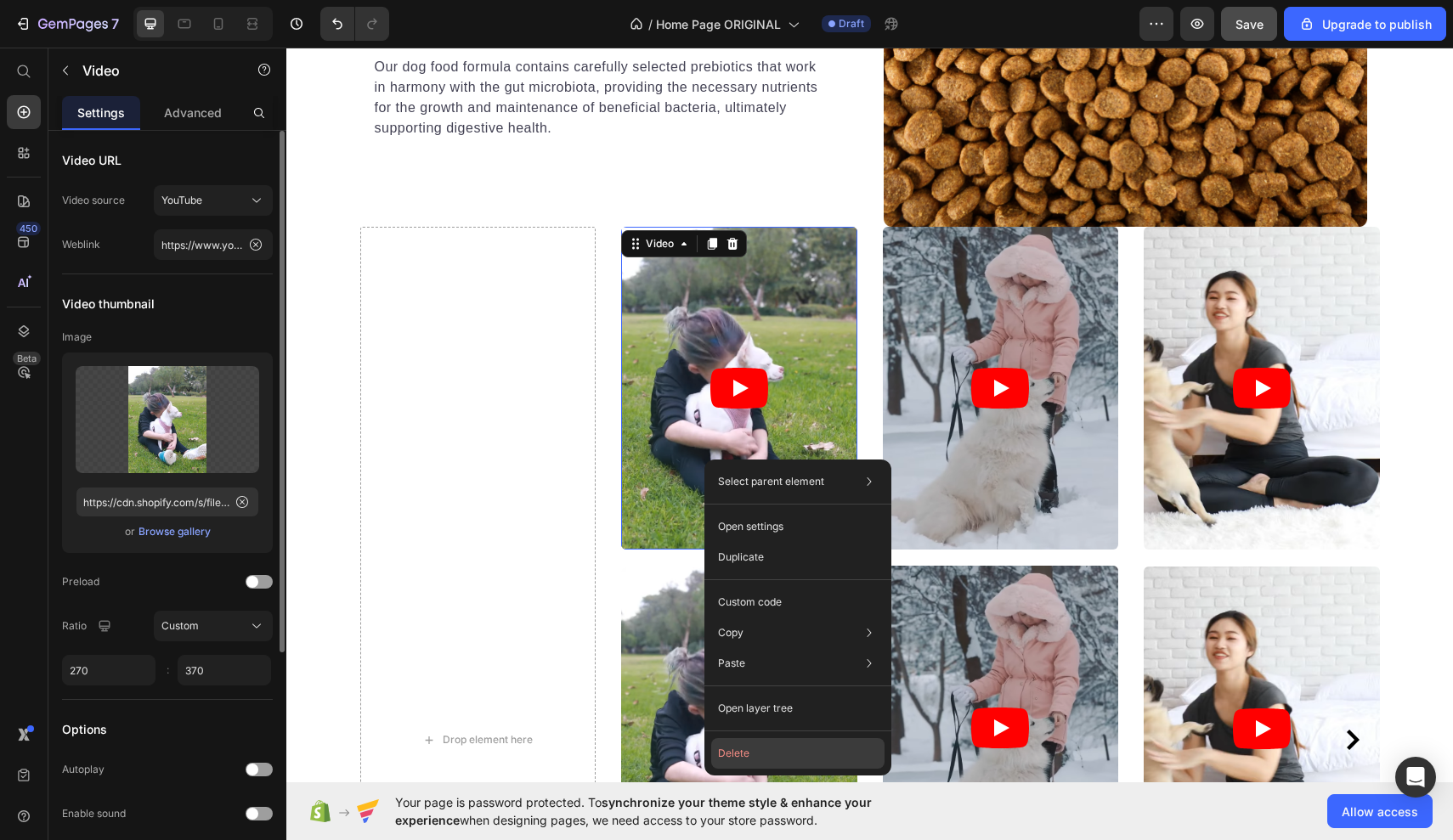 click on "Delete" 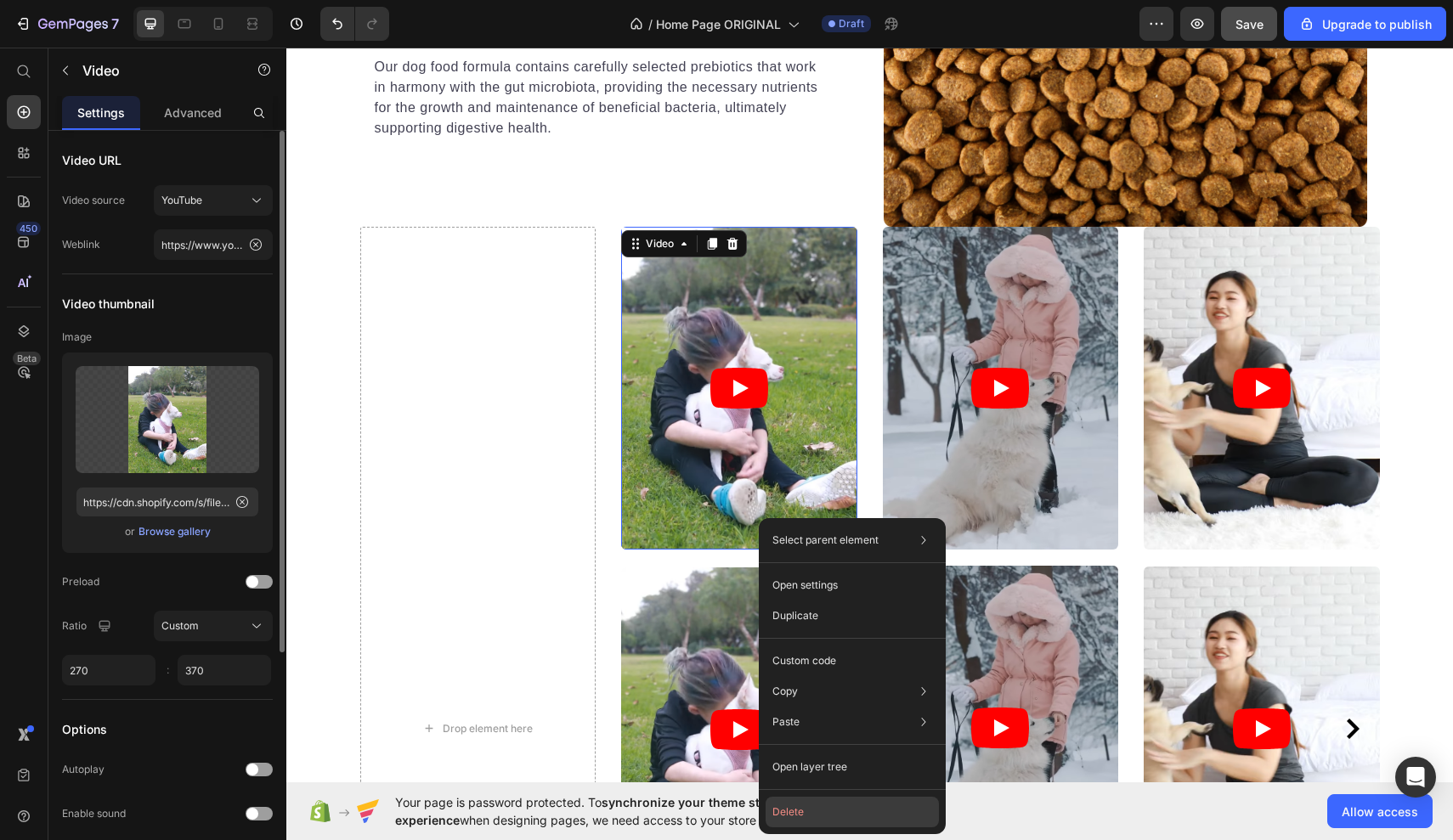 click on "Delete" 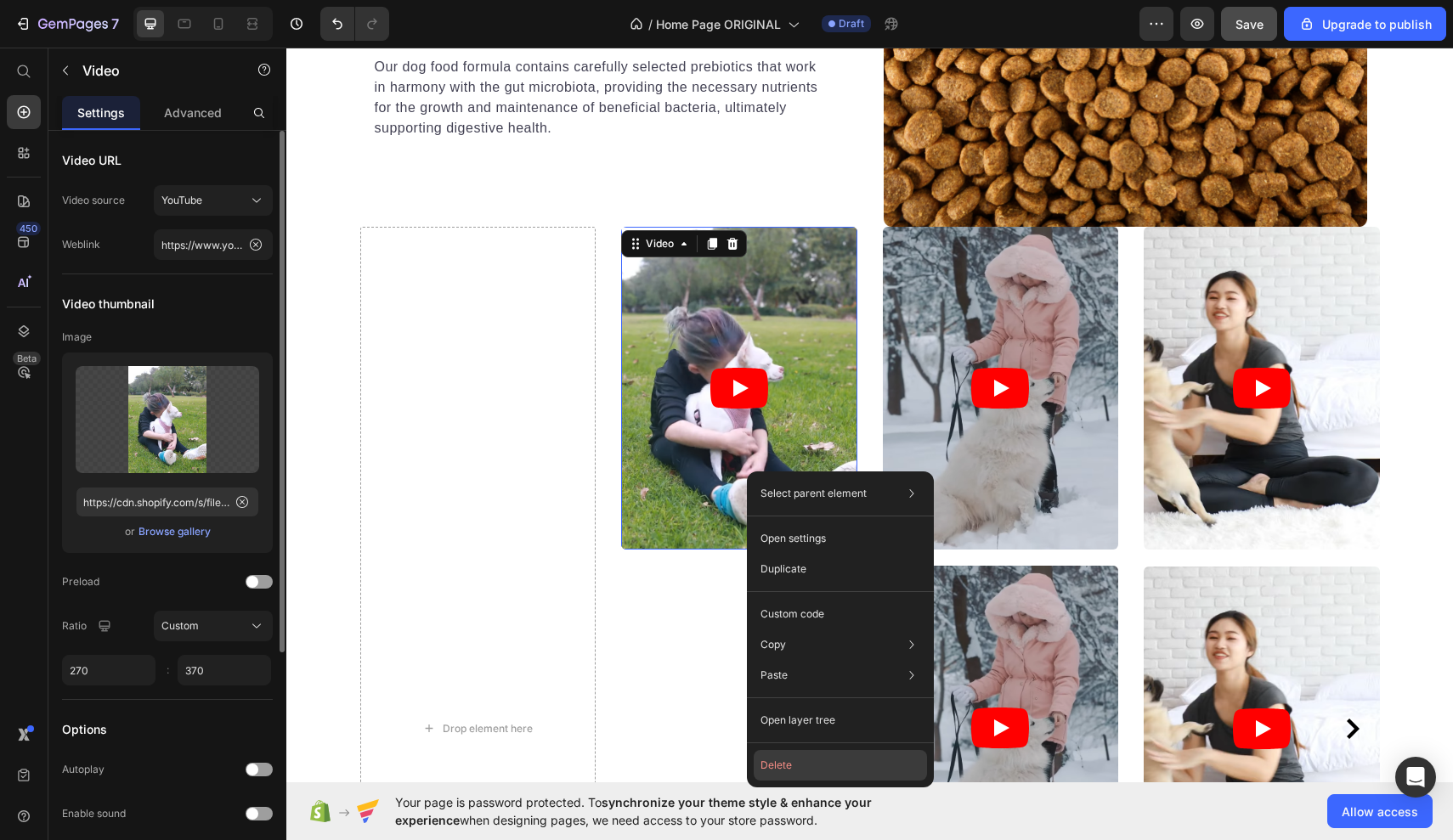 click on "Delete" 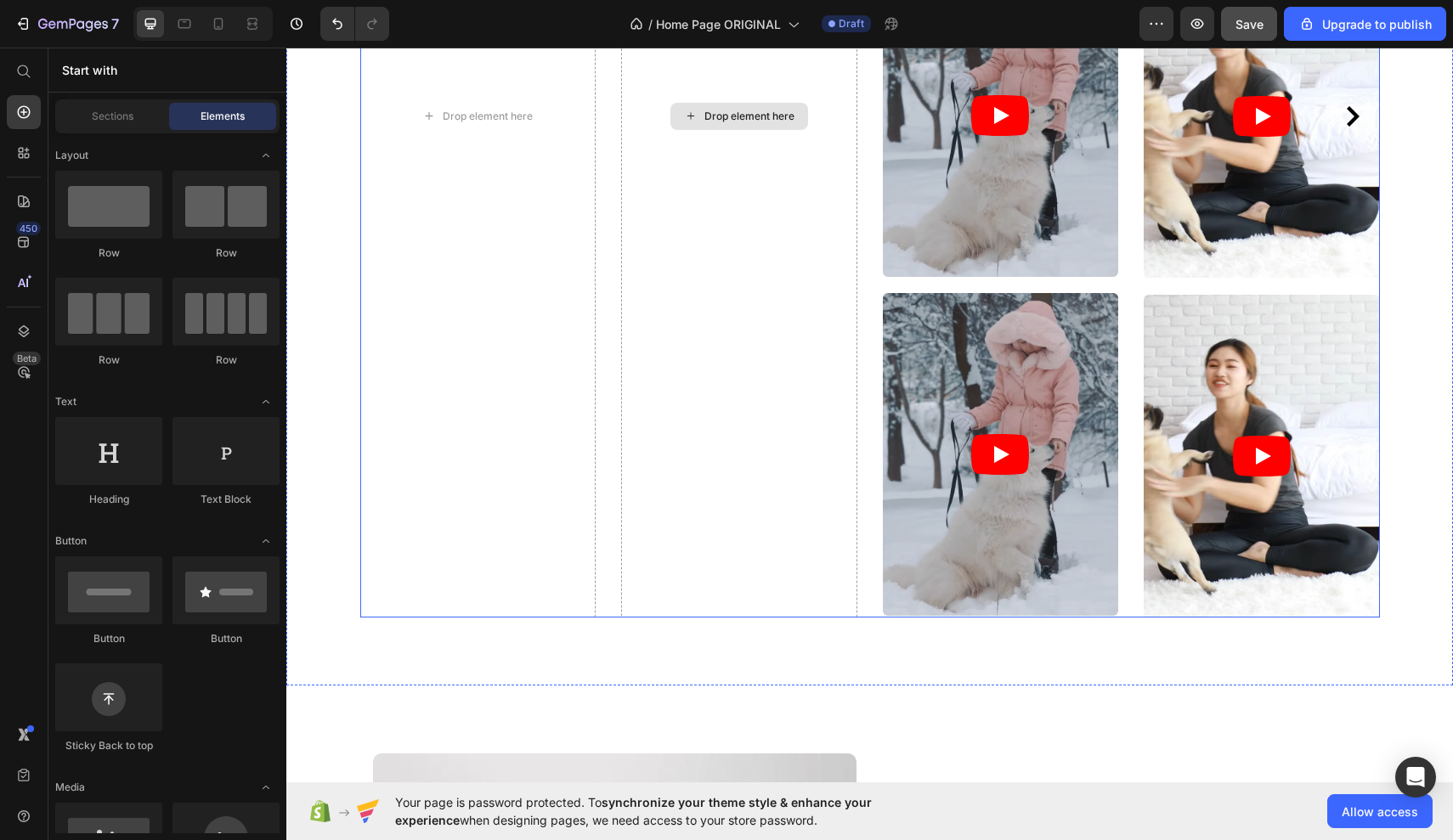 scroll, scrollTop: 9328, scrollLeft: 0, axis: vertical 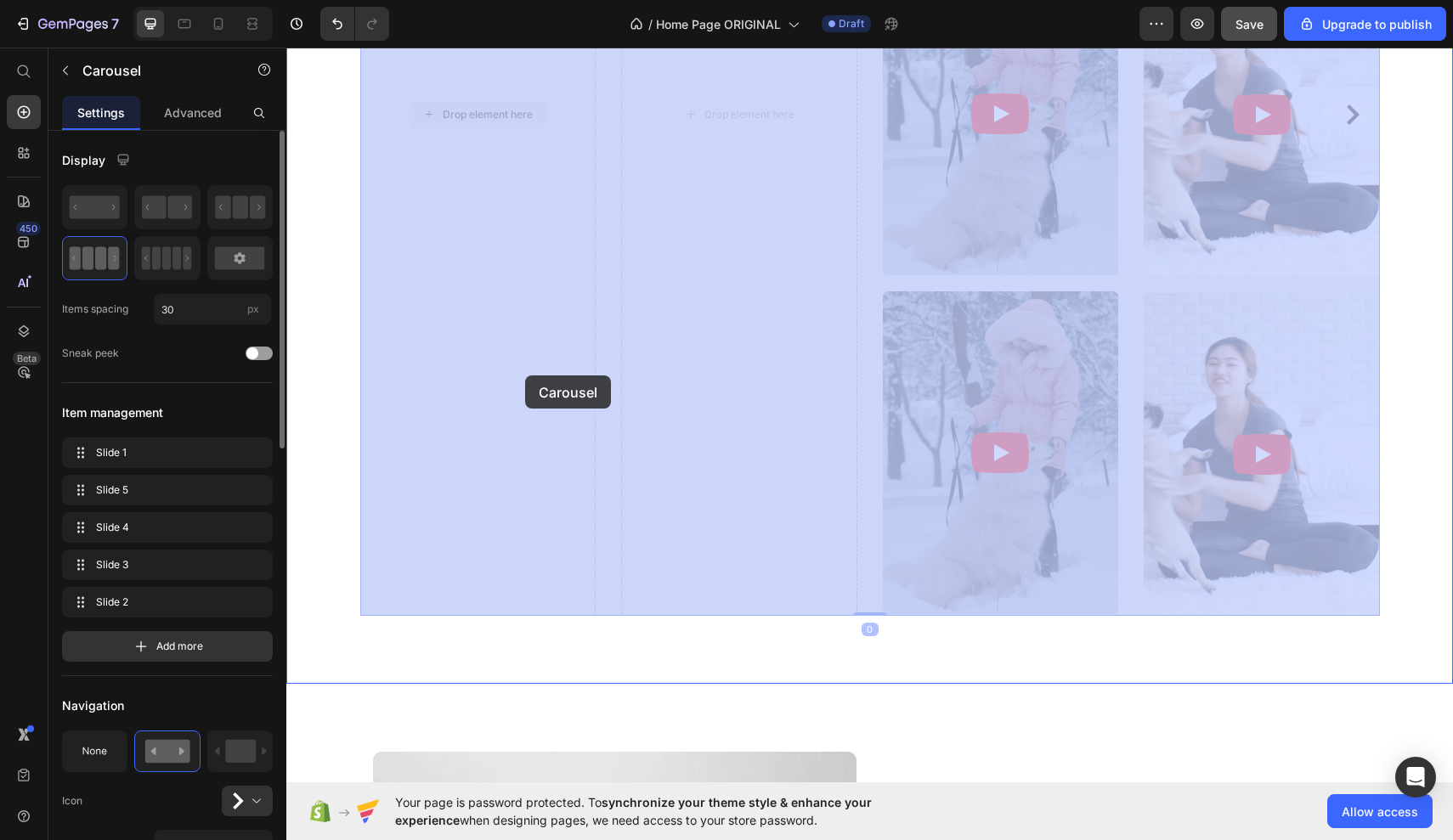 drag, startPoint x: 517, startPoint y: 613, endPoint x: 524, endPoint y: 371, distance: 242.10122 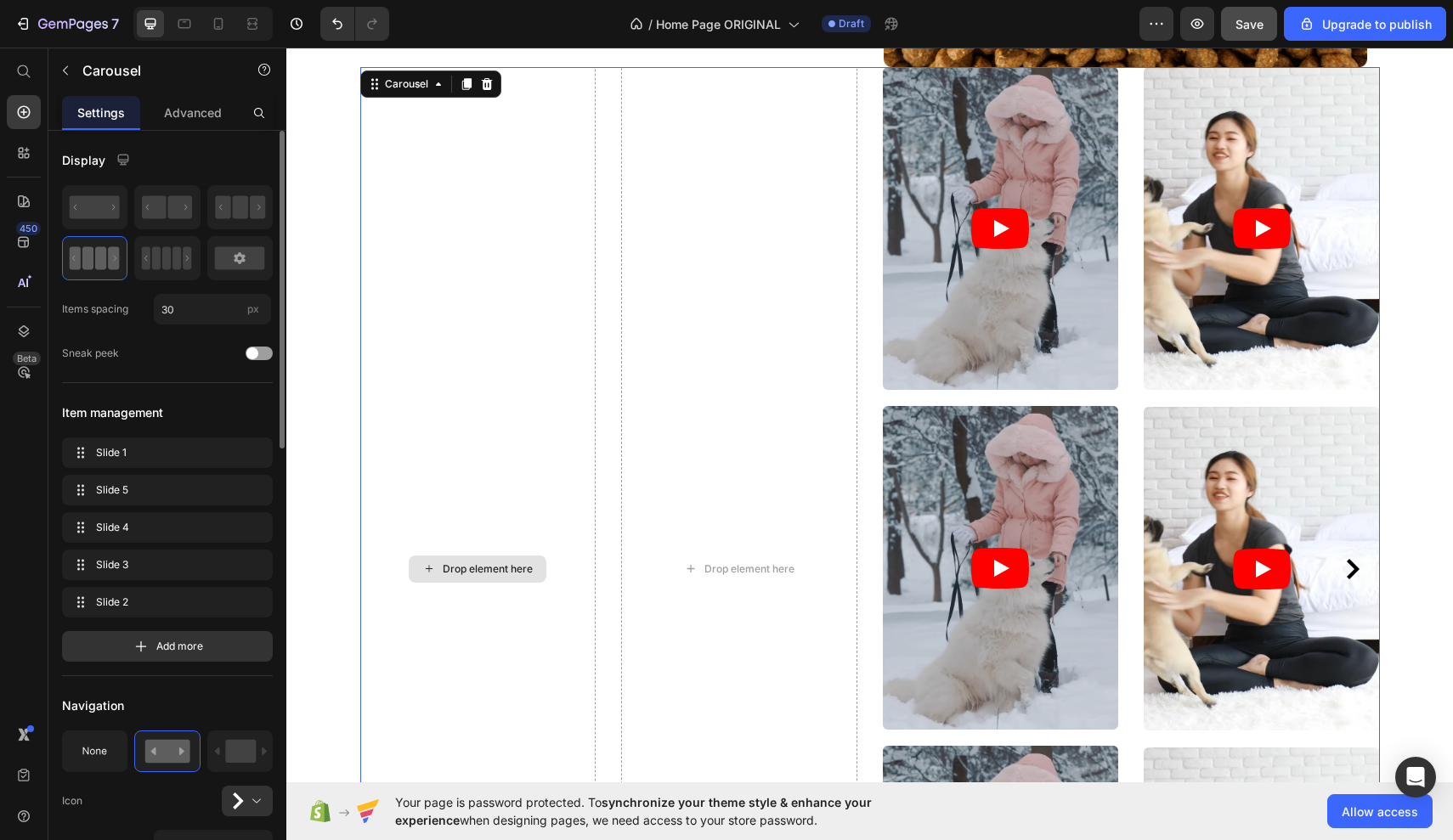 scroll, scrollTop: 8858, scrollLeft: 0, axis: vertical 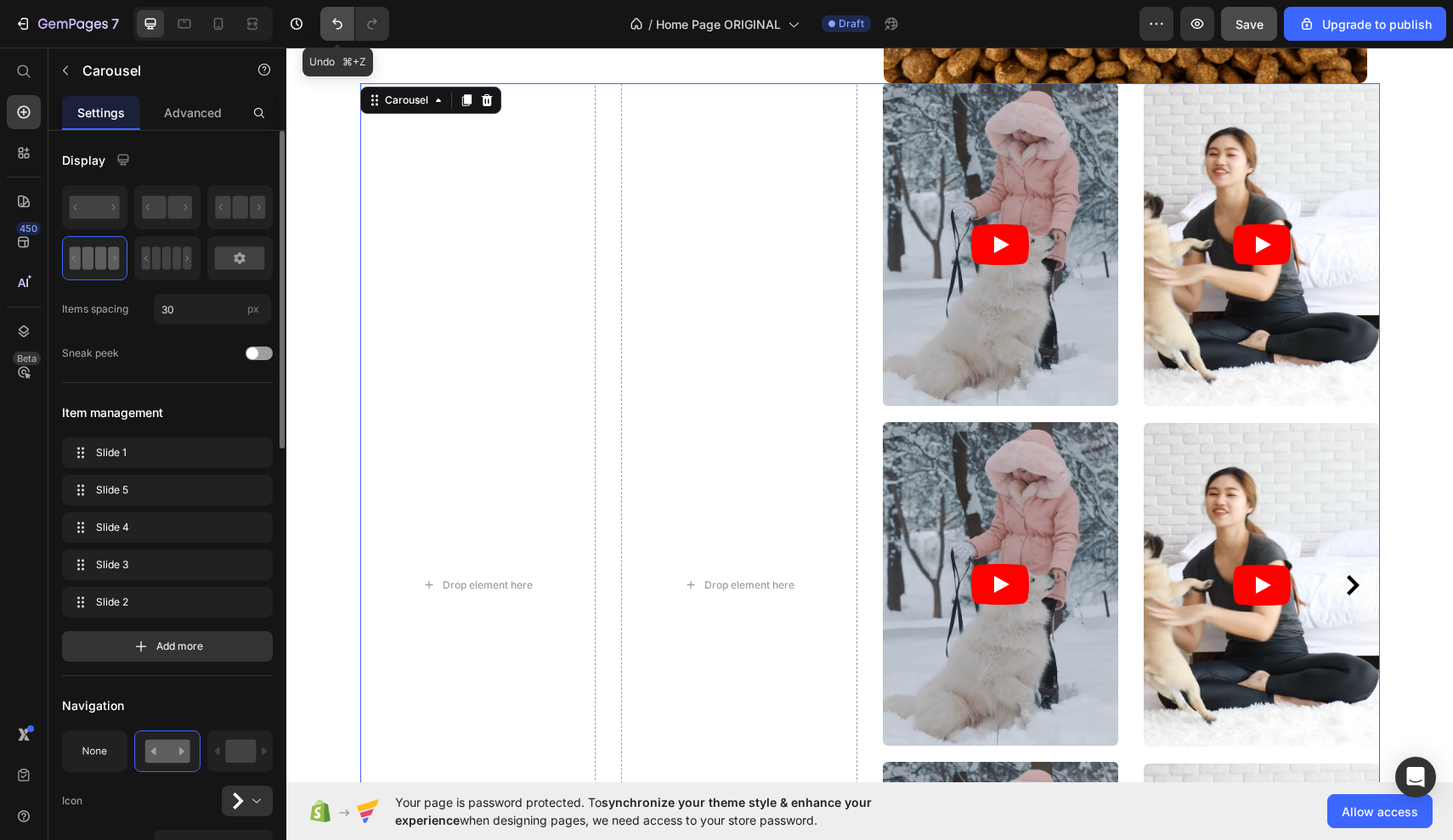 click 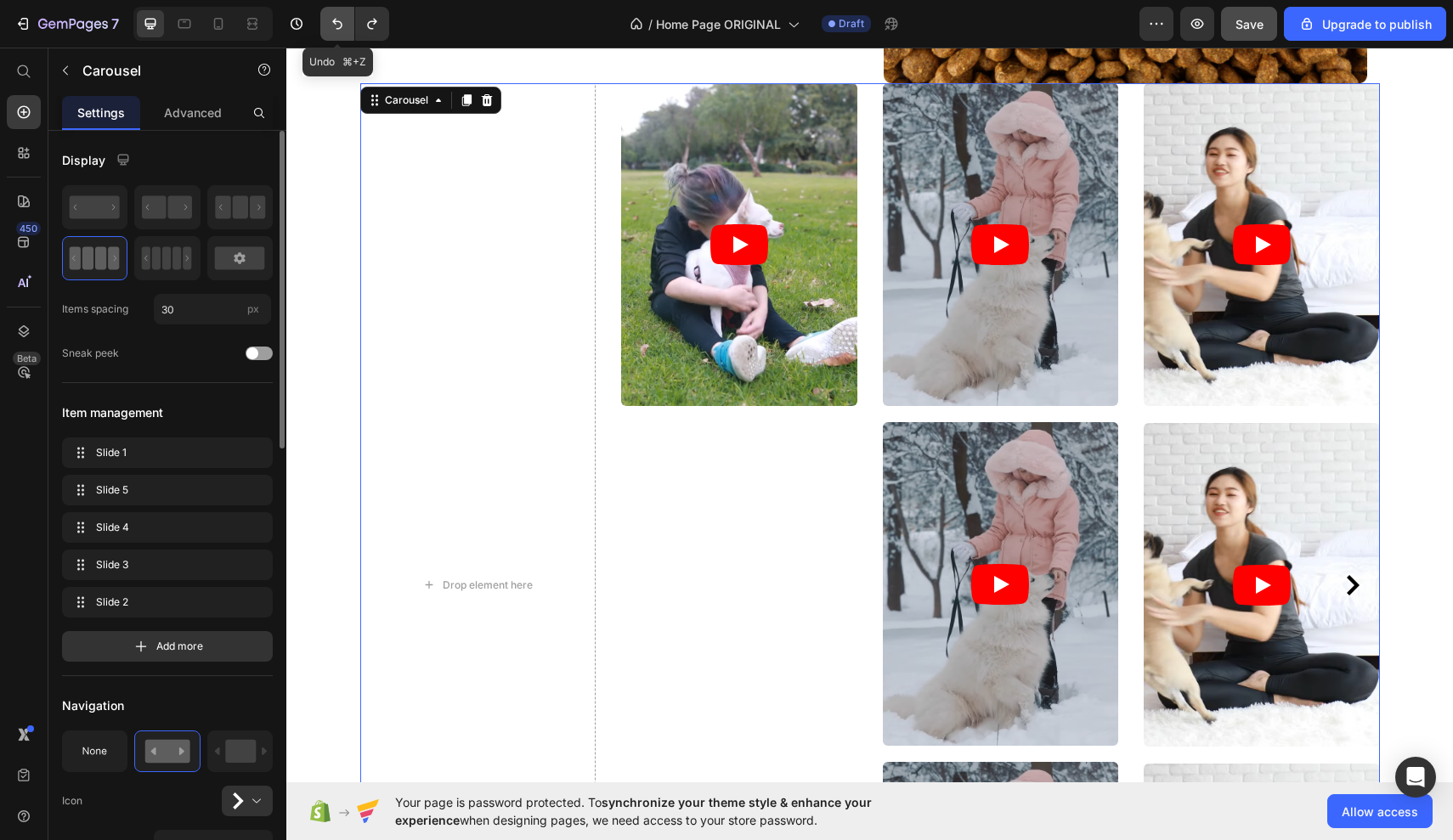 click 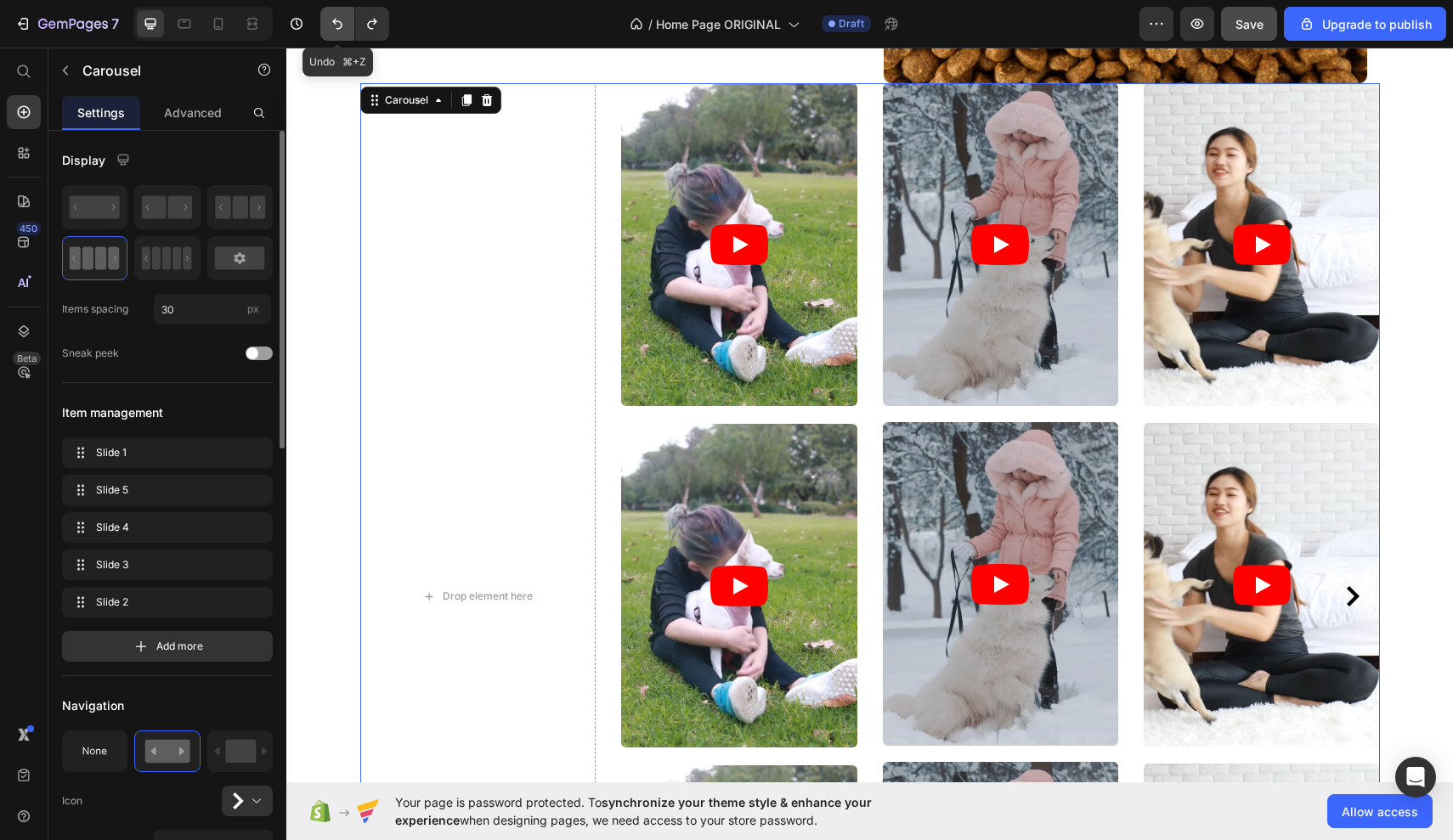 click 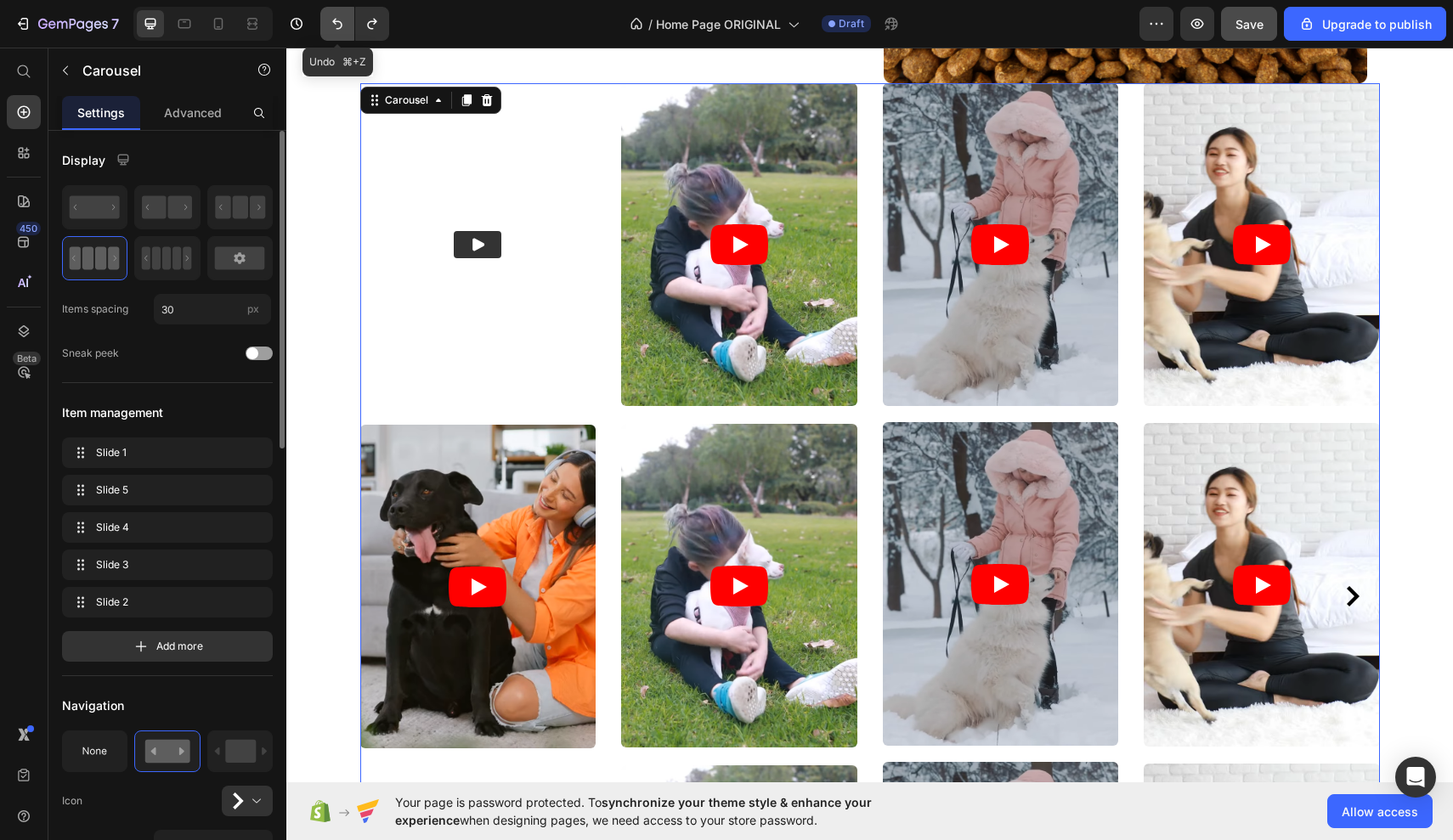 click 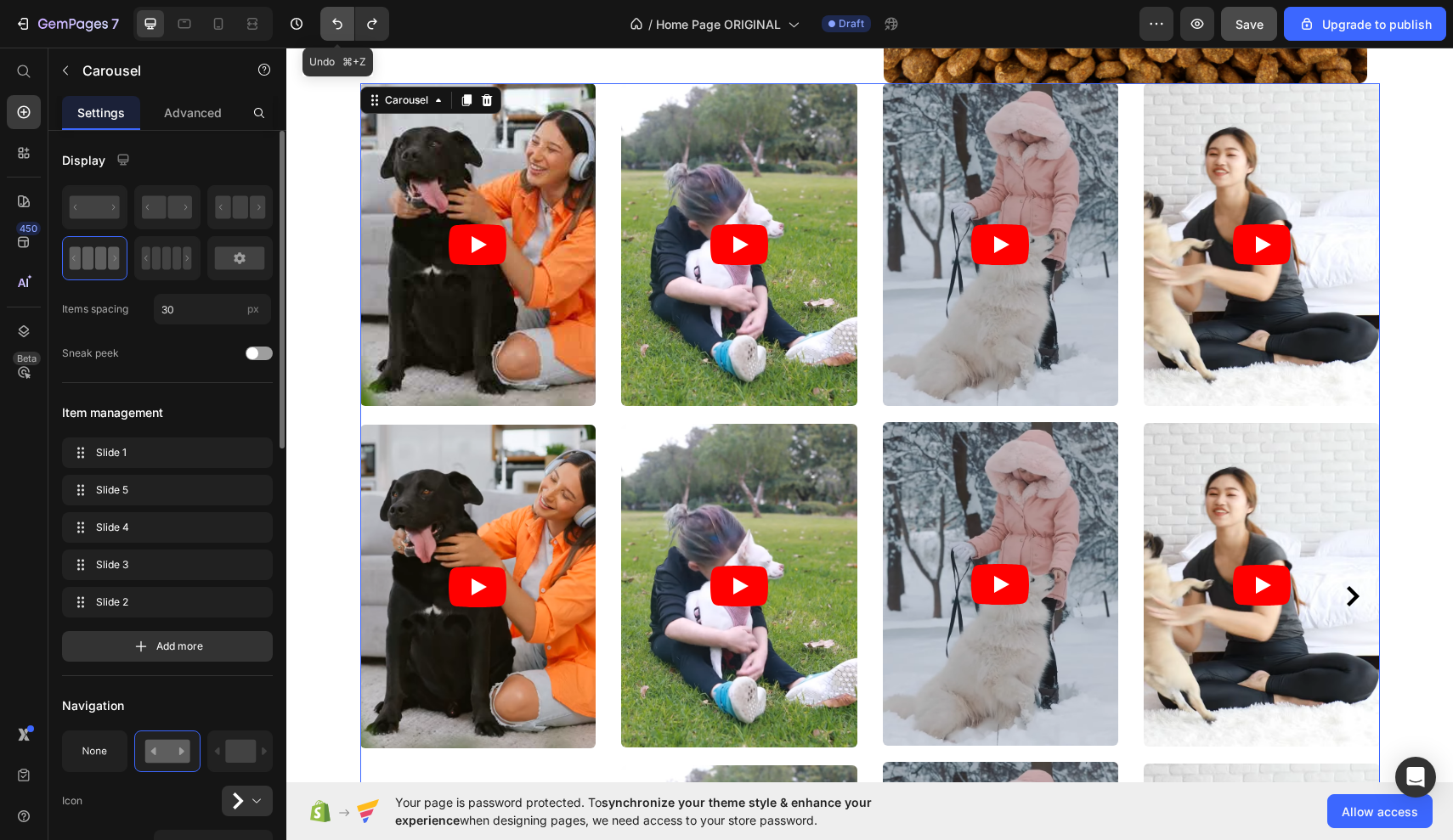 click 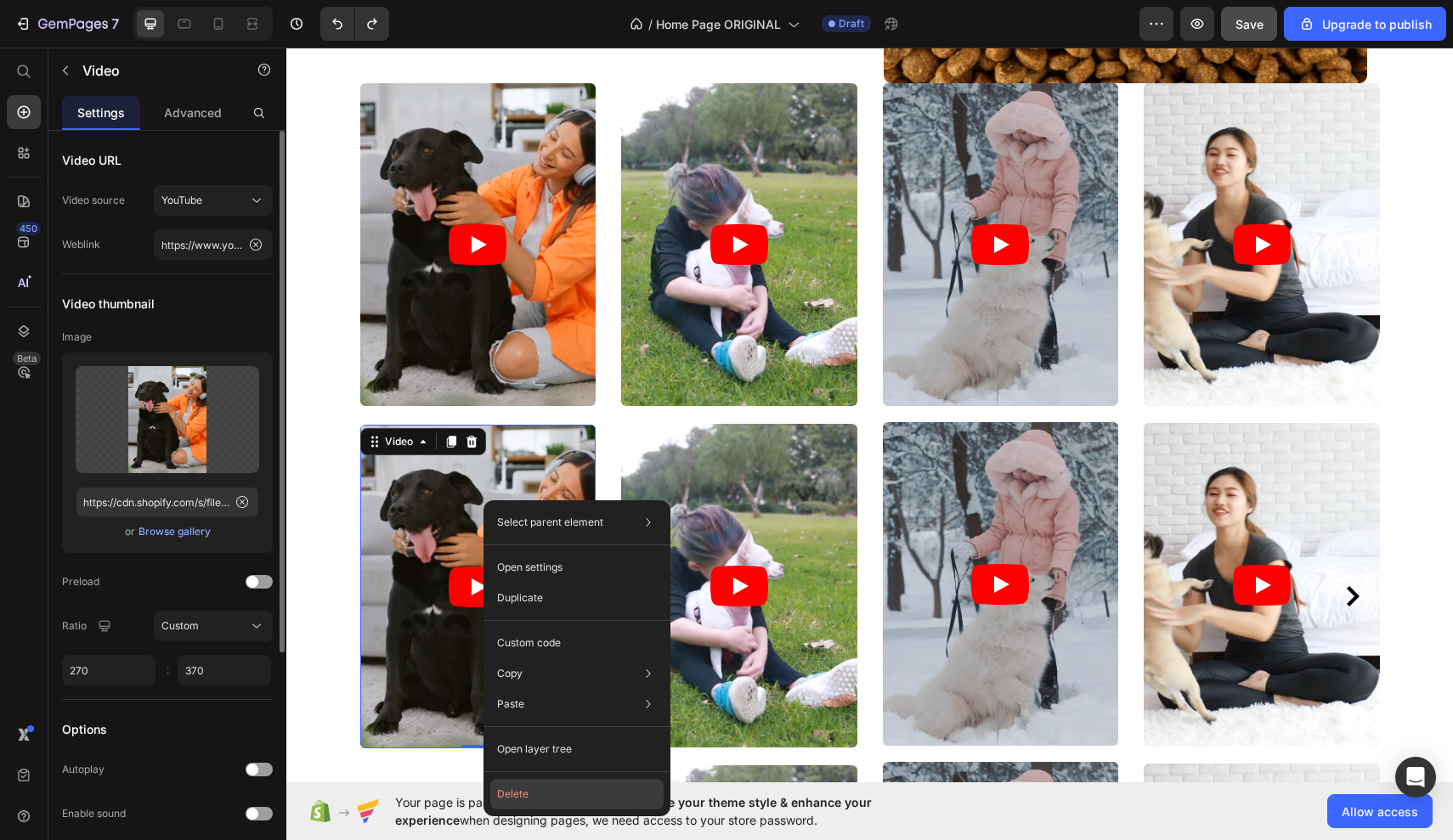 click on "Delete" 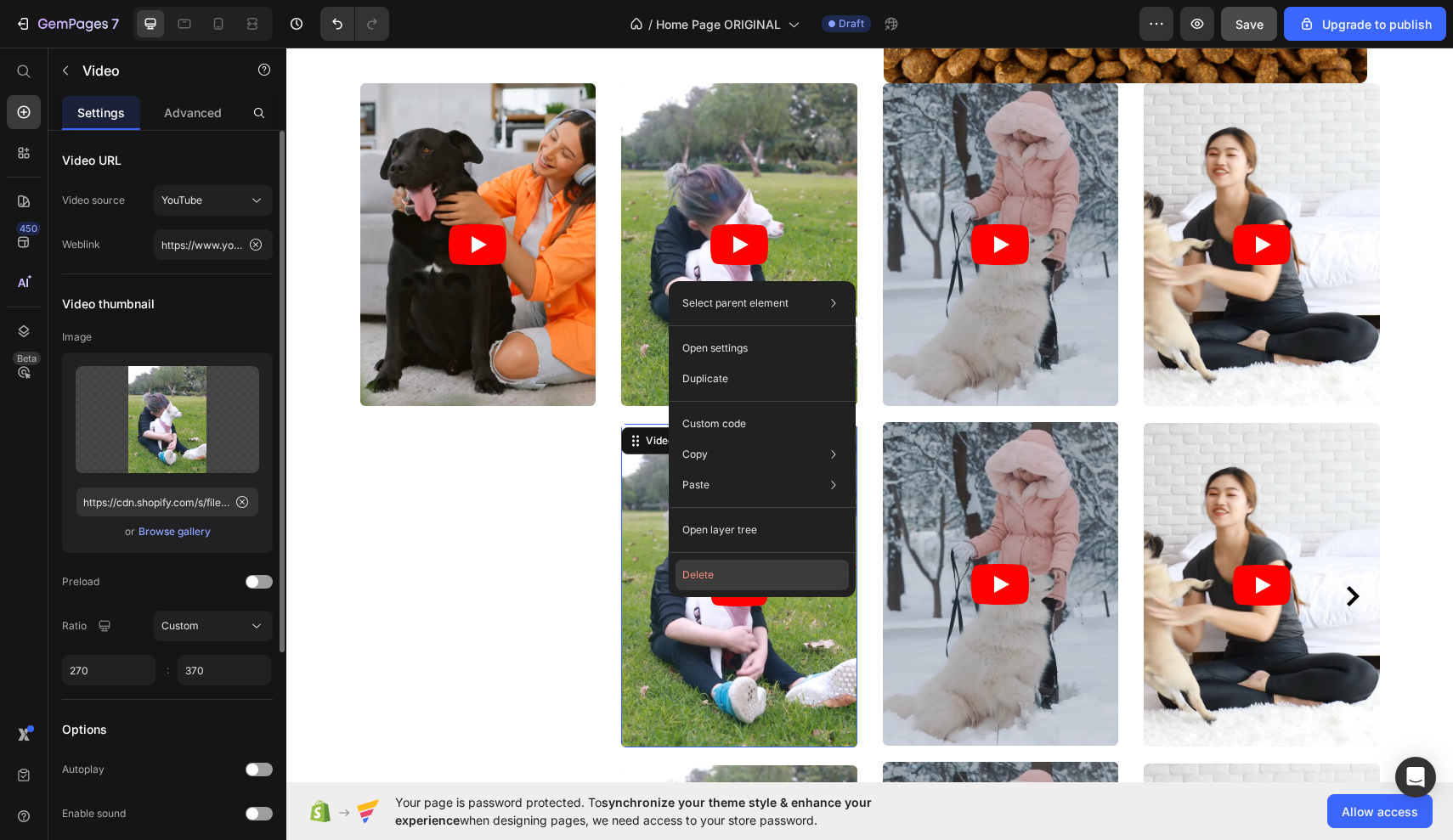 click on "Delete" 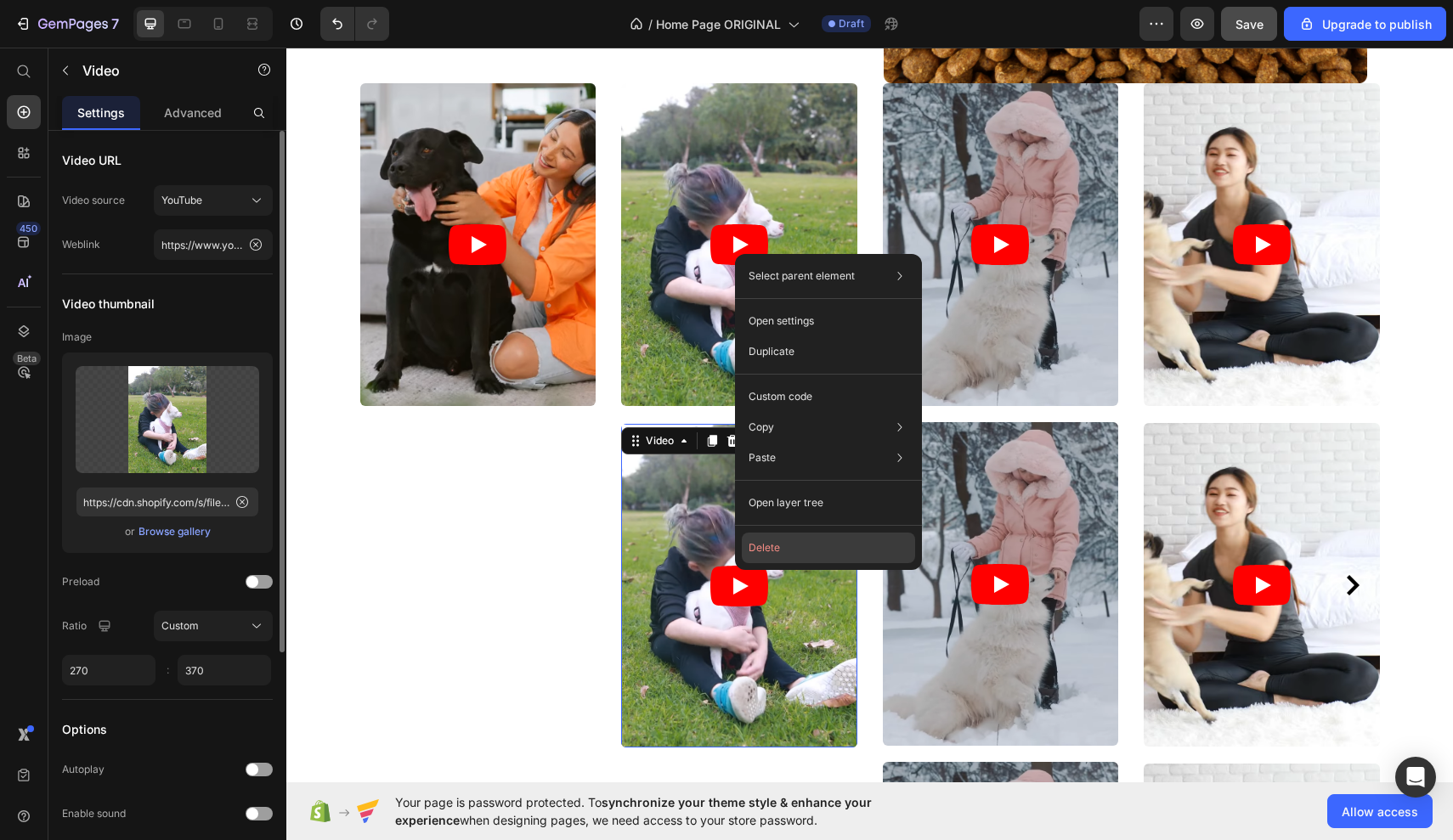 click on "Delete" 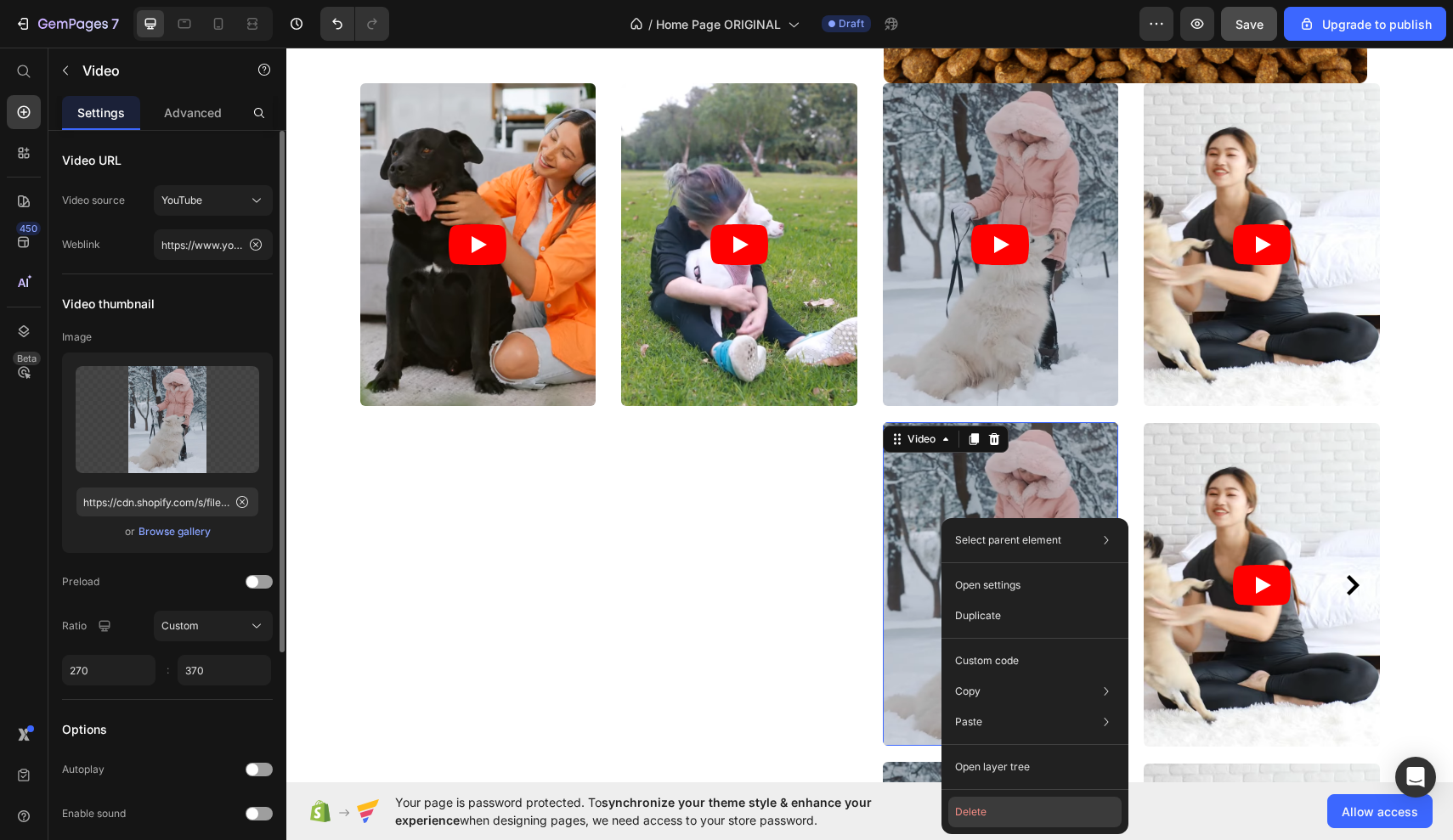 click on "Delete" 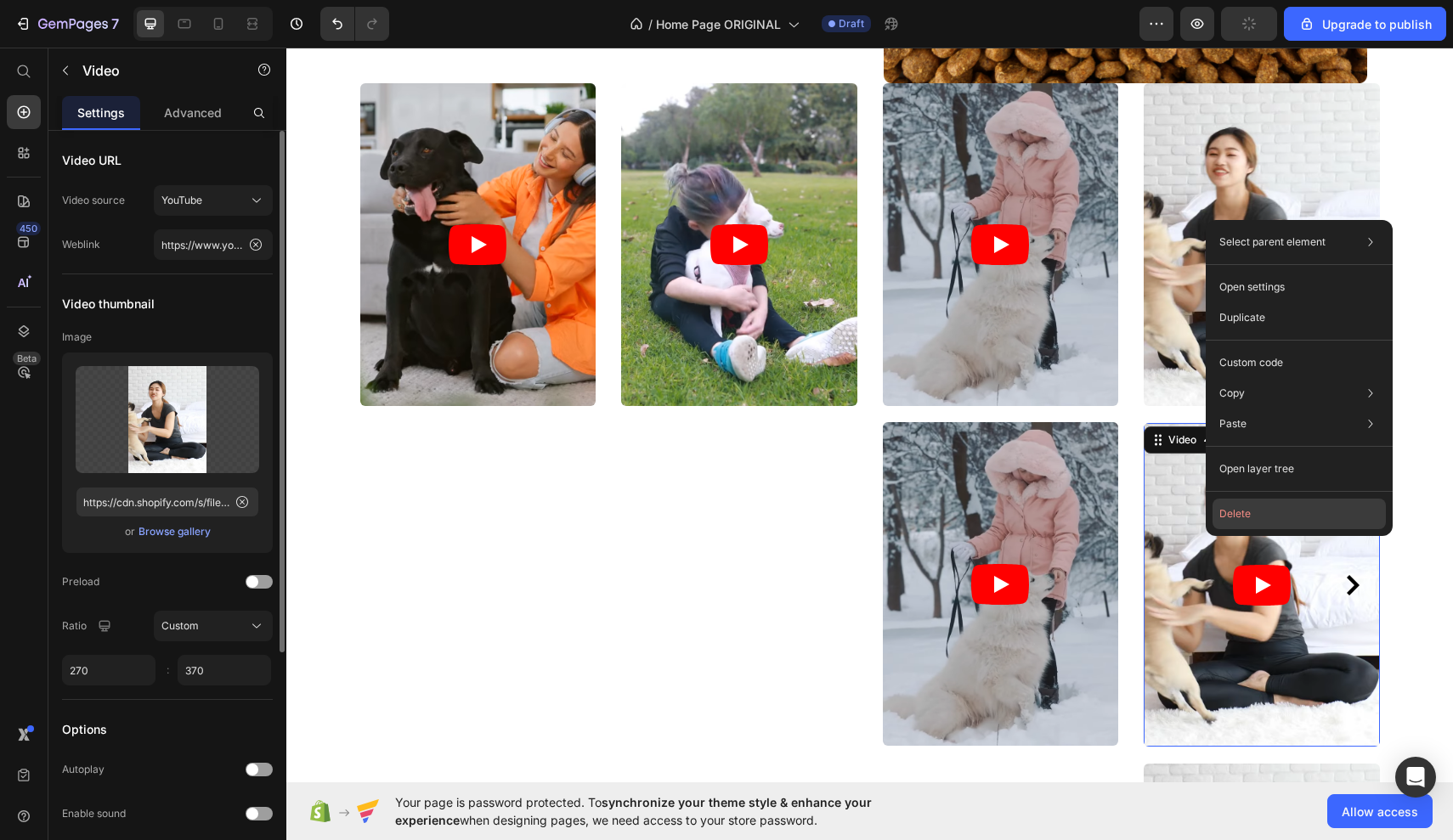 click on "Delete" 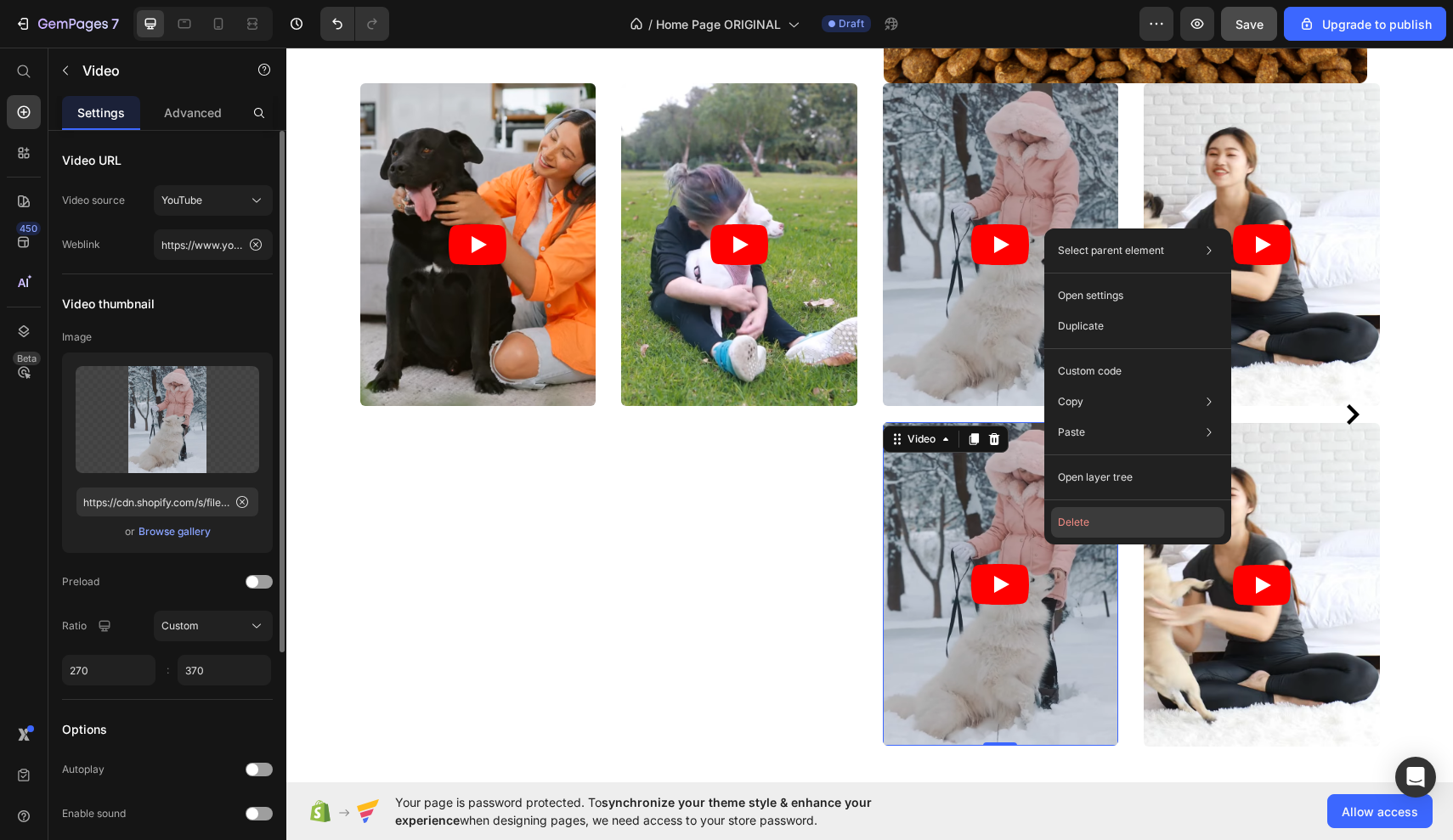 click on "Delete" 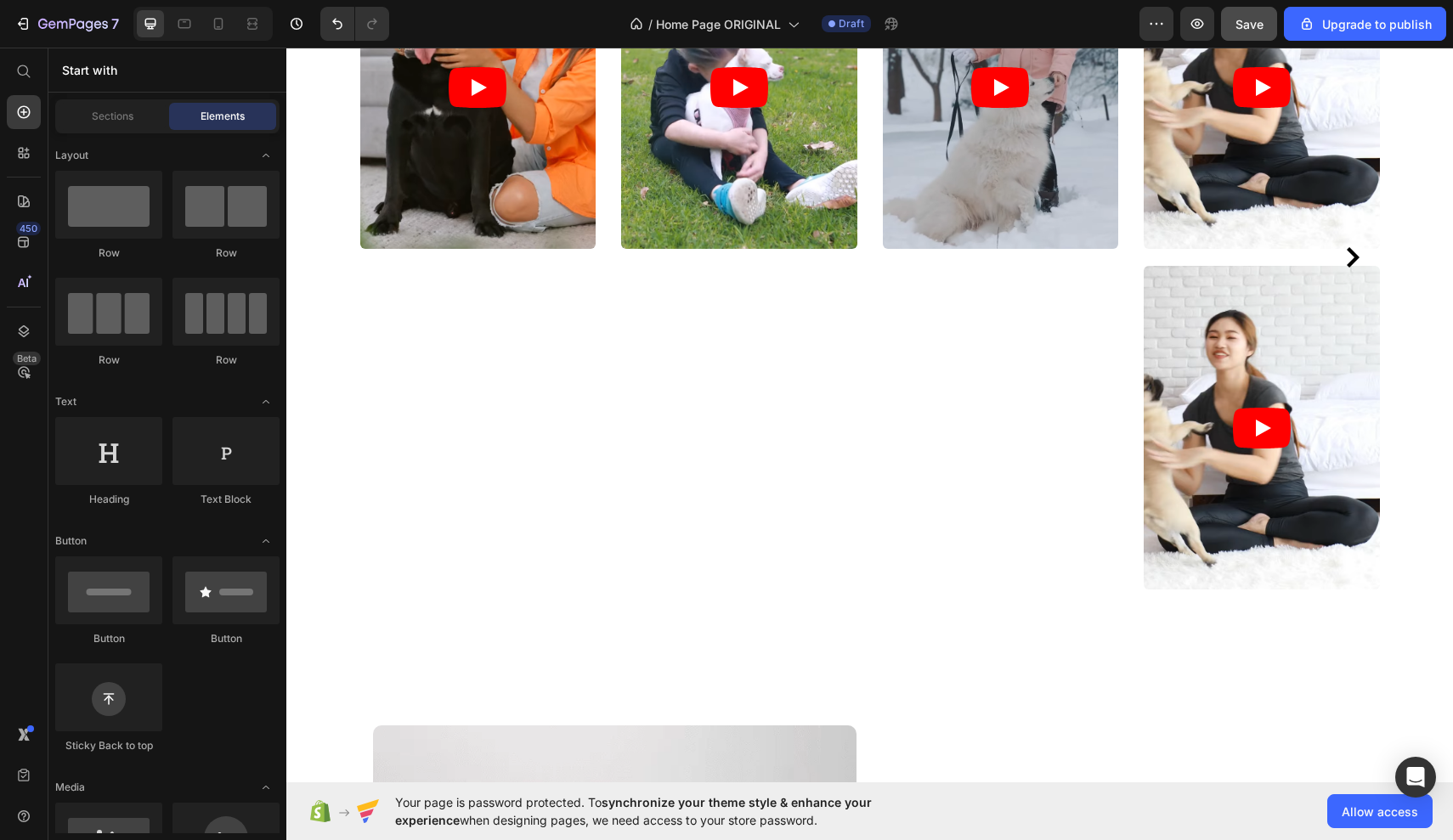 scroll, scrollTop: 9029, scrollLeft: 0, axis: vertical 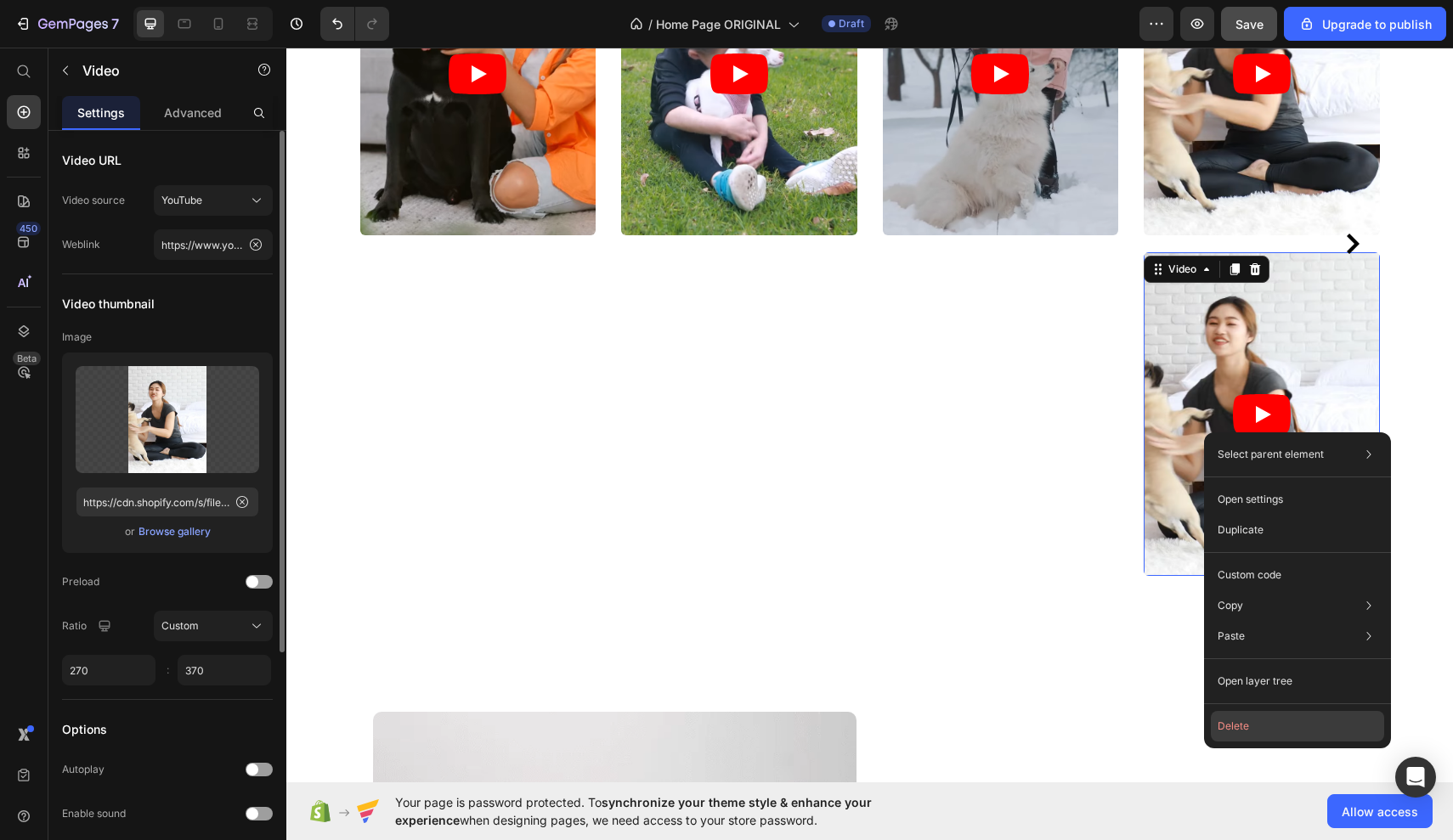 click on "Delete" 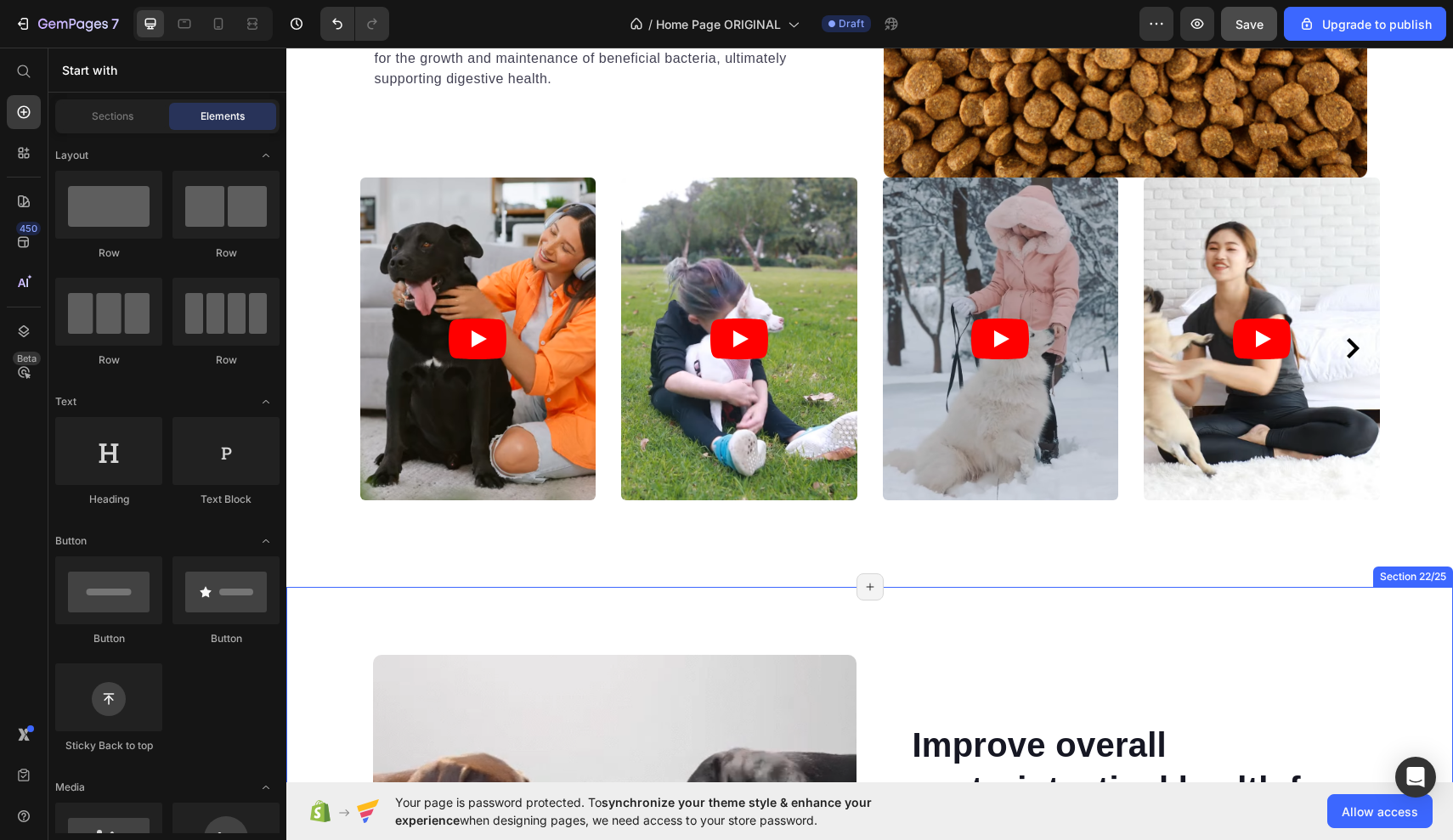 scroll, scrollTop: 8649, scrollLeft: 0, axis: vertical 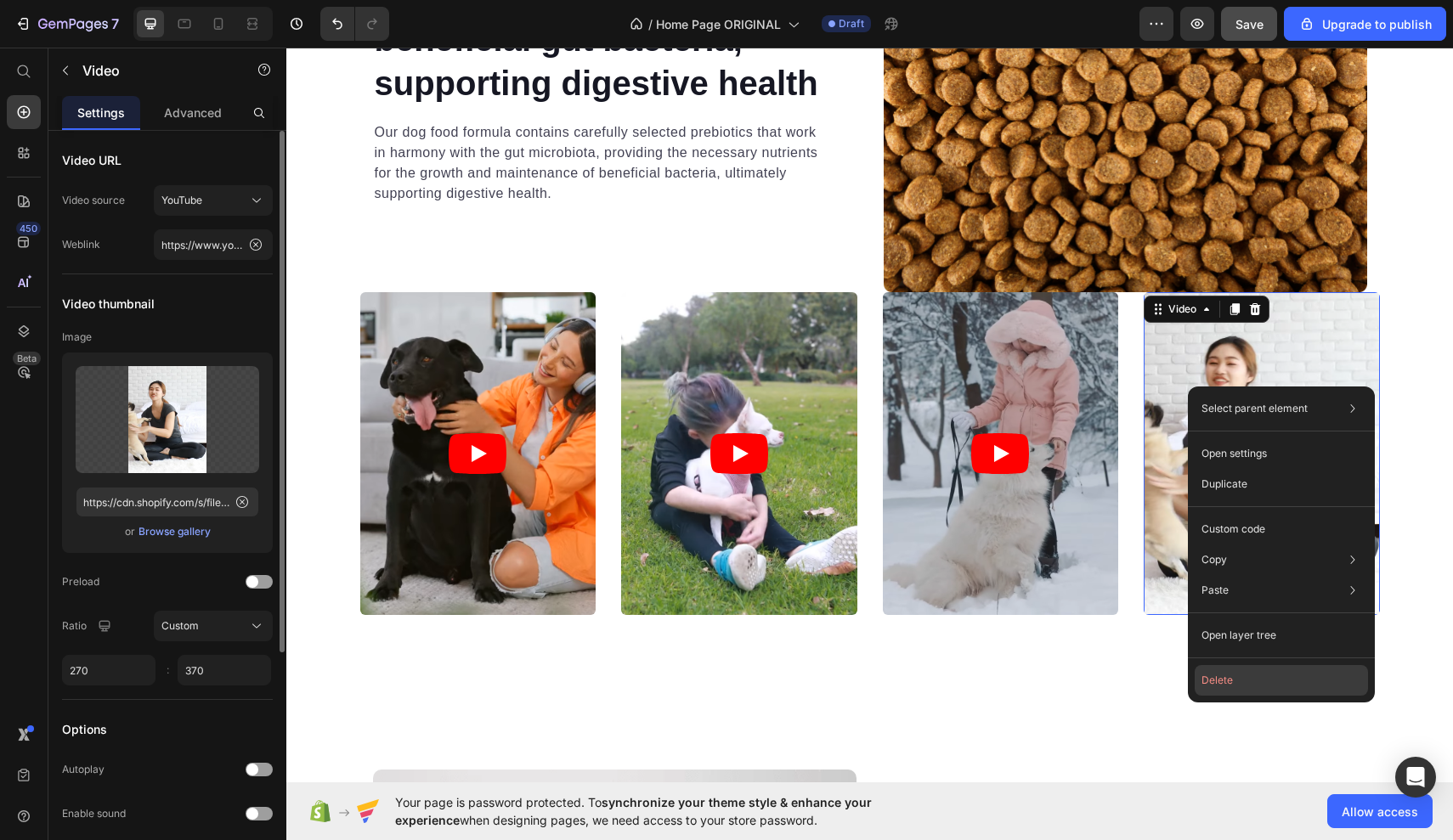 click on "Delete" 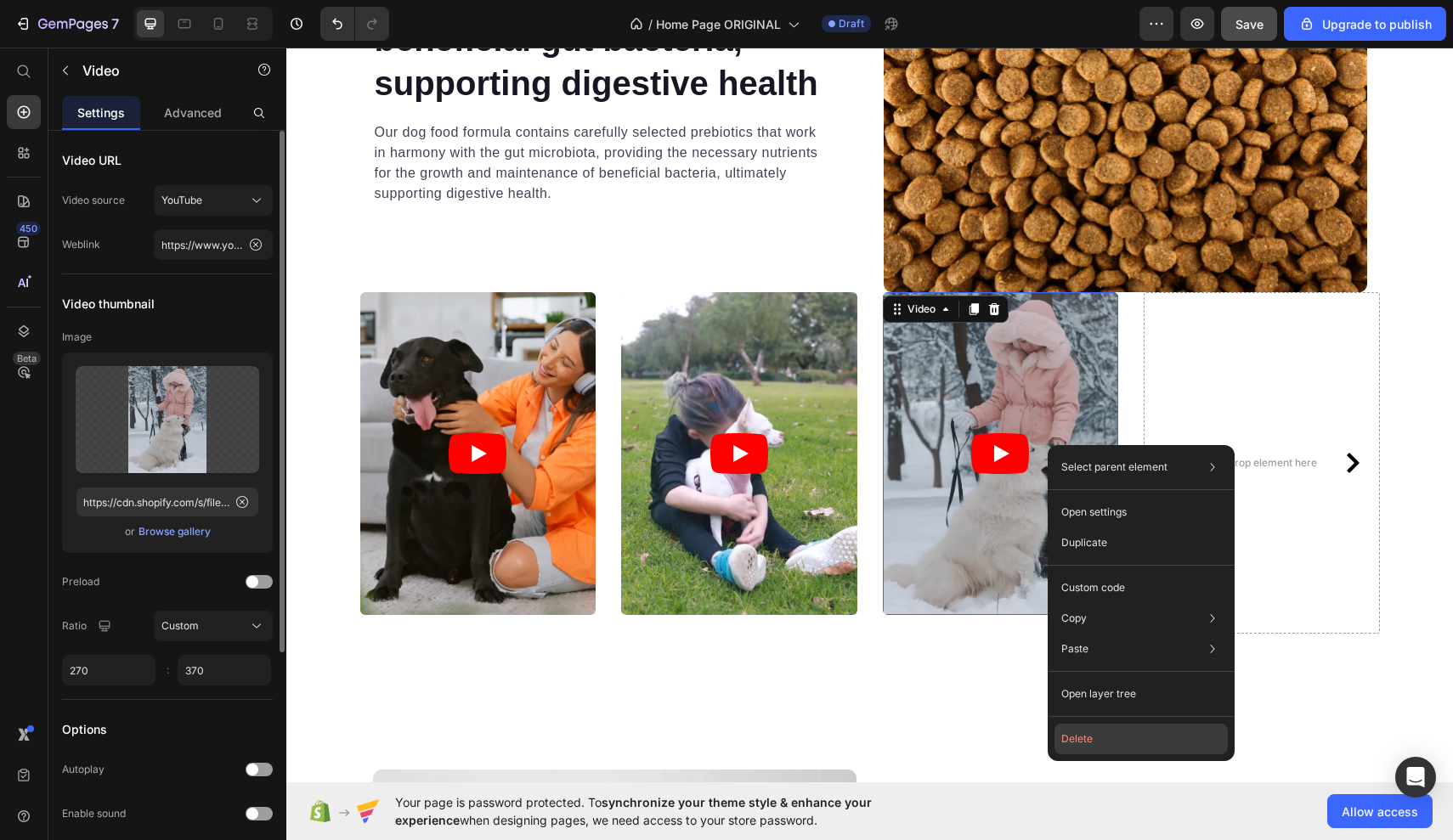 click on "Delete" 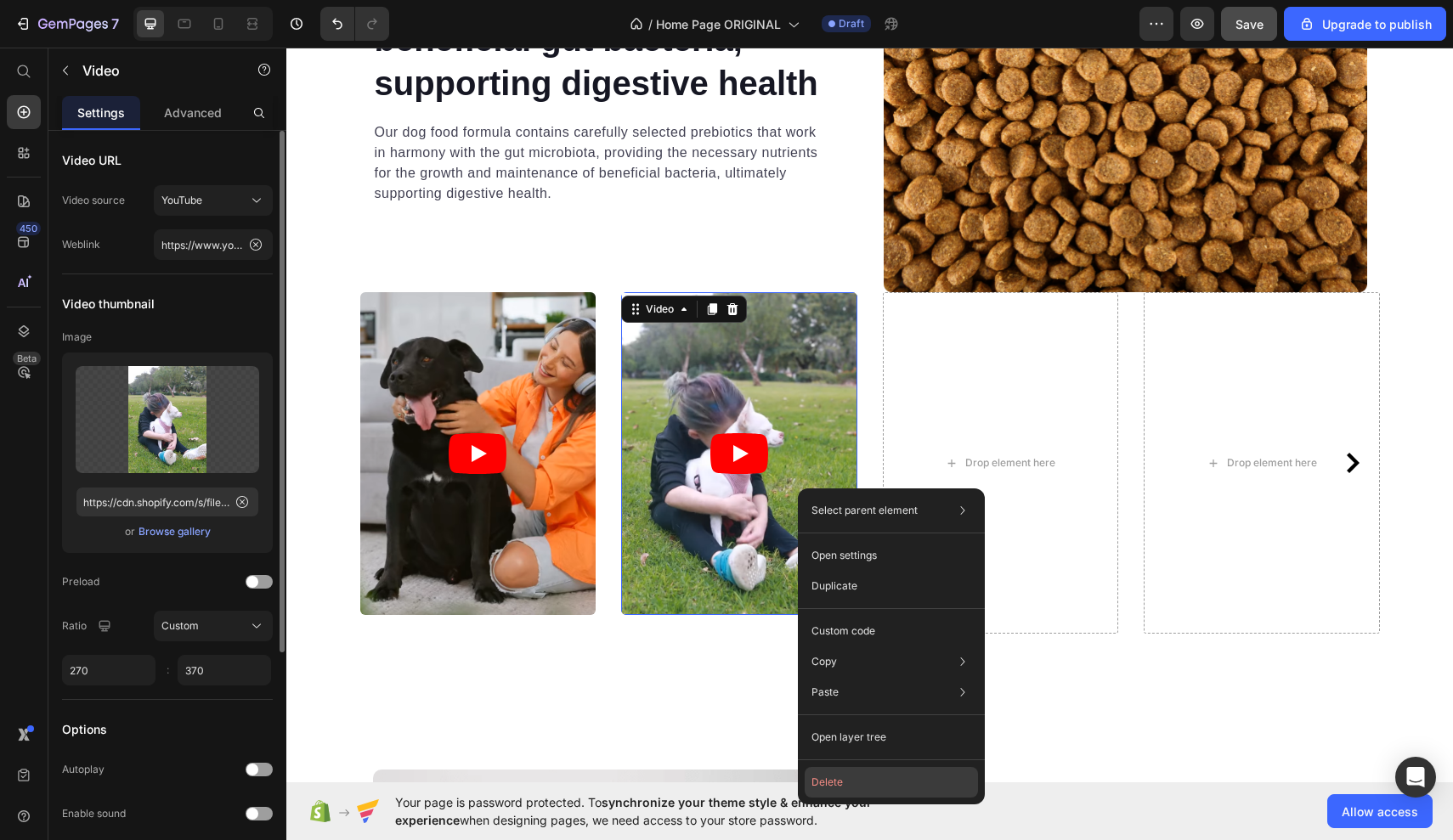 click on "Delete" 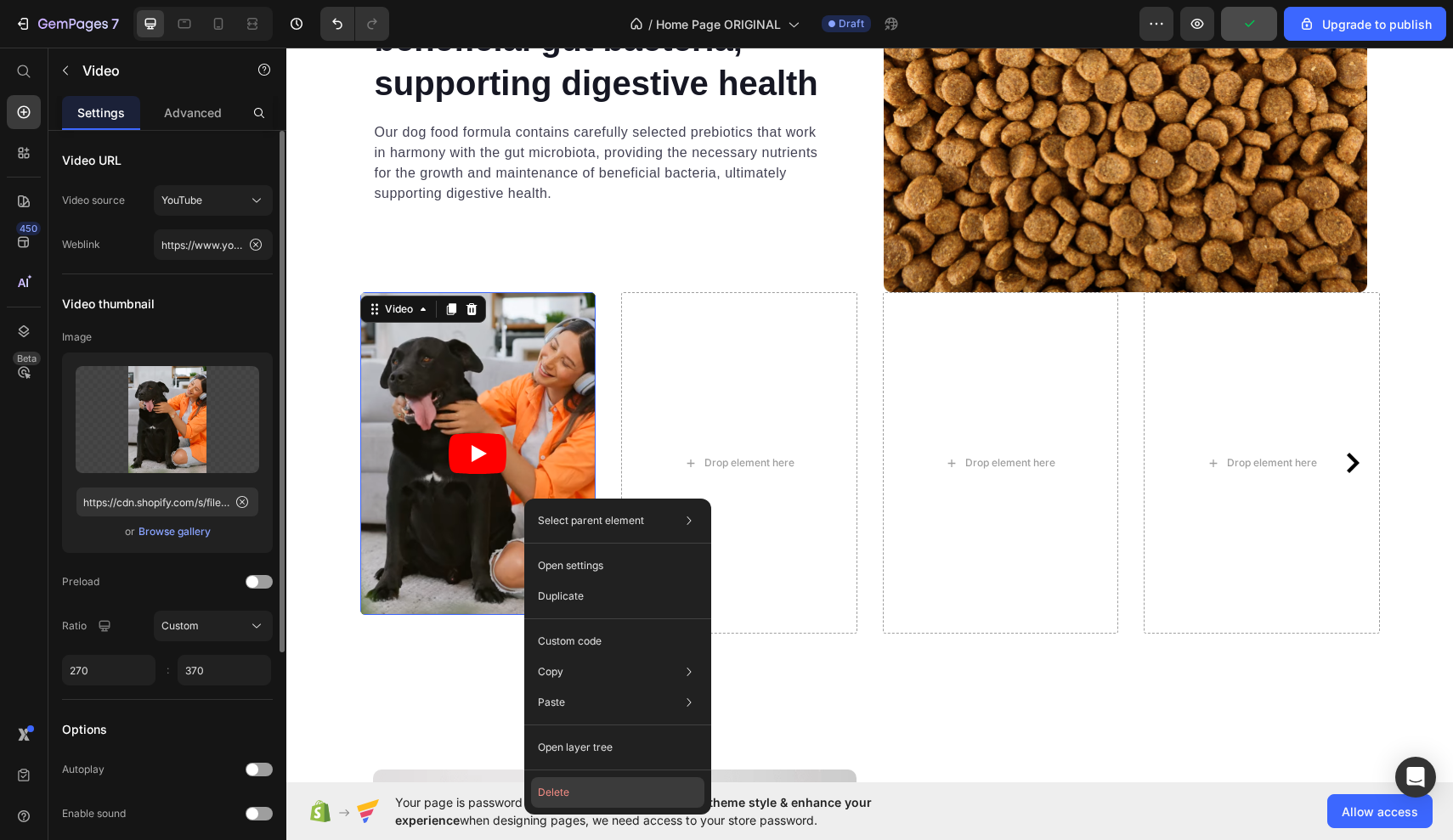 click on "Delete" 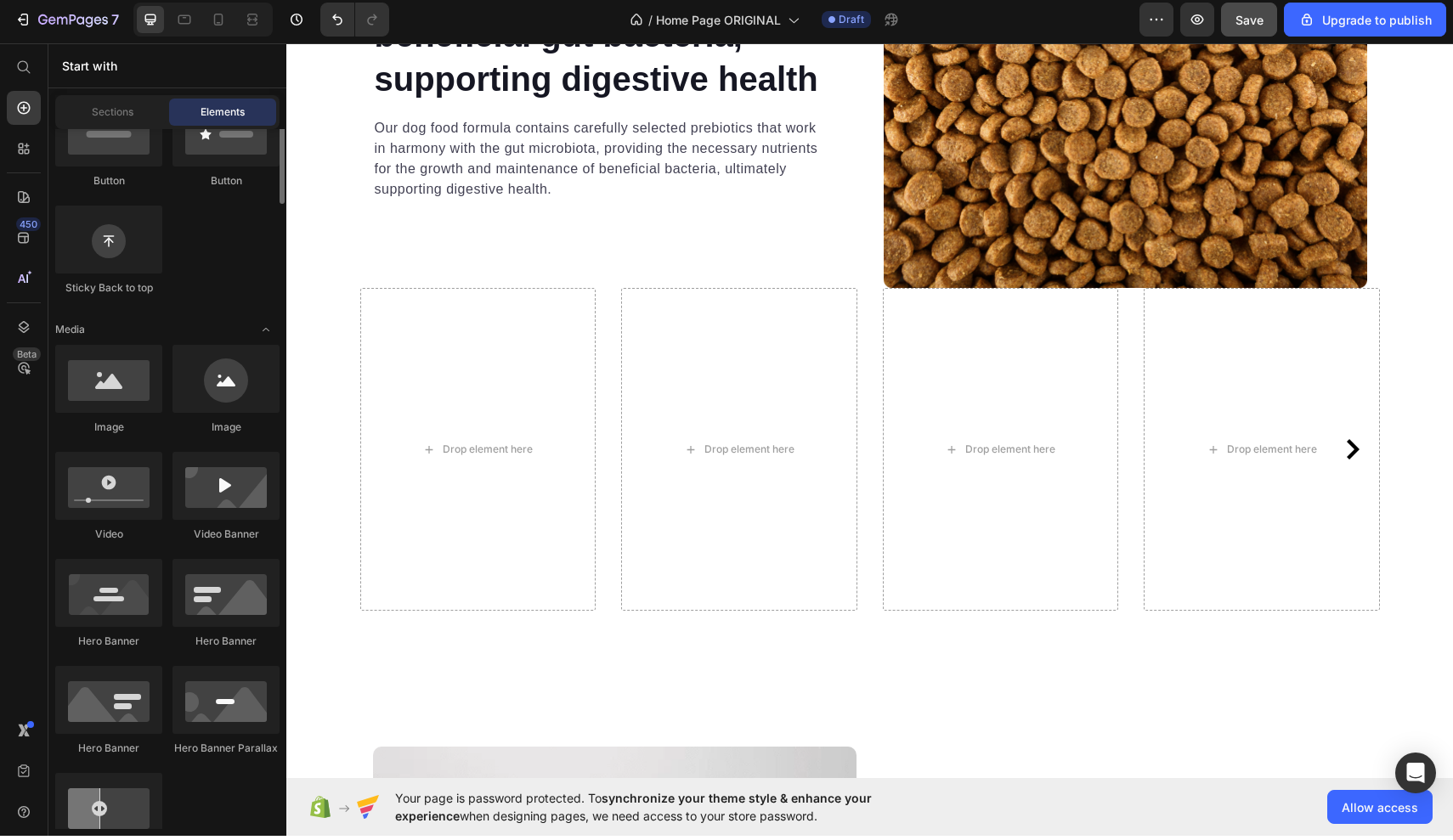 scroll, scrollTop: 514, scrollLeft: 0, axis: vertical 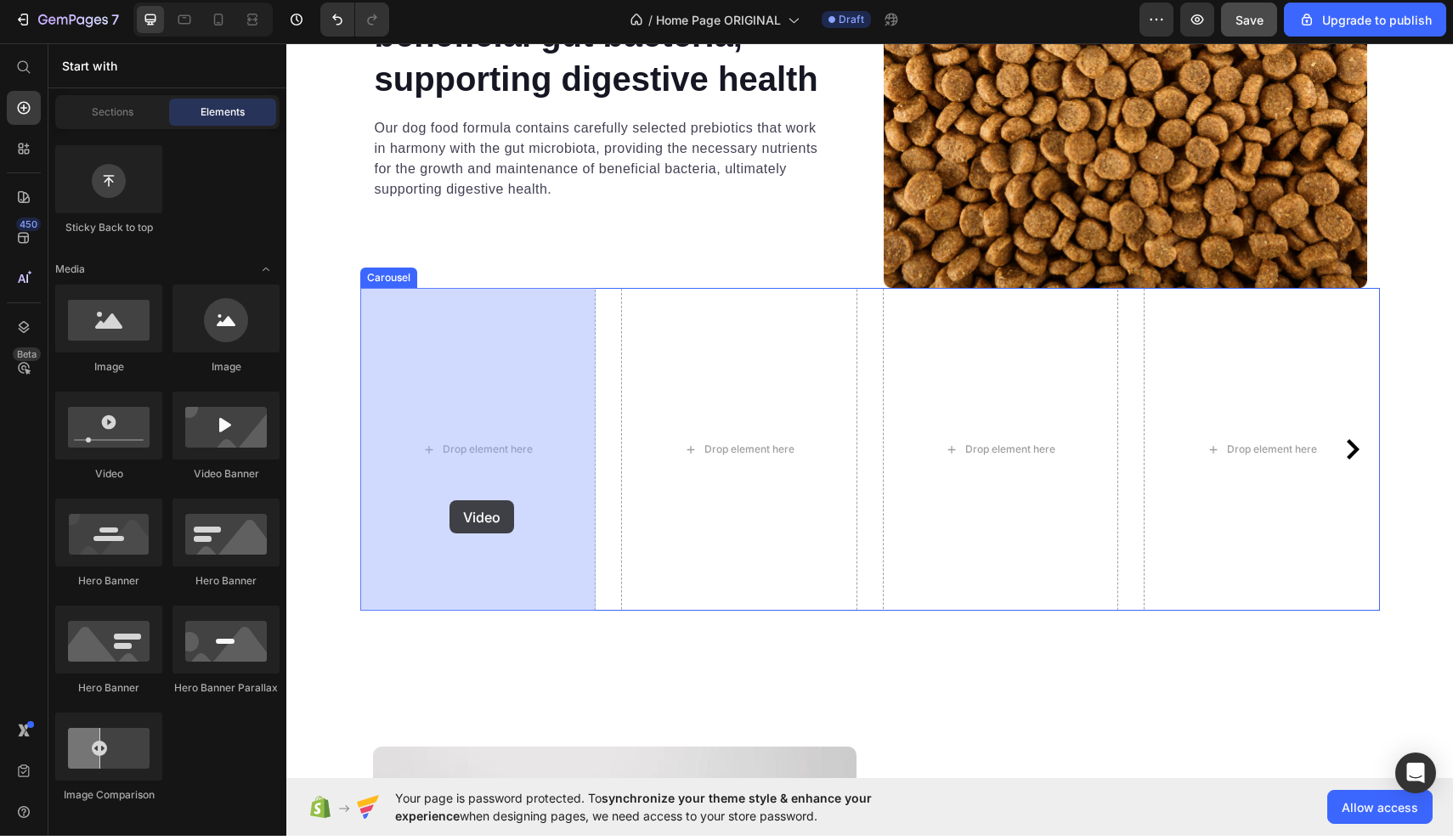 drag, startPoint x: 411, startPoint y: 493, endPoint x: 457, endPoint y: 508, distance: 48.38388 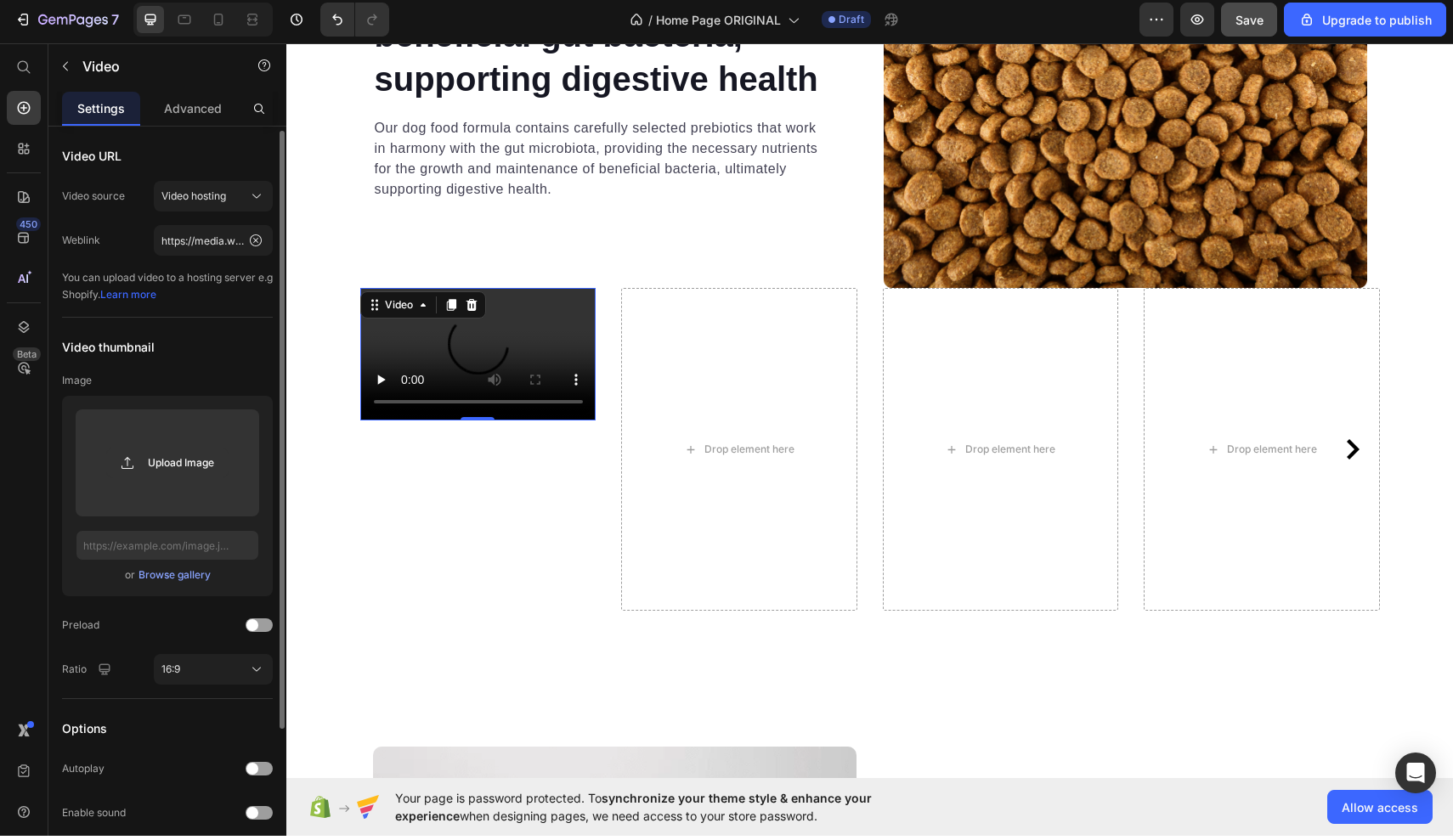 scroll, scrollTop: 65, scrollLeft: 0, axis: vertical 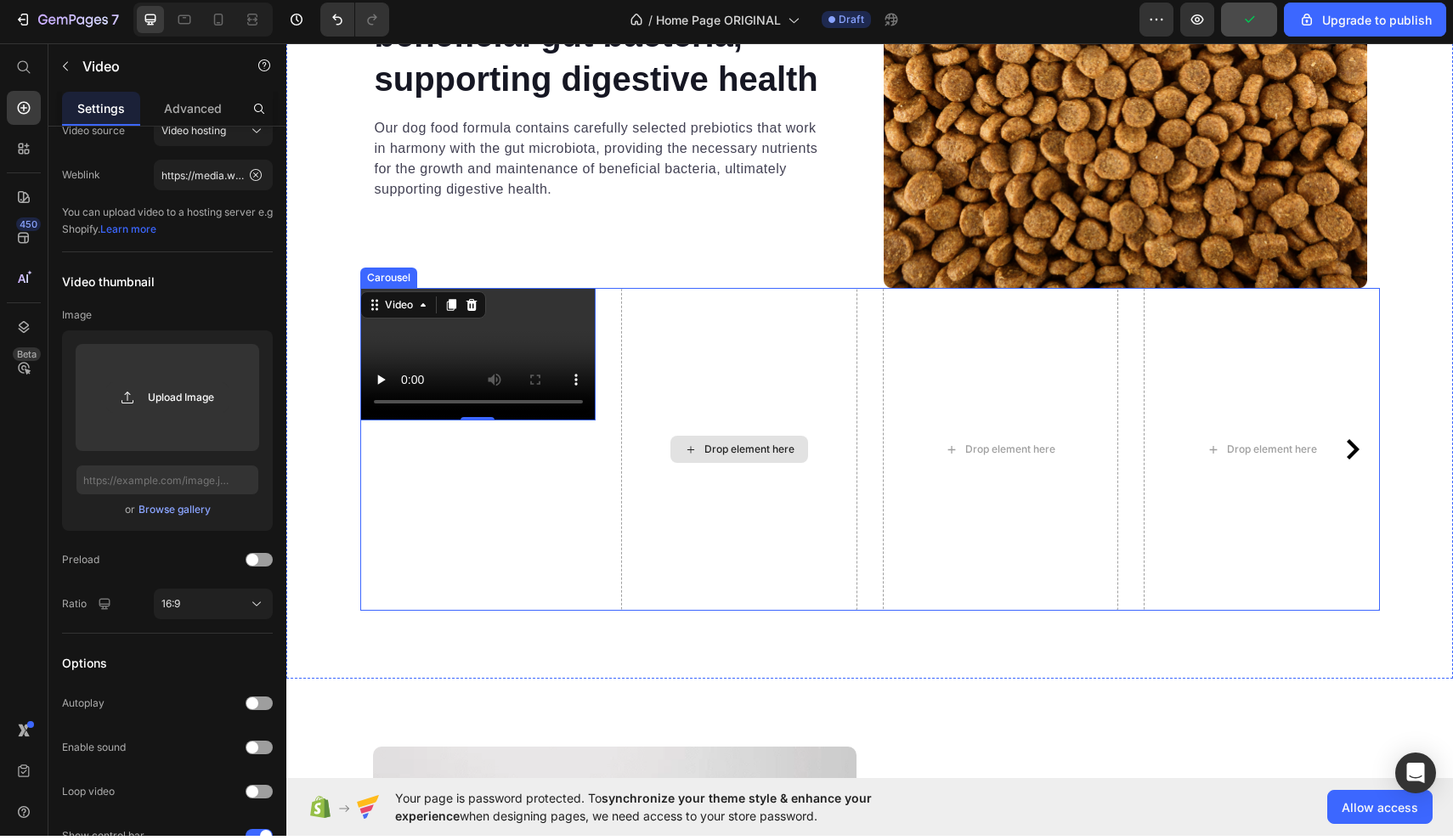 click on "Drop element here" at bounding box center [739, 449] 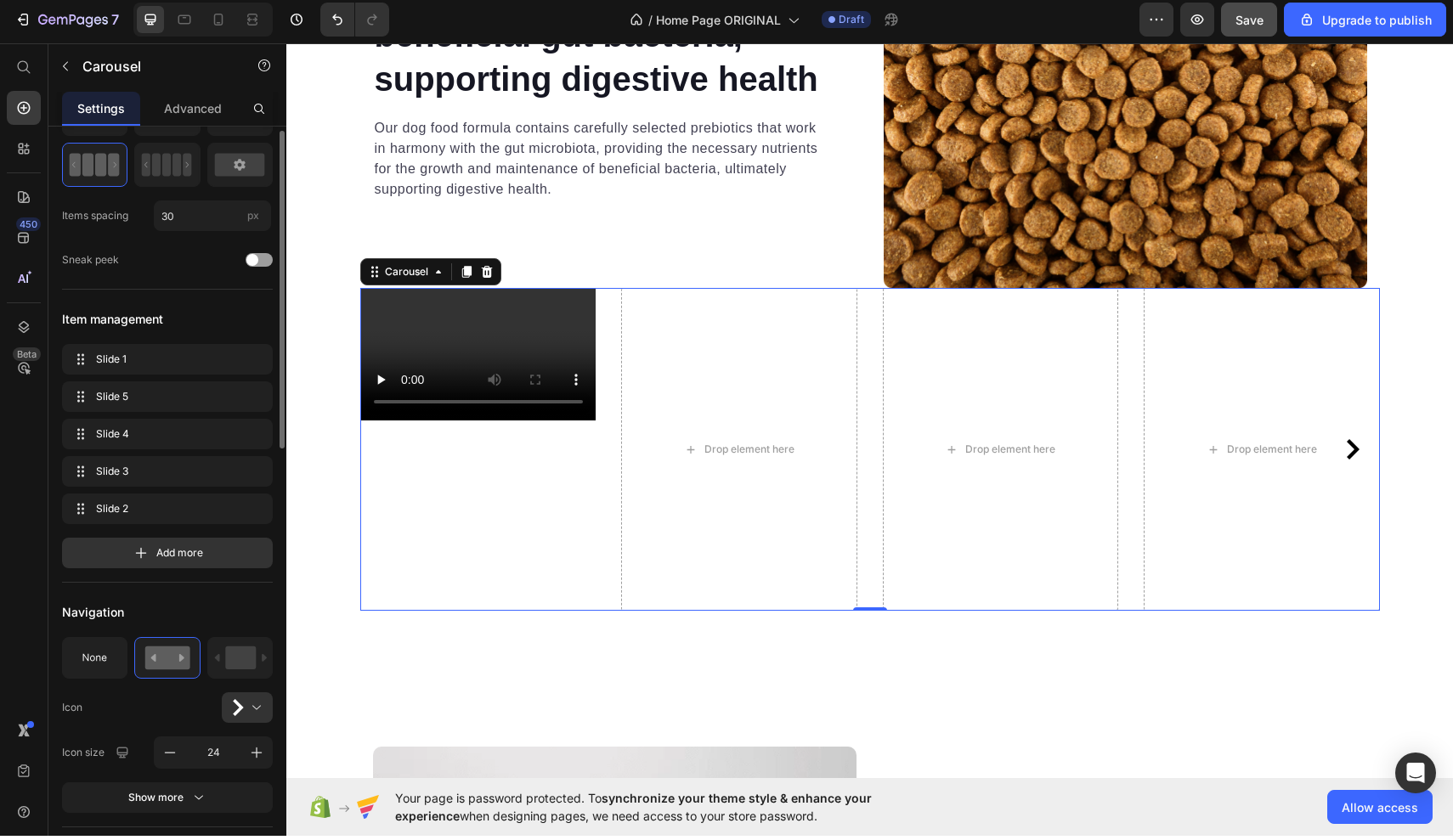scroll, scrollTop: 0, scrollLeft: 0, axis: both 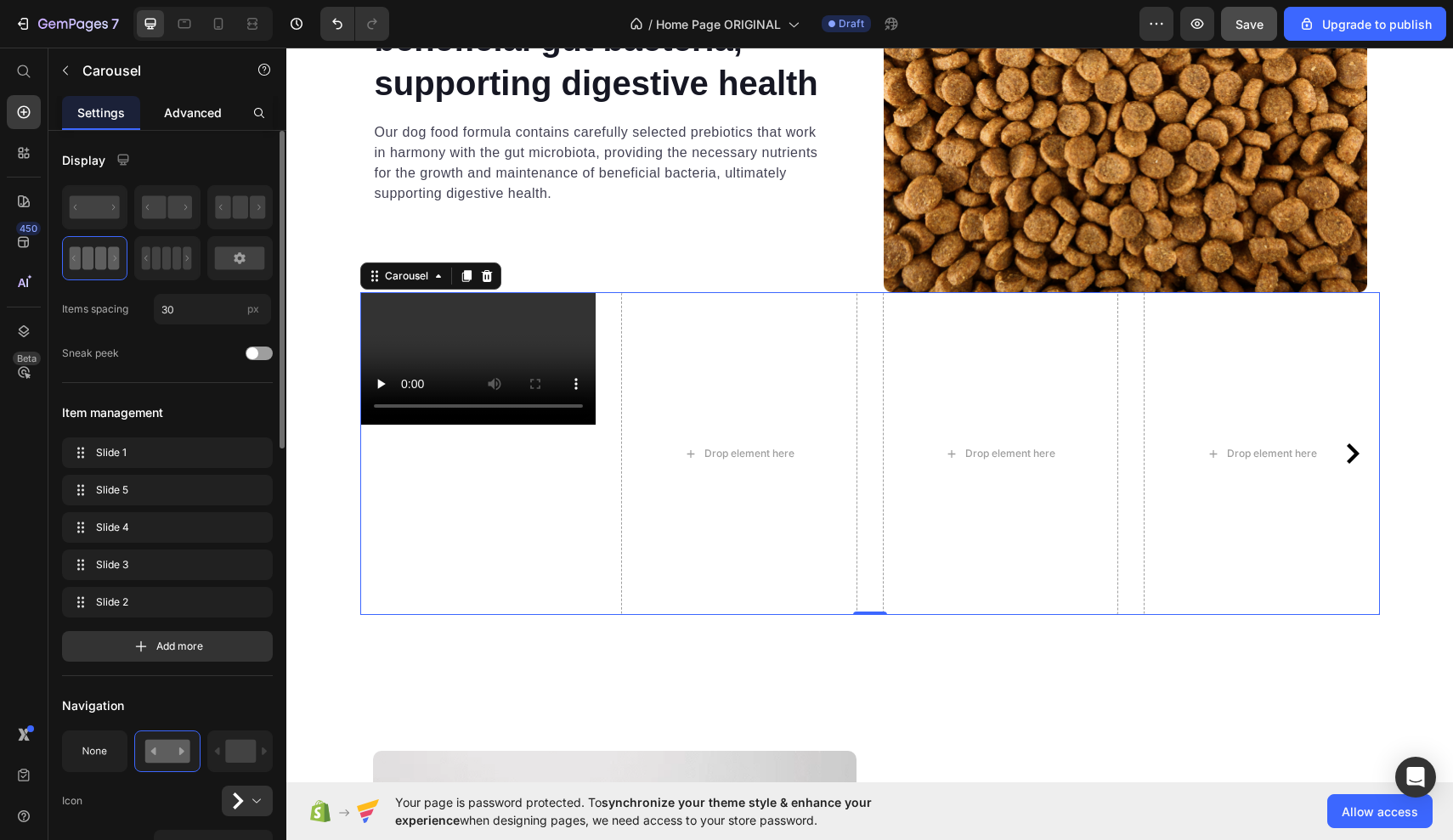 click on "Advanced" at bounding box center (193, 112) 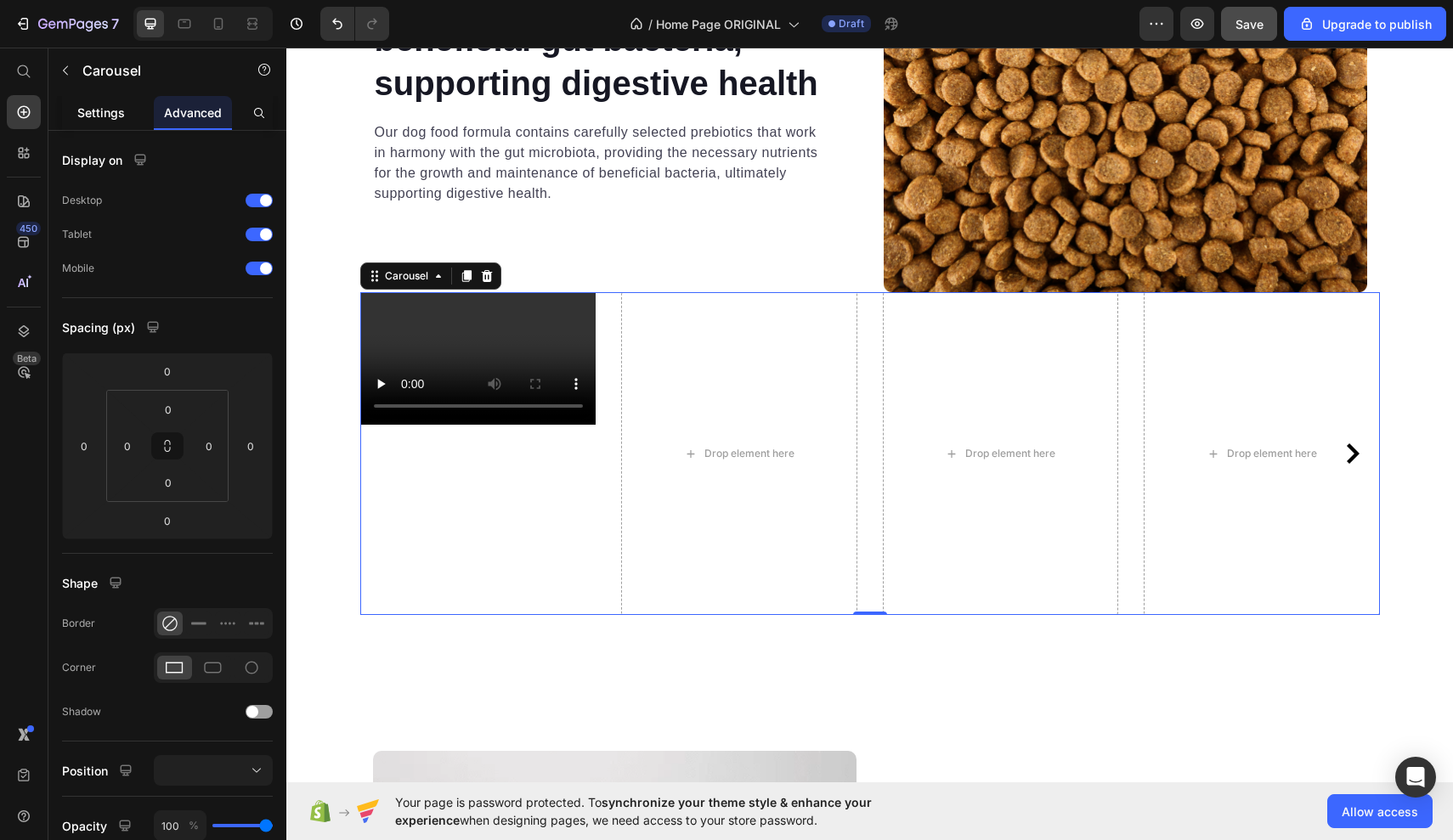 click on "Settings" 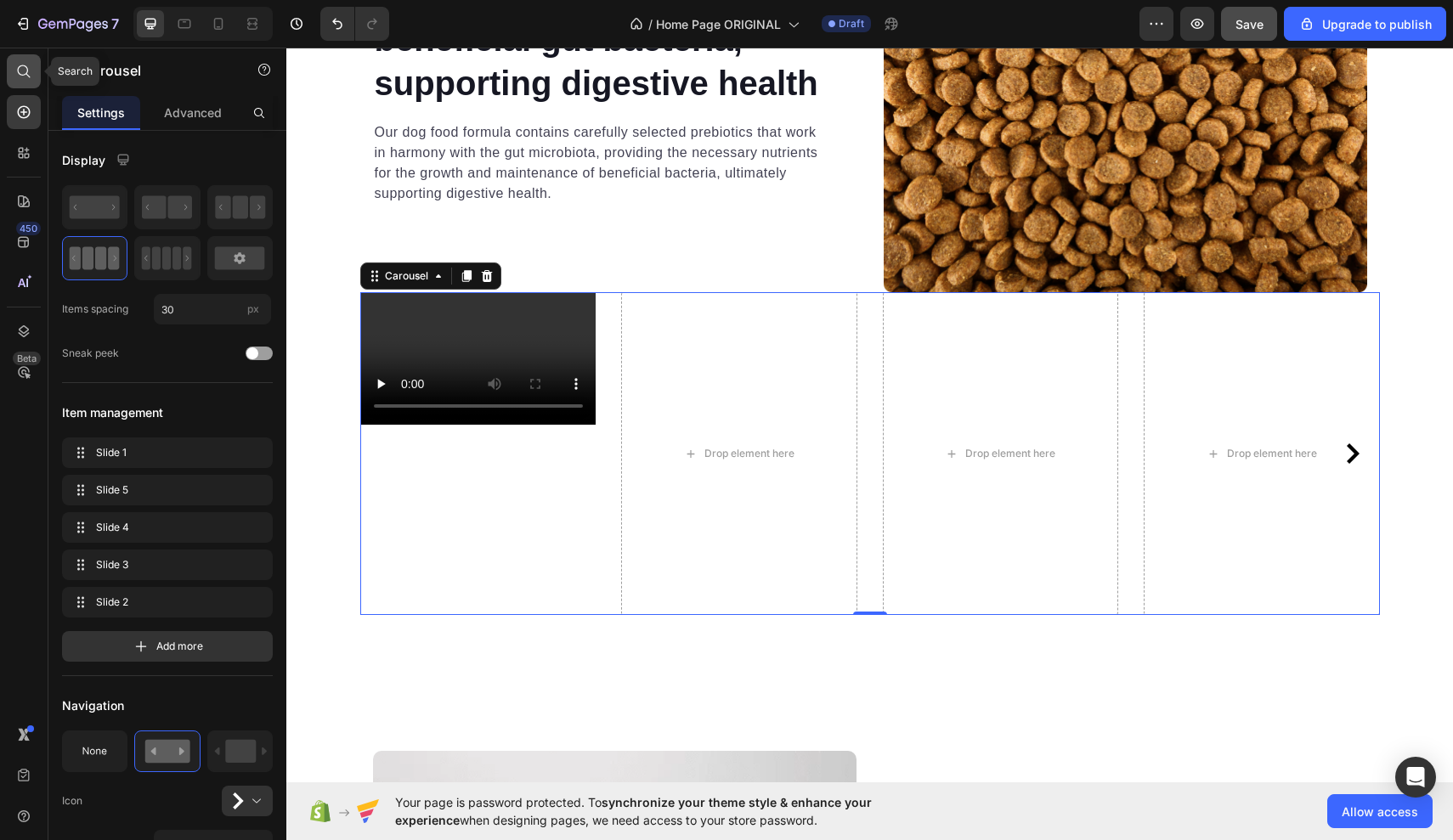 click 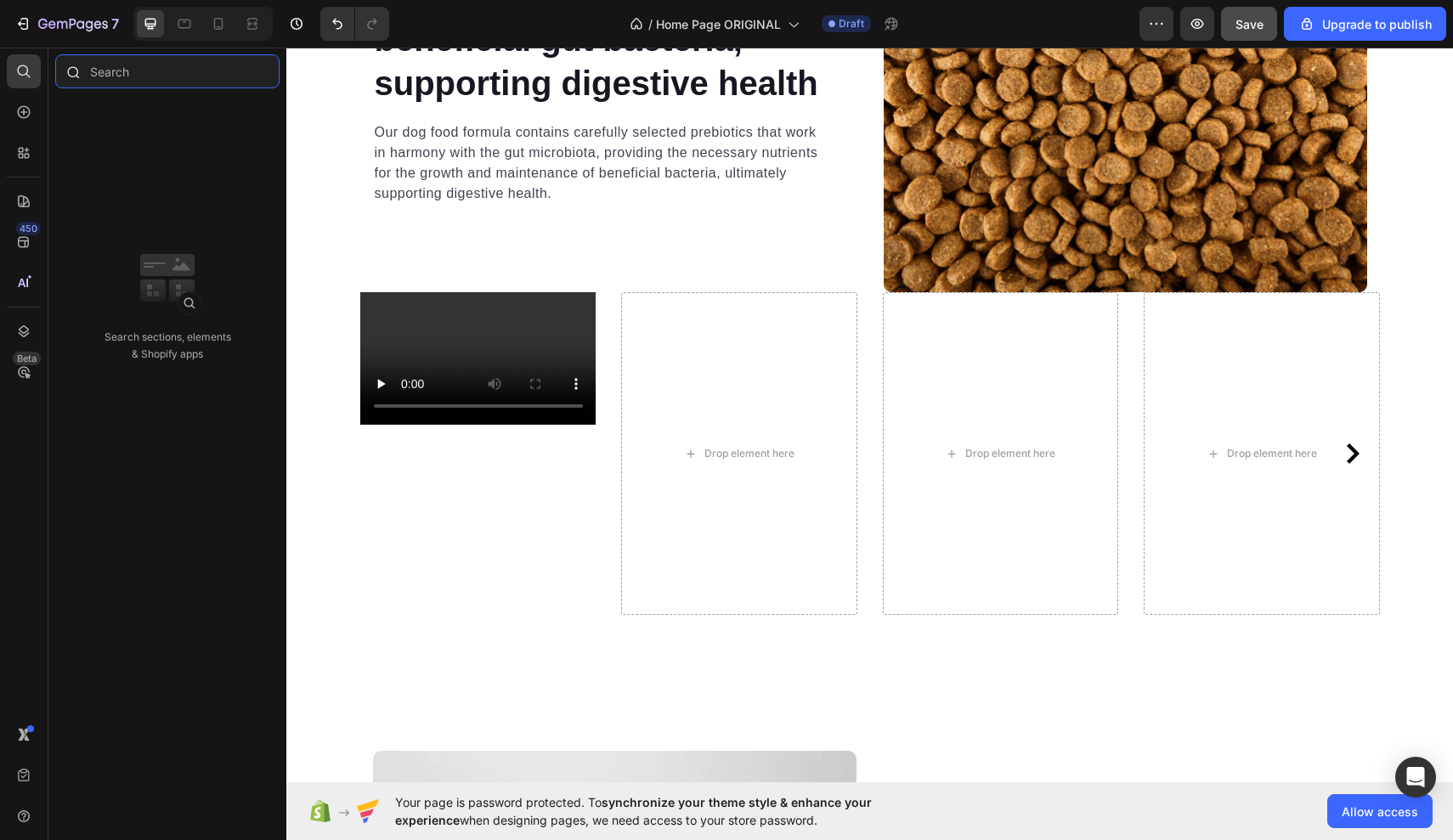 click at bounding box center (167, 71) 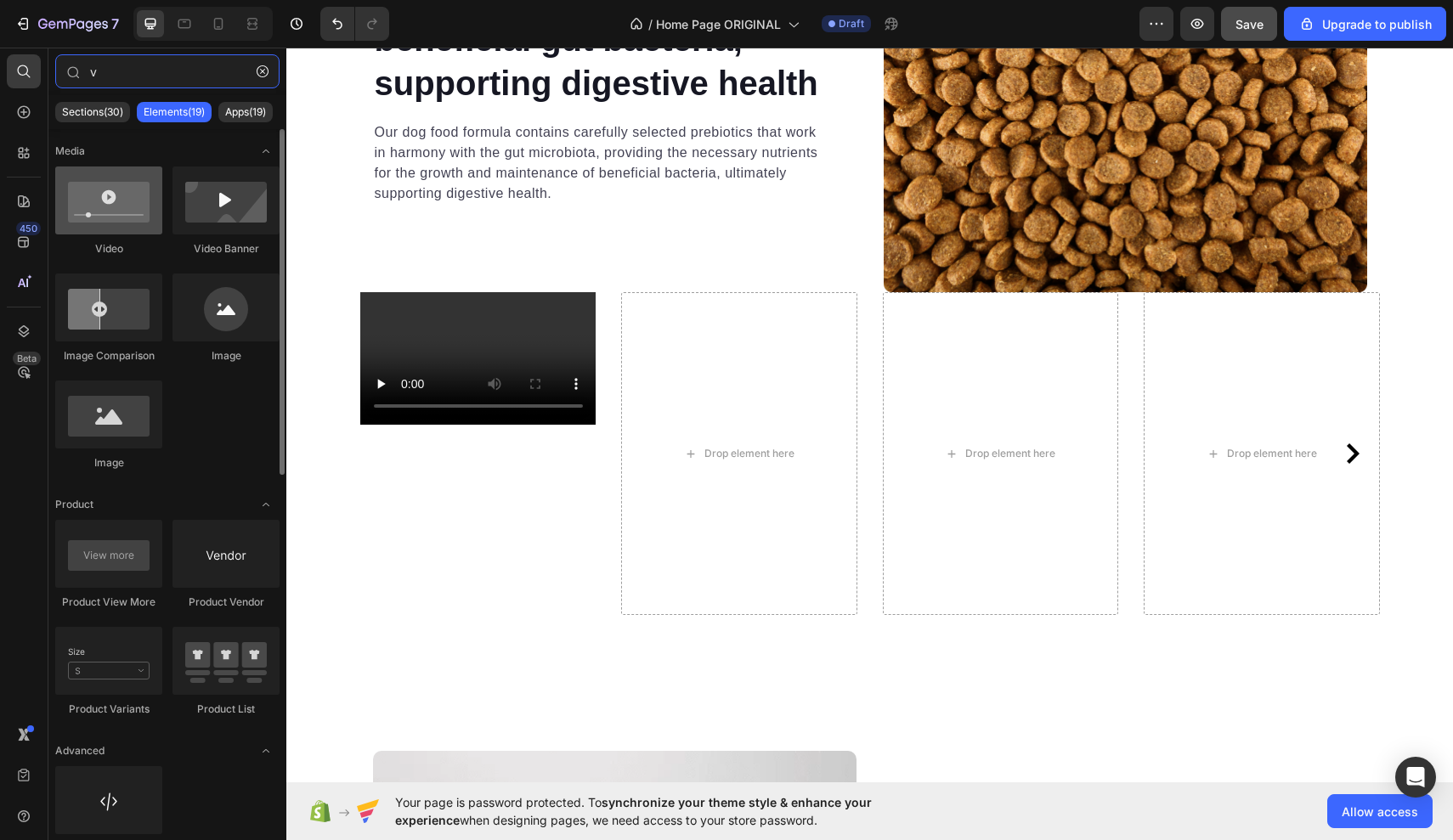 type on "v" 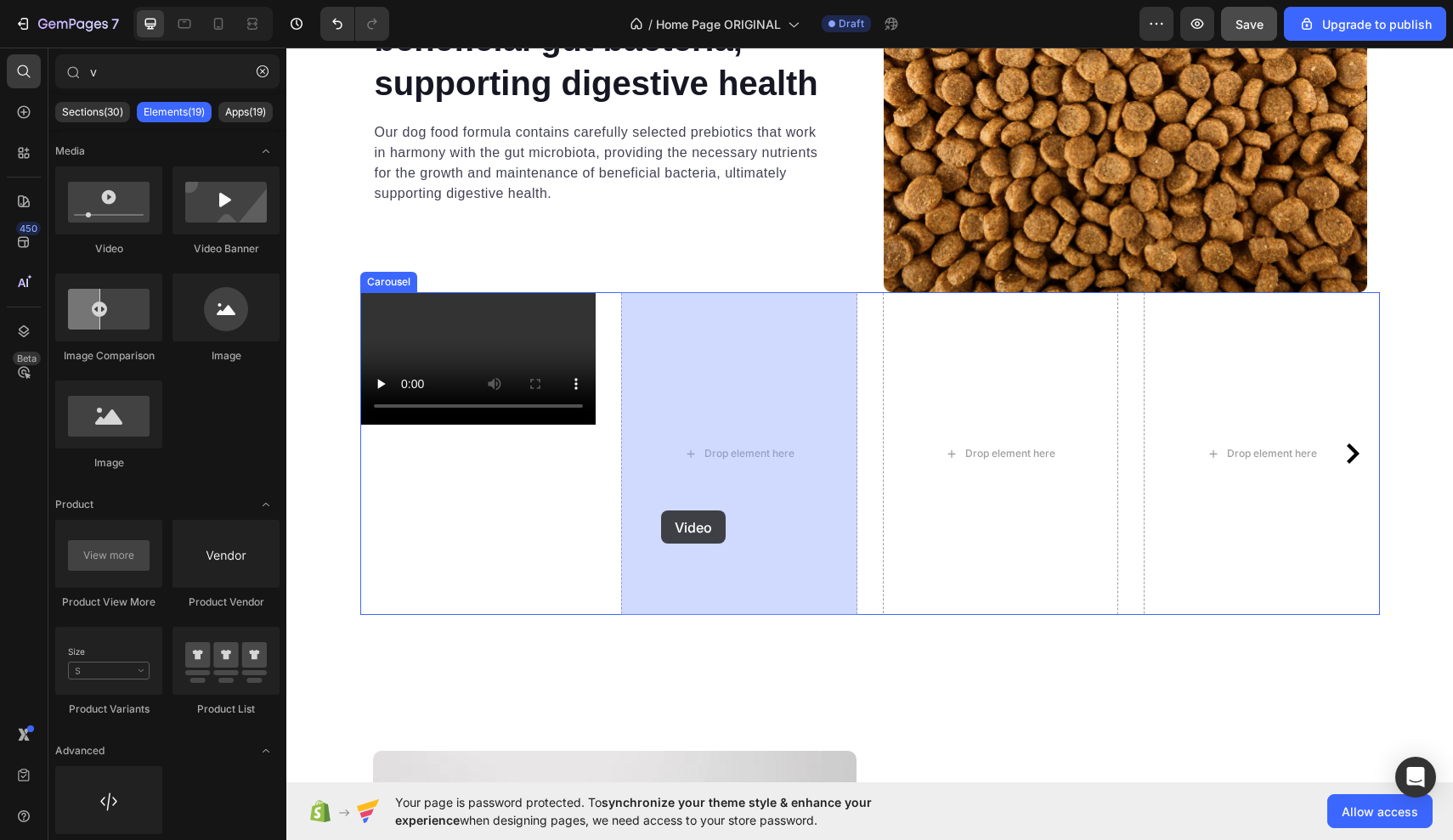 drag, startPoint x: 414, startPoint y: 262, endPoint x: 666, endPoint y: 504, distance: 349.38231 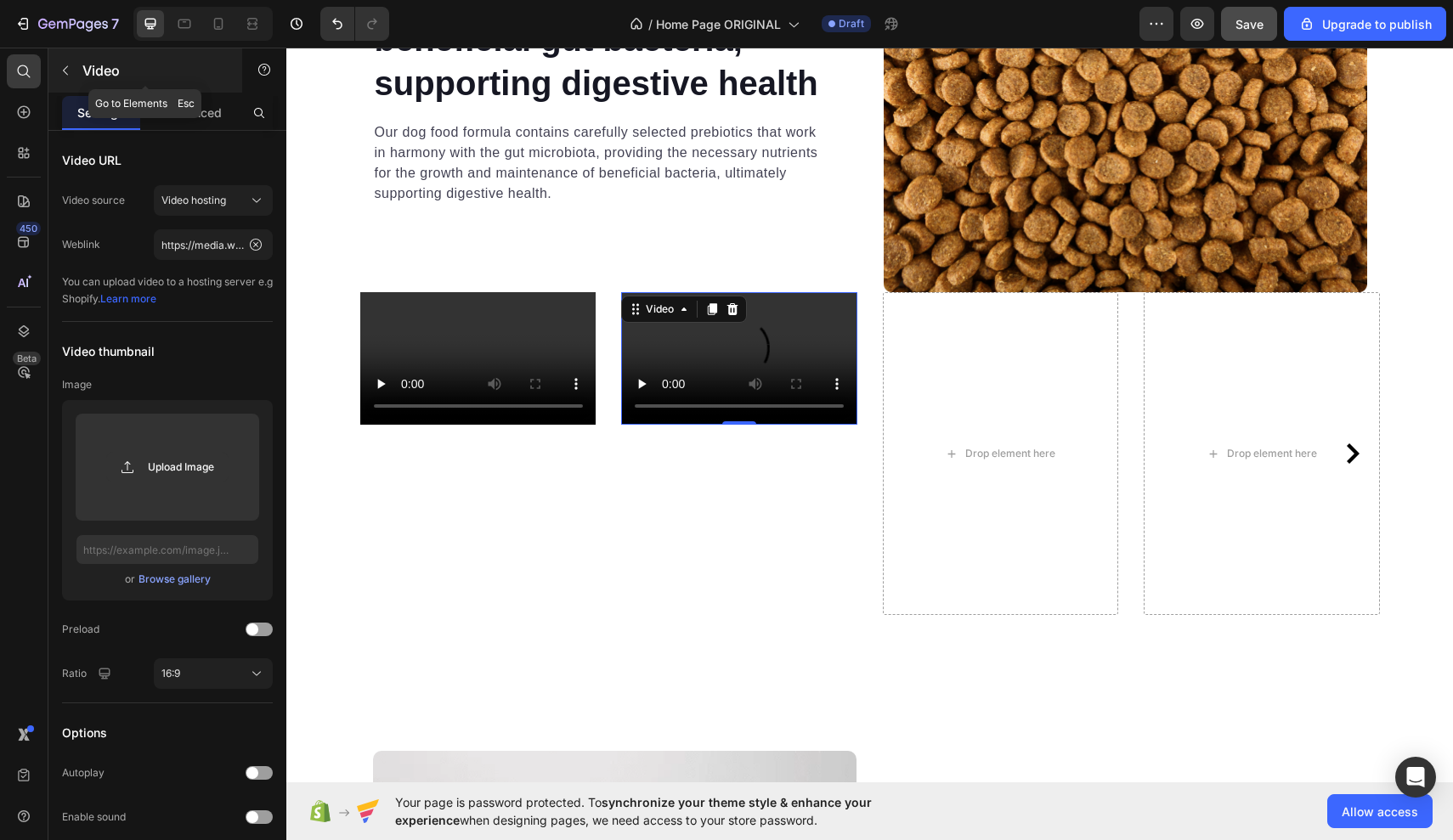 click at bounding box center (65, 70) 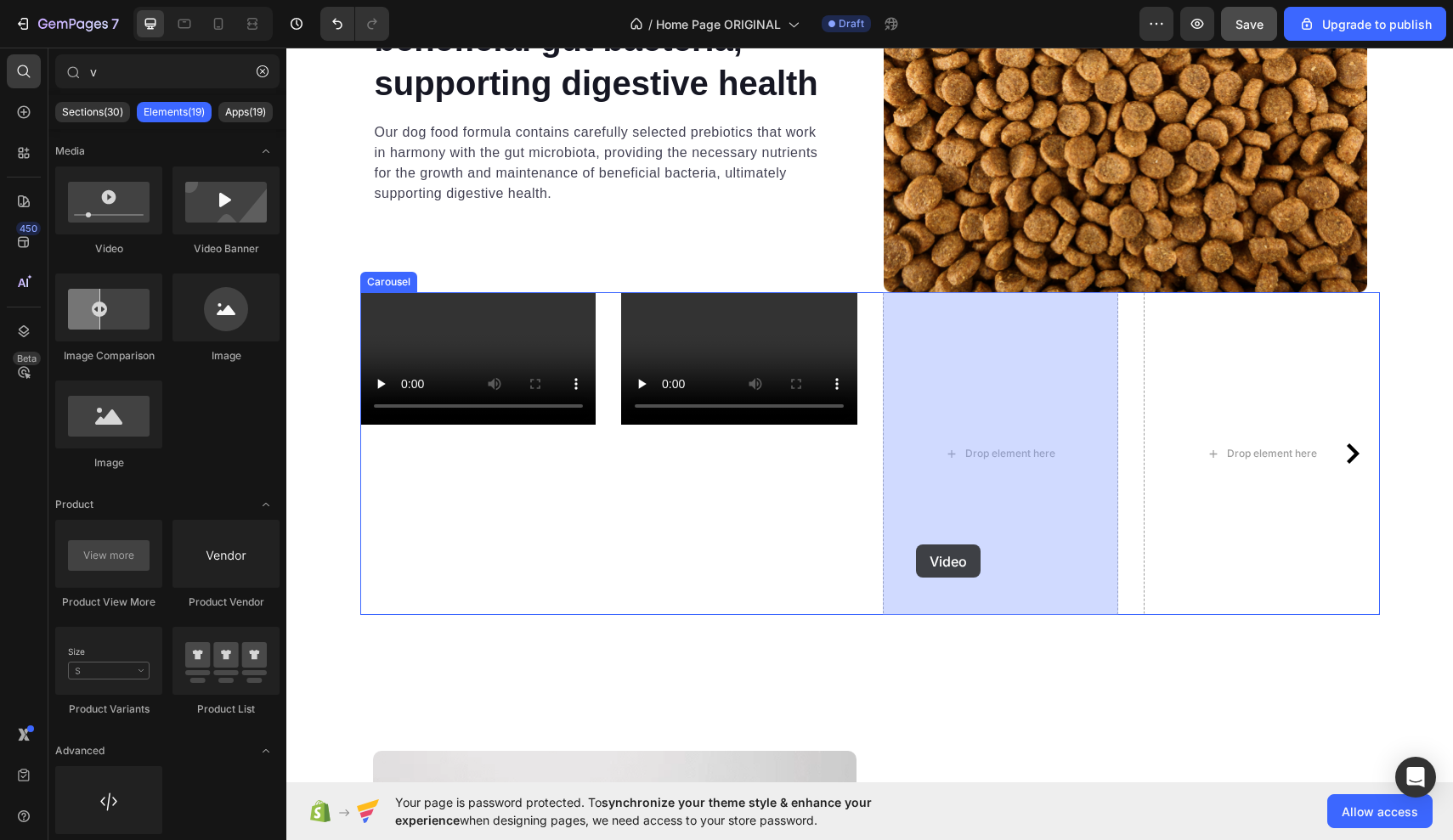 drag, startPoint x: 405, startPoint y: 259, endPoint x: 921, endPoint y: 546, distance: 590.4447 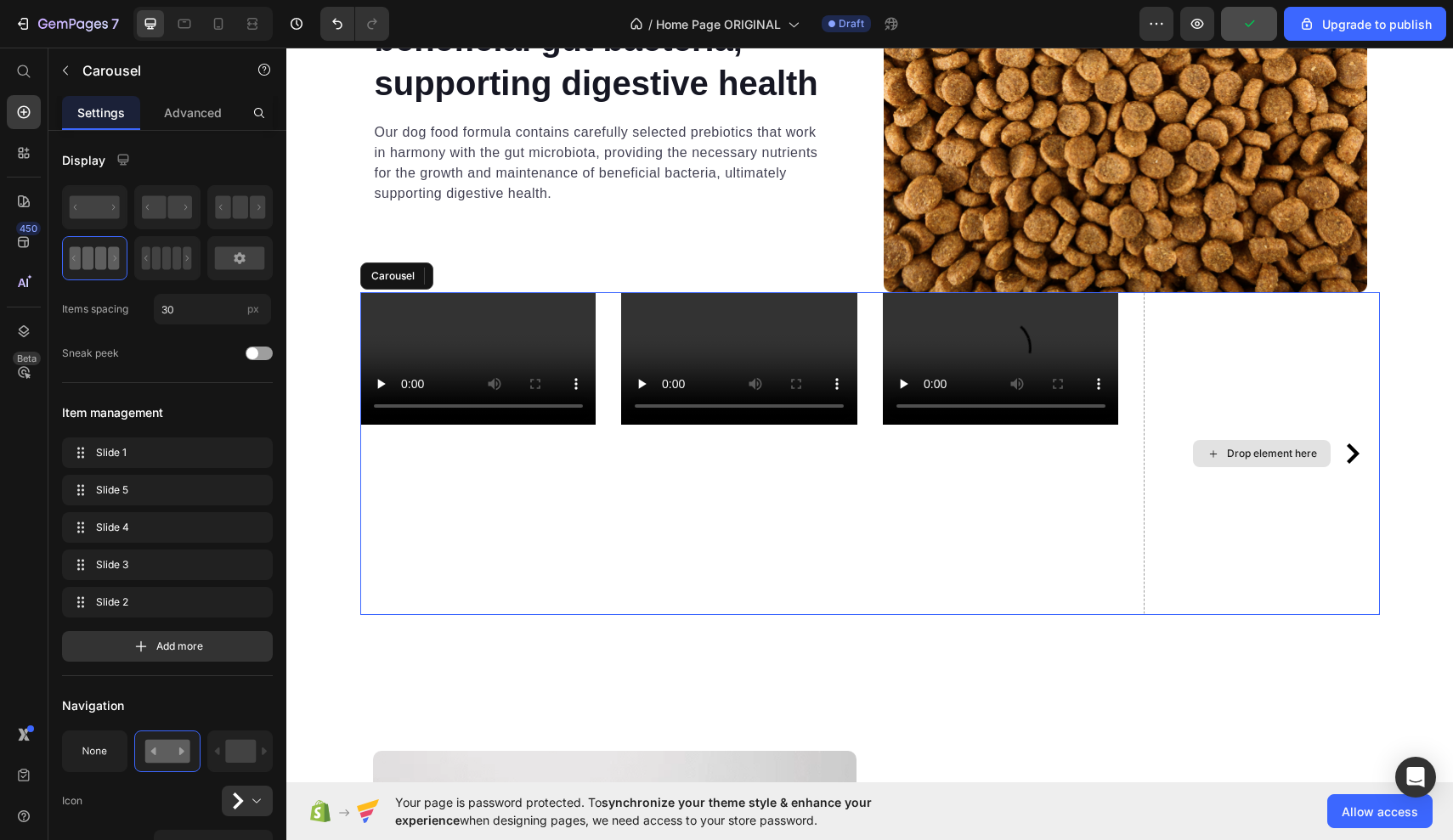 click on "Drop element here" at bounding box center [1262, 454] 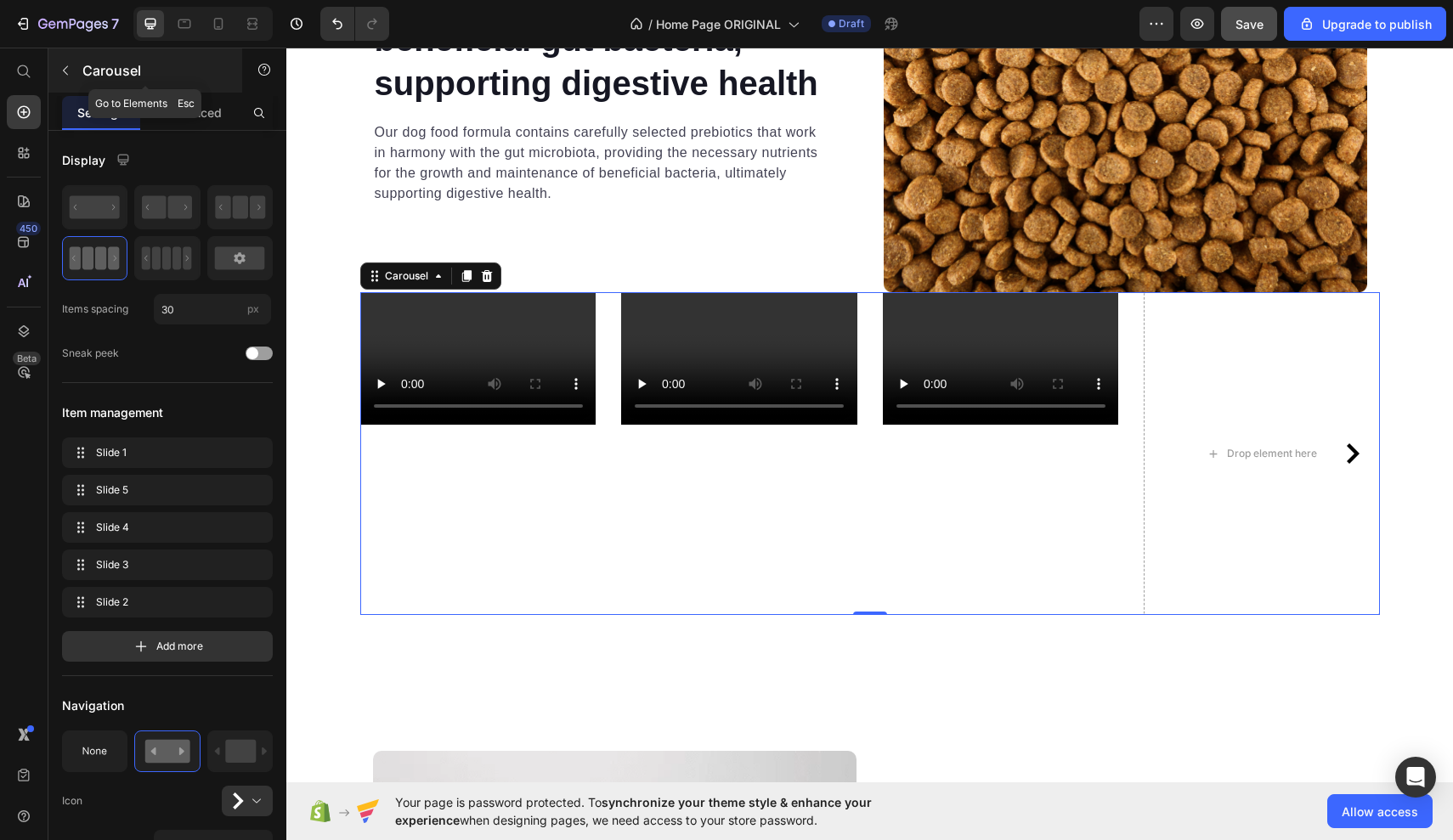 click at bounding box center [65, 70] 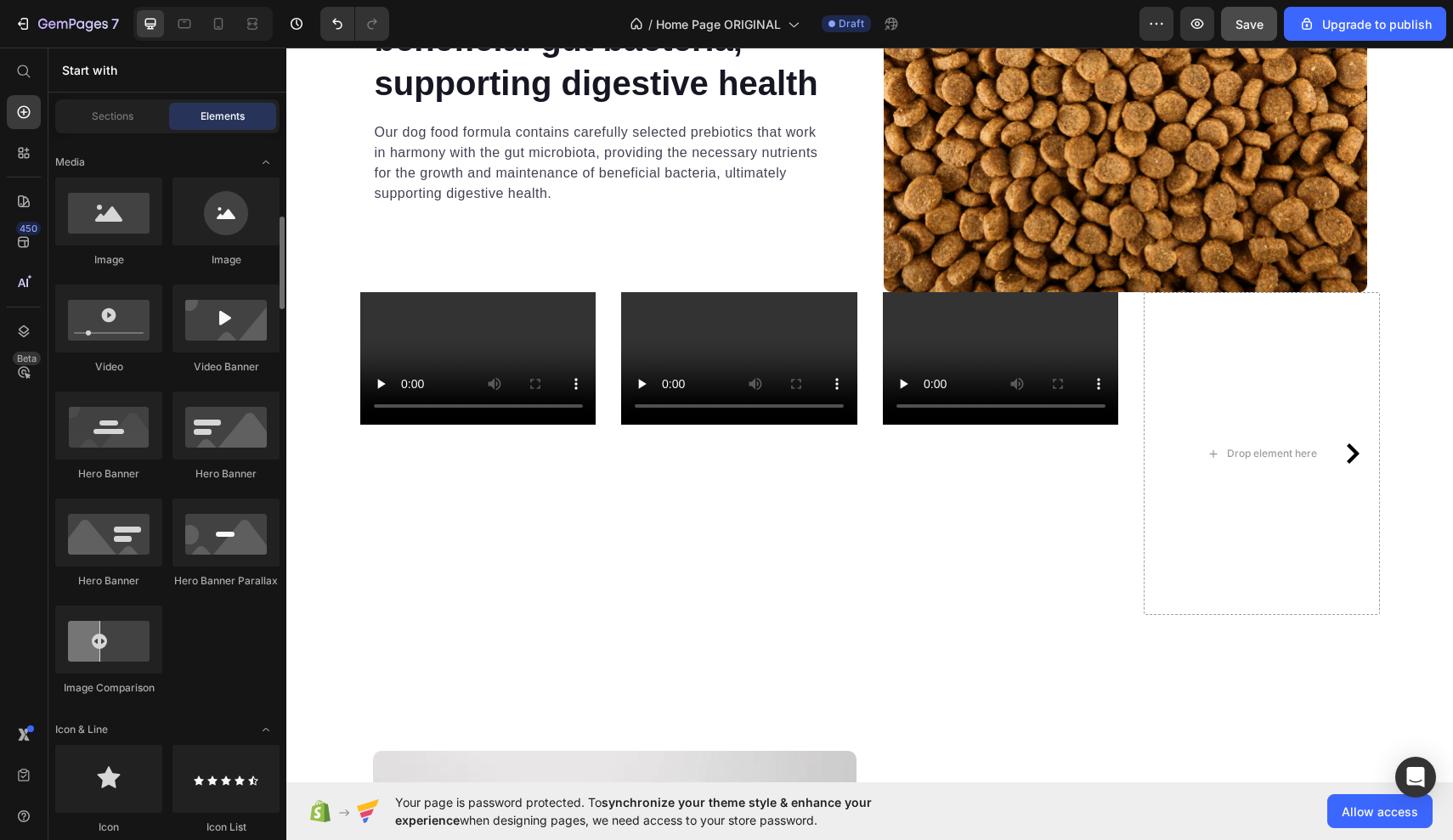 scroll, scrollTop: 626, scrollLeft: 0, axis: vertical 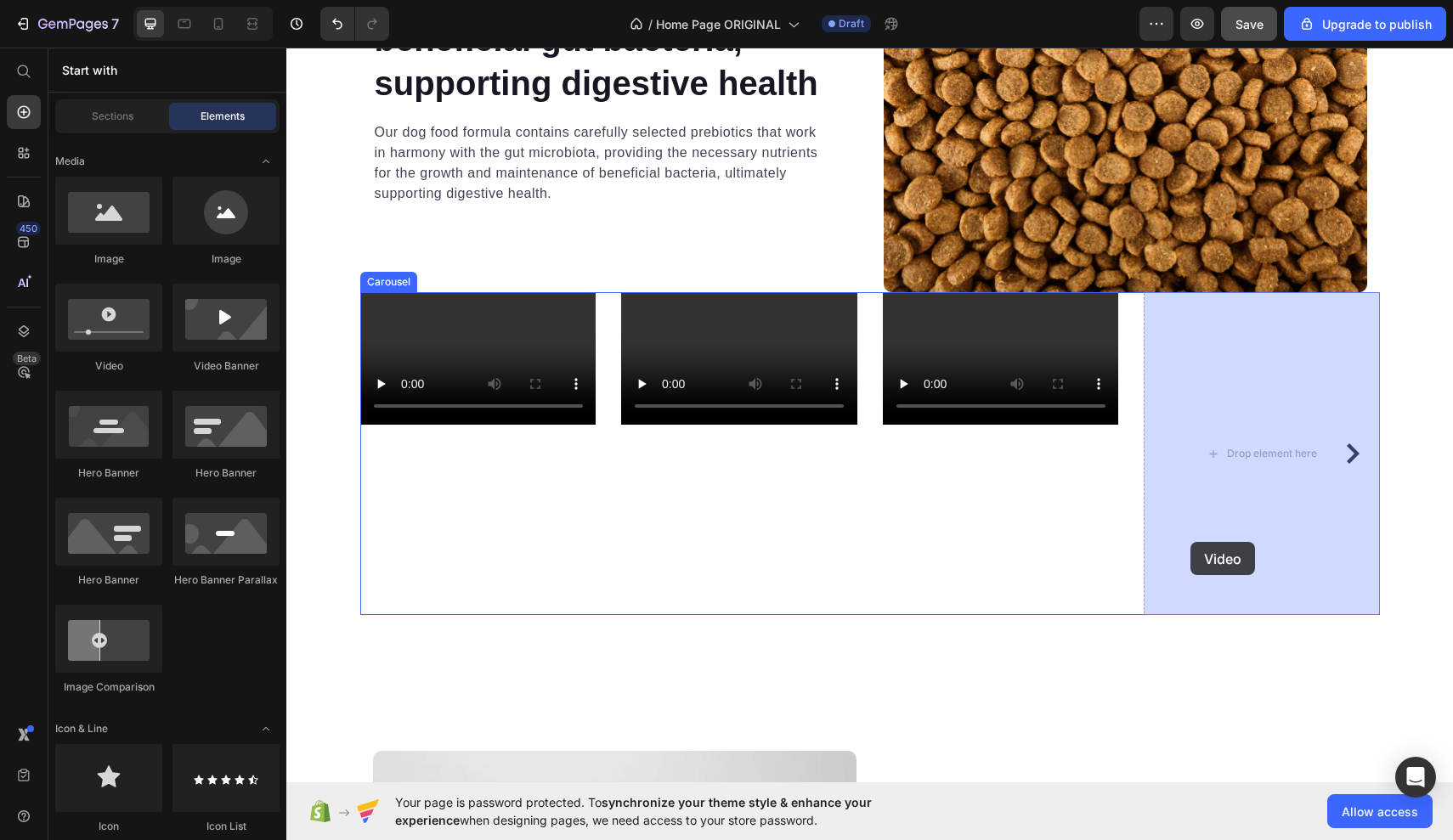 drag, startPoint x: 399, startPoint y: 395, endPoint x: 1190, endPoint y: 542, distance: 804.54335 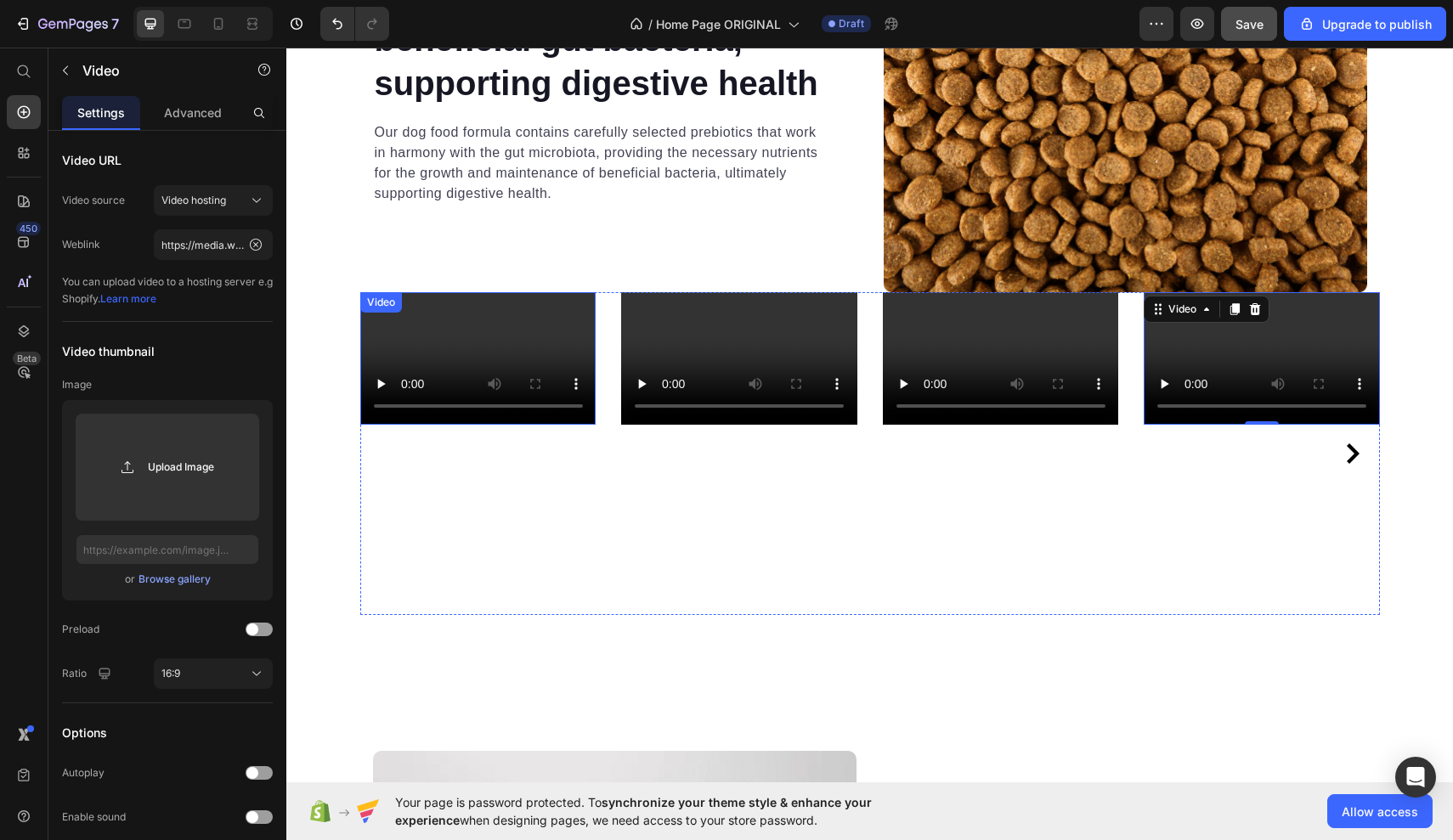 click at bounding box center [478, 358] 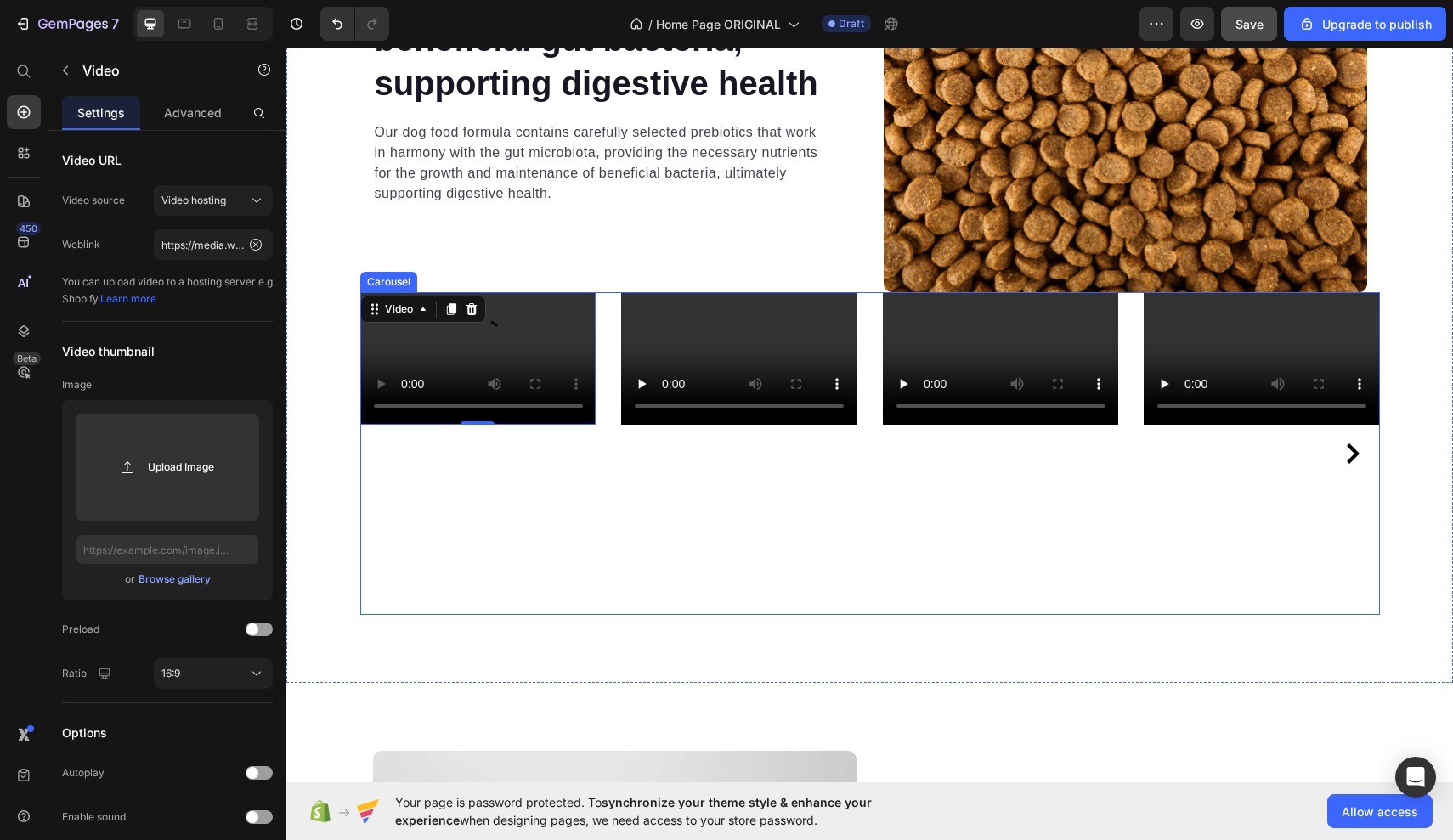 click on "Video   0" at bounding box center [478, 454] 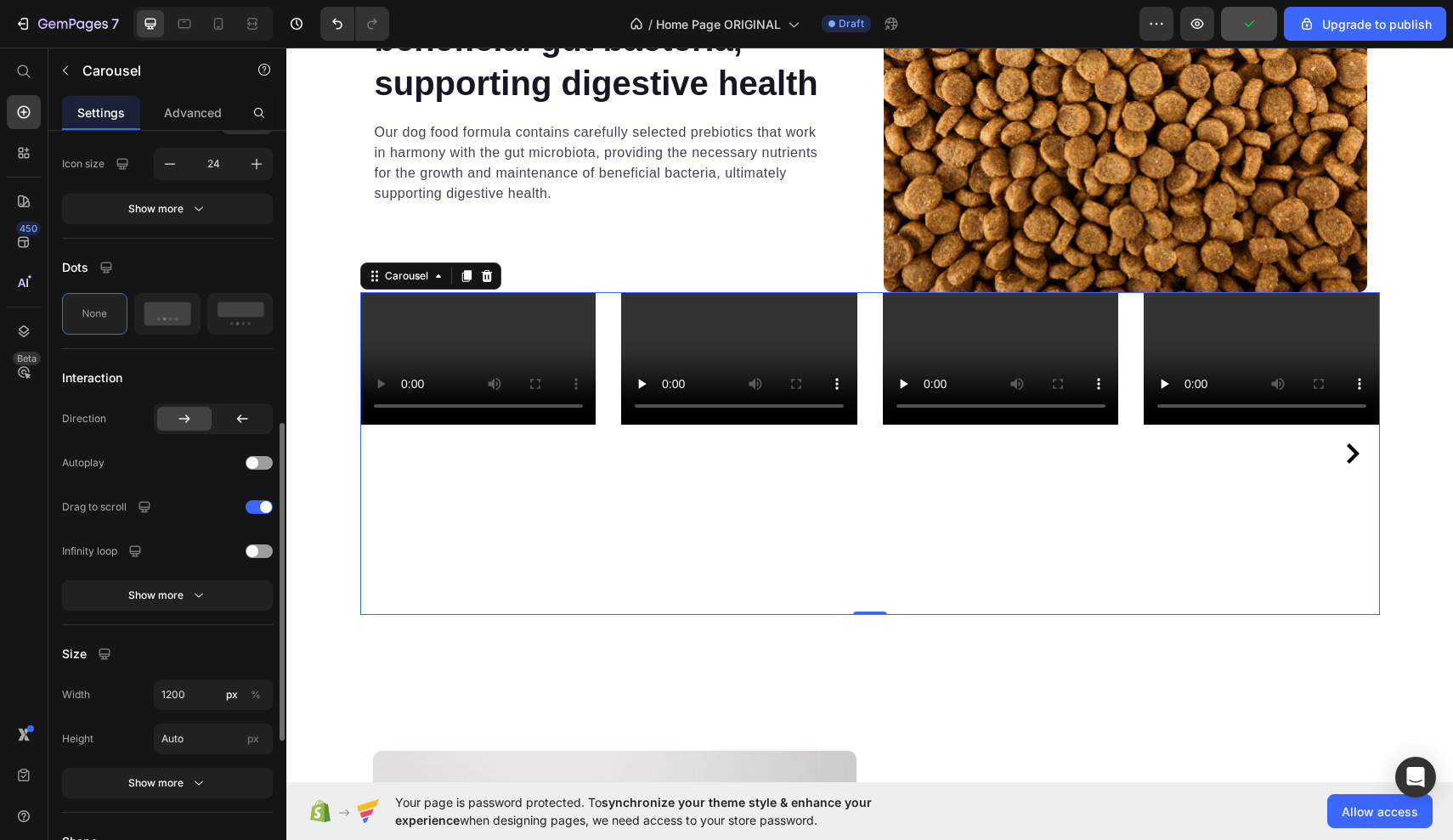 scroll, scrollTop: 710, scrollLeft: 0, axis: vertical 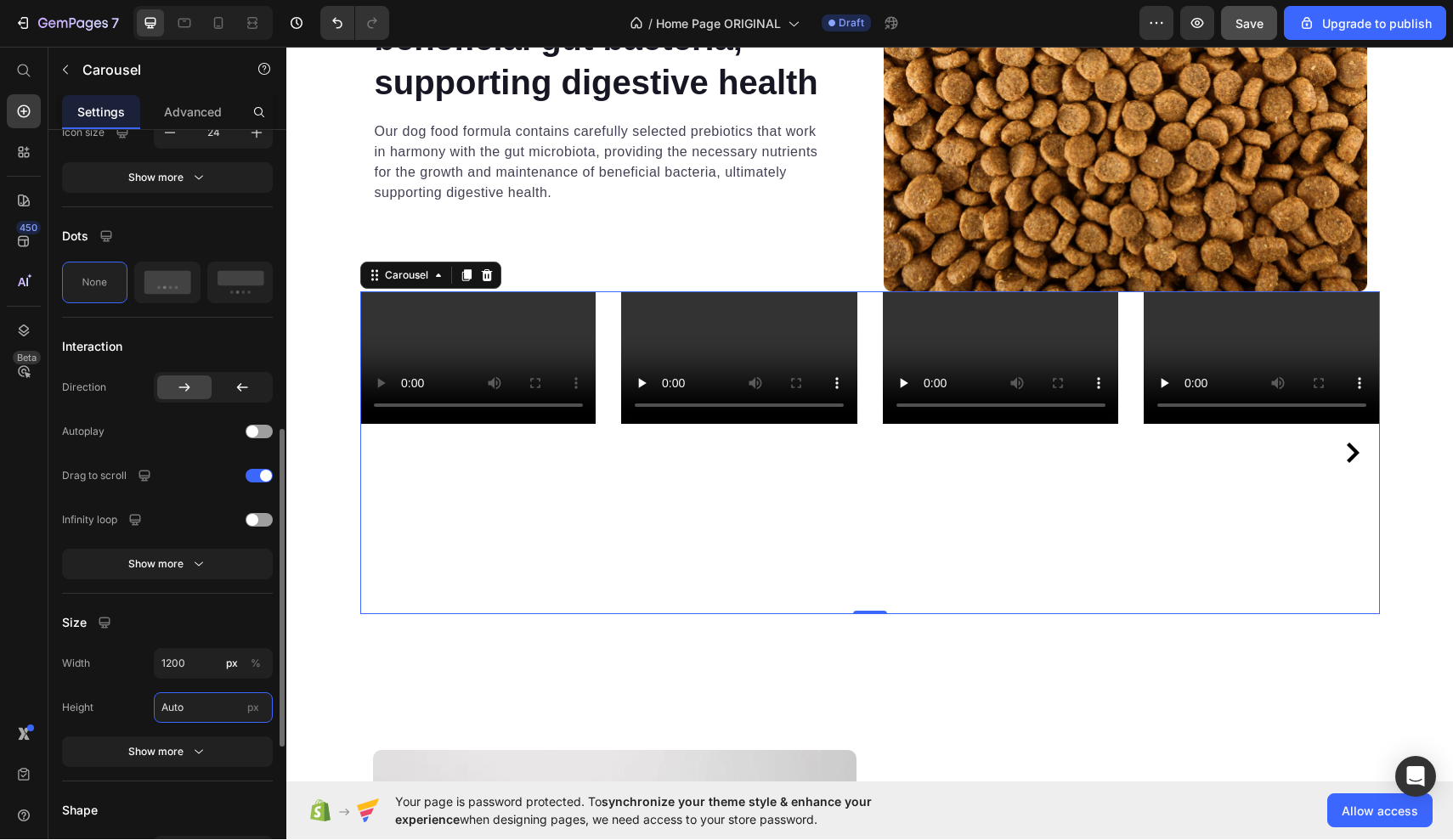 click on "Auto" at bounding box center (213, 708) 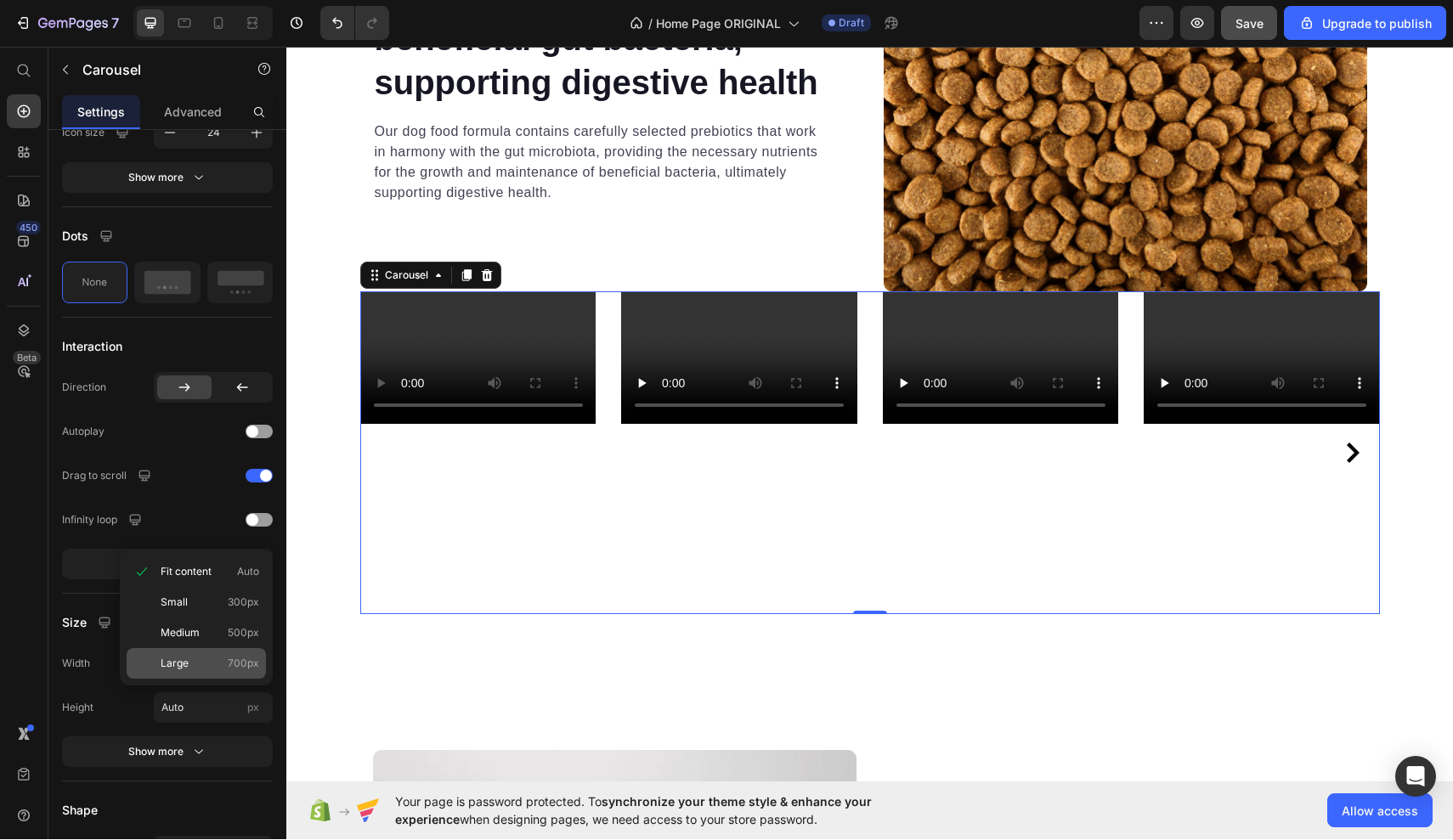 click on "Large 700px" at bounding box center (210, 664) 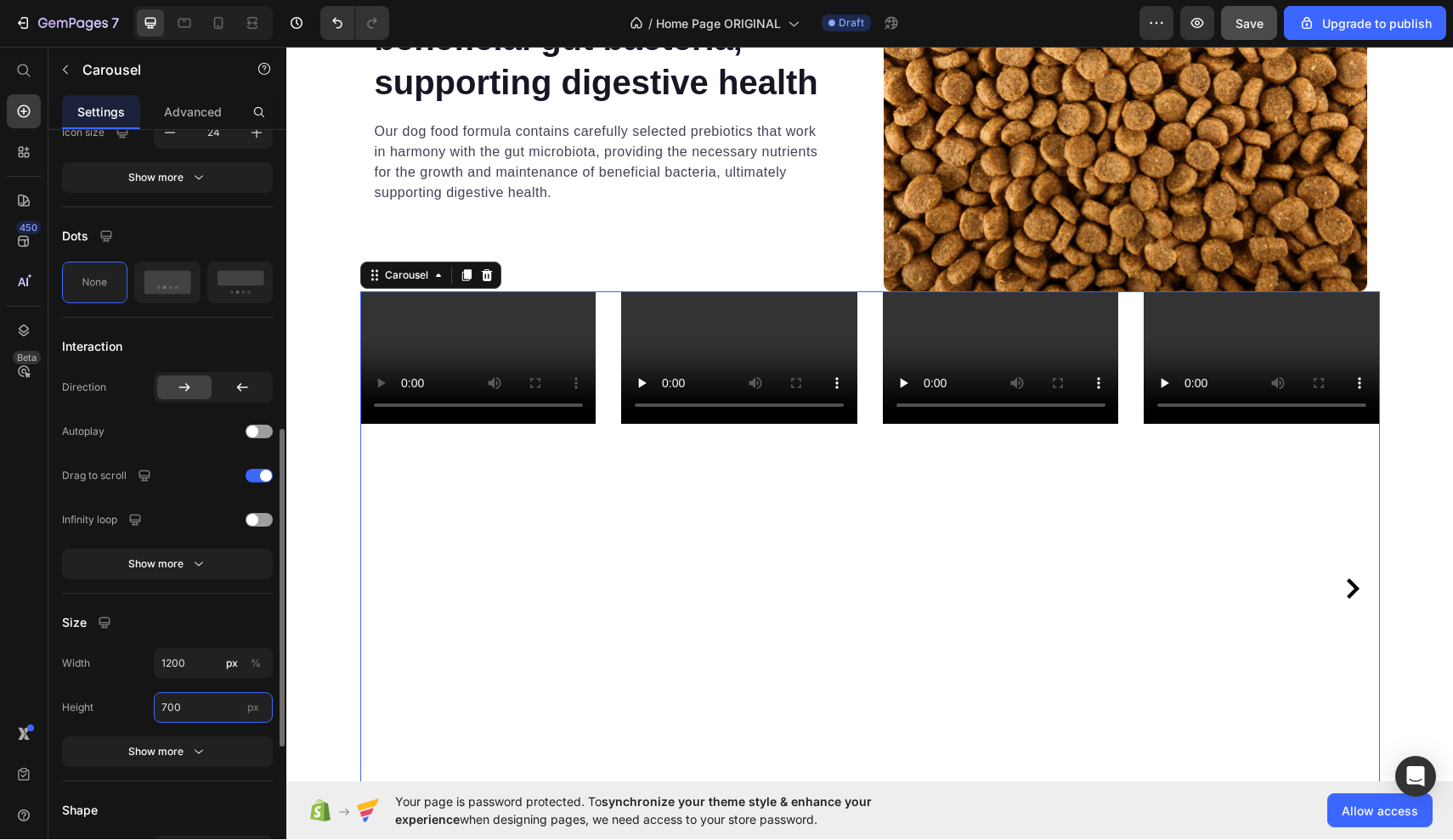 click on "700" at bounding box center (213, 708) 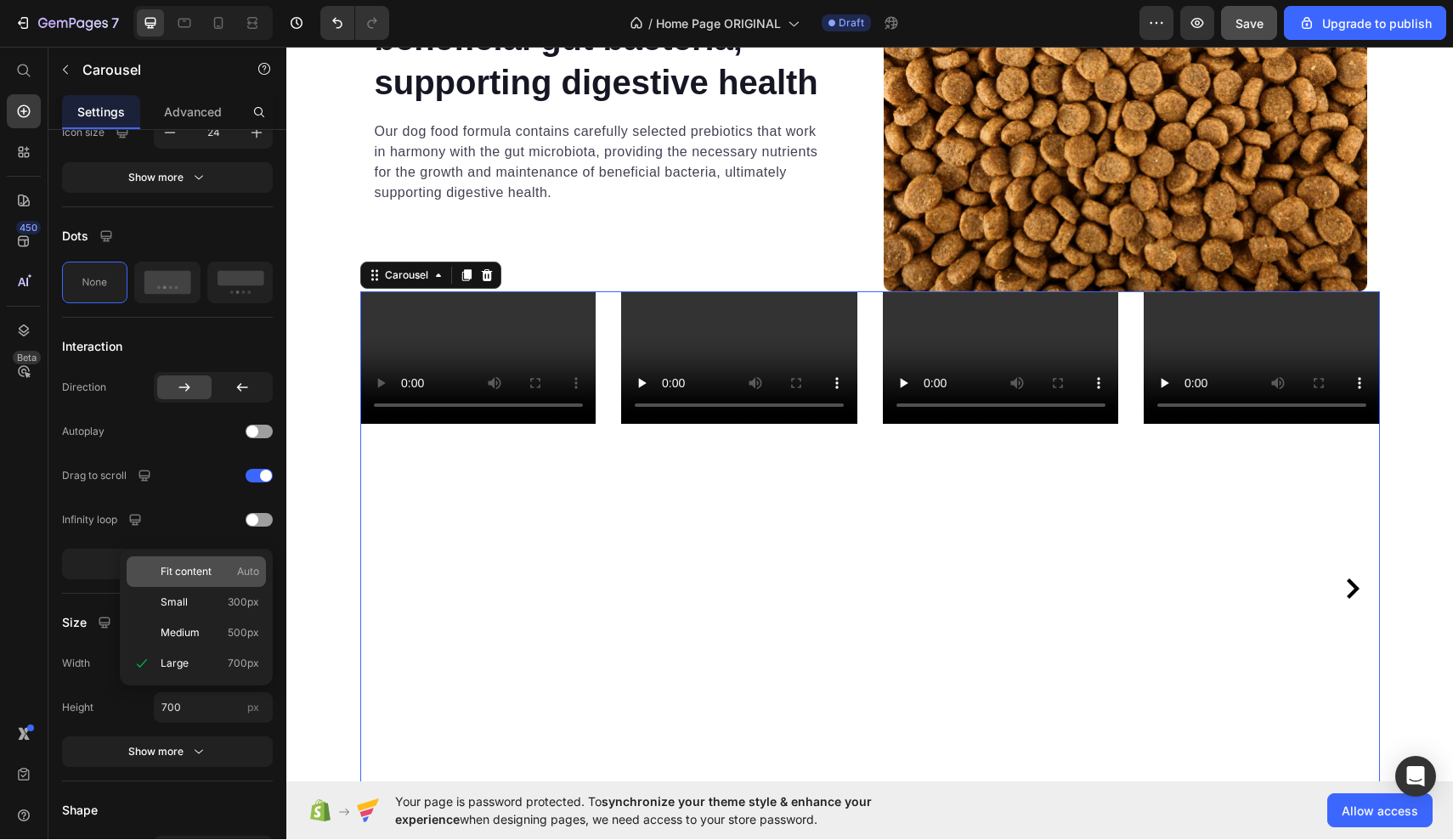 click on "Fit content Auto" at bounding box center (210, 572) 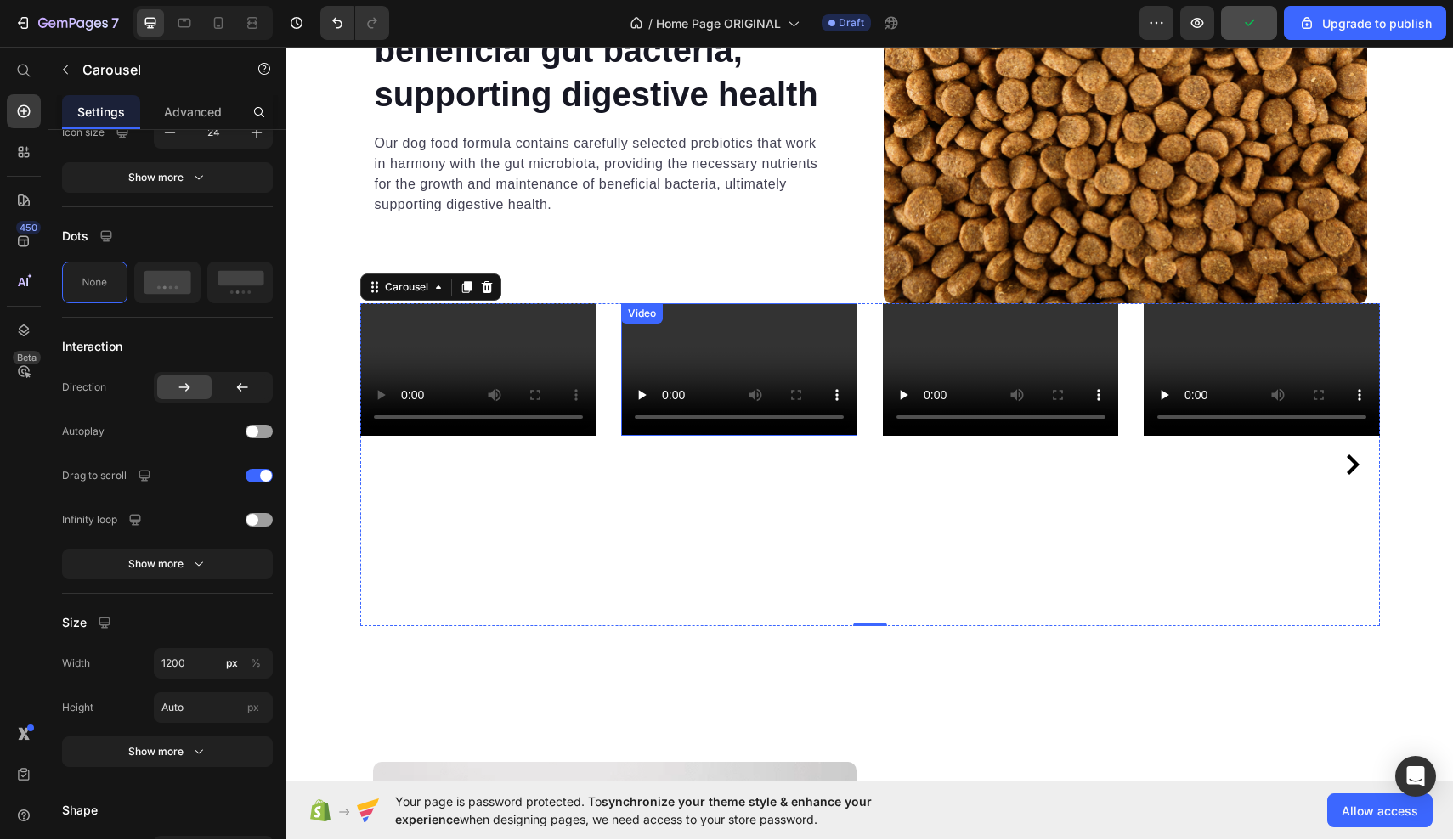 scroll, scrollTop: 8633, scrollLeft: 0, axis: vertical 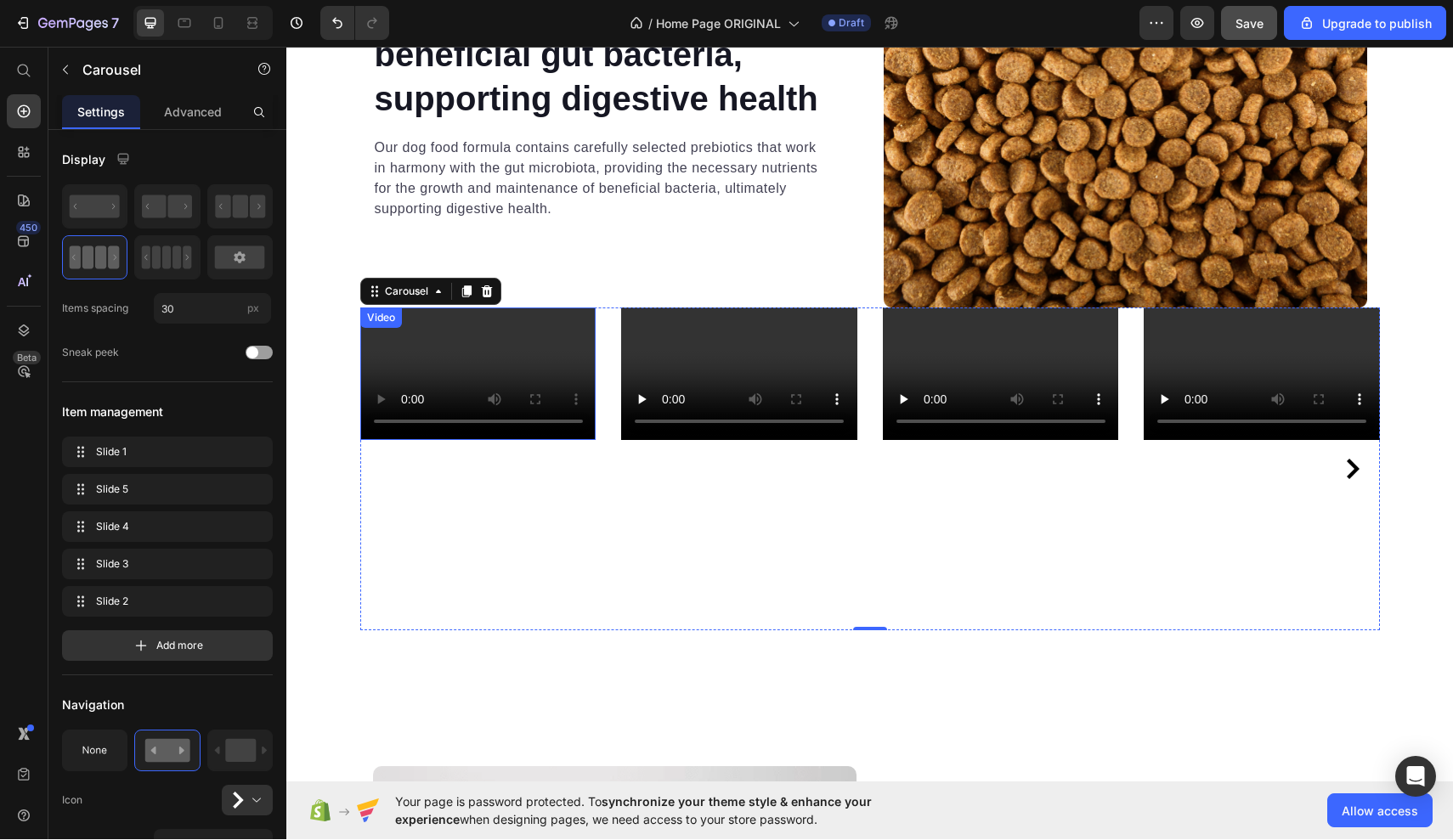 click at bounding box center (478, 374) 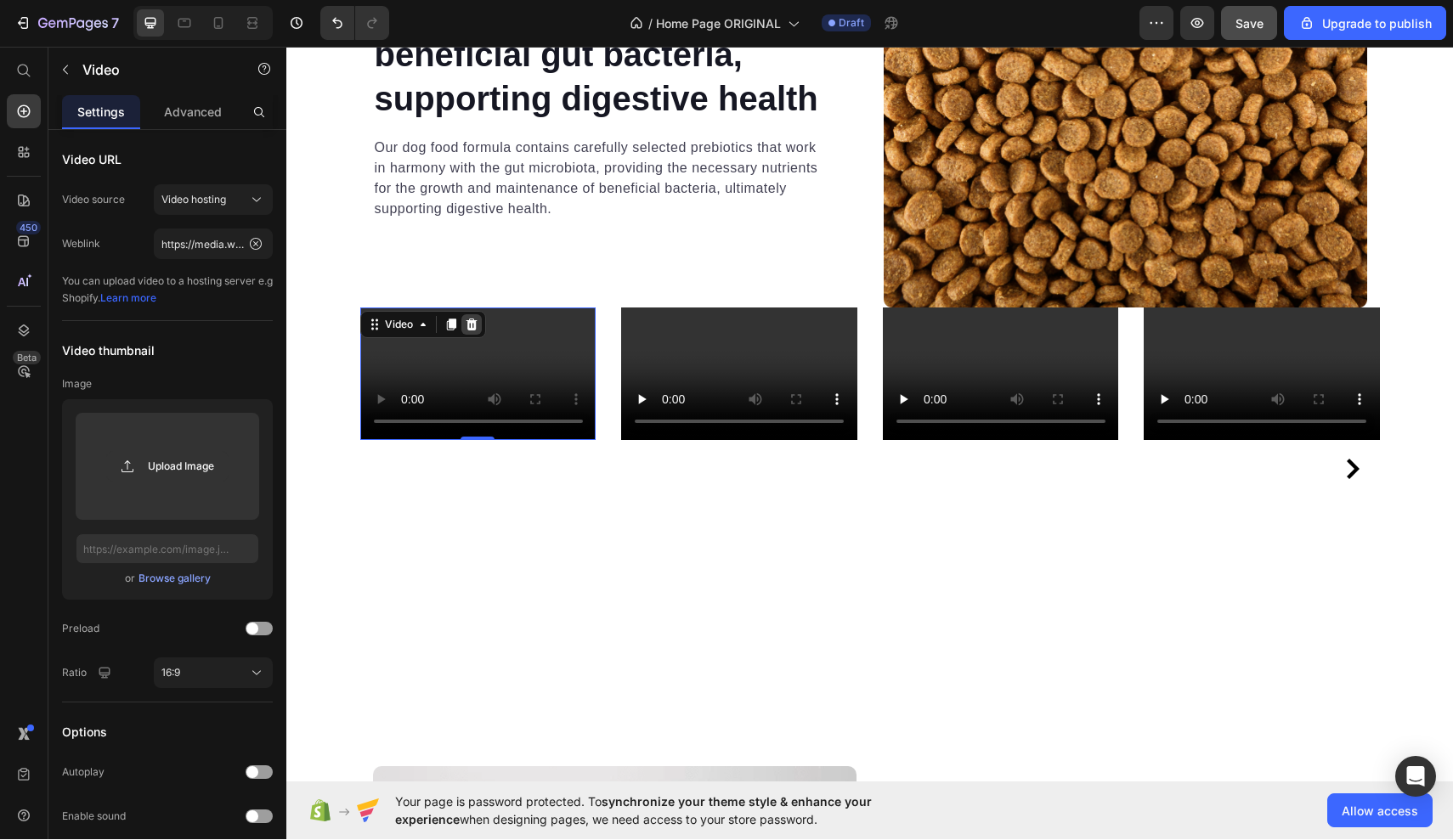 click 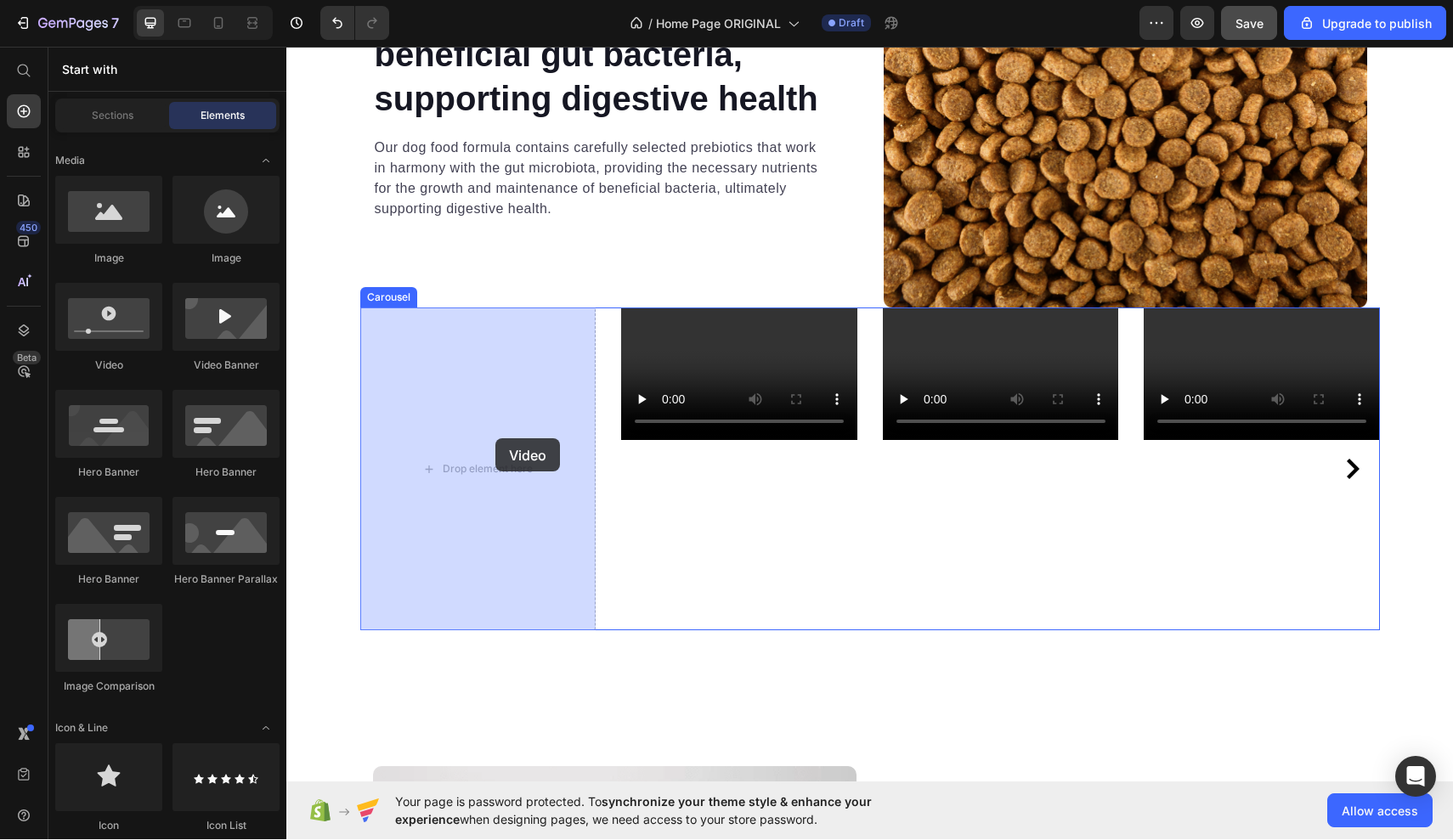 drag, startPoint x: 387, startPoint y: 381, endPoint x: 495, endPoint y: 439, distance: 122.58874 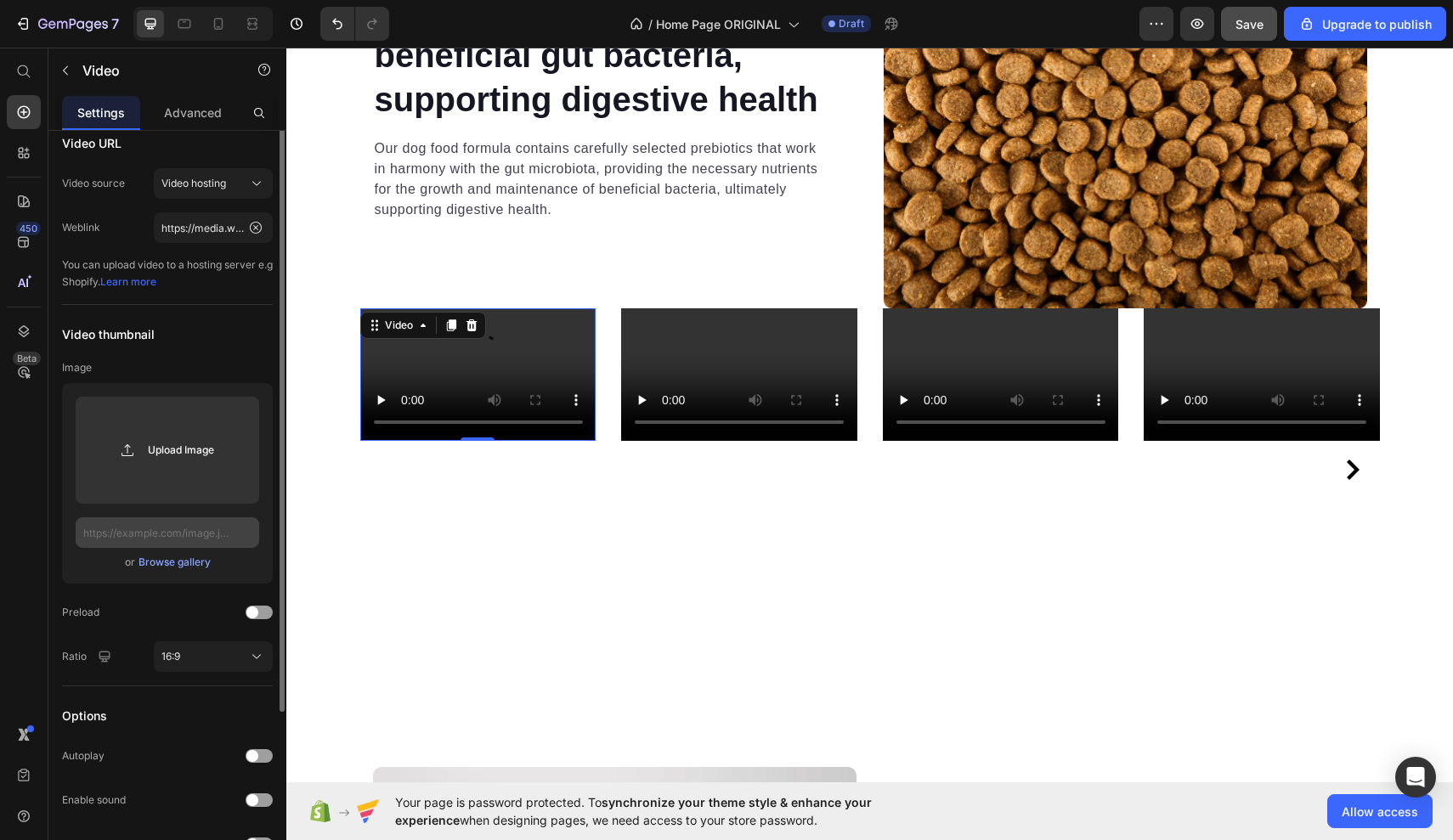 scroll, scrollTop: 0, scrollLeft: 0, axis: both 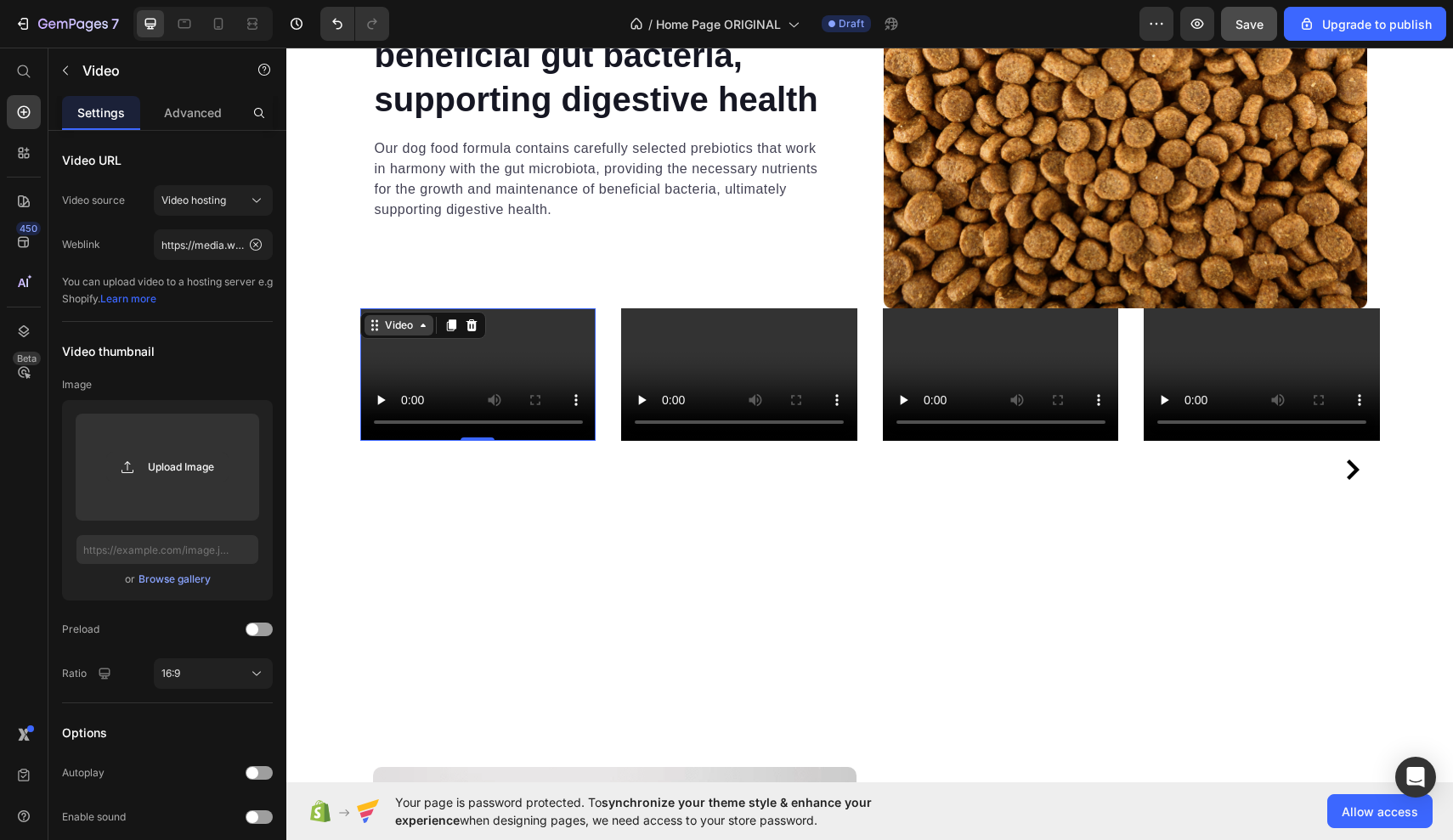 click on "Video" at bounding box center (399, 325) 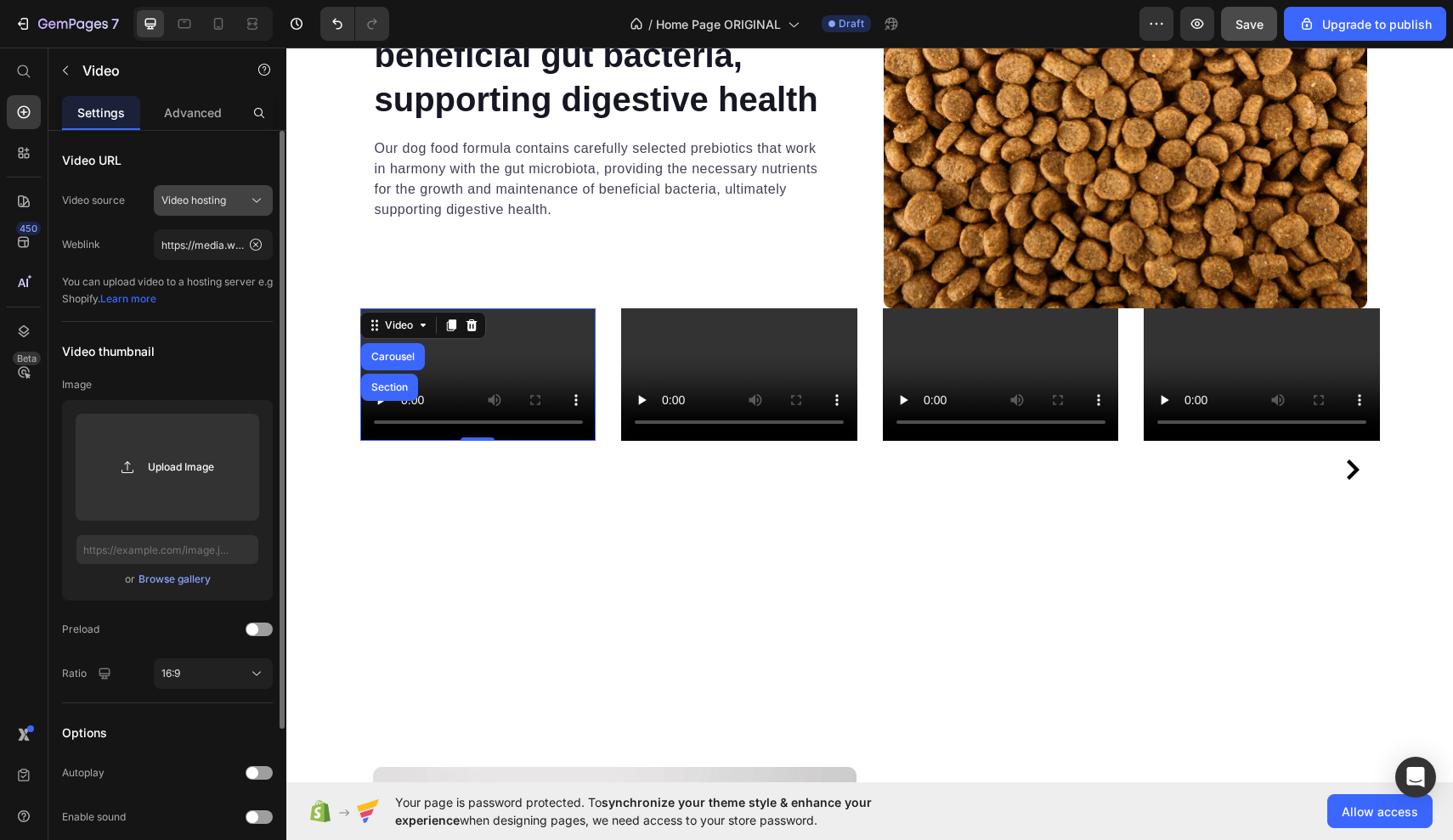 click on "Video hosting" at bounding box center (194, 200) 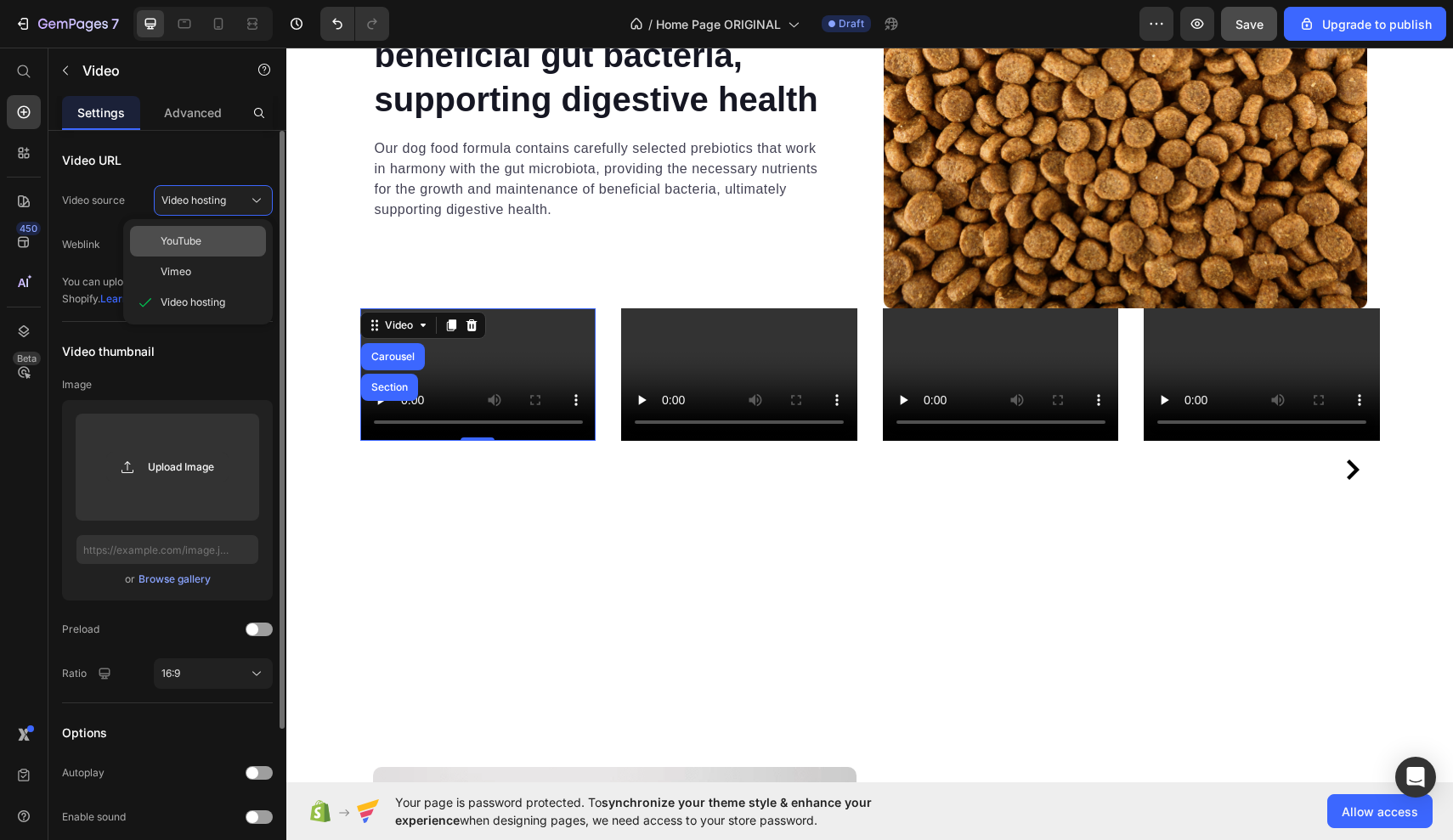 click on "YouTube" at bounding box center (210, 241) 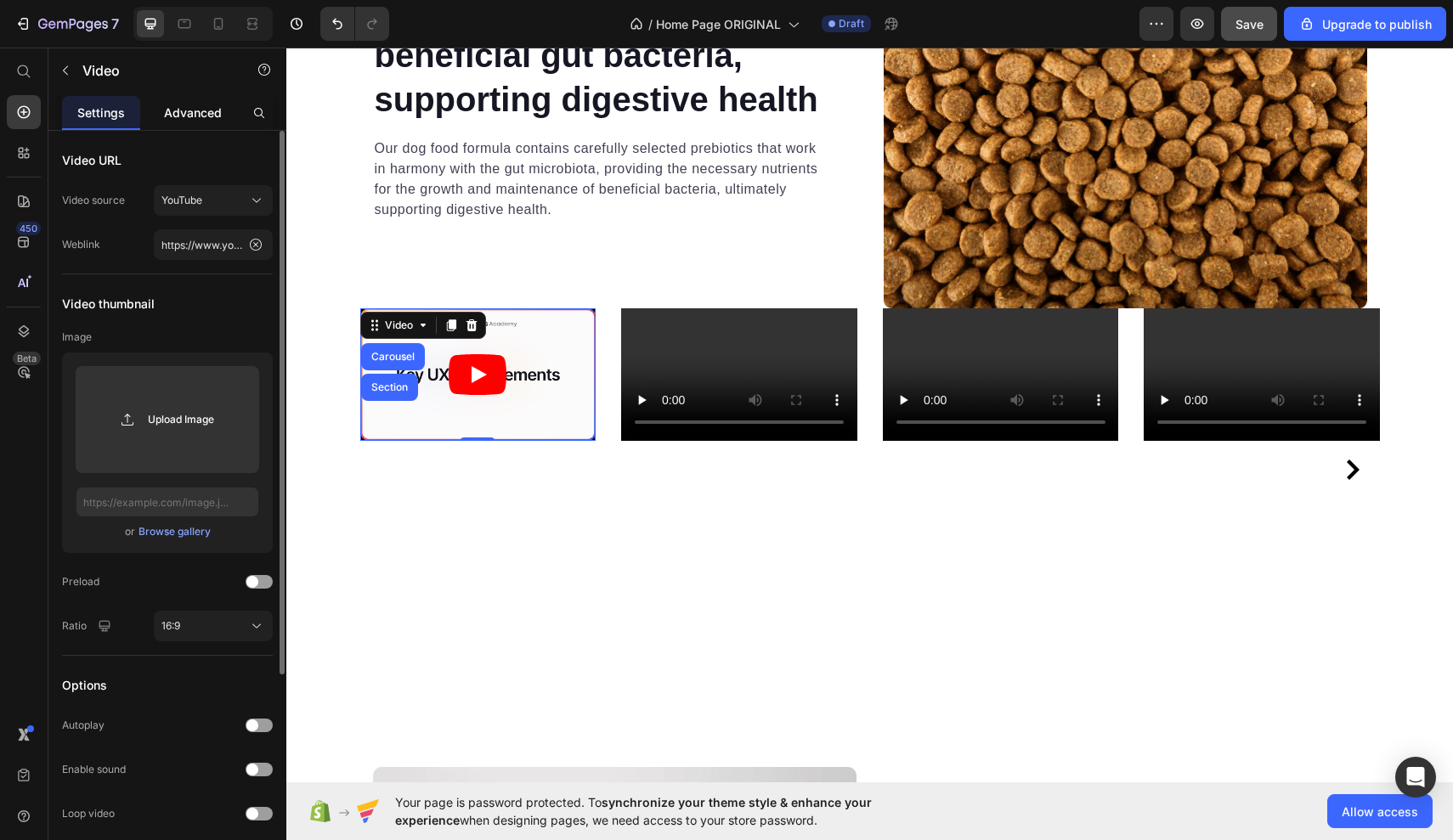 click on "Advanced" at bounding box center [193, 112] 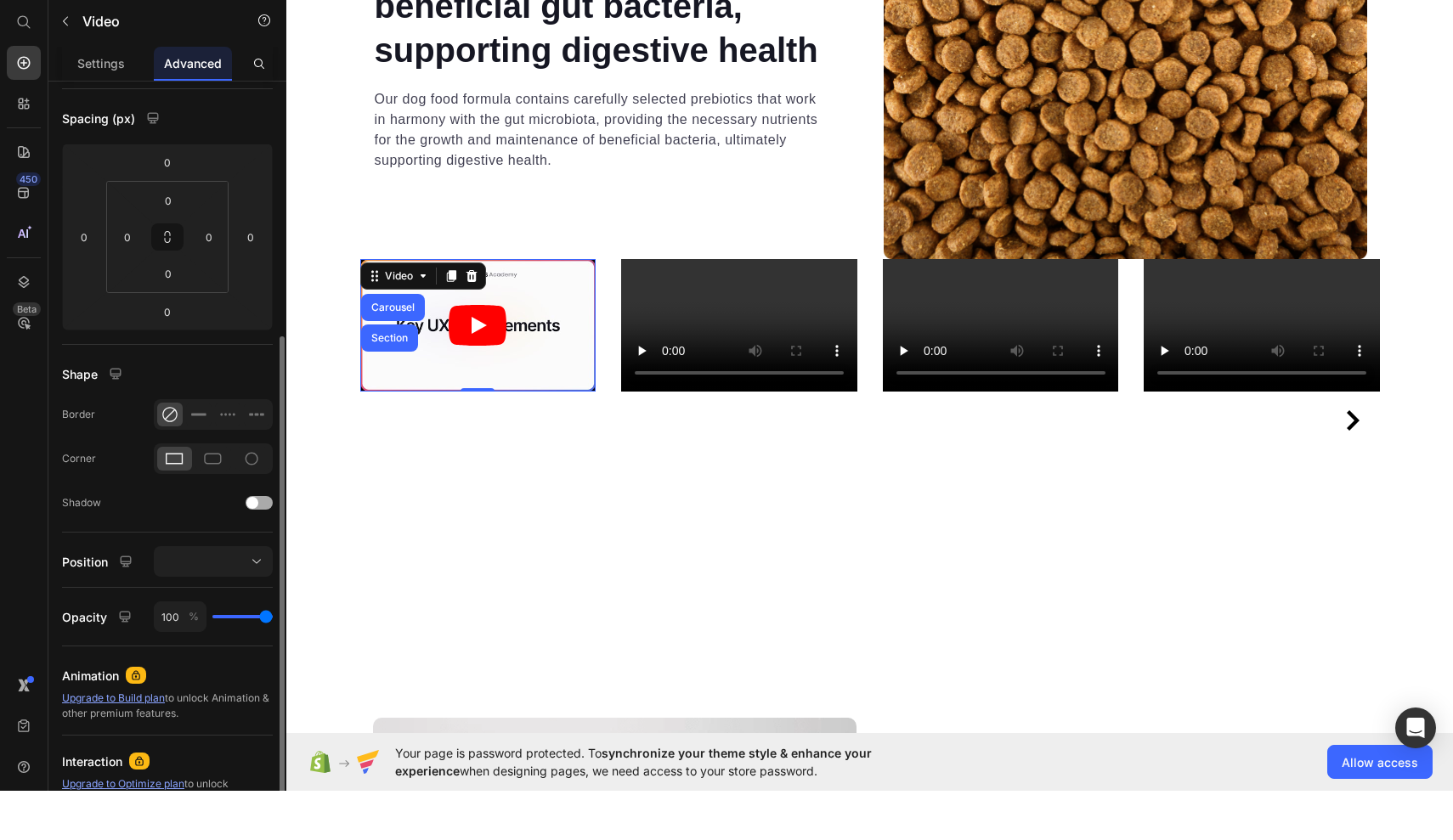 scroll, scrollTop: 0, scrollLeft: 0, axis: both 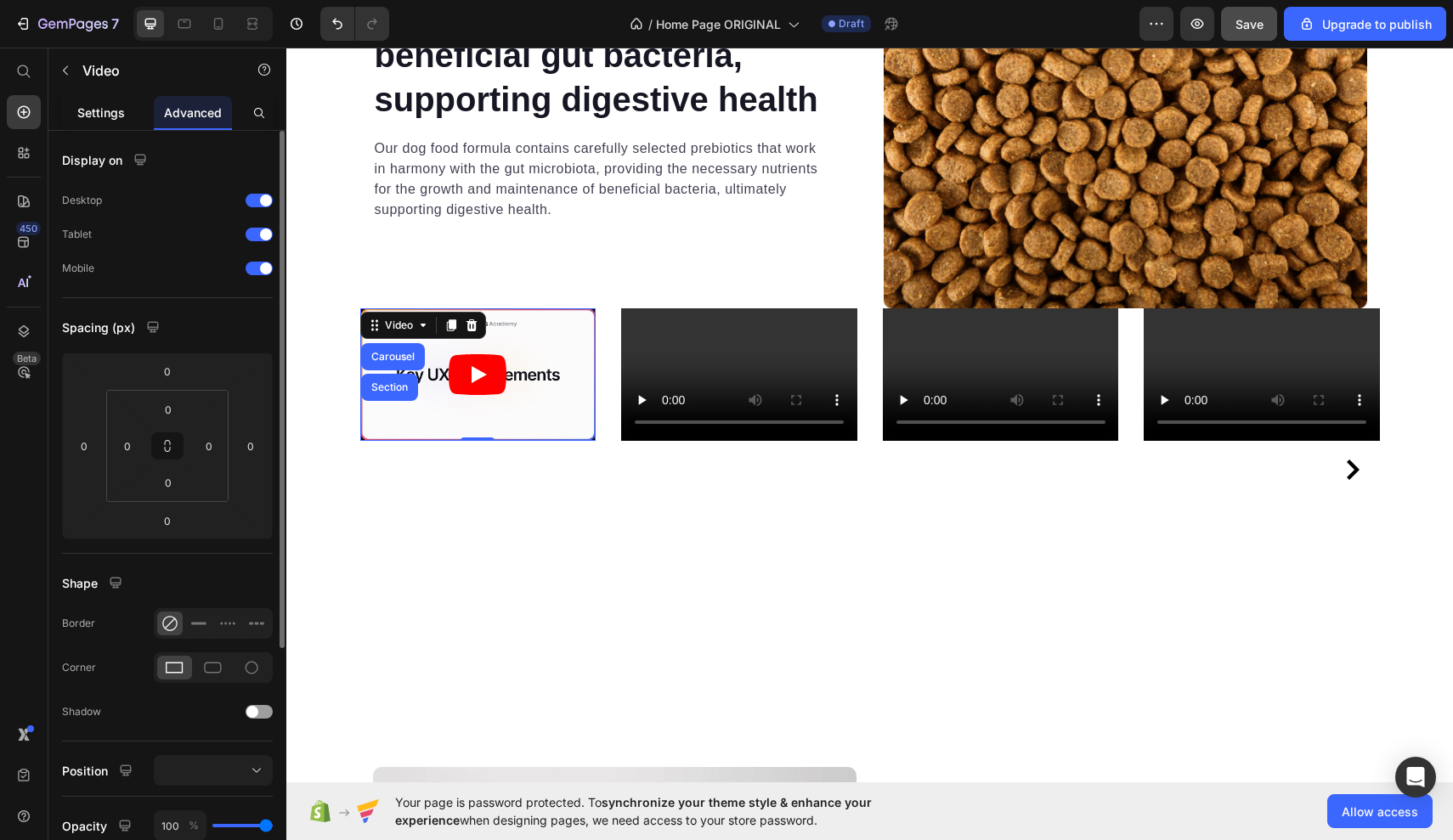 click on "Settings" 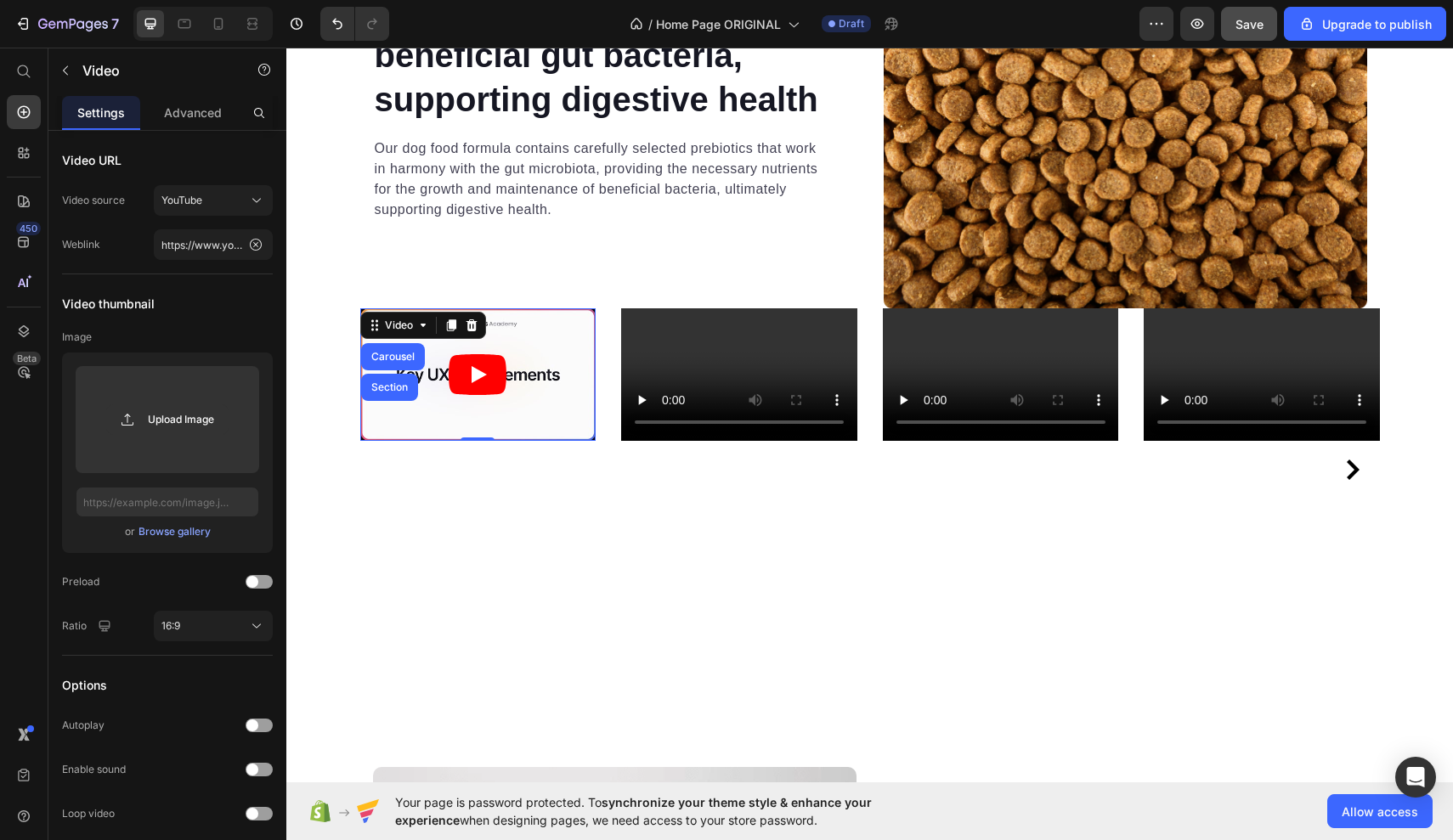 click at bounding box center (478, 375) 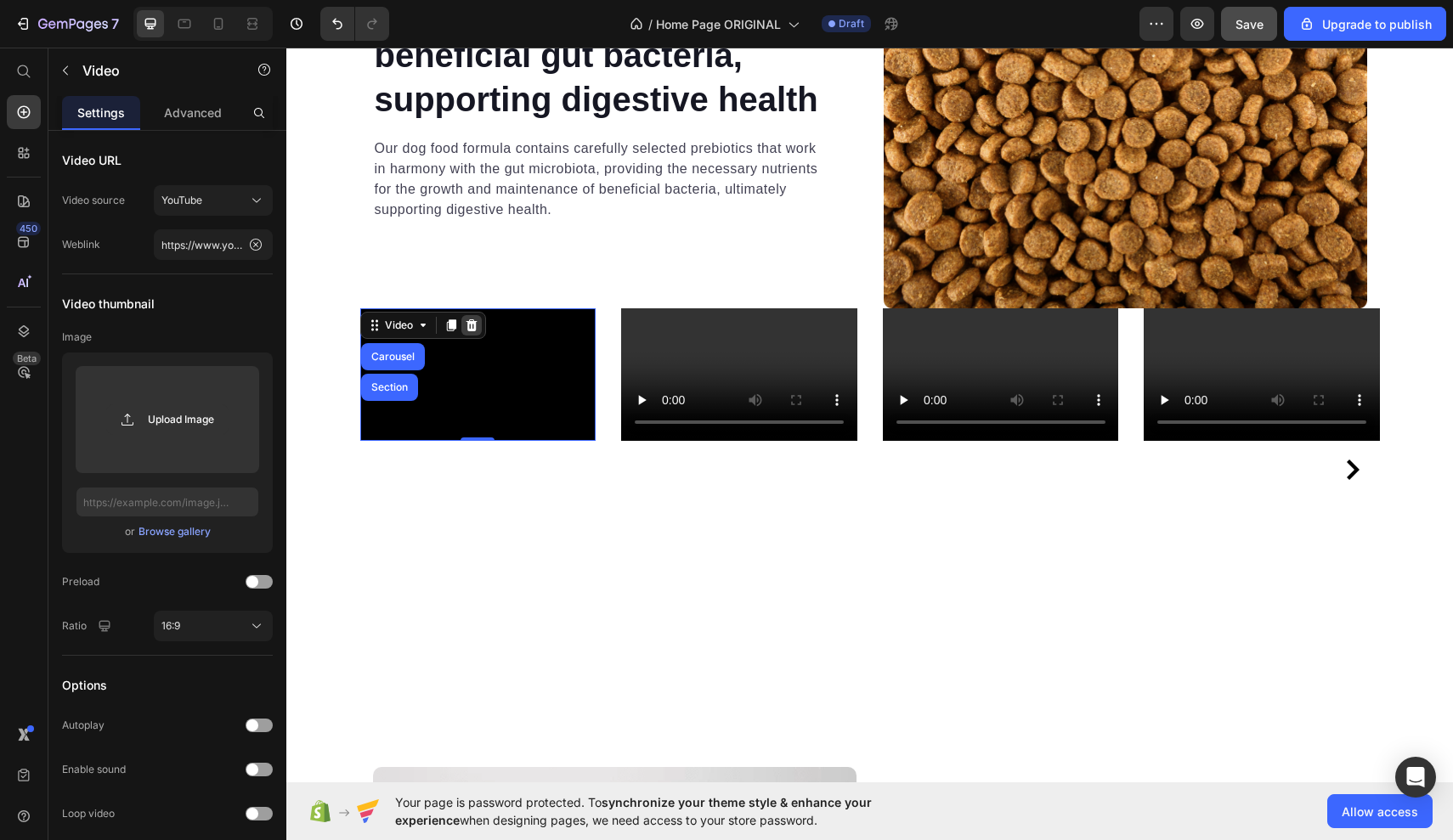 click 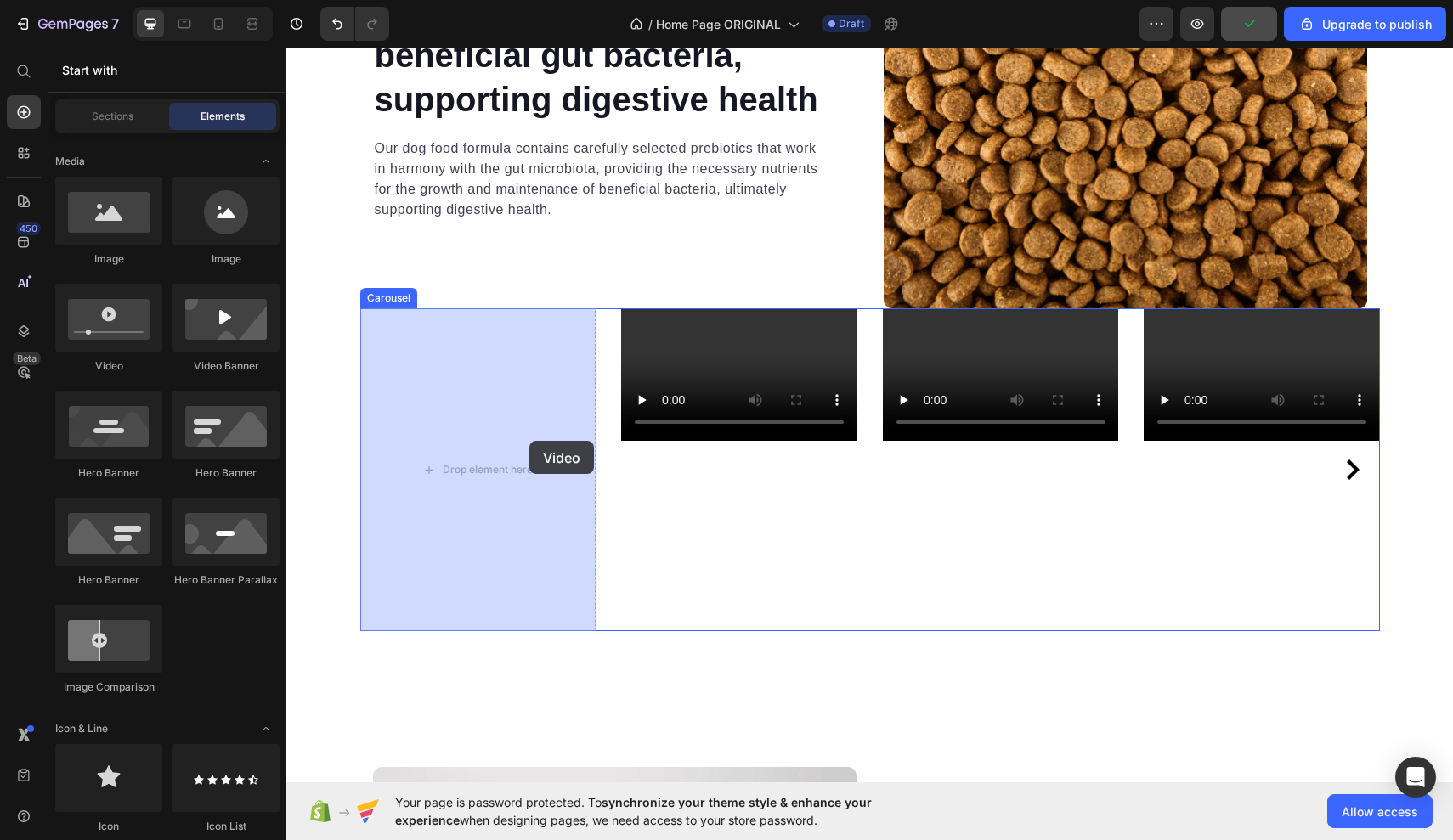 drag, startPoint x: 438, startPoint y: 368, endPoint x: 478, endPoint y: 429, distance: 72.94518 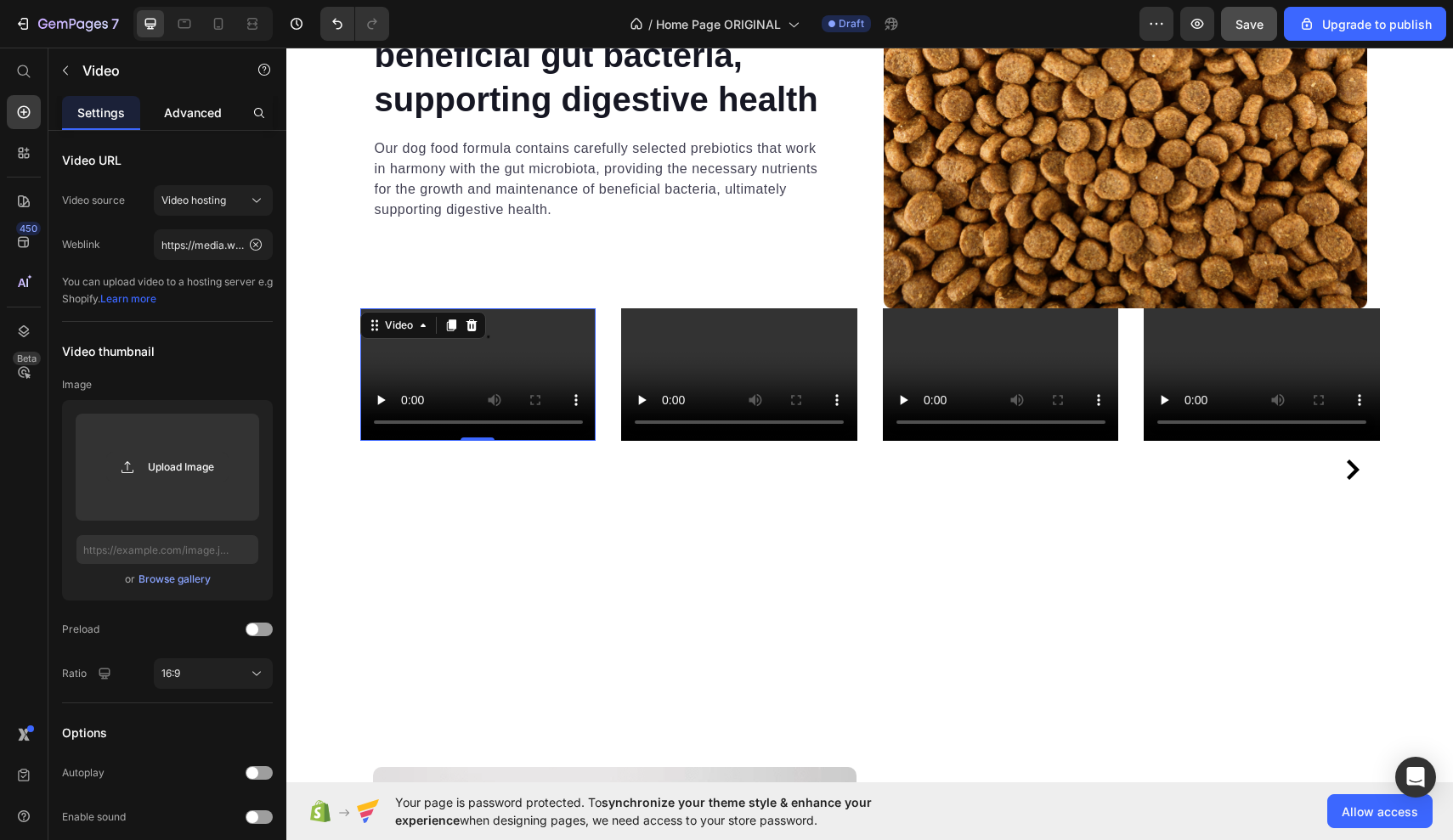 click on "Advanced" at bounding box center (193, 112) 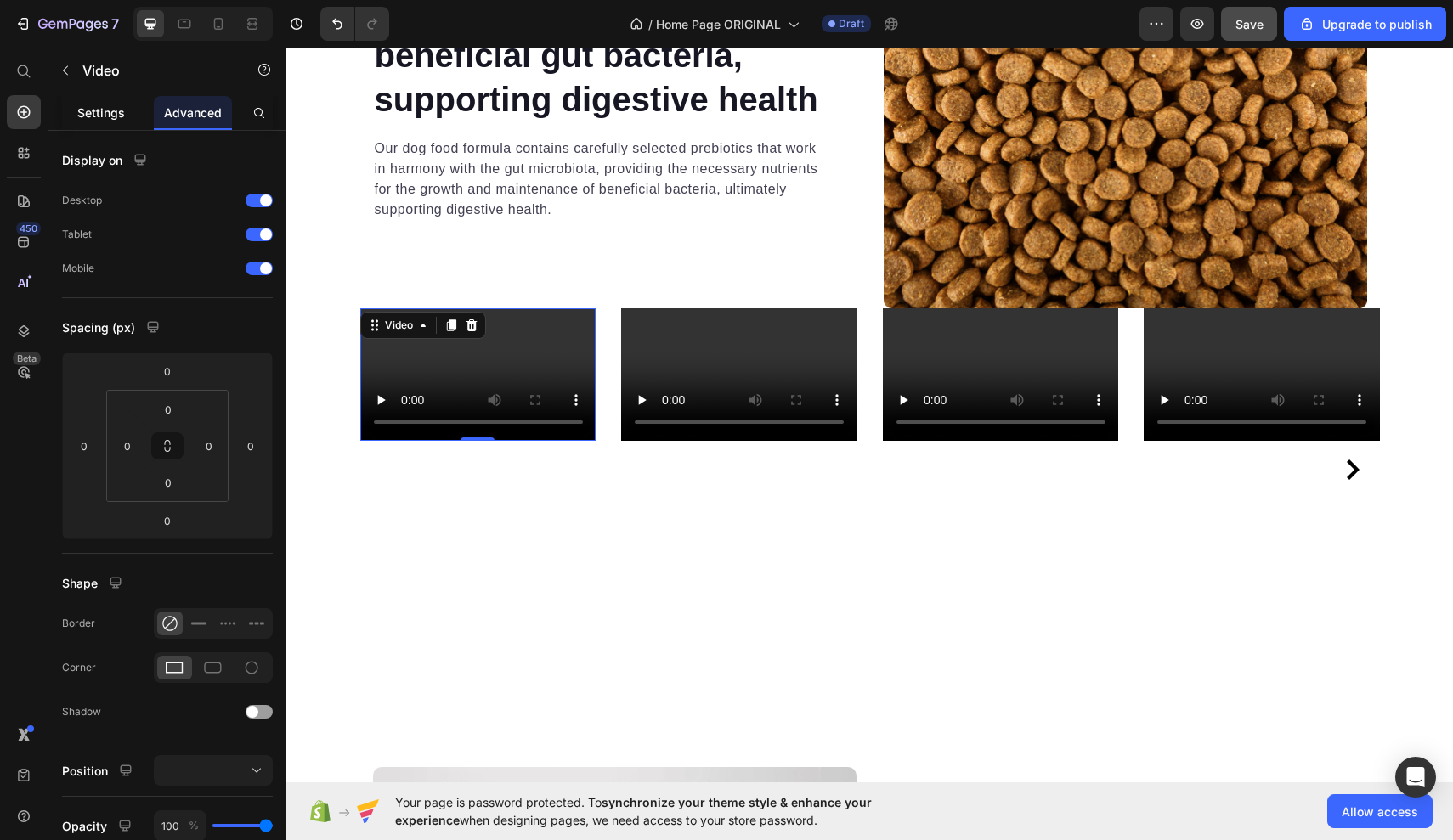click on "Settings" at bounding box center (101, 112) 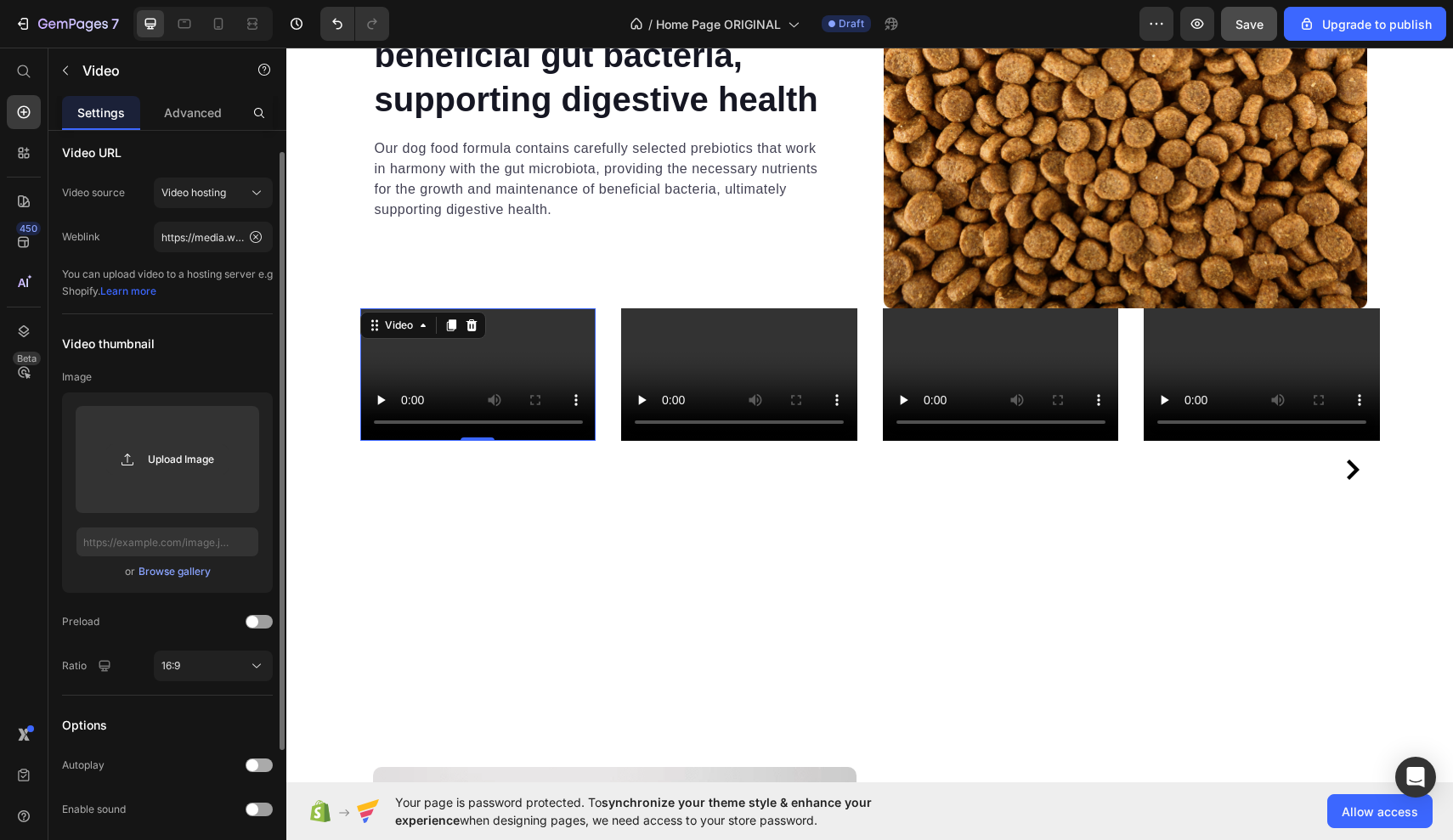 scroll, scrollTop: 0, scrollLeft: 0, axis: both 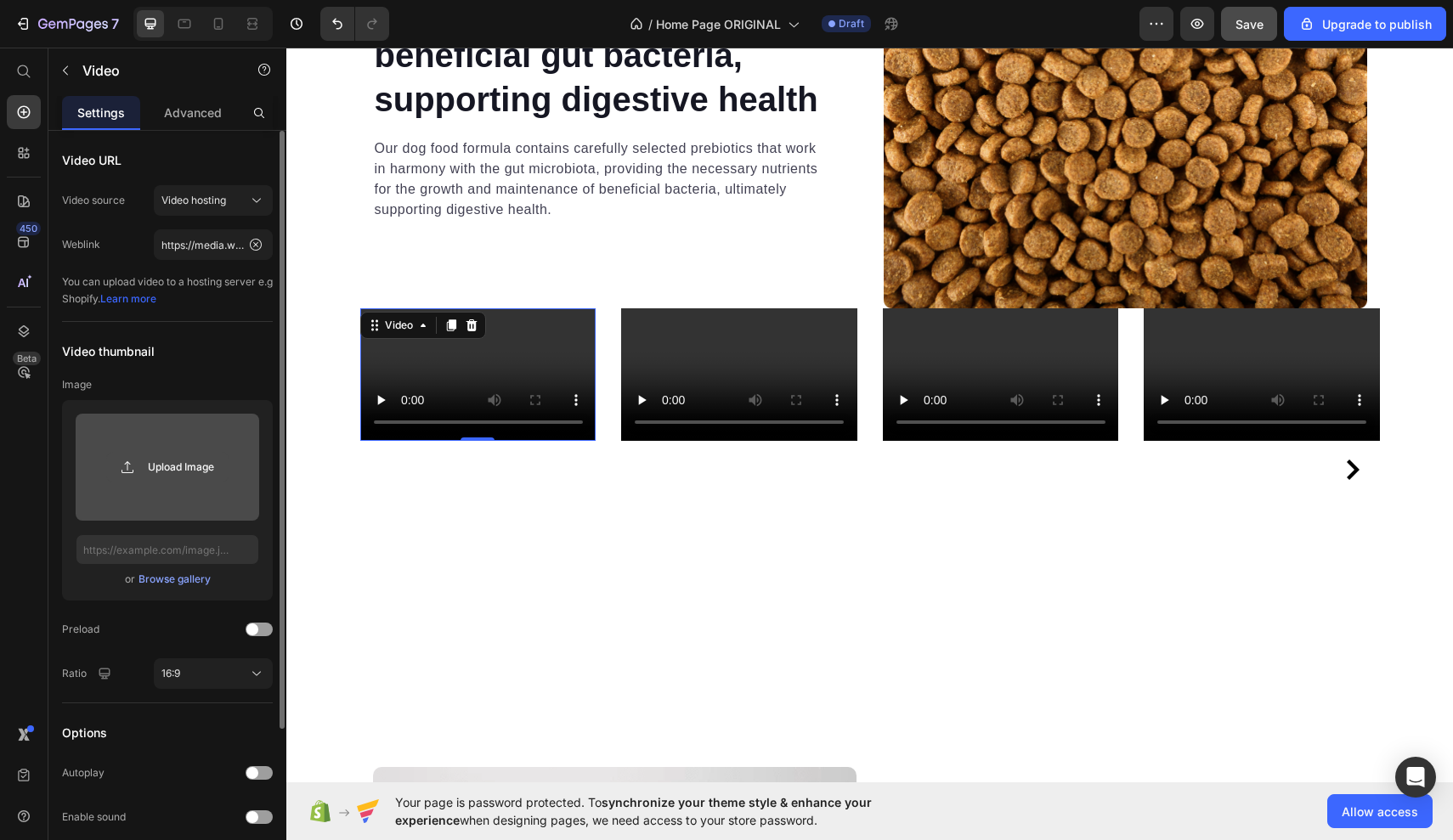click 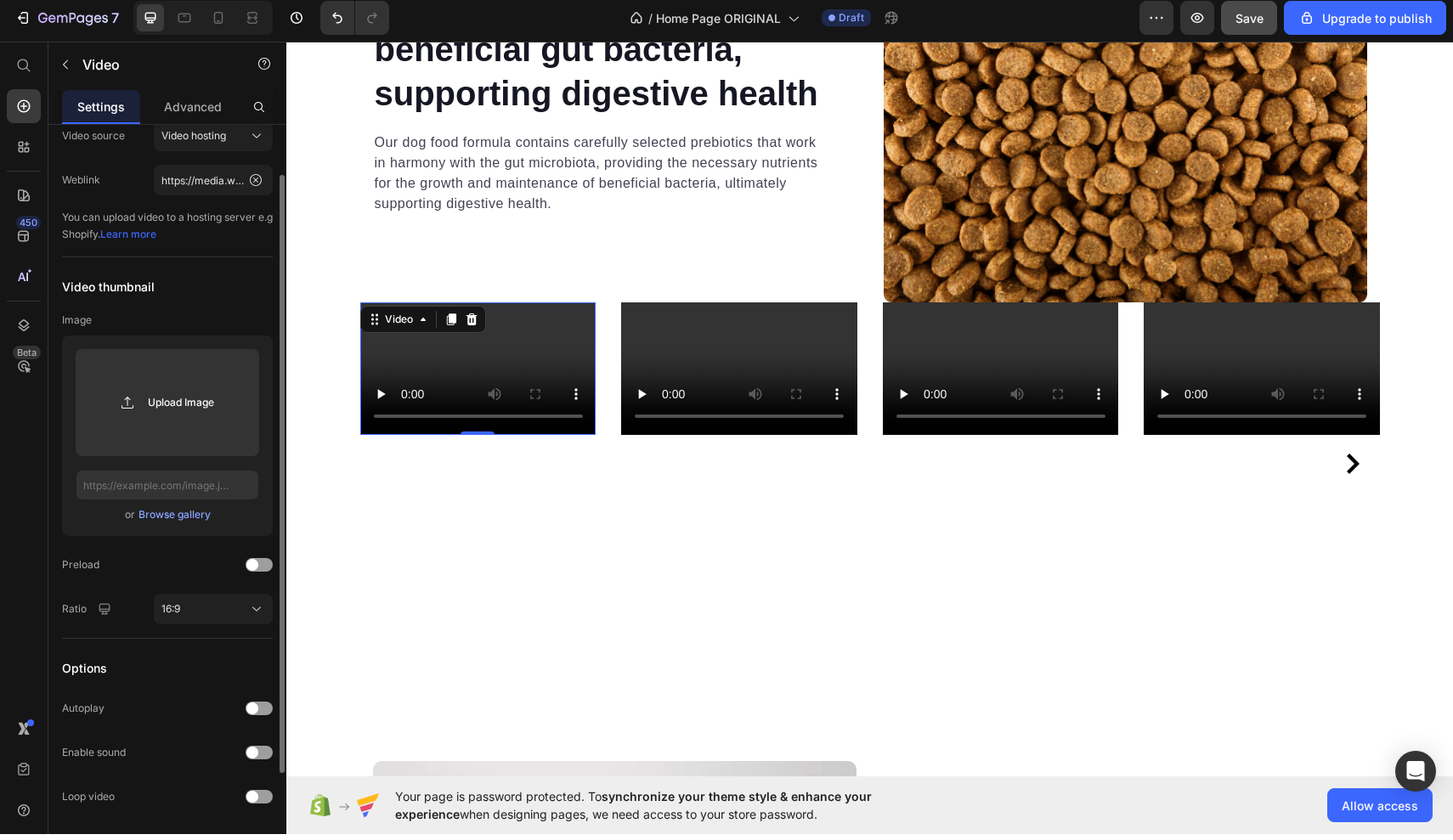 scroll, scrollTop: 0, scrollLeft: 0, axis: both 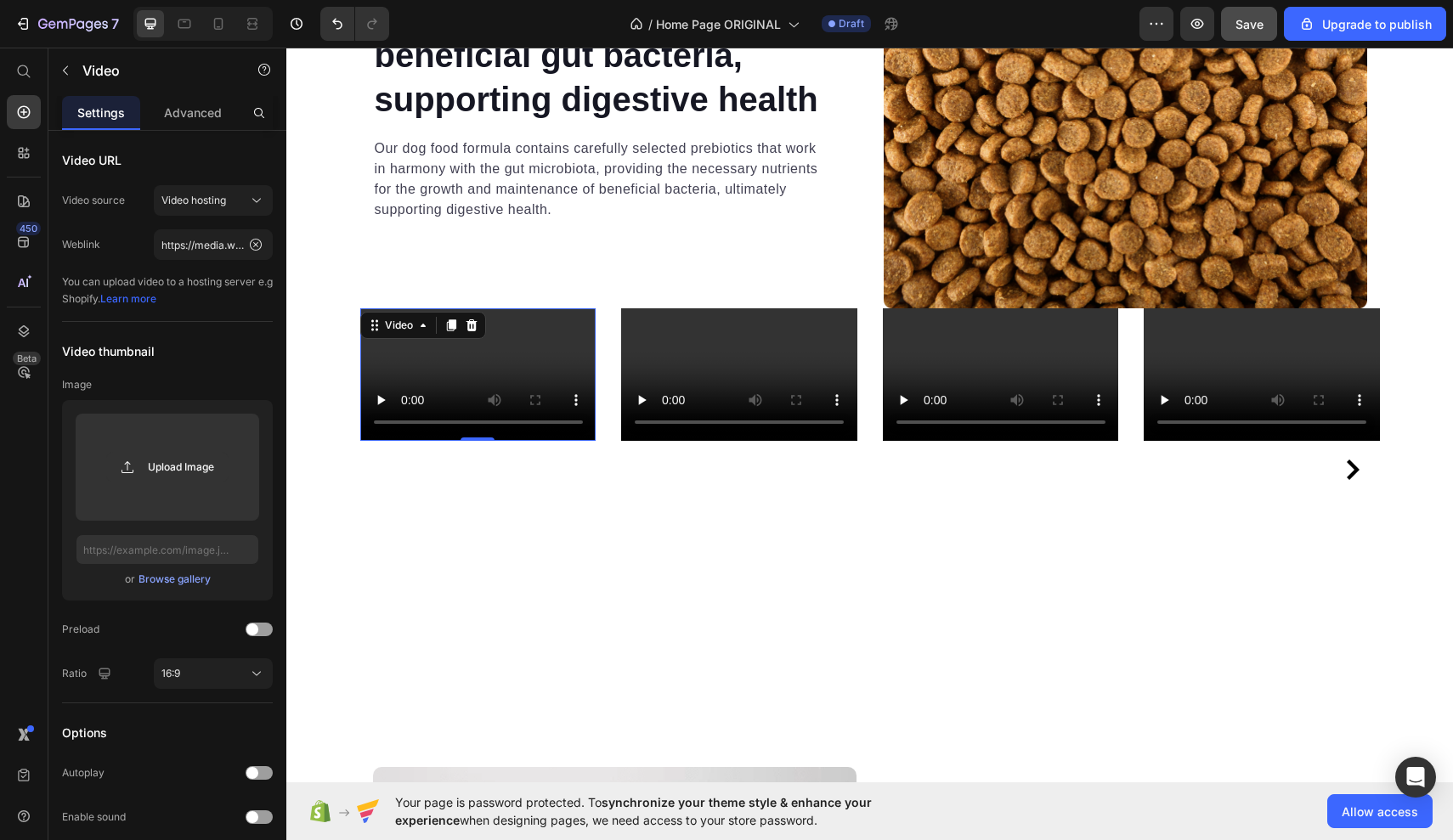 click at bounding box center [478, 375] 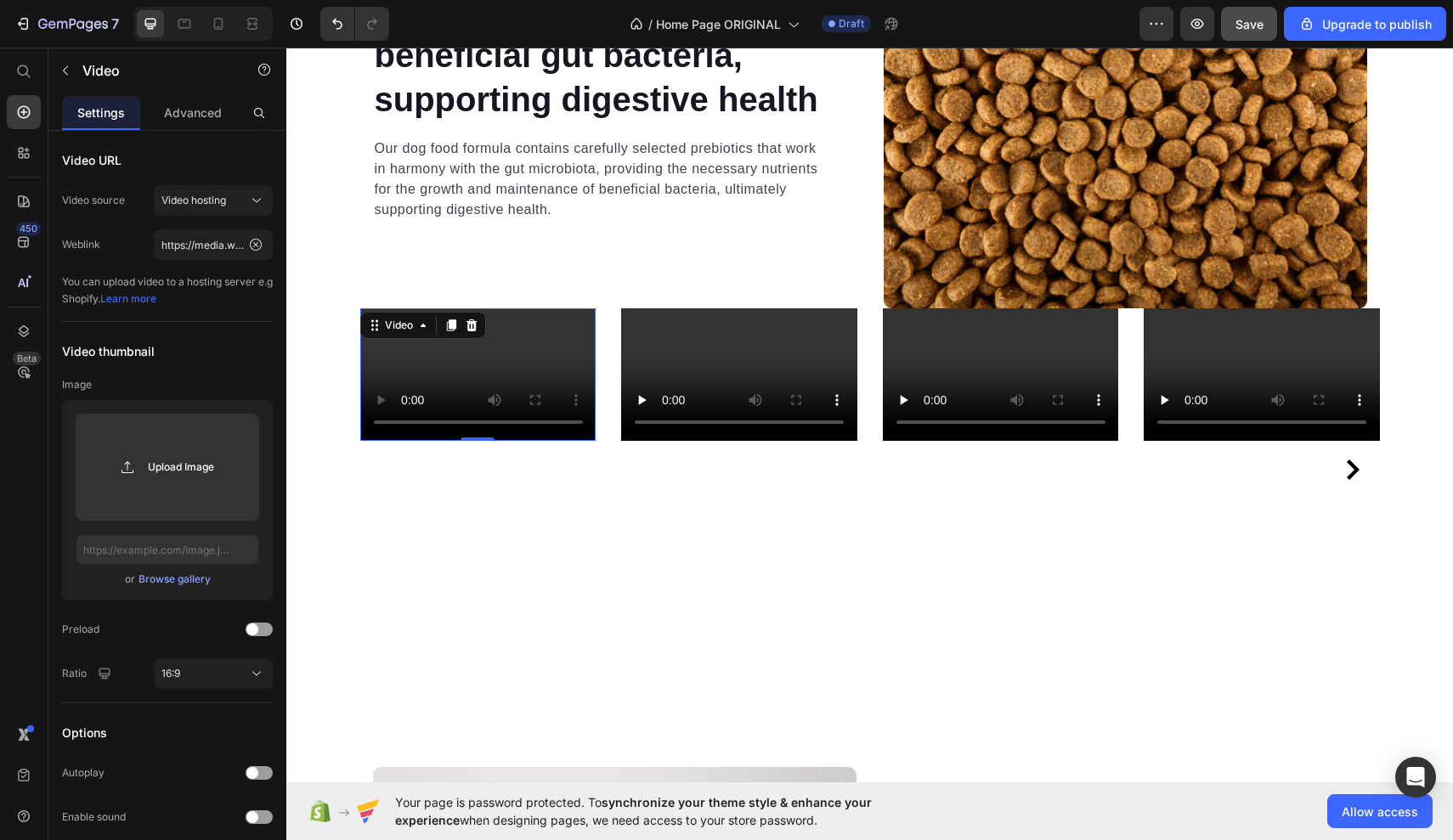 click at bounding box center (478, 375) 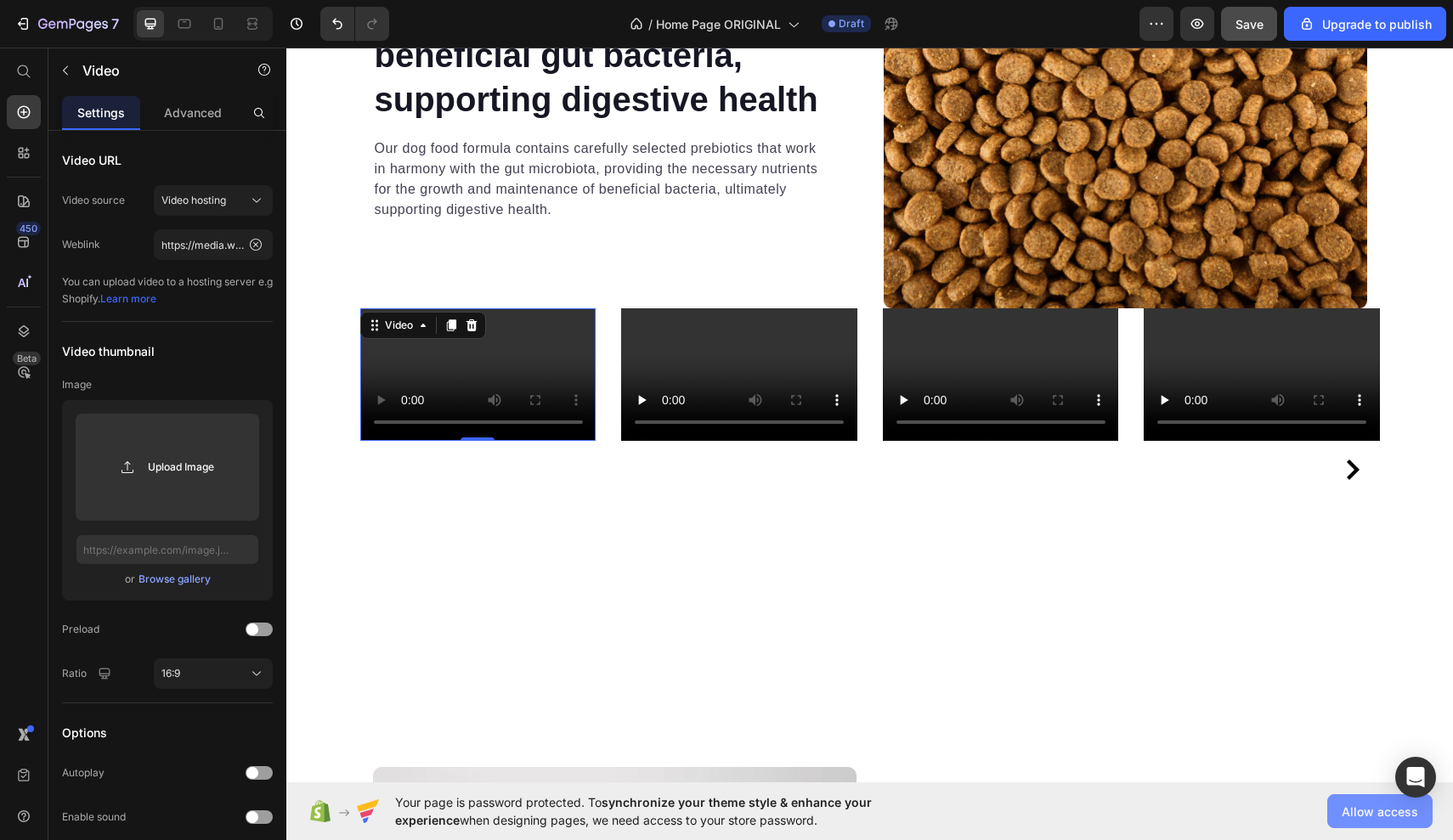 click on "Allow access" 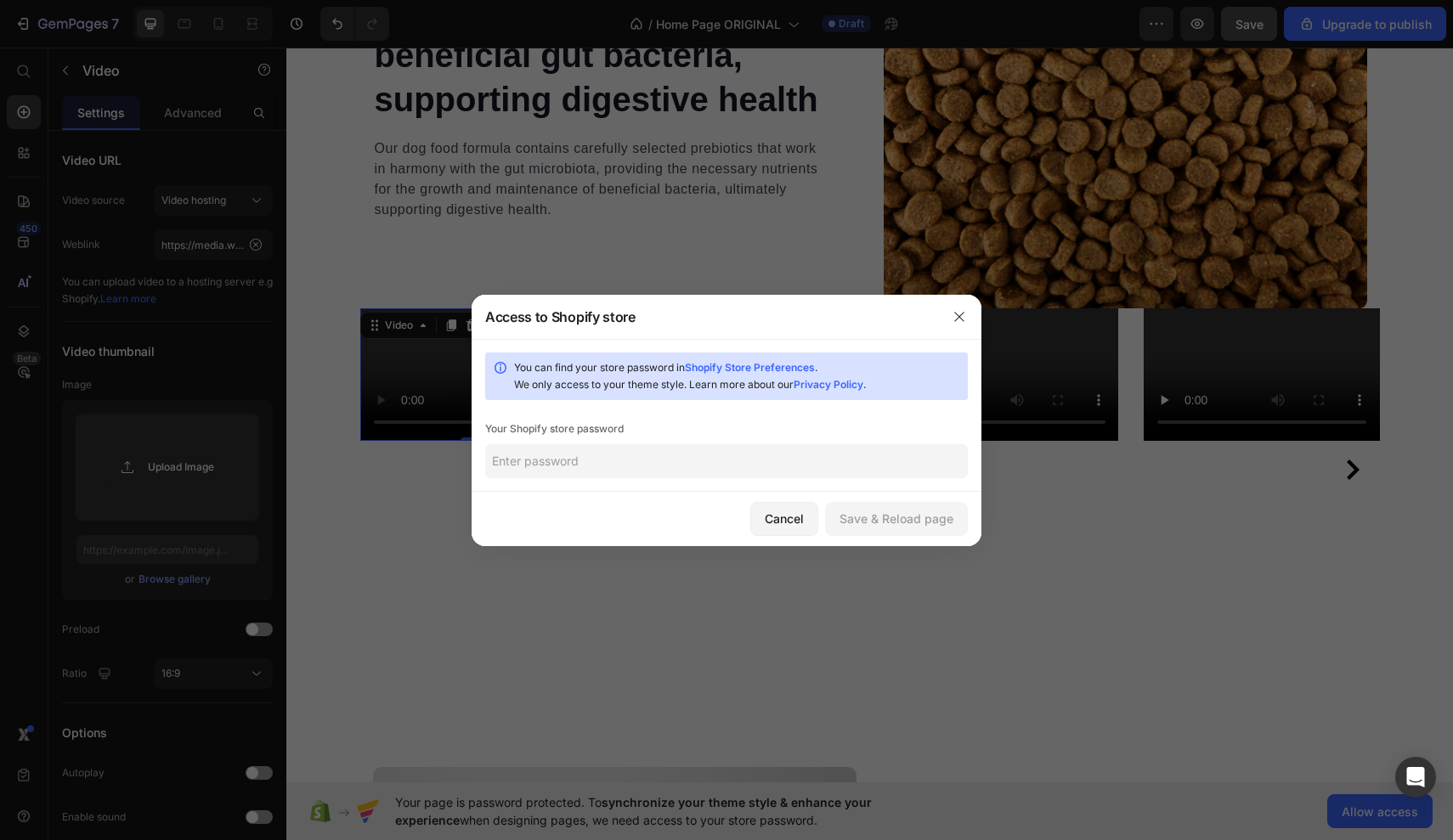 click 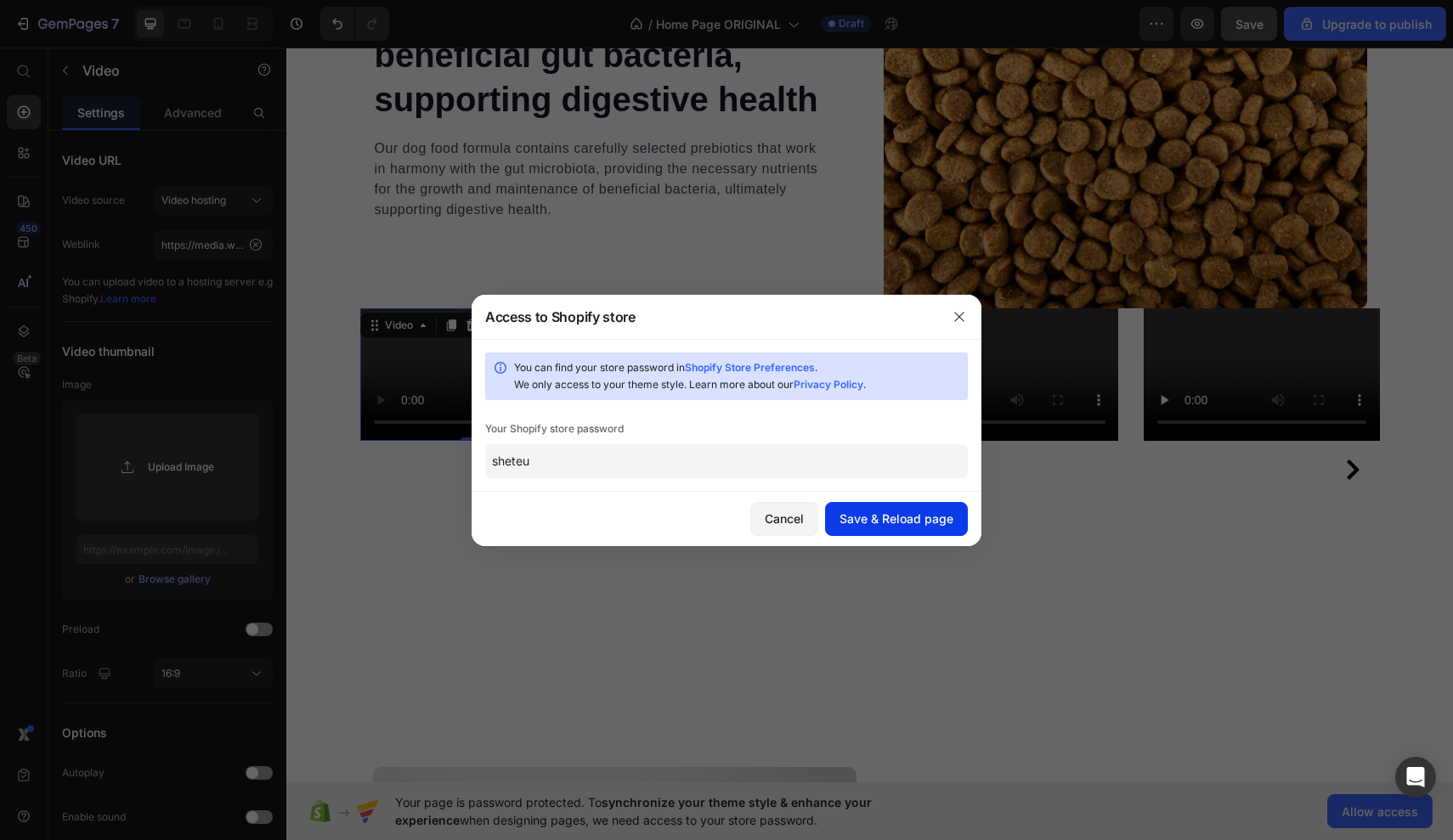 type on "sheteu" 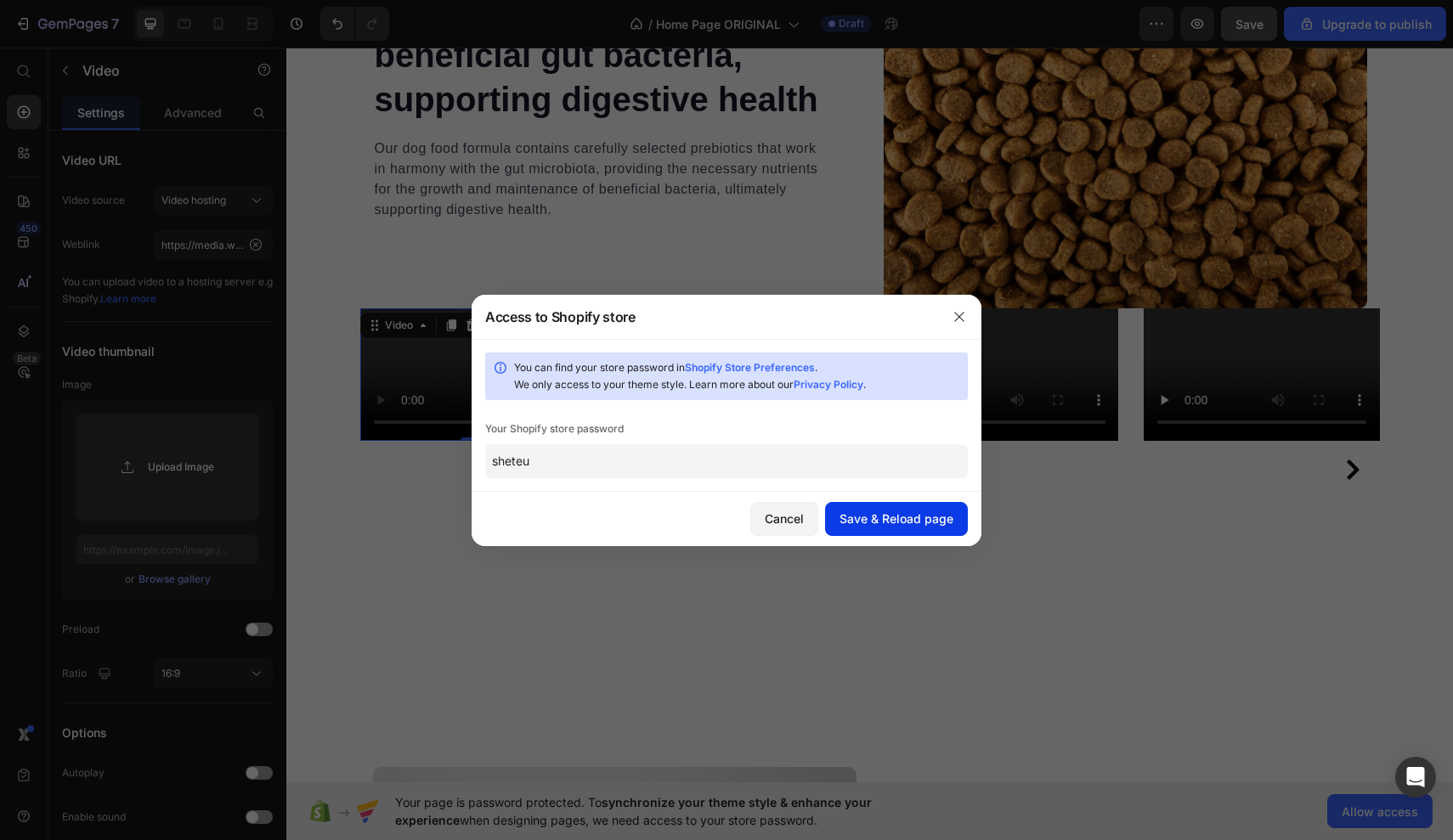 click on "Save & Reload page" at bounding box center [896, 518] 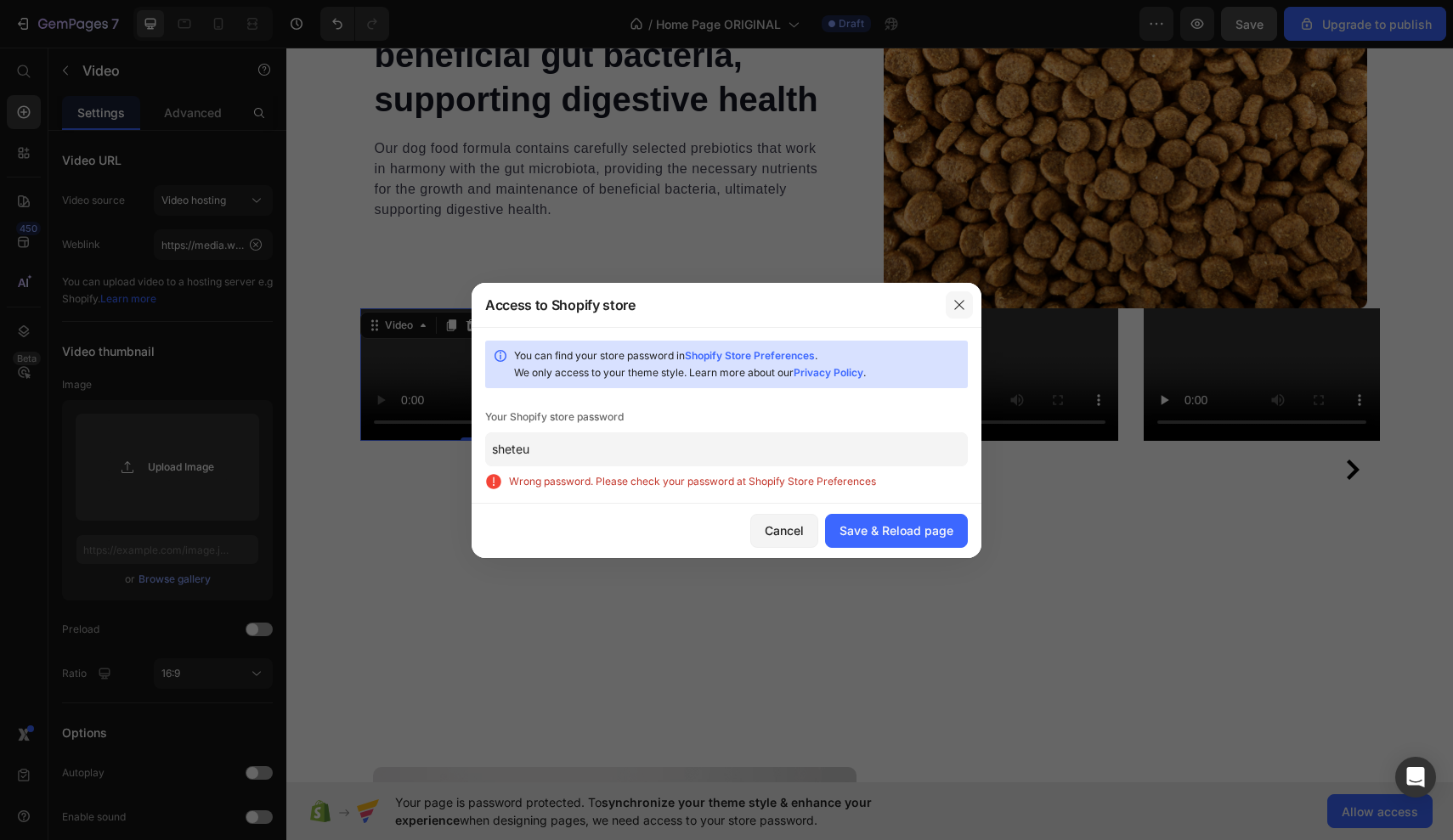 click at bounding box center [959, 305] 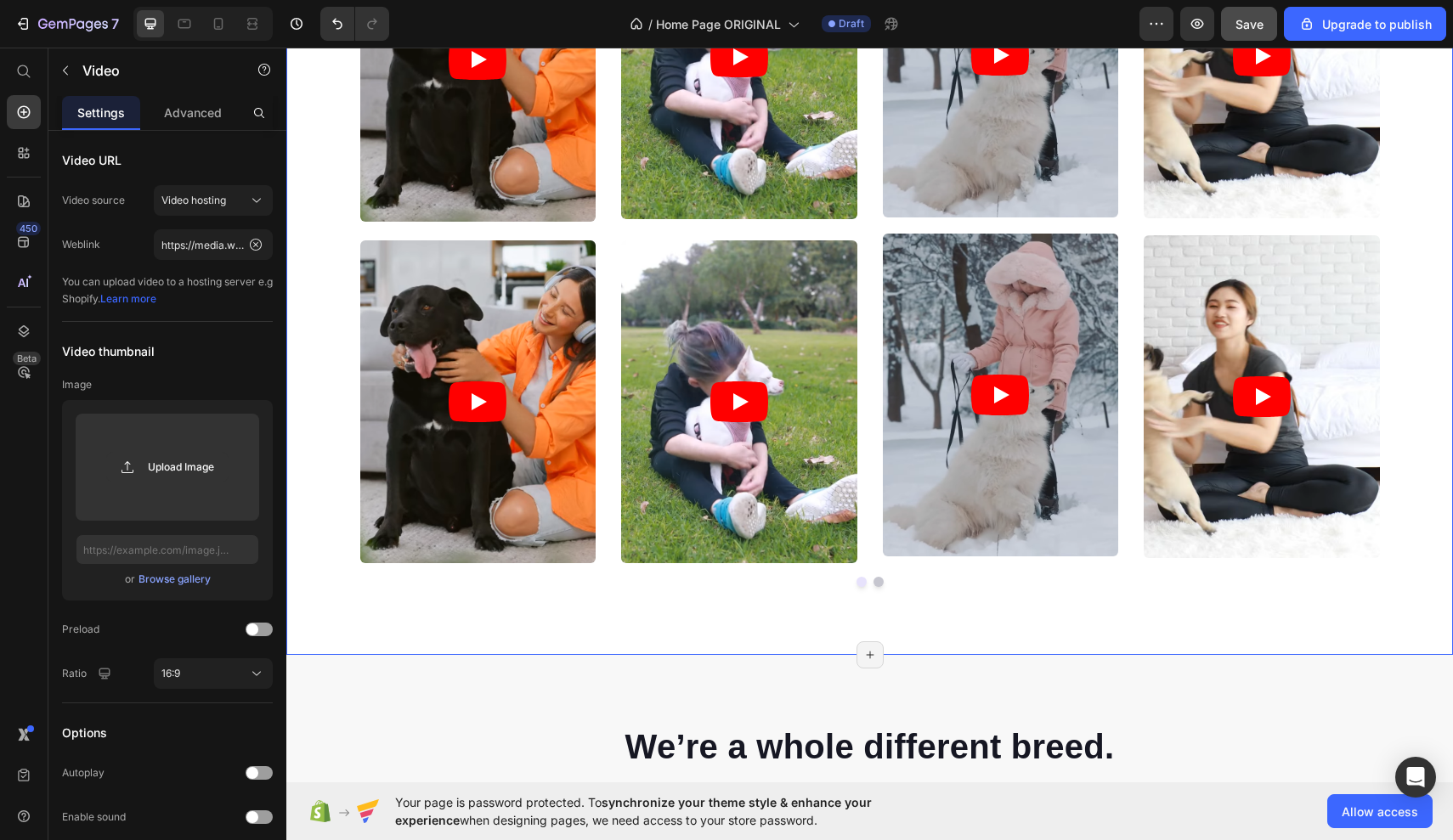 scroll, scrollTop: 10729, scrollLeft: 0, axis: vertical 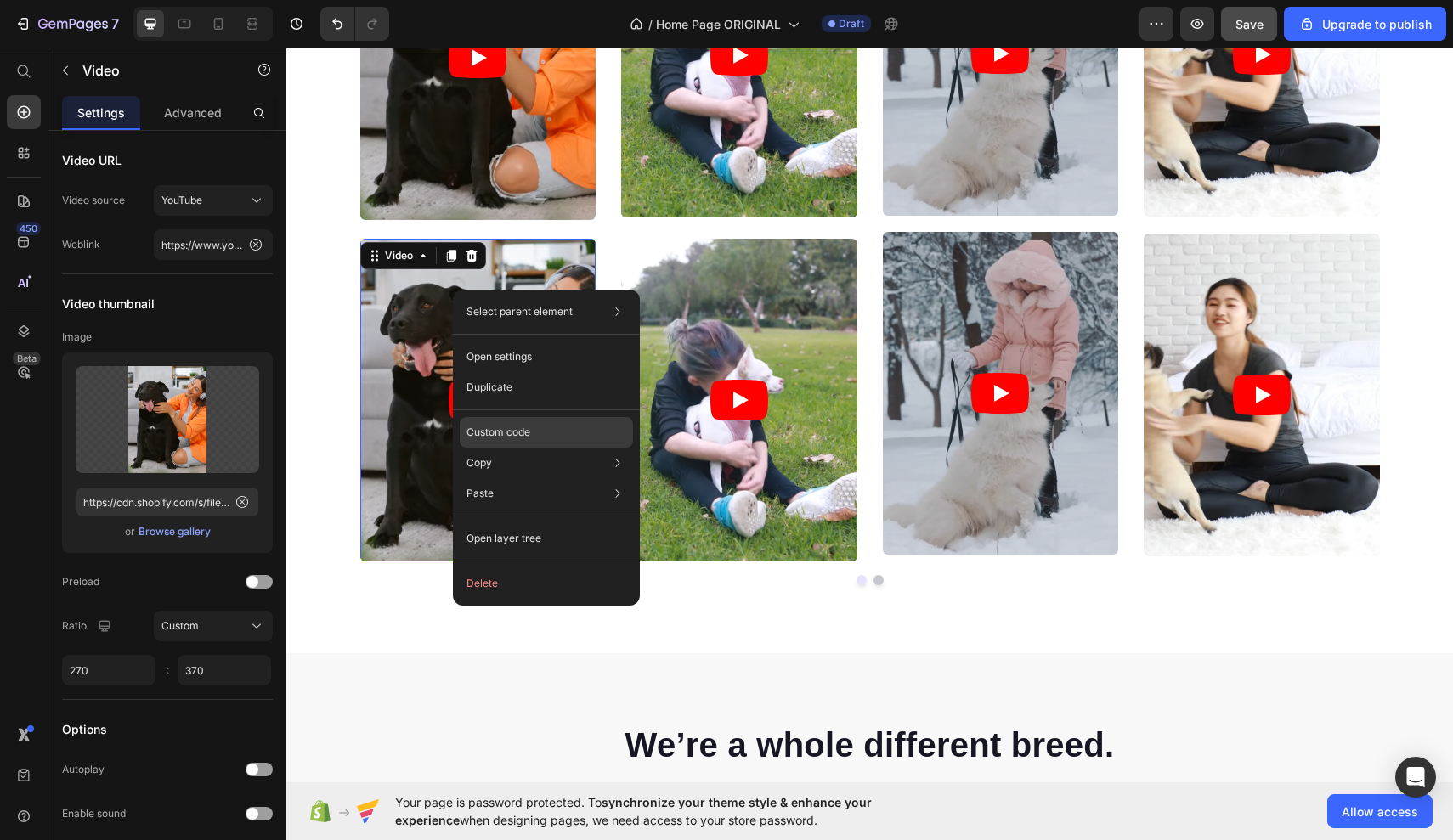 click on "Custom code" 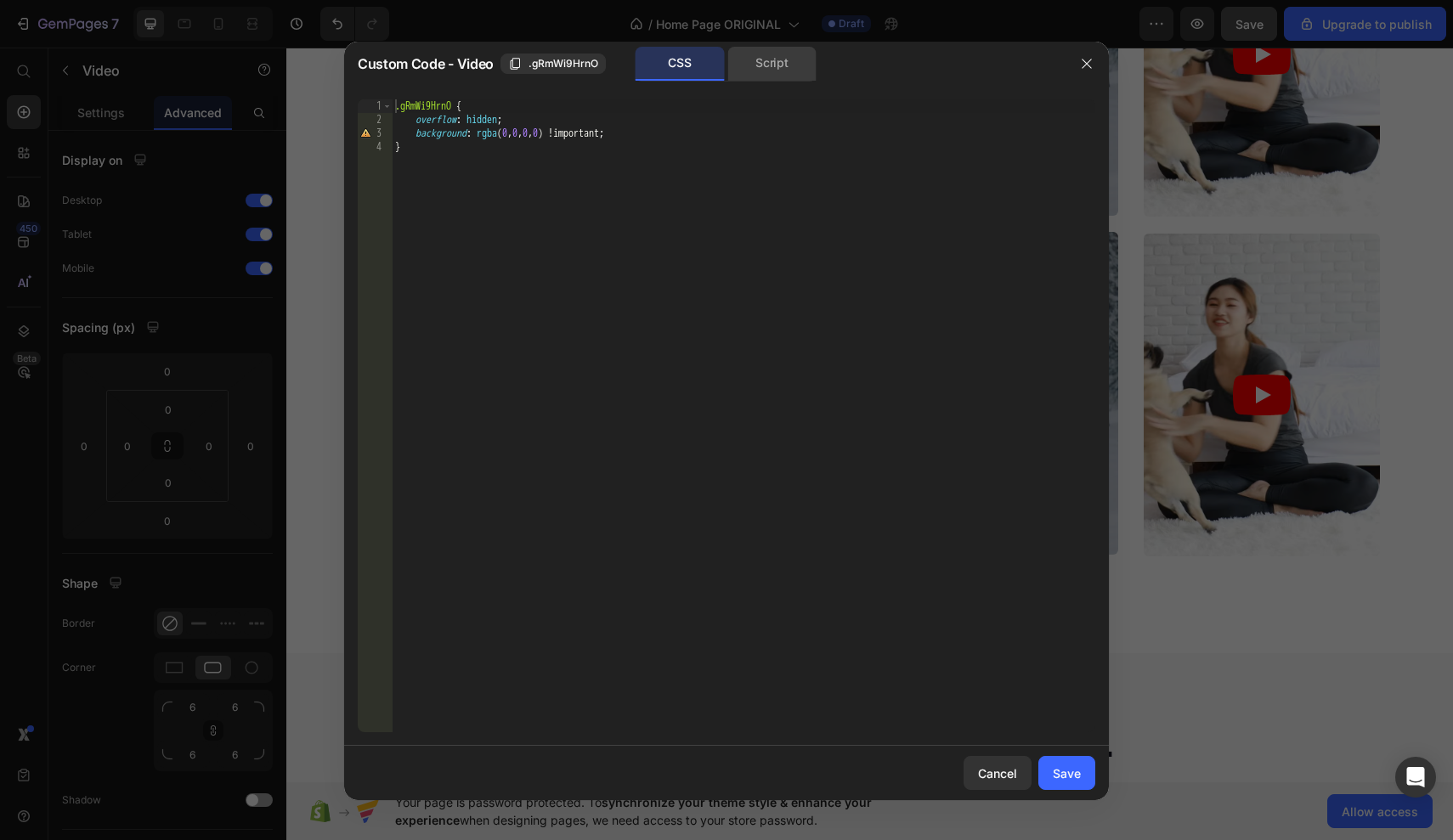 click on "Script" 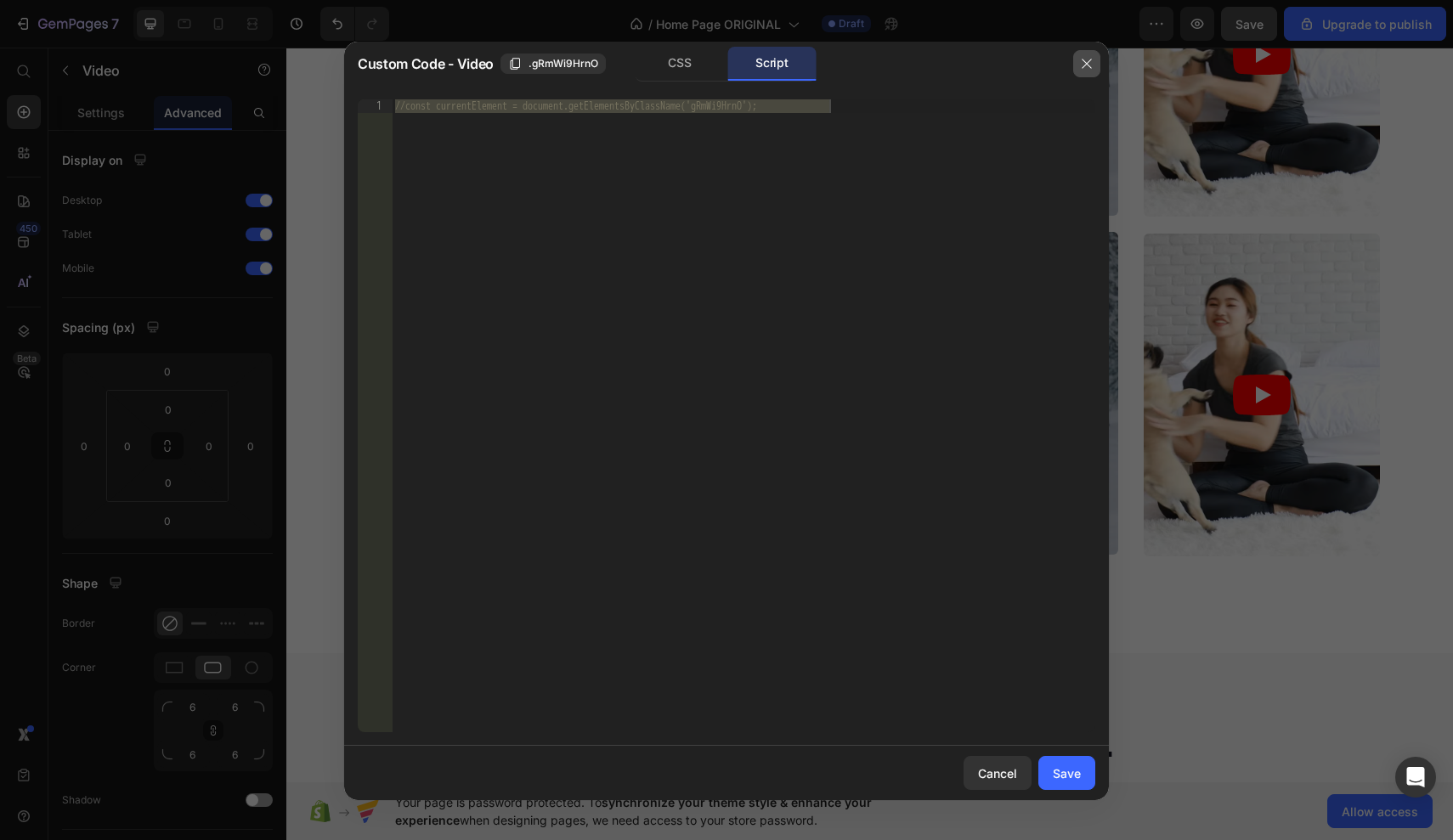 click 